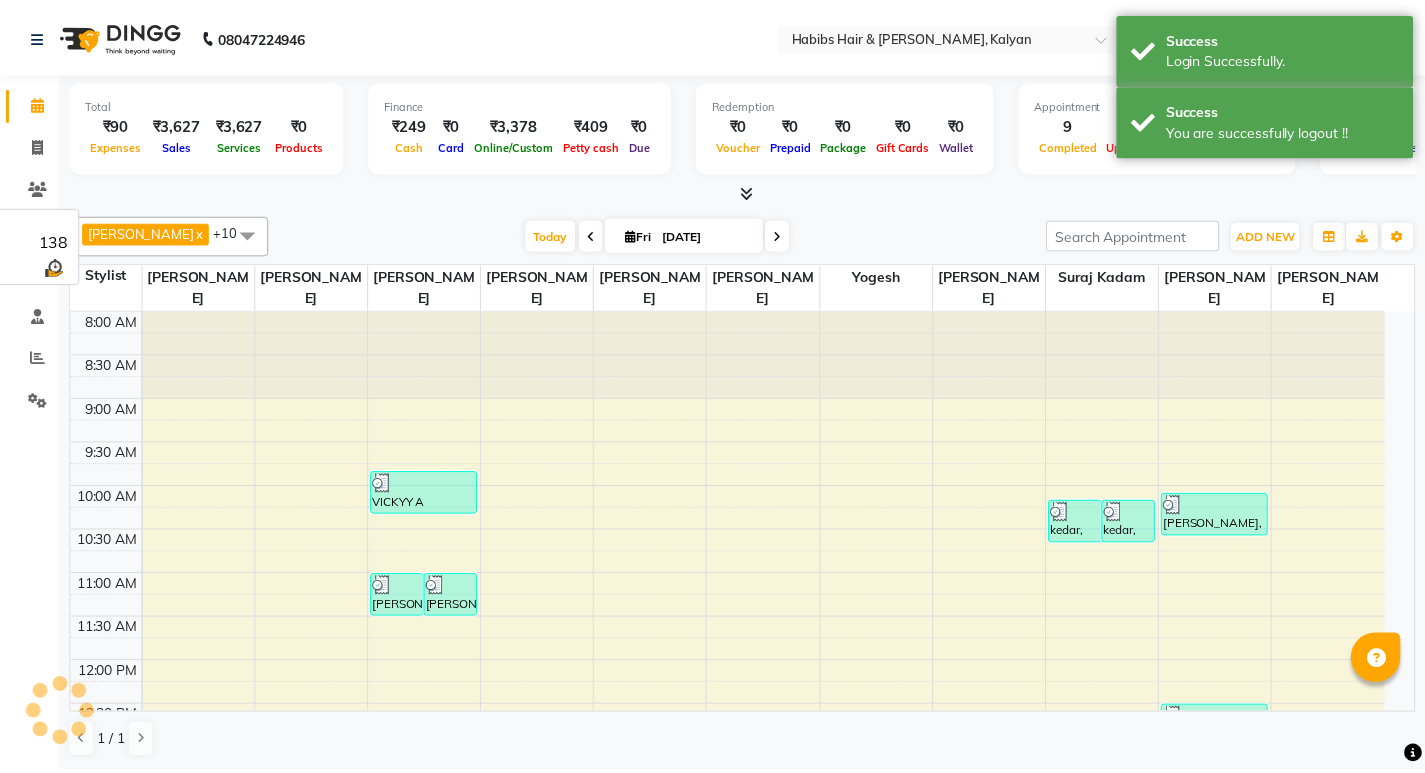 scroll, scrollTop: 0, scrollLeft: 0, axis: both 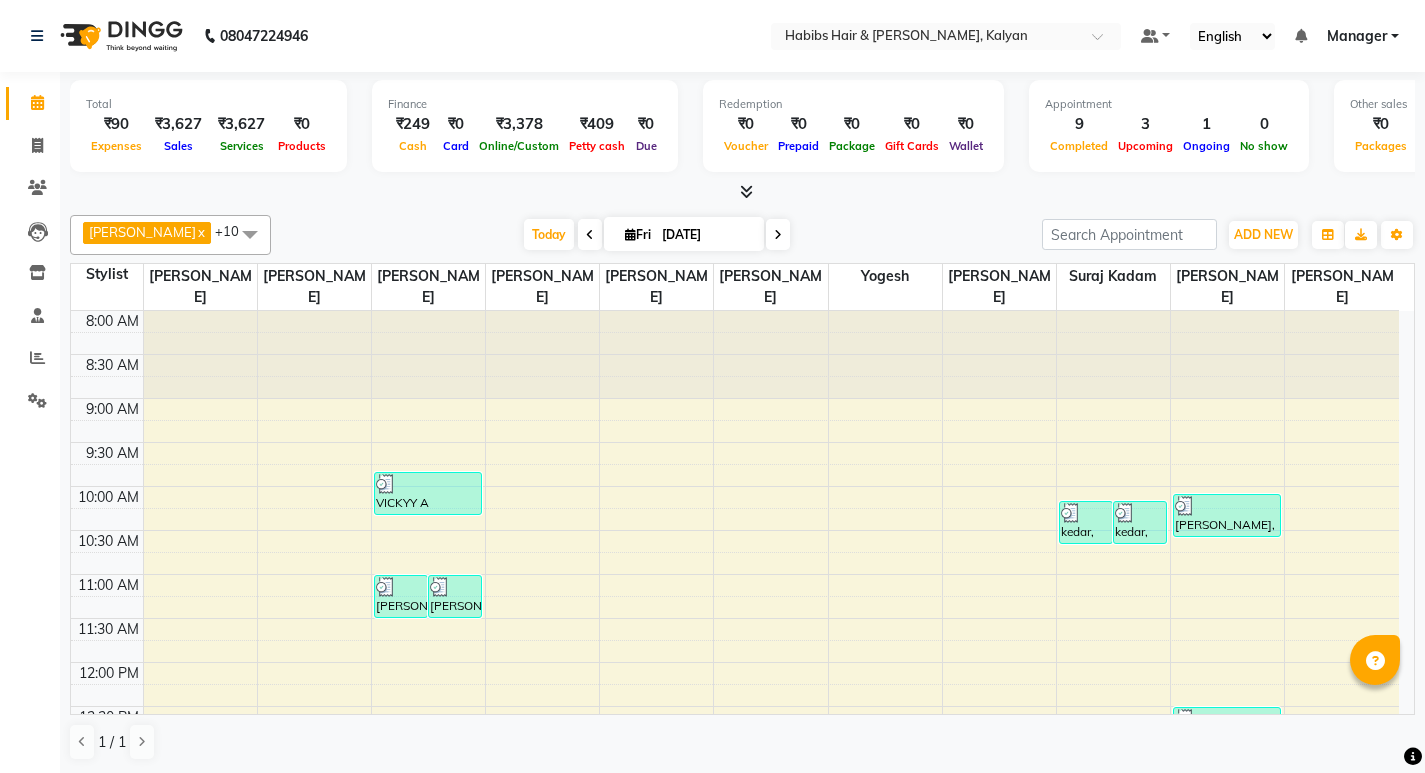 click on "08047224946 Select Location ×  Habibs Hair & Beauty Kalyan, Kalyan Default Panel My Panel English ENGLISH Español العربية मराठी हिंदी ગુજરાતી தமிழ் 中文 Notifications nothing to show Manager Manage Profile Change Password Sign out  Version:3.15.4" 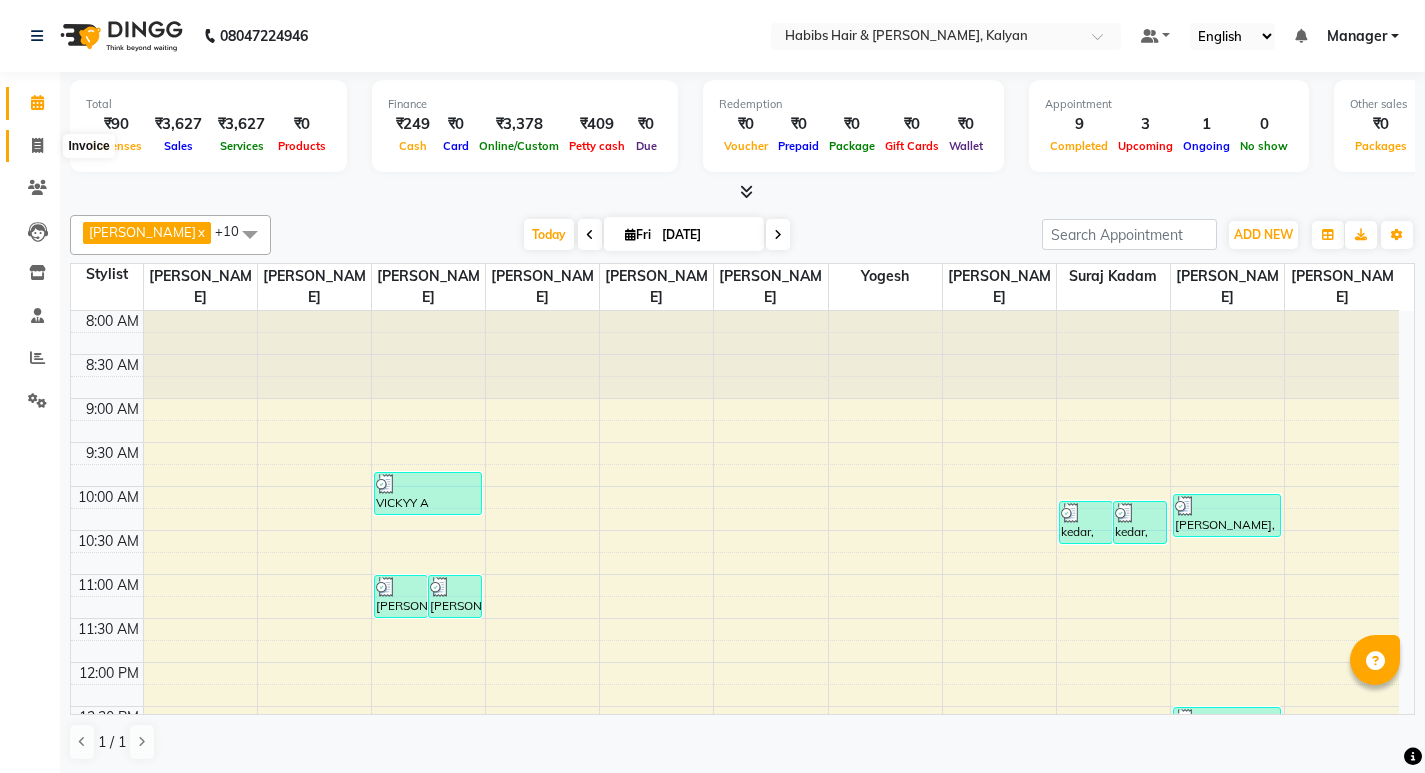 click 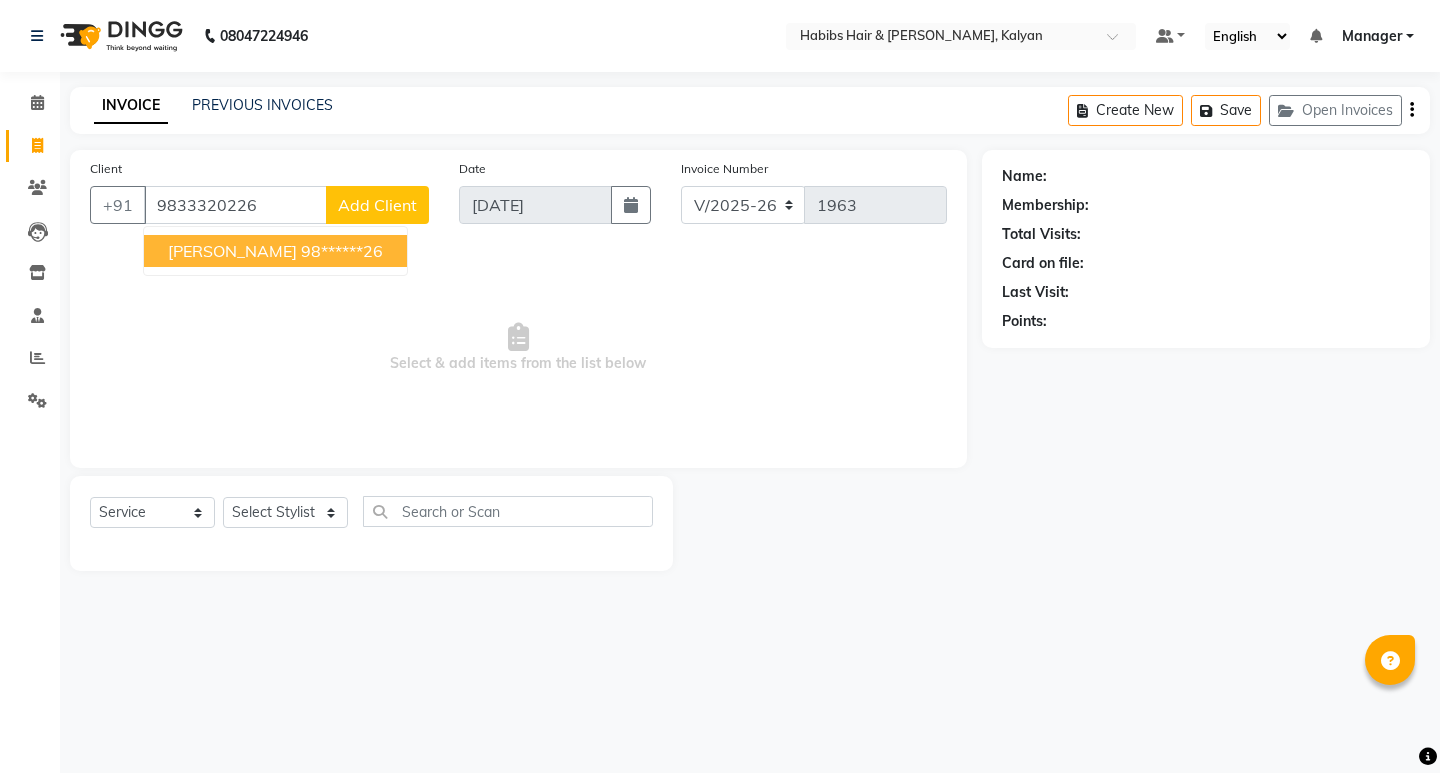 type on "9833320226" 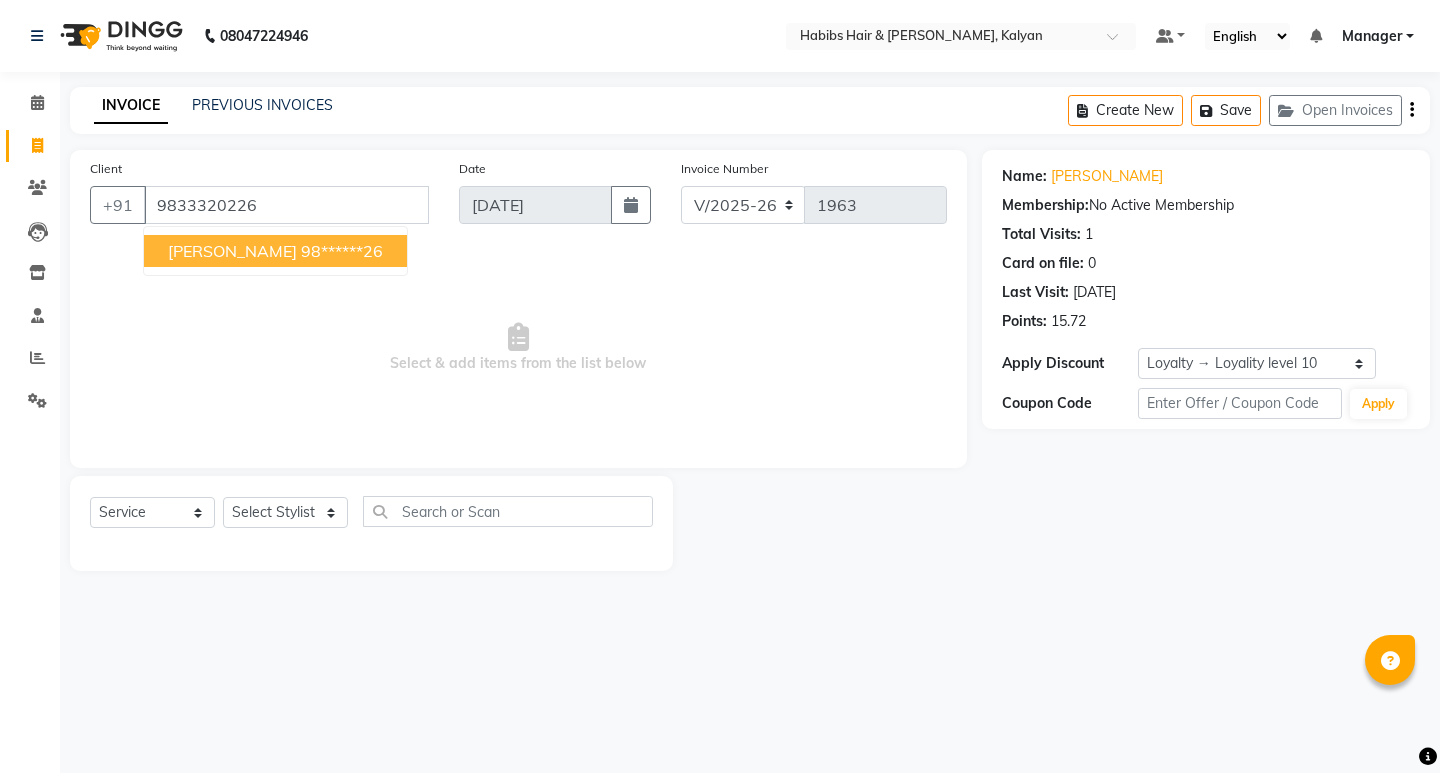 click on "98******26" at bounding box center (342, 251) 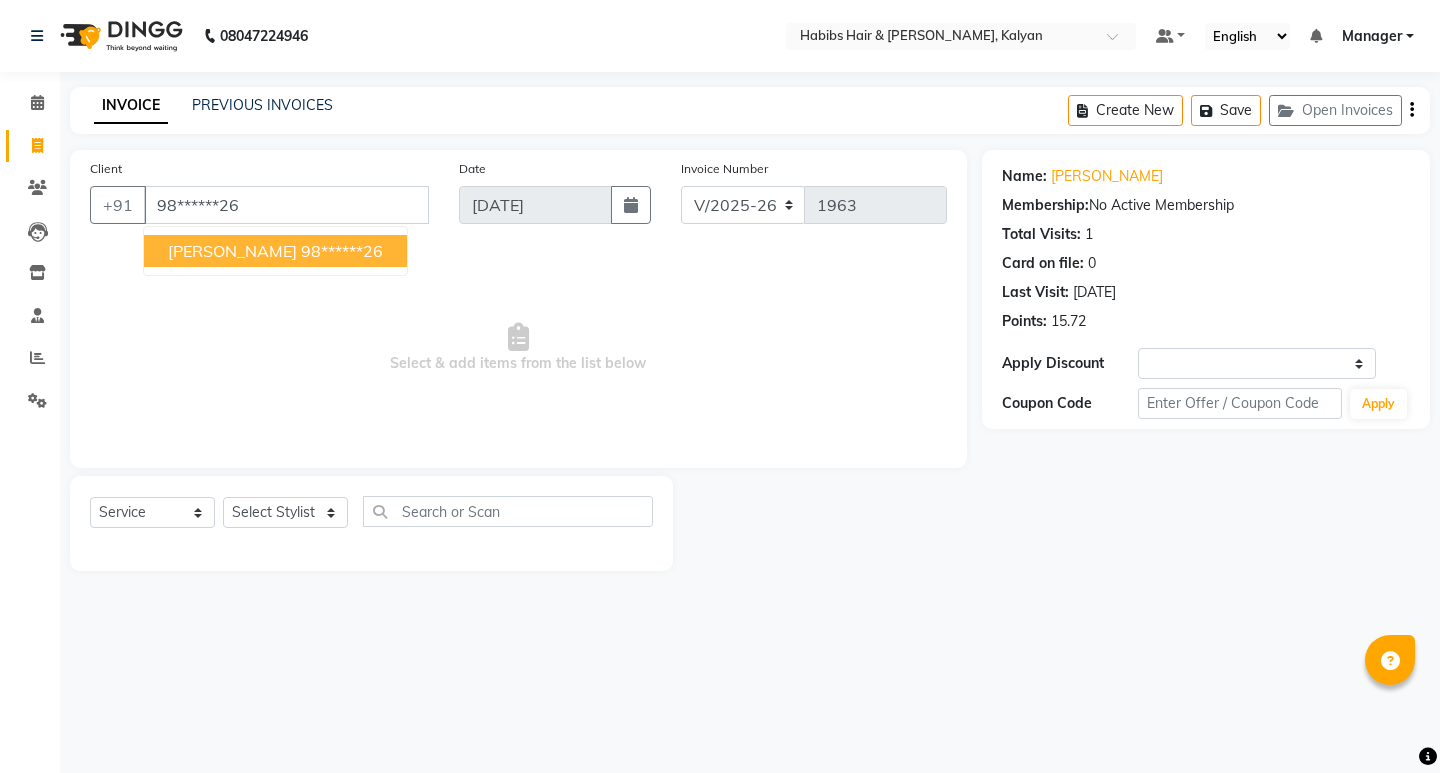 select on "1: Object" 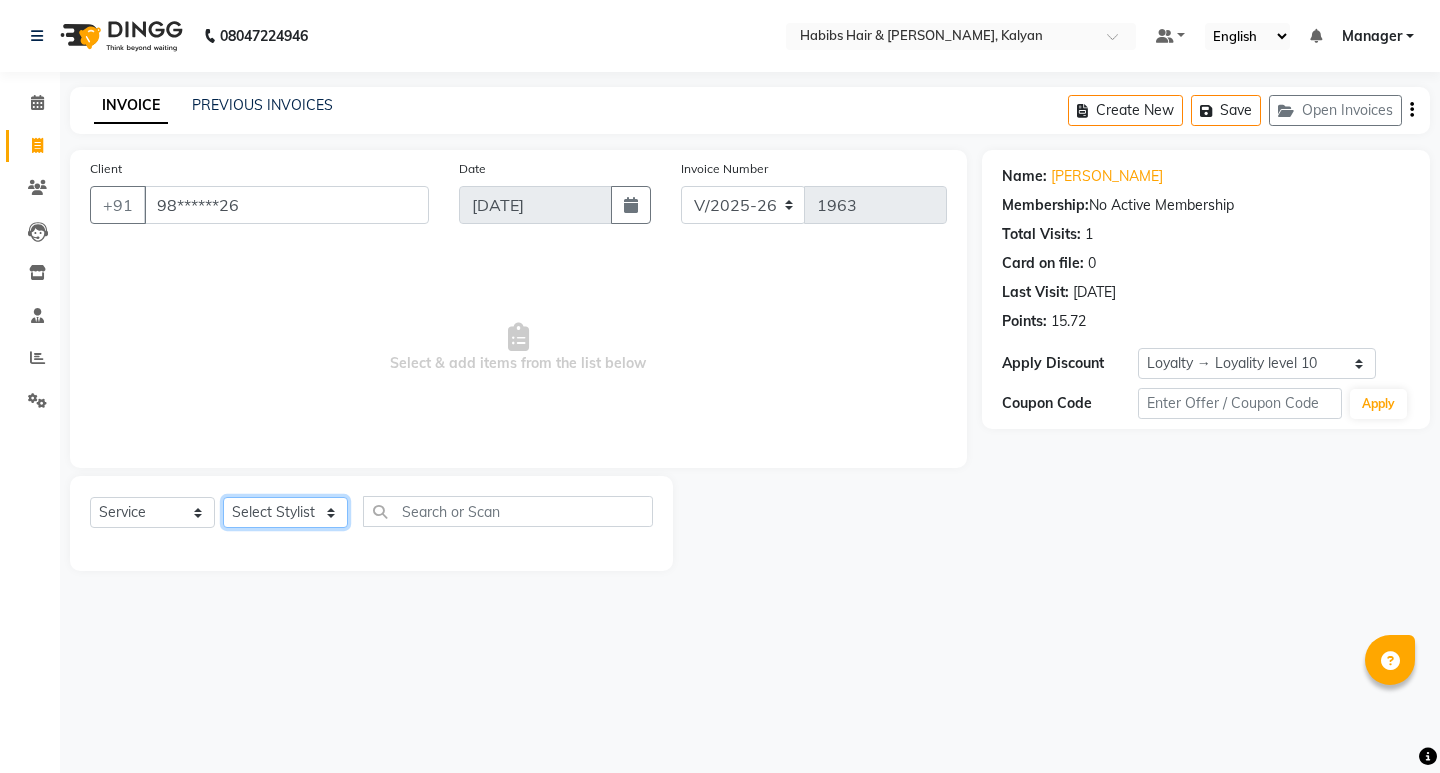 click on "Select Stylist [PERSON_NAME] Manager [PERSON_NAME] [PERSON_NAME] [PERSON_NAME] zipre [PERSON_NAME] [PERSON_NAME]  Sagar [PERSON_NAME] [PERSON_NAME] Suraj [PERSON_NAME]  [PERSON_NAME]" 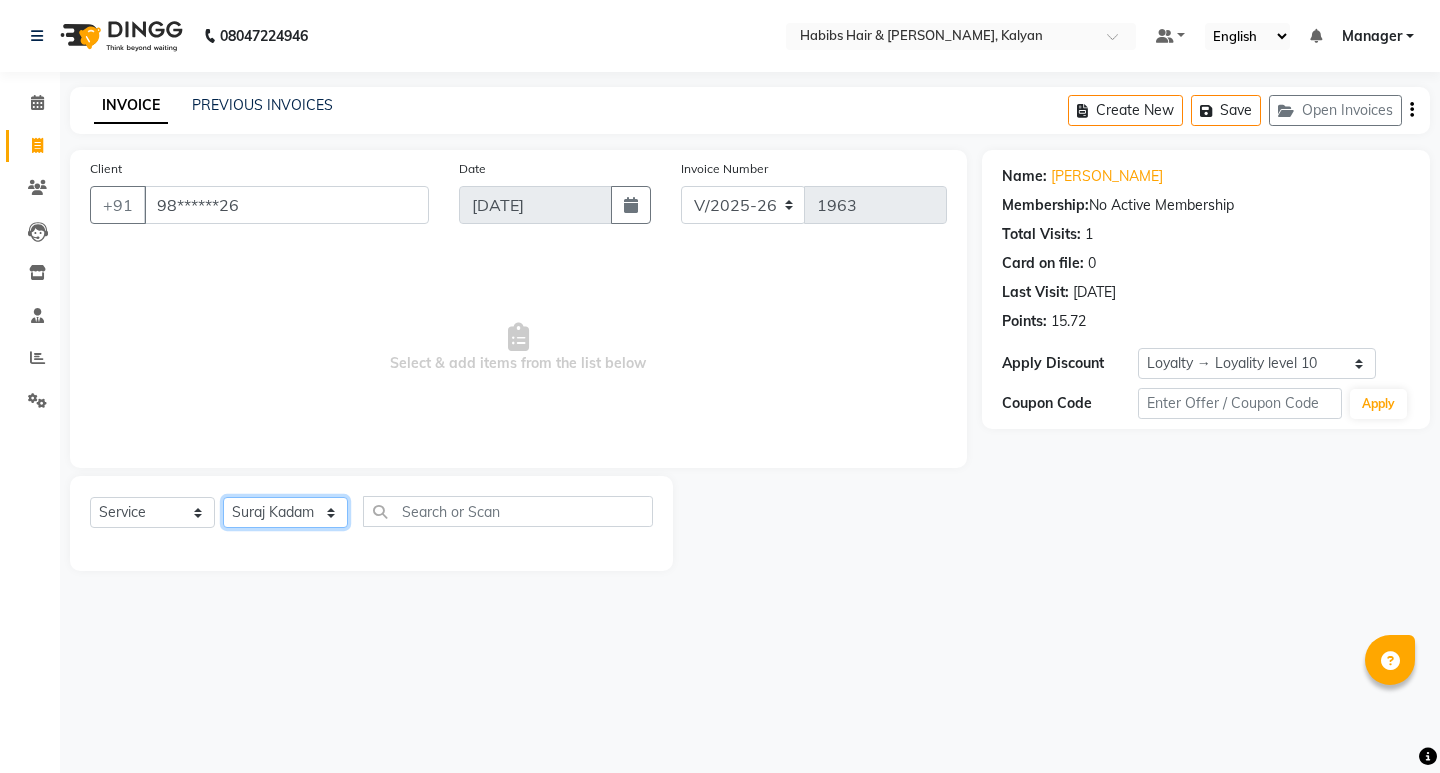 click on "Select Stylist [PERSON_NAME] Manager [PERSON_NAME] [PERSON_NAME] [PERSON_NAME] zipre [PERSON_NAME] [PERSON_NAME]  Sagar [PERSON_NAME] [PERSON_NAME] Suraj [PERSON_NAME]  [PERSON_NAME]" 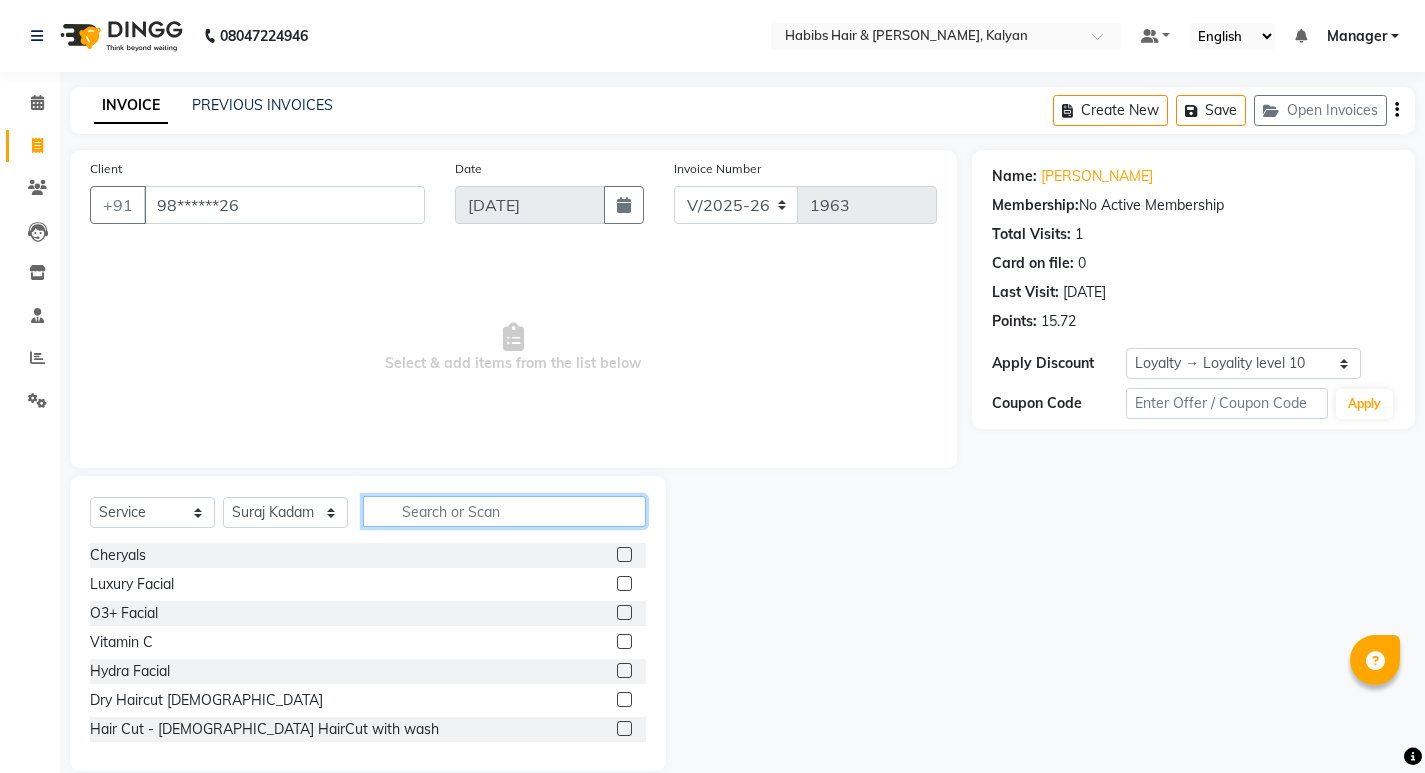 click 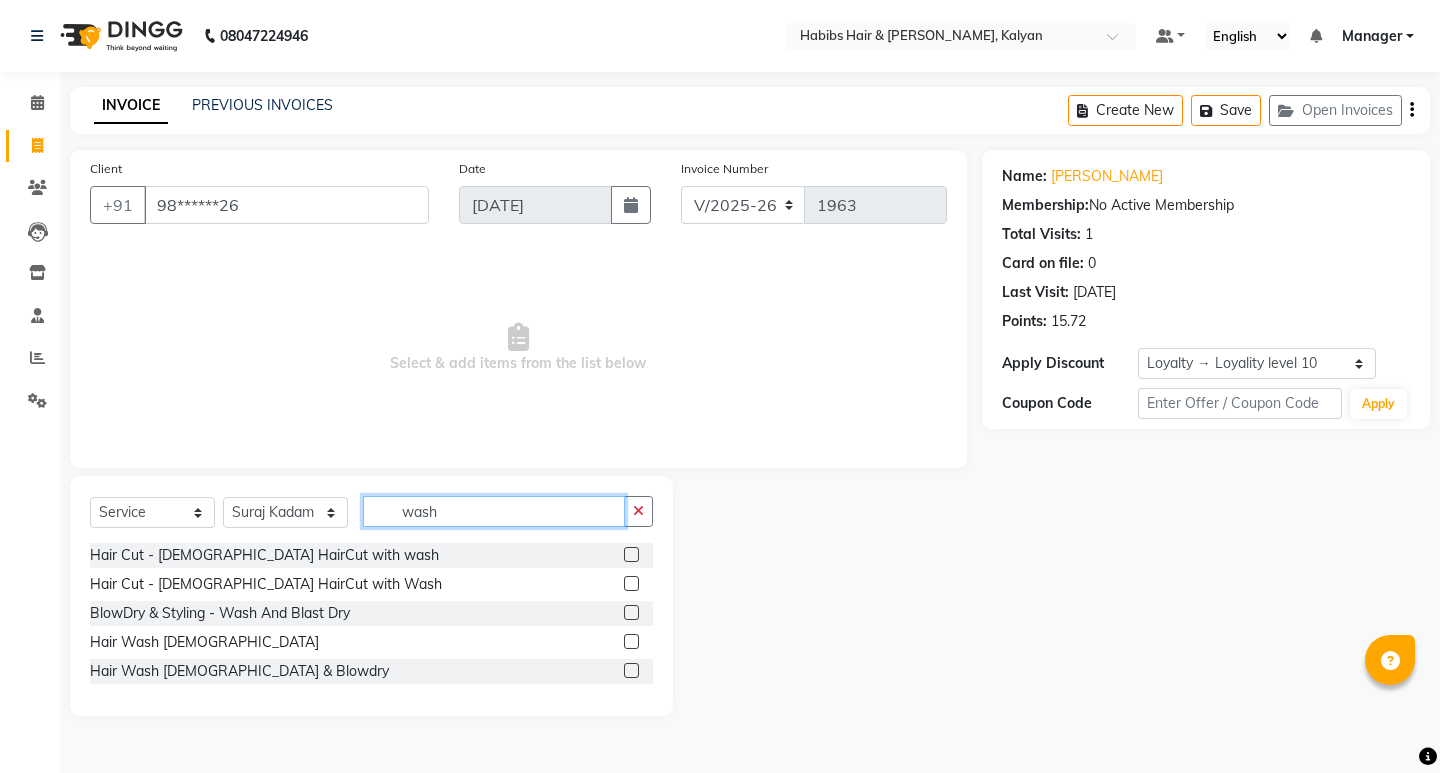 type on "wash" 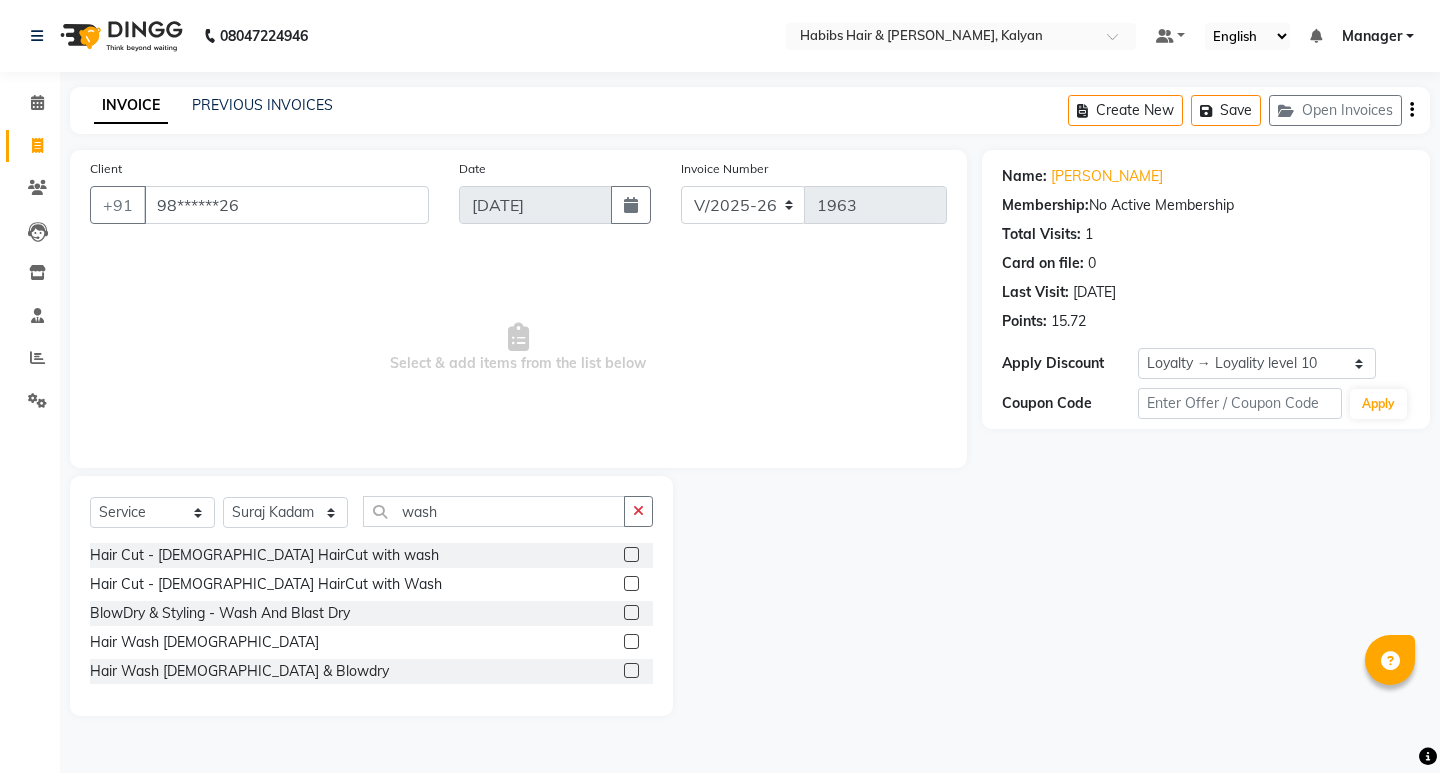 click 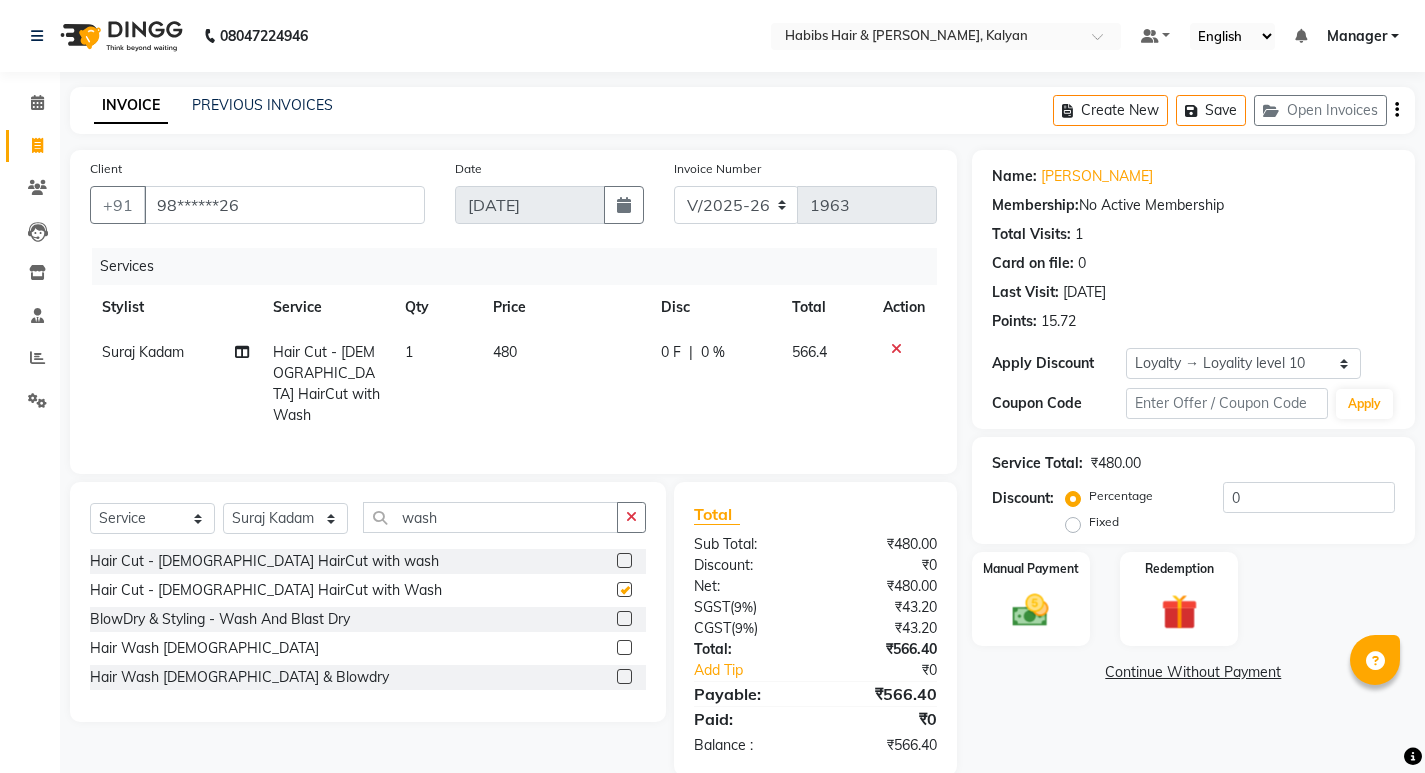 checkbox on "false" 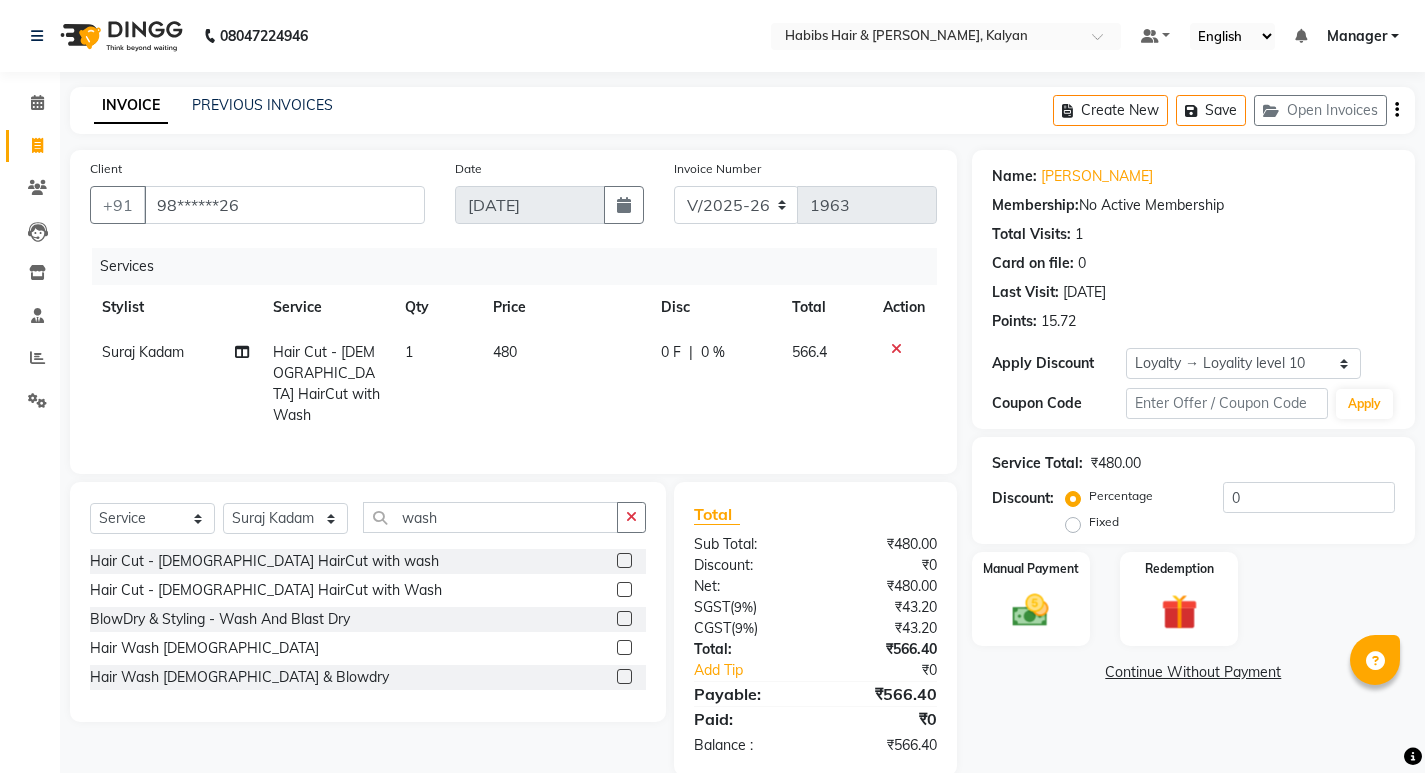 click on "480" 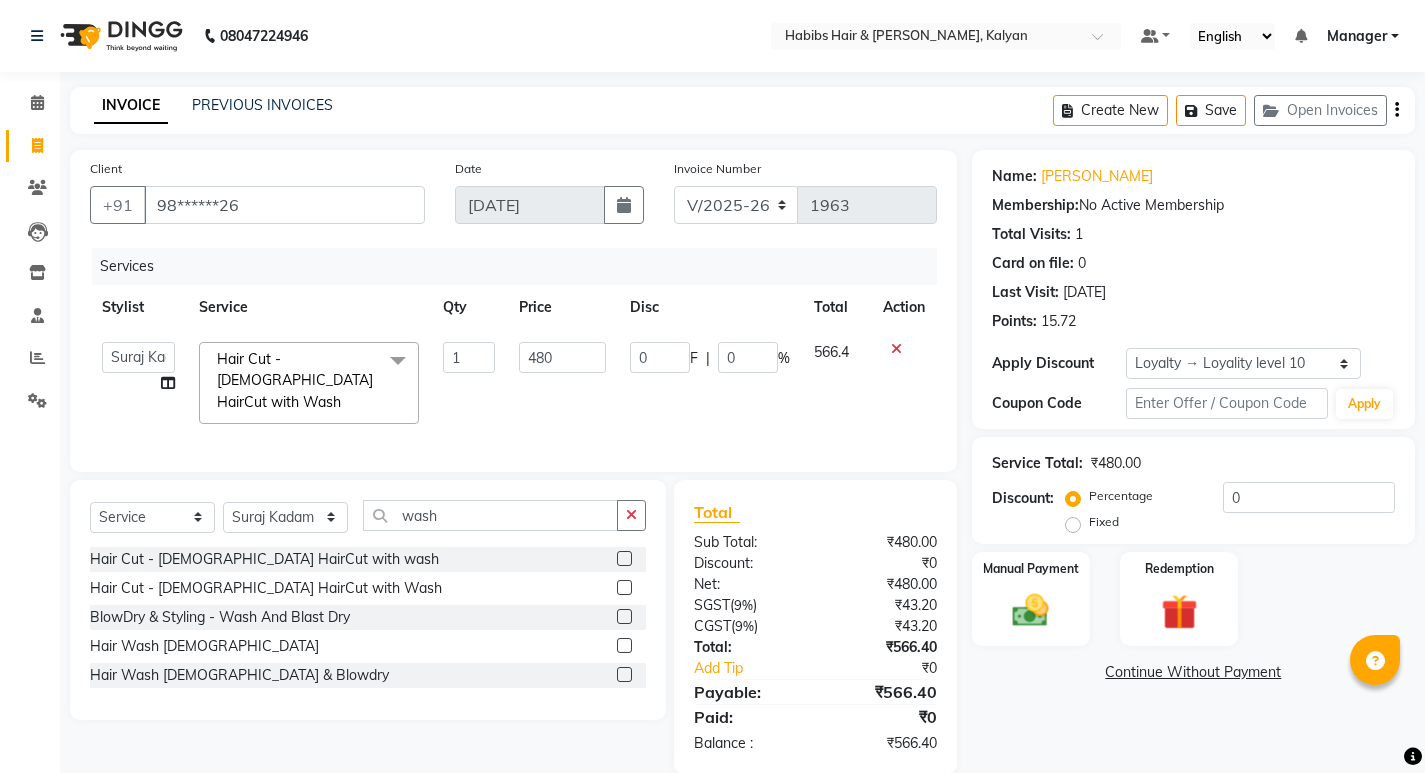 click on "480" 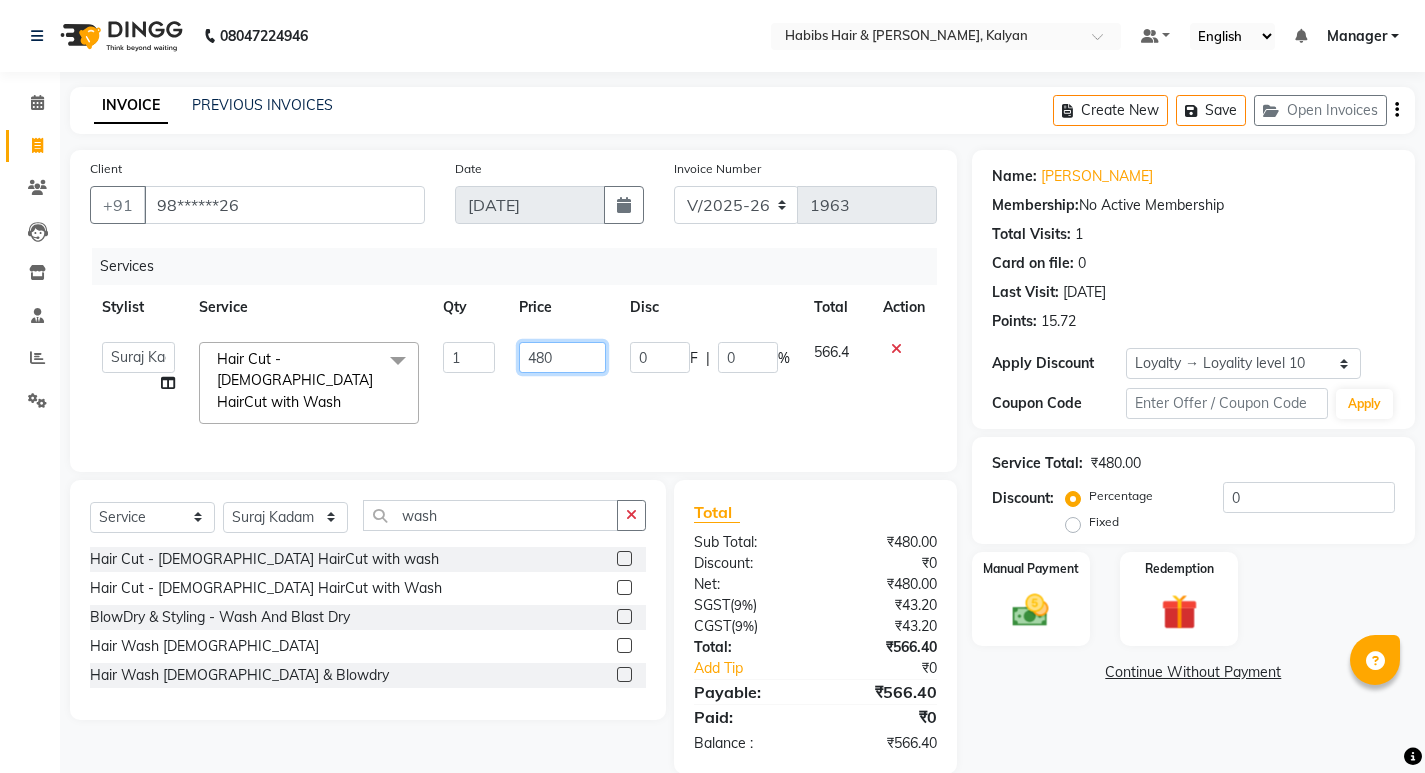 click on "480" 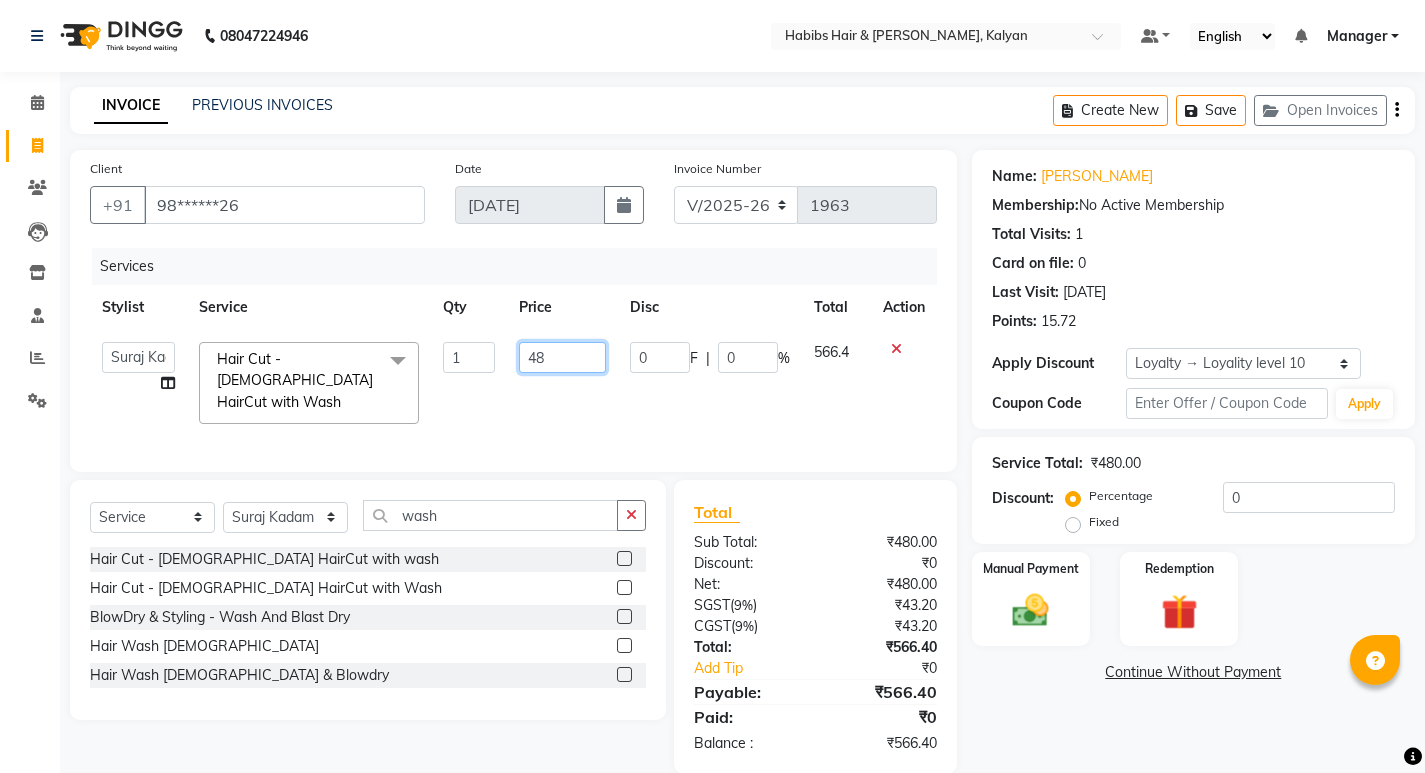type on "4" 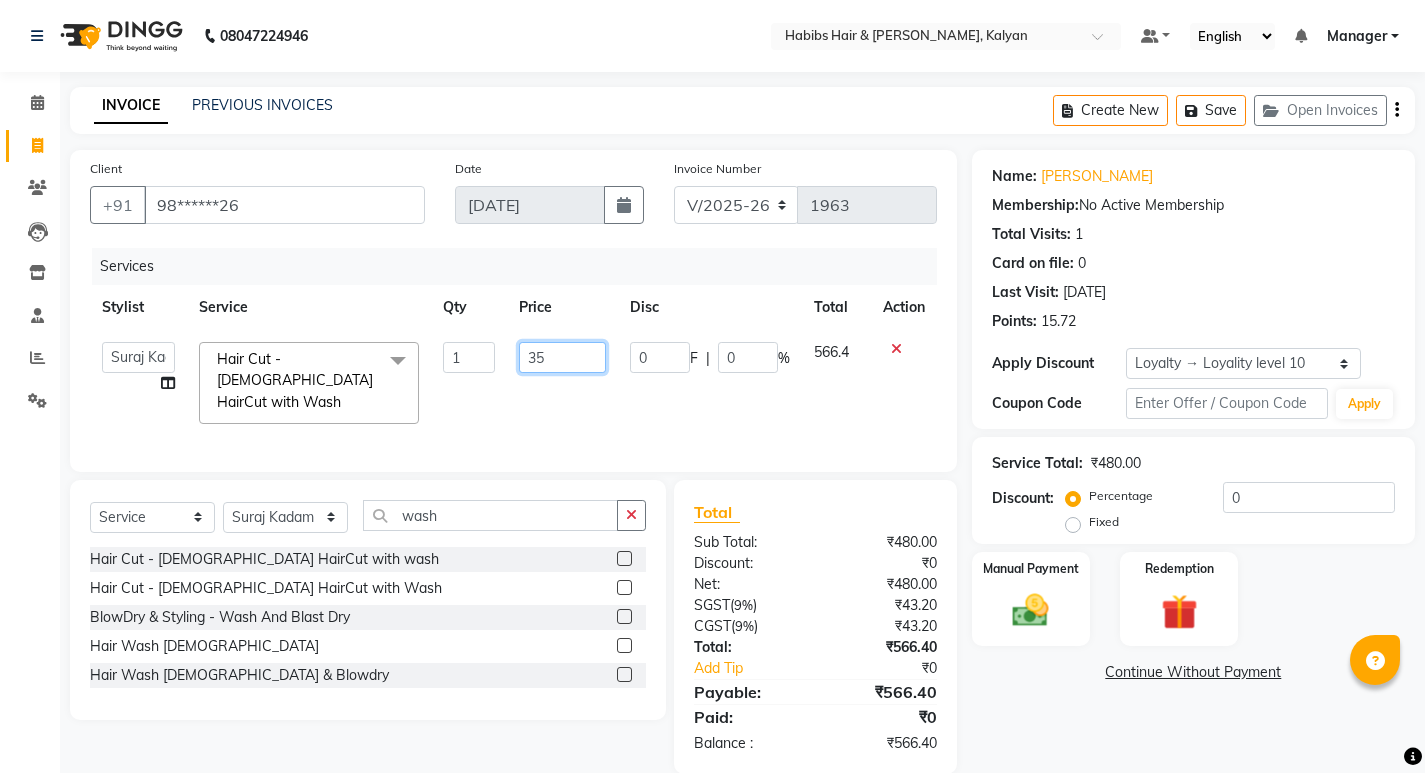 type on "350" 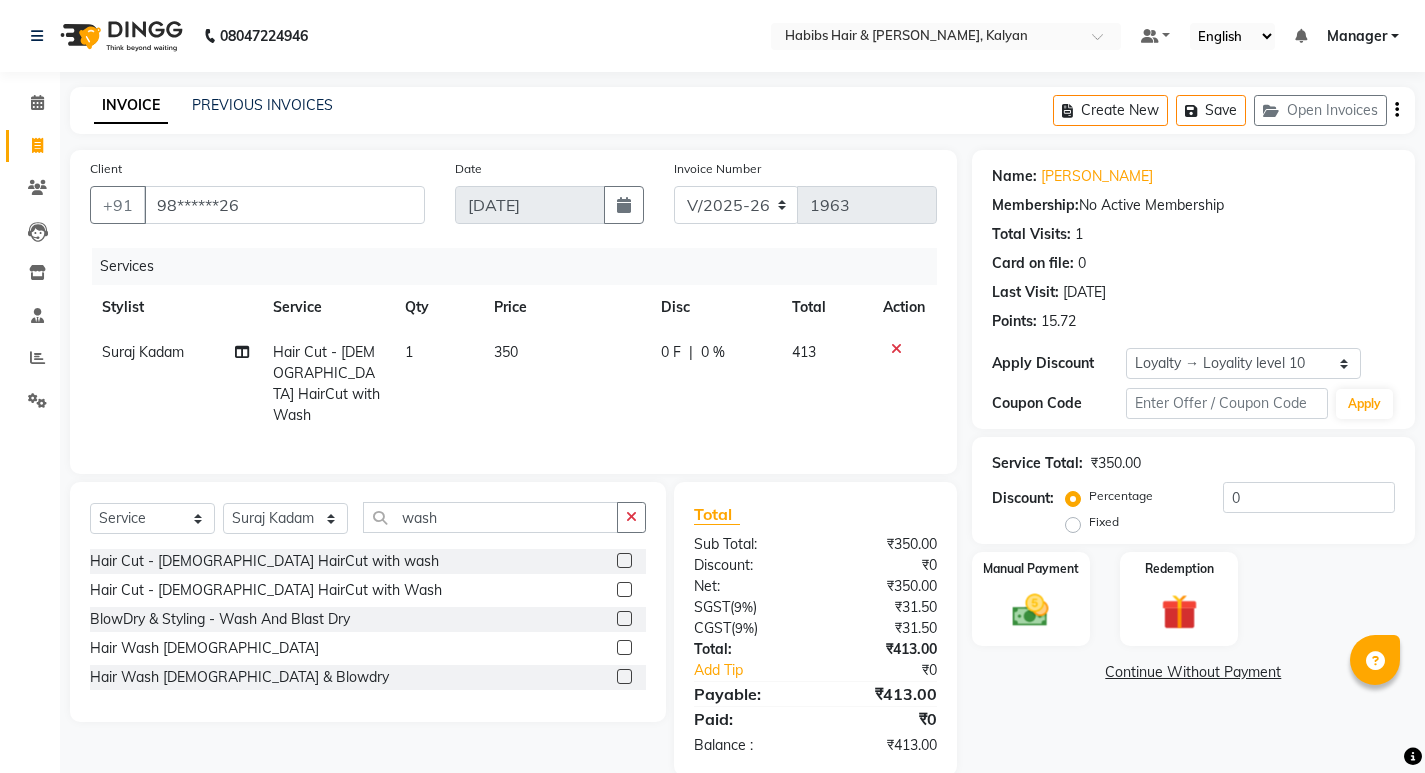 click 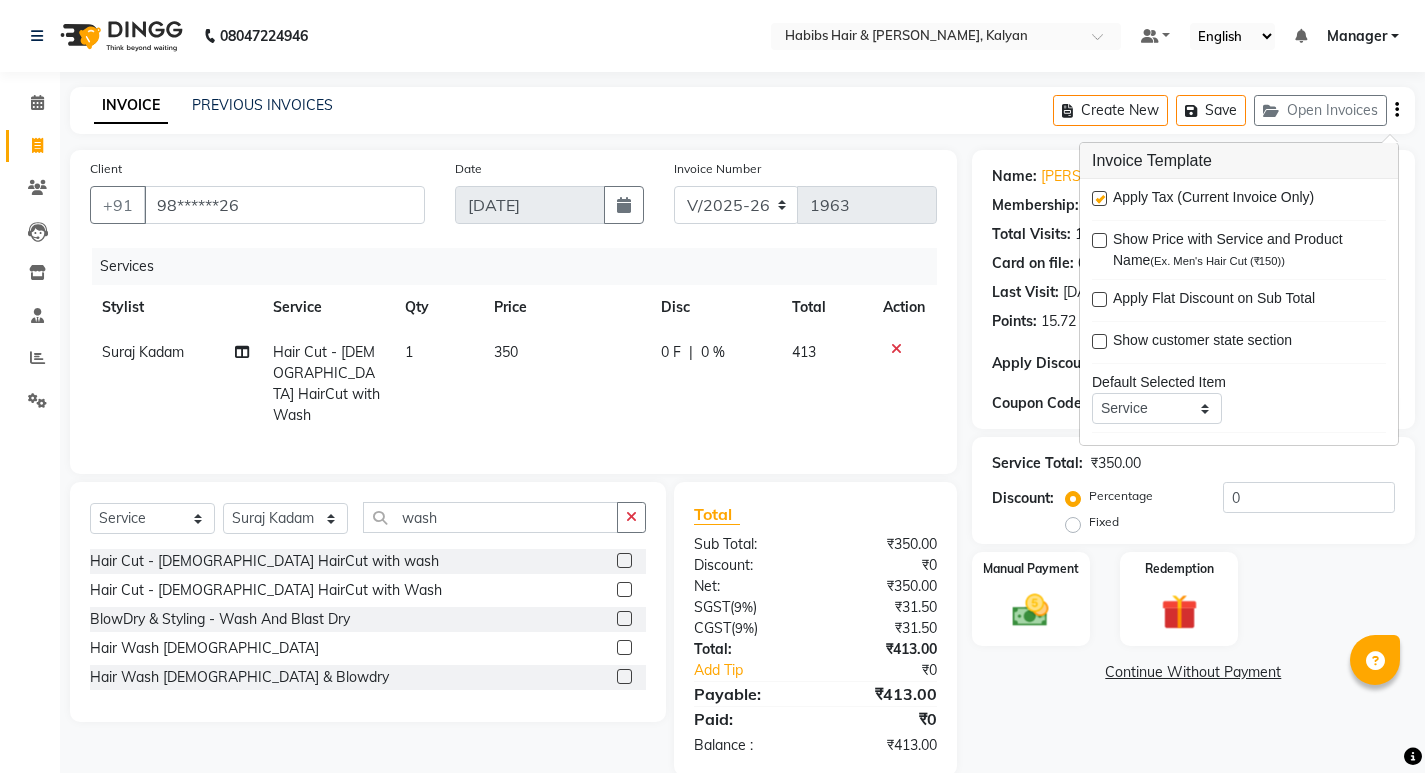 click at bounding box center (1099, 198) 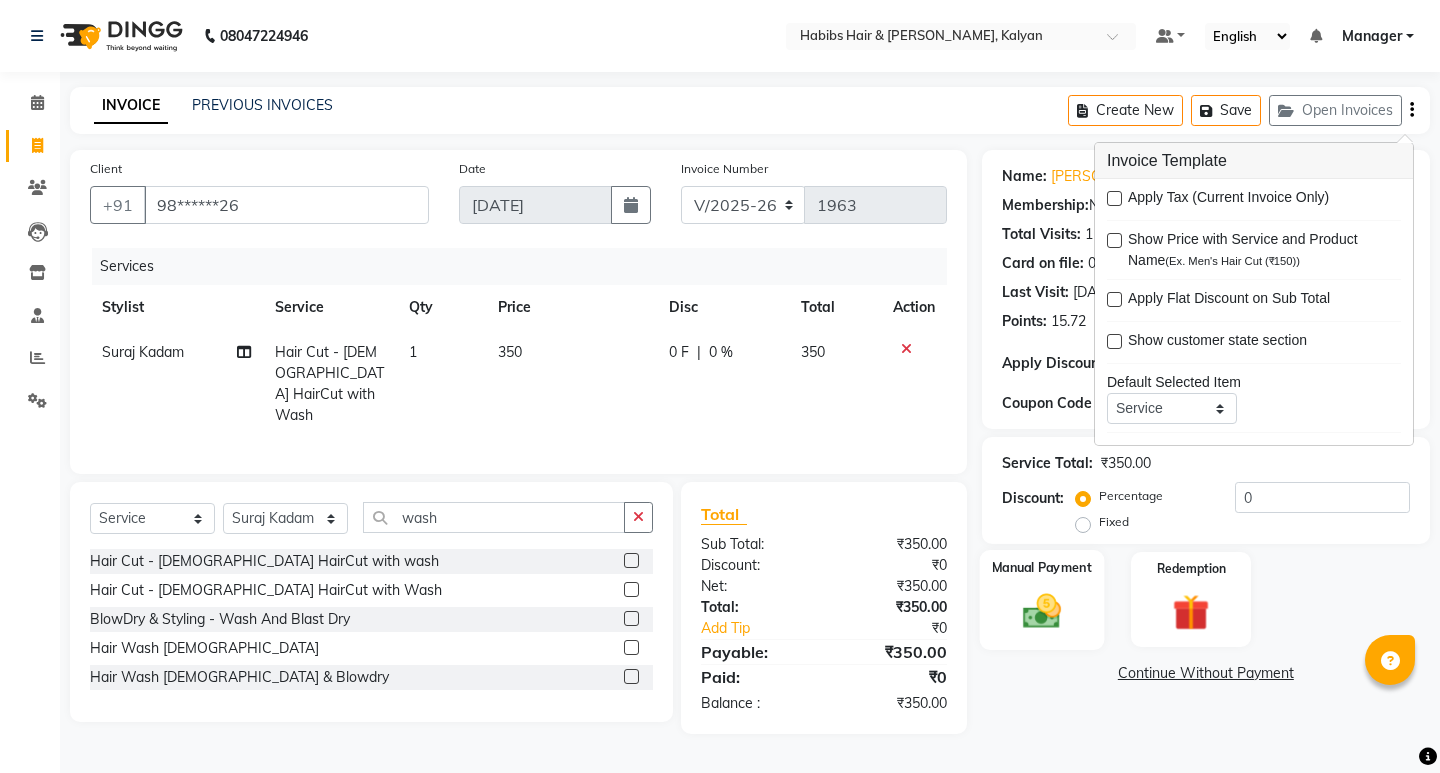 click on "Manual Payment" 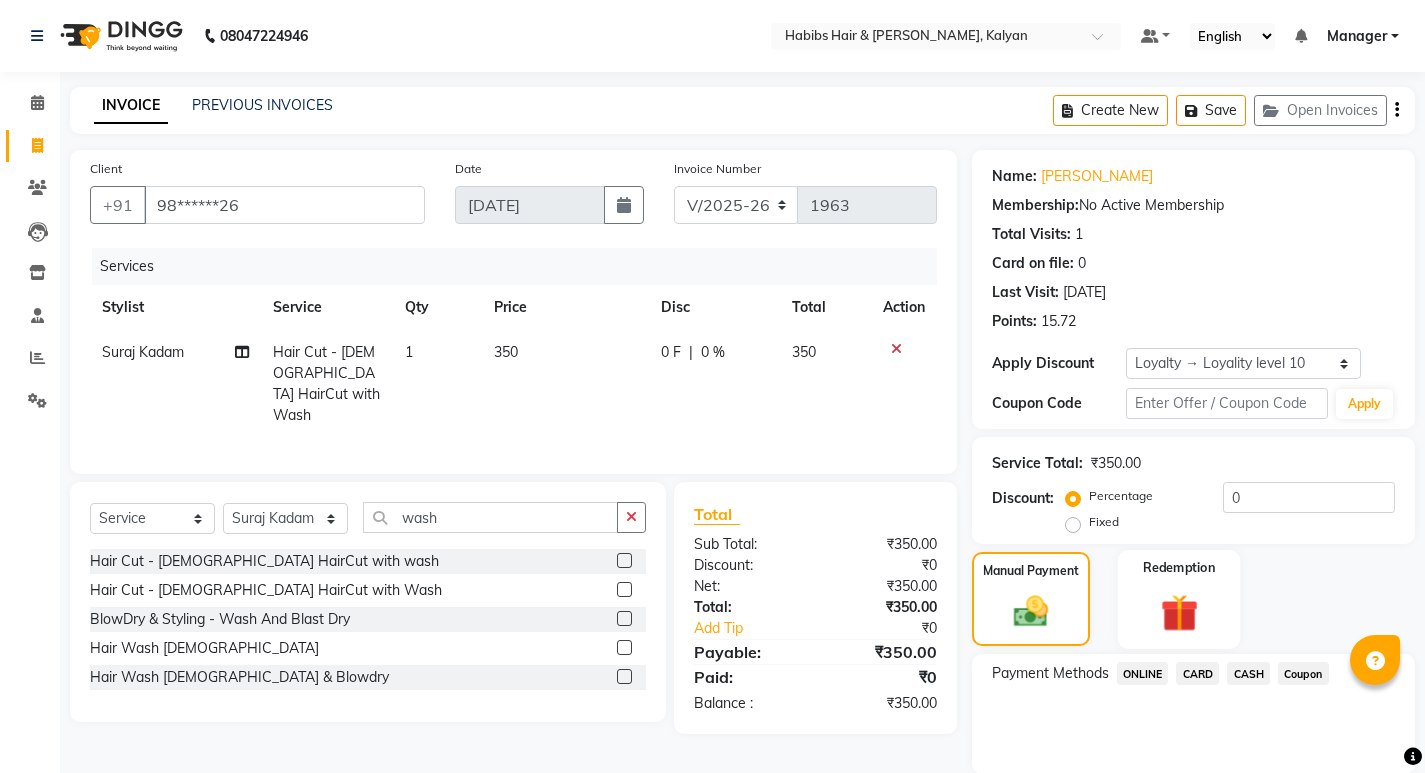 scroll, scrollTop: 72, scrollLeft: 0, axis: vertical 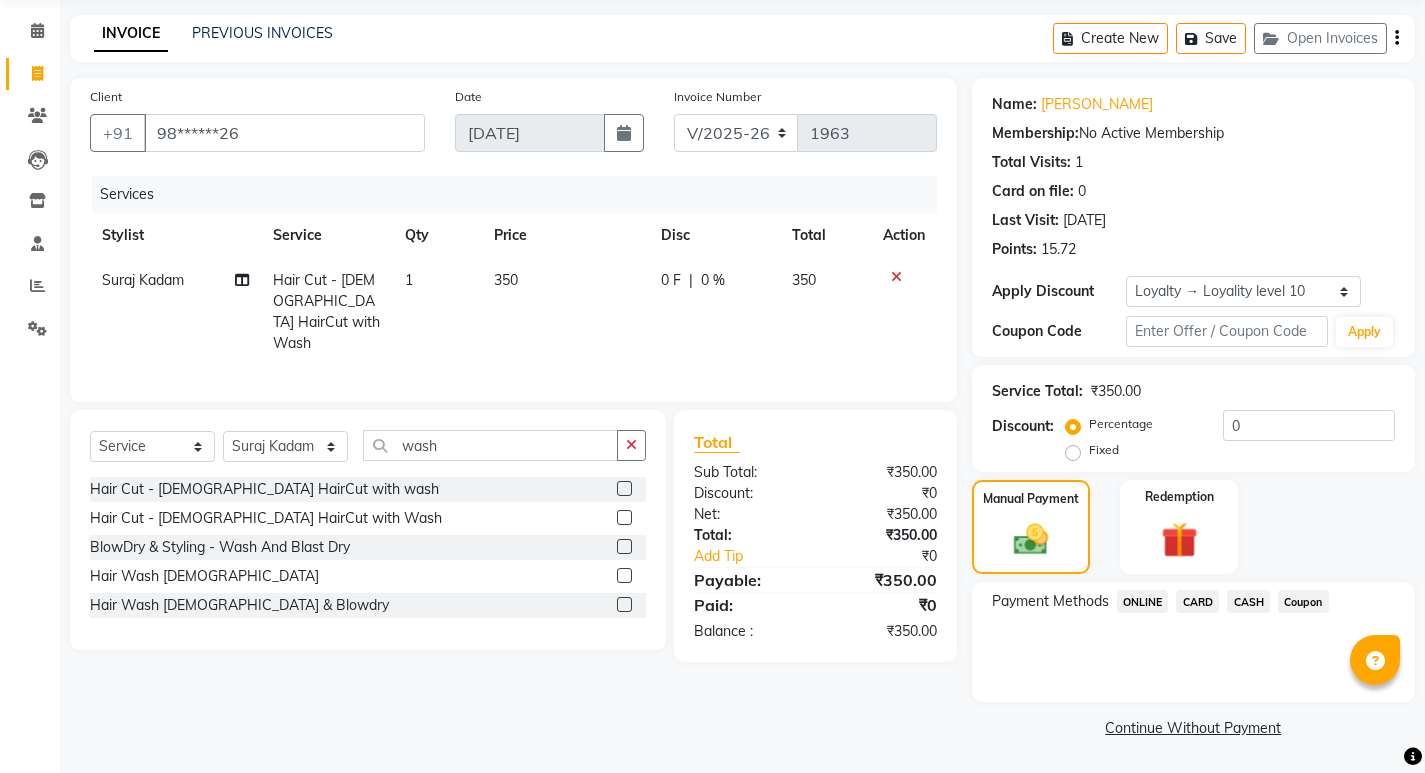 click on "CASH" 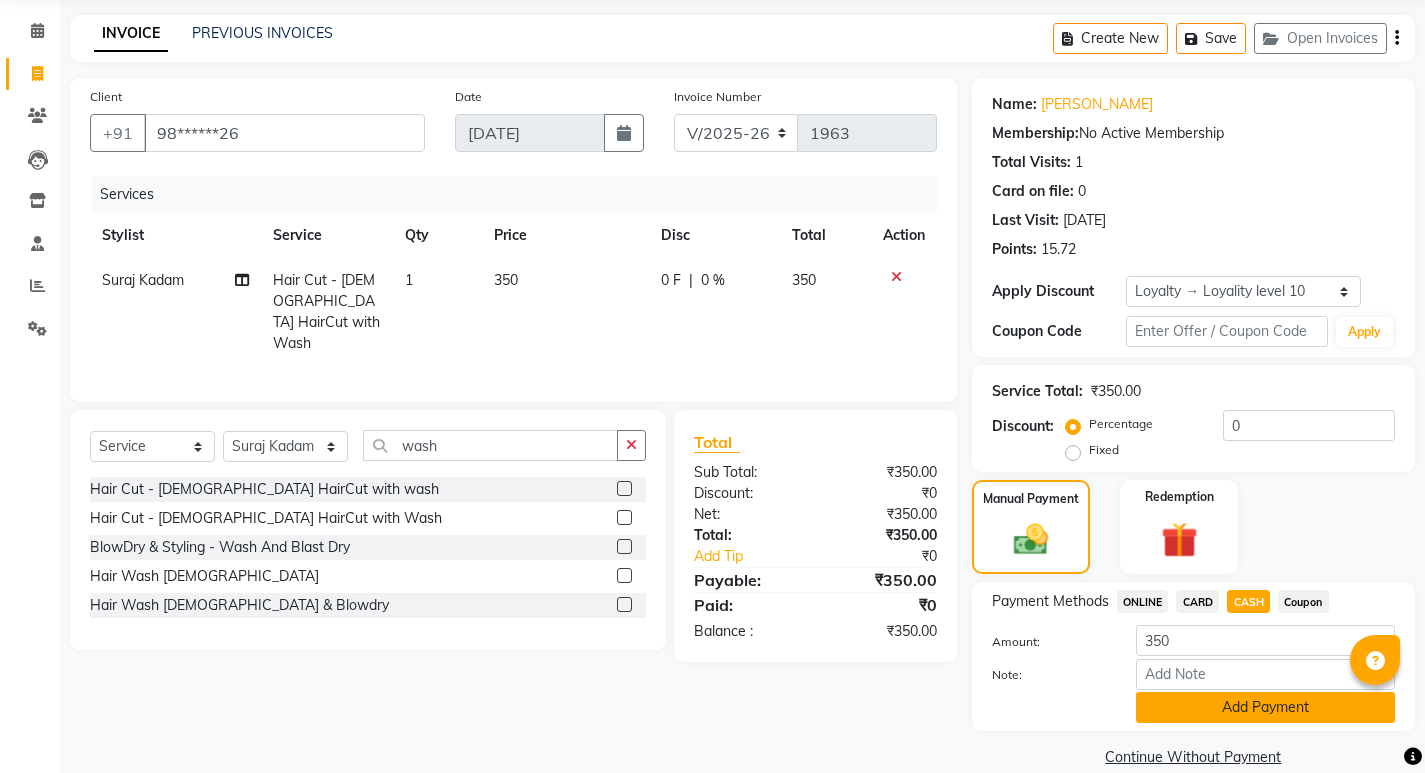 click on "Add Payment" 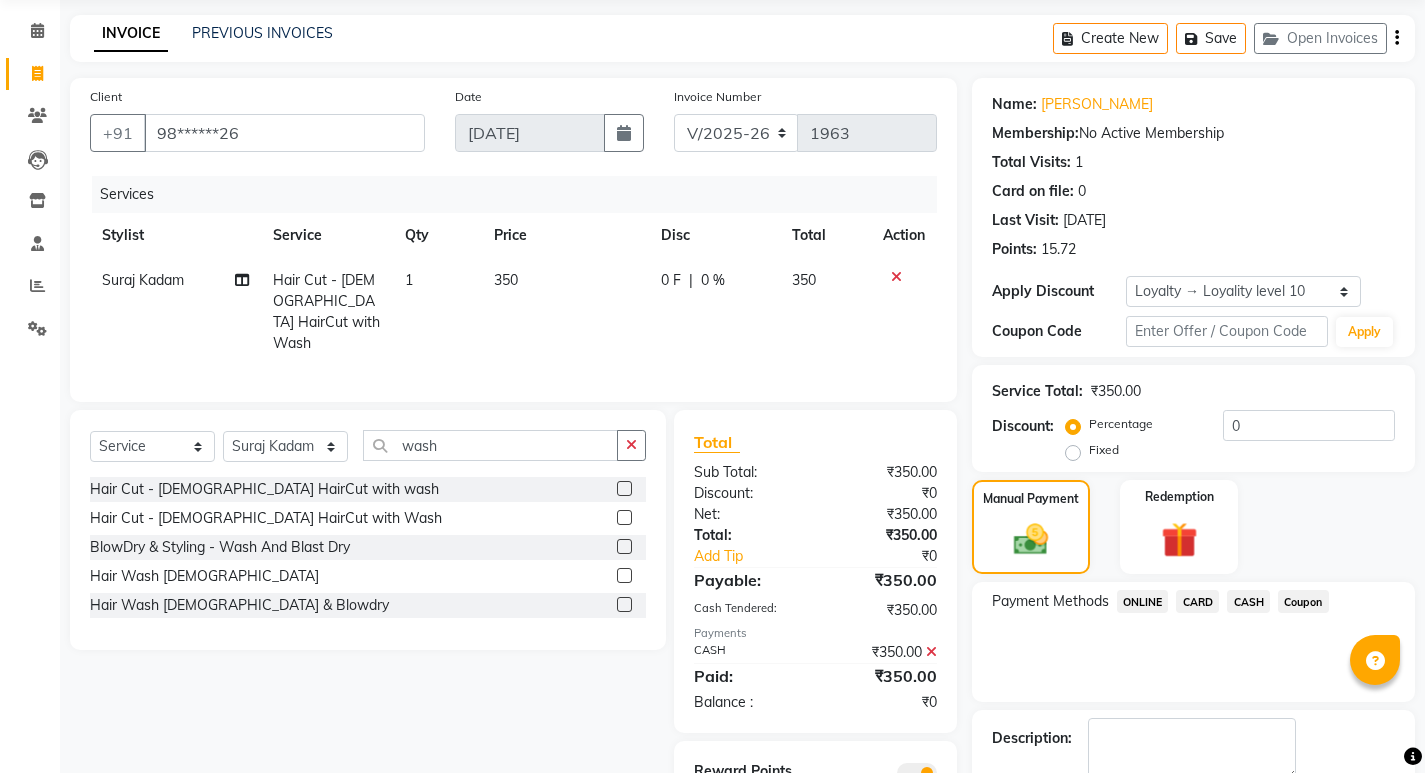 scroll, scrollTop: 185, scrollLeft: 0, axis: vertical 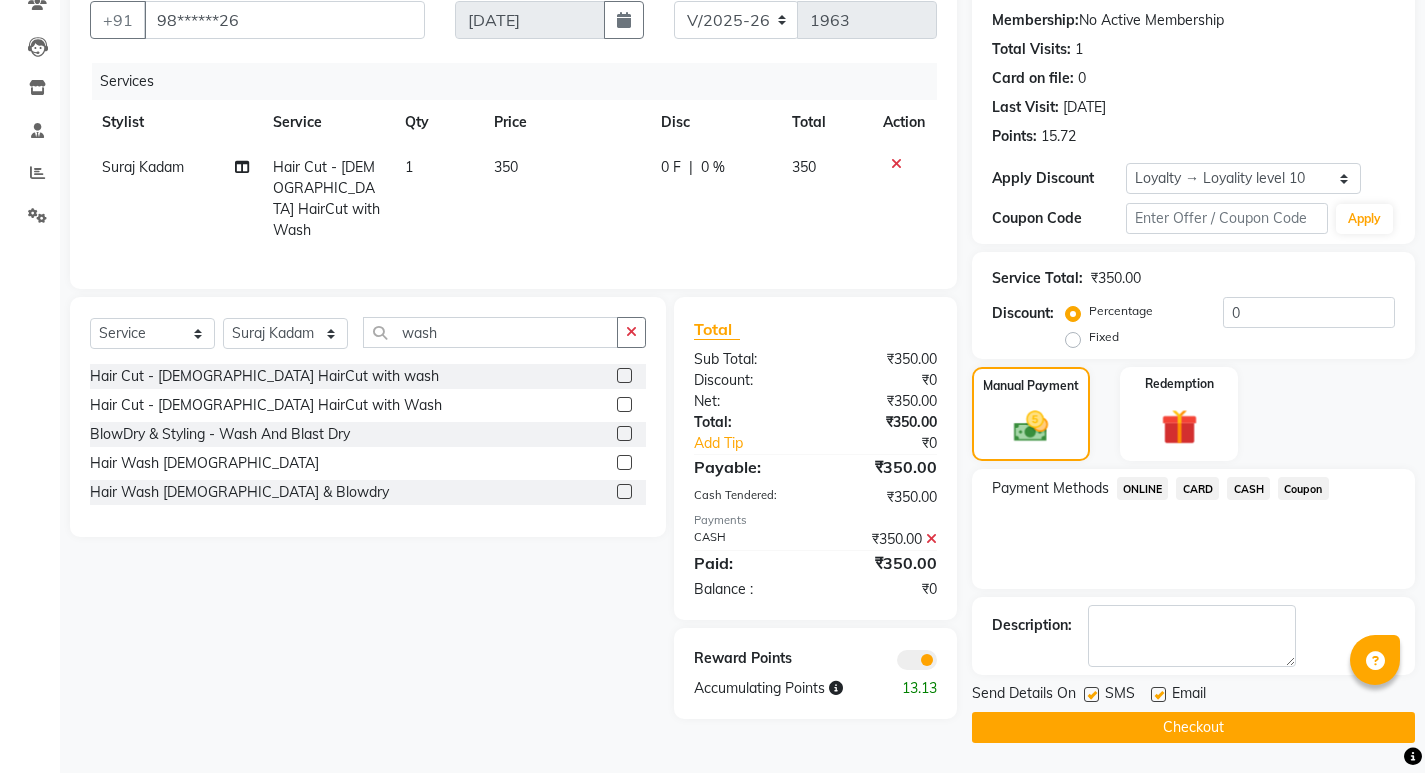 click on "Checkout" 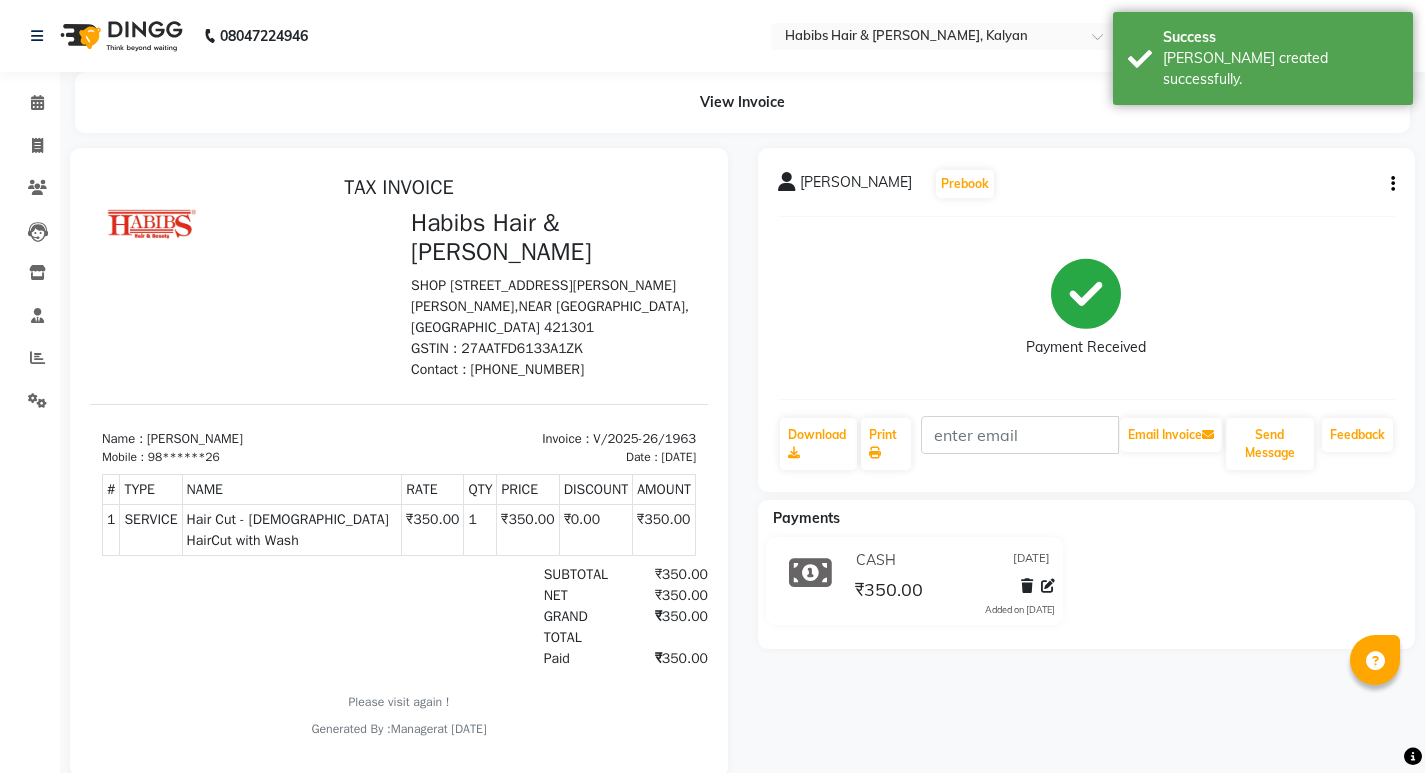 scroll, scrollTop: 0, scrollLeft: 0, axis: both 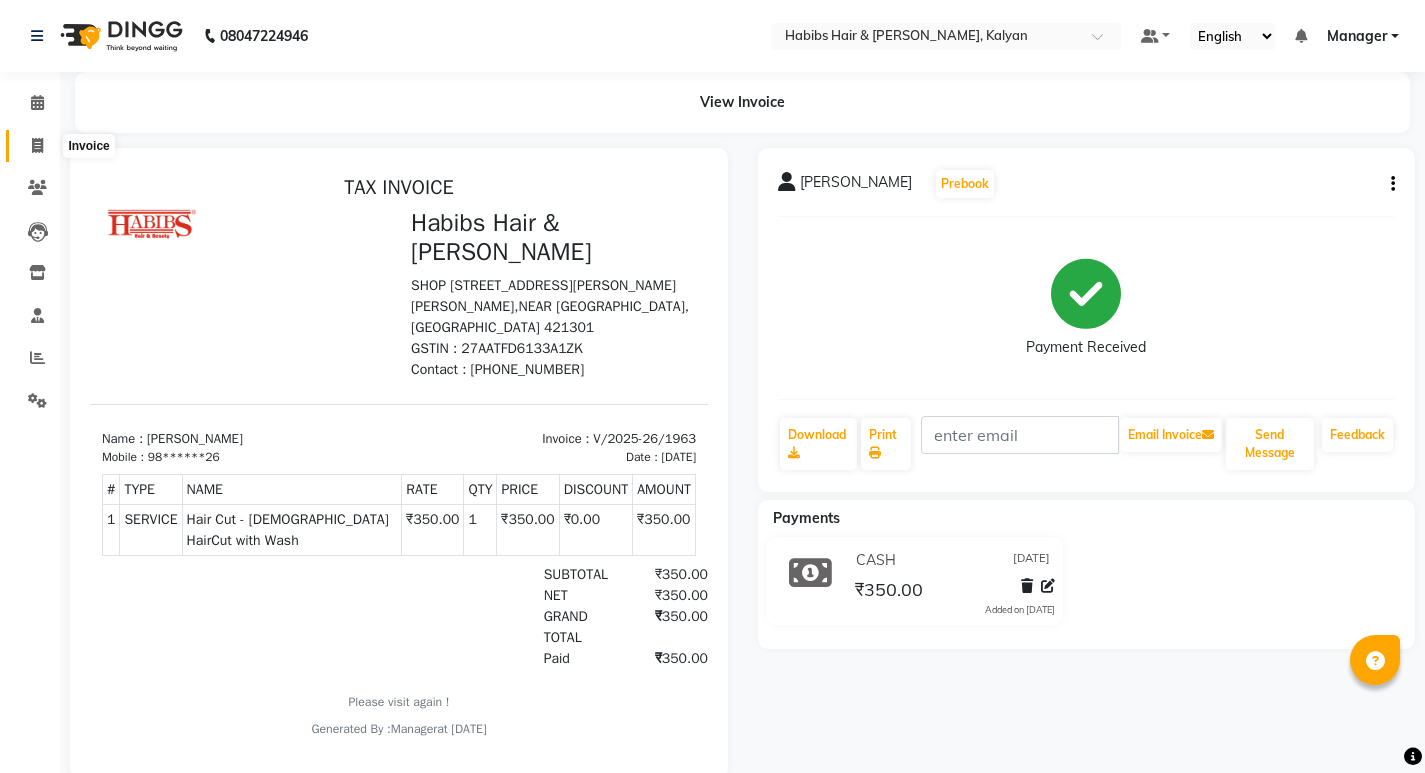 click 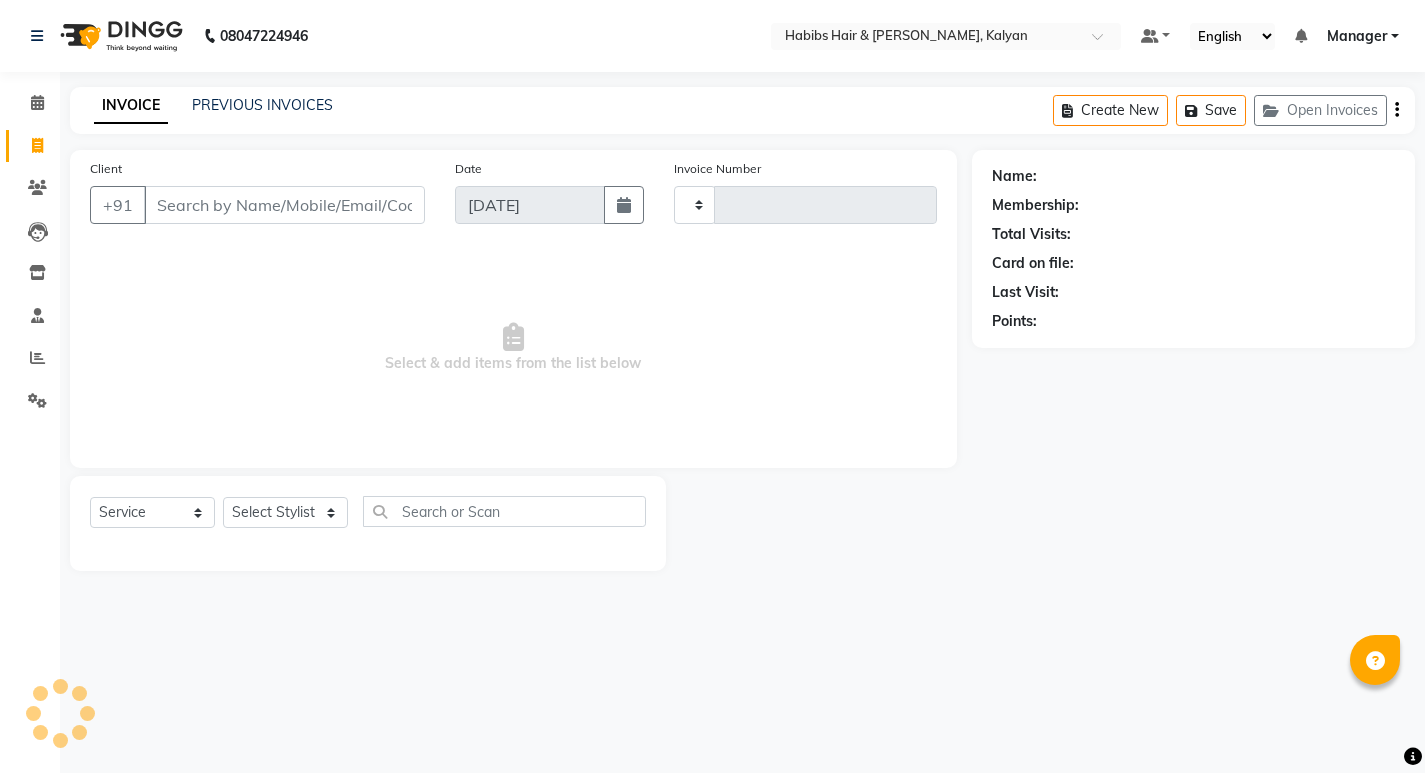 type on "1964" 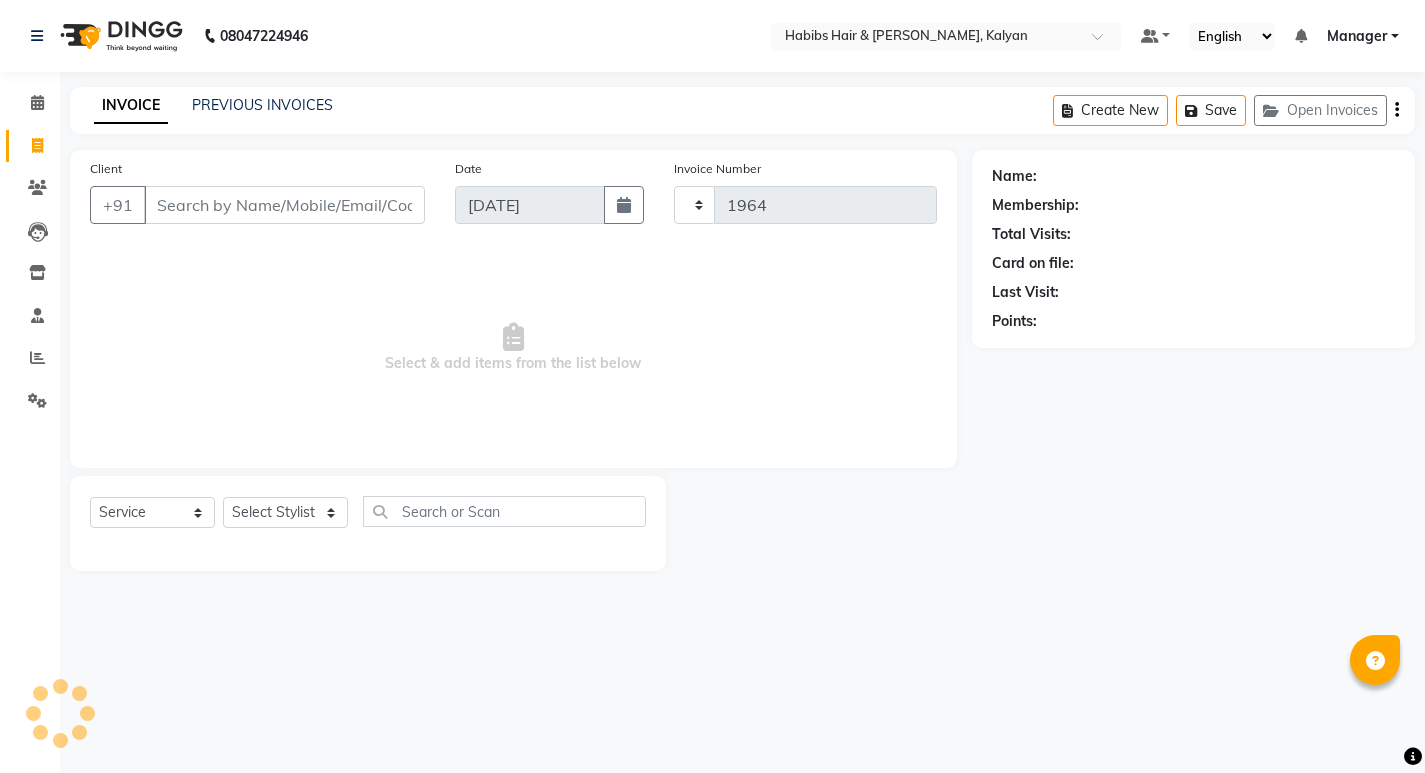 select on "8185" 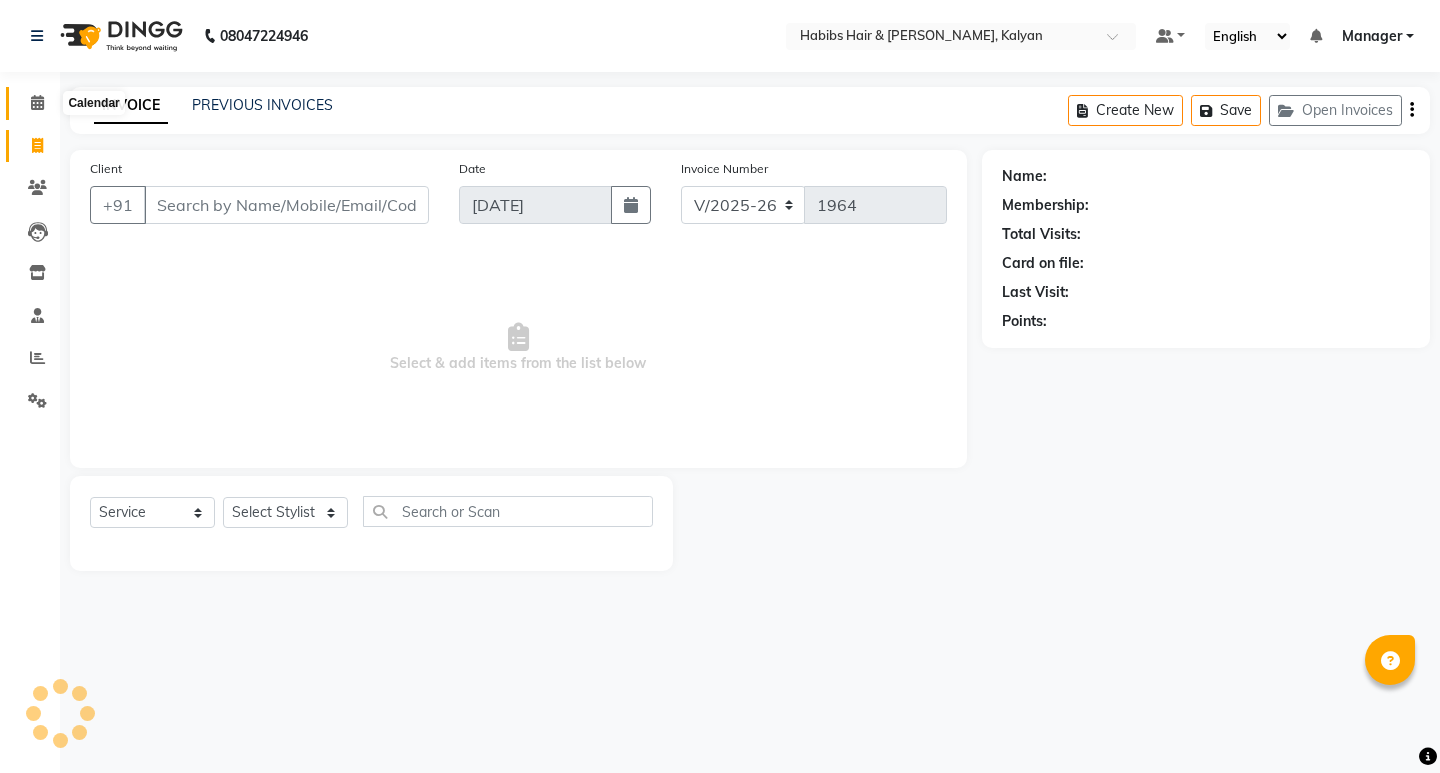 click 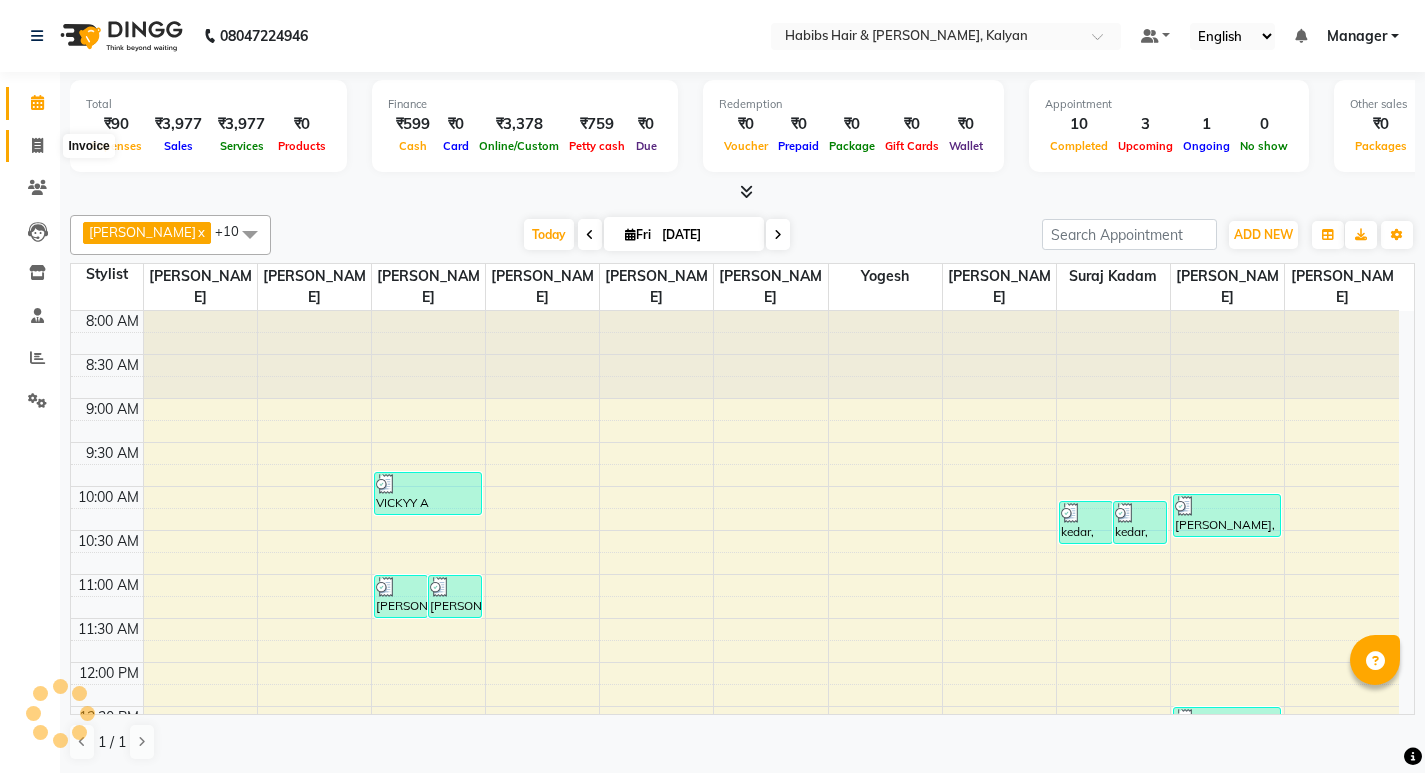 click 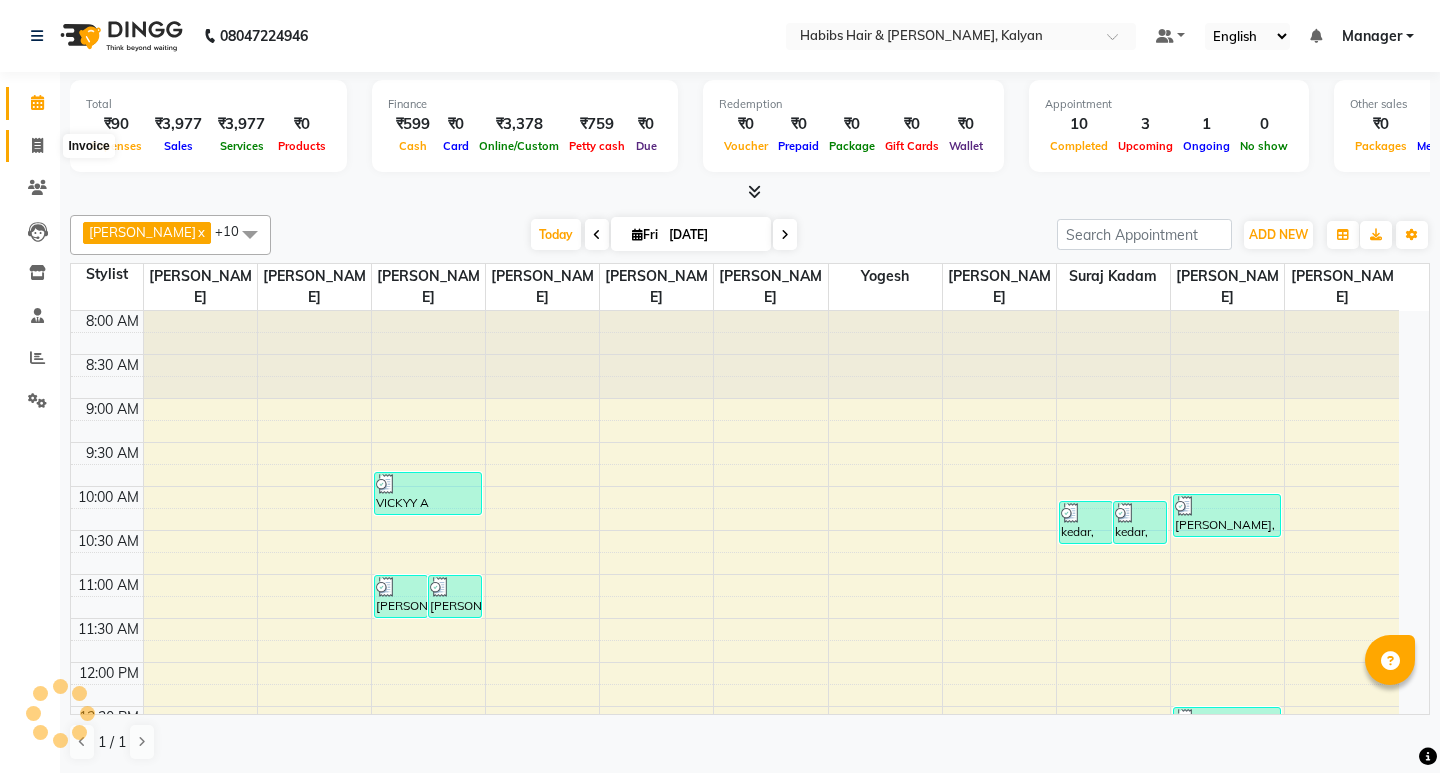 select on "8185" 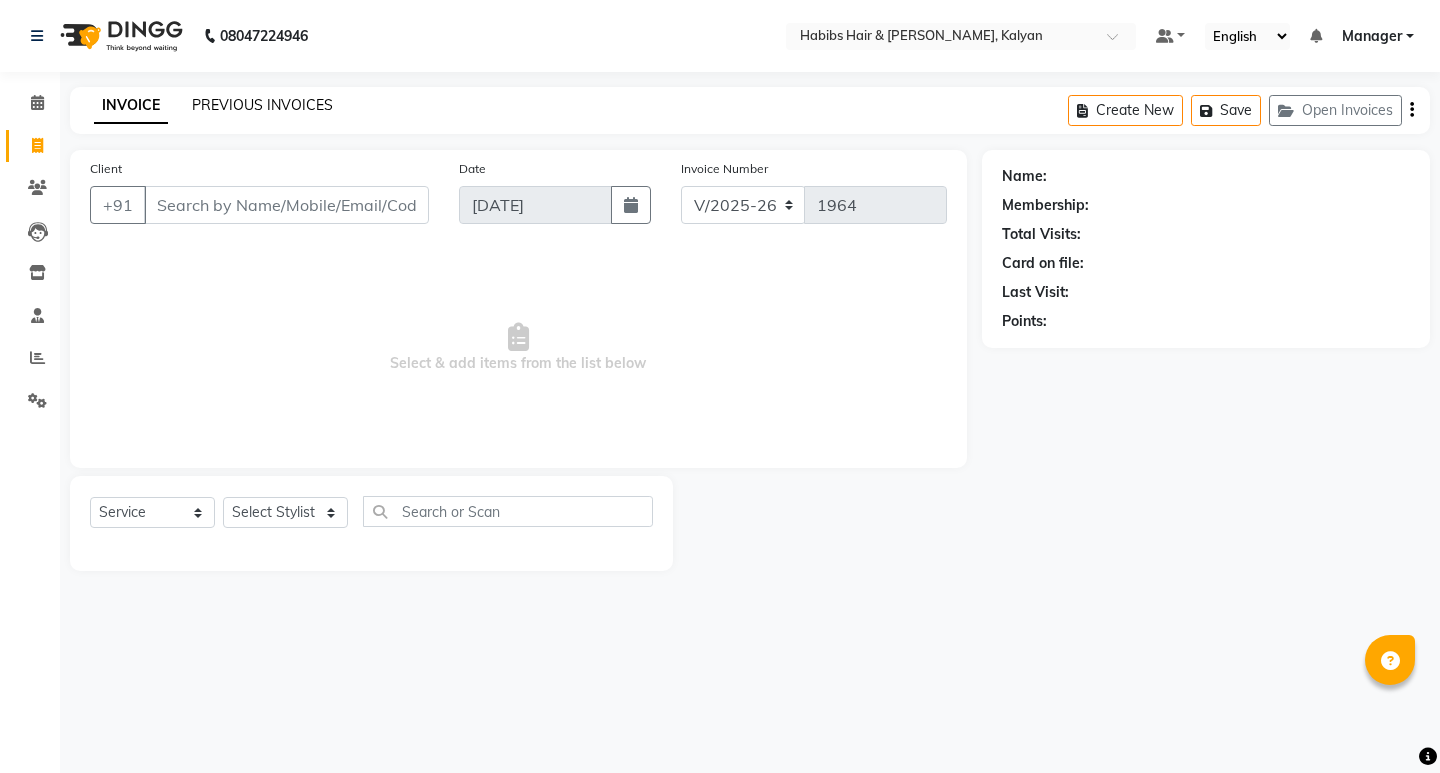 click on "PREVIOUS INVOICES" 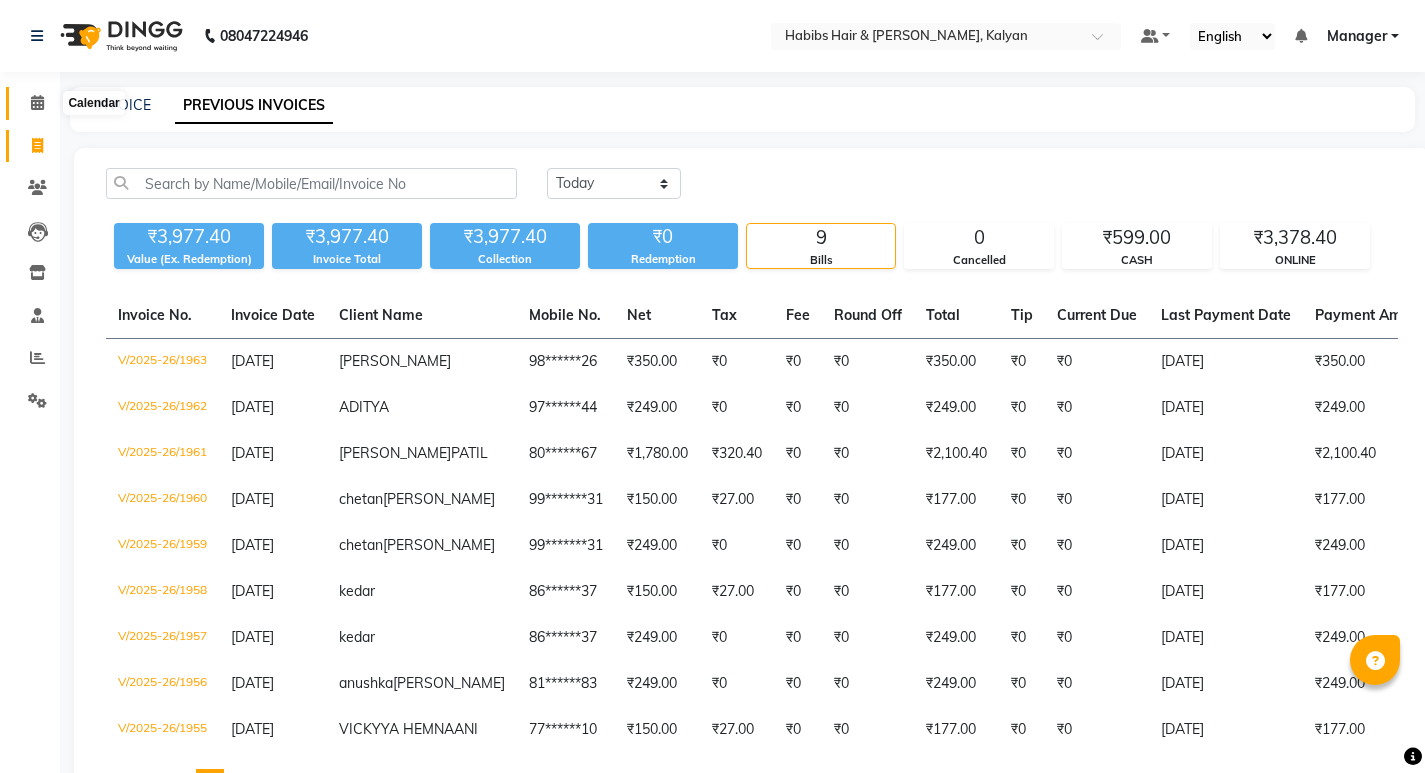click 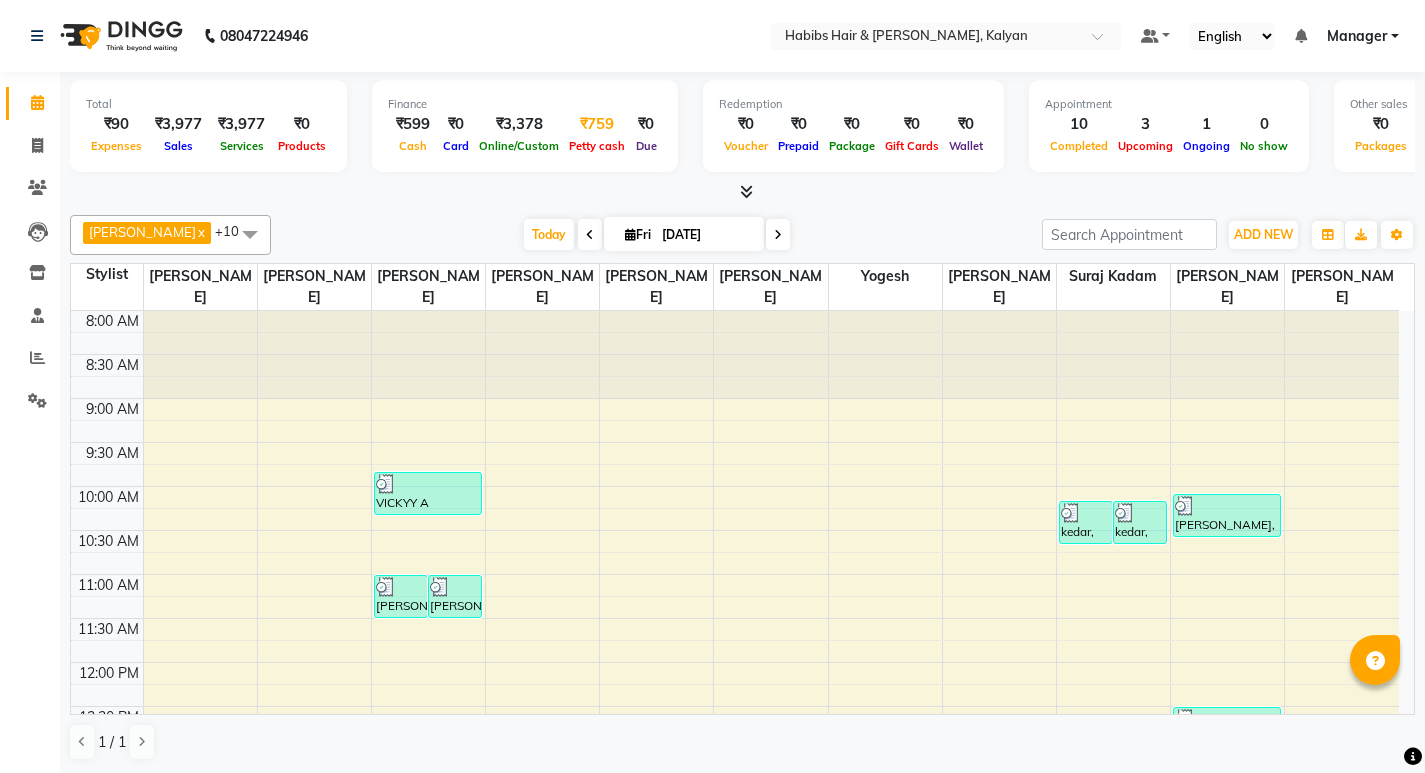 click on "₹759" at bounding box center (597, 124) 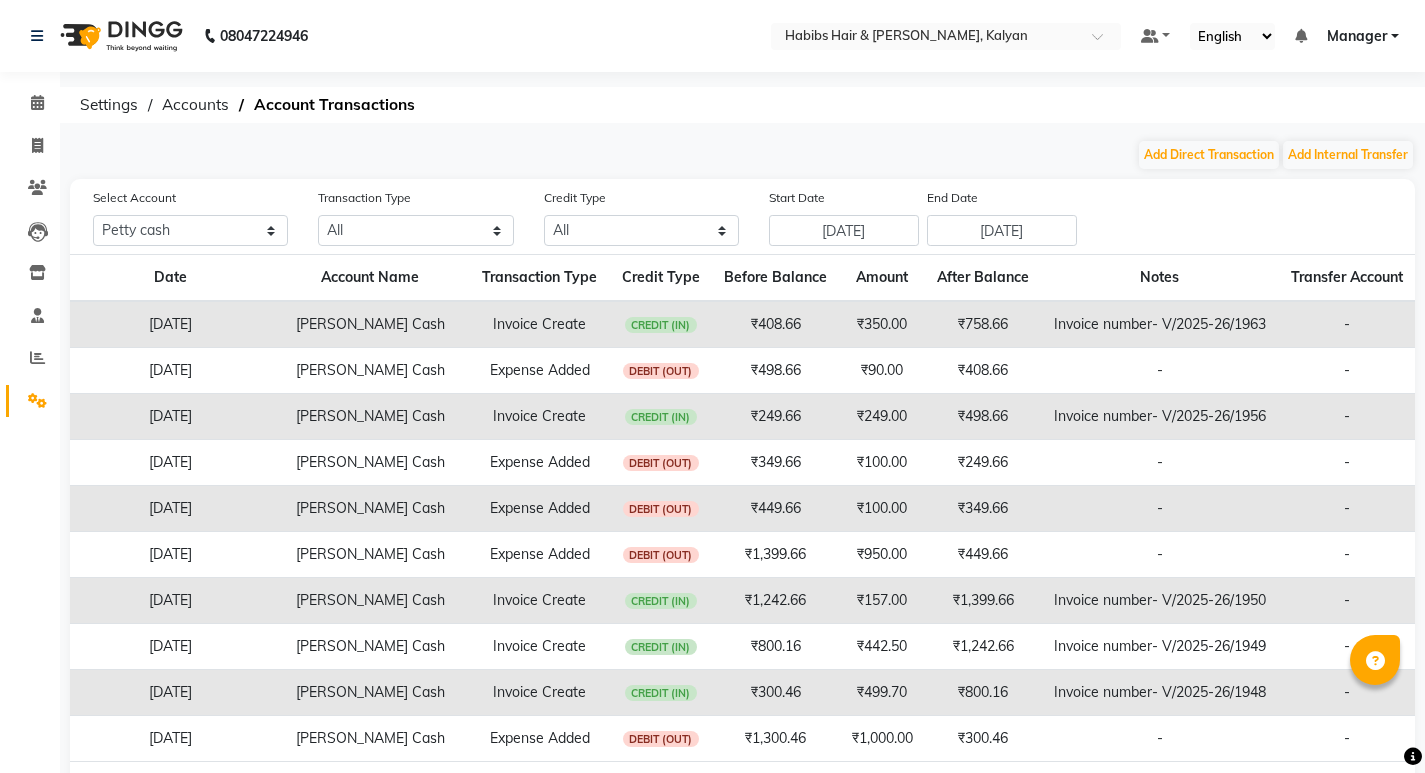 click on "08047224946 Select Location ×  Habibs Hair & Beauty Kalyan, Kalyan Default Panel My Panel English ENGLISH Español العربية मराठी हिंदी ગુજરાતી தமிழ் 中文 Notifications nothing to show Manager Manage Profile Change Password Sign out  Version:3.15.4  ☀  Habibs Hair & Beauty Kalyan, Kalyan  Calendar  Invoice  Clients  Leads   Inventory  Staff  Reports  Settings Completed InProgress Upcoming Dropped Tentative Check-In Confirm Bookings Segments Page Builder Settings  Accounts   Account Transactions  Add Direct Transaction Add Internal Transfer Select Account All Petty cash Default account Transaction Type All Direct Internal Transfer Expense Invoice Daily Register Credit Type All Credit (IN) Debit (OUT) Start Date 04-07-2025 End Date 11-07-2025 Date Account Name Transaction Type Credit Type Before Balance Amount After Balance Notes Transfer Account 11-07-2025 Petty Cash Invoice Create  CREDIT (IN)  ₹408.66 ₹350.00 ₹758.66 -  11-07-2025 Petty Cash" at bounding box center (712, 425) 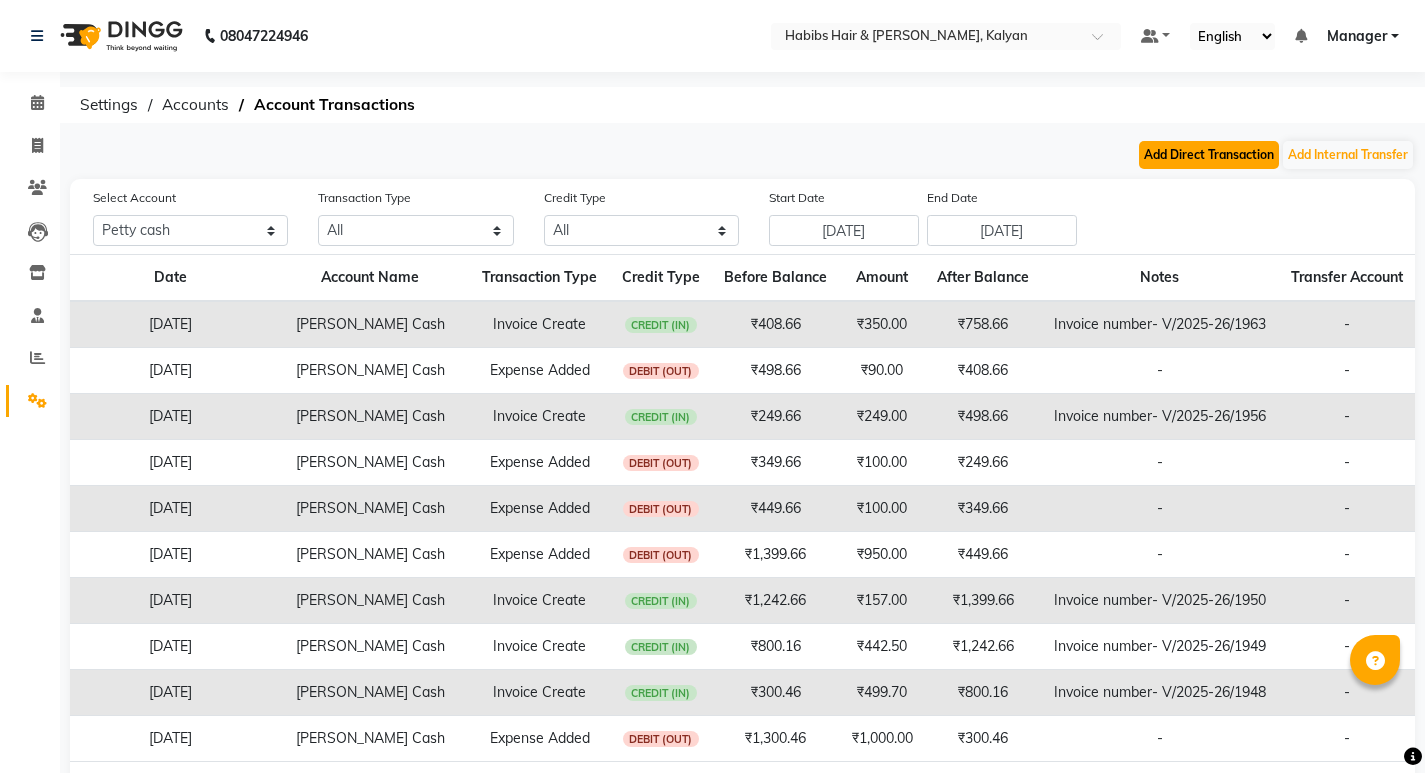 click on "Add Direct Transaction" 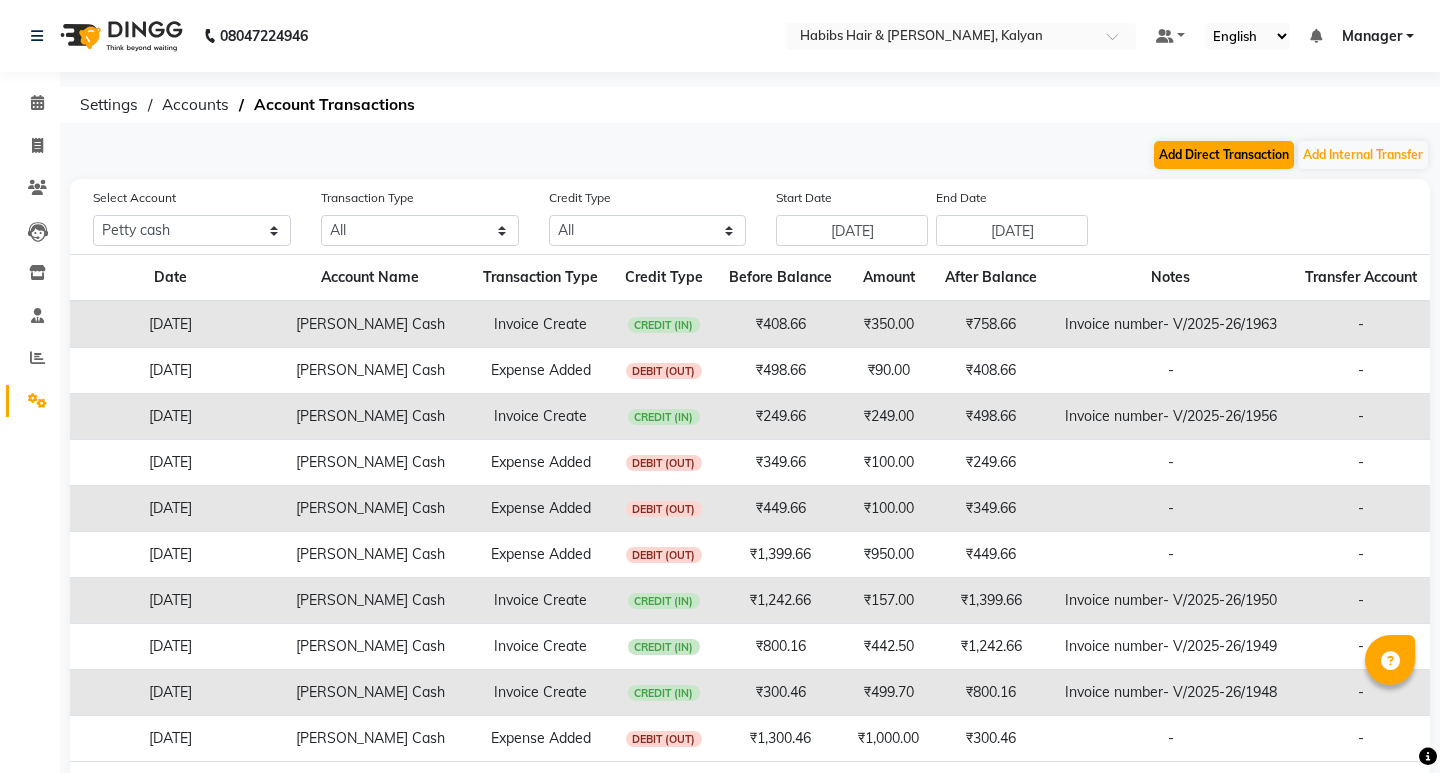 select on "direct" 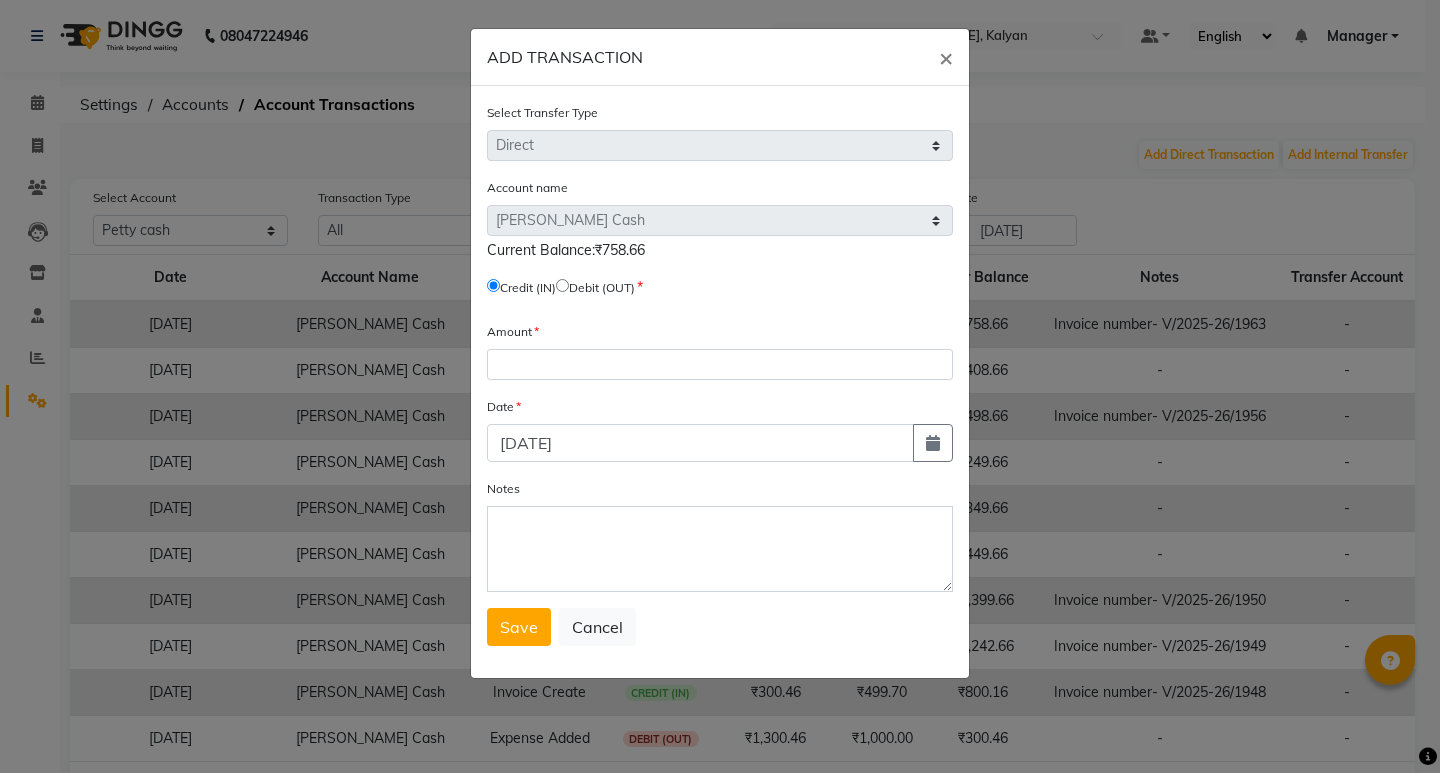 click 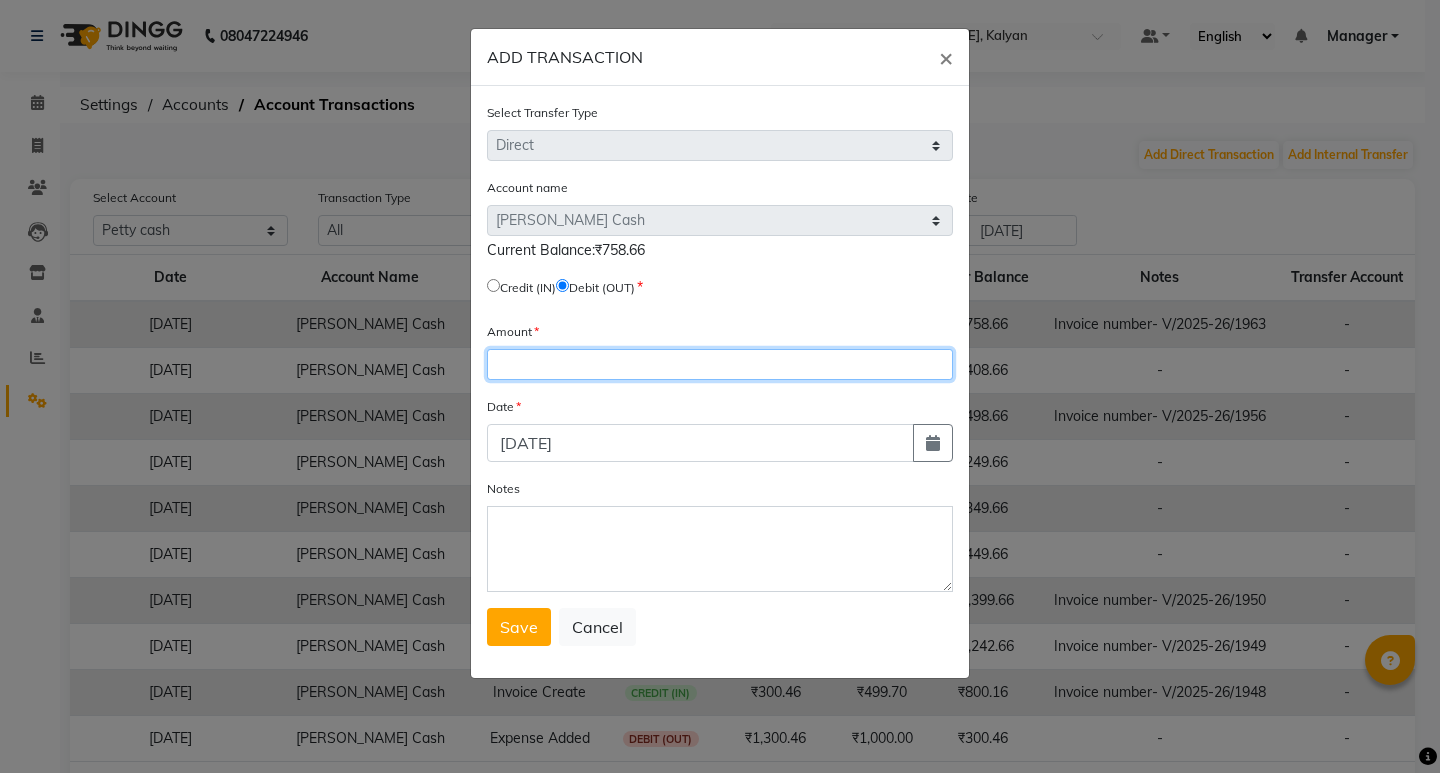 click 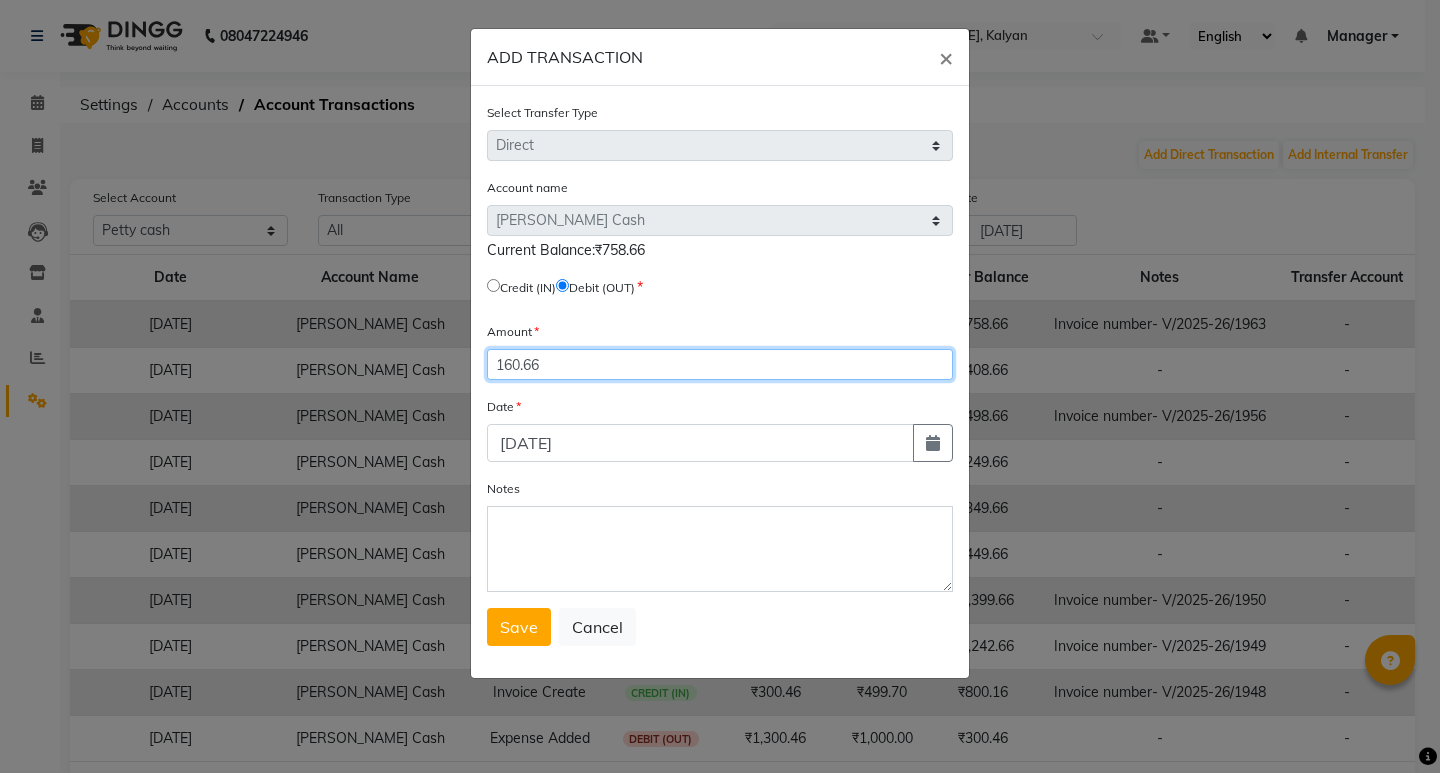 type on "160.66" 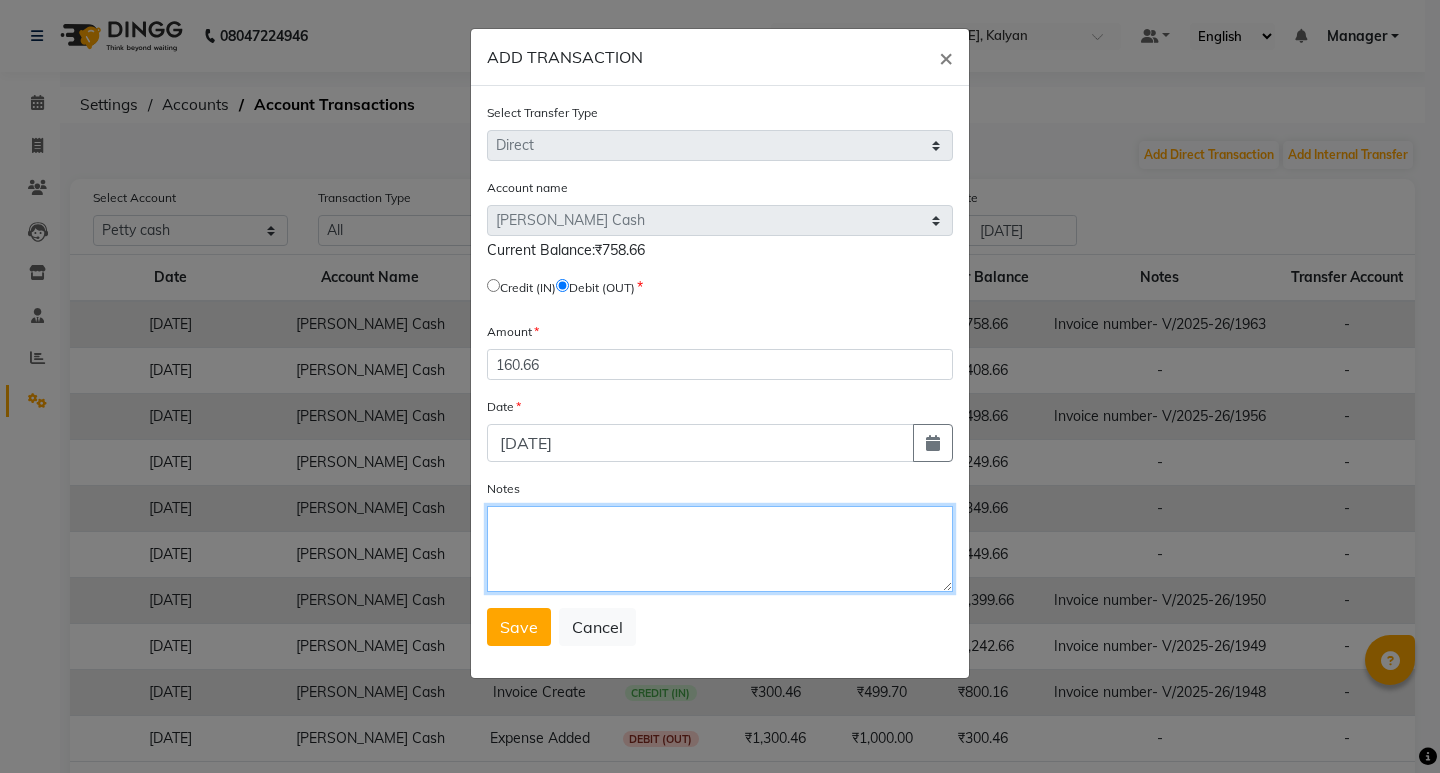 click on "Notes" at bounding box center (720, 549) 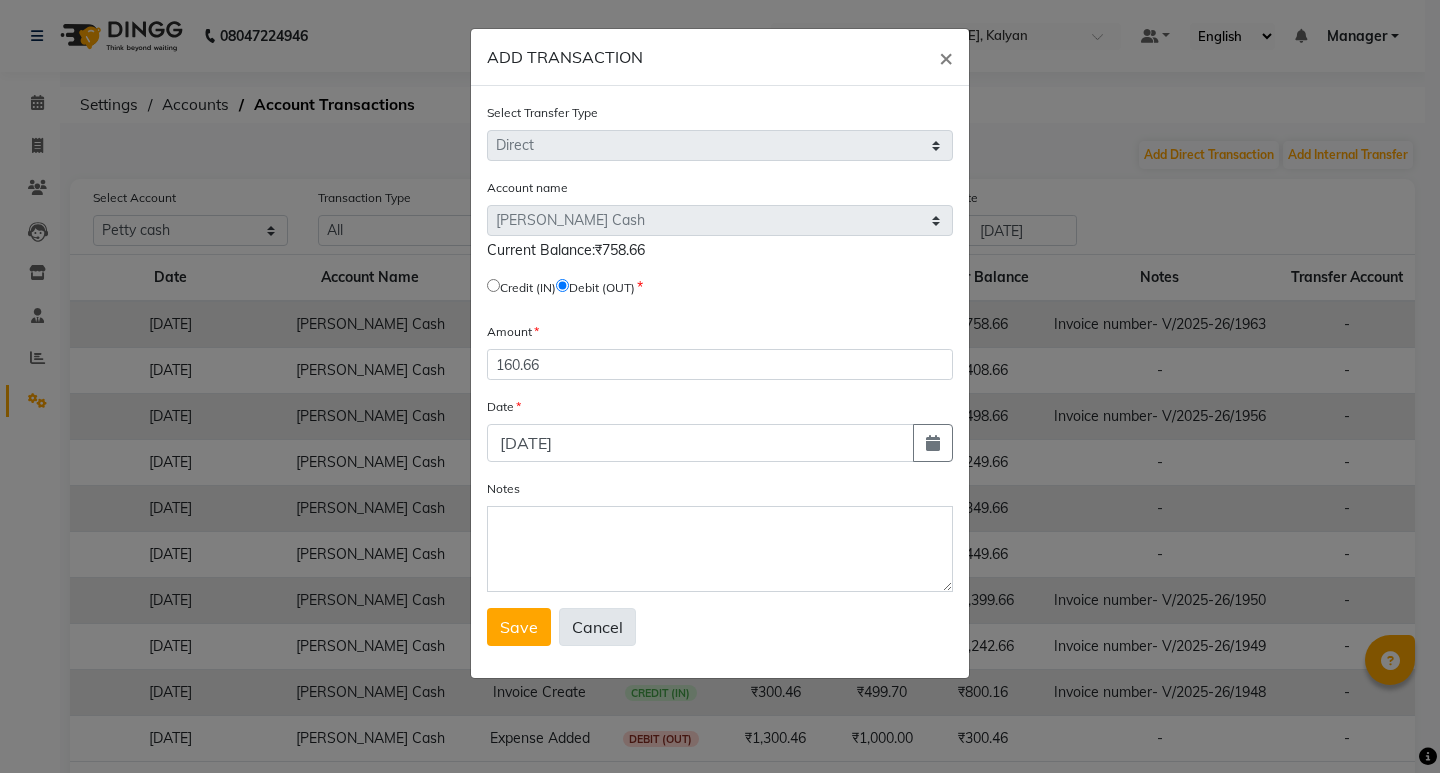 click on "Cancel" 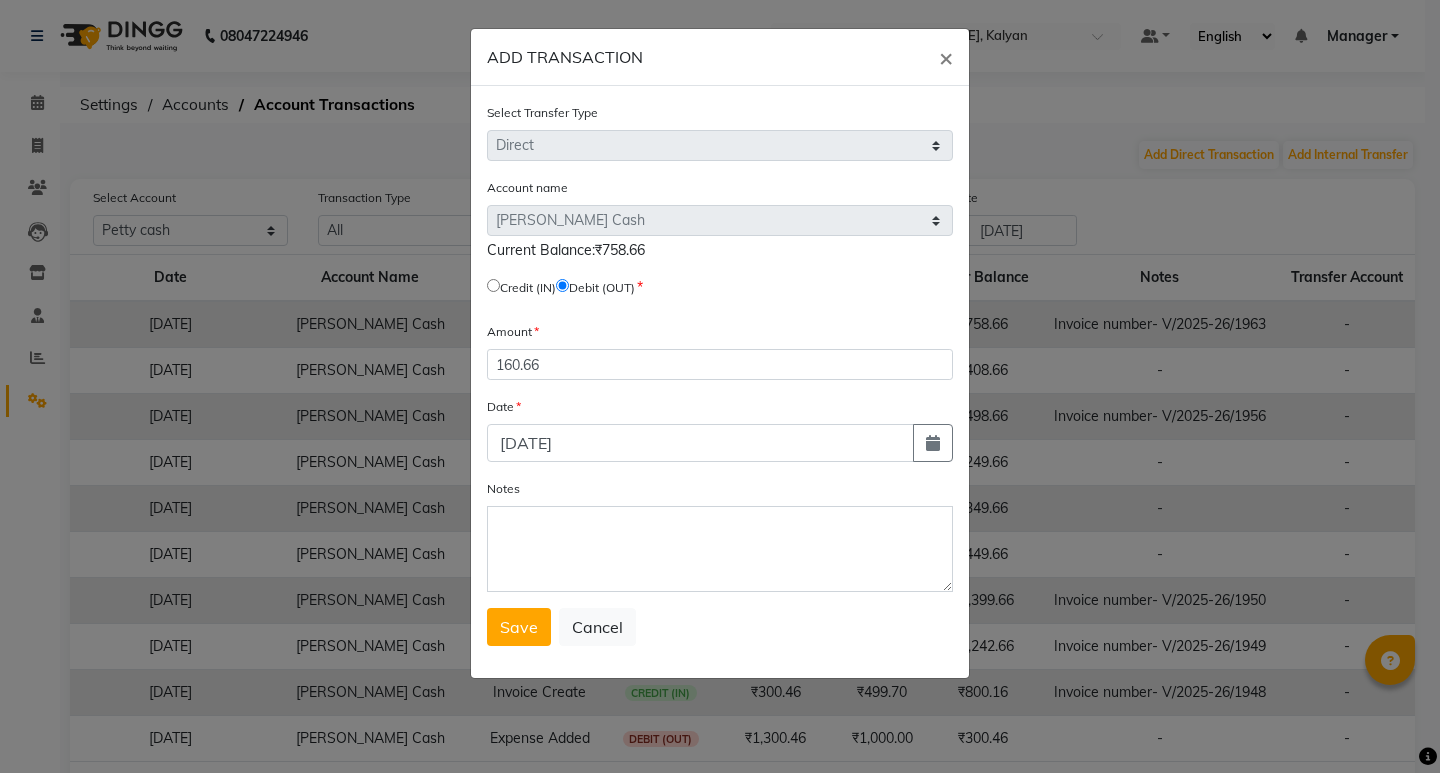 select 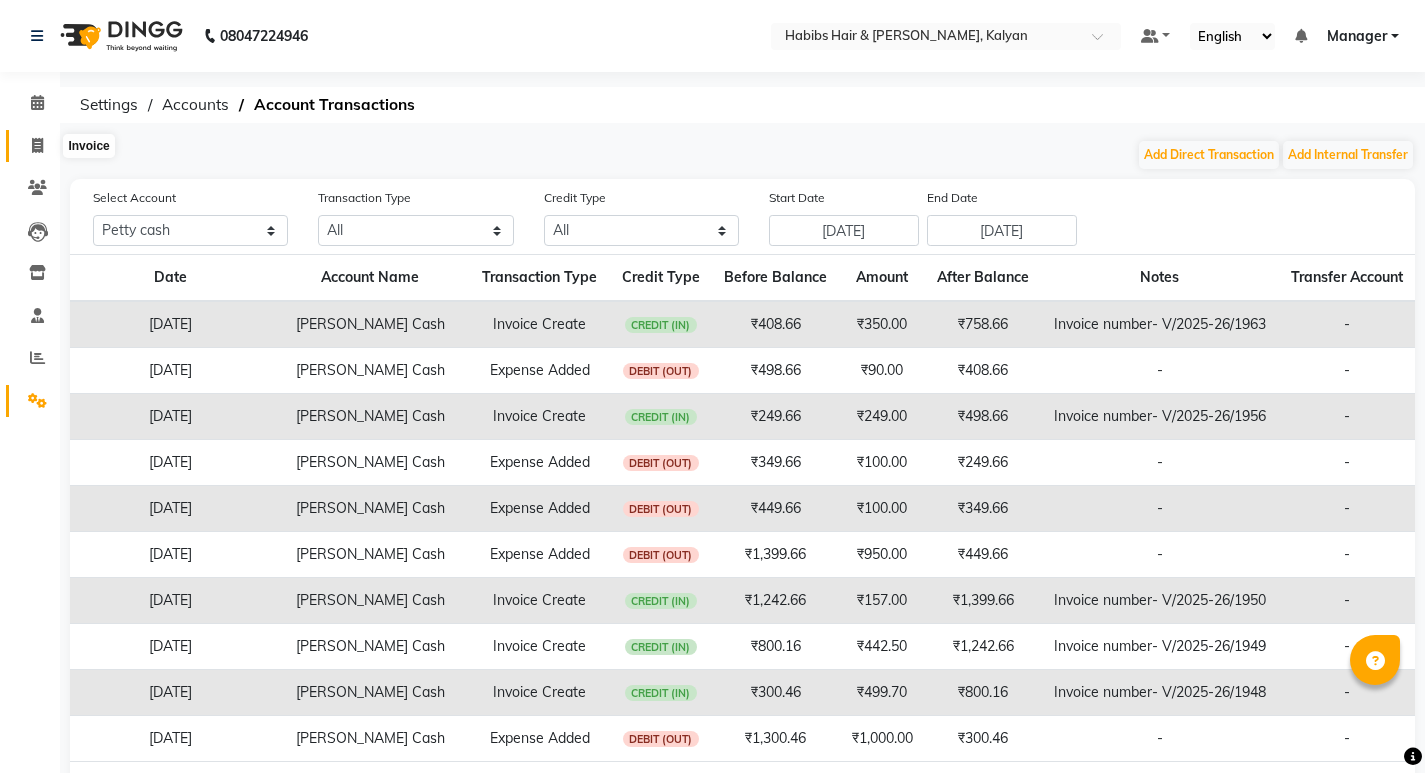 click 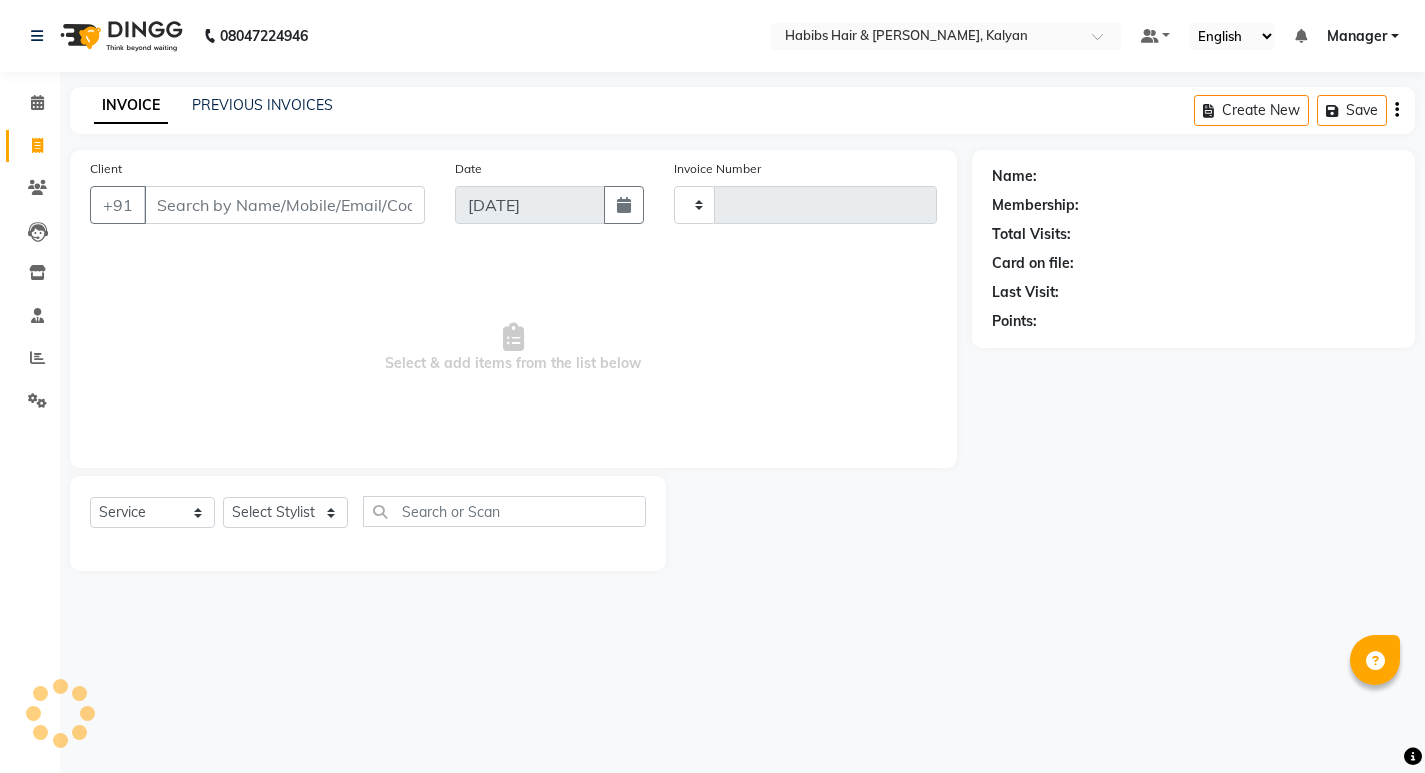 type on "1964" 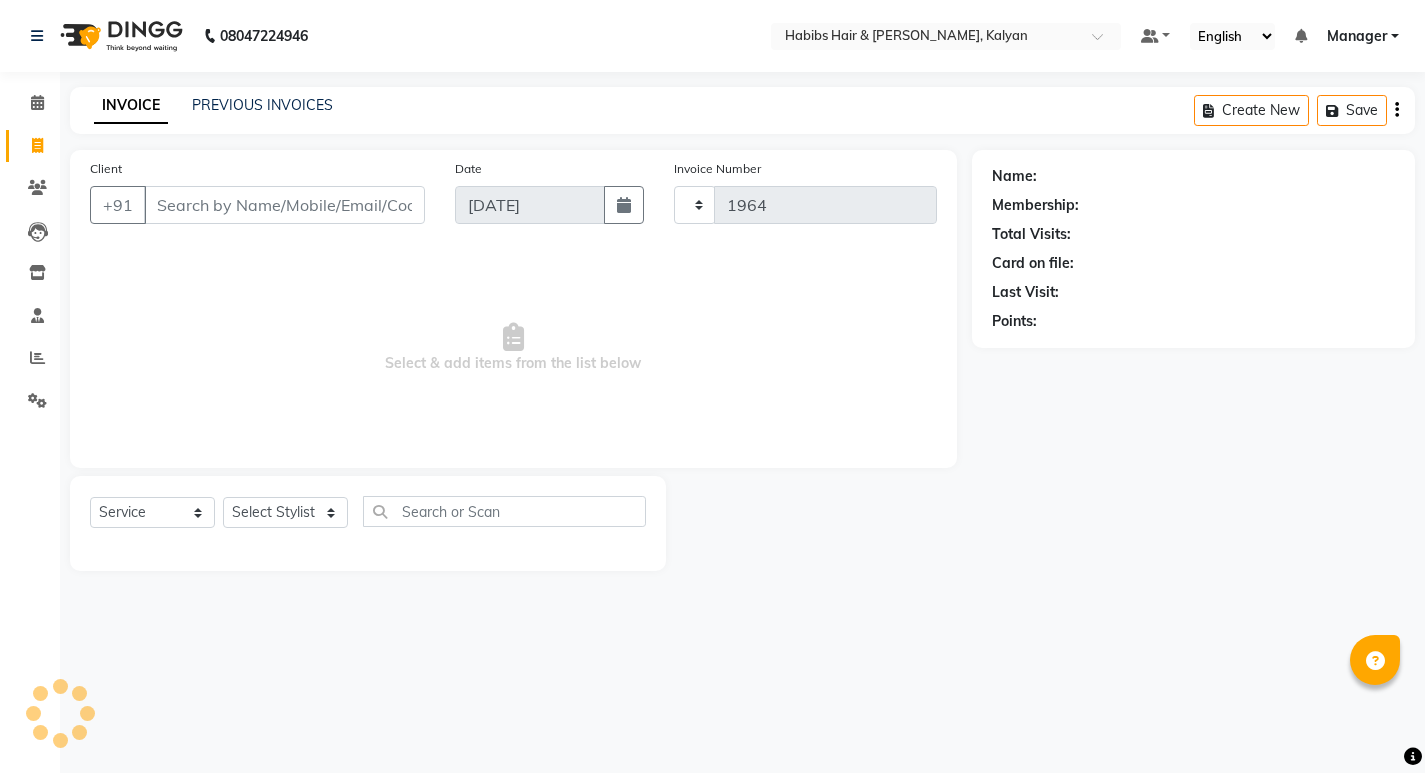 select on "8185" 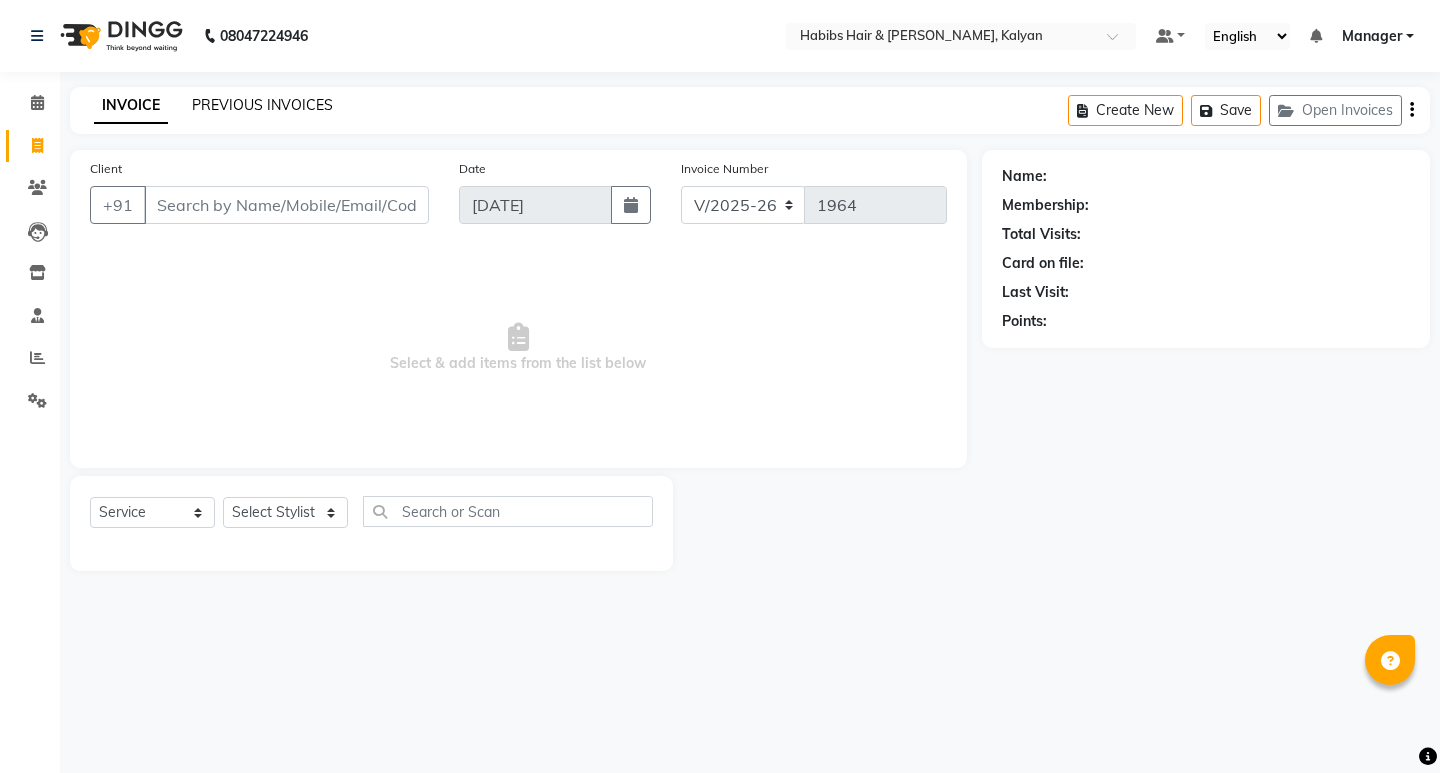 click on "PREVIOUS INVOICES" 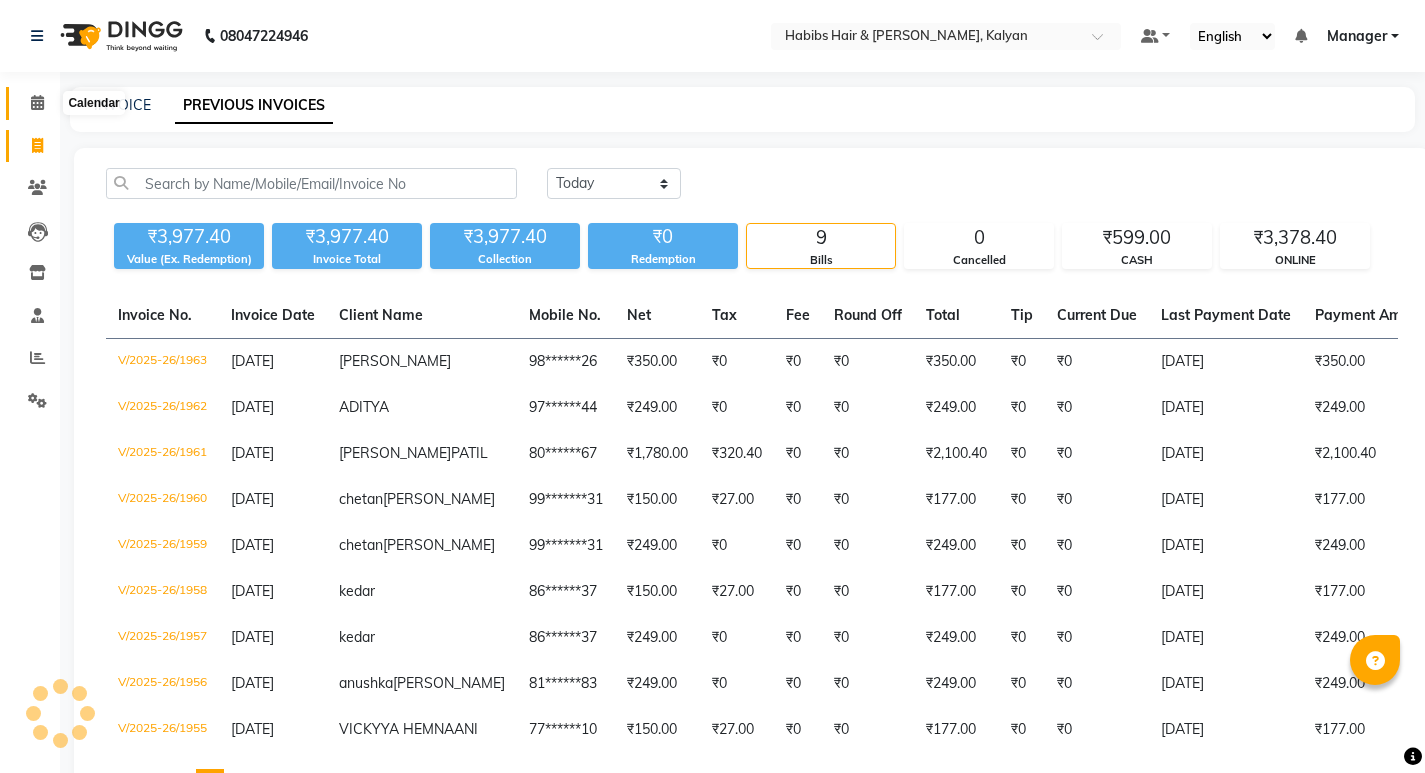 click 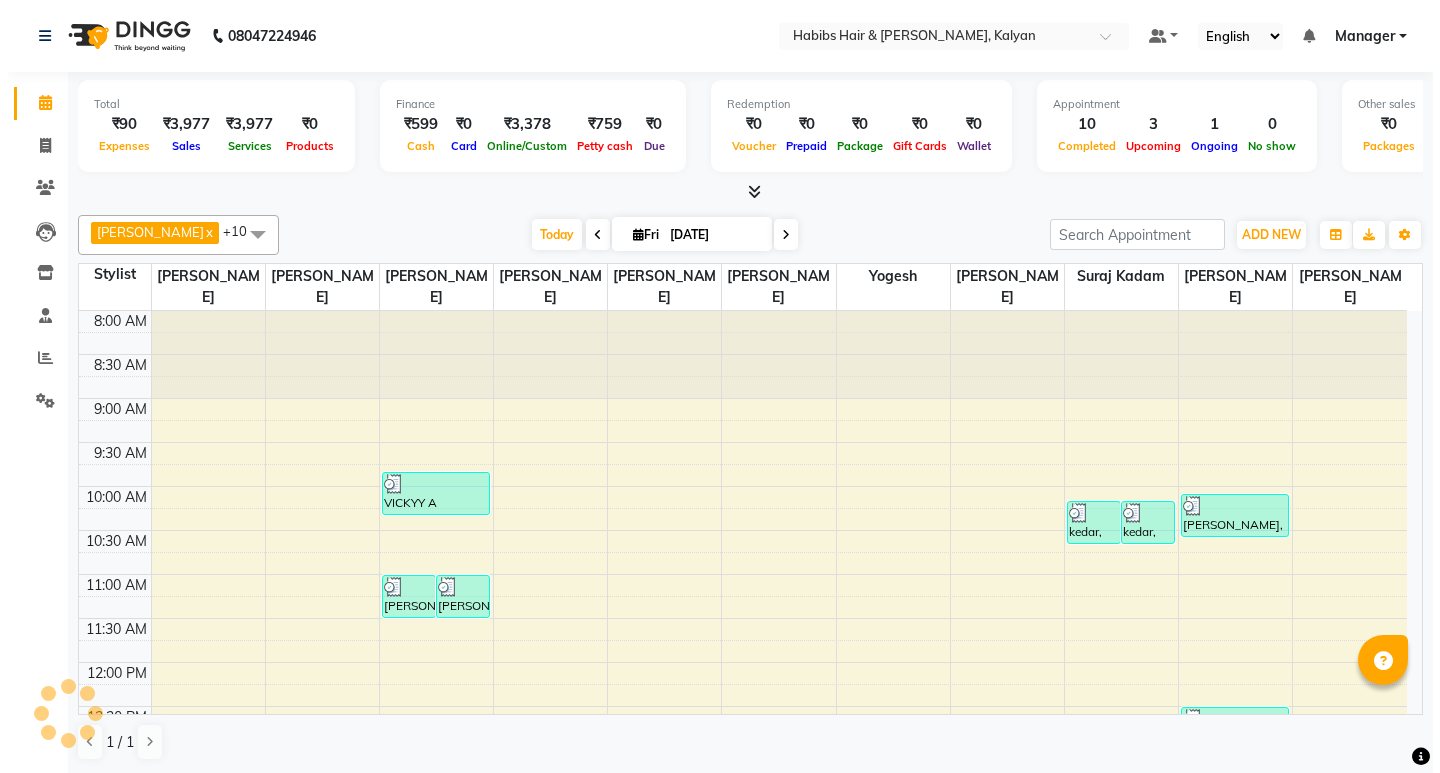 scroll, scrollTop: 0, scrollLeft: 0, axis: both 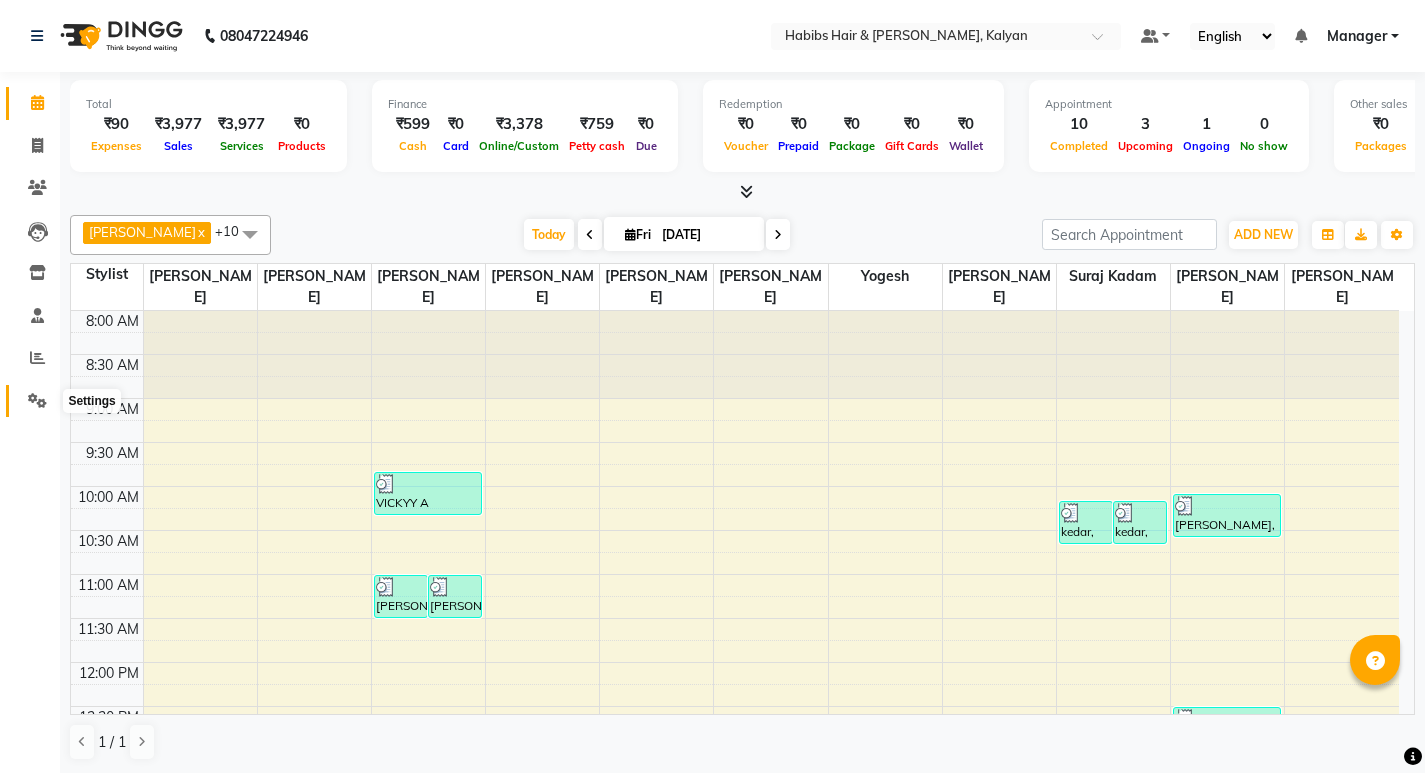 click 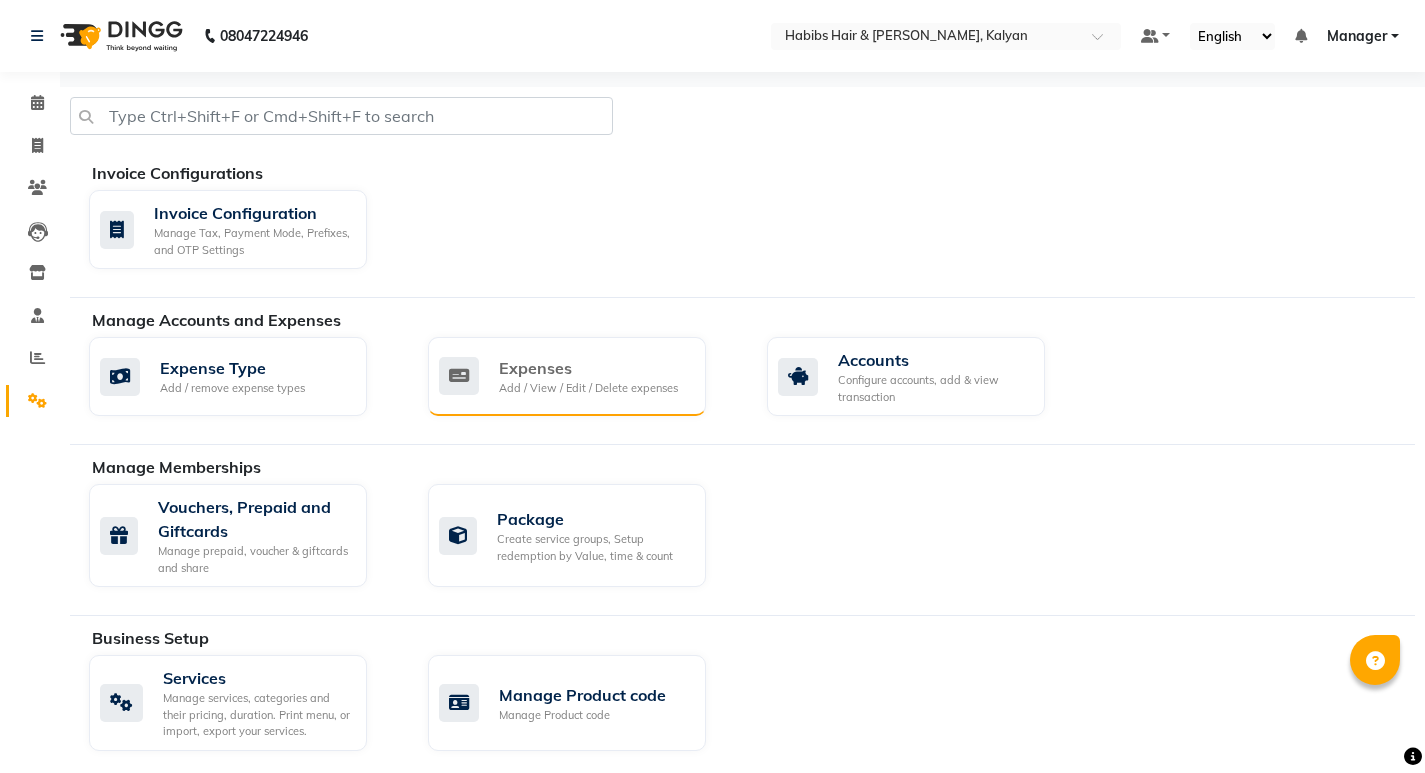 click on "Expenses" 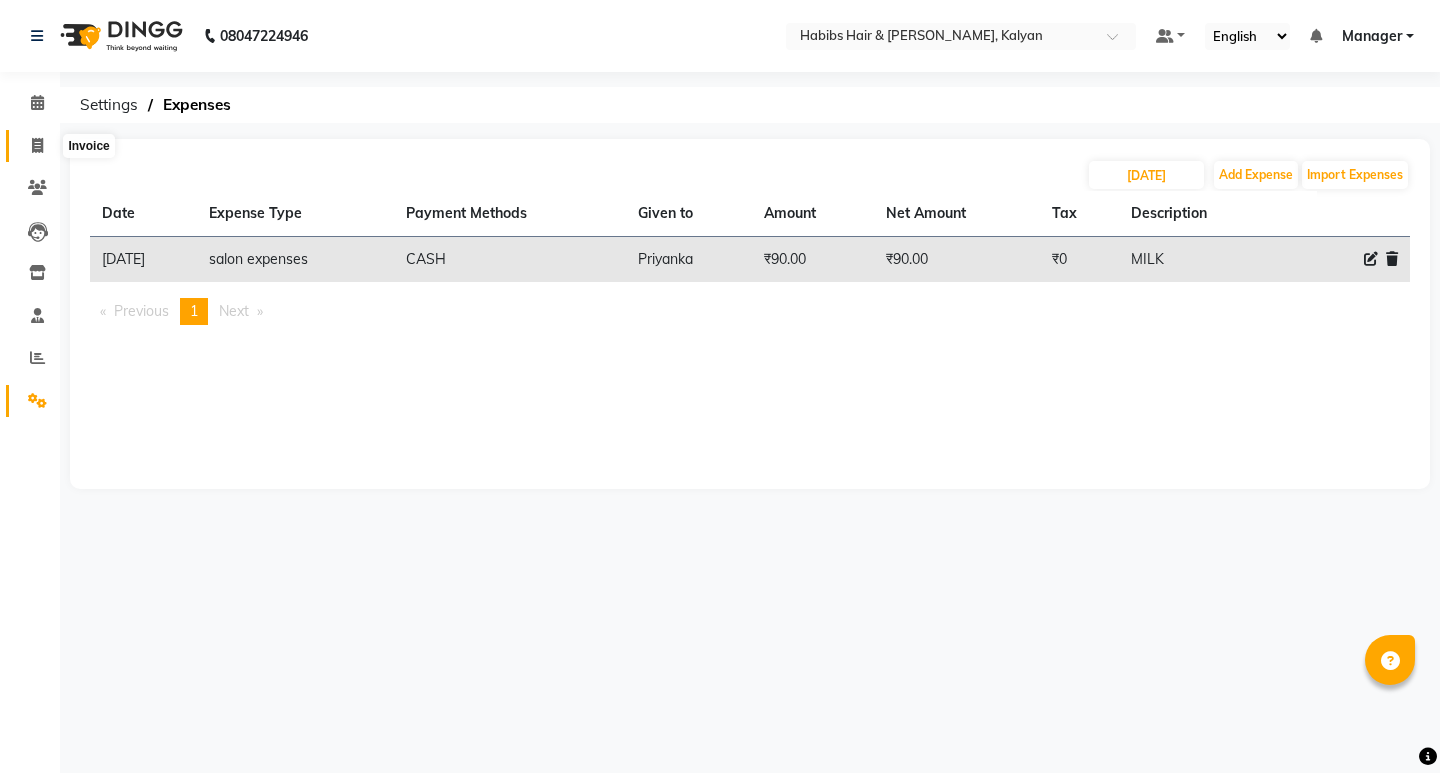 click 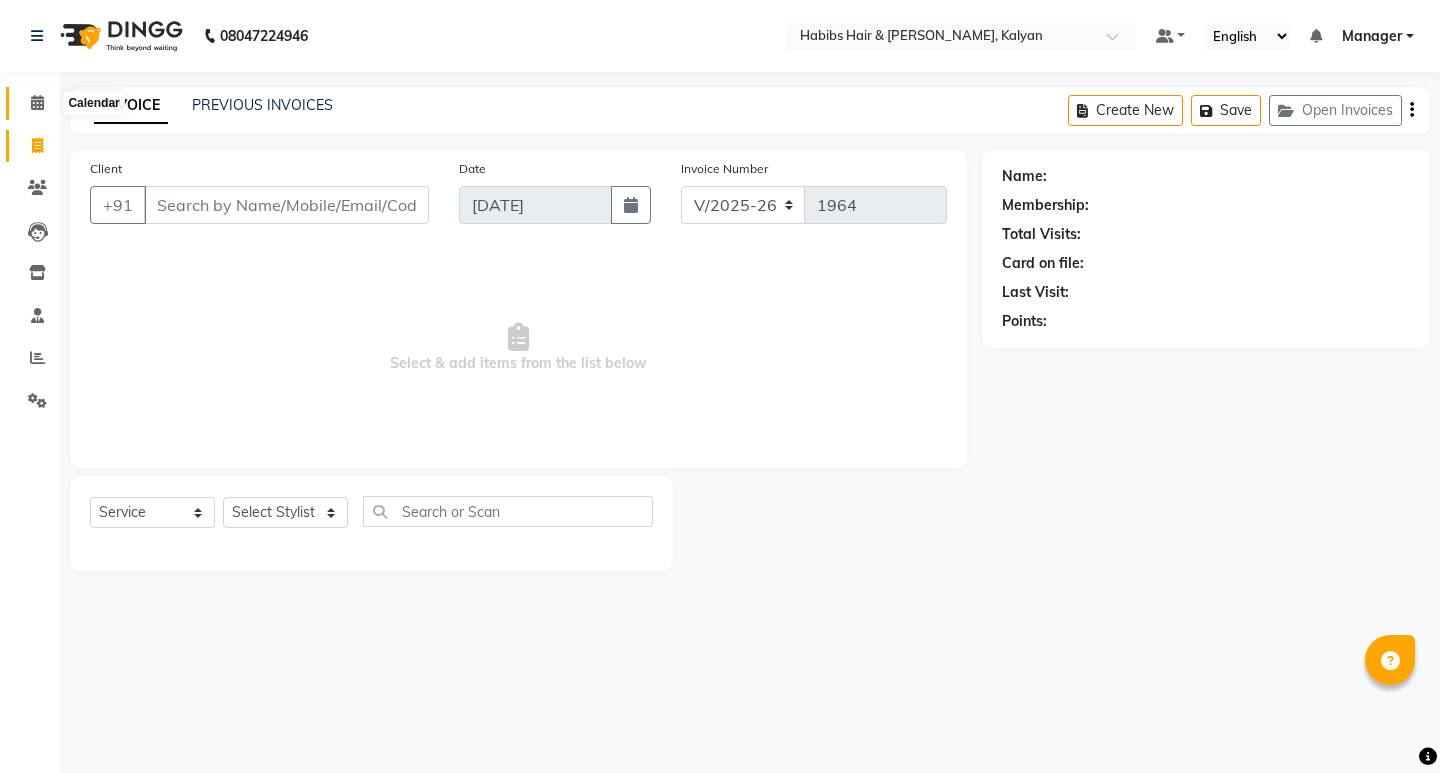 click 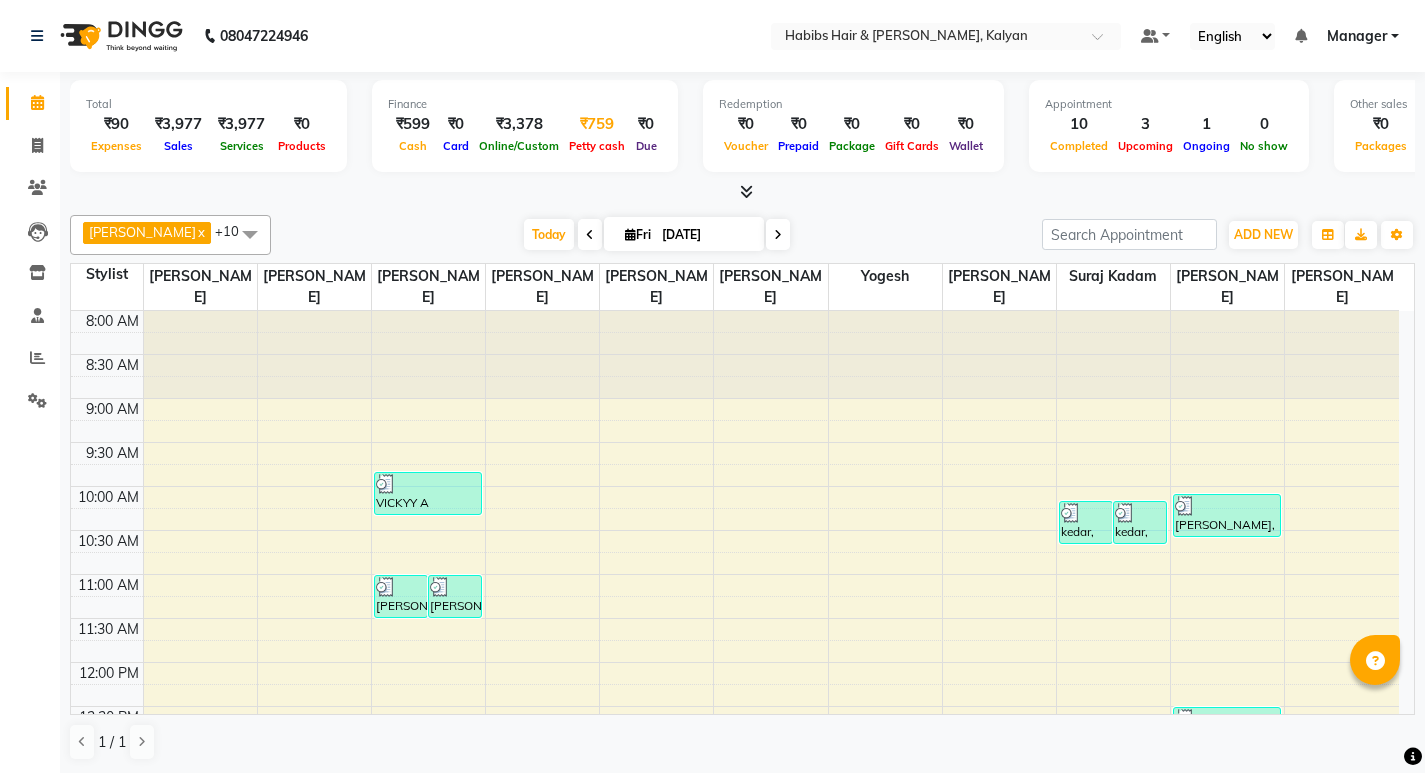 drag, startPoint x: 602, startPoint y: 121, endPoint x: 590, endPoint y: 121, distance: 12 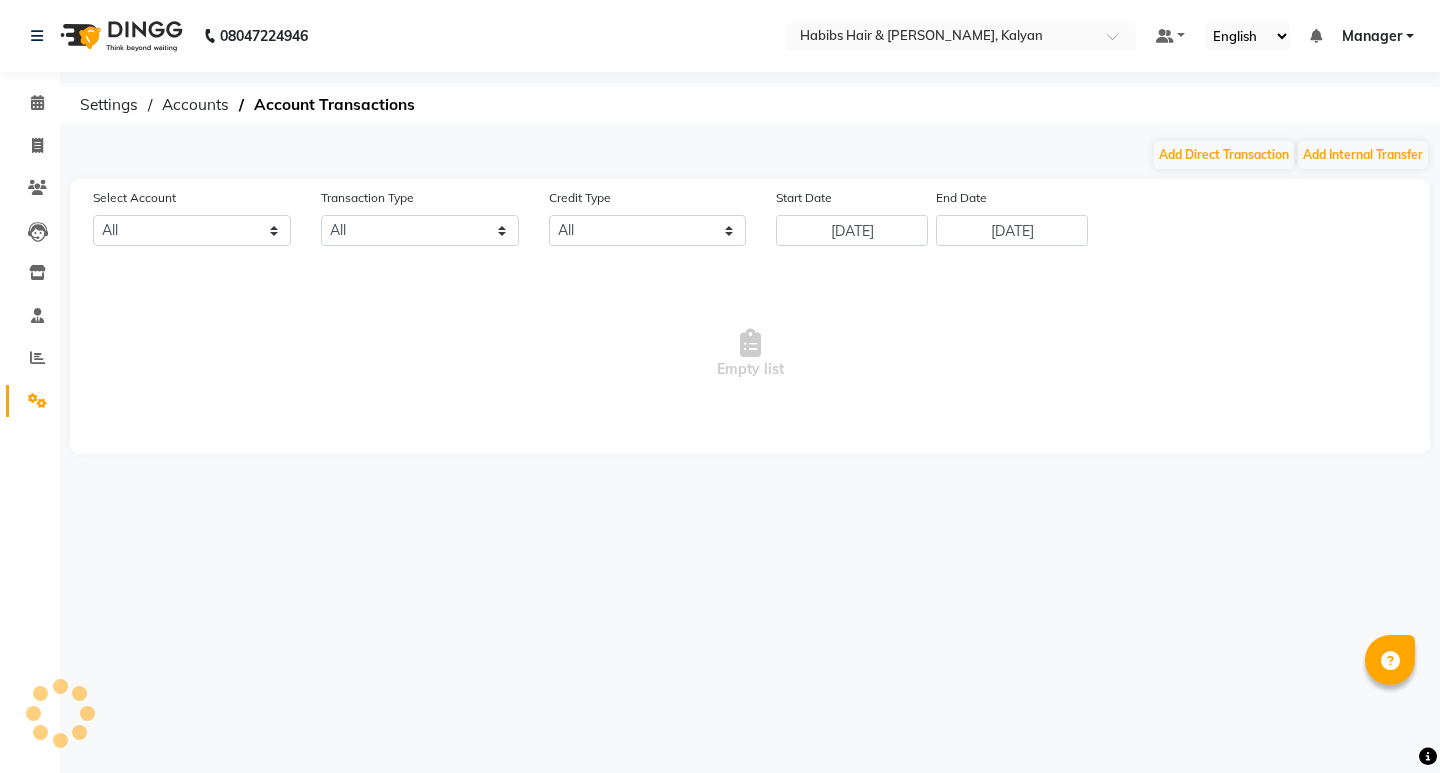 select on "7313" 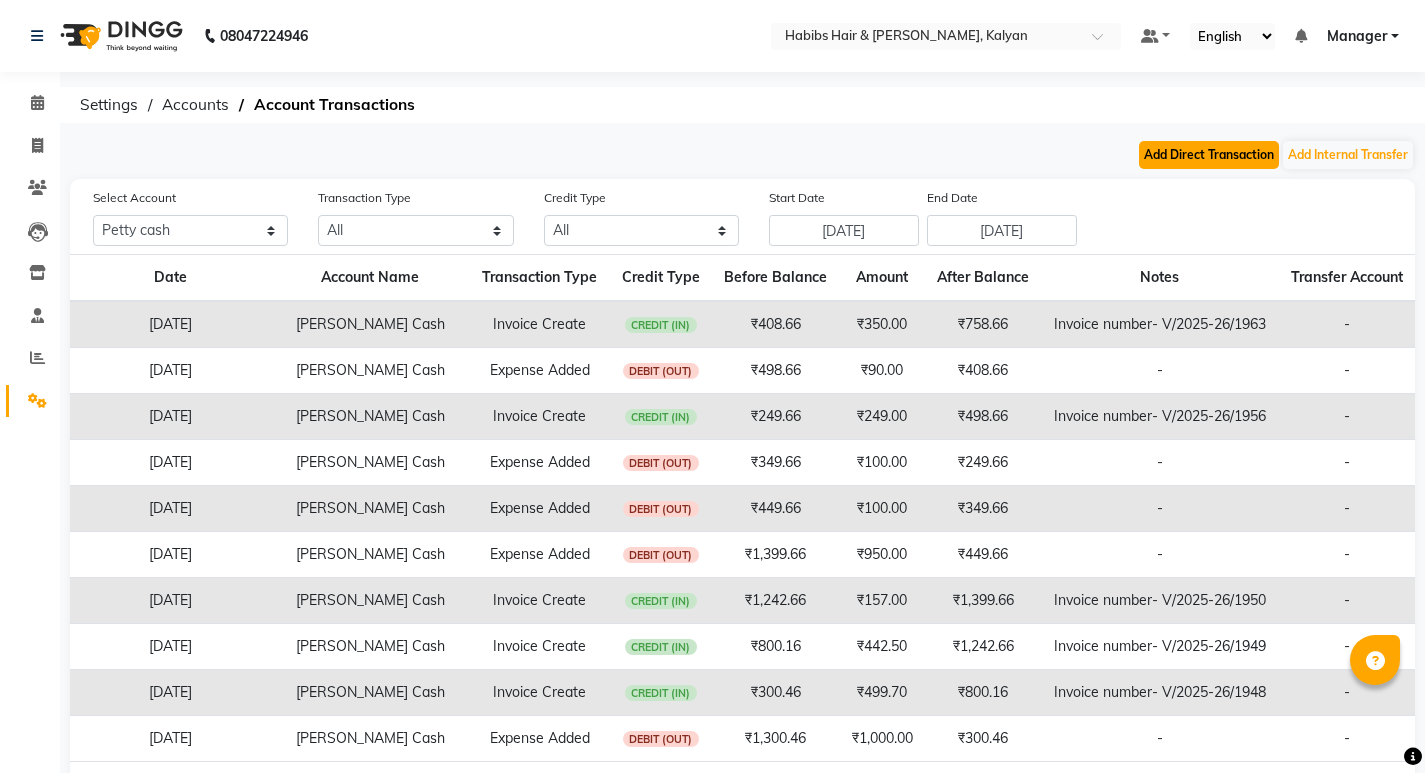 click on "Add Direct Transaction" 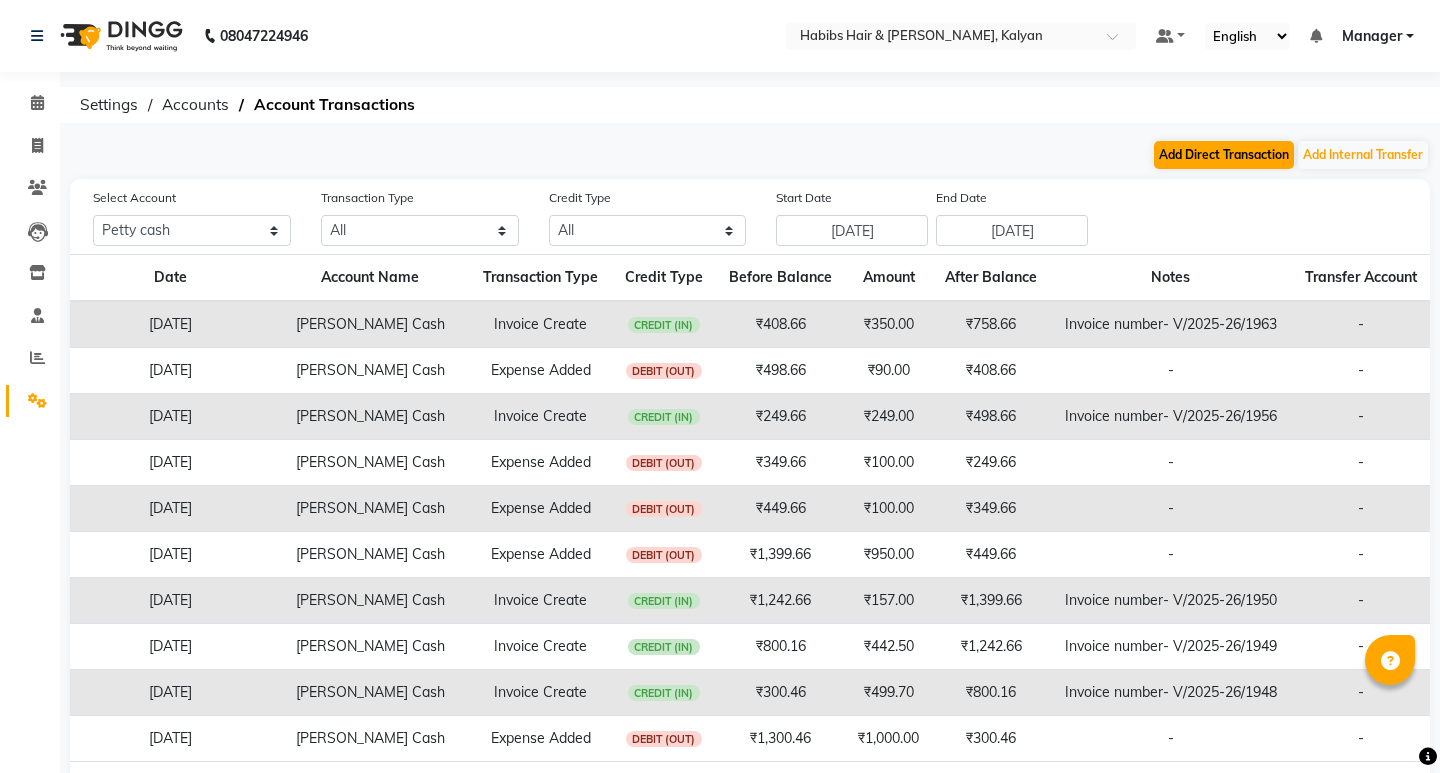 select on "direct" 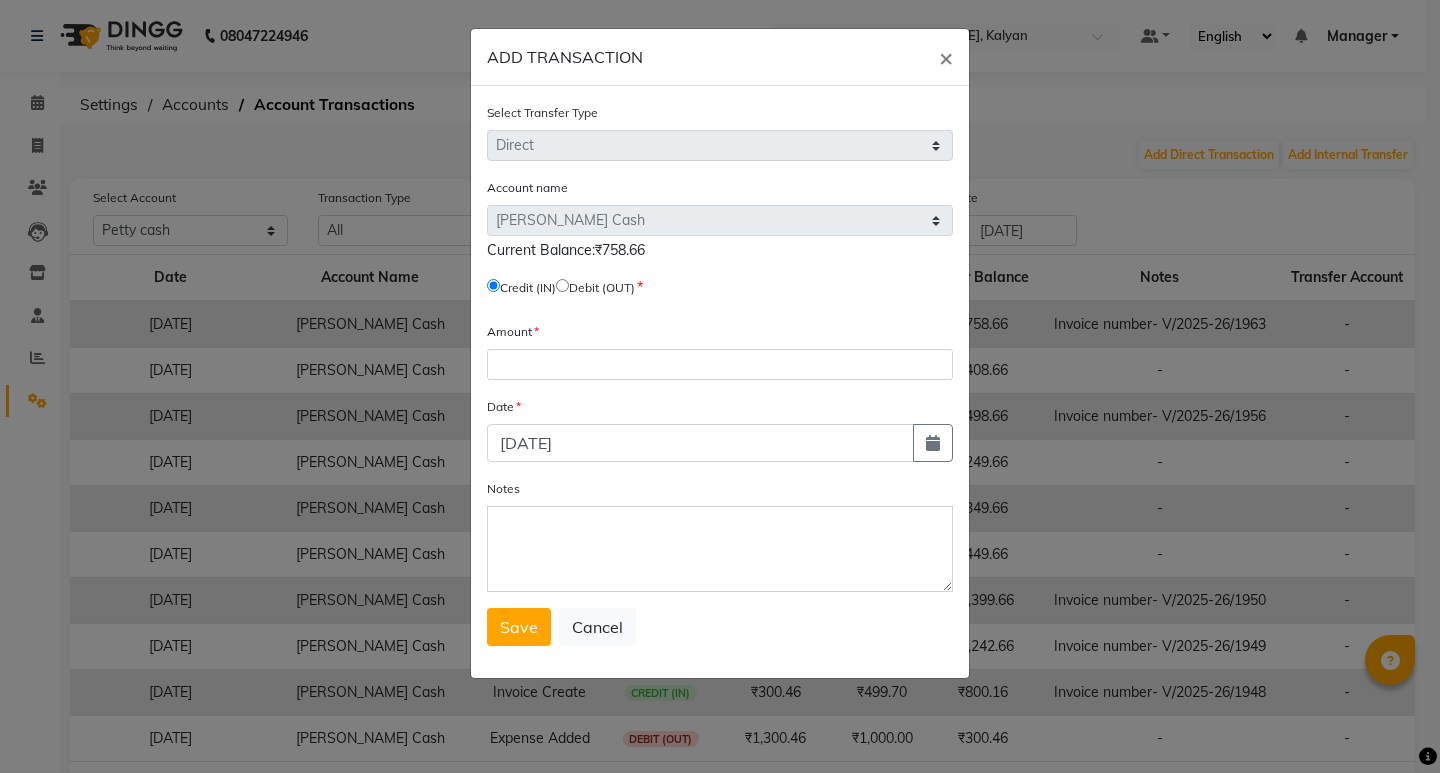 click 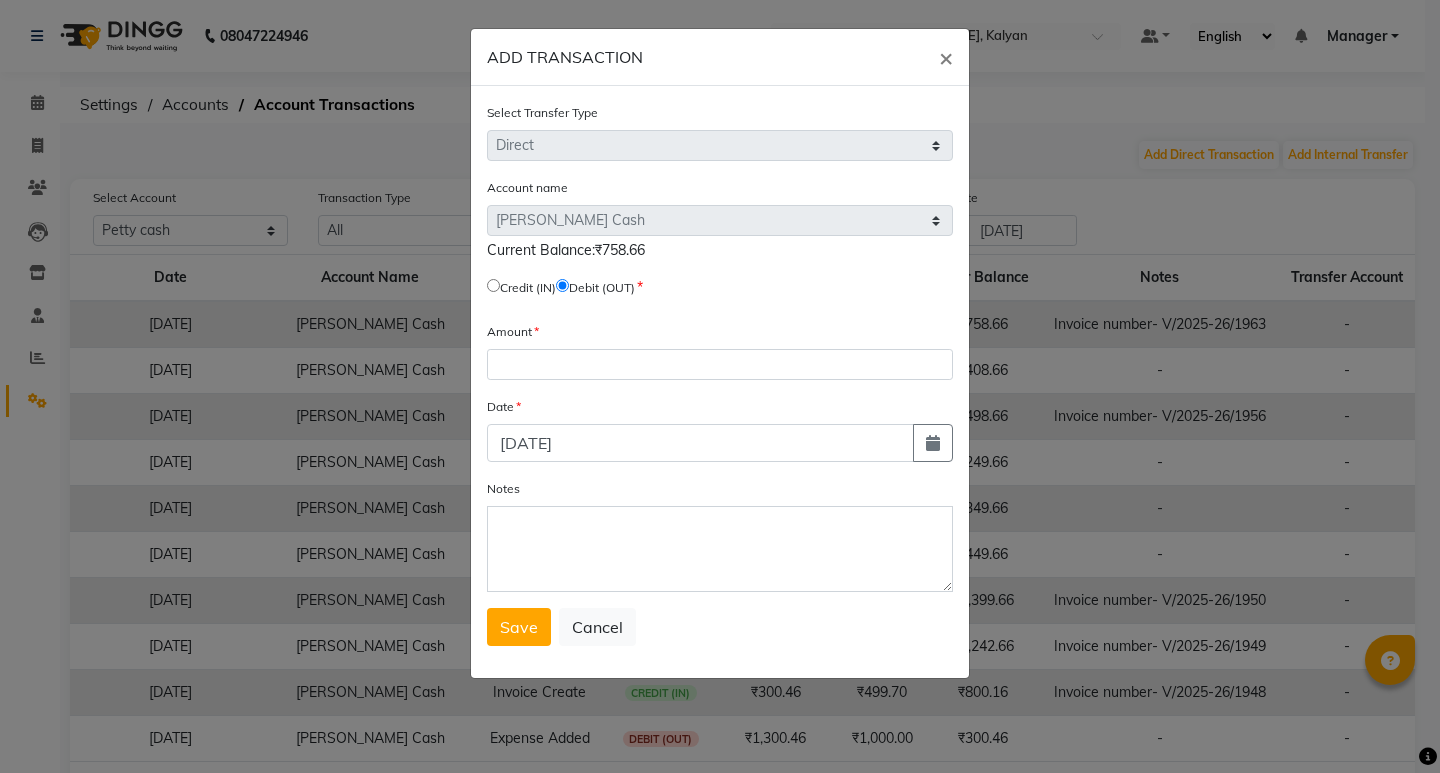 click on "Amount" 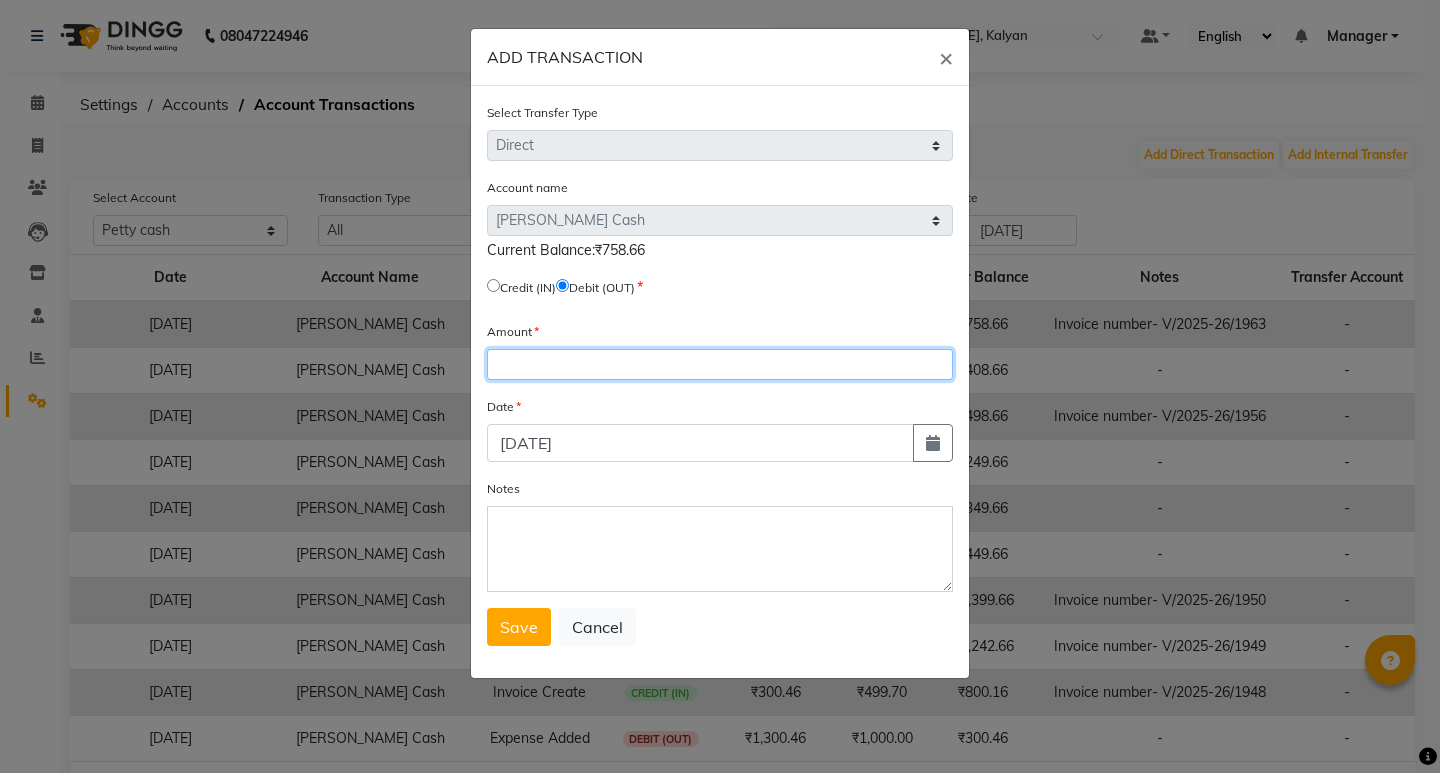 click 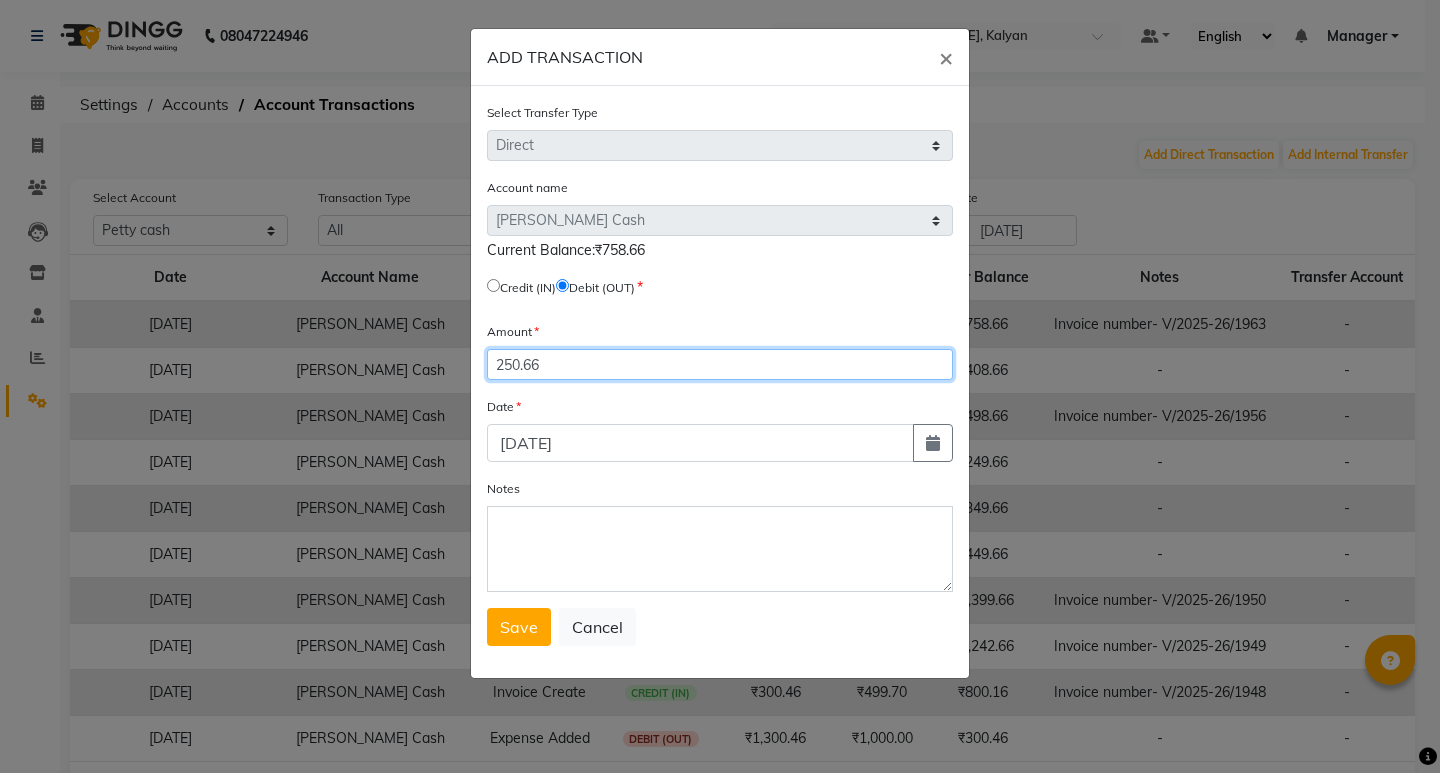type on "250.66" 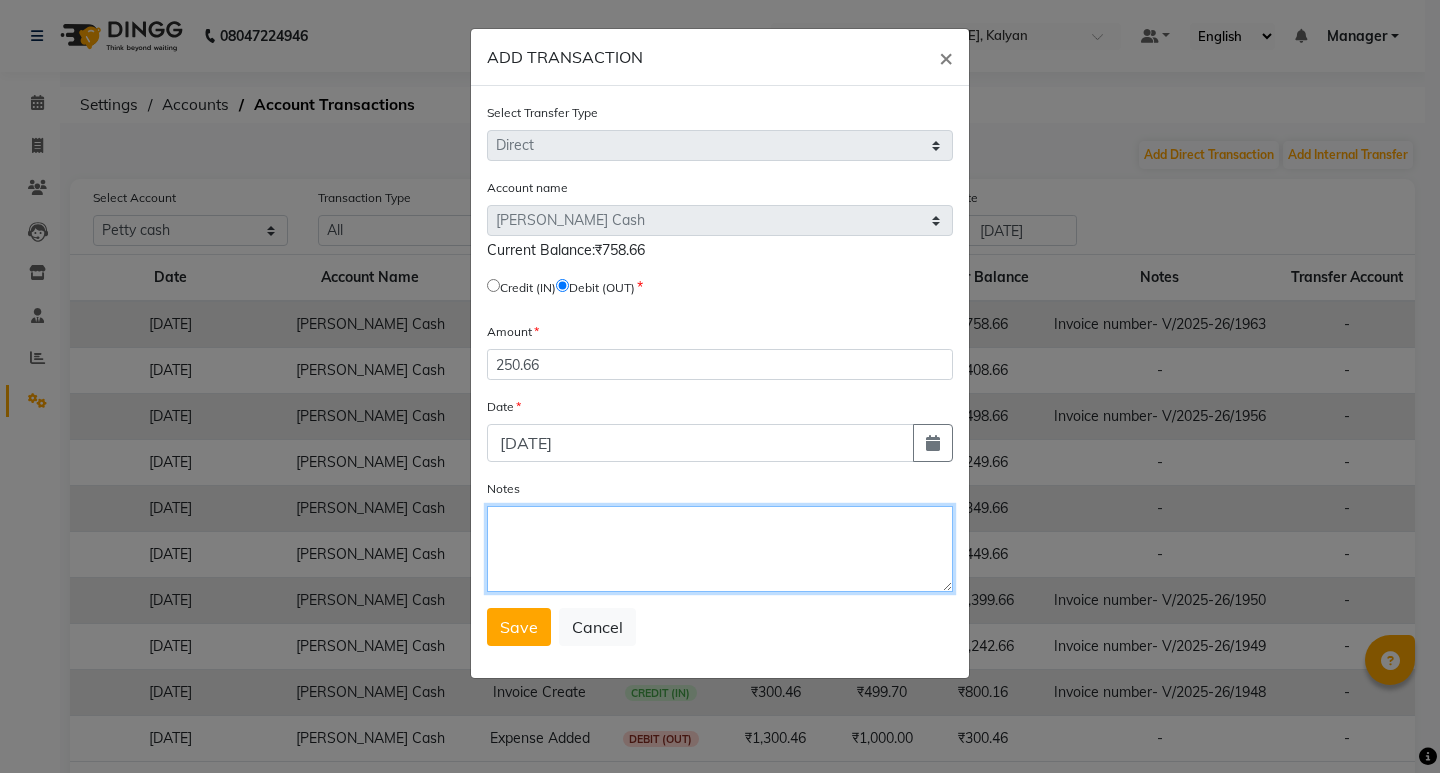 click on "Notes" at bounding box center [720, 549] 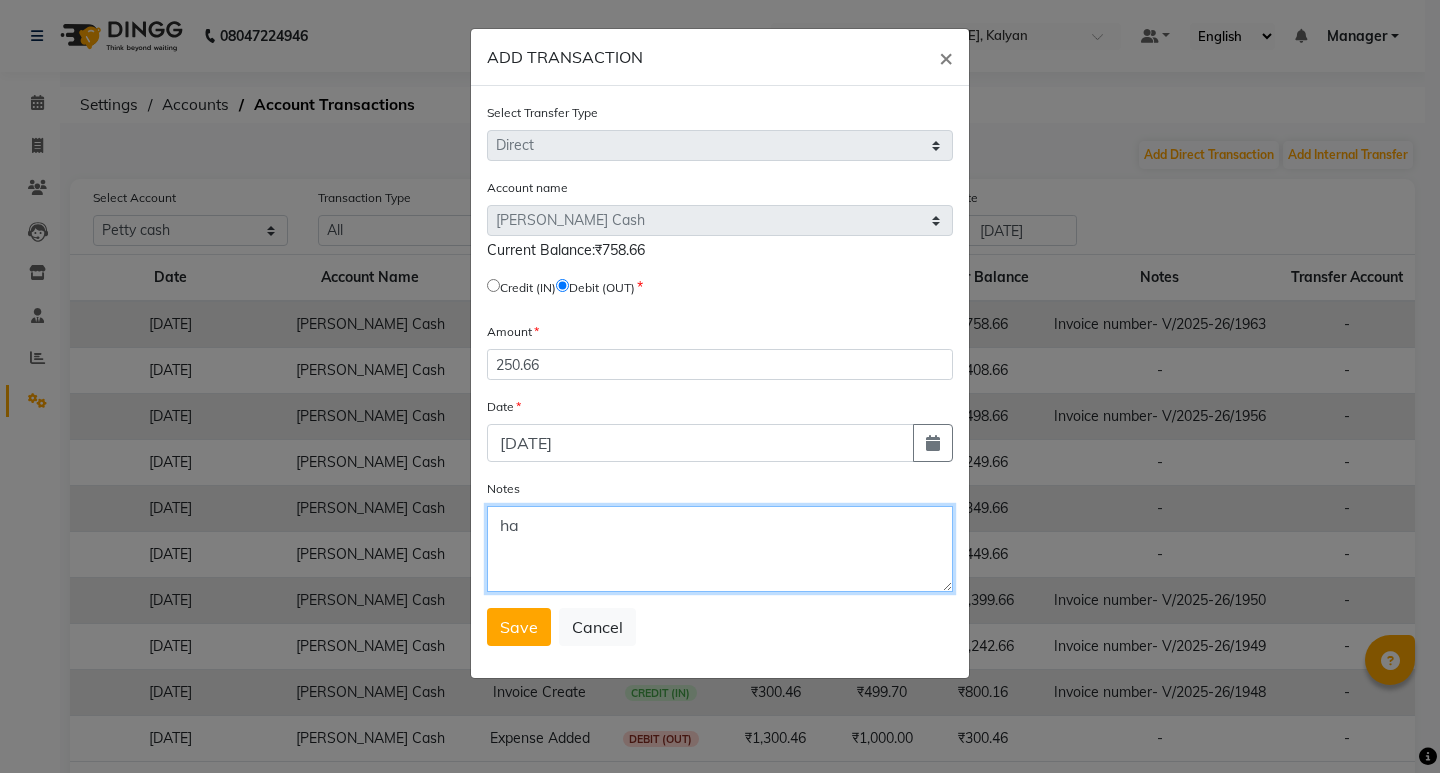type on "h" 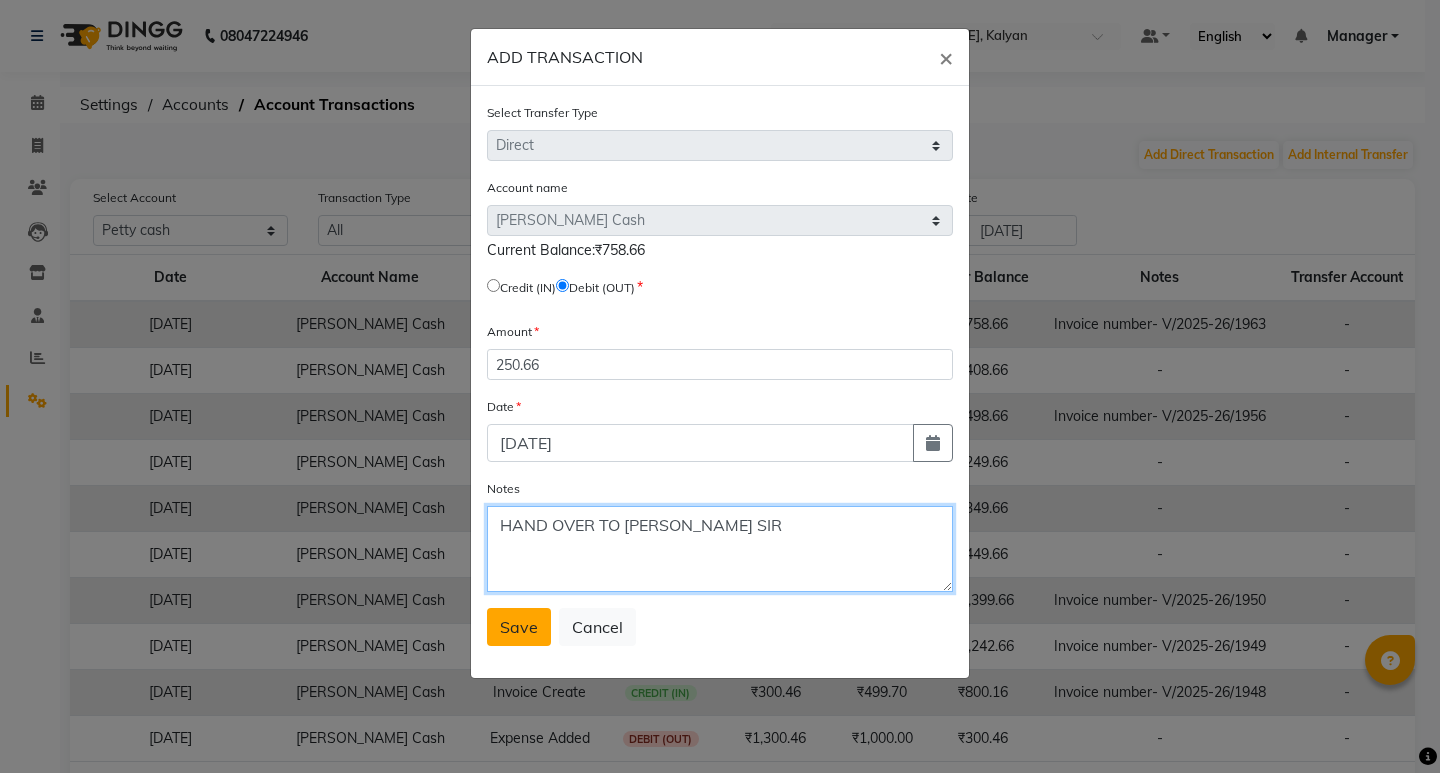 type on "HAND OVER TO SHUBHAM SIR" 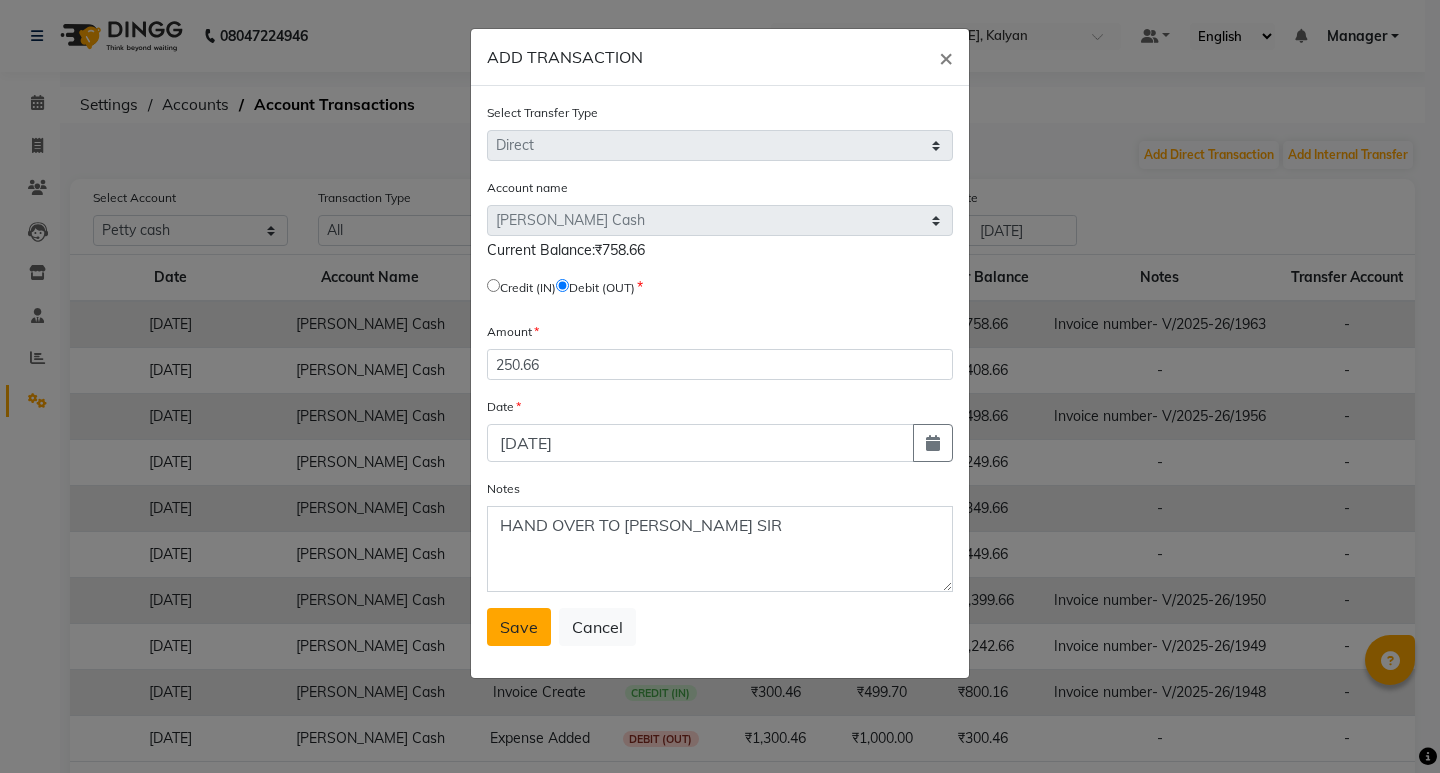 click on "Save" at bounding box center [519, 627] 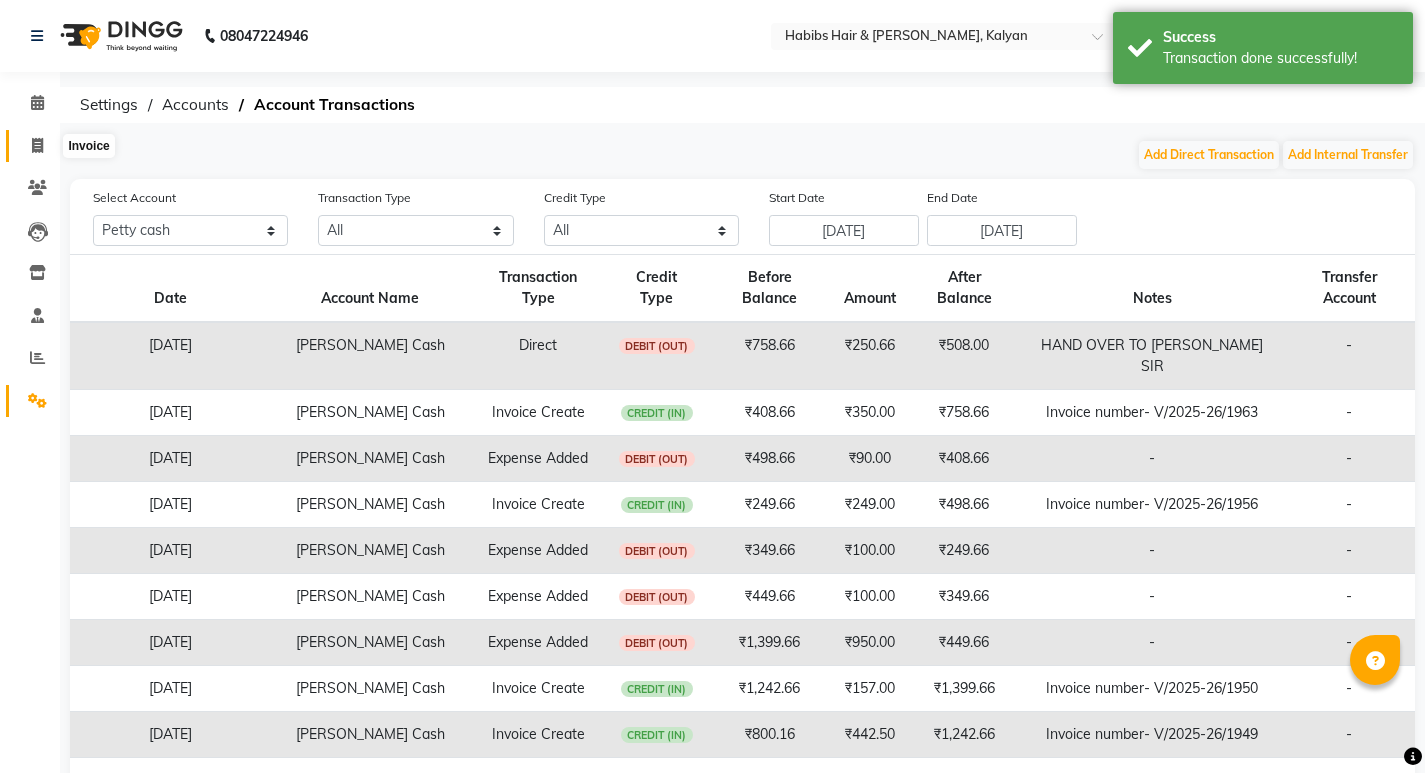 click 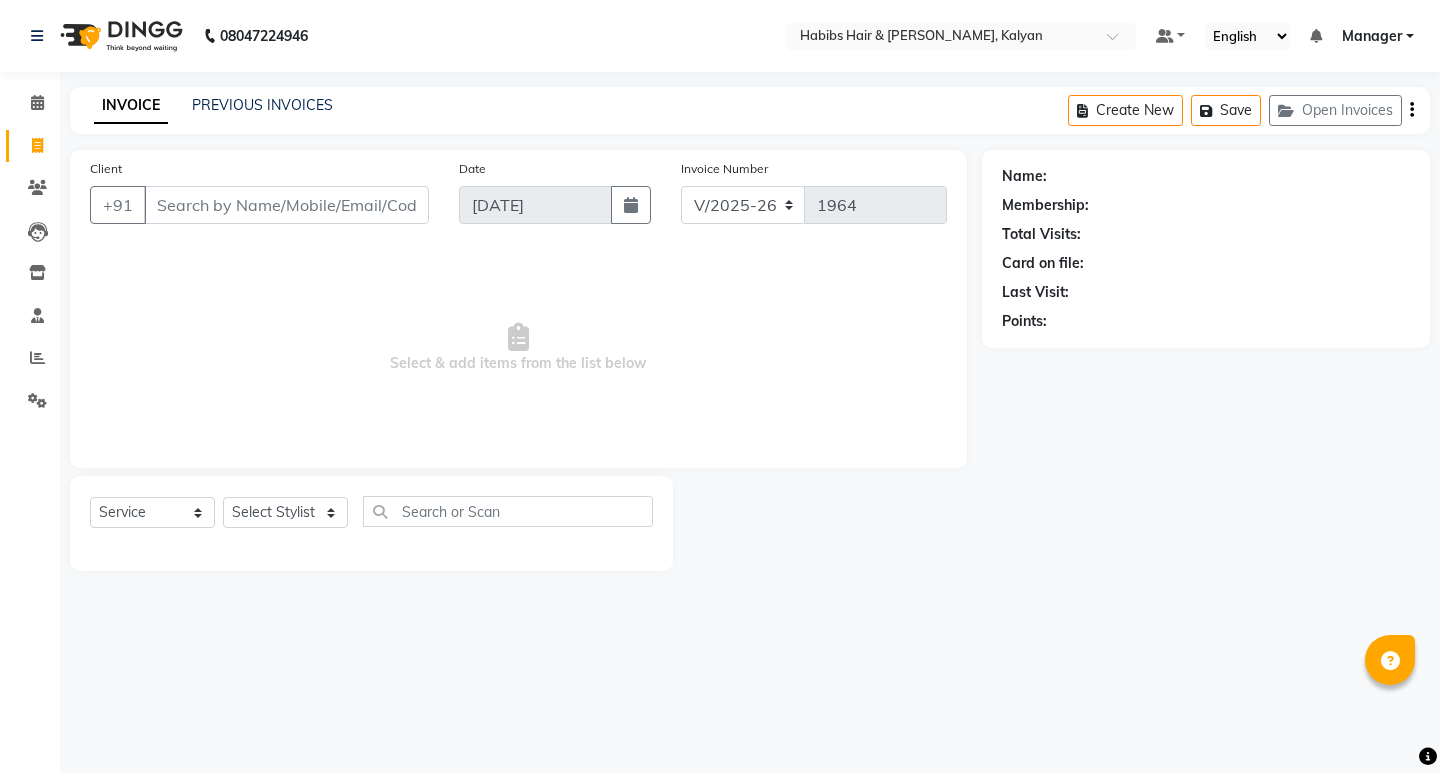 click on "Name: Membership: Total Visits: Card on file: Last Visit:  Points:" 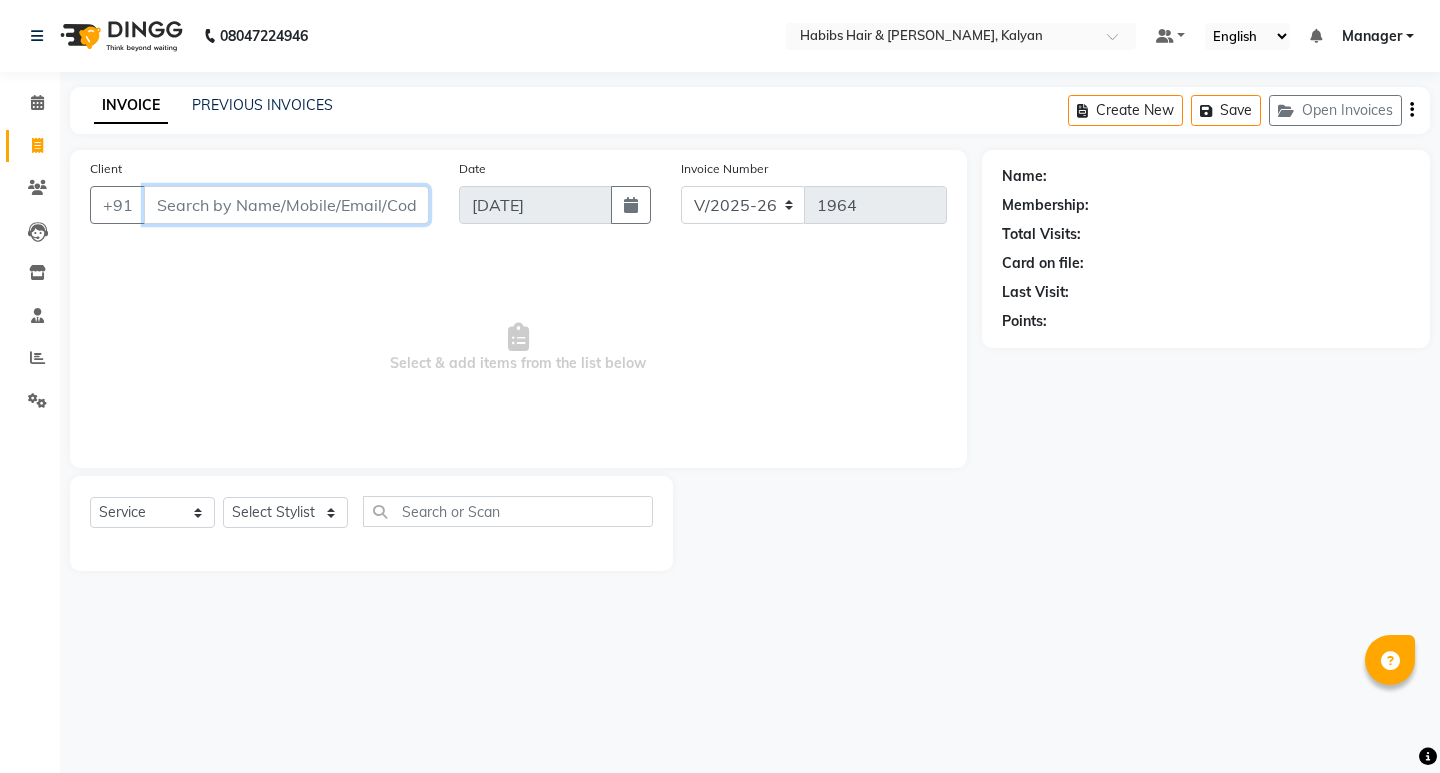 click on "Client" at bounding box center (286, 205) 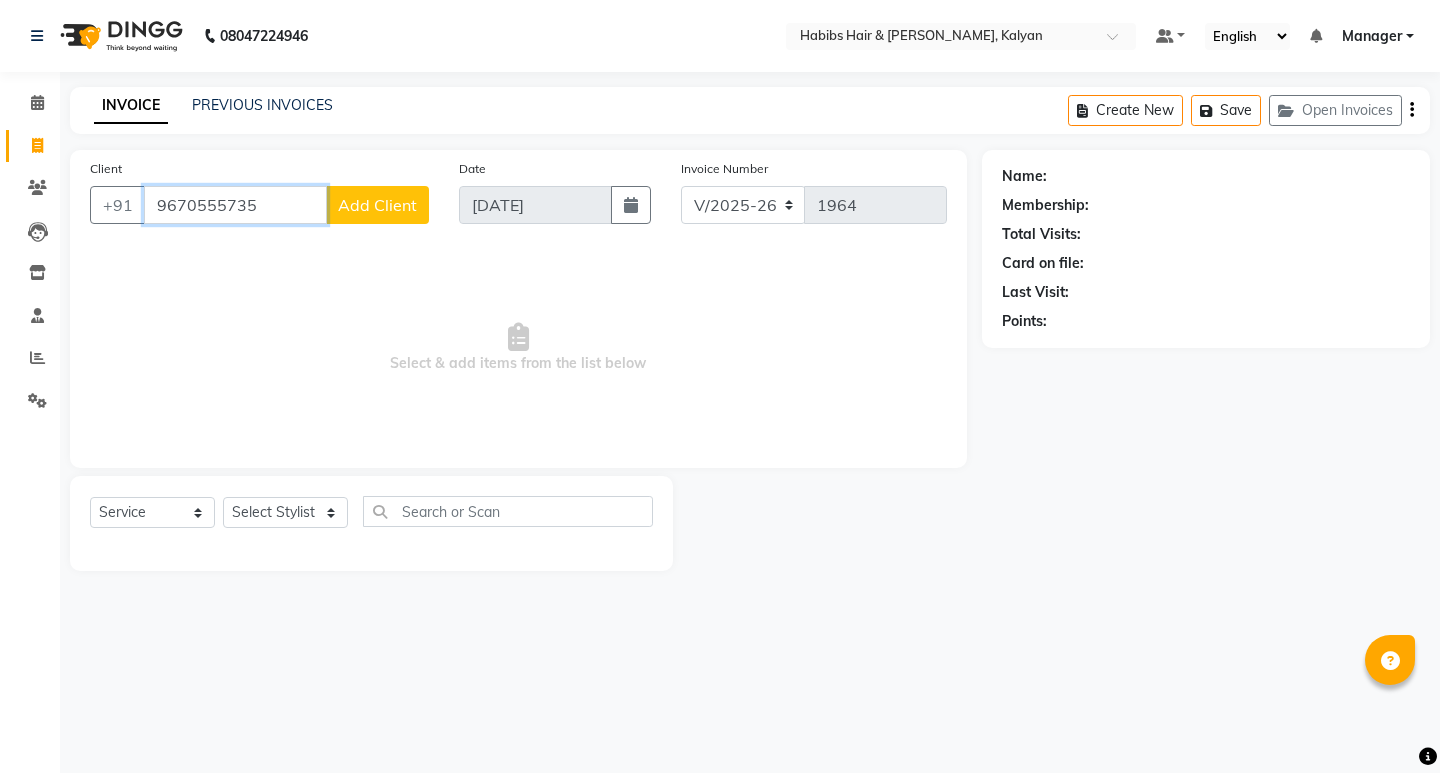 type on "9670555735" 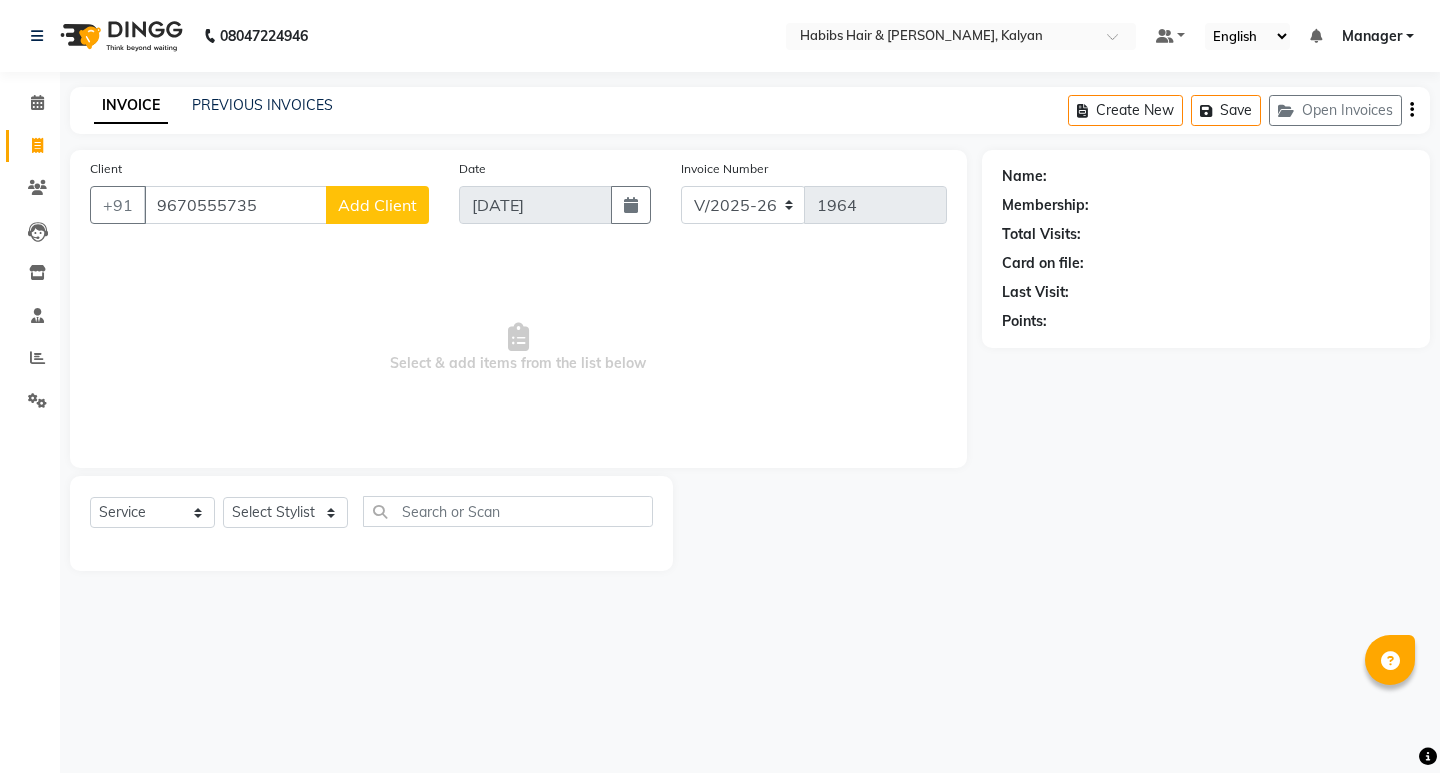 click on "Add Client" 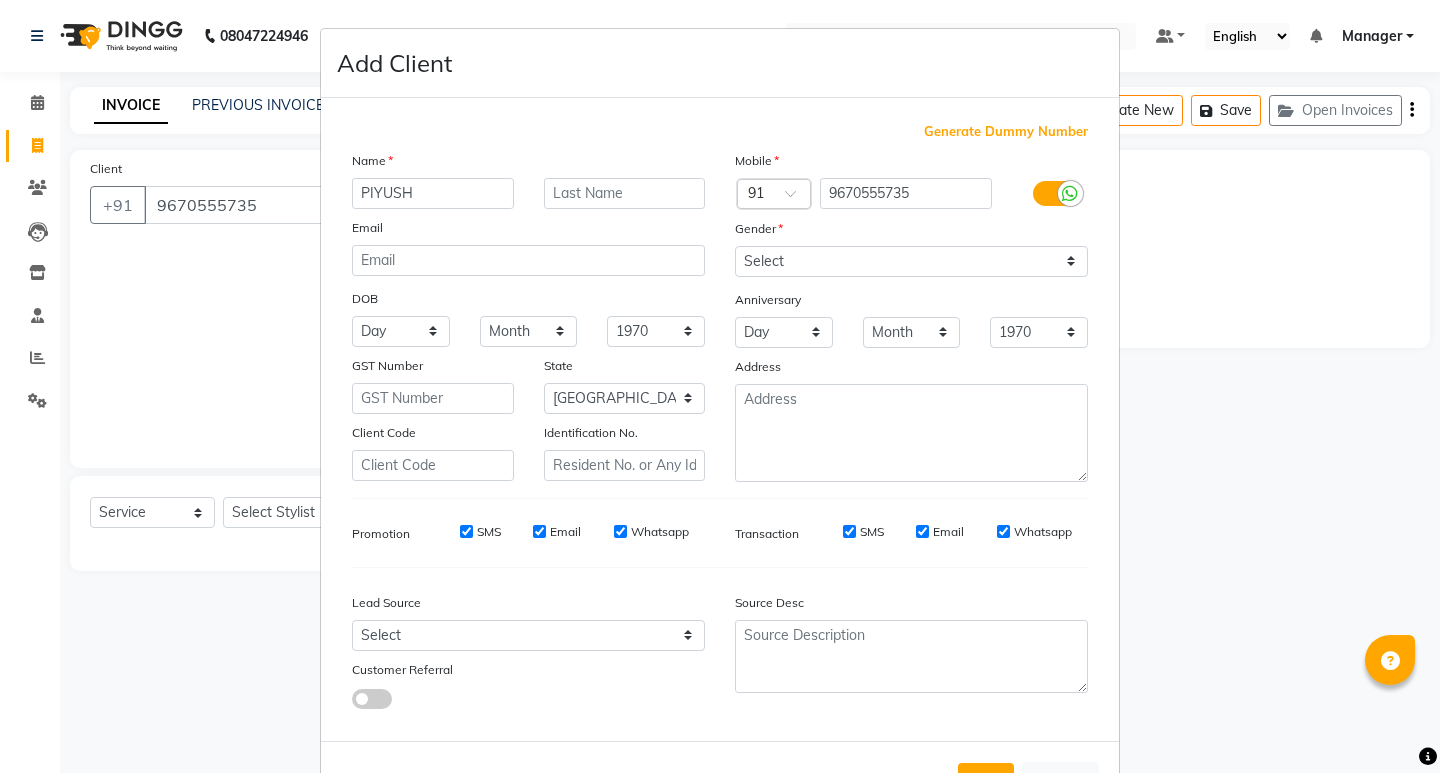 type on "PIYUSH" 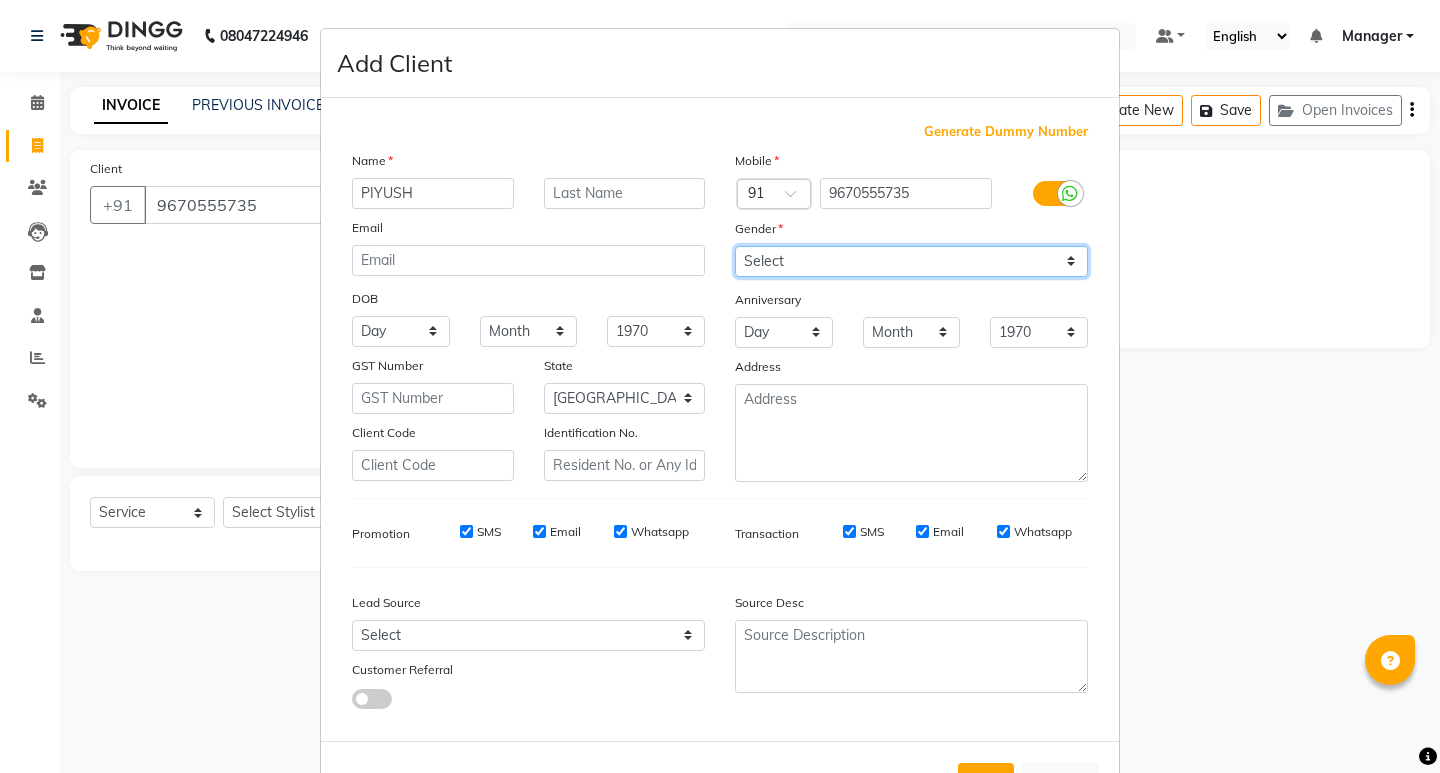 click on "Select Male Female Other Prefer Not To Say" at bounding box center [911, 261] 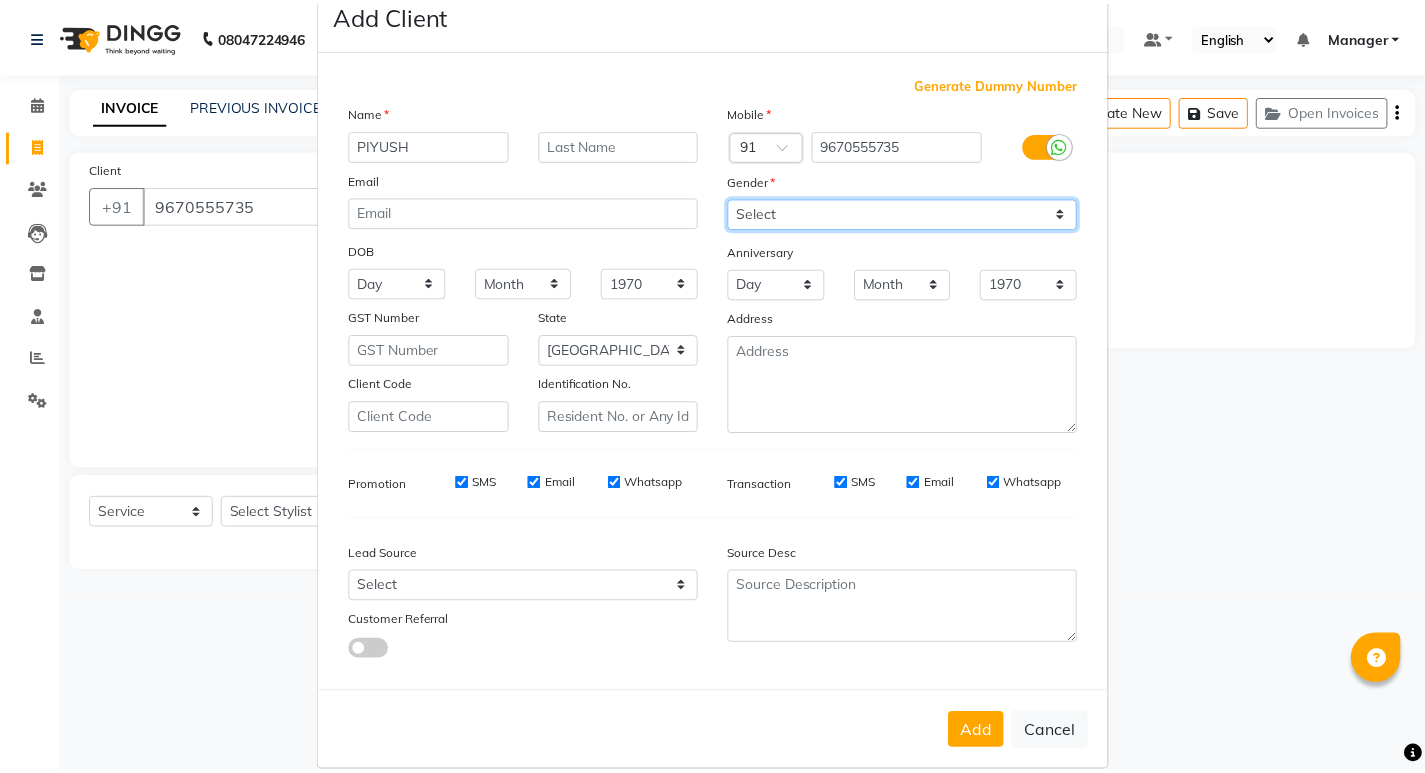 scroll, scrollTop: 76, scrollLeft: 0, axis: vertical 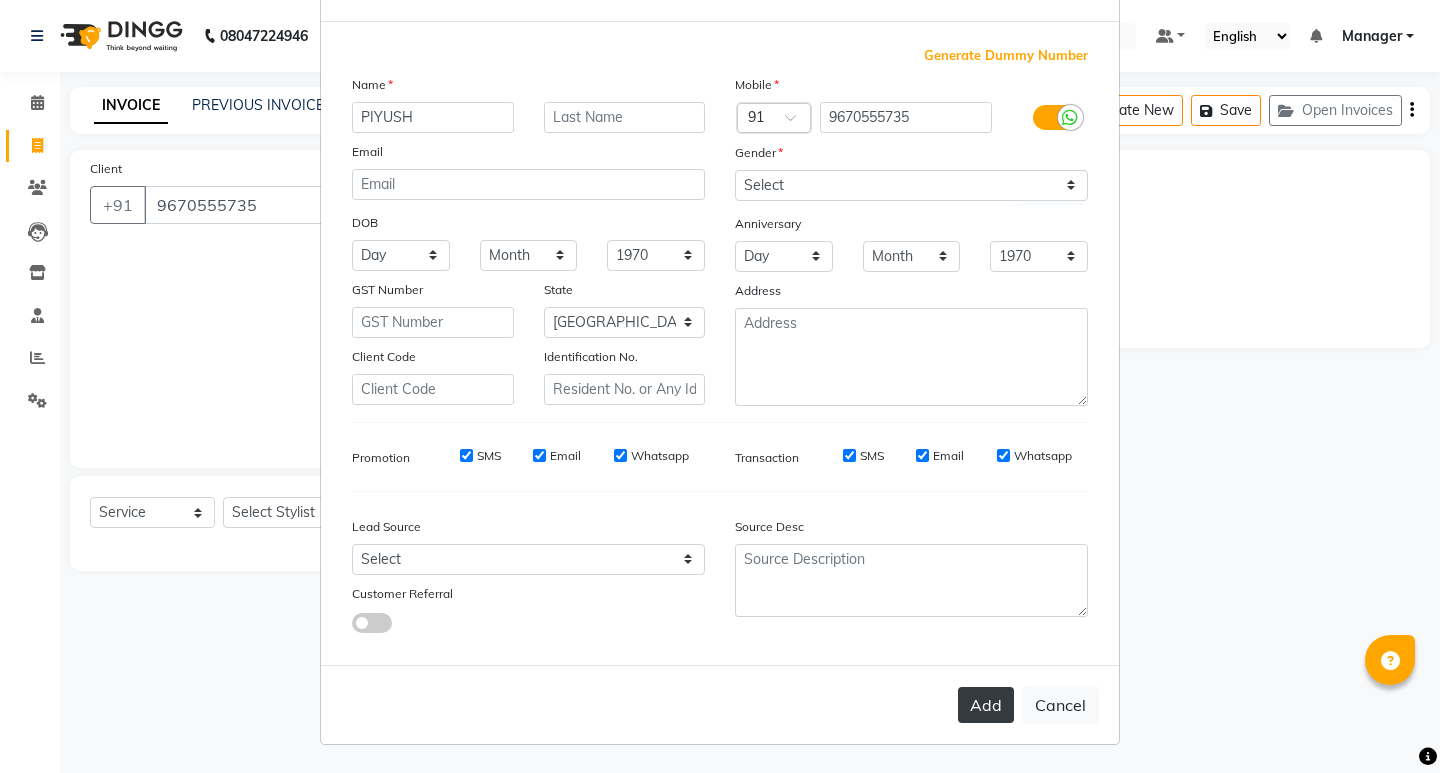click on "Add" at bounding box center (986, 705) 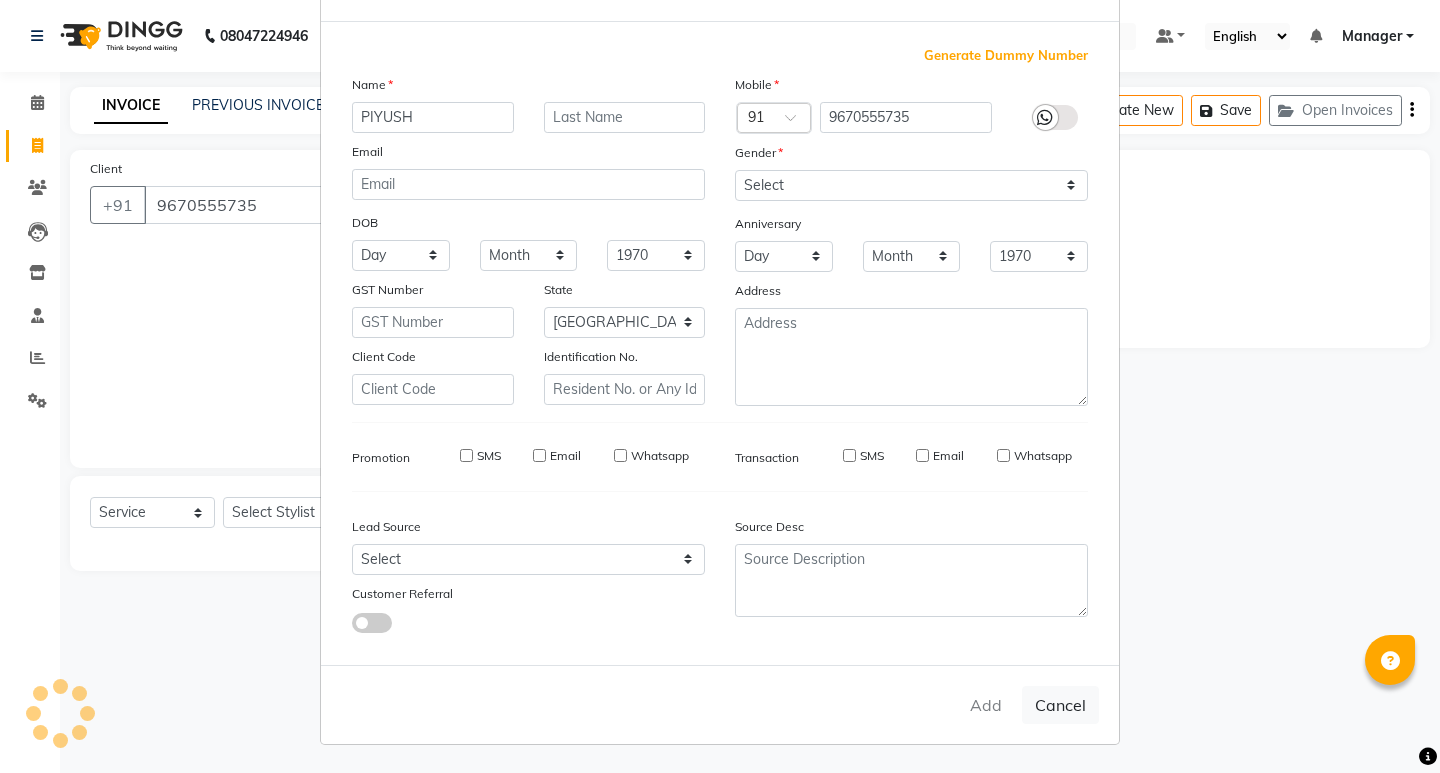 type on "96******35" 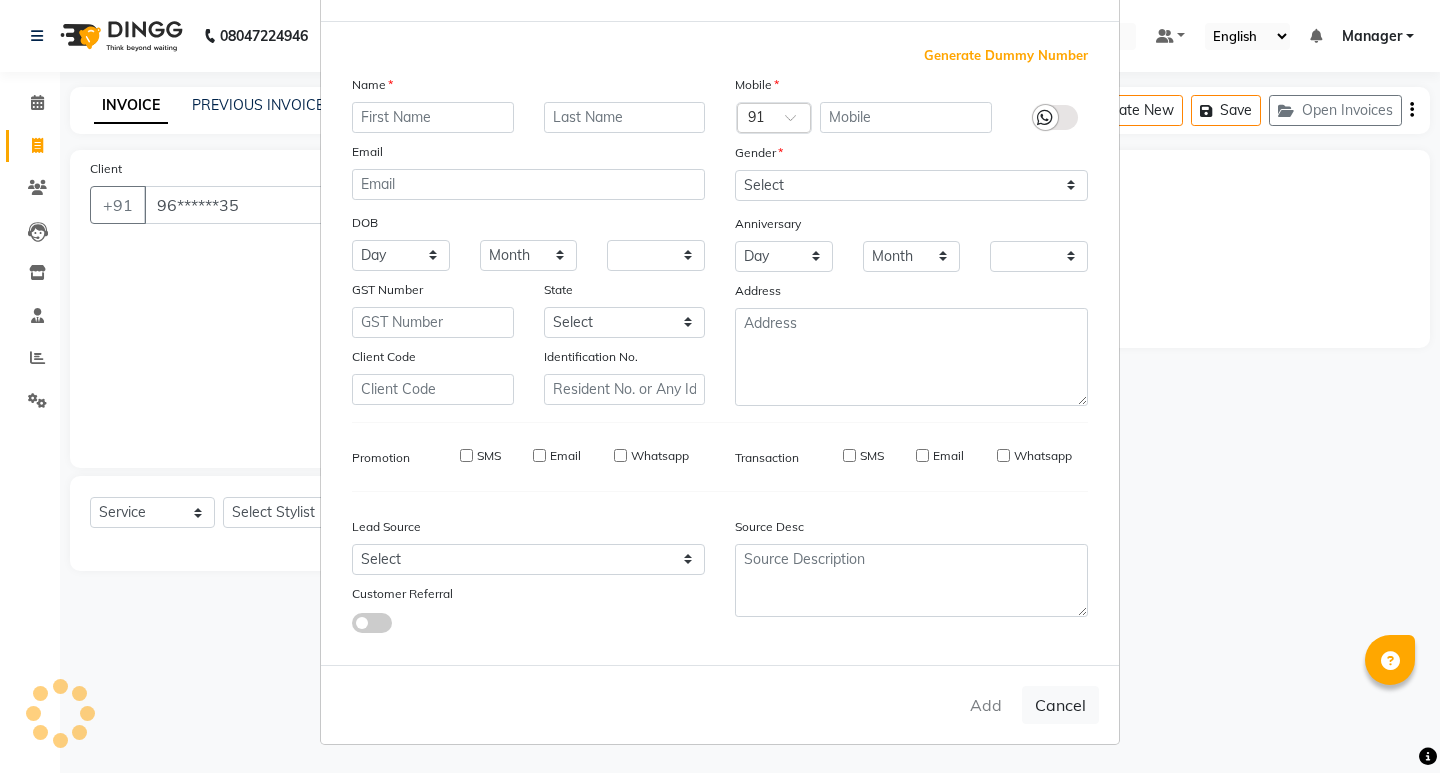 select on "1: Object" 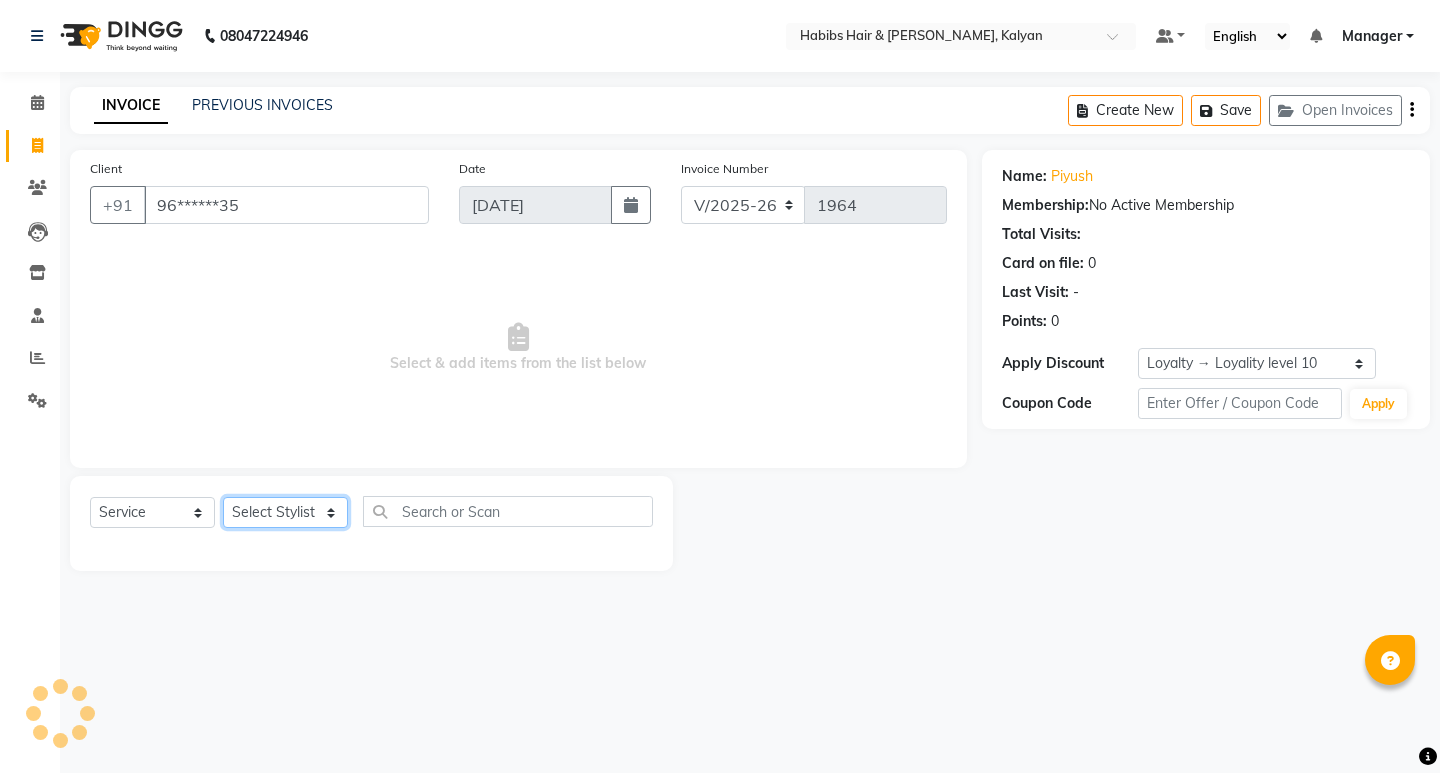 click on "Select Stylist [PERSON_NAME] Manager [PERSON_NAME] [PERSON_NAME] [PERSON_NAME] zipre [PERSON_NAME] [PERSON_NAME]  Sagar [PERSON_NAME] [PERSON_NAME] Suraj [PERSON_NAME]  [PERSON_NAME]" 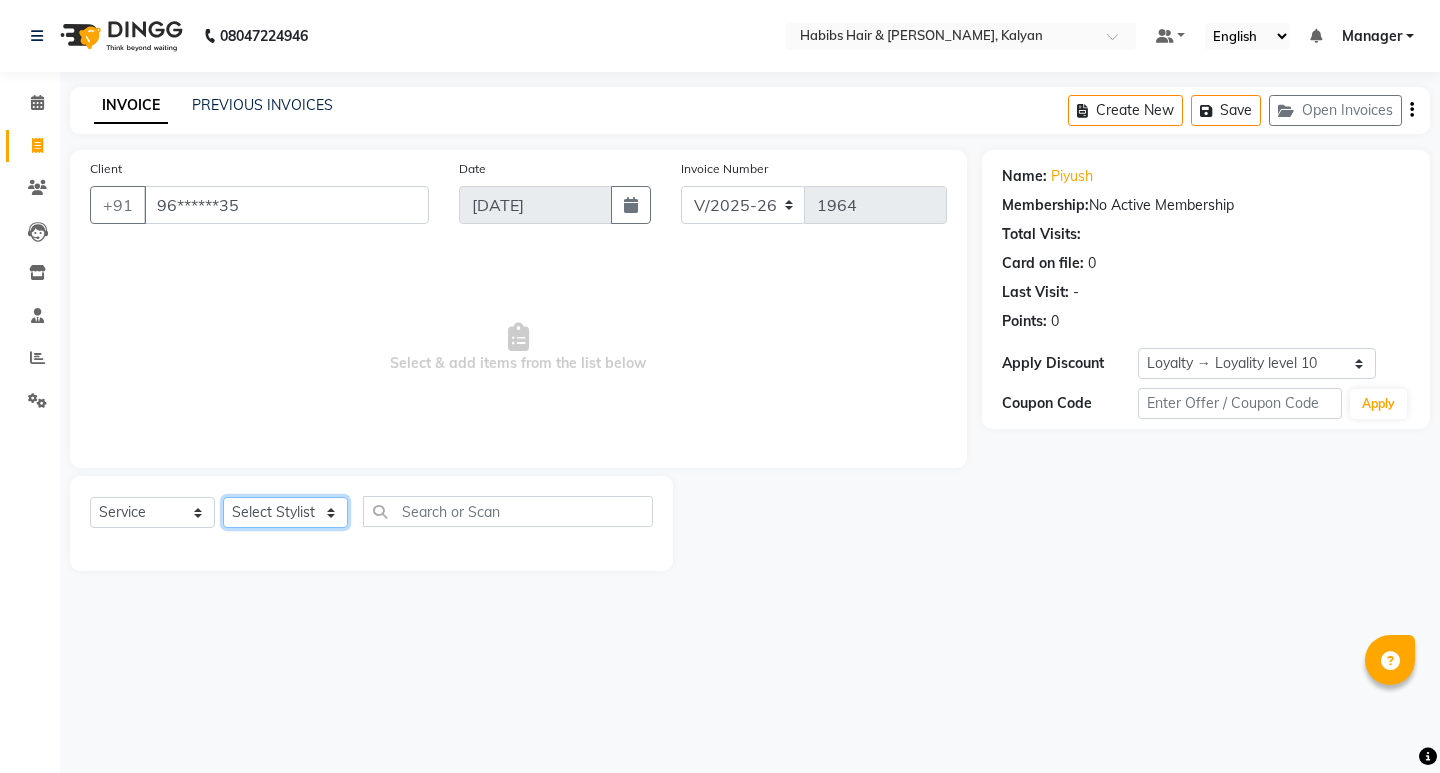 select on "77409" 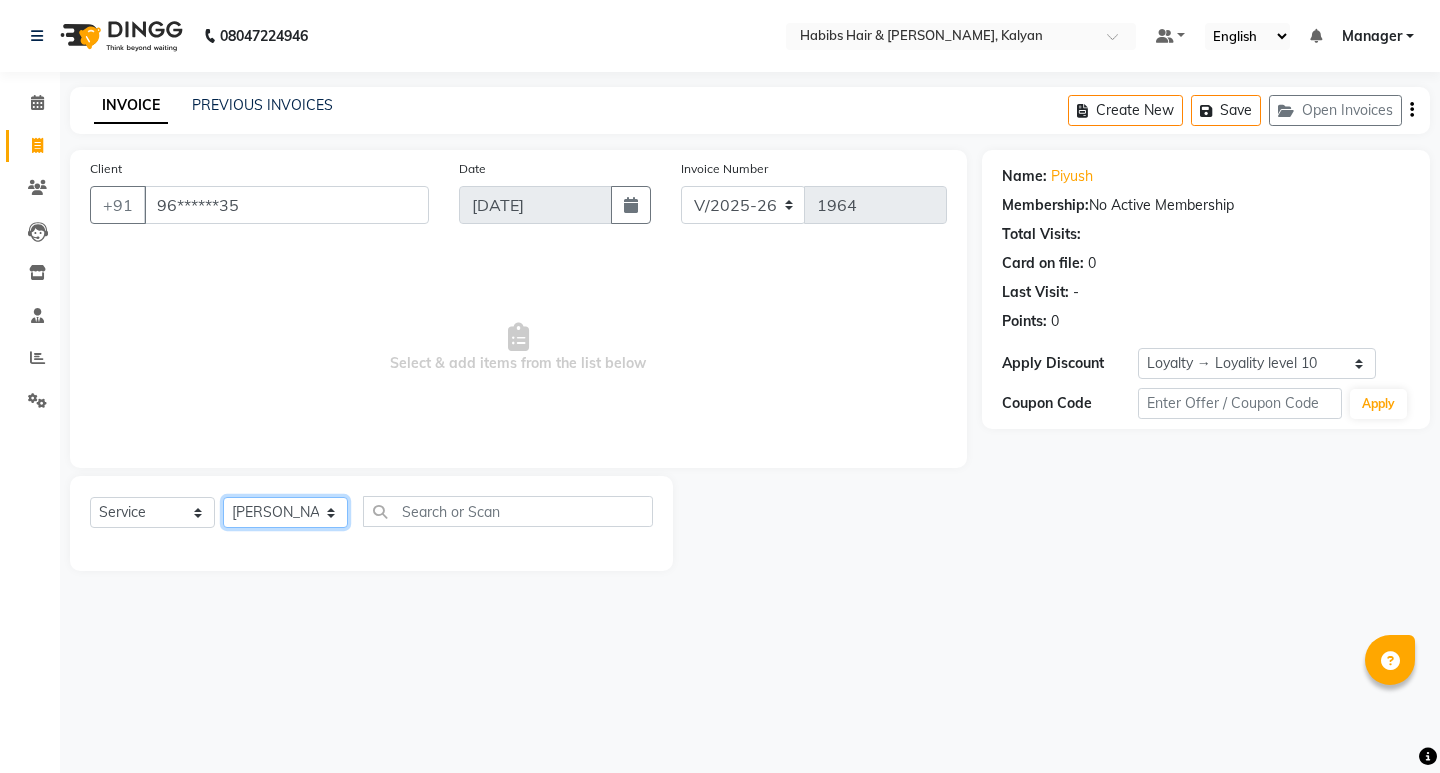 click on "Select Stylist [PERSON_NAME] Manager [PERSON_NAME] [PERSON_NAME] [PERSON_NAME] zipre [PERSON_NAME] [PERSON_NAME]  Sagar [PERSON_NAME] [PERSON_NAME] Suraj [PERSON_NAME]  [PERSON_NAME]" 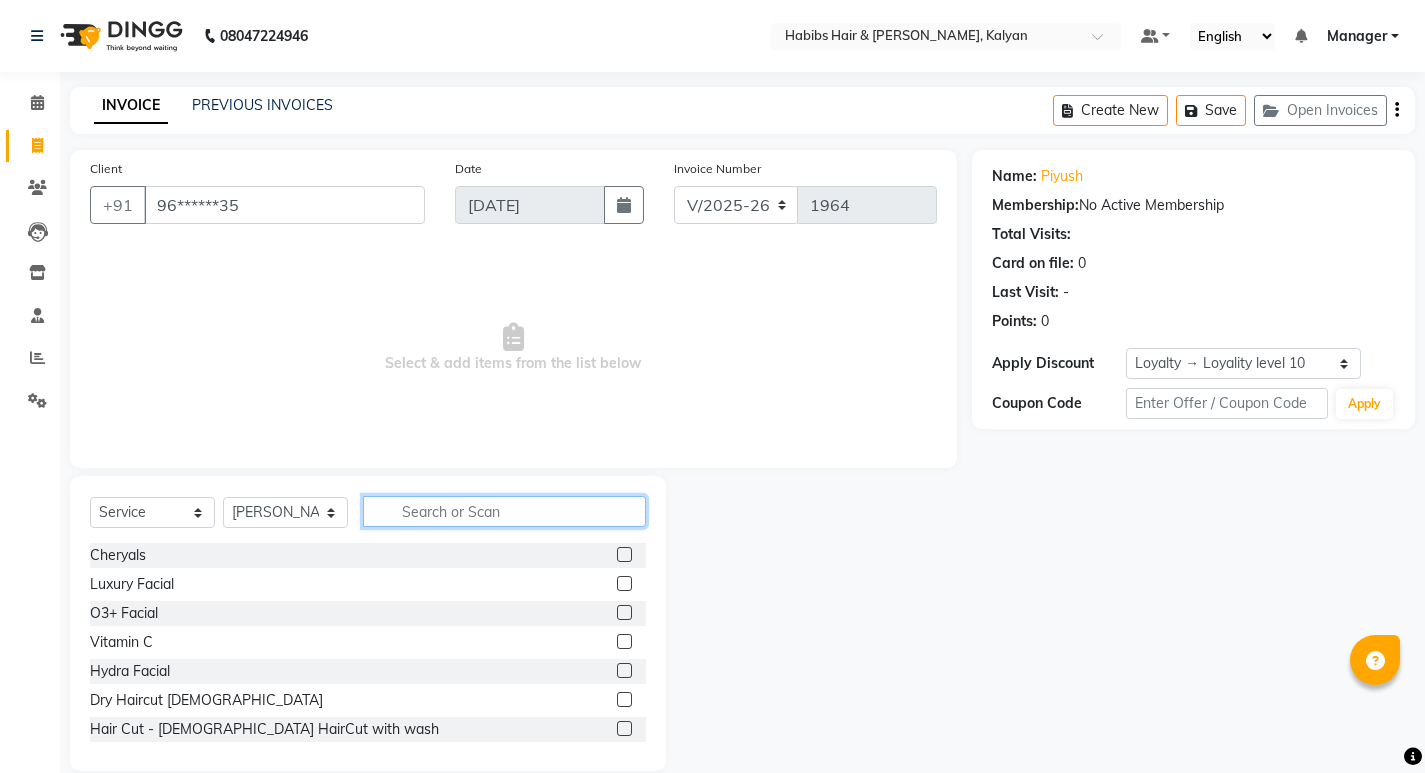 click 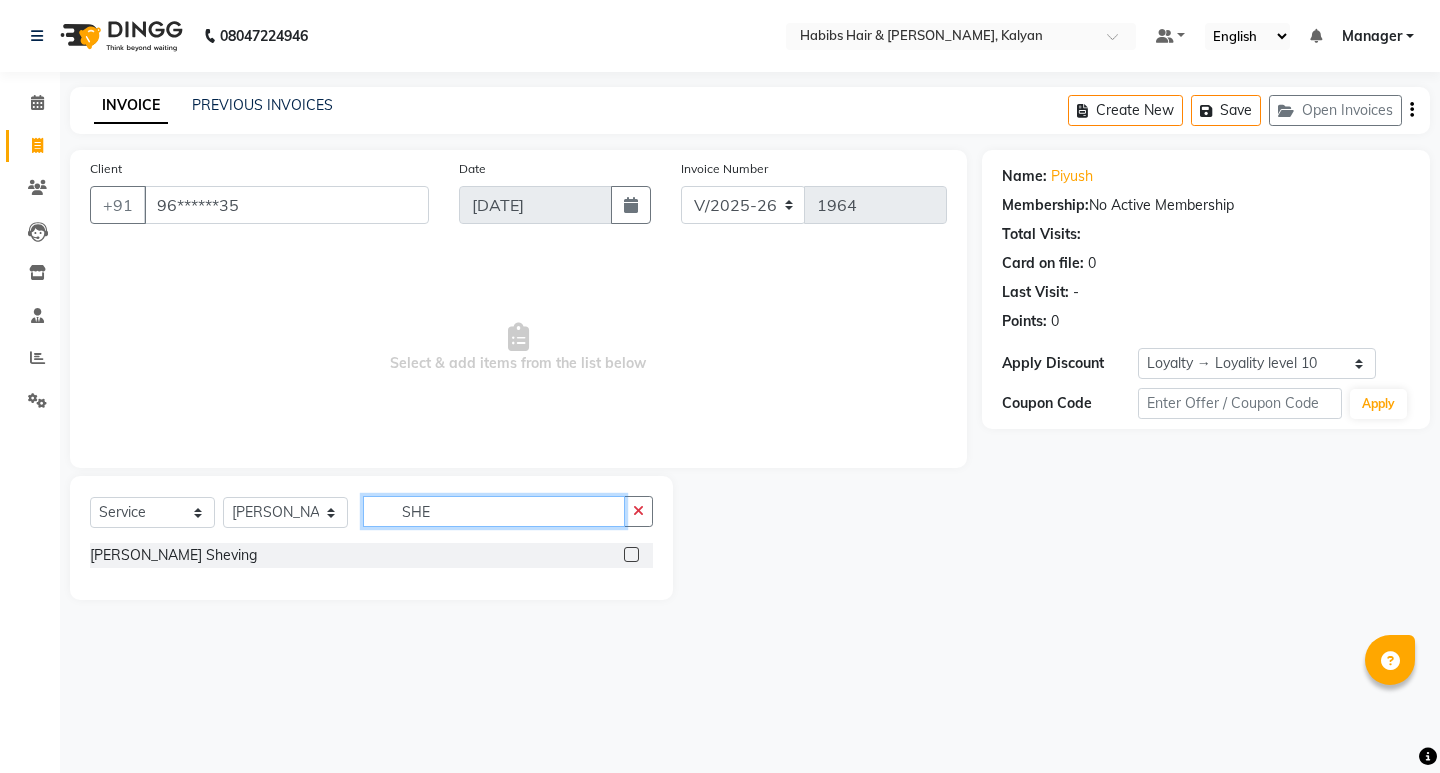 type on "SHE" 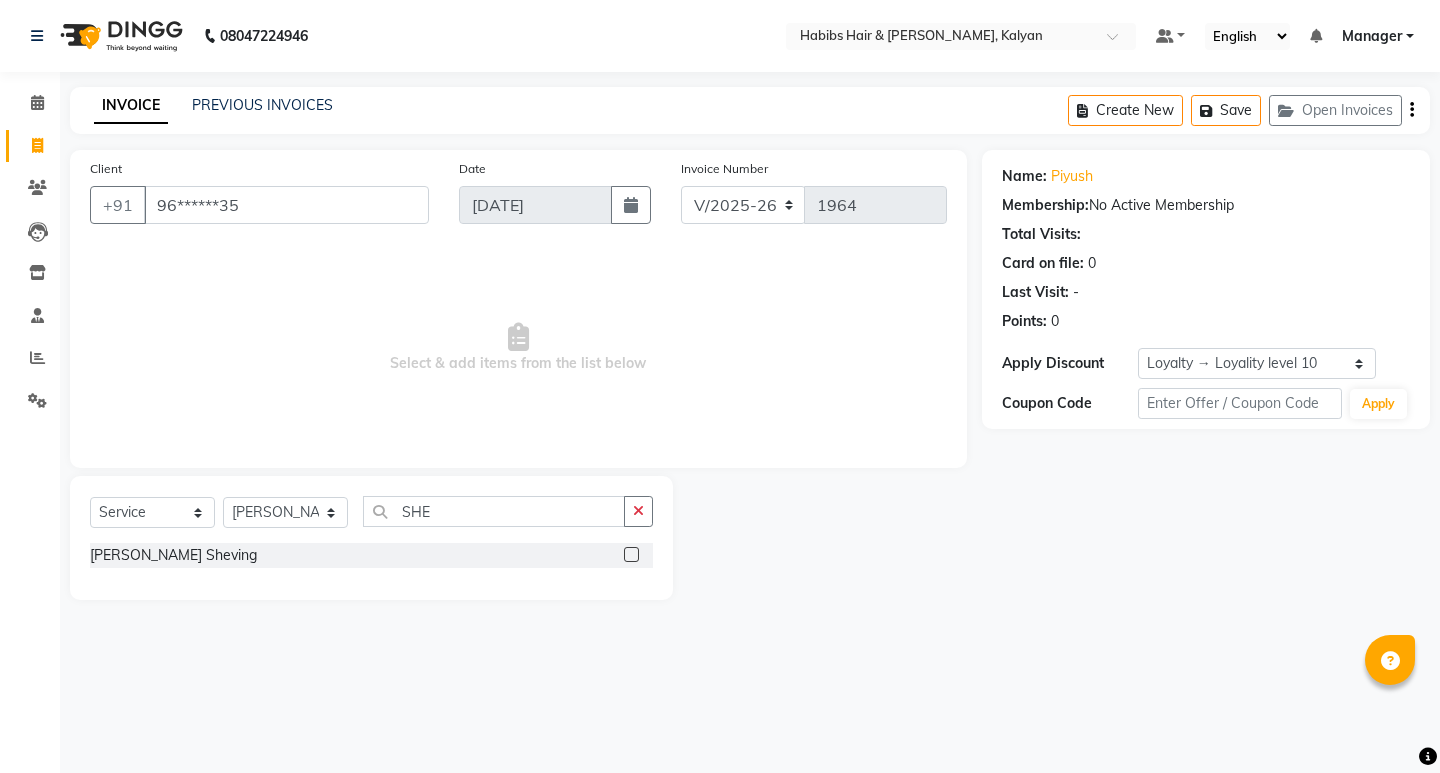 click 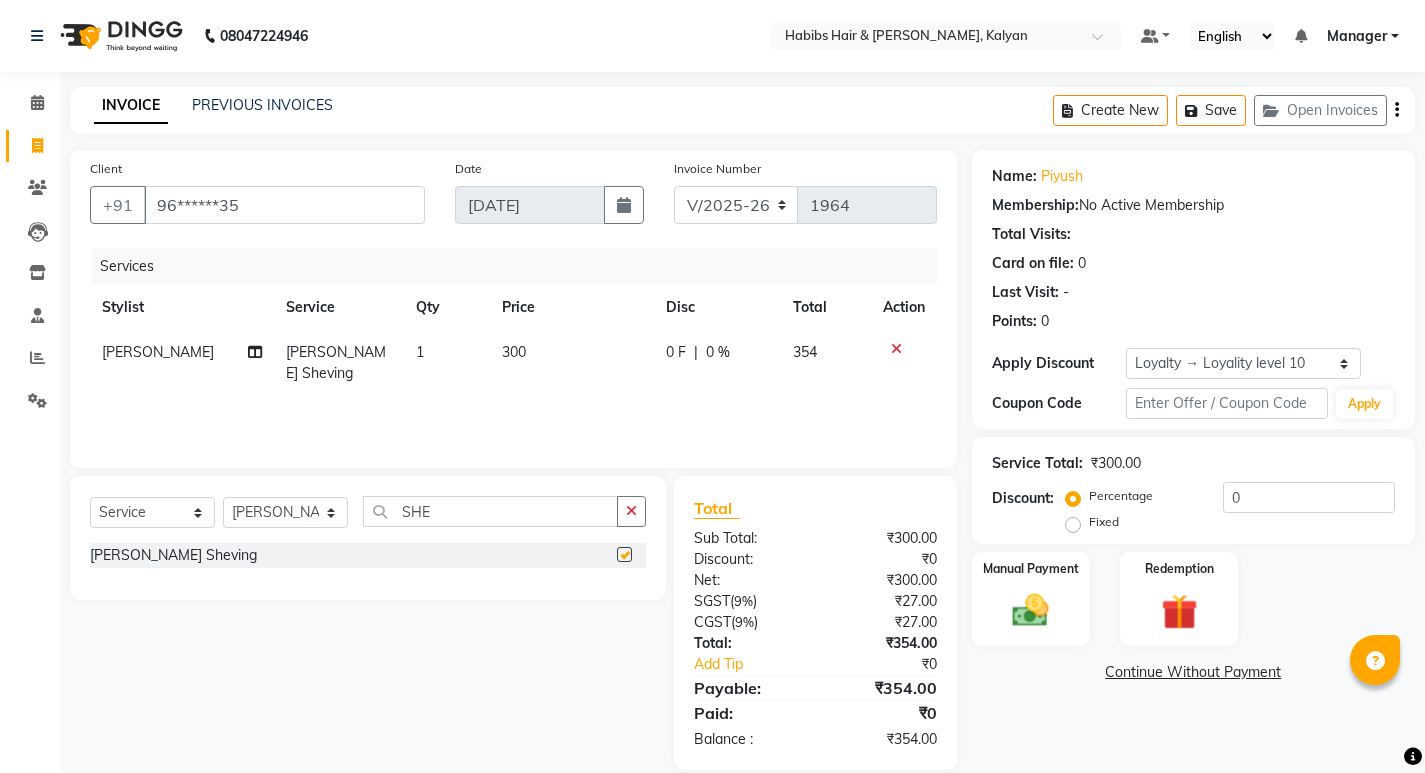 checkbox on "false" 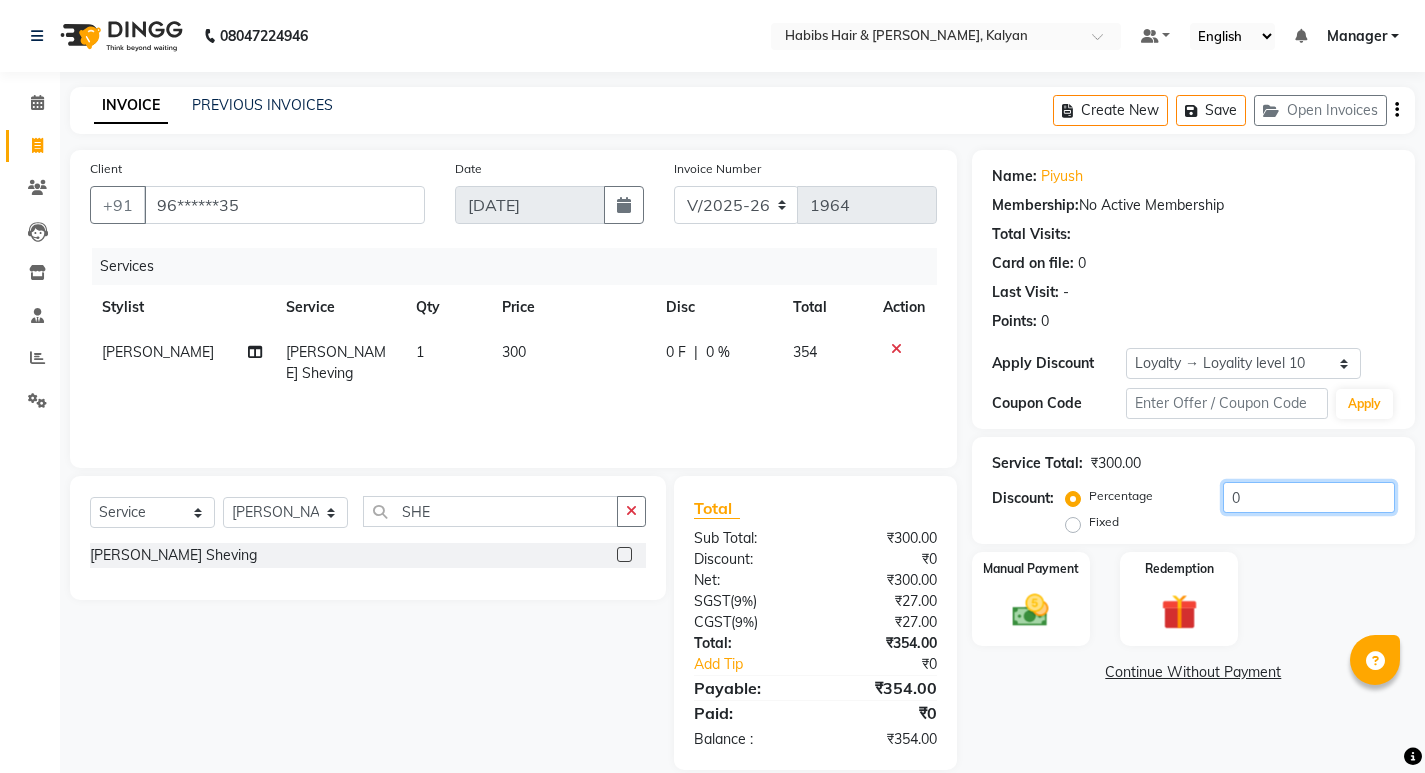 click on "0" 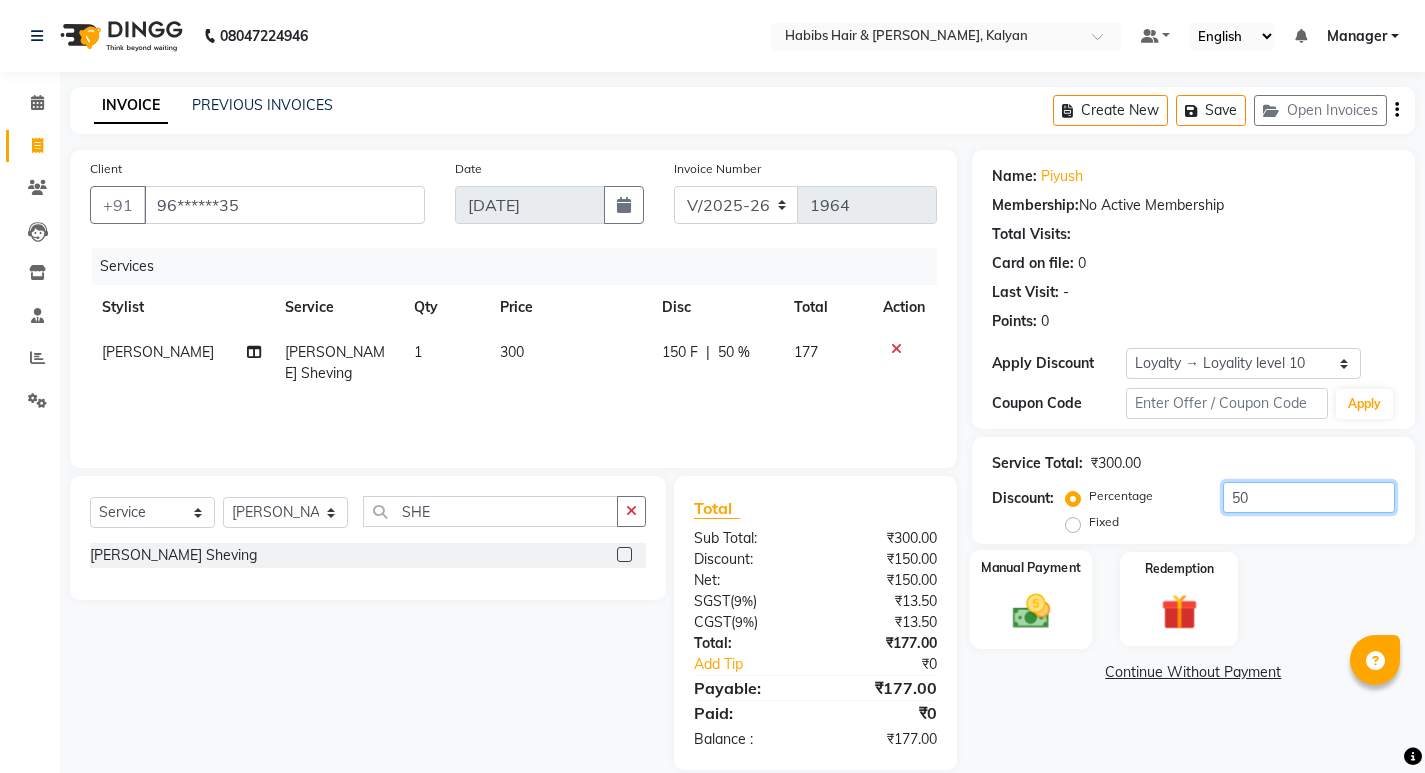 type on "50" 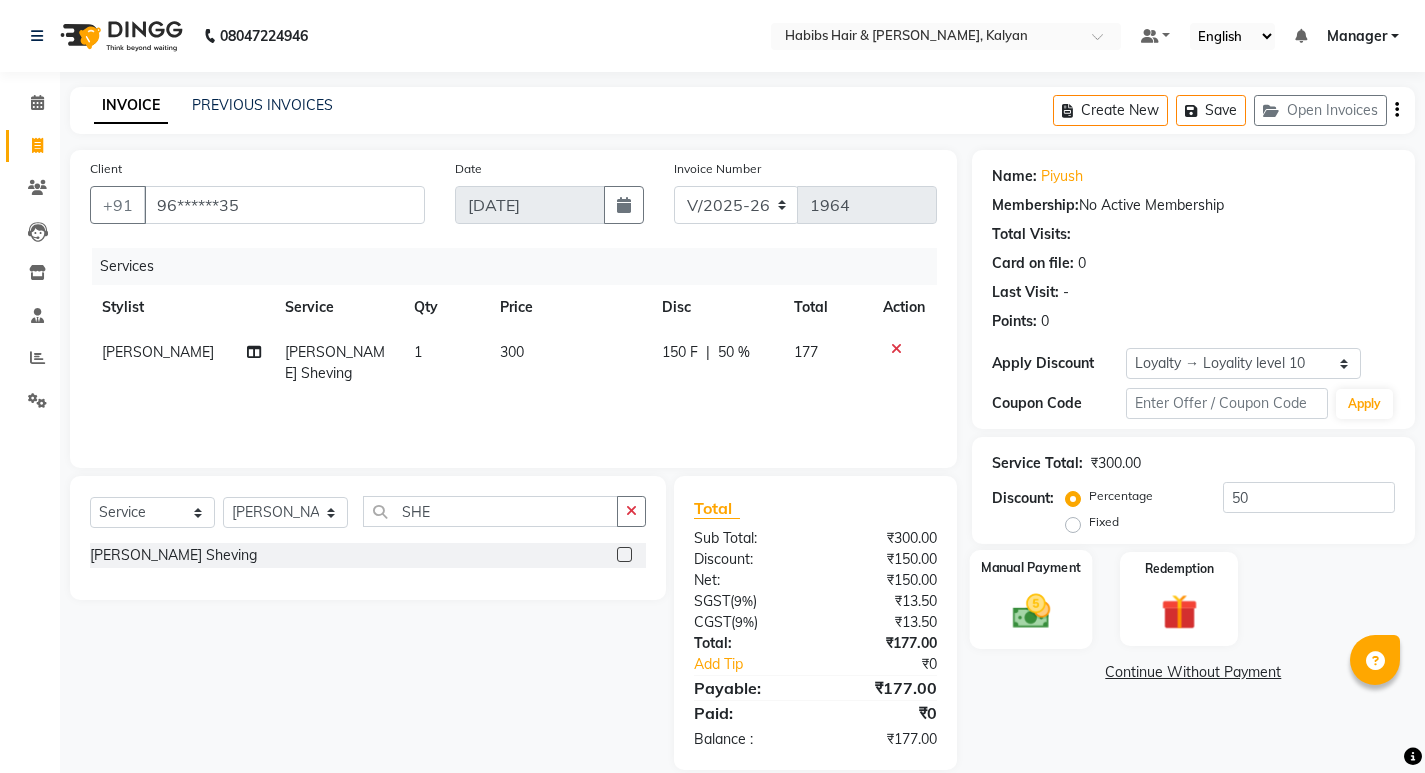 click 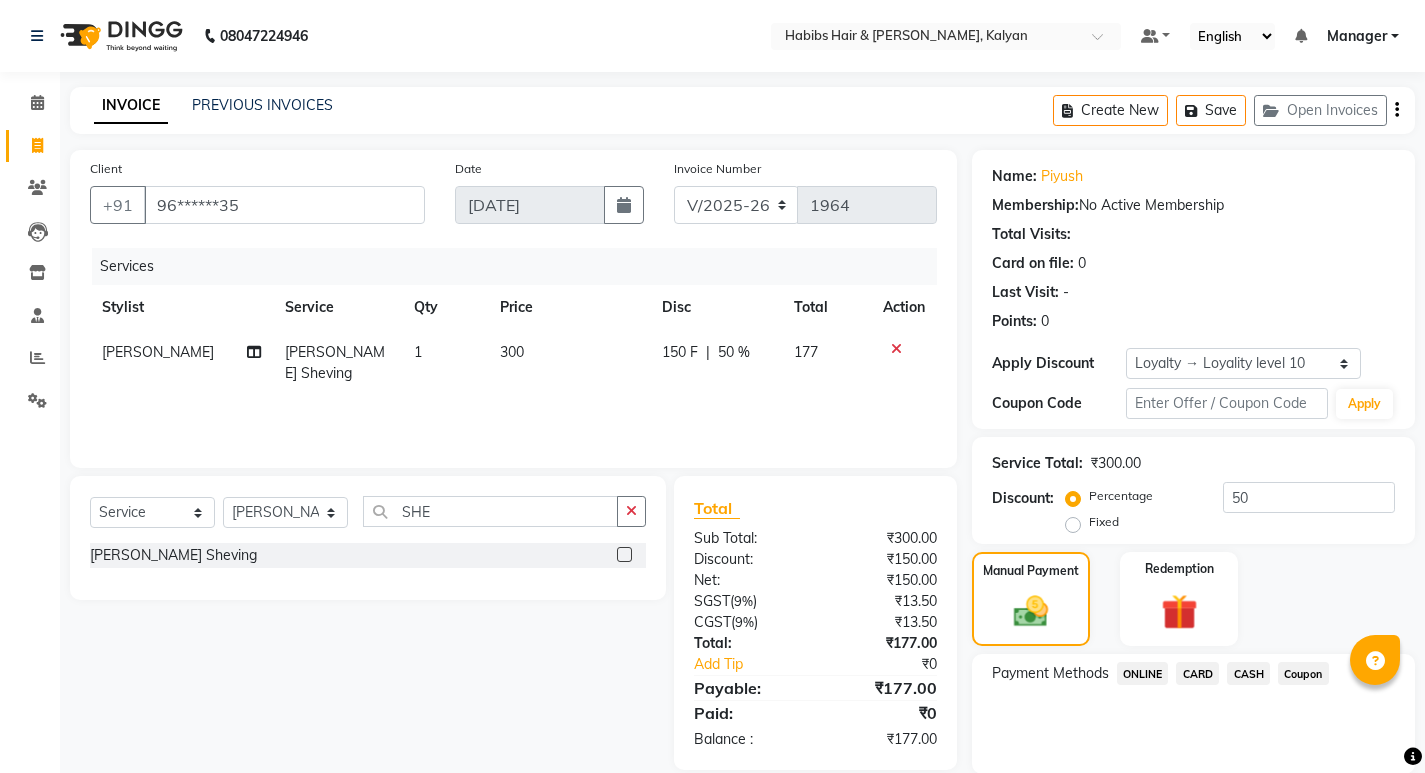 scroll, scrollTop: 72, scrollLeft: 0, axis: vertical 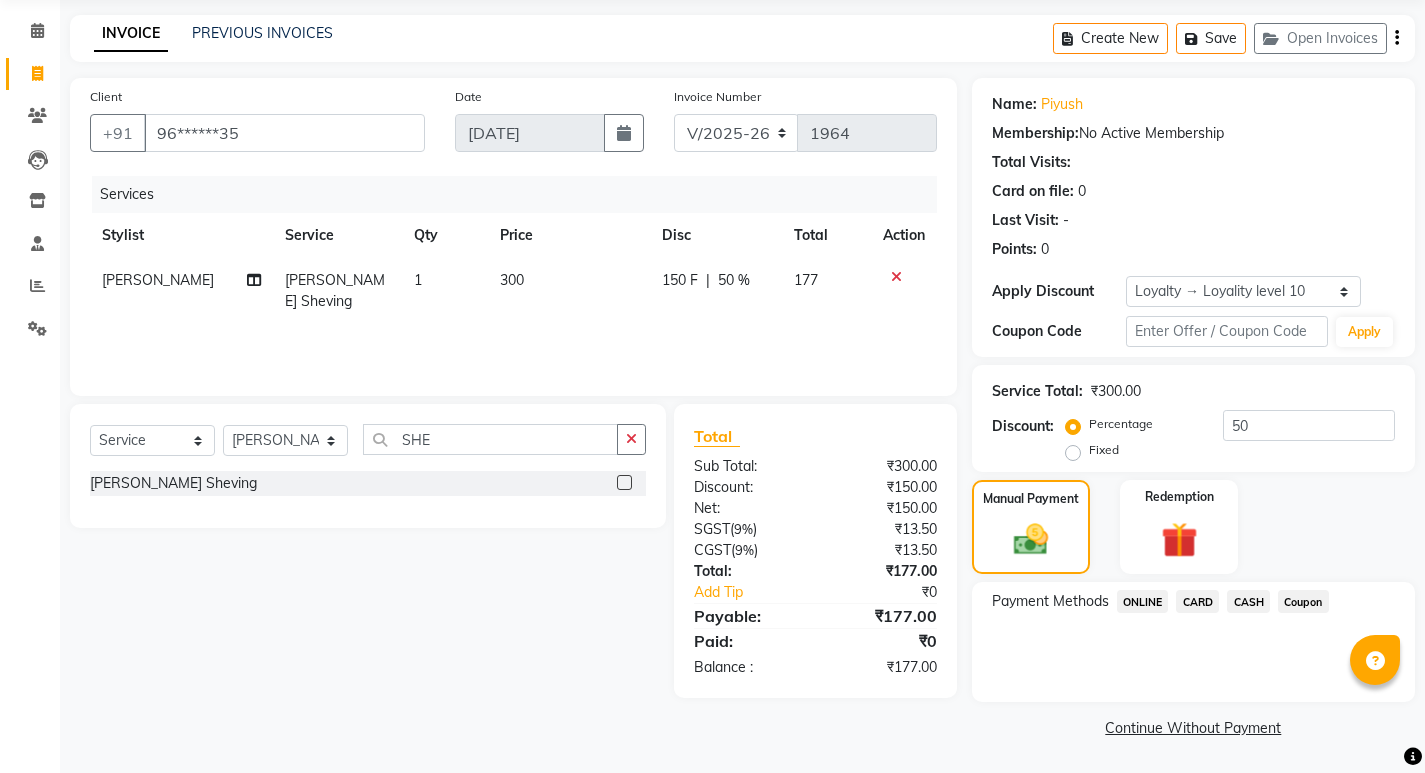 click on "ONLINE" 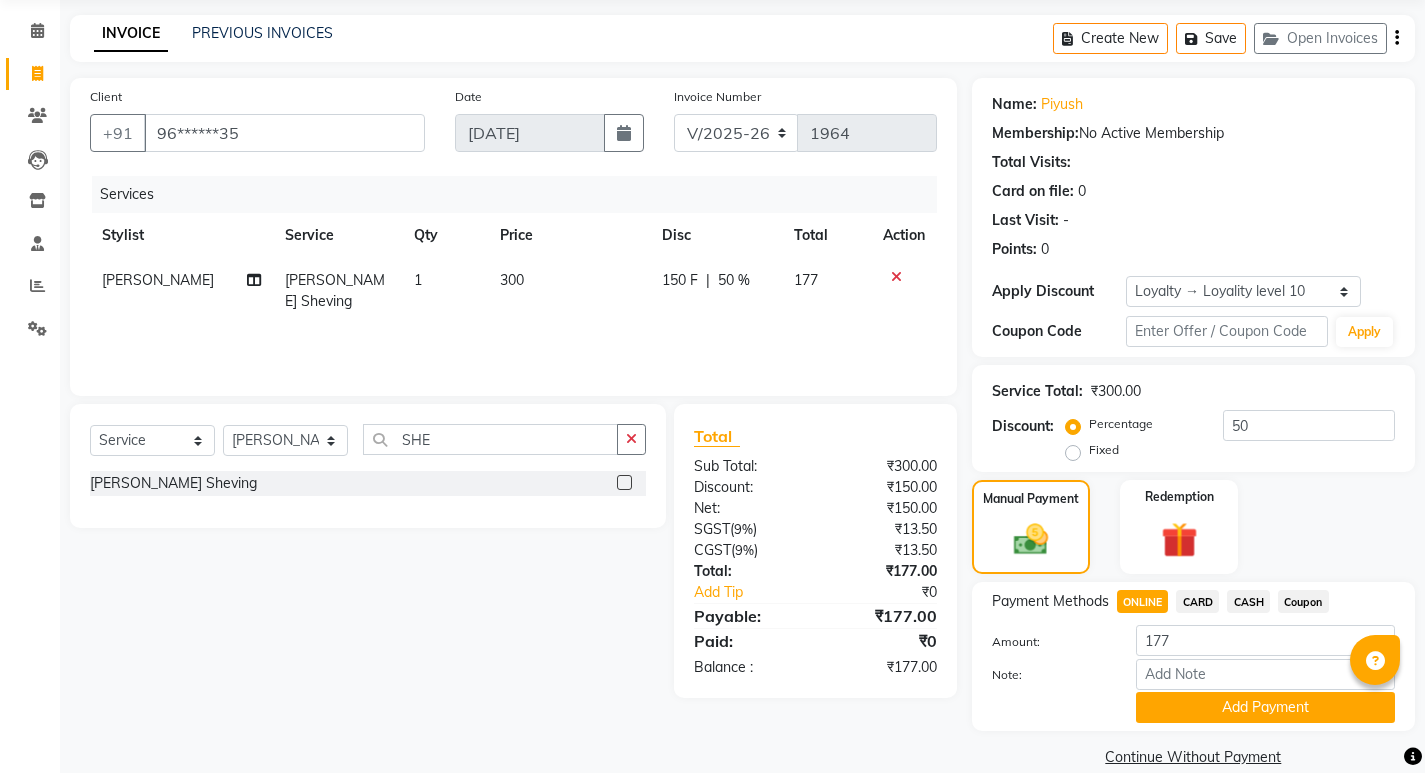 scroll, scrollTop: 101, scrollLeft: 0, axis: vertical 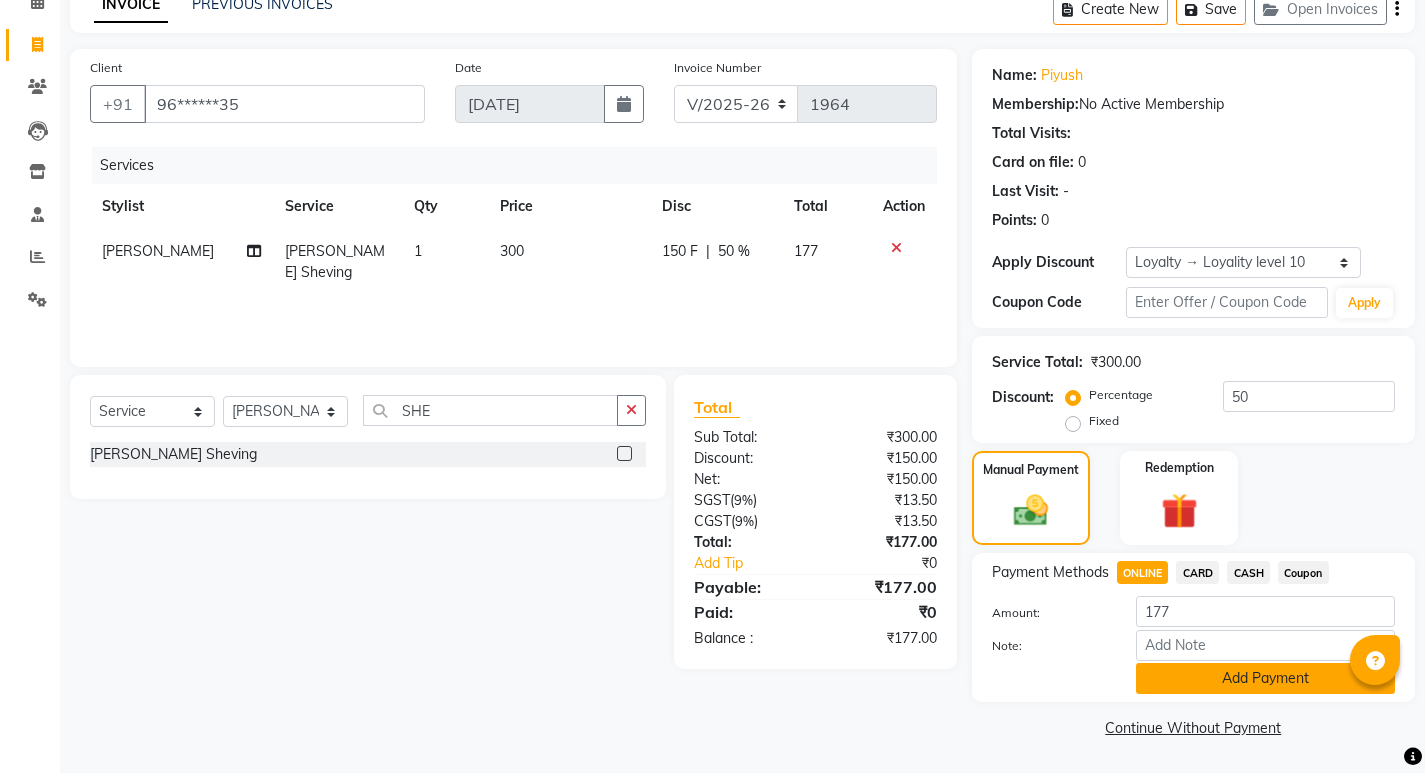 click on "Add Payment" 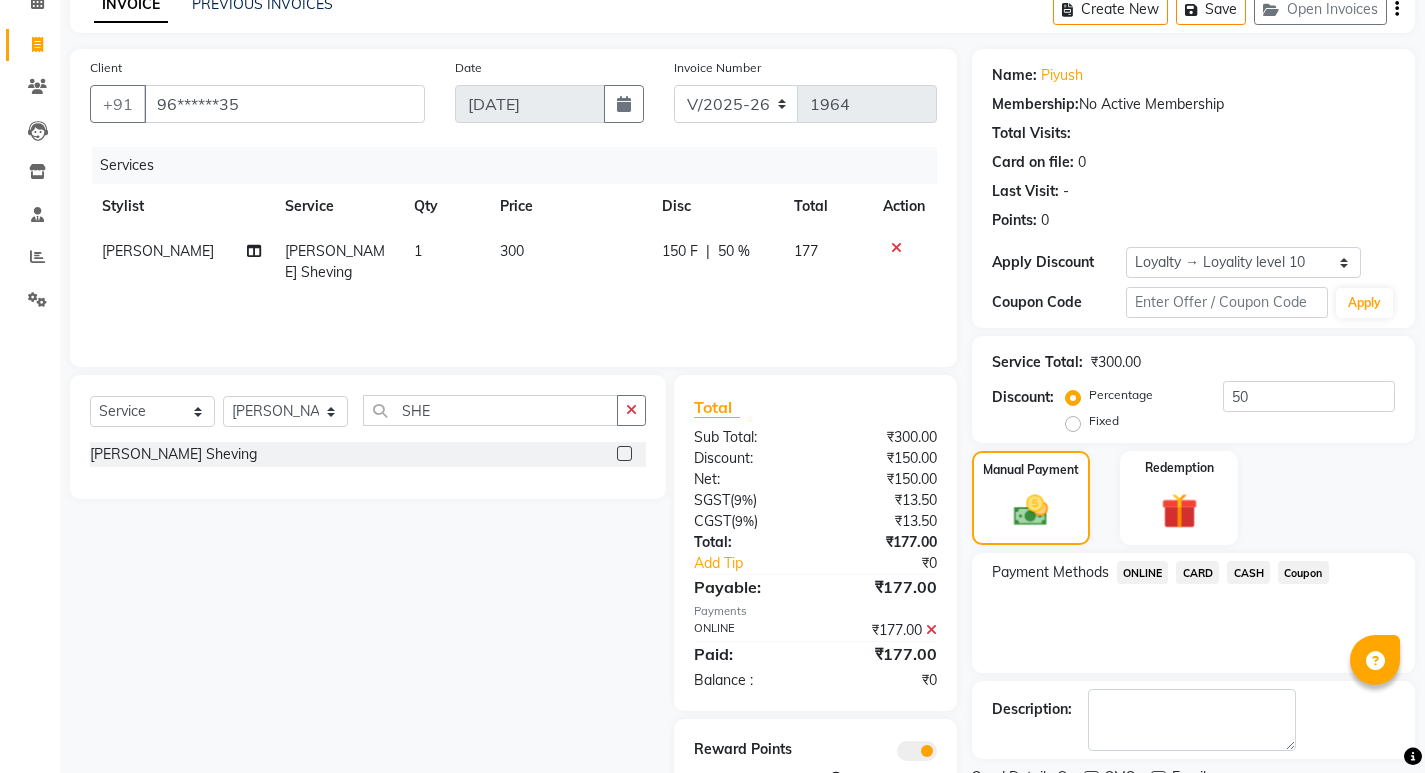 scroll, scrollTop: 185, scrollLeft: 0, axis: vertical 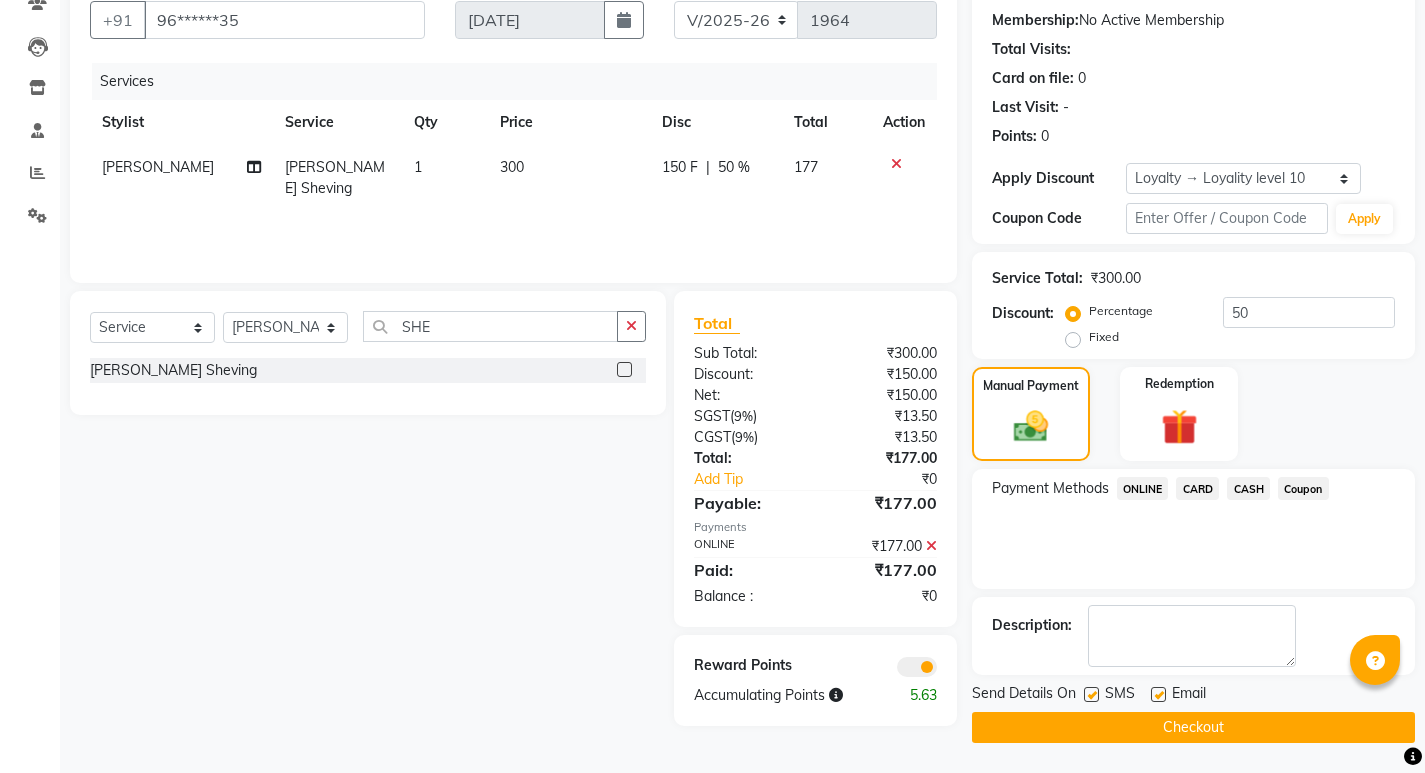 click on "Checkout" 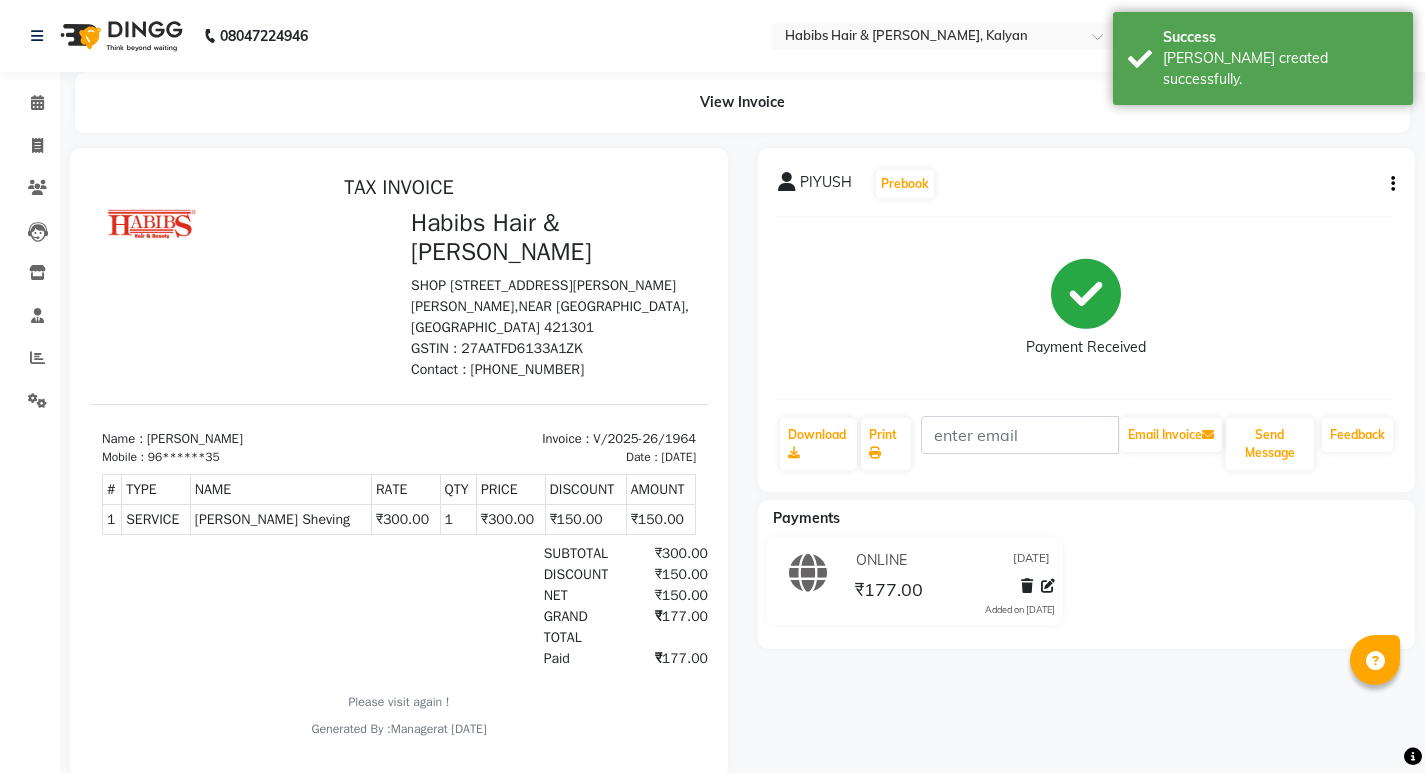 scroll, scrollTop: 0, scrollLeft: 0, axis: both 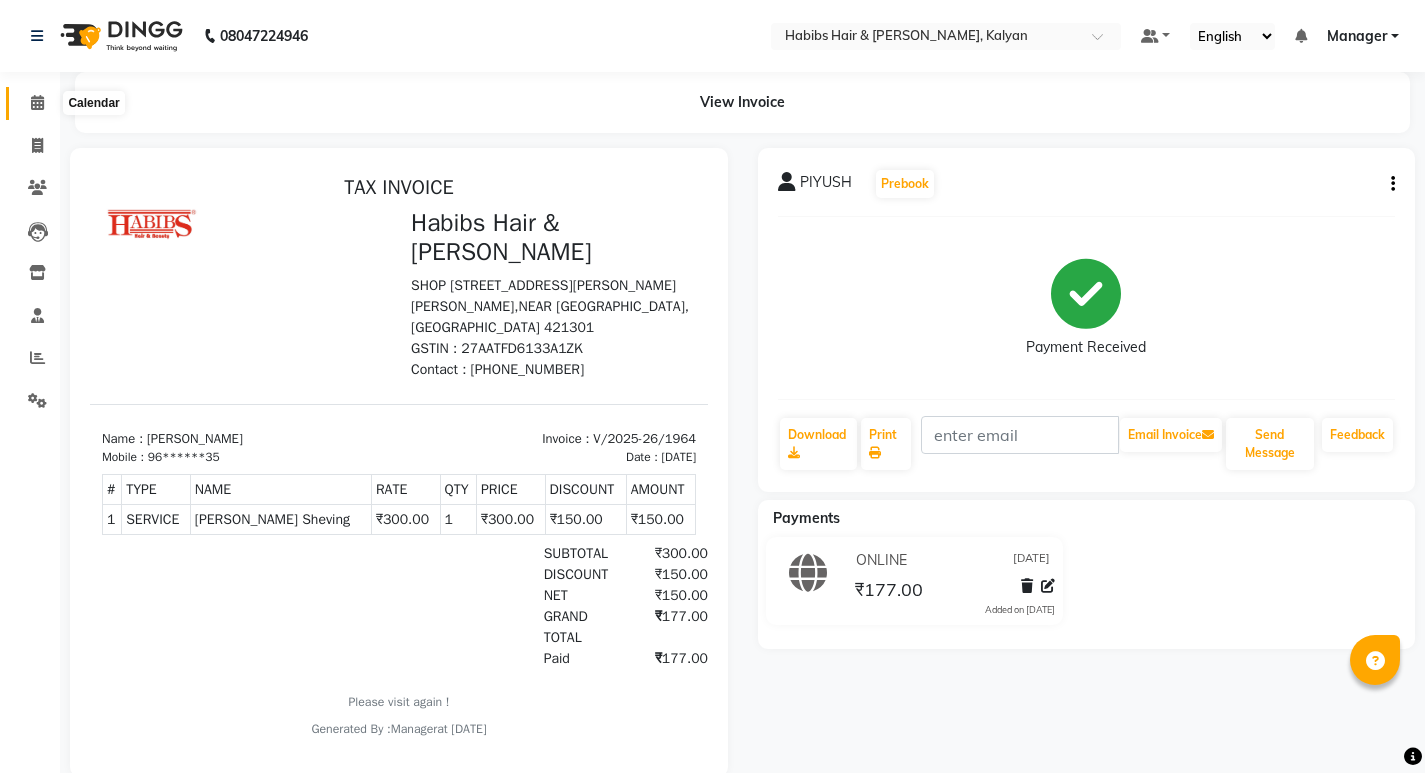 click 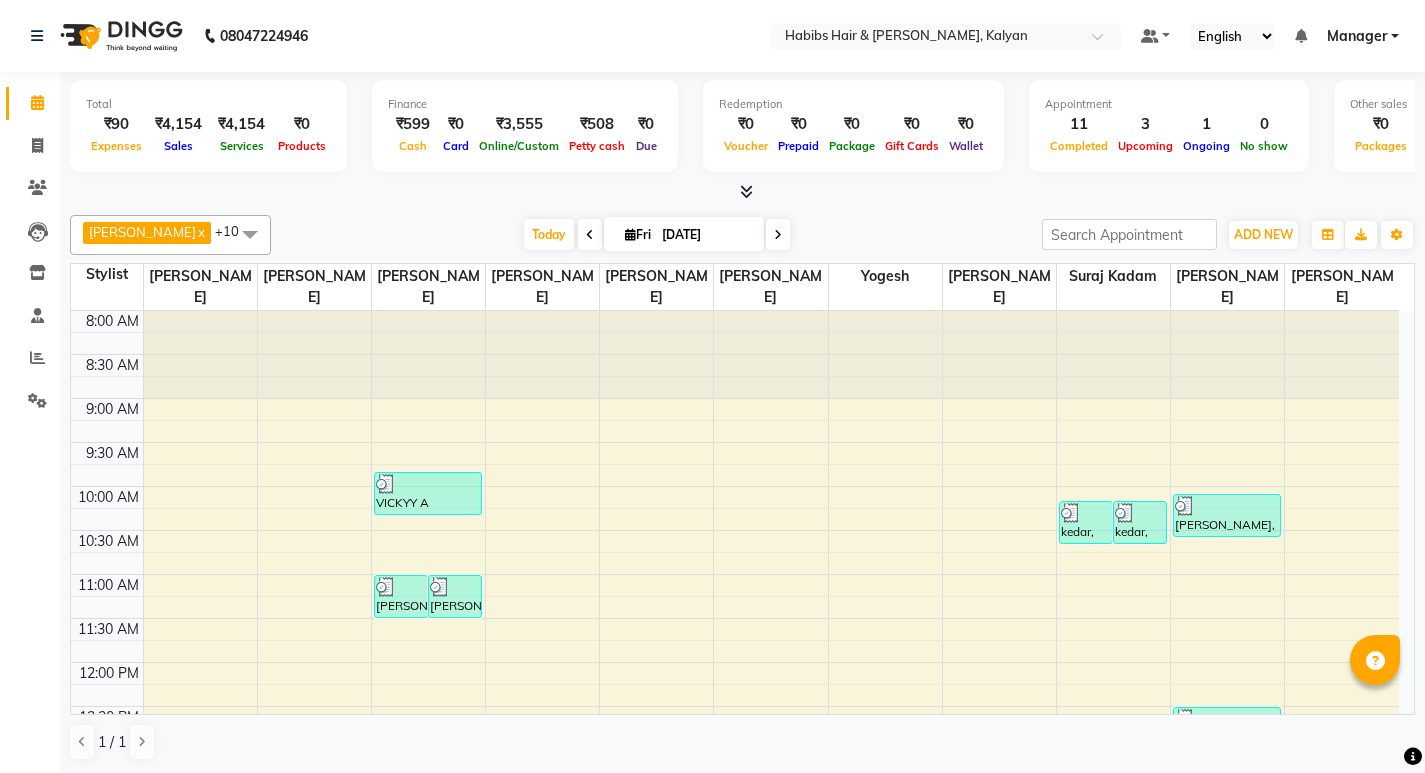 click at bounding box center (778, 235) 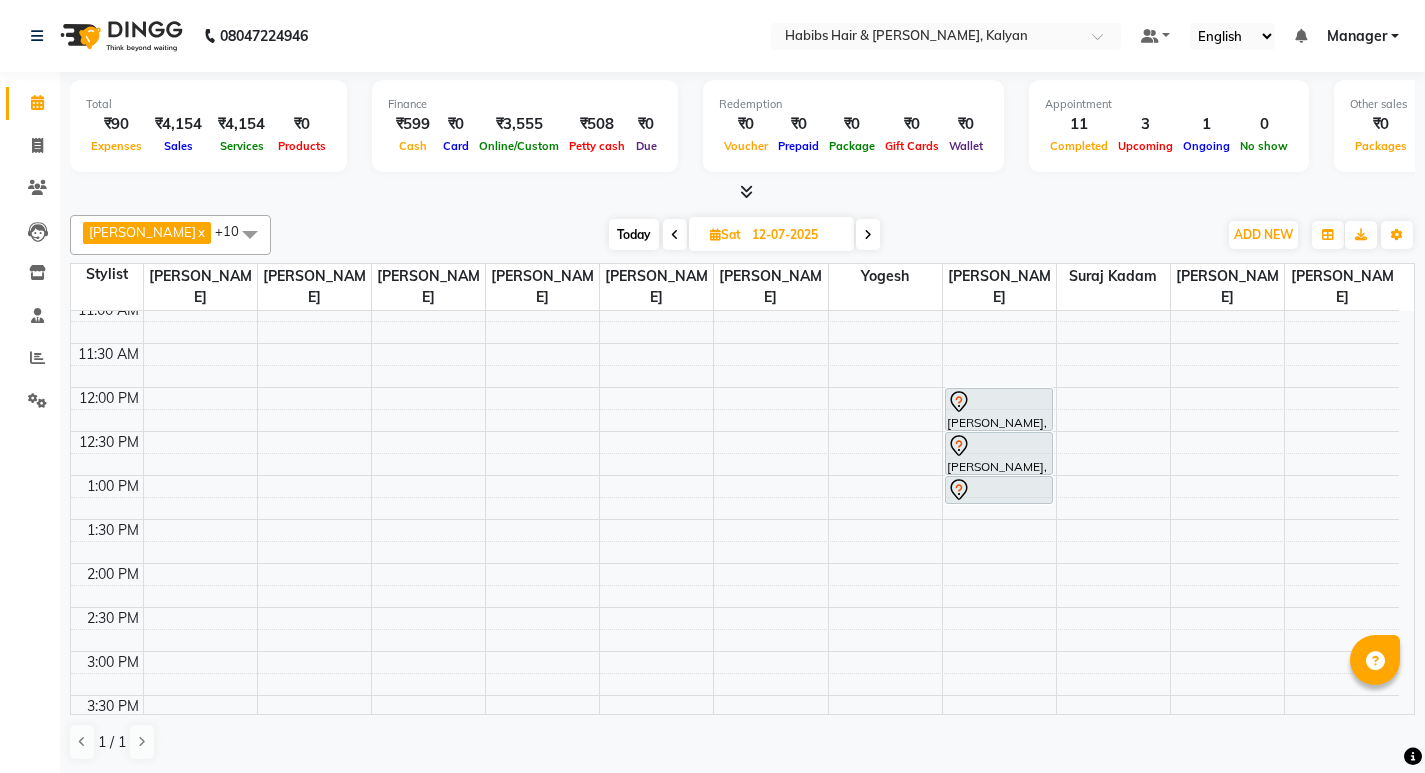 scroll, scrollTop: 217, scrollLeft: 0, axis: vertical 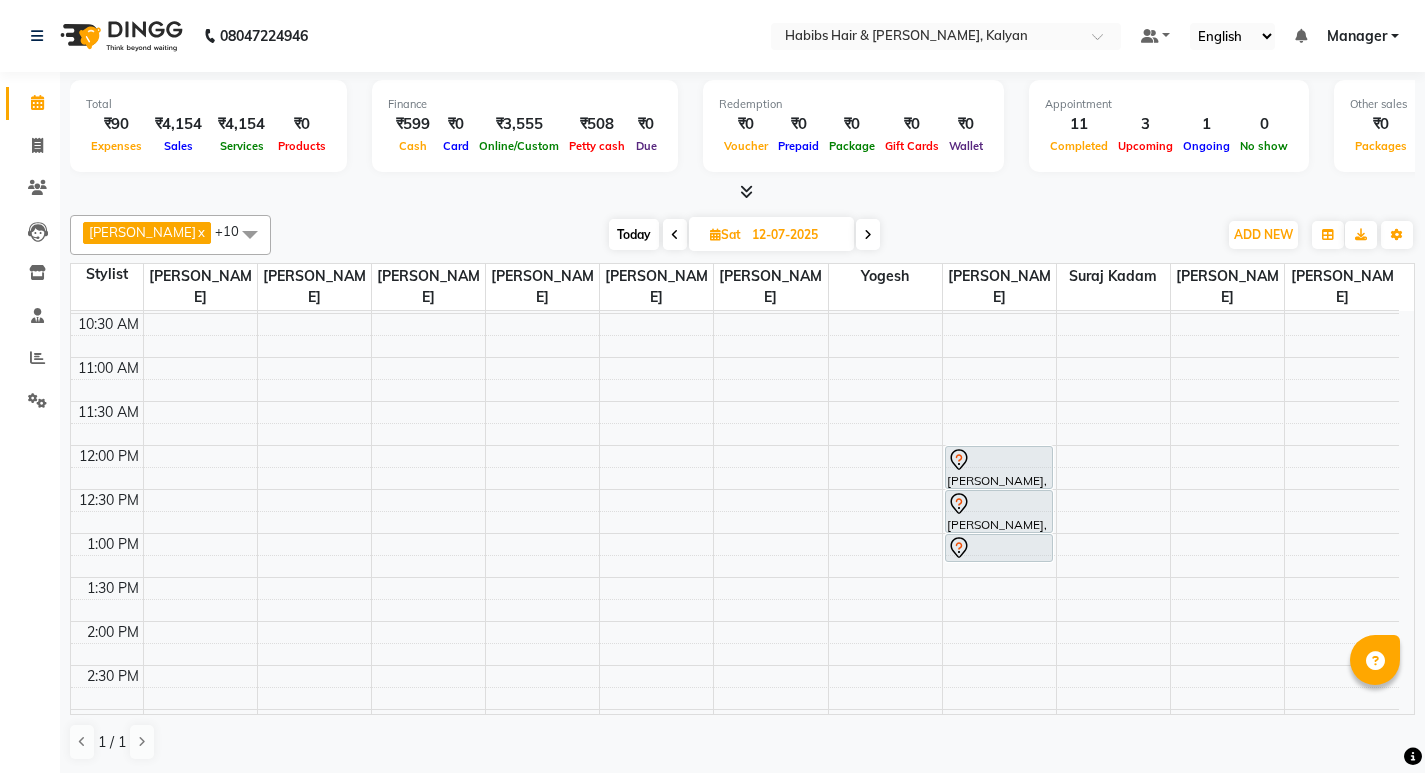 click at bounding box center [675, 235] 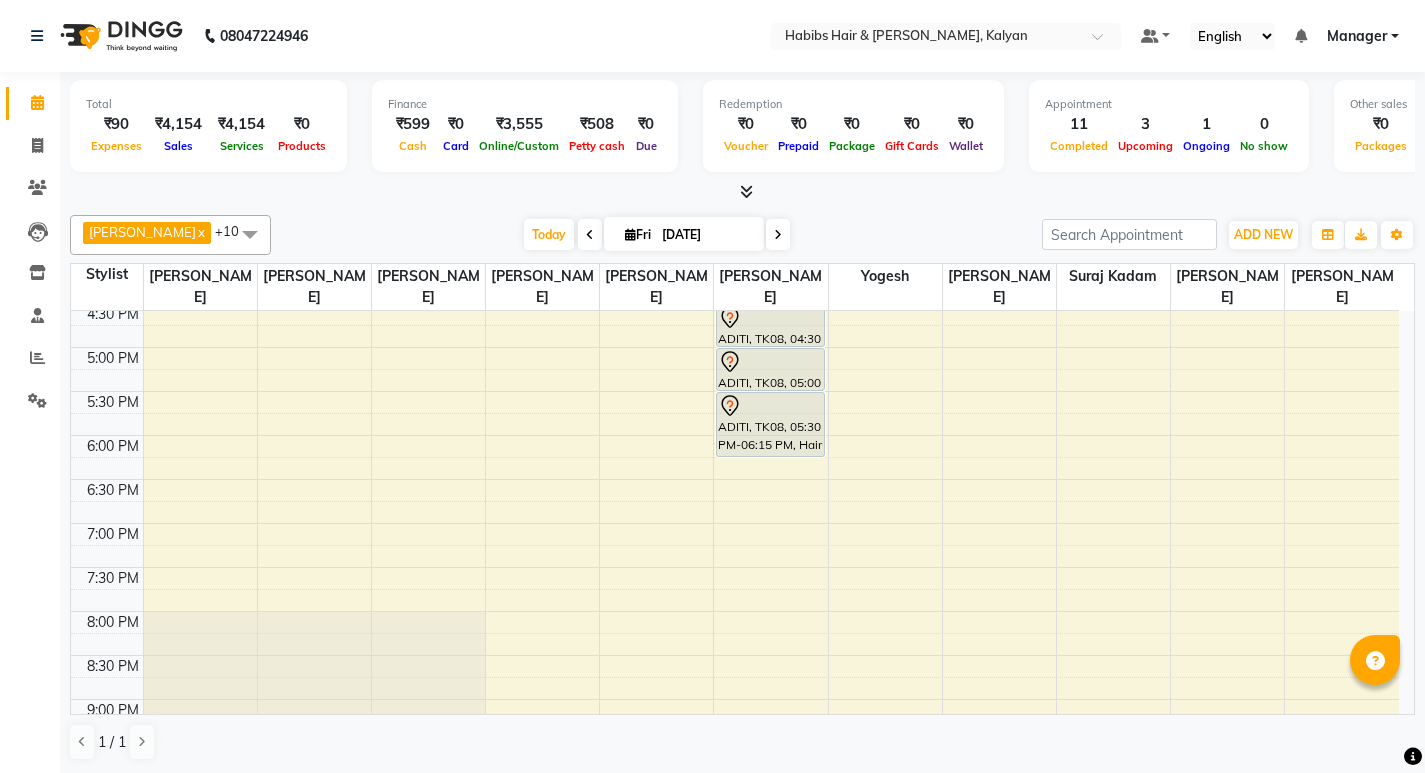 scroll, scrollTop: 916, scrollLeft: 0, axis: vertical 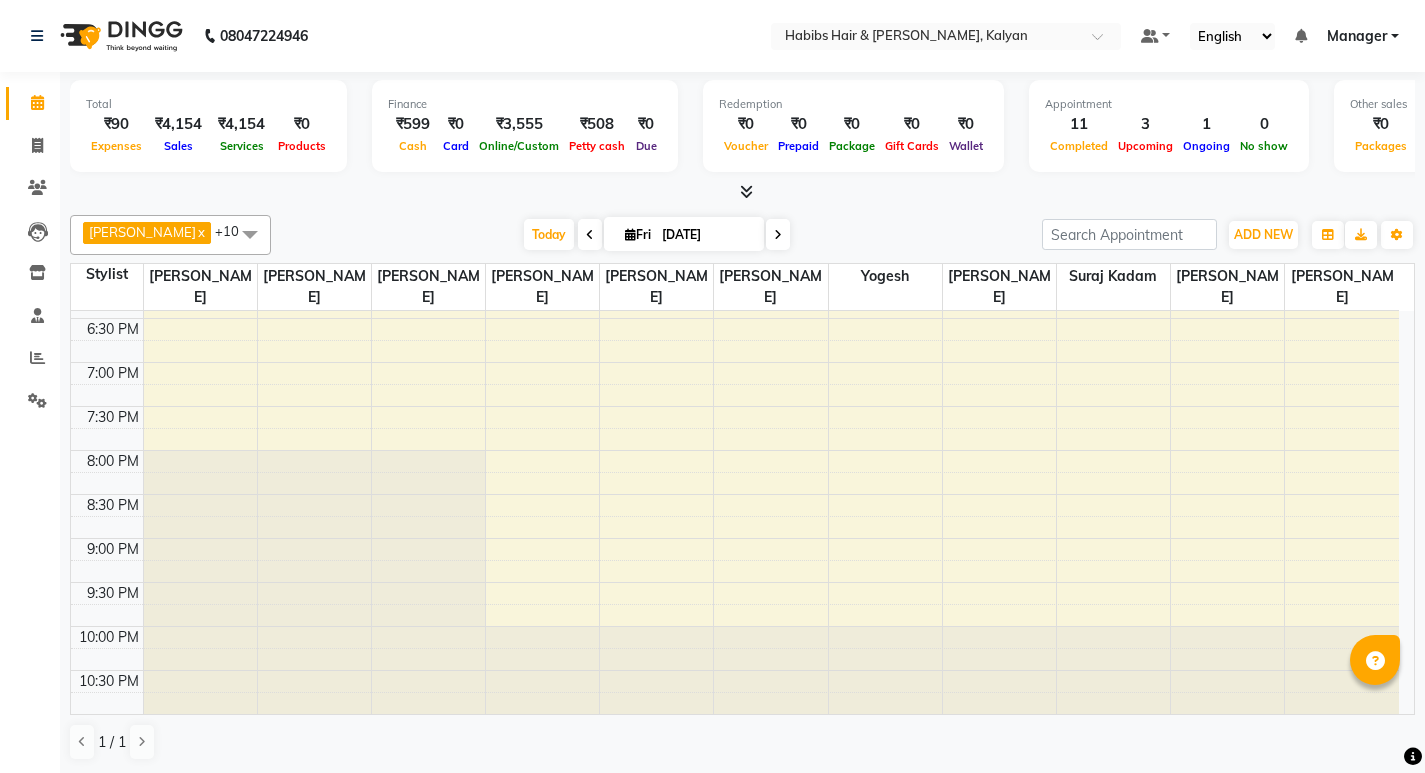 click on "8:00 AM 8:30 AM 9:00 AM 9:30 AM 10:00 AM 10:30 AM 11:00 AM 11:30 AM 12:00 PM 12:30 PM 1:00 PM 1:30 PM 2:00 PM 2:30 PM 3:00 PM 3:30 PM 4:00 PM 4:30 PM 5:00 PM 5:30 PM 6:00 PM 6:30 PM 7:00 PM 7:30 PM 8:00 PM 8:30 PM 9:00 PM 9:30 PM 10:00 PM 10:30 PM     PIYUSH, TK12, 02:35 PM-03:05 PM, Beard Sheving     chetan sonavane, TK05, 11:00 AM-11:30 AM, Dry Haircut Male     chetan sonavane, TK06, 11:00 AM-11:30 AM, Beard Sheving     VICKYY A HEMNAANI, TK01, 09:50 AM-10:20 AM, Beard Sheving    chetan sonavane, TK07, 12:45 PM-03:45 PM, NANOPLASTIA TREATMENT + HOME CARE PRODUCTS     SALONI PATIL, TK09, 01:15 PM-01:25 PM, Body Basics Threadinge - Eyebrows     ADITYA, TK10, 01:00 PM-01:30 PM, Dry Haircut Male             ADITI, TK08, 04:30 PM-05:00 PM, Dry Haircut Male             ADITI, TK08, 05:00 PM-05:30 PM, Beard color             ADITI, TK08, 05:30 PM-06:15 PM, Hair Colour - Ammonia Free Global Men     kedar, TK03, 10:10 AM-10:40 AM, Dry Haircut Male     kedar, TK04, 10:10 AM-10:40 AM, Beard Sheving" at bounding box center [735, 54] 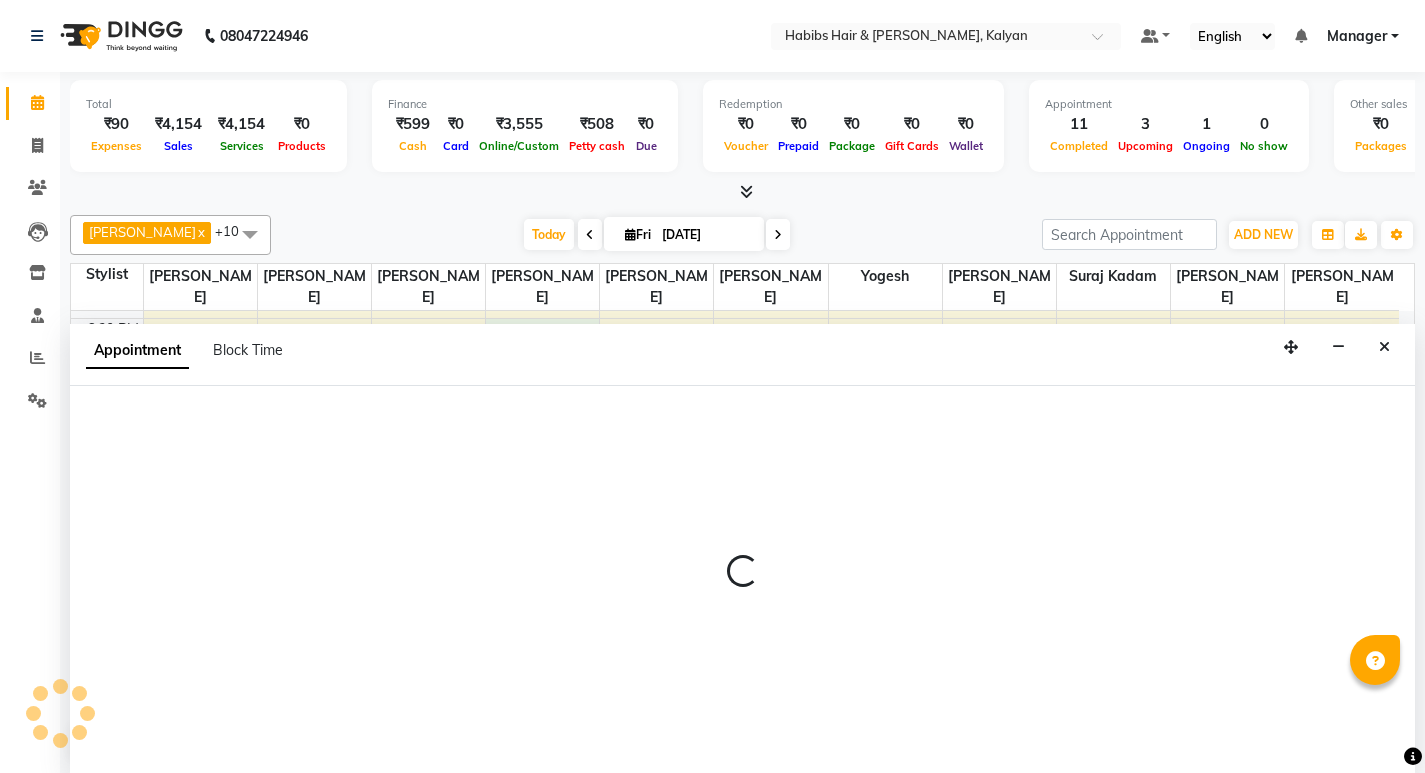 scroll, scrollTop: 1, scrollLeft: 0, axis: vertical 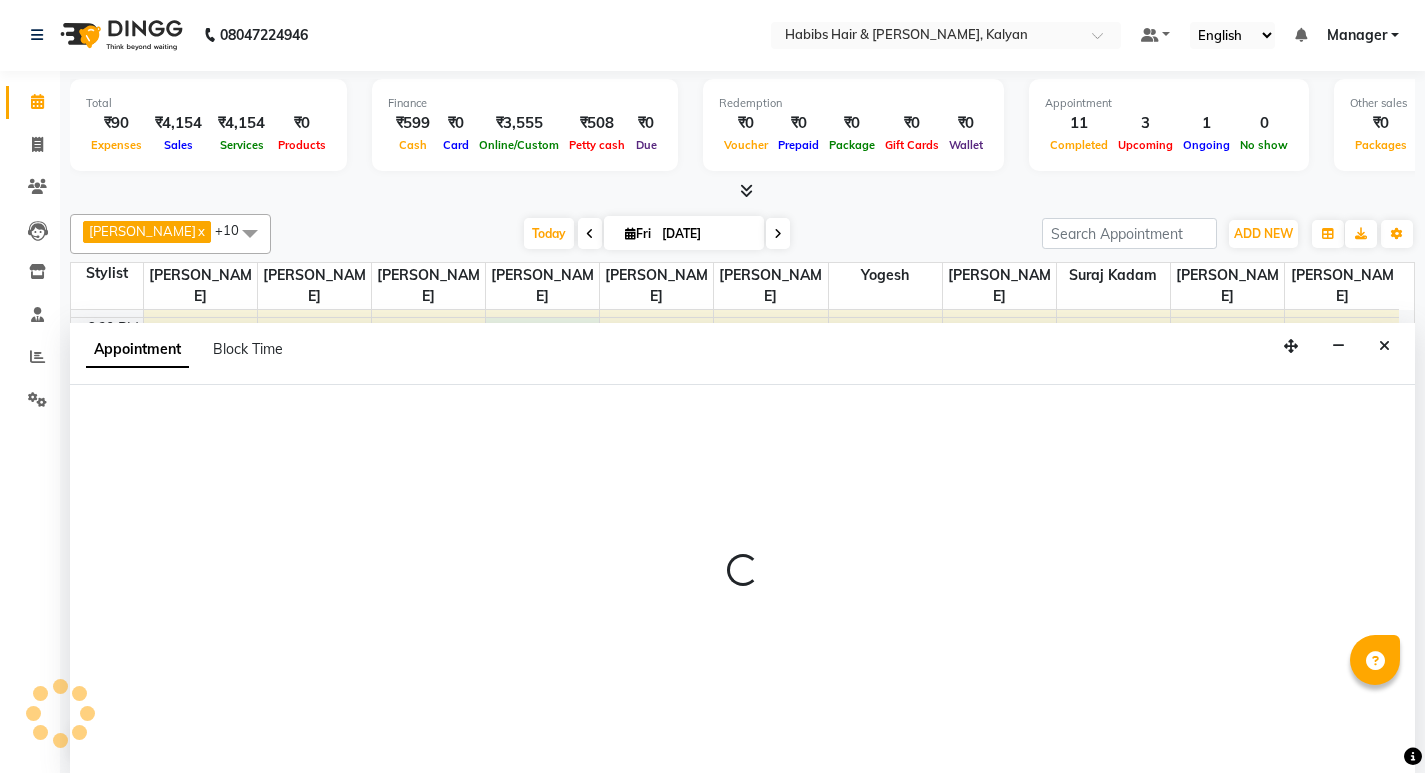 select on "78817" 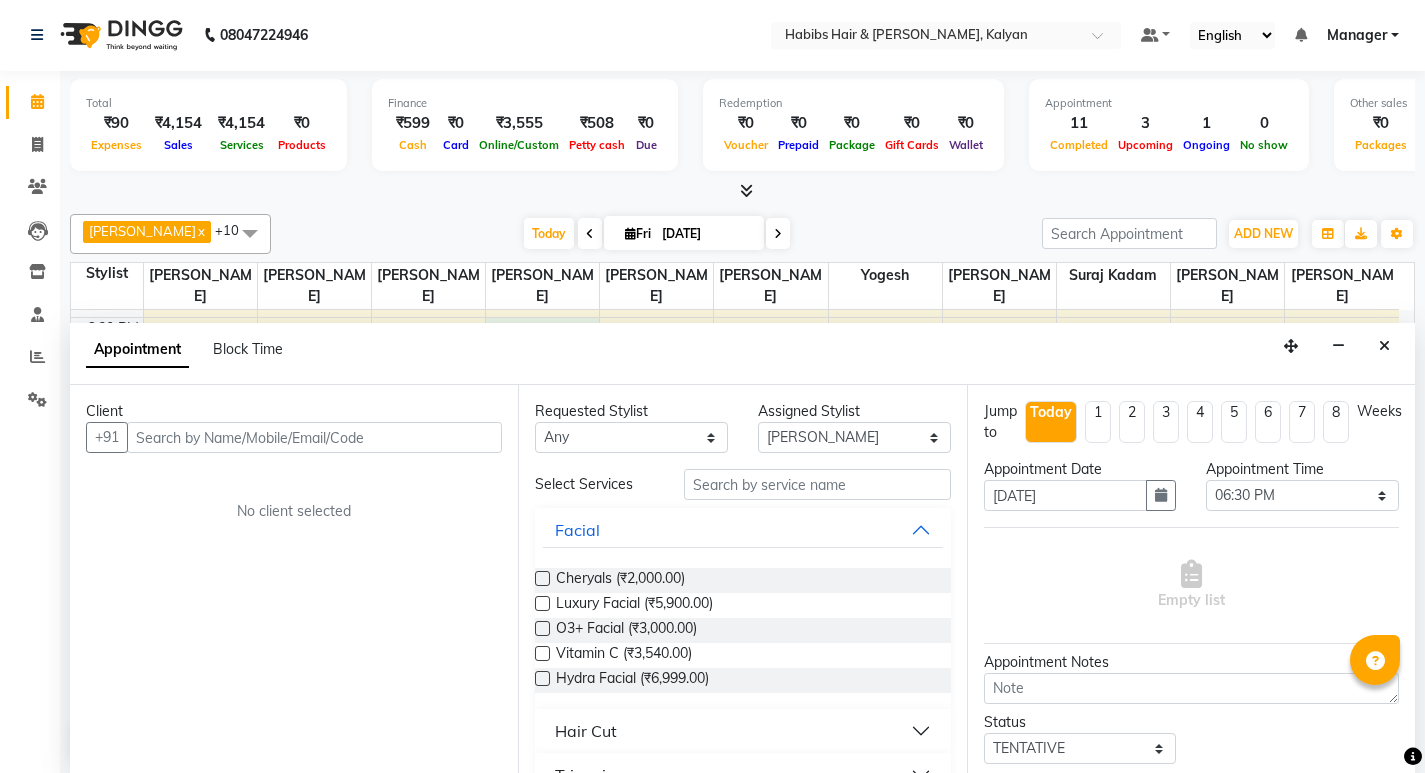click on "[PERSON_NAME]  x [PERSON_NAME]  x [PERSON_NAME]  x [PERSON_NAME]   x [PERSON_NAME]  x [PERSON_NAME]  x [PERSON_NAME]  x [PERSON_NAME]  x [PERSON_NAME]  x [PERSON_NAME]  x +10 Select All ANWAR [PERSON_NAME] Gauri [PERSON_NAME] [PERSON_NAME] [PERSON_NAME] [PERSON_NAME]  Sagar [PERSON_NAME] [PERSON_NAME] Suraj [PERSON_NAME]  [PERSON_NAME] [DATE]  [DATE] Toggle Dropdown Add Appointment Add Invoice Add Expense Add Attendance Add Client Add Transaction Toggle Dropdown Add Appointment Add Invoice Add Expense Add Attendance Add Client ADD NEW Toggle Dropdown Add Appointment Add Invoice Add Expense Add Attendance Add Client Add Transaction [PERSON_NAME]  x [PERSON_NAME]  x [PERSON_NAME]  x [PERSON_NAME]   x [PERSON_NAME]  x [PERSON_NAME]  x [PERSON_NAME]  x [PERSON_NAME]  x [PERSON_NAME]  x [PERSON_NAME]  x +10 Select All [PERSON_NAME] Gauri [PERSON_NAME] [PERSON_NAME] [PERSON_NAME] [PERSON_NAME]  Sagar [PERSON_NAME] [PERSON_NAME] Suraj [PERSON_NAME]  [PERSON_NAME] Group By  Staff View   Room View  View as Vertical  List  15" 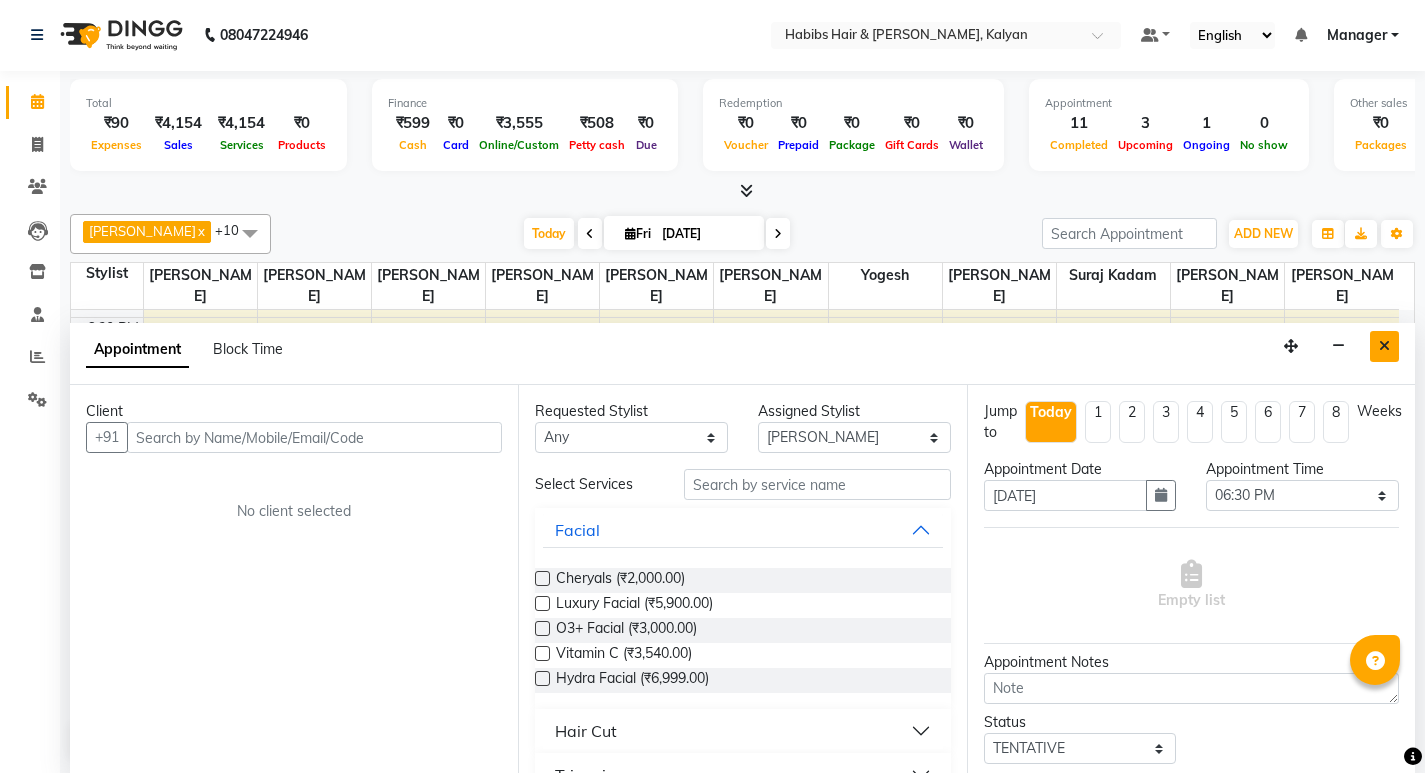 click at bounding box center [1384, 346] 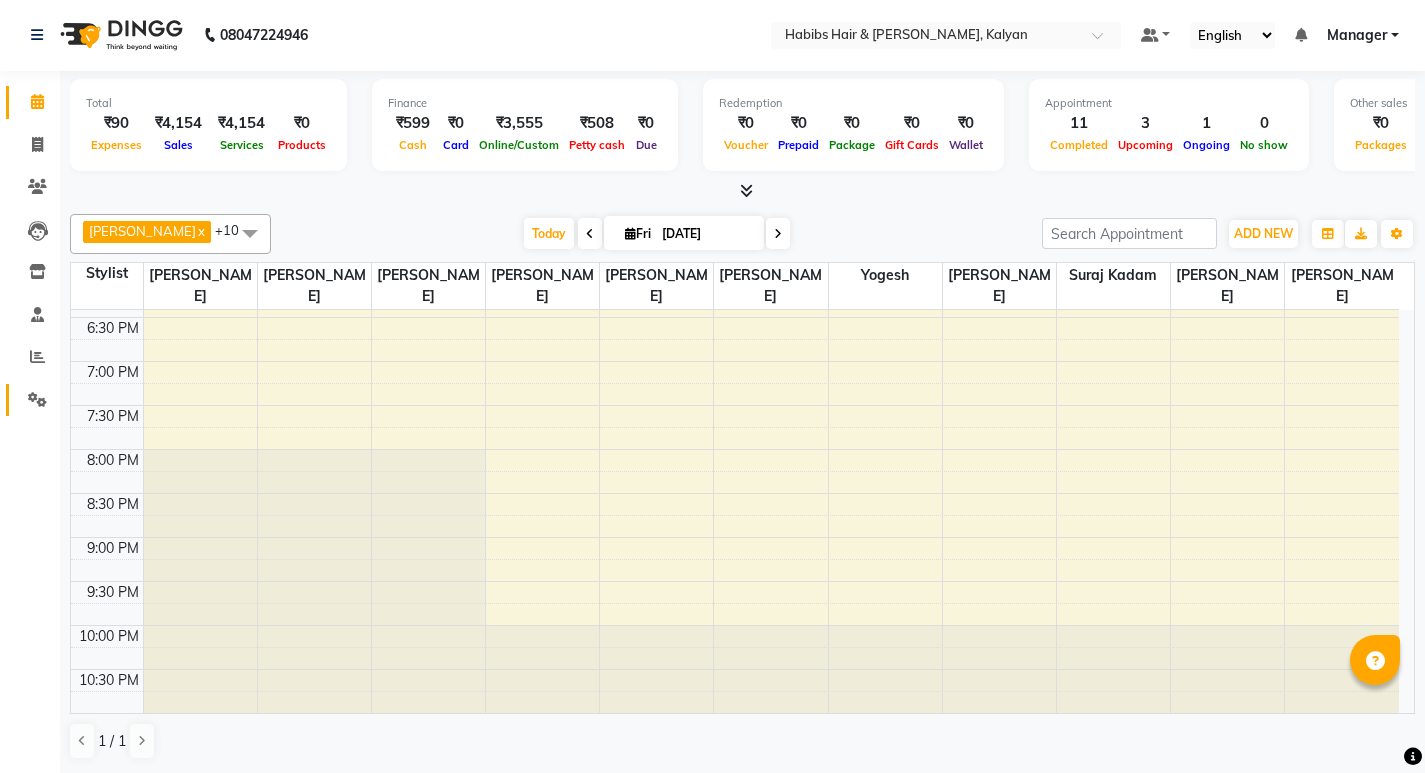 click on "Settings" 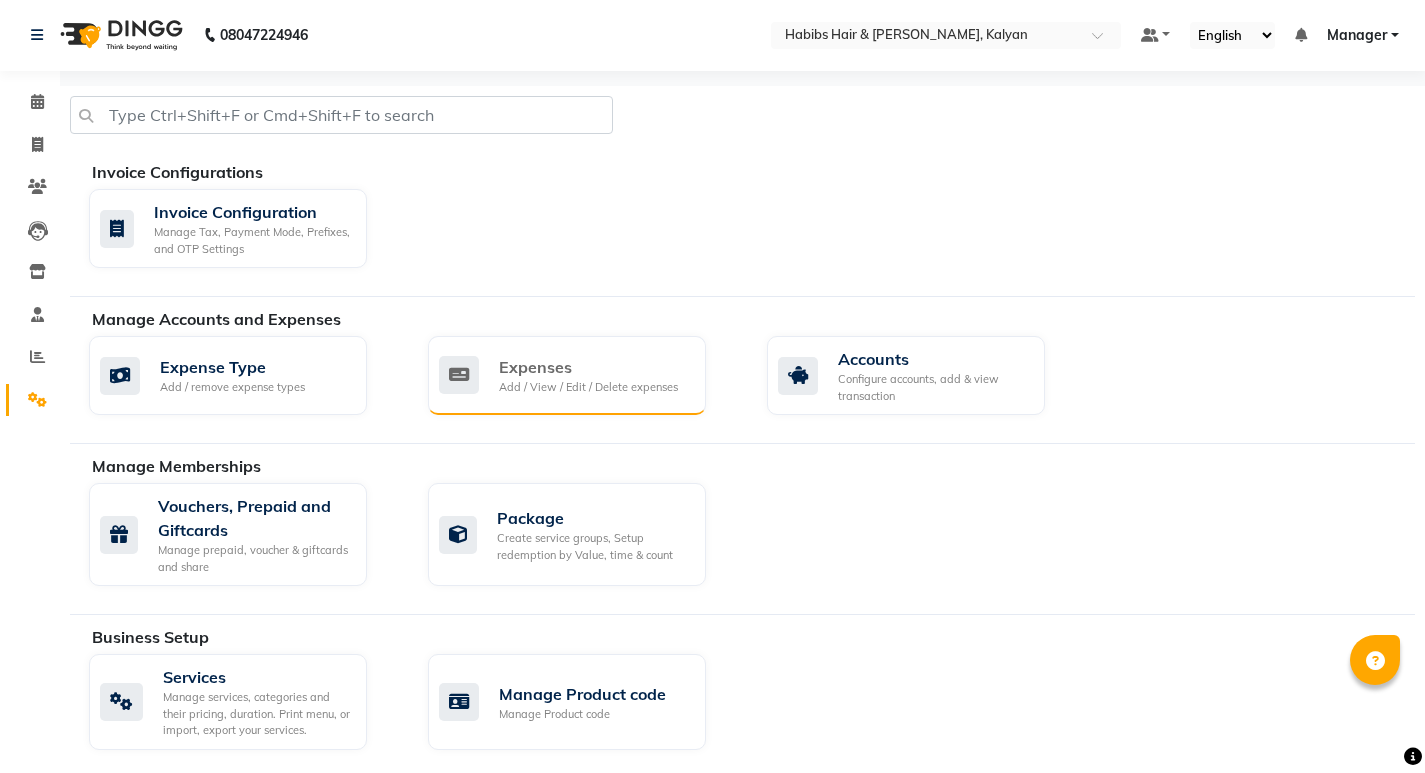 click on "Add / View / Edit / Delete expenses" 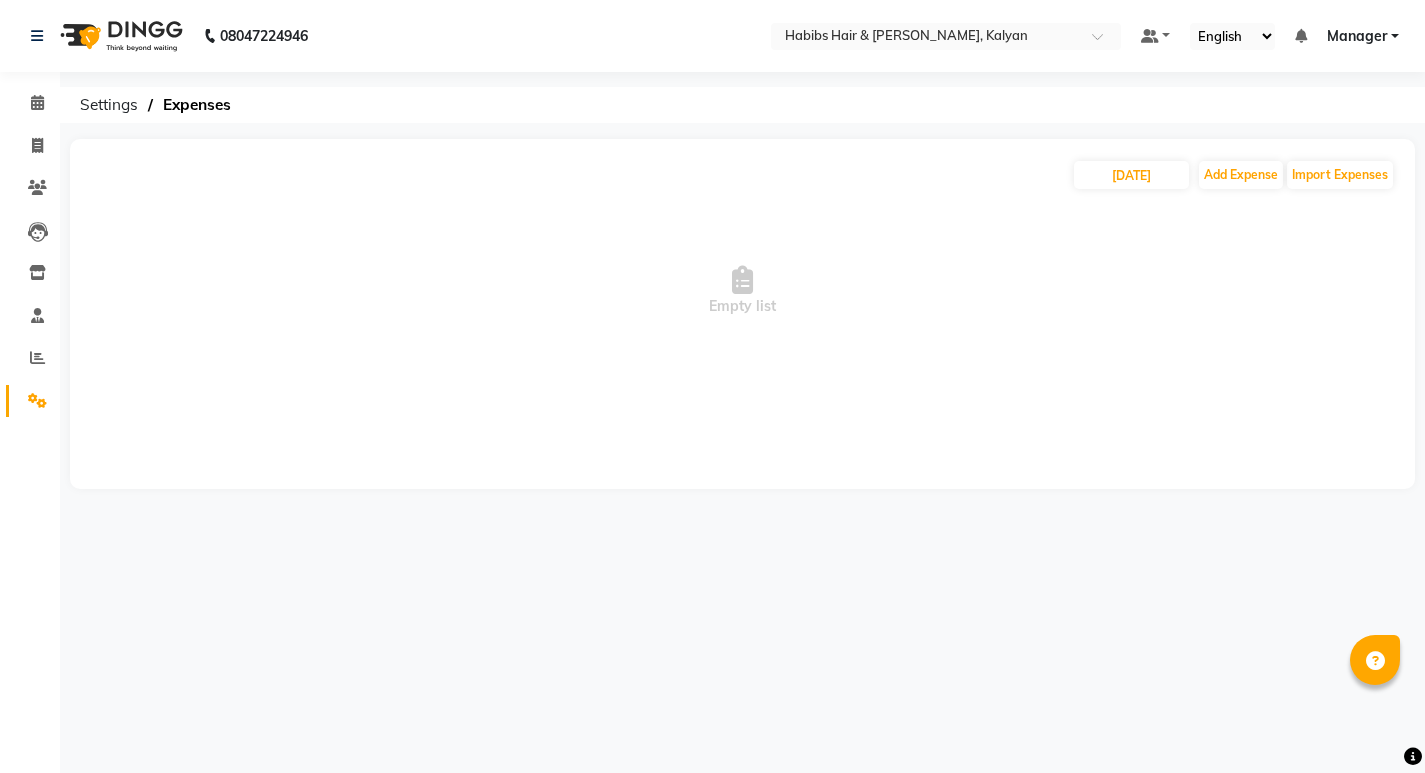 scroll, scrollTop: 0, scrollLeft: 0, axis: both 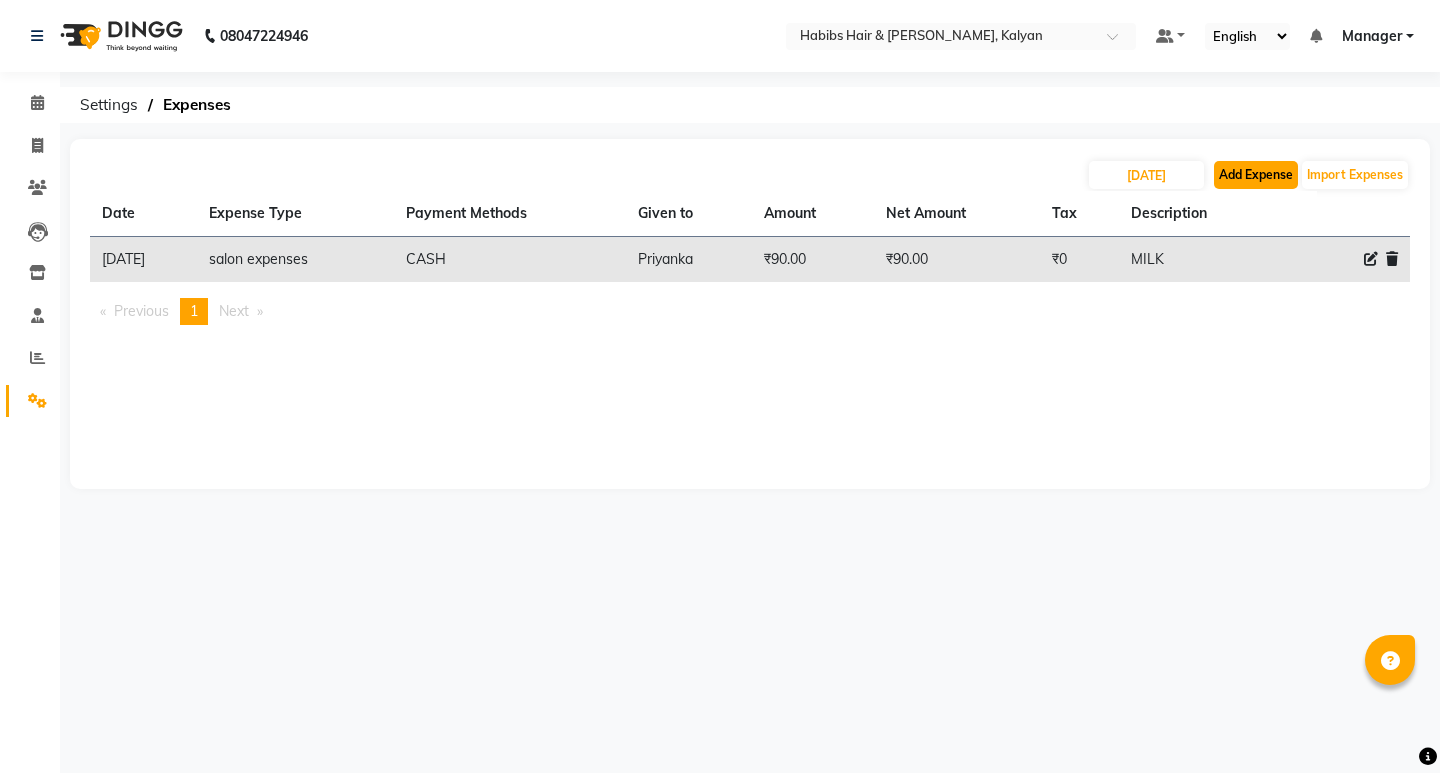 click on "Add Expense" 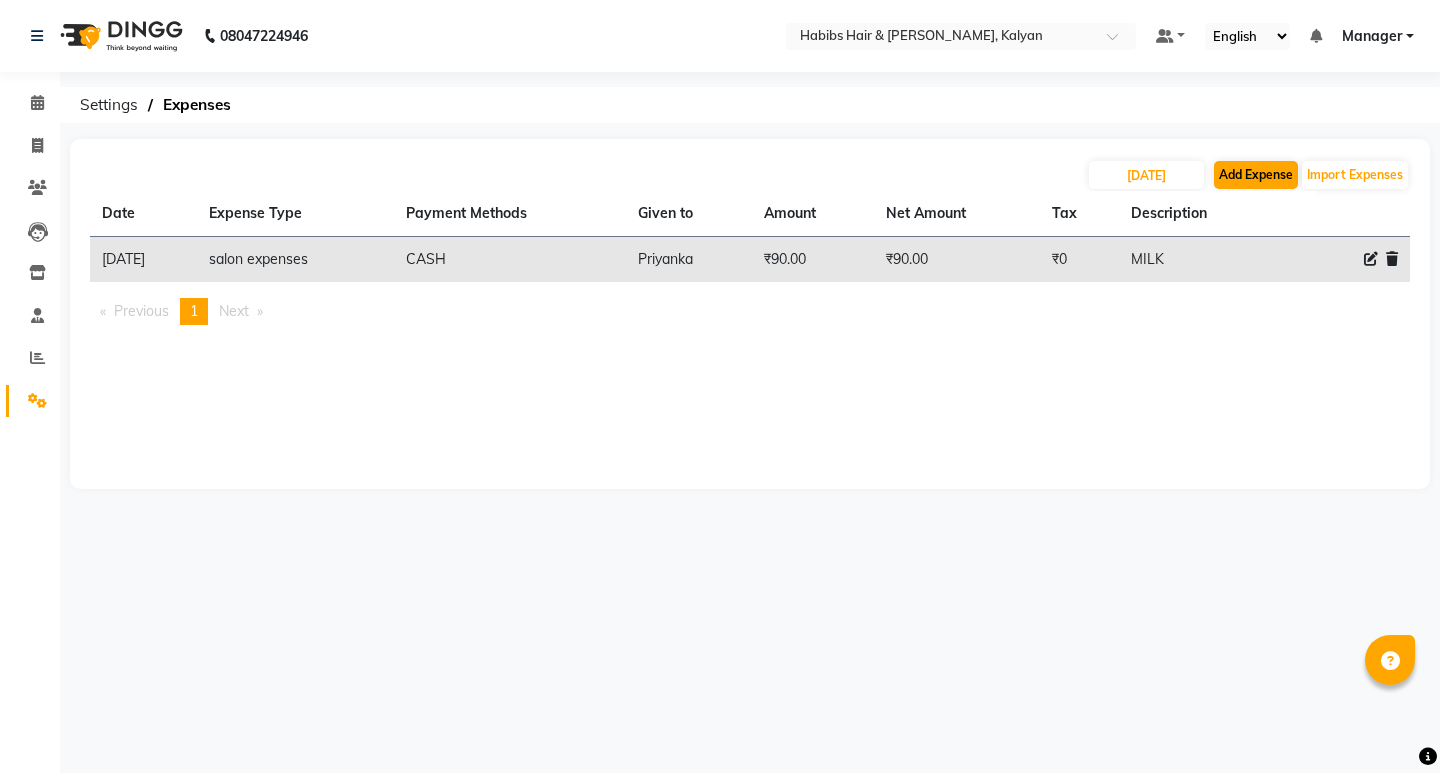 select on "1" 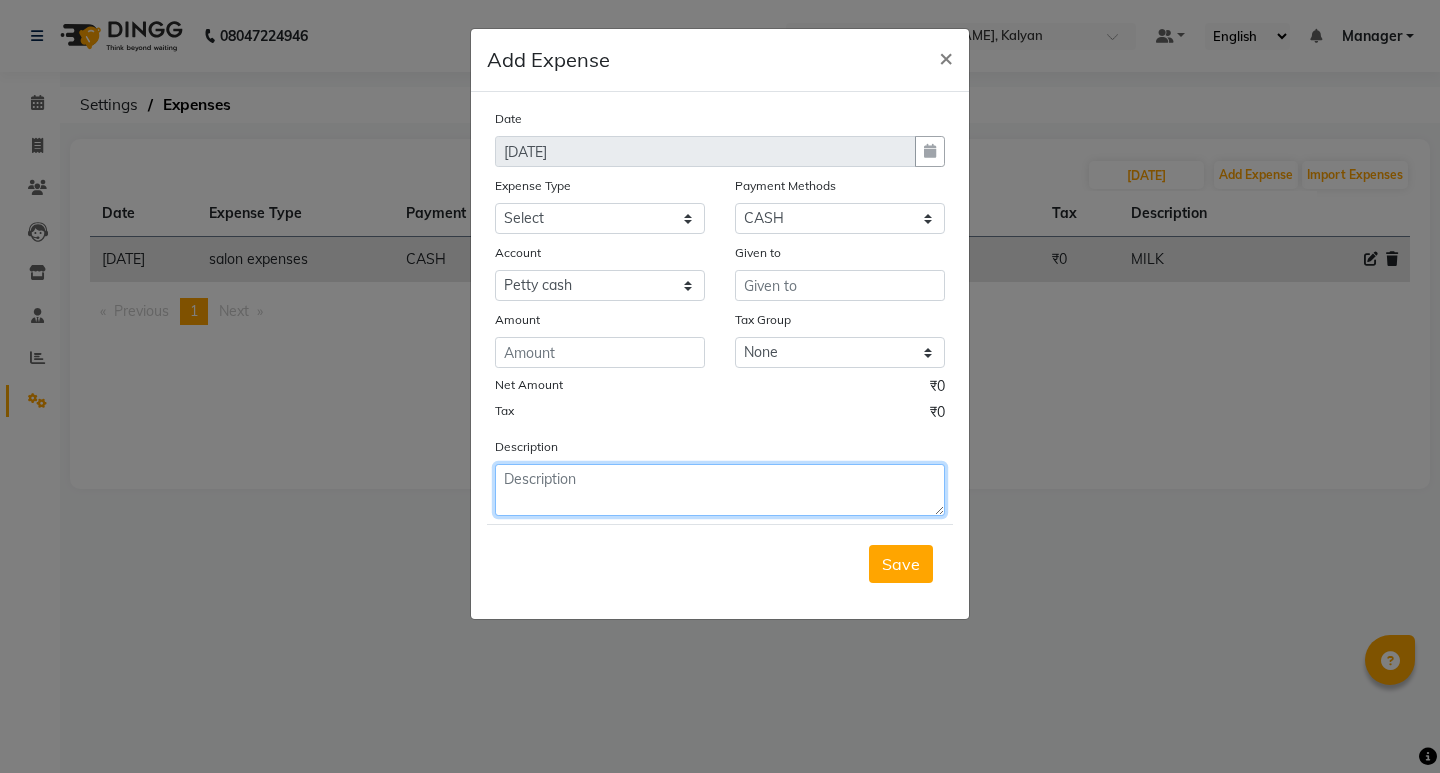 click 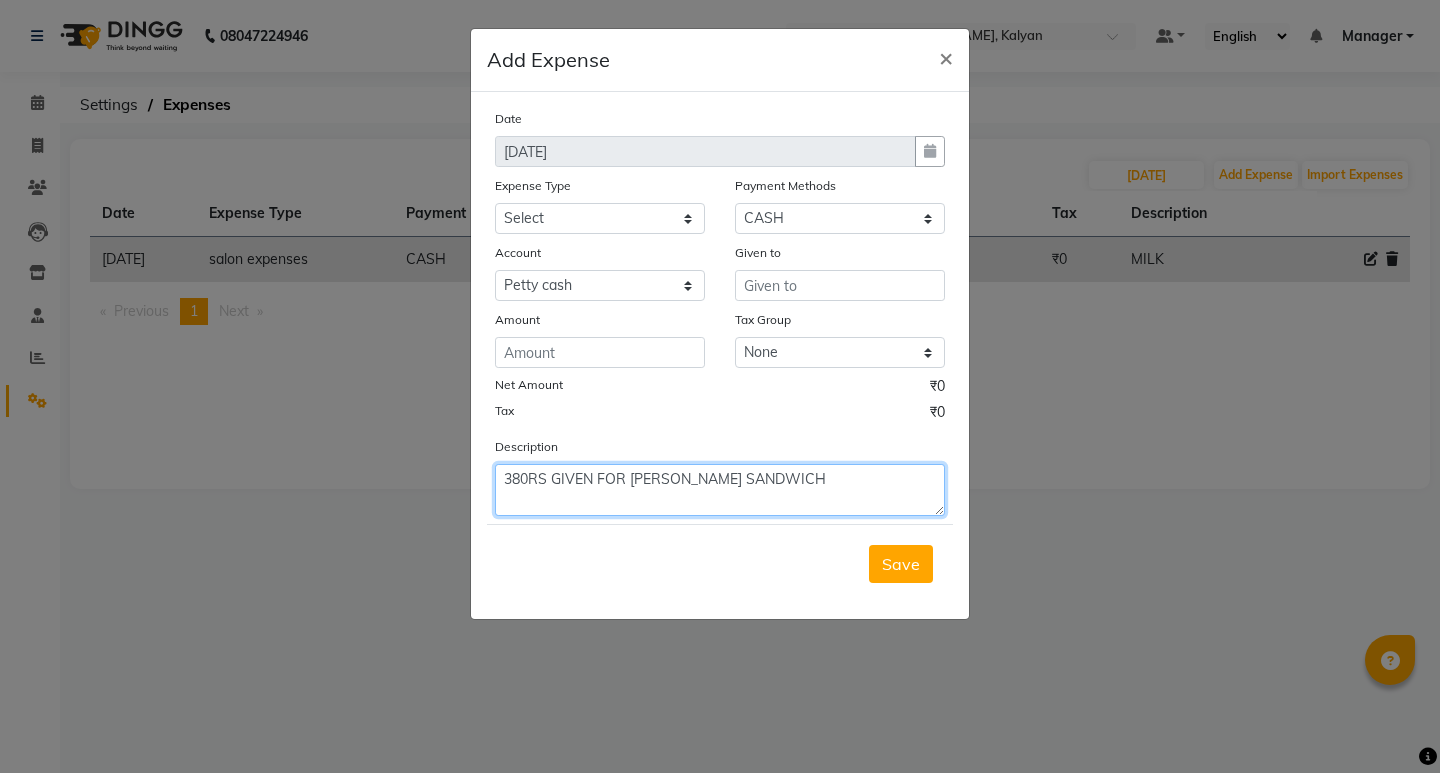 type on "380RS GIVEN FOR TRANER SANDWICH" 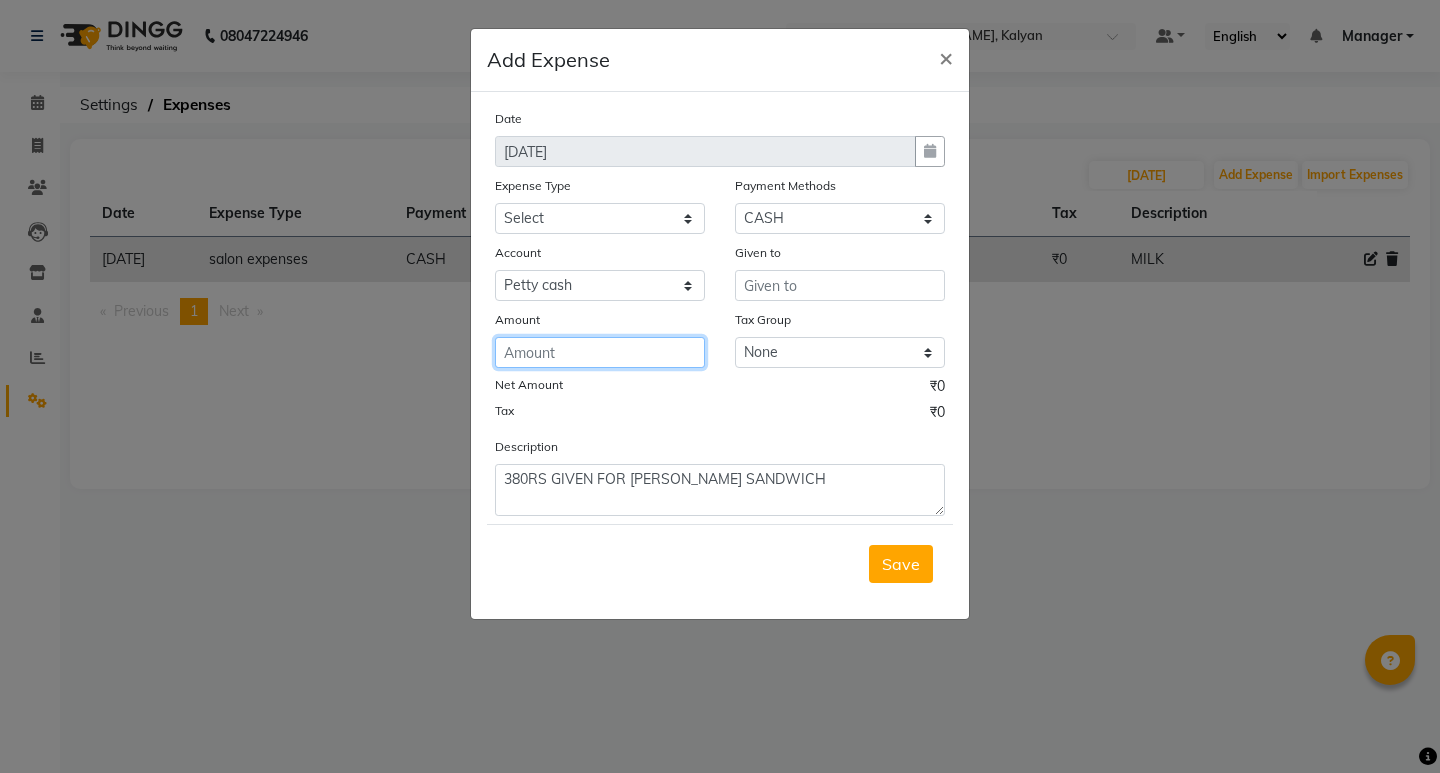 click 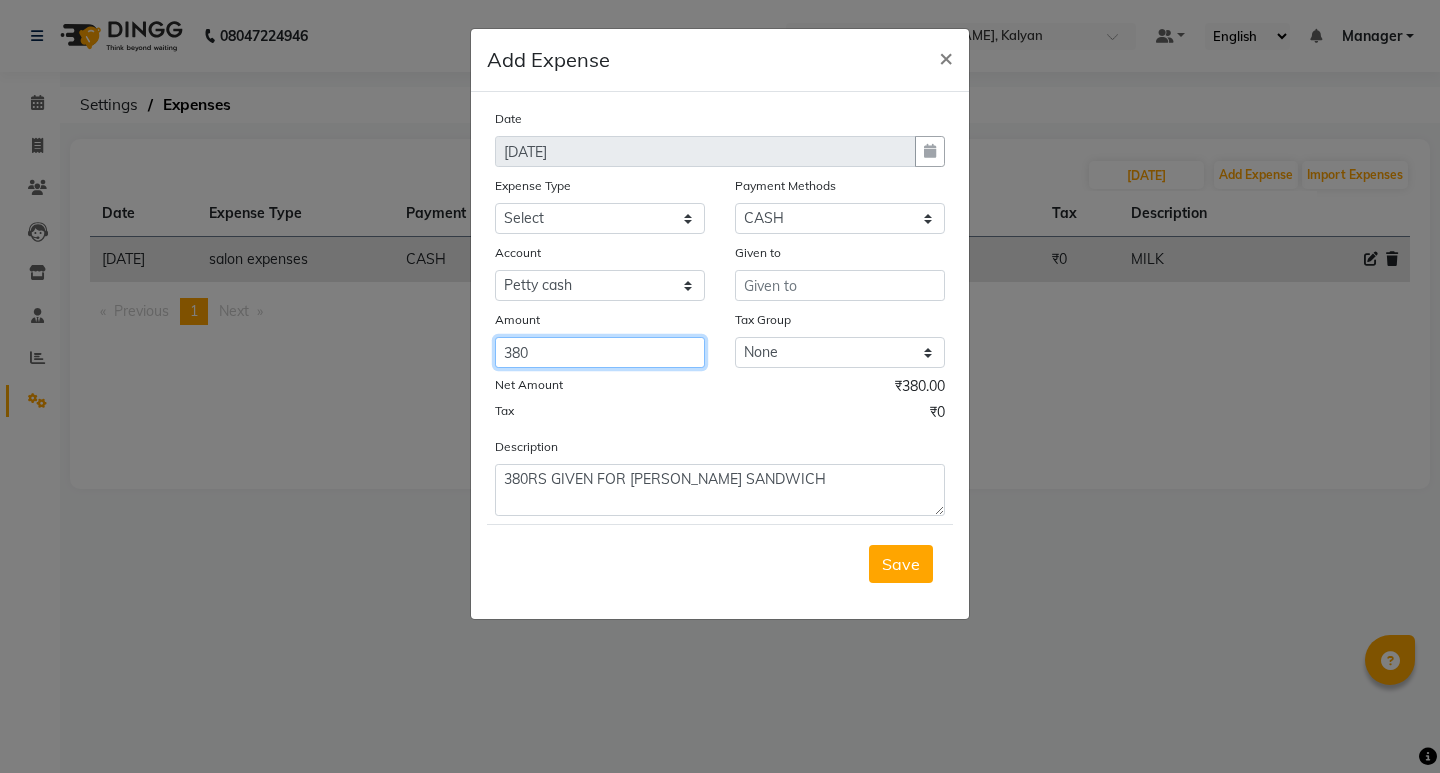 type on "380" 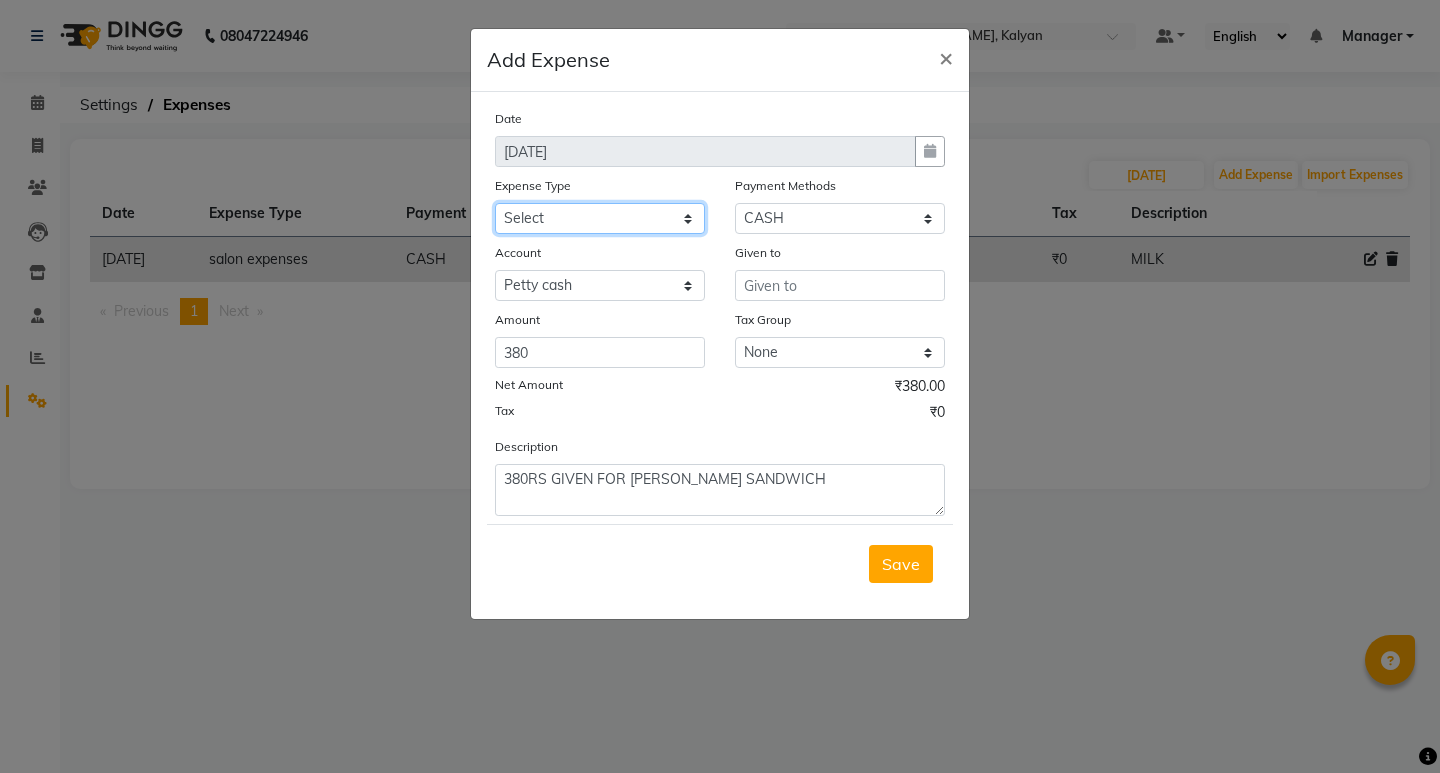 click on "Select client coffee client refund clint snacks CLINT TEA CLINT WATER BOTTEL DAILY INCENTIVE LATE  NIGHT OT MAMBERSHIP INS PKG INS Product INS Salary salon expenses STAFF TEA STAFF TEA MONTHLY STAFF TIP STAFF WATER MONHLY" 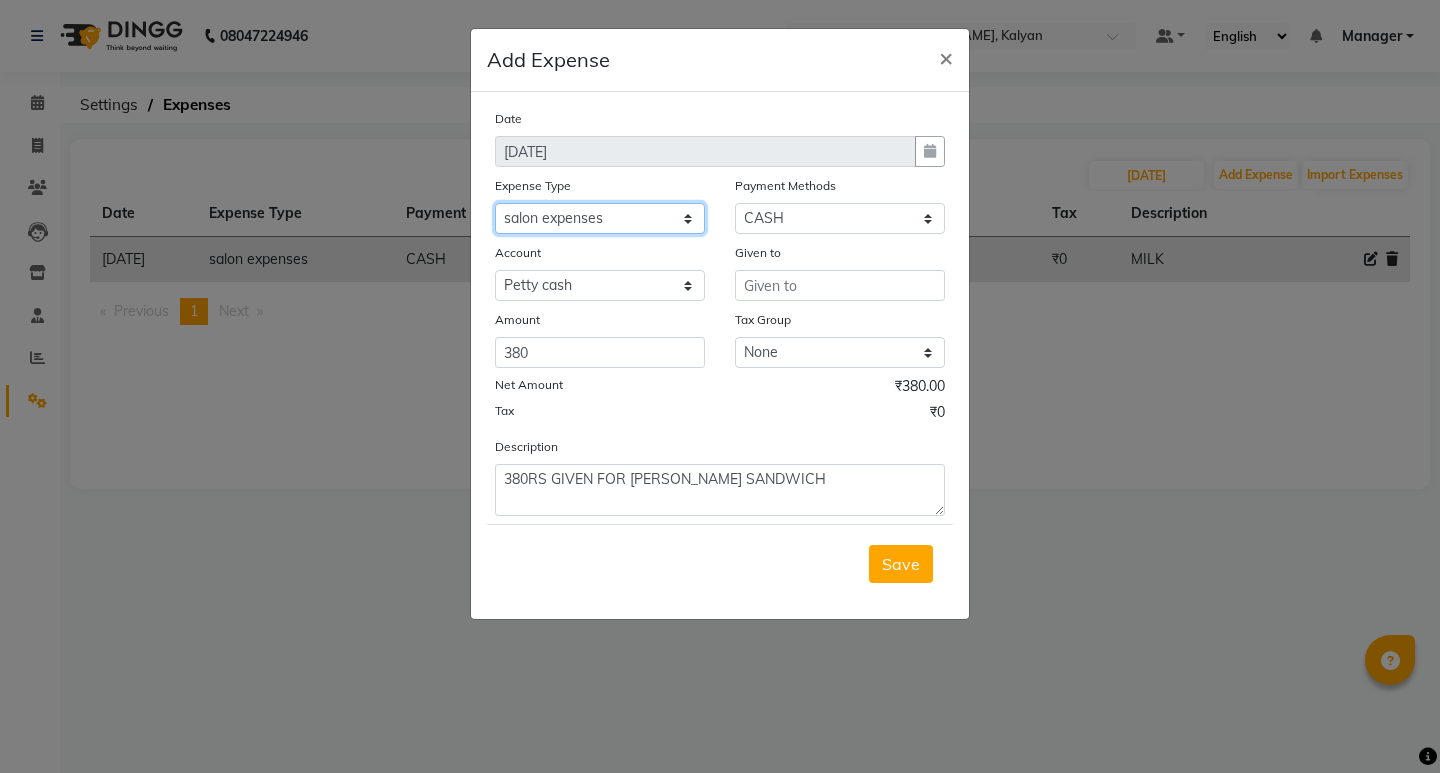 click on "Select client coffee client refund clint snacks CLINT TEA CLINT WATER BOTTEL DAILY INCENTIVE LATE  NIGHT OT MAMBERSHIP INS PKG INS Product INS Salary salon expenses STAFF TEA STAFF TEA MONTHLY STAFF TIP STAFF WATER MONHLY" 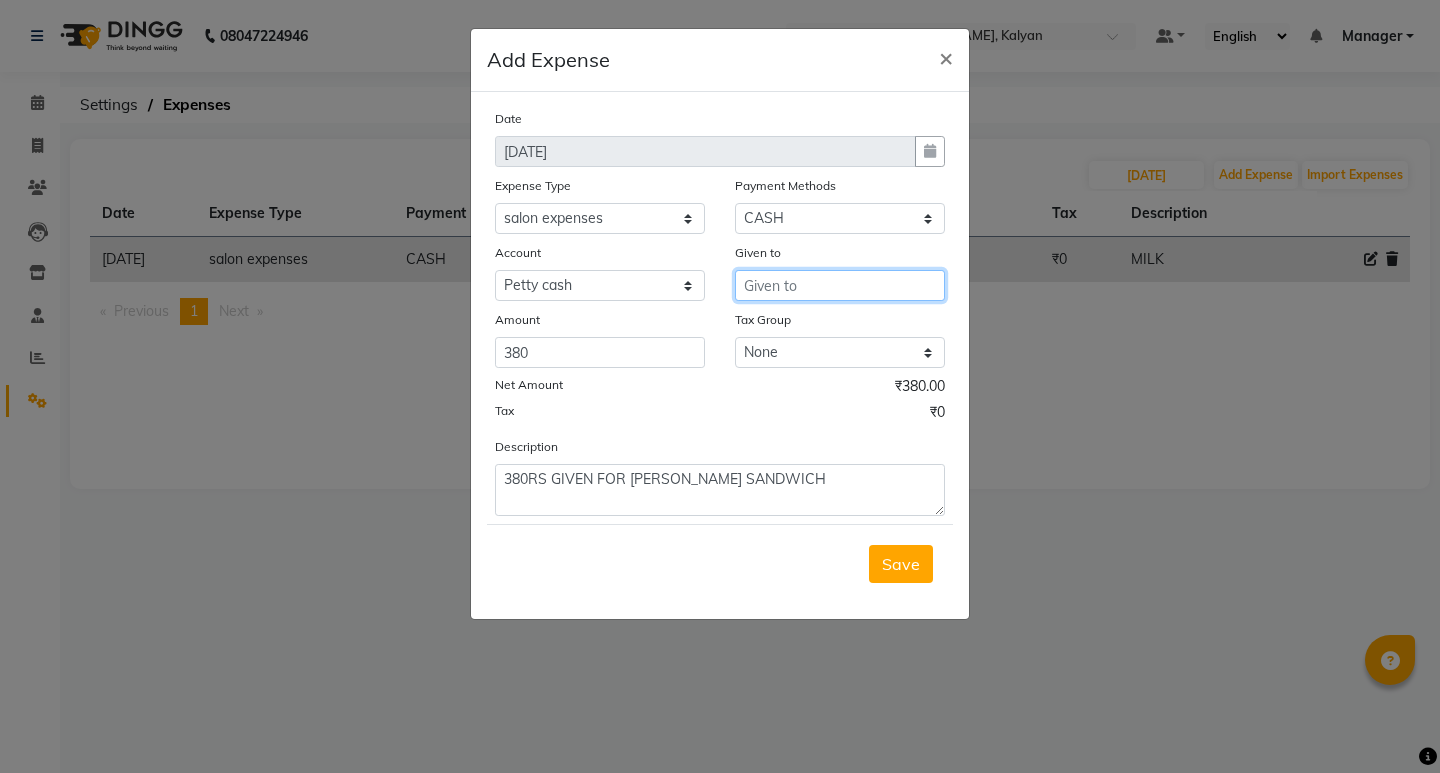 click at bounding box center [840, 285] 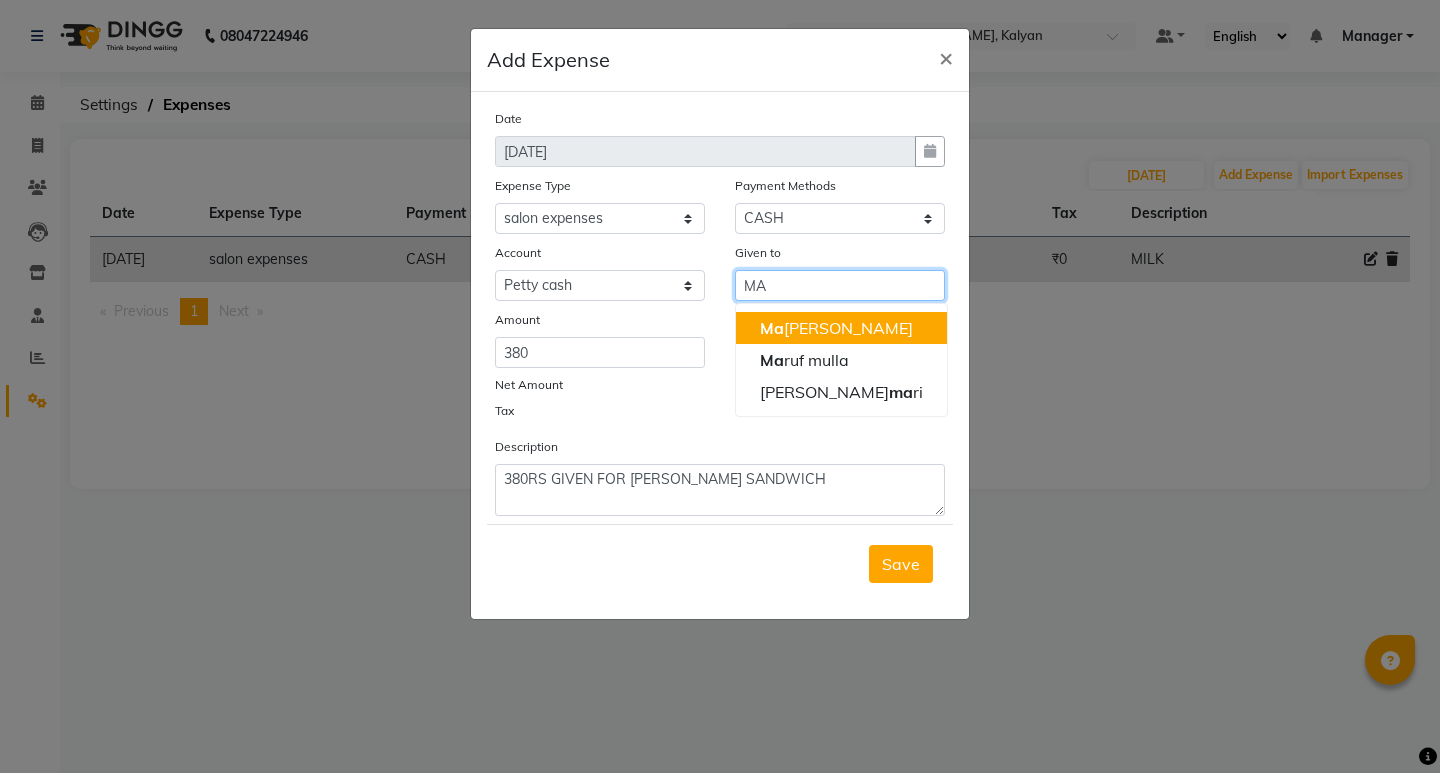 click on "Ma nager" at bounding box center [841, 328] 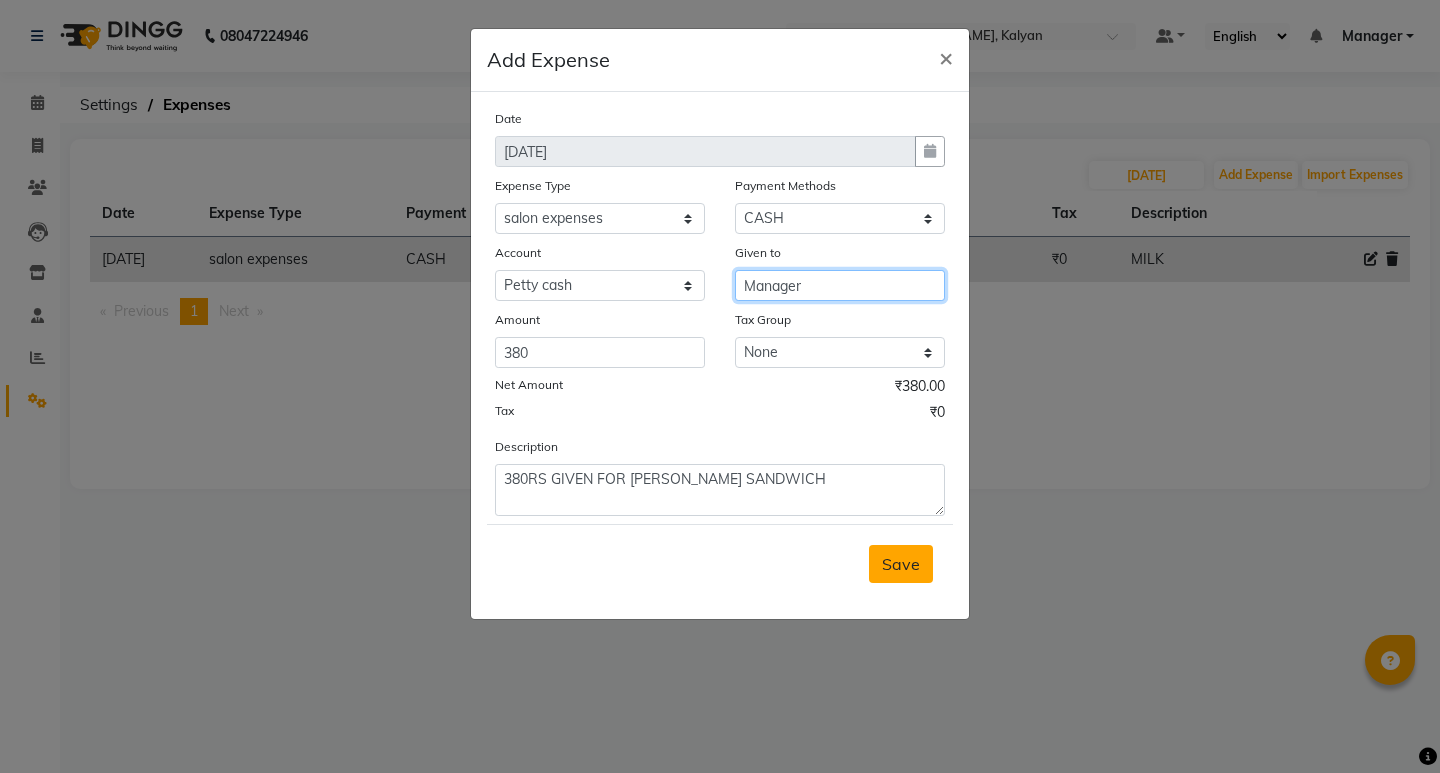 type on "Manager" 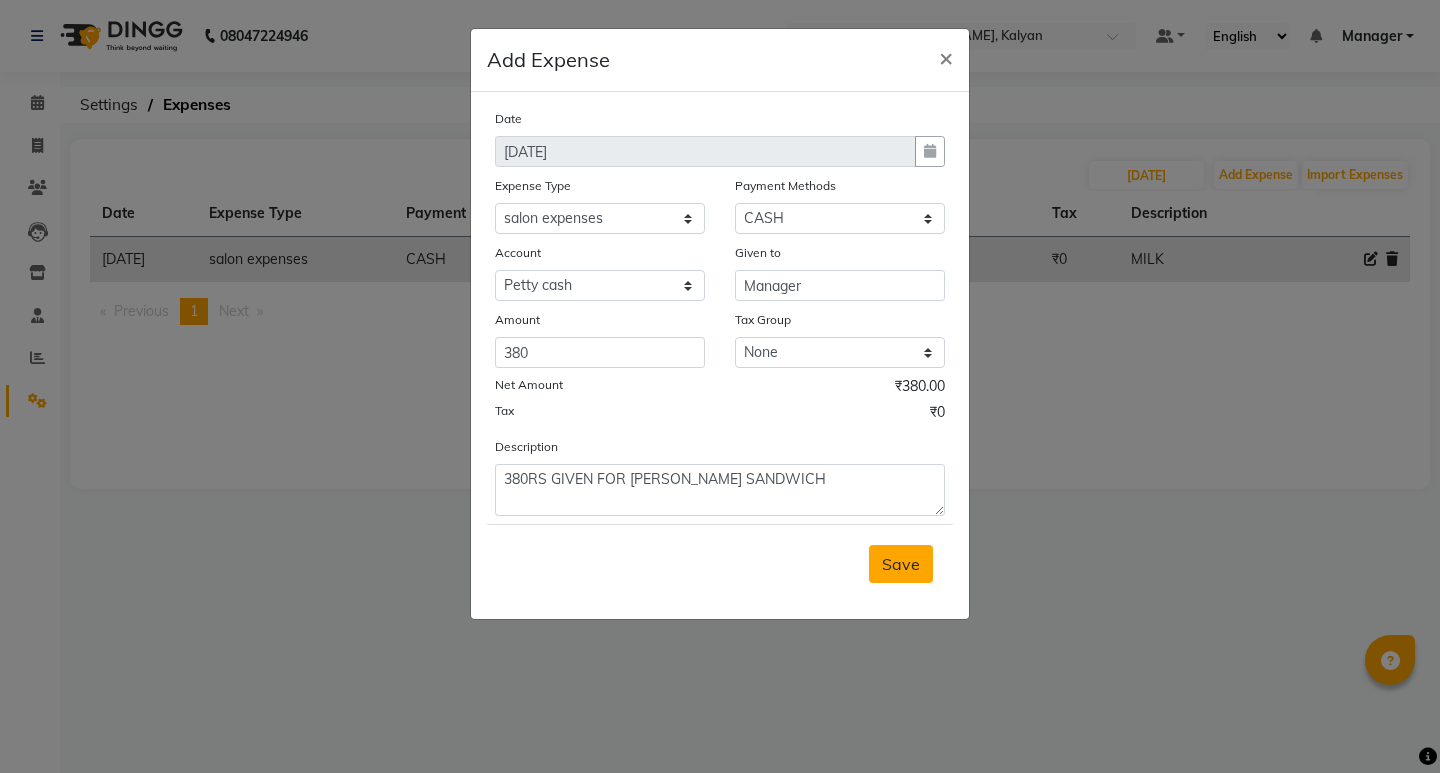 click on "Save" at bounding box center (901, 564) 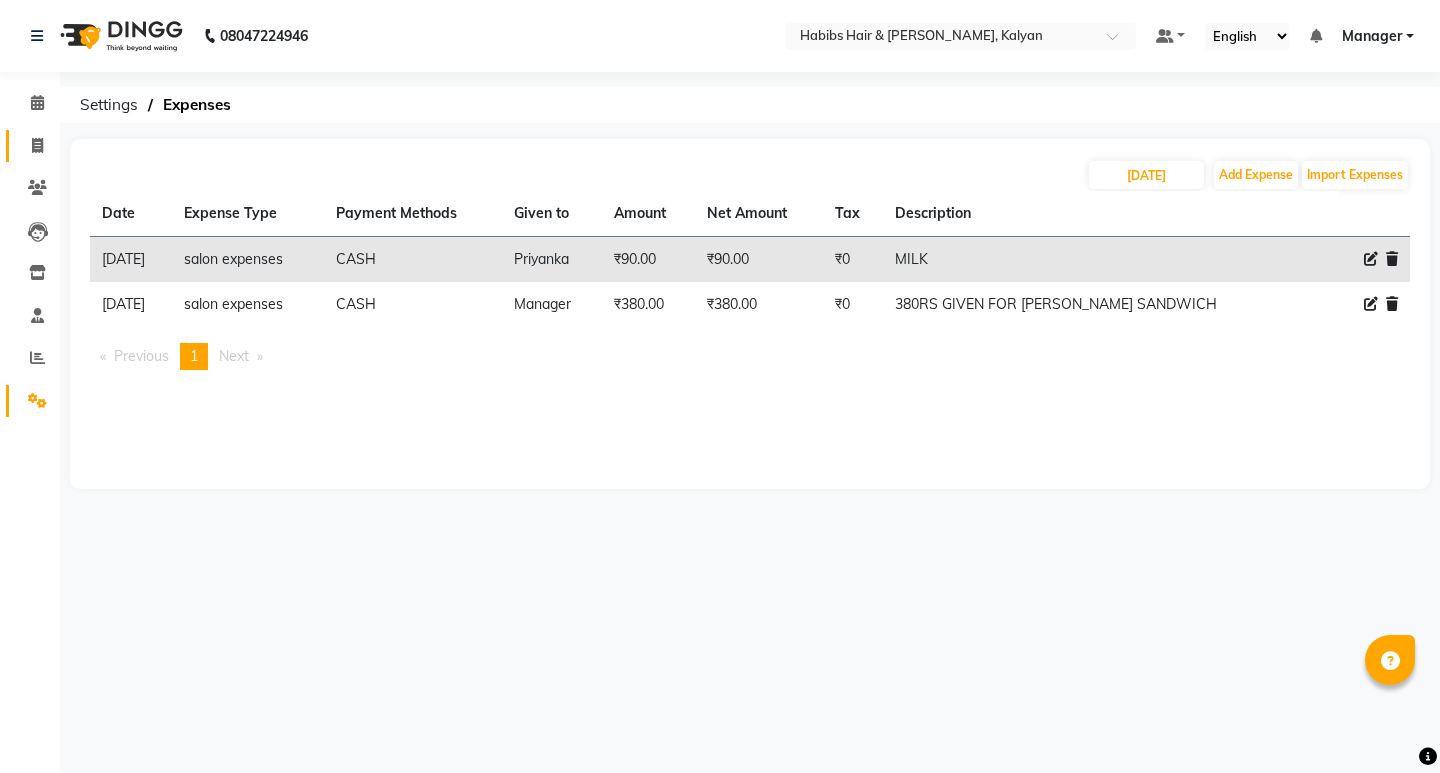 click on "Invoice" 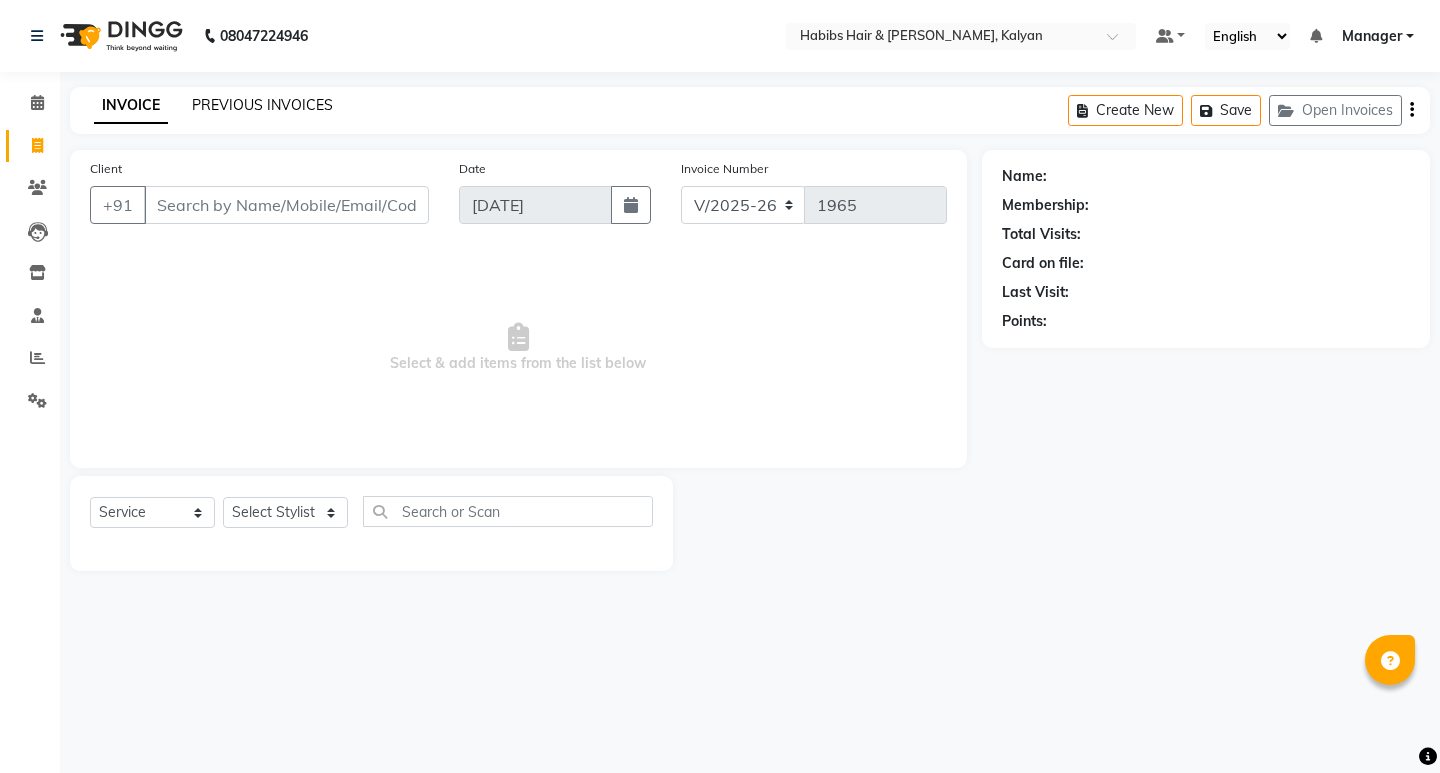 click on "PREVIOUS INVOICES" 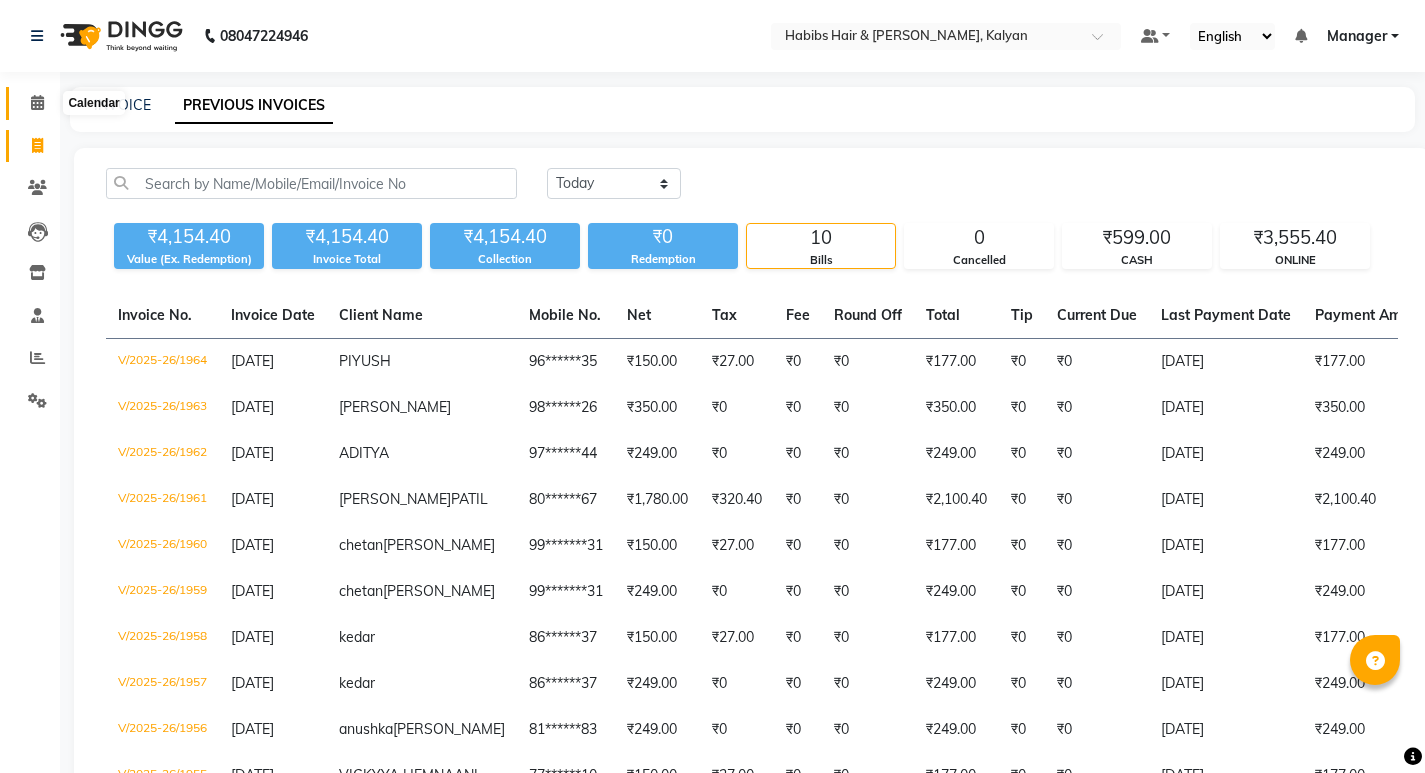 click 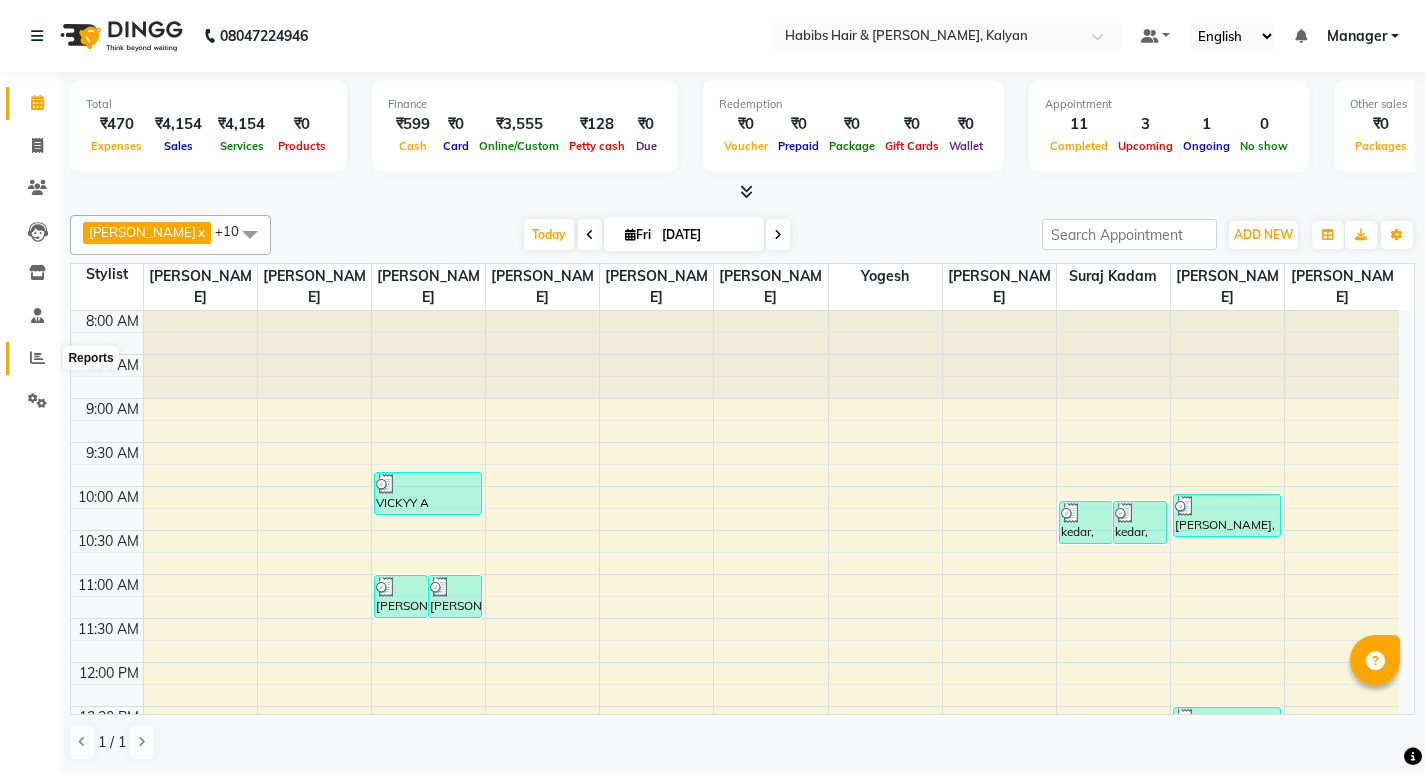 click 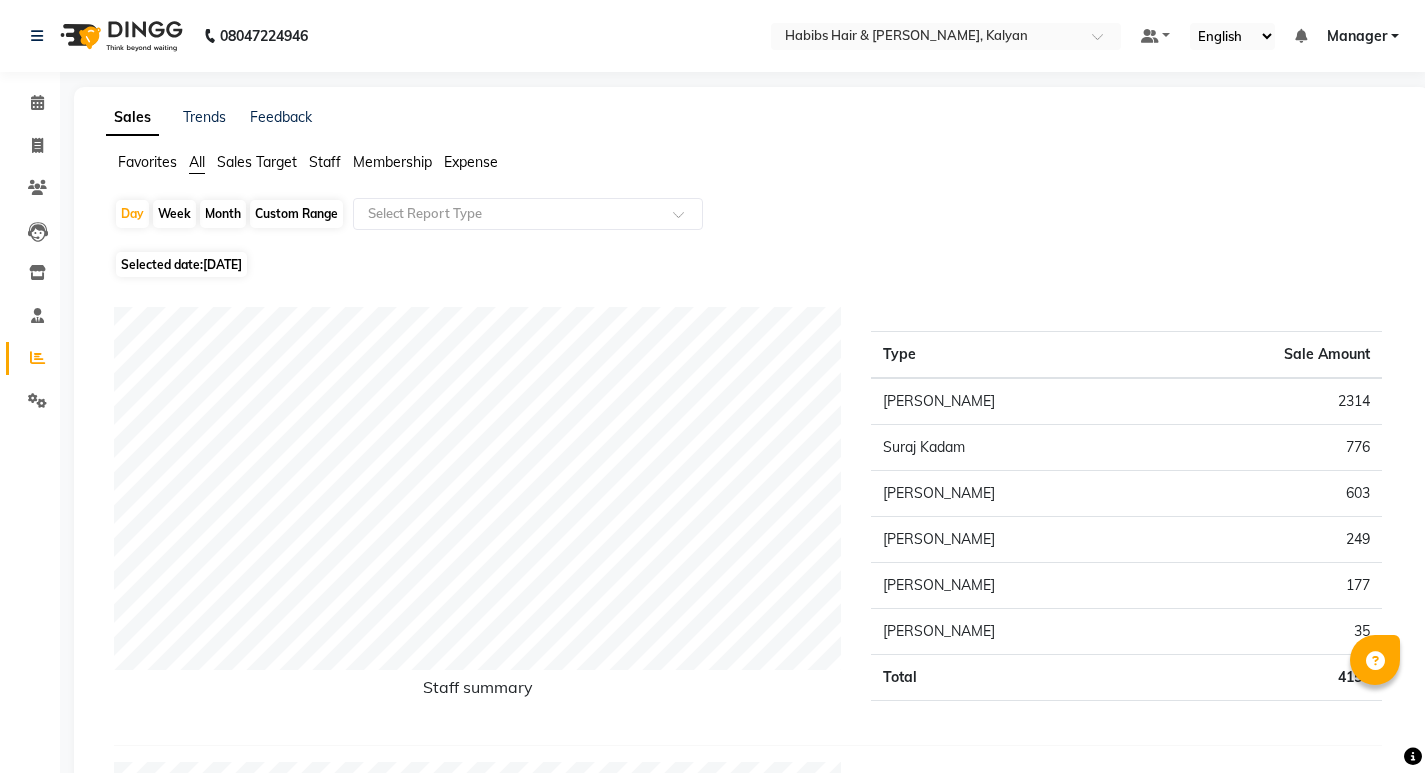 click on "Expense" 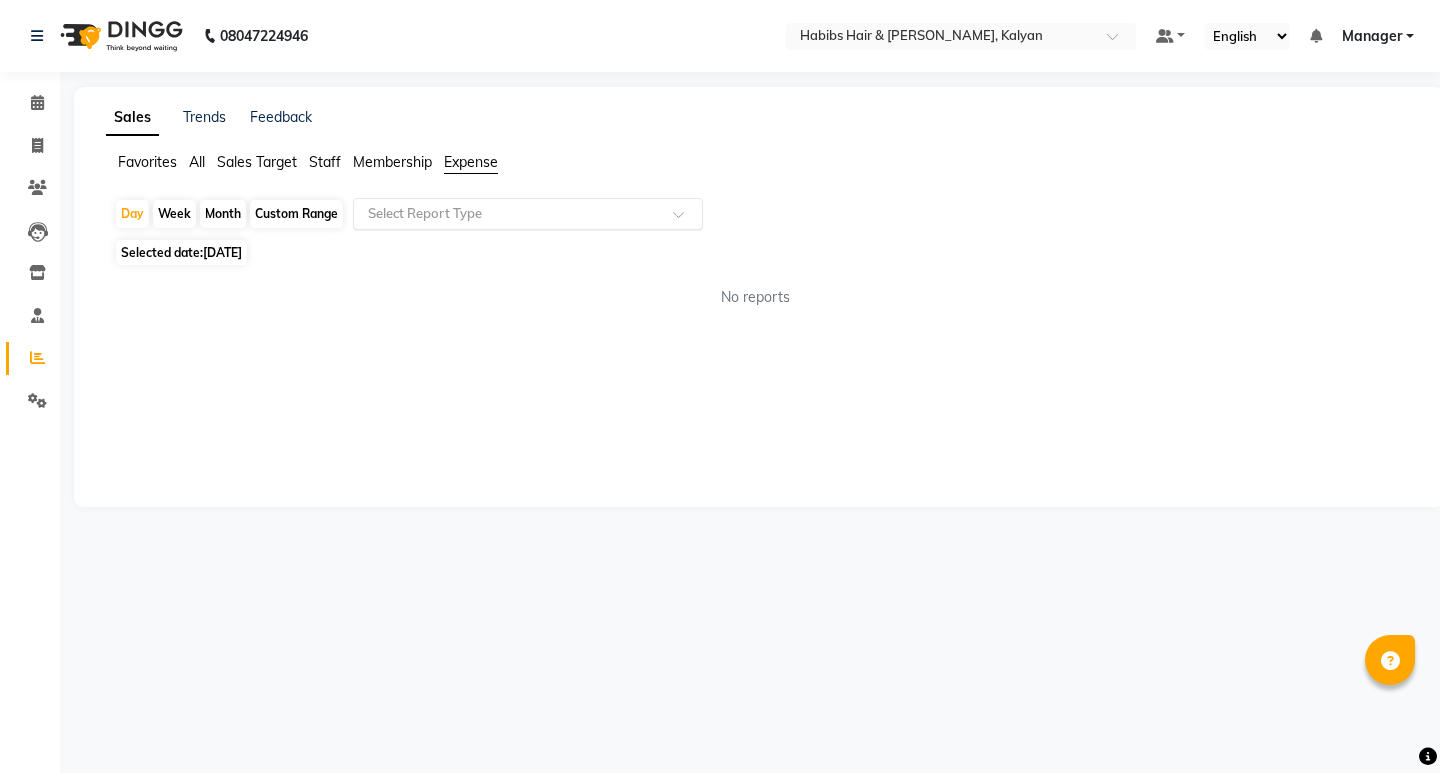 click on "Select Report Type" 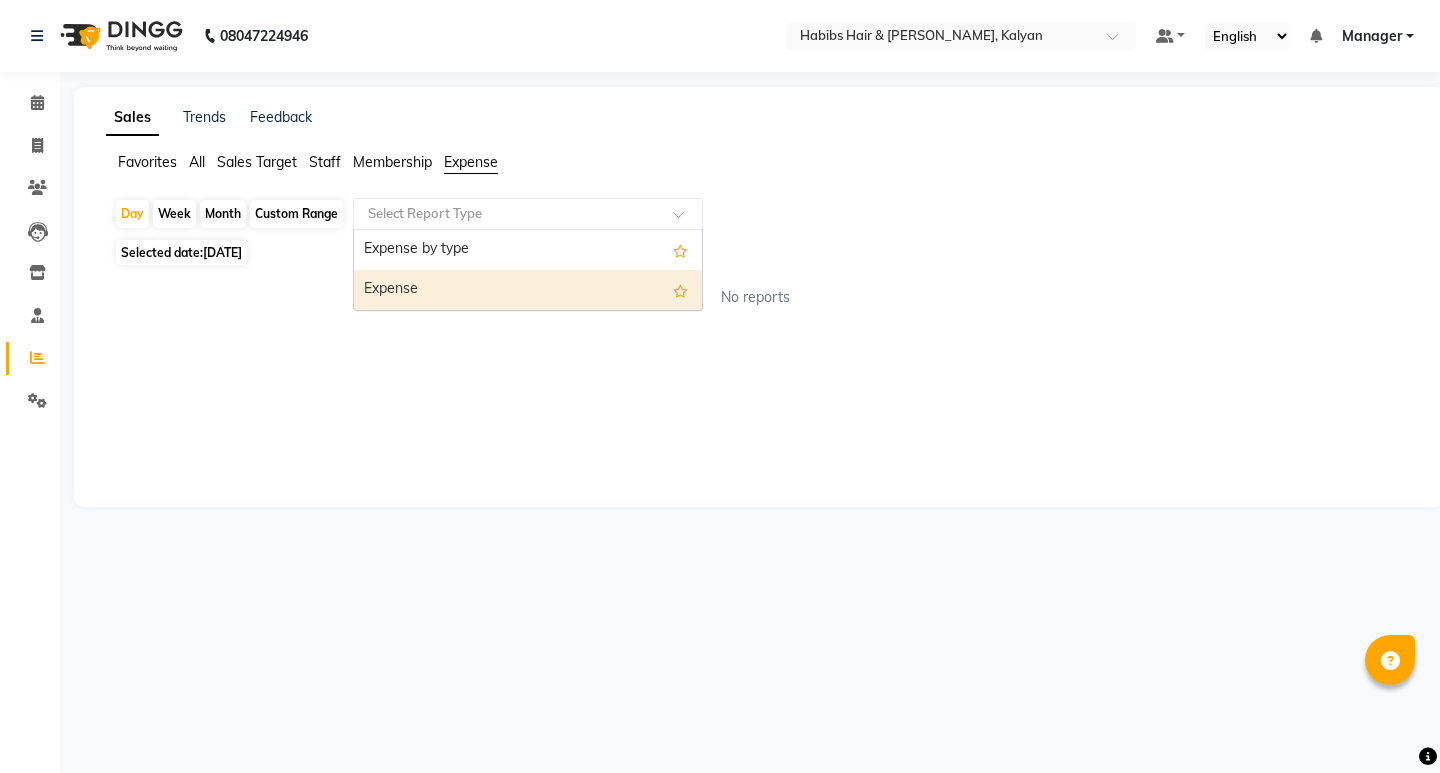 click on "Expense" at bounding box center [528, 290] 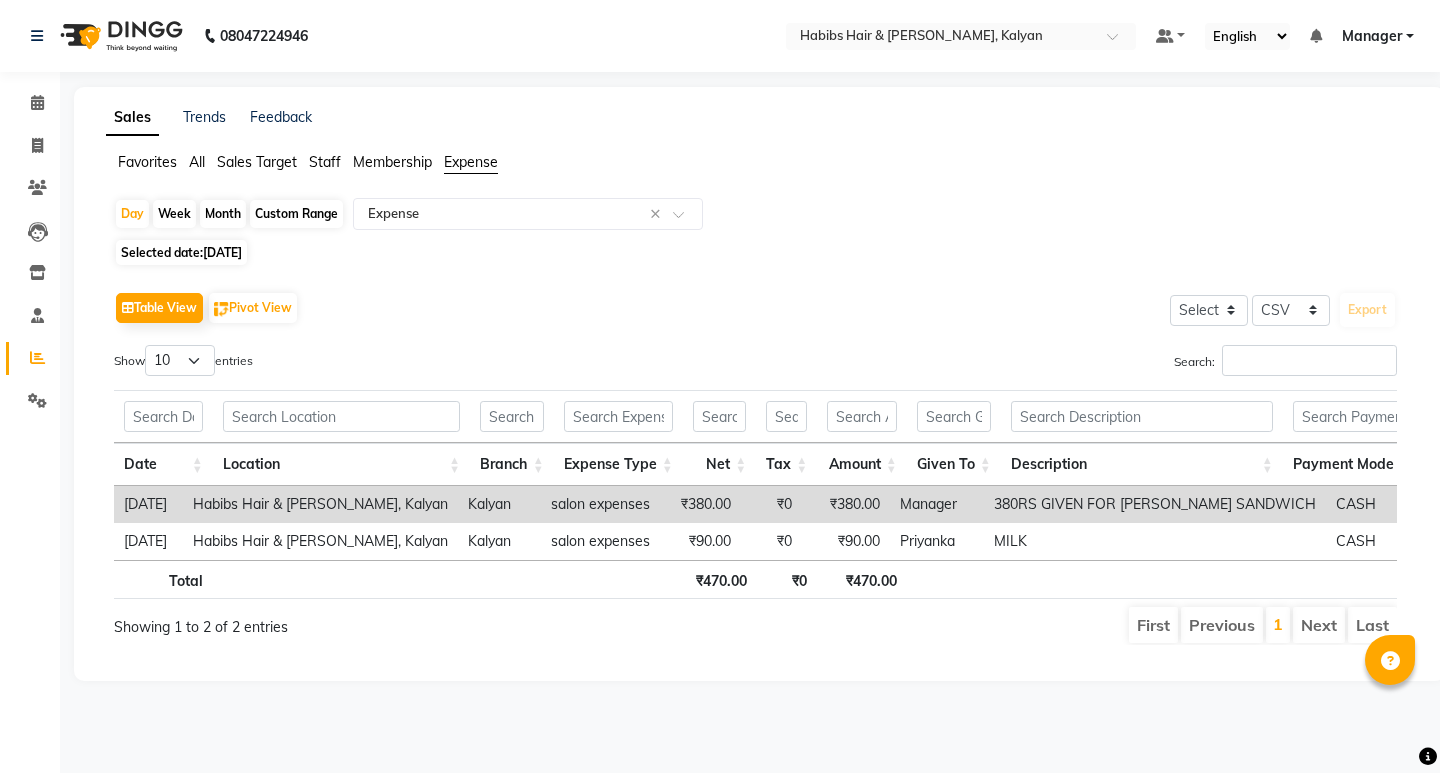click on "Sales Trends Feedback Favorites All Sales Target Staff Membership Expense  Day   Week   Month   Custom Range  Select Report Type × Expense × Selected date:  11-07-2025   Table View   Pivot View  Select Select CSV PDF  Export  Show  10 25 50 100  entries Search: Date Location Branch Expense Type Net Tax Amount Given To Description Payment Mode Date Location Branch Expense Type Net Tax Amount Given To Description Payment Mode Total ₹470.00 ₹0 ₹470.00 11-07-2025  Habibs Hair & Beauty Kalyan, Kalyan Kalyan salon expenses ₹380.00 ₹0 ₹380.00 Manager 380RS GIVEN FOR TRANER SANDWICH CASH 11-07-2025  Habibs Hair & Beauty Kalyan, Kalyan Kalyan salon expenses ₹90.00 ₹0 ₹90.00 Priyanka MILK CASH Total ₹470.00 ₹0 ₹470.00 Showing 1 to 2 of 2 entries First Previous 1 Next Last ★ Mark as Favorite  Choose how you'd like to save "" report to favorites  Save to Personal Favorites:   Only you can see this report in your favorites tab. Share with Organization:    Save to Favorites" 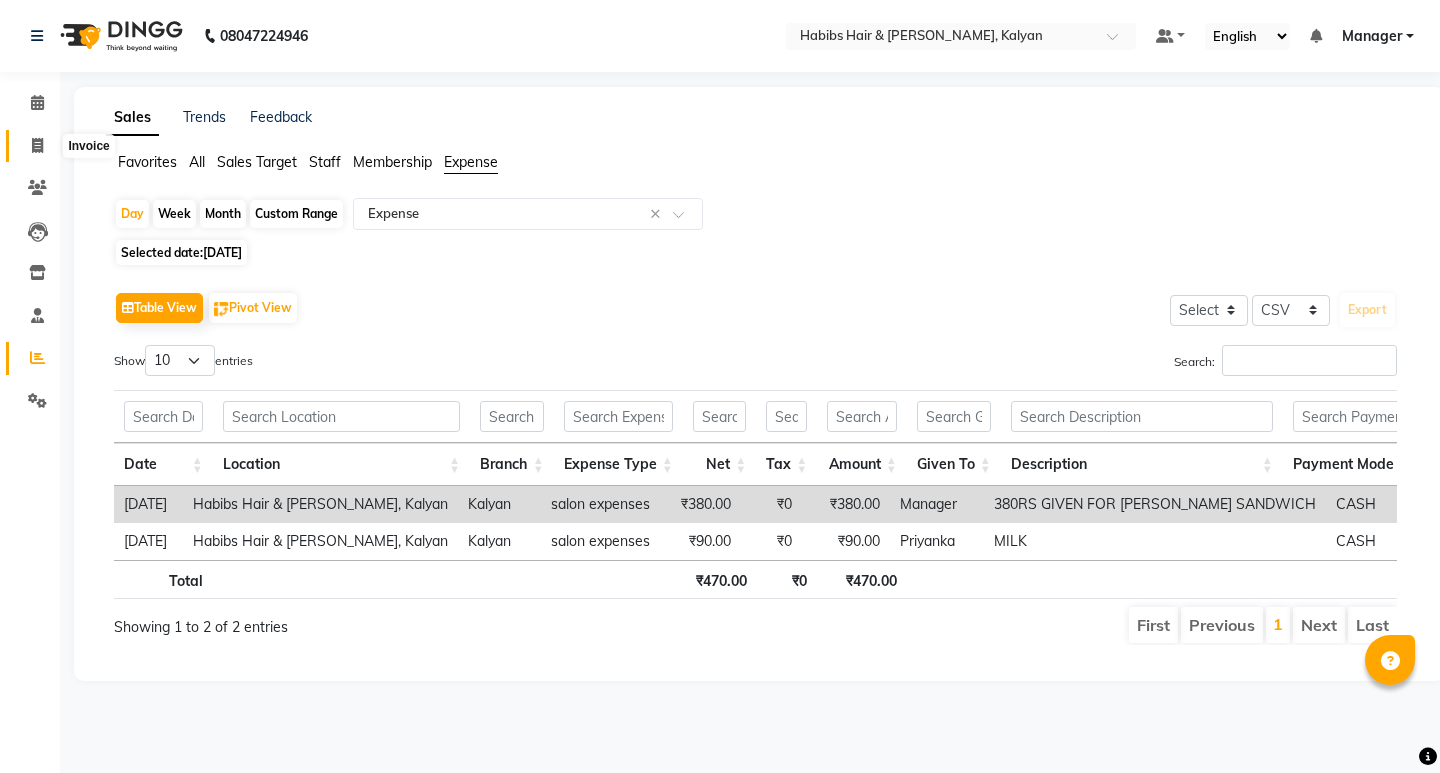 click 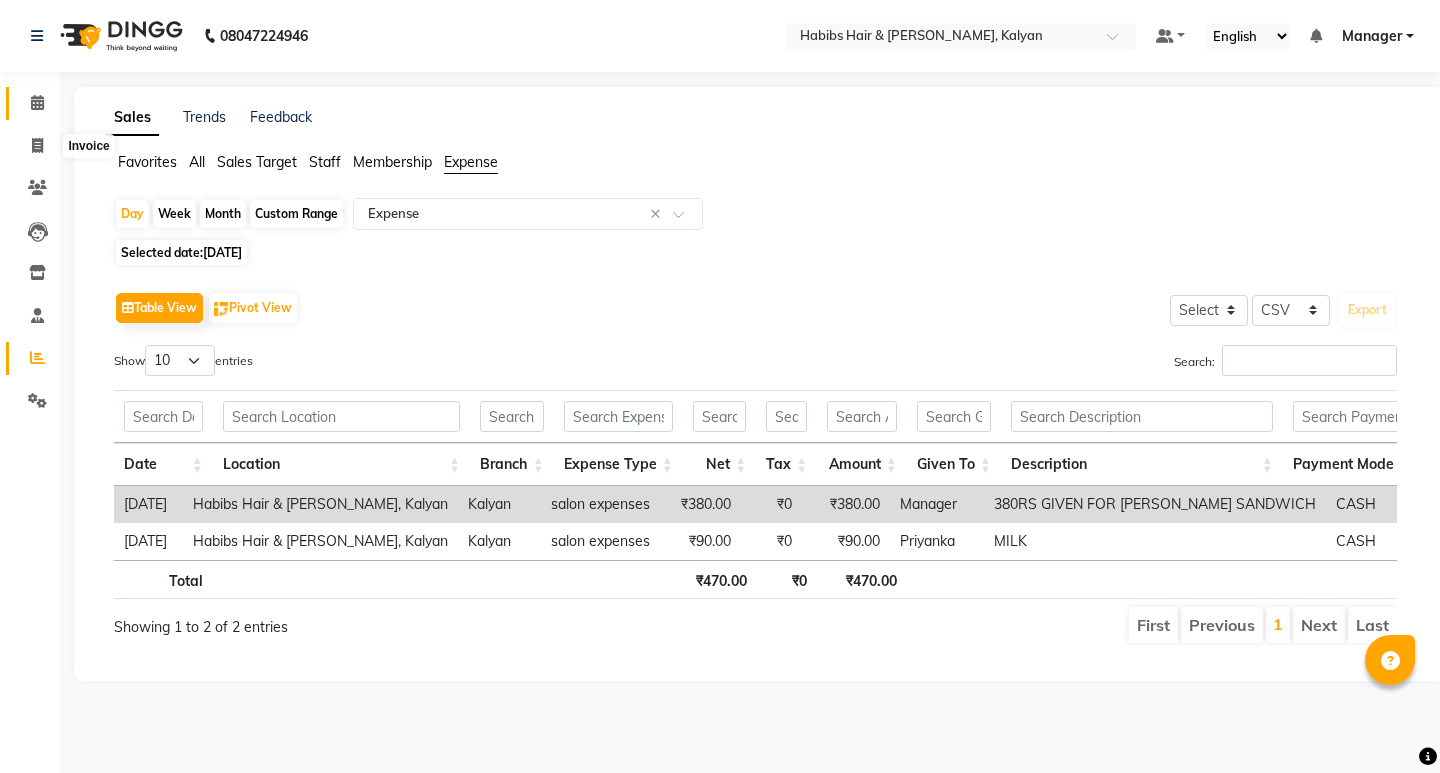 select on "service" 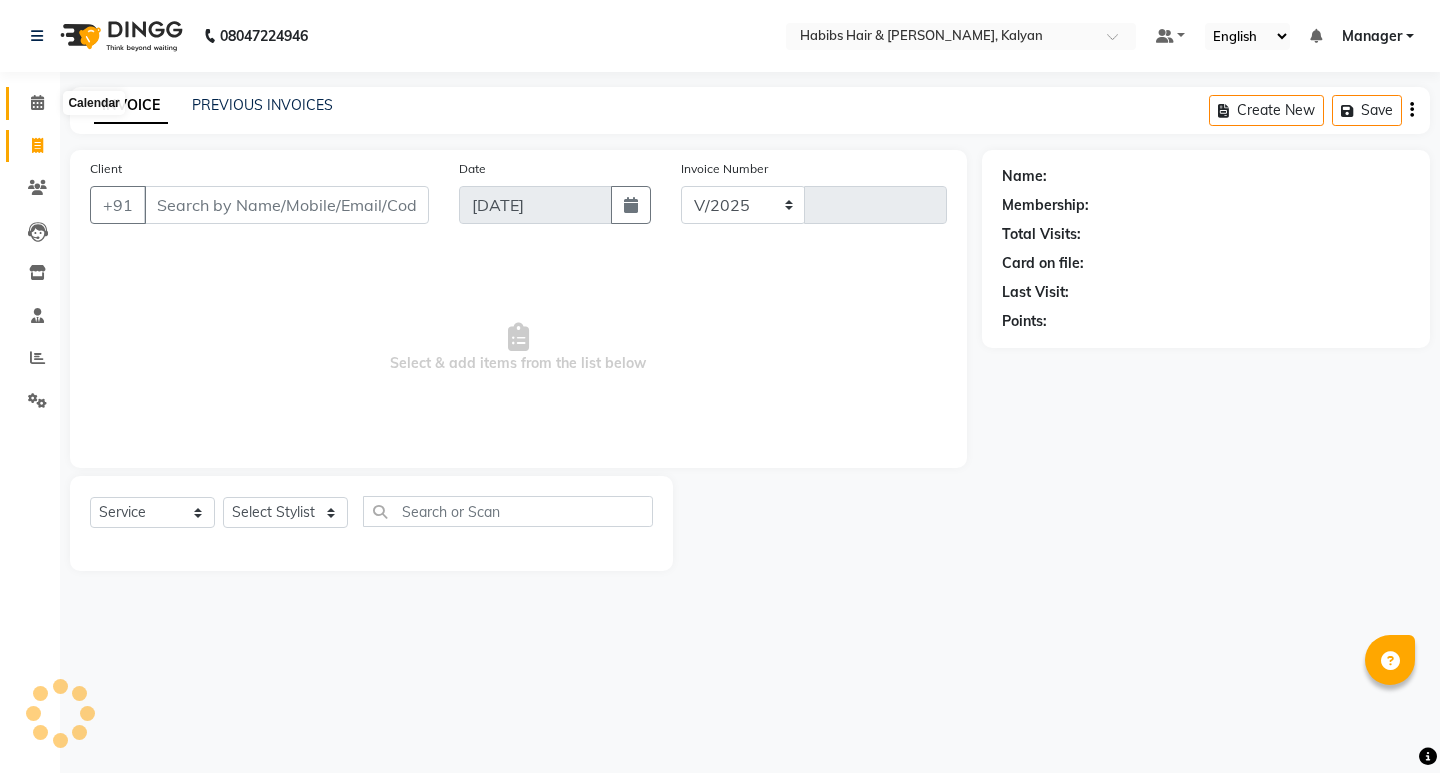 select on "8185" 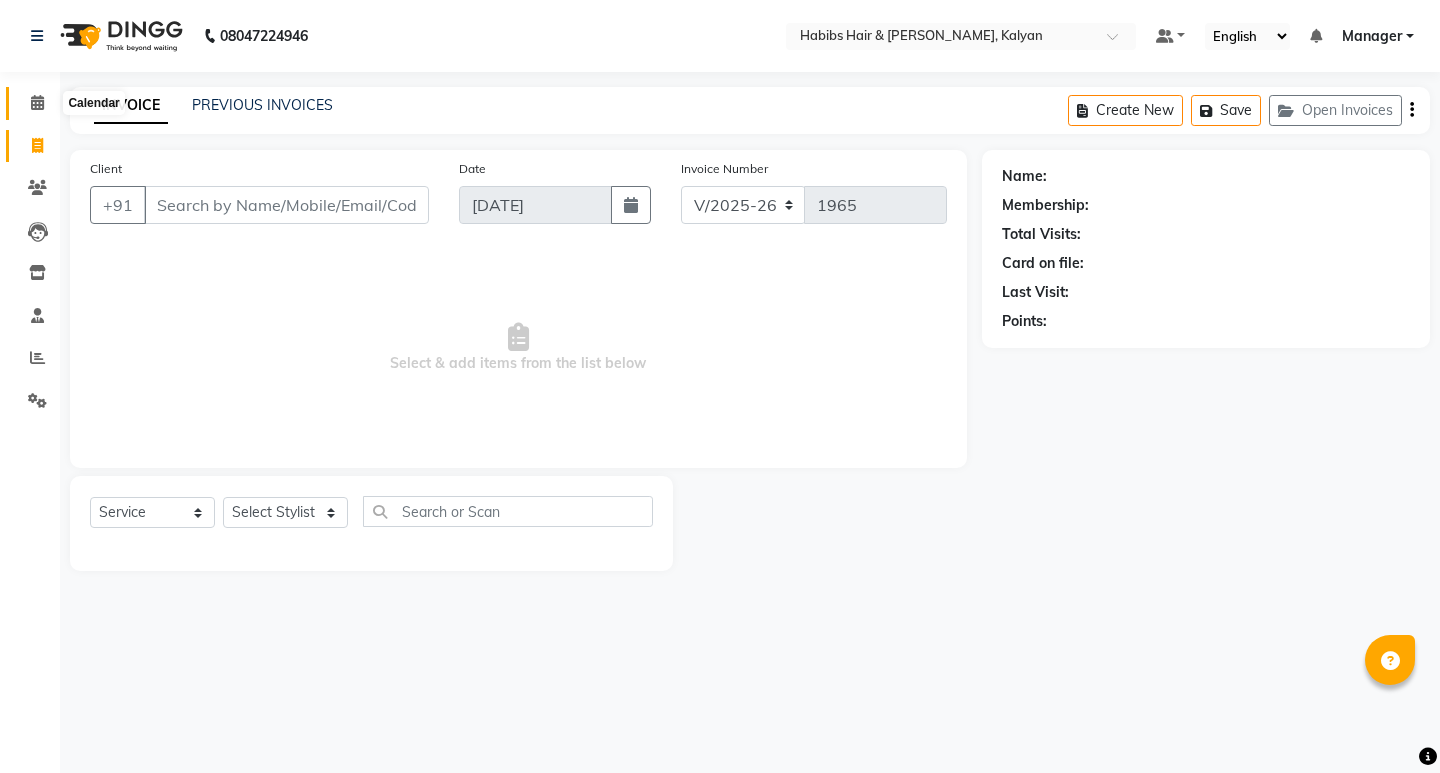 click 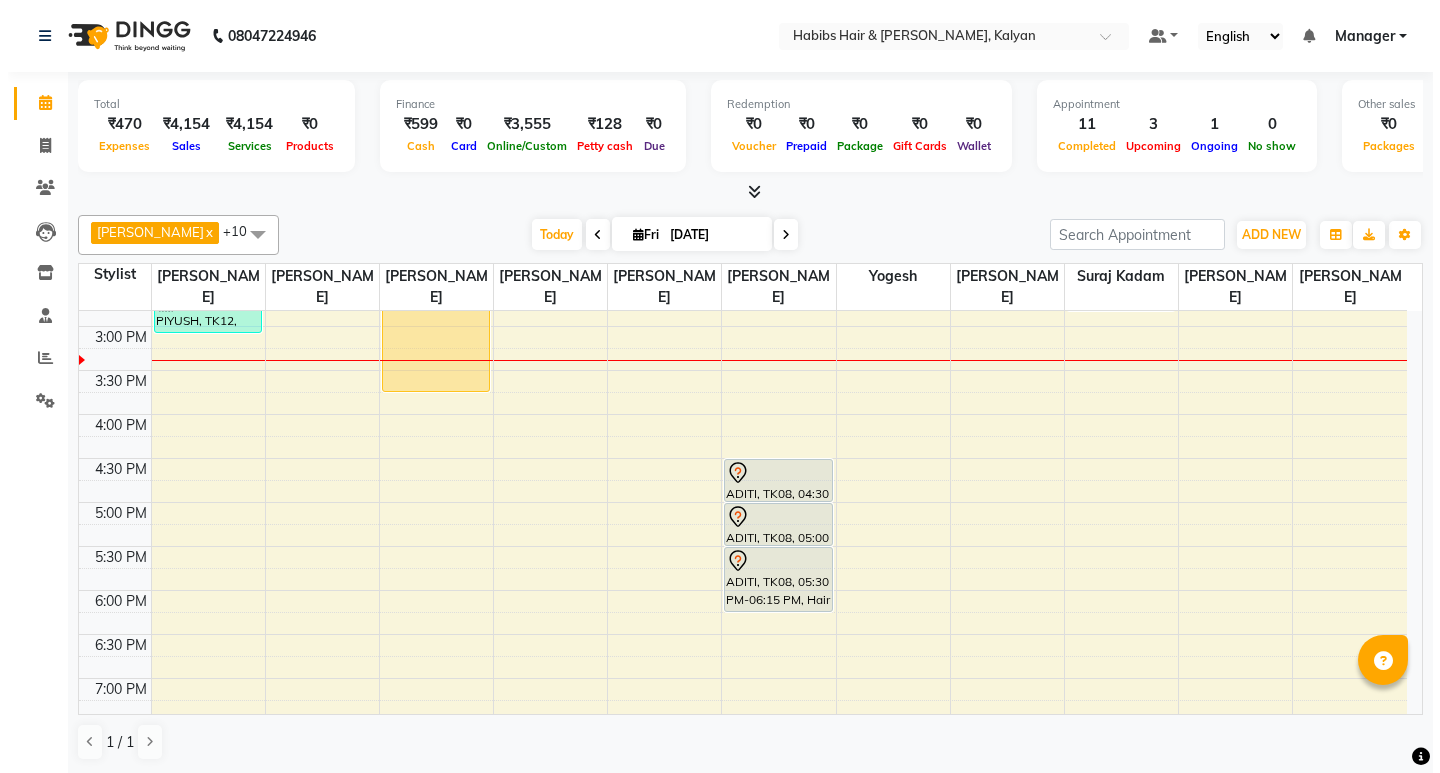 scroll, scrollTop: 300, scrollLeft: 0, axis: vertical 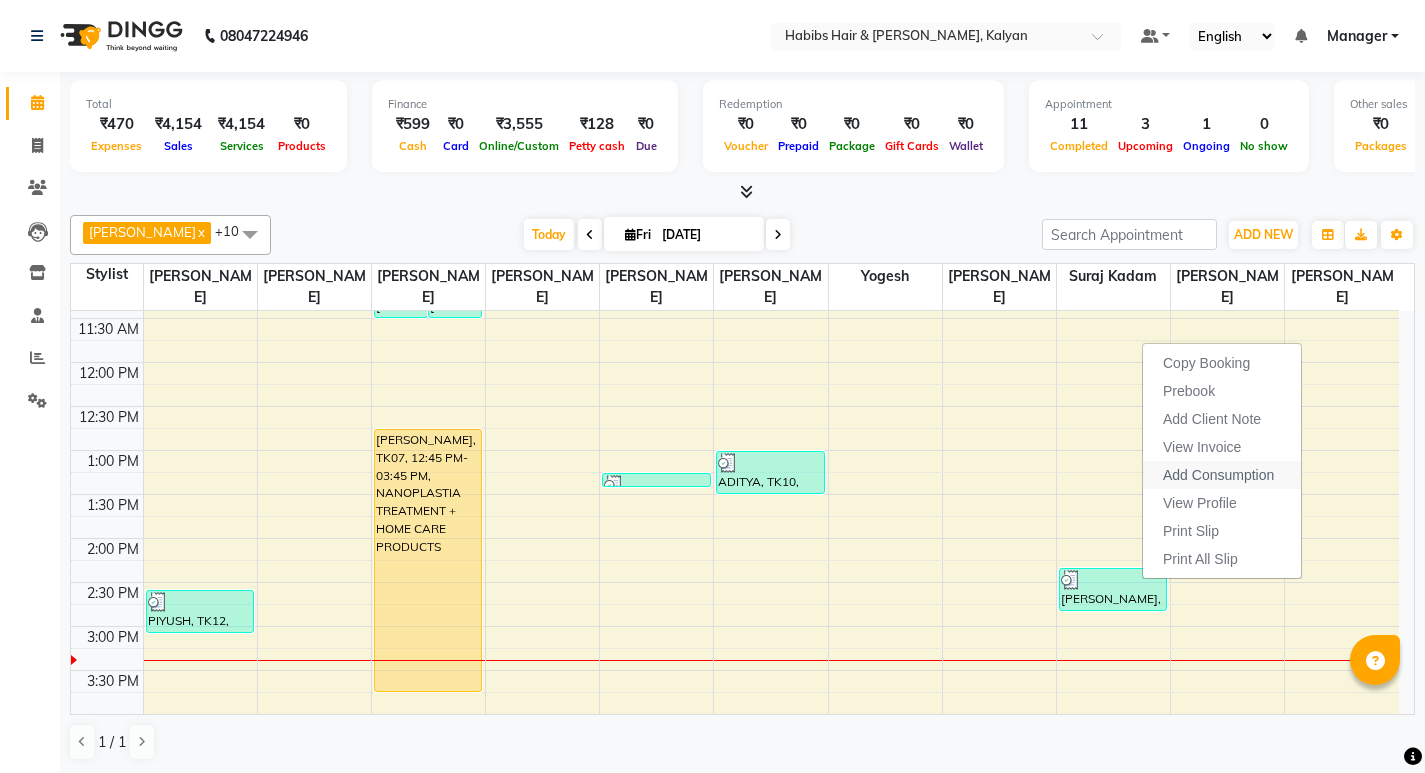 click on "Add Consumption" at bounding box center [1218, 475] 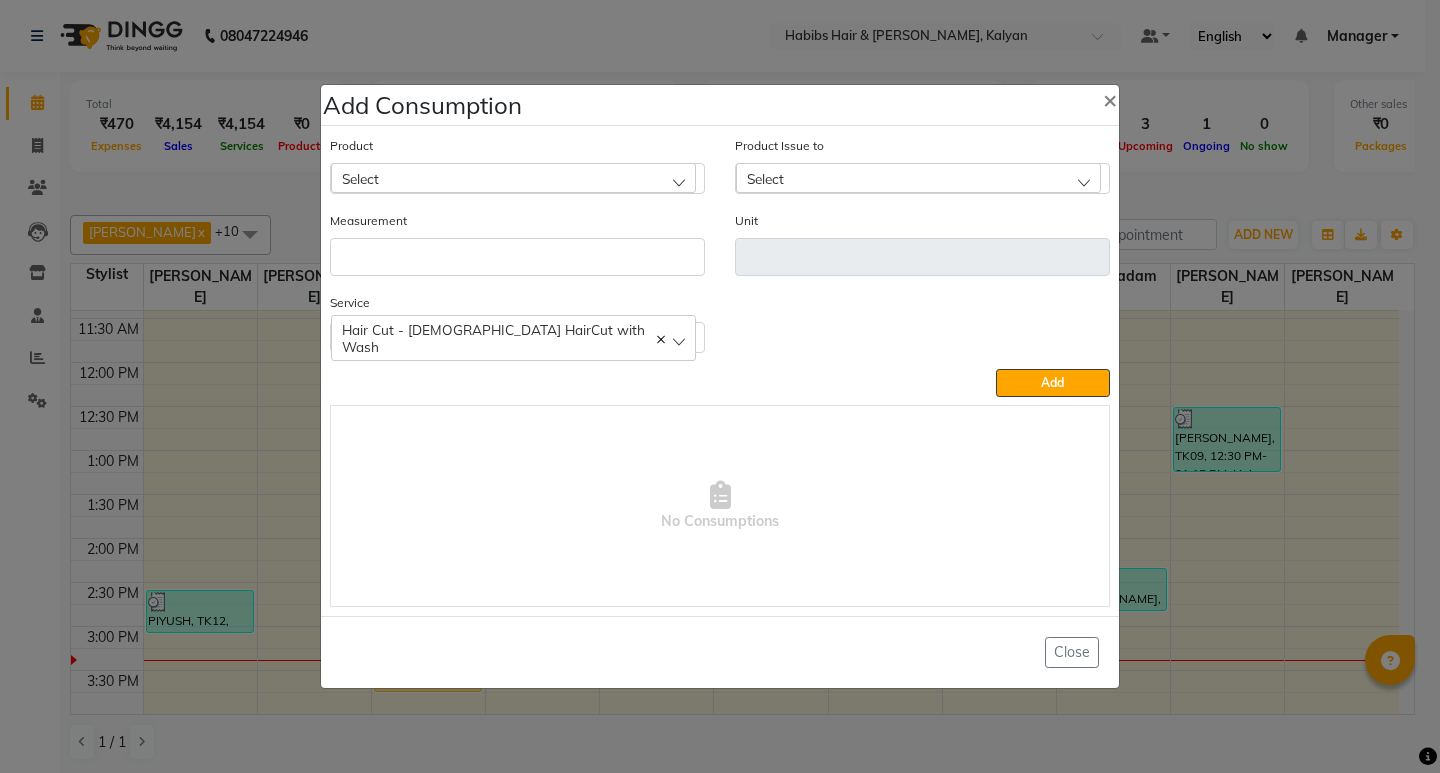 click on "Select" 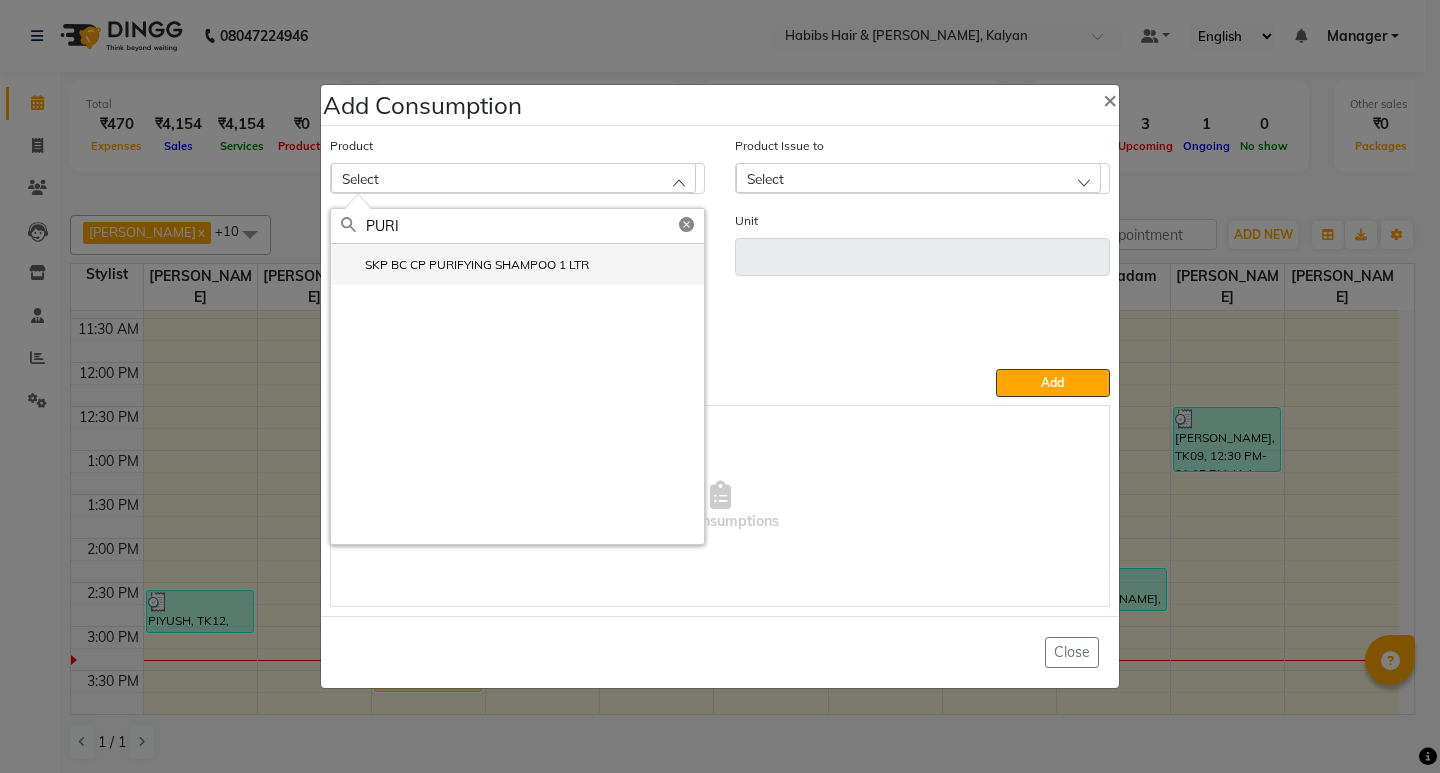type on "PURI" 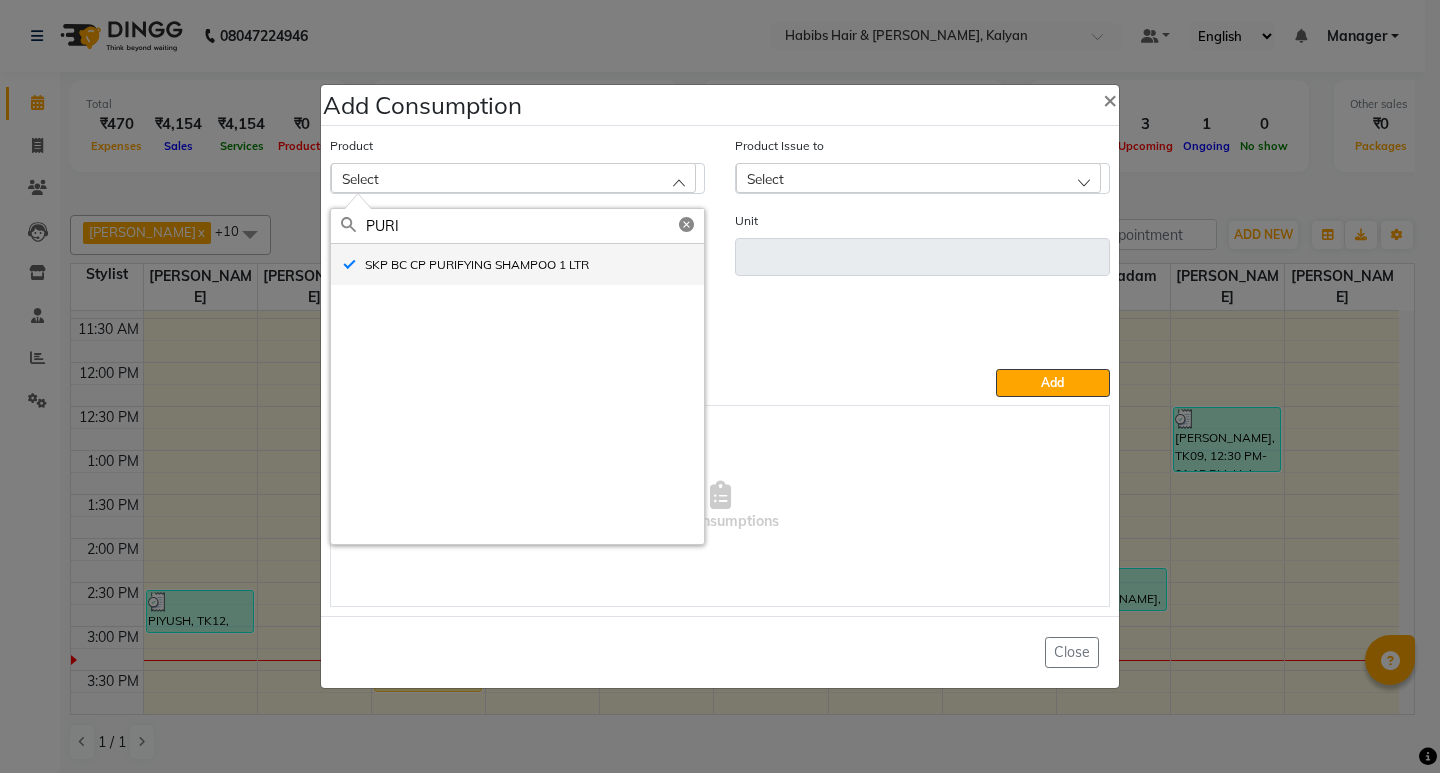 type on "ml" 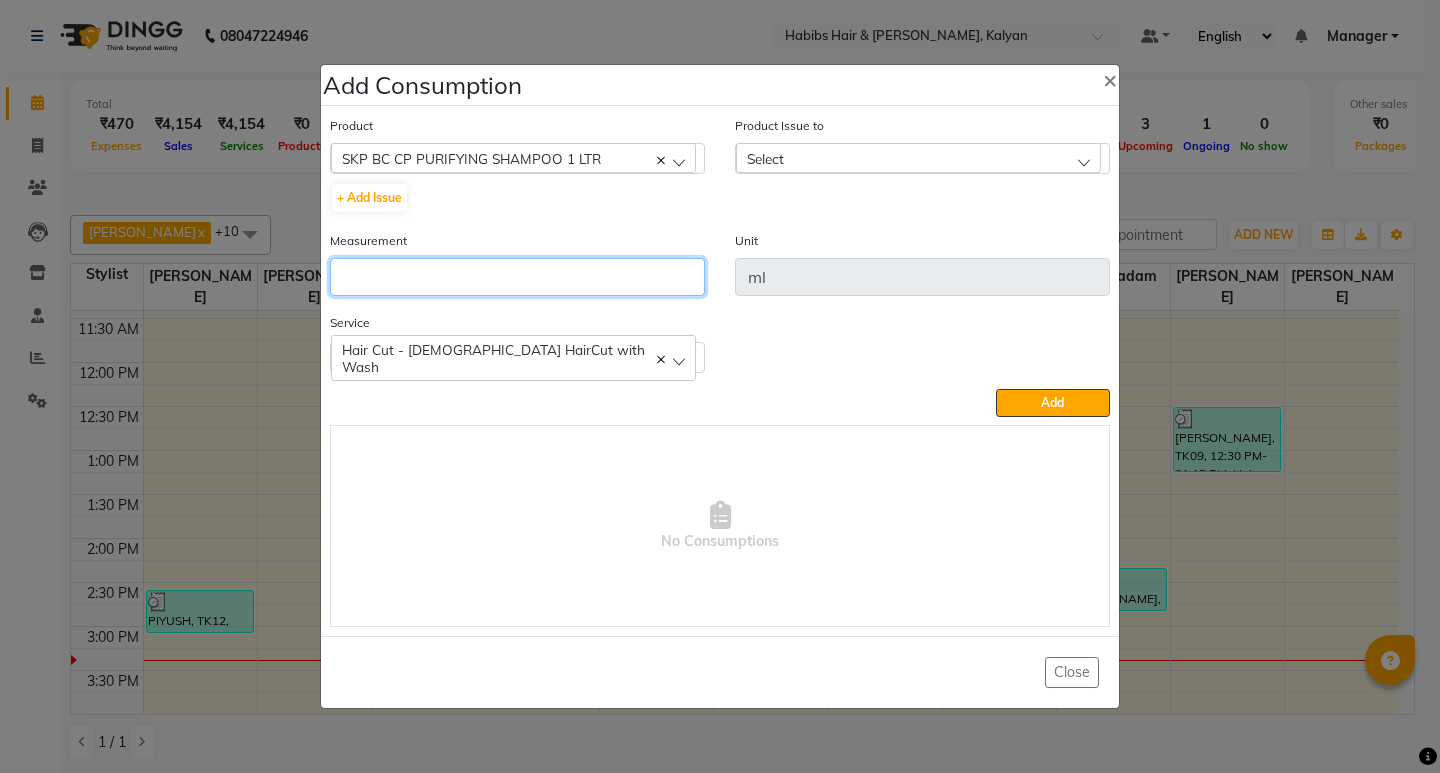 click 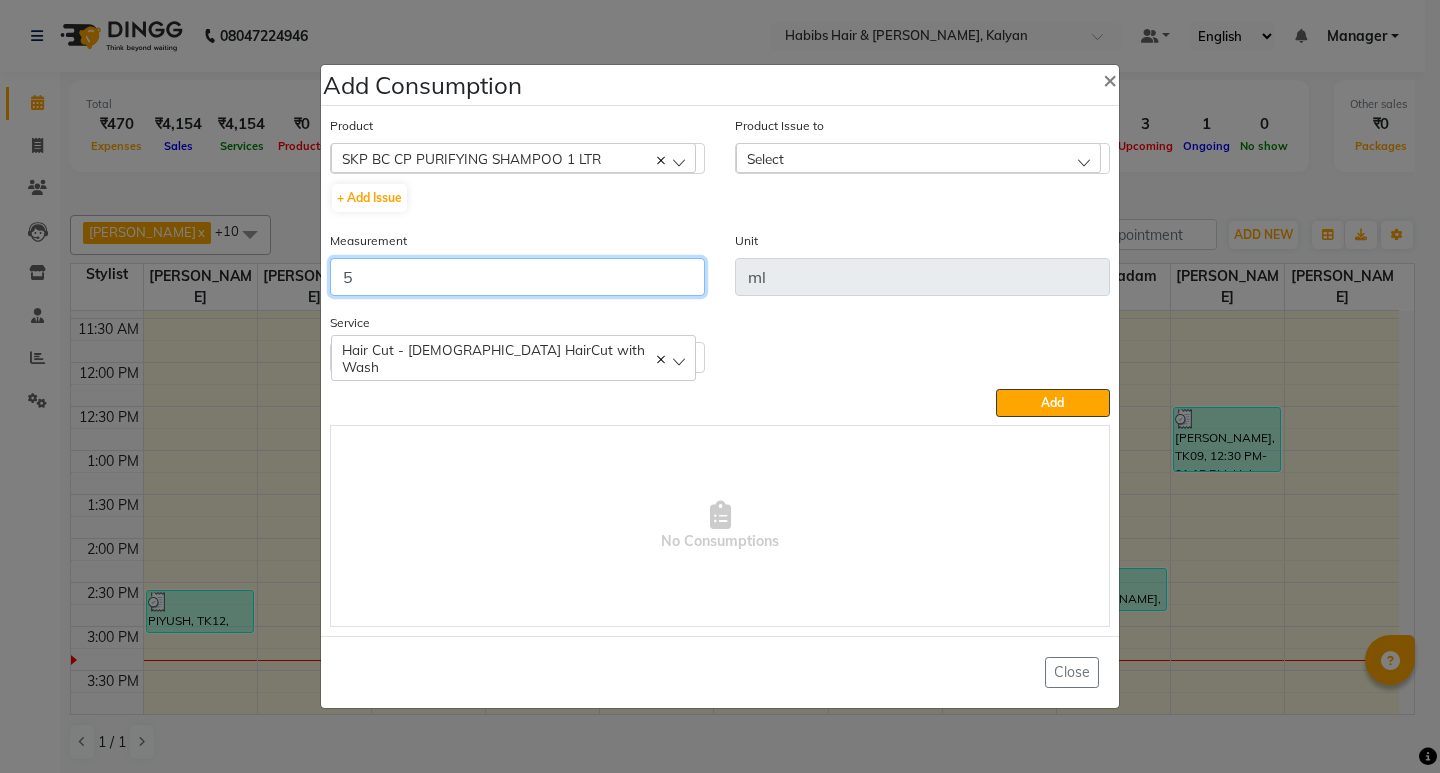 type on "5" 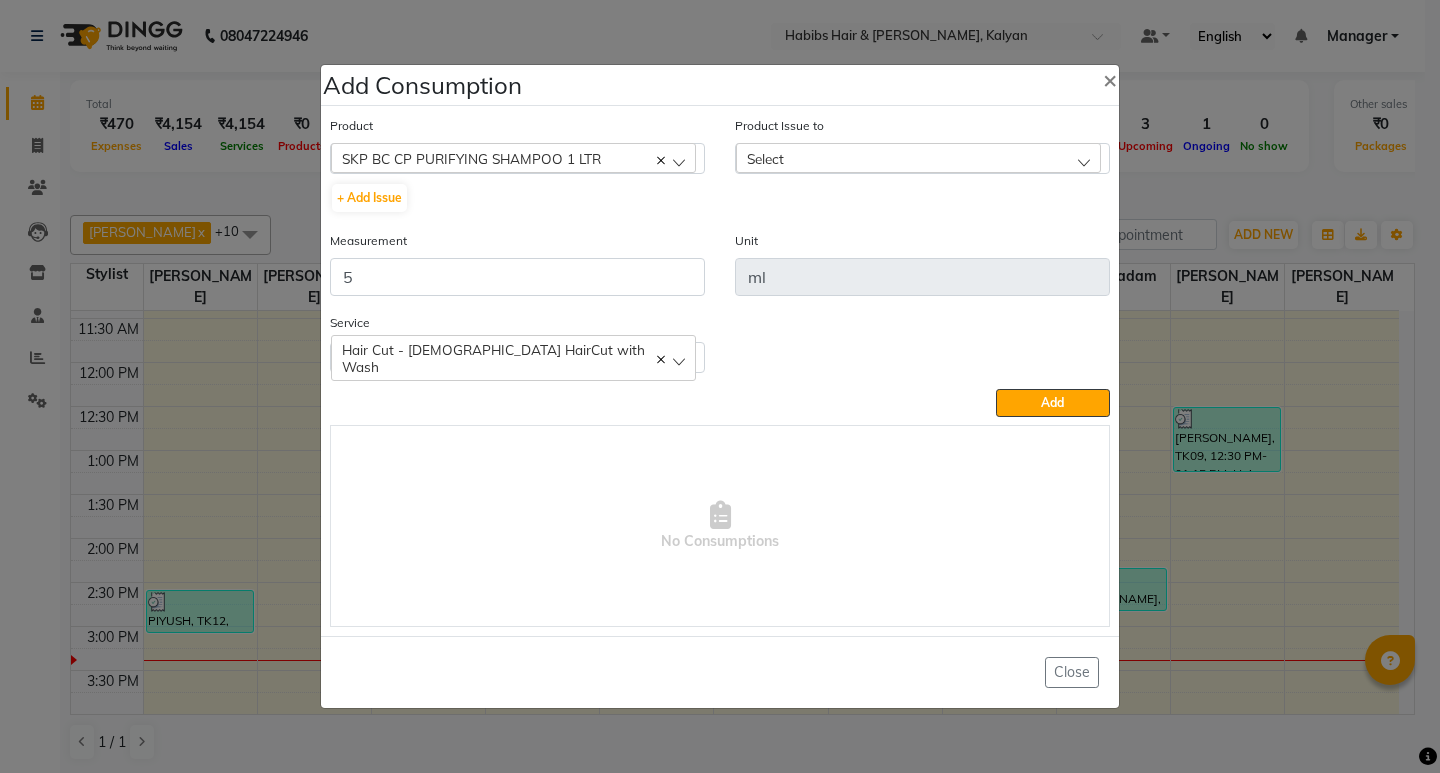 click on "Select" 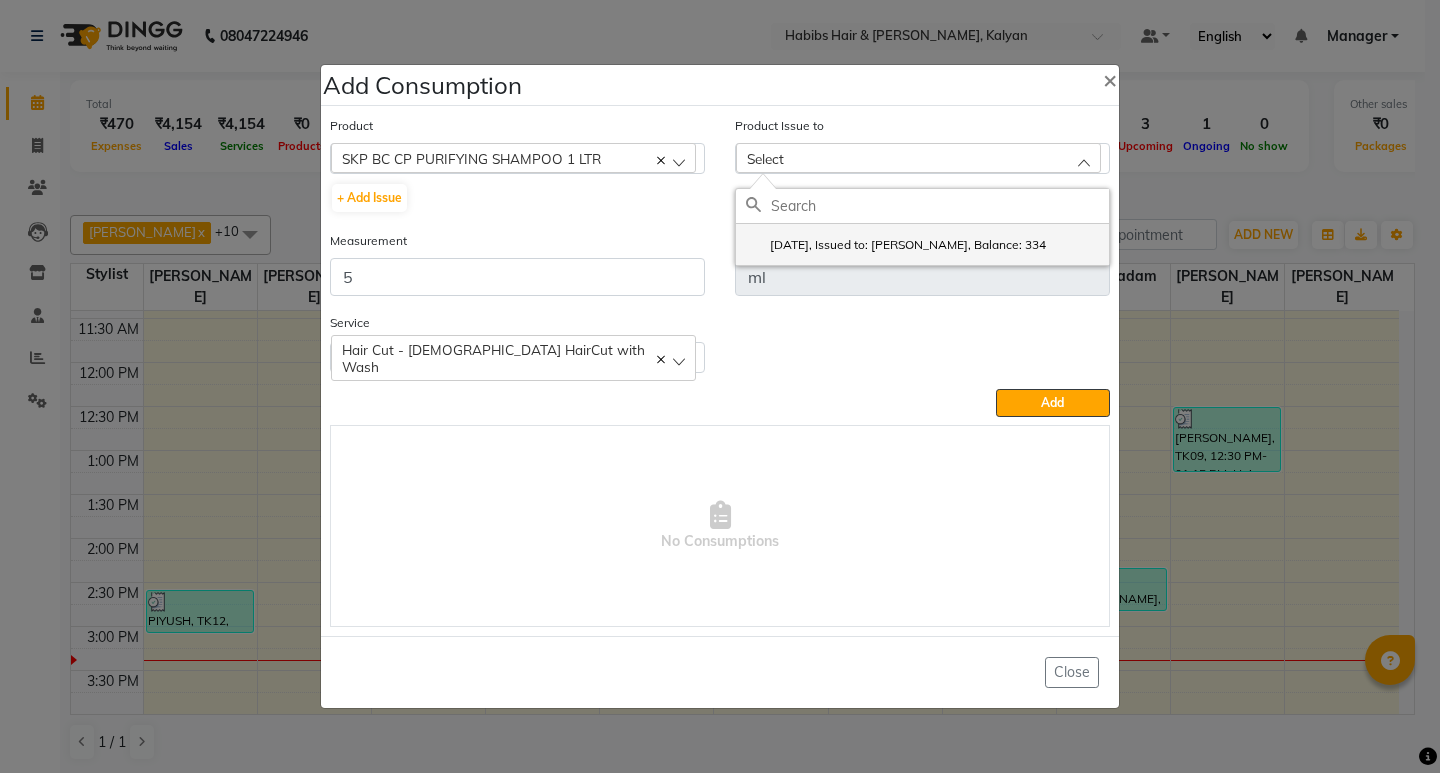 click on "2025-06-13, Issued to: SHALINI, Balance: 334" 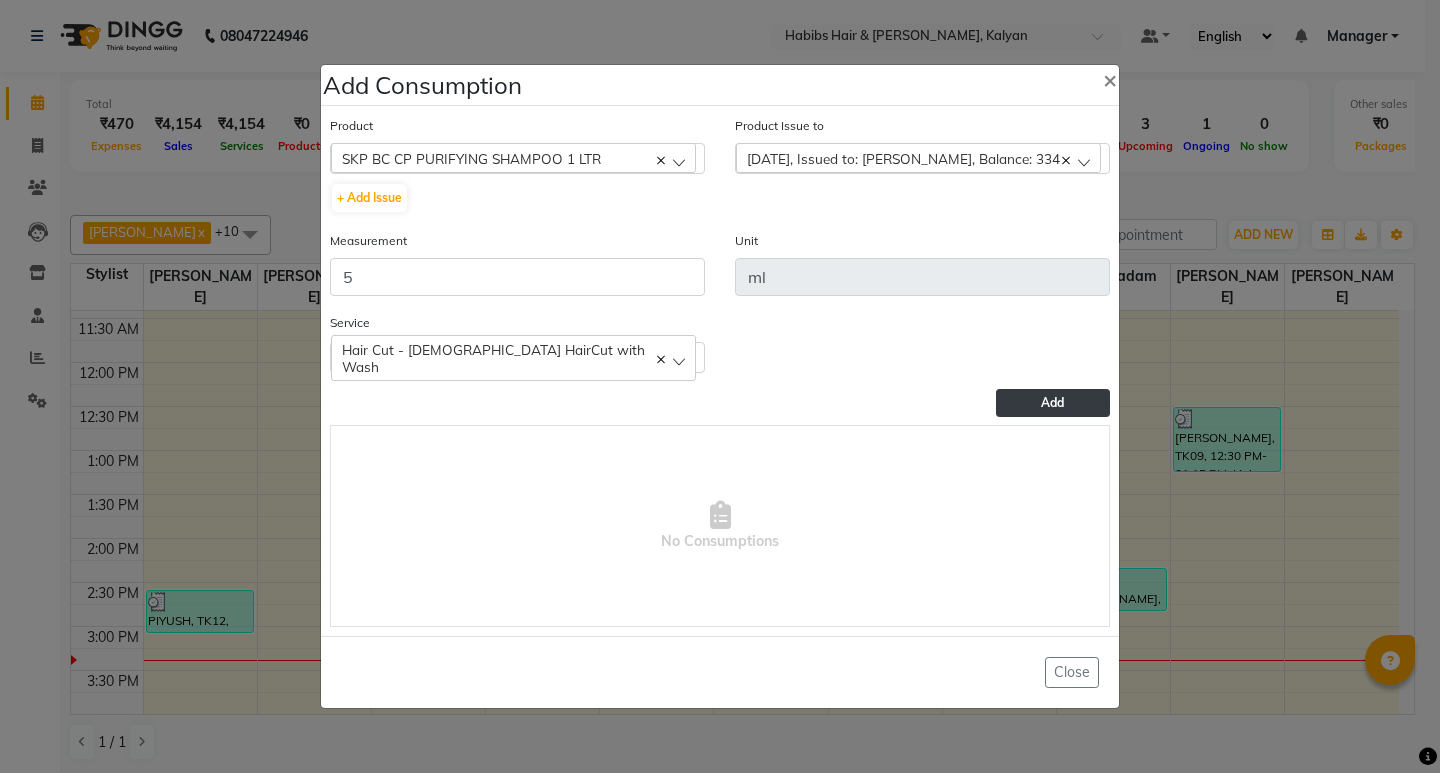 click on "Add" 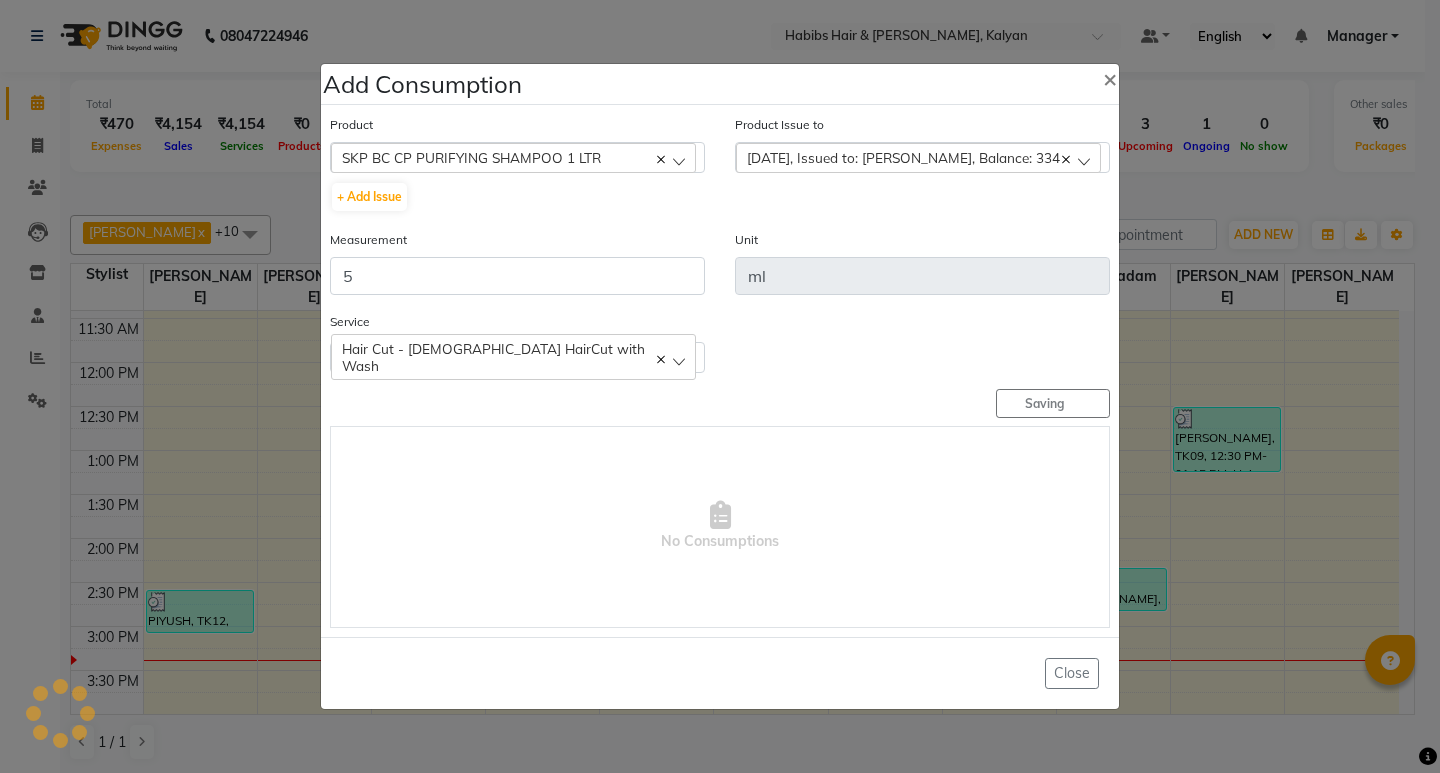 type 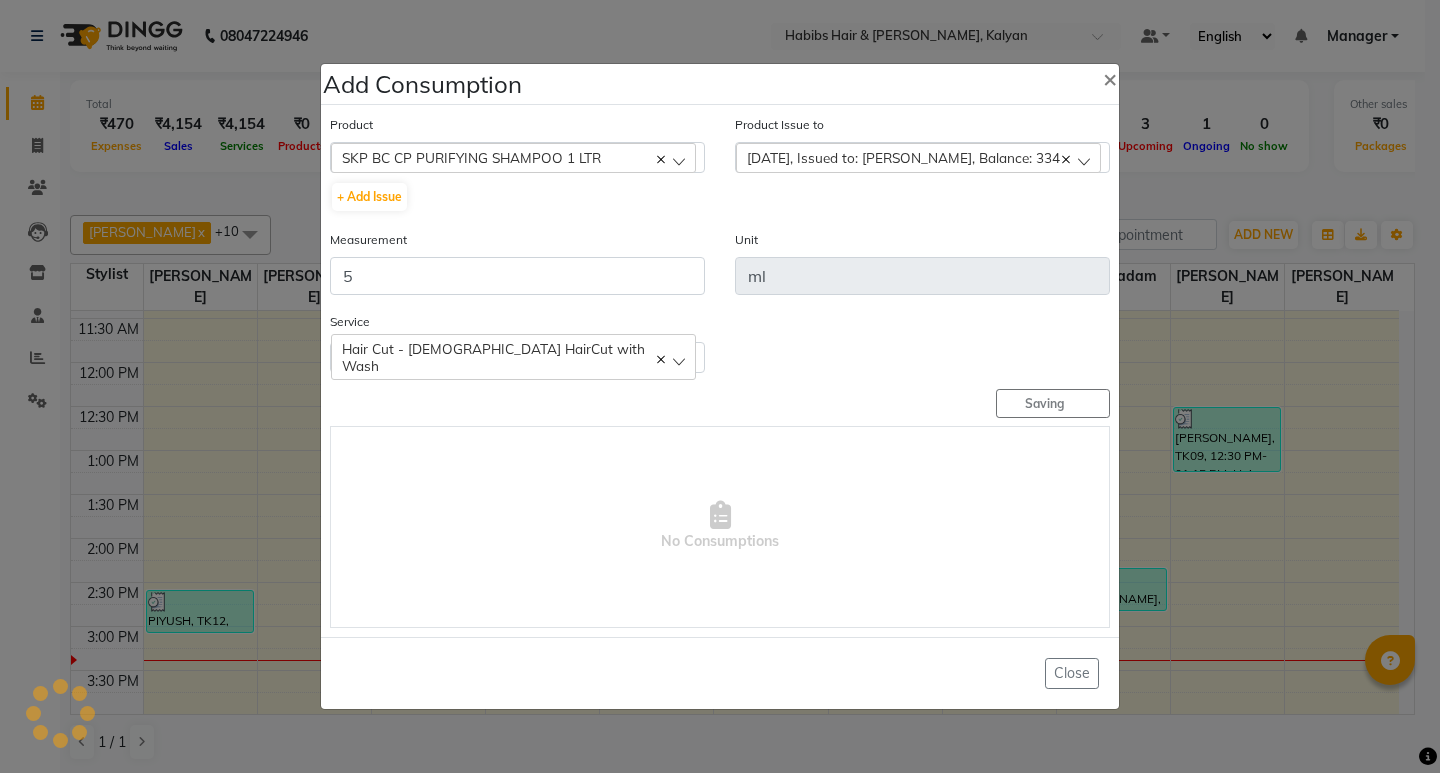 type 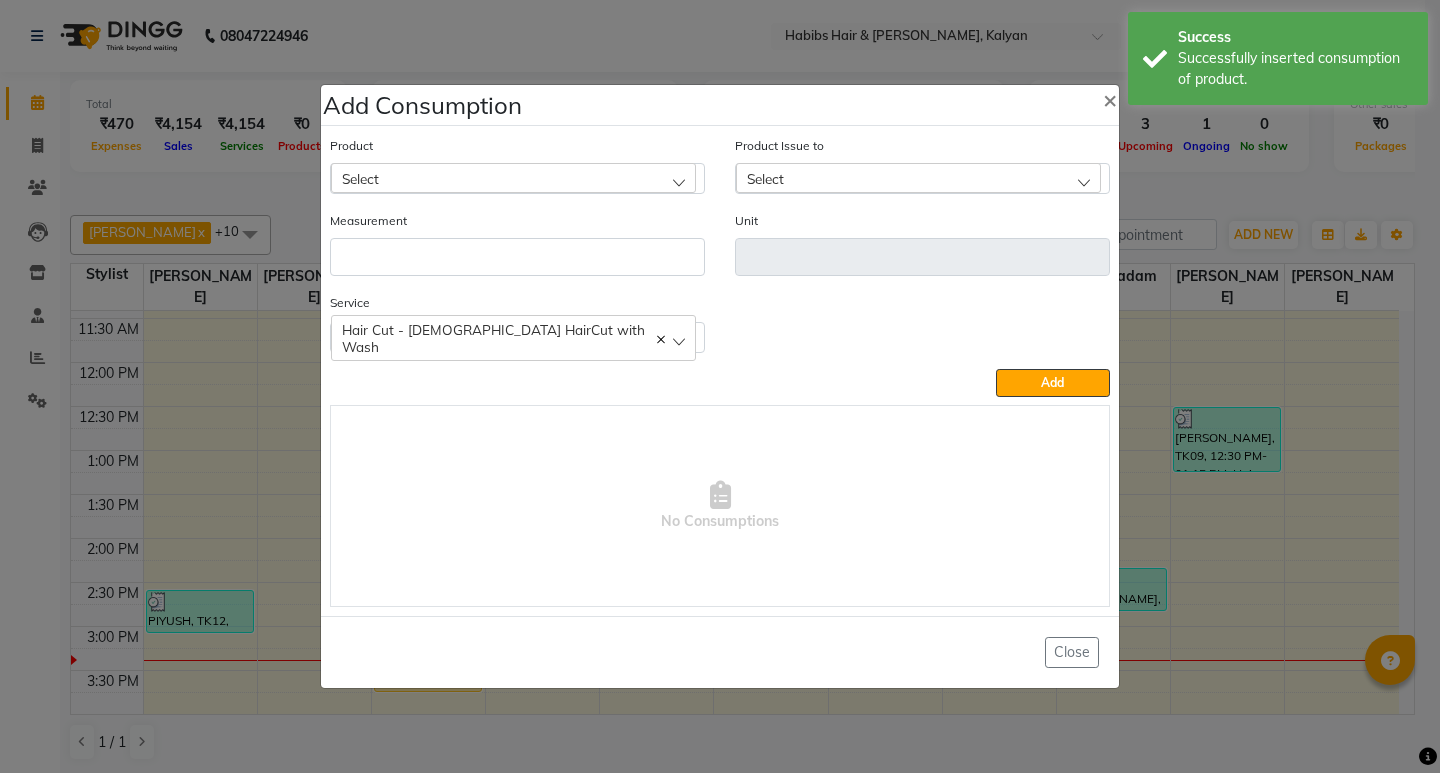 click on "Select" 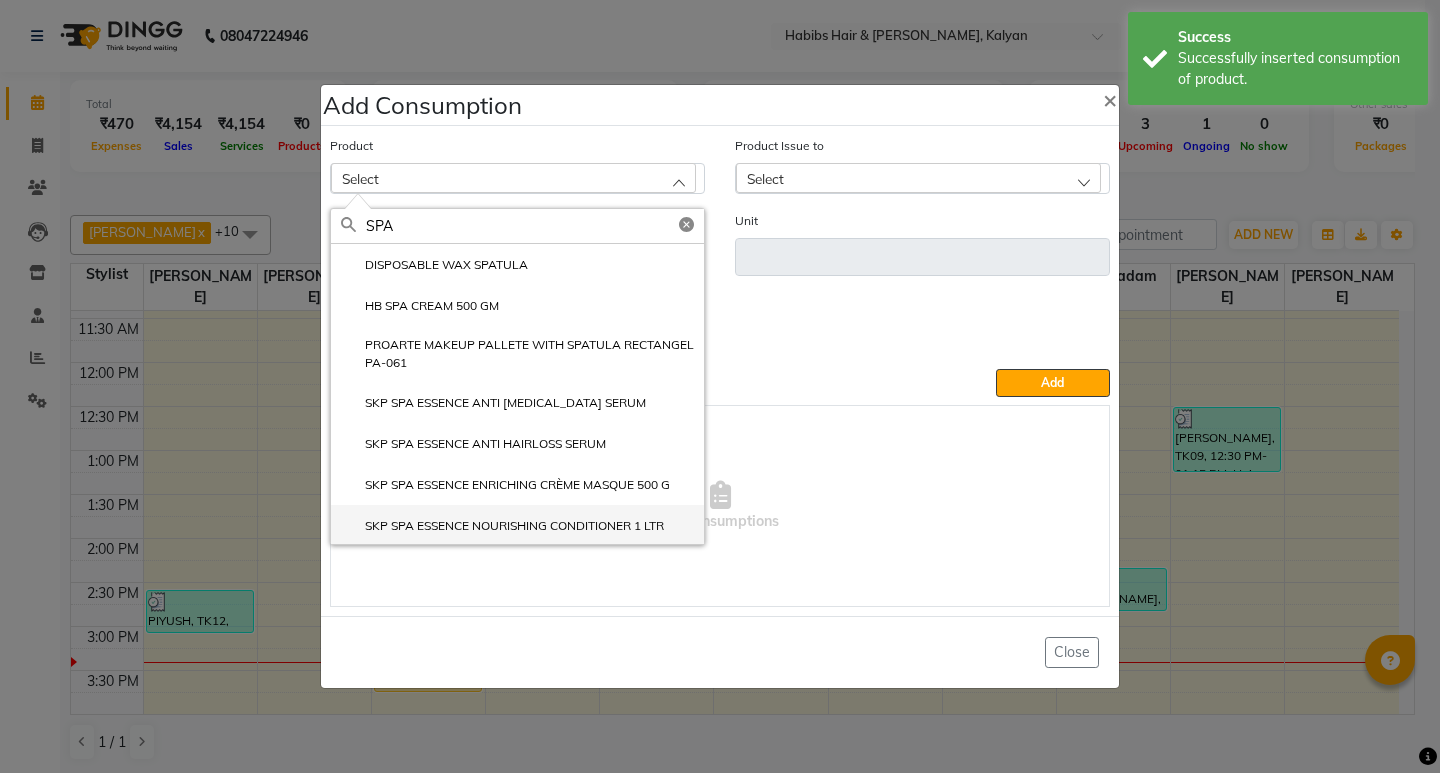type on "SPA" 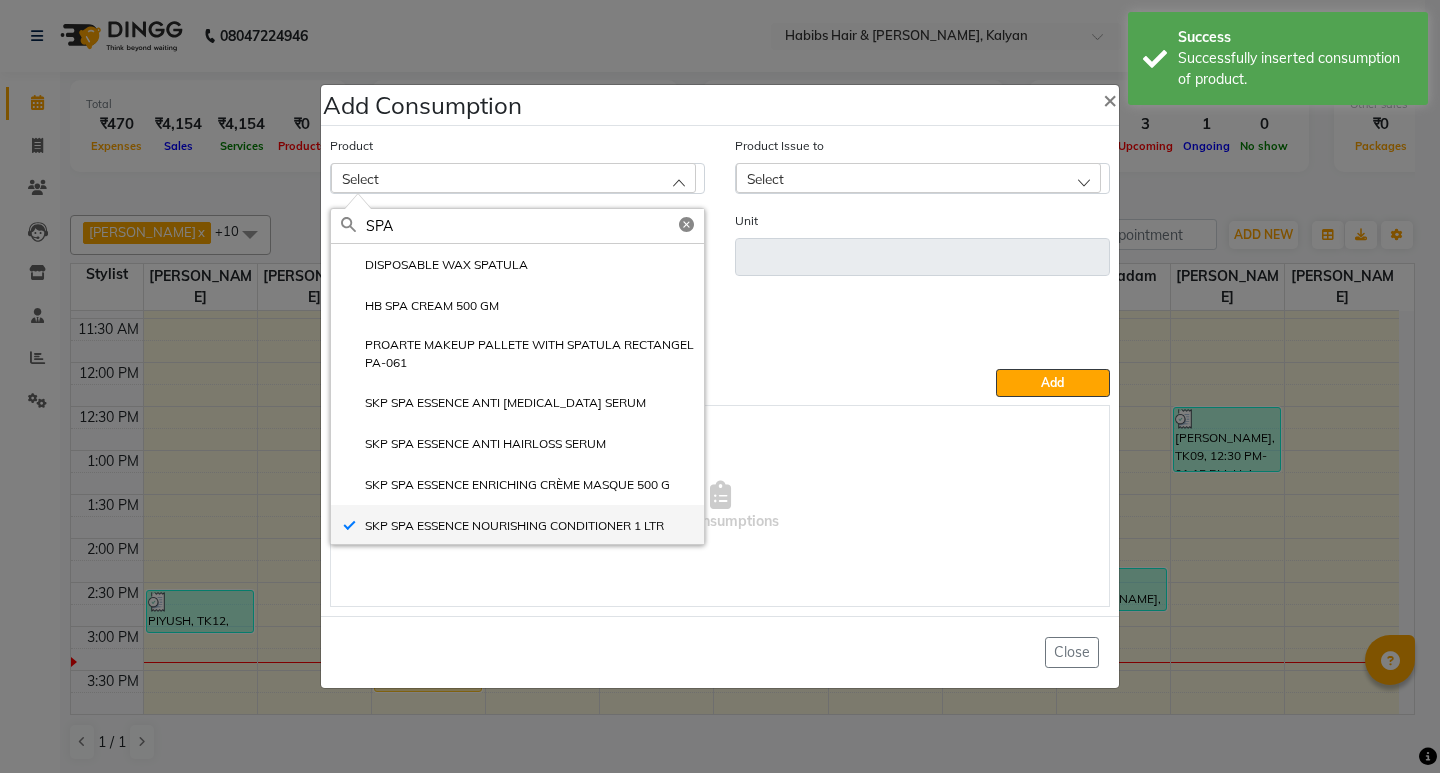 type on "ml" 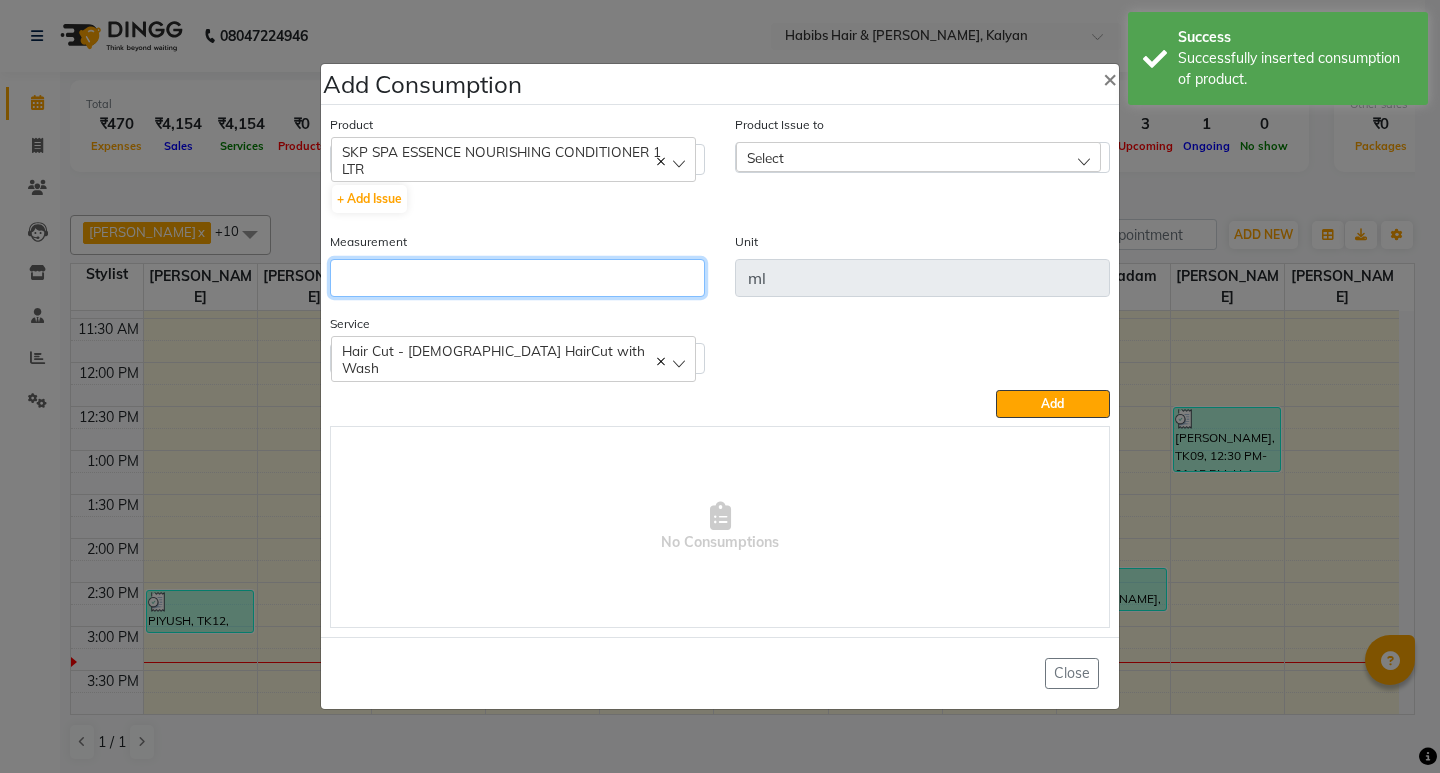 click 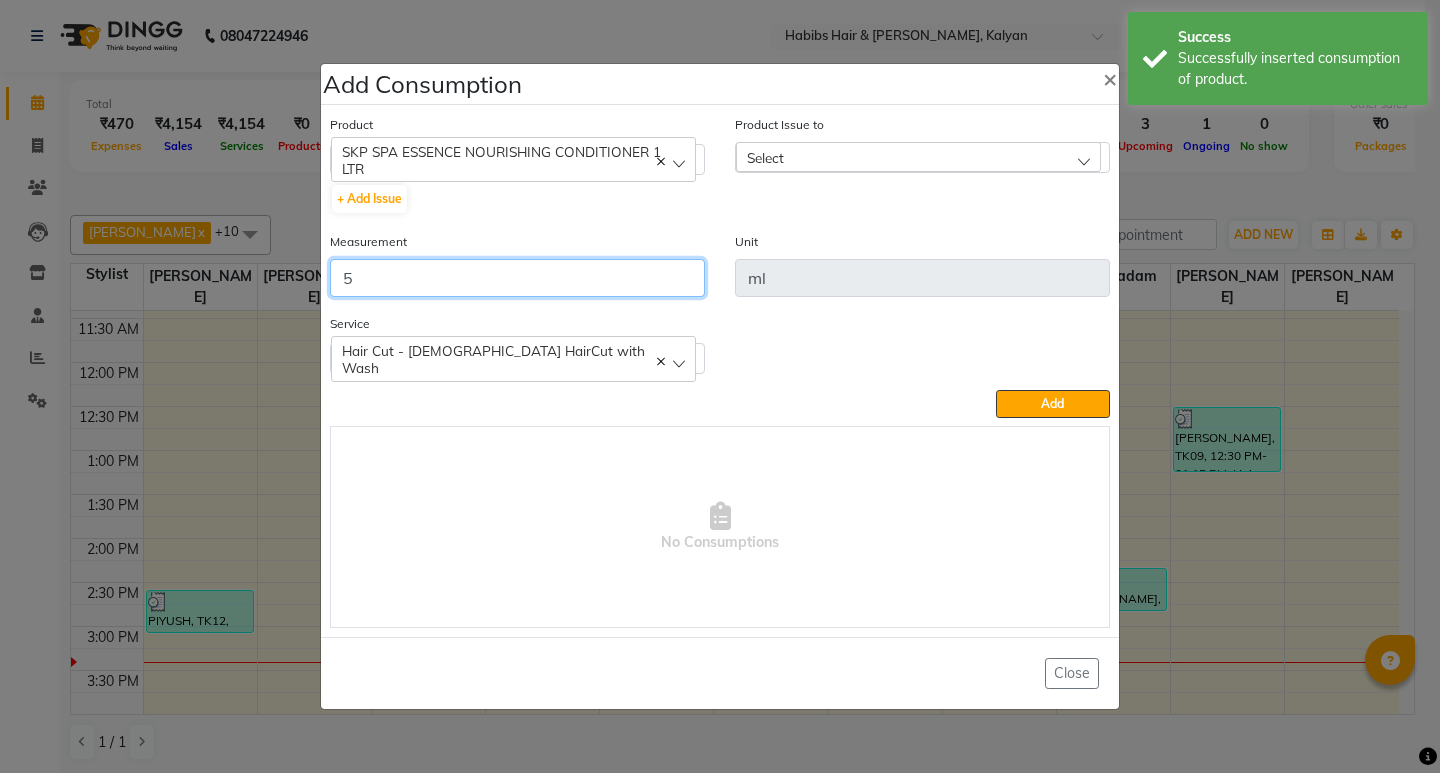 type on "5" 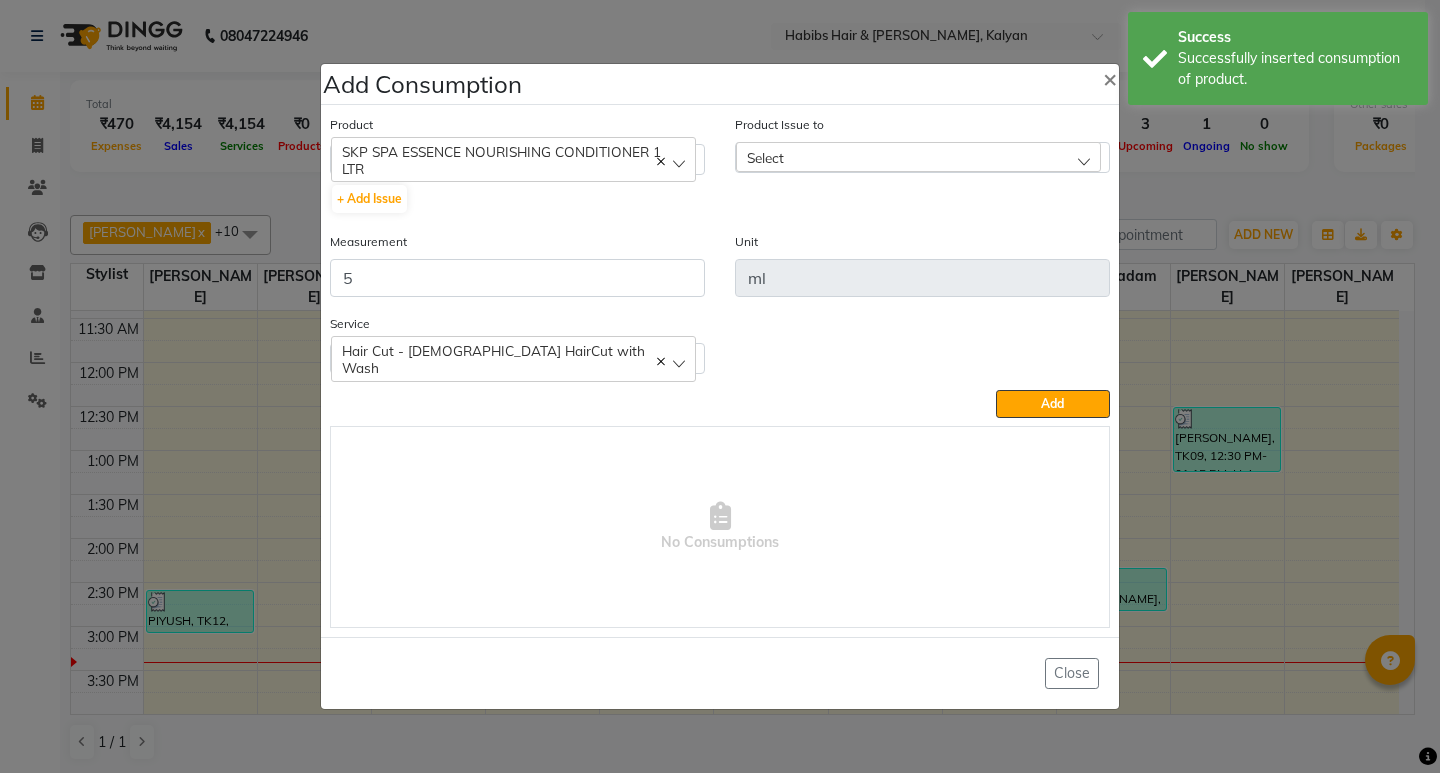 click on "Select" 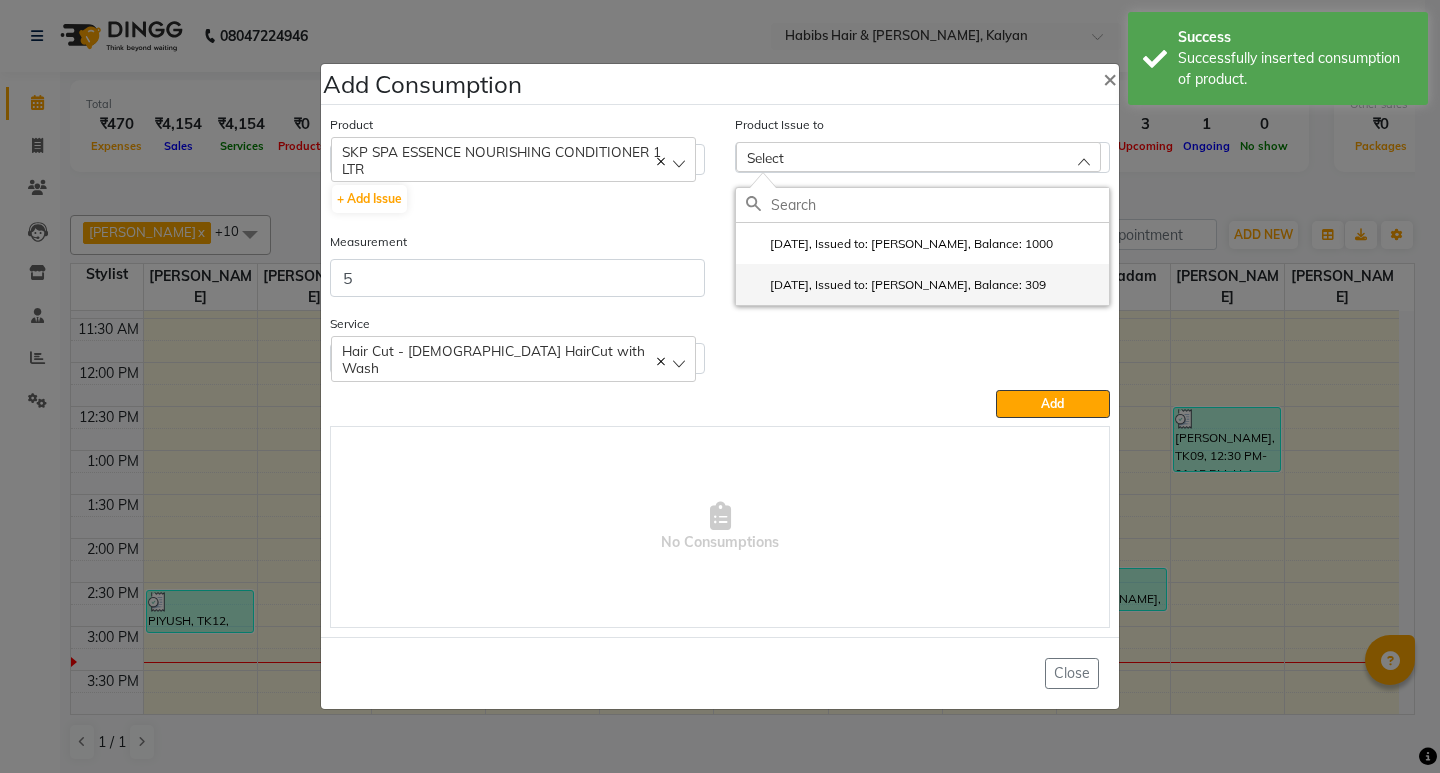 click on "2025-06-02, Issued to: SHALINI, Balance: 309" 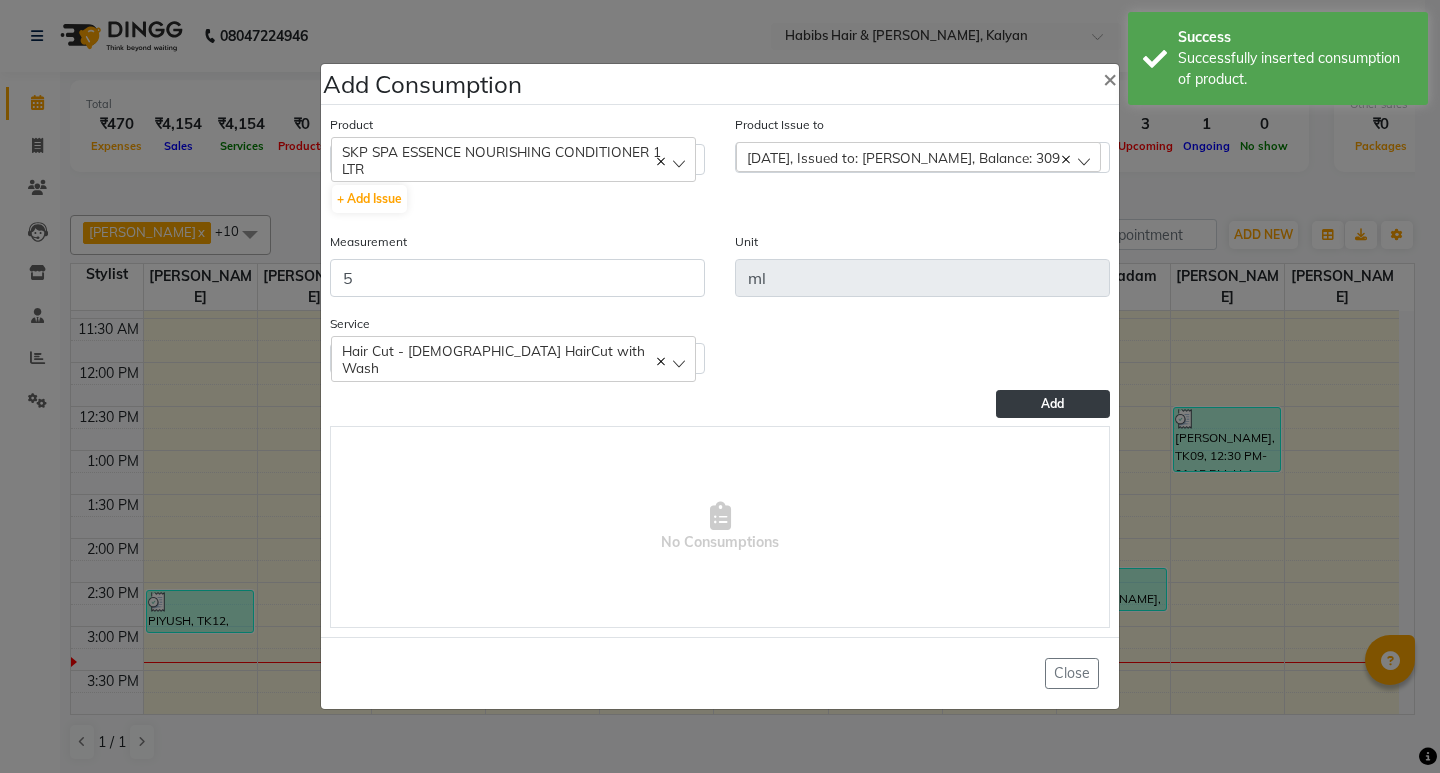 click on "Add" 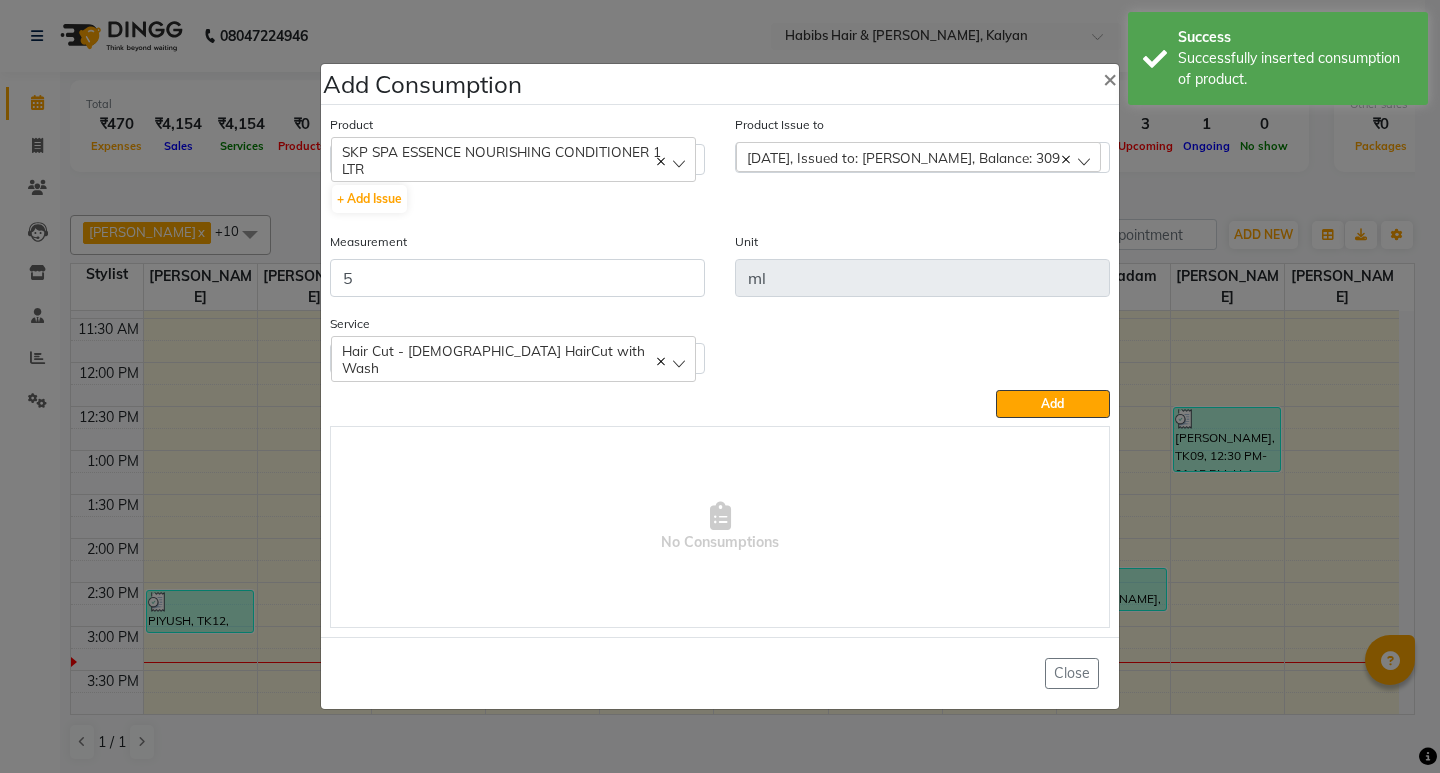 type 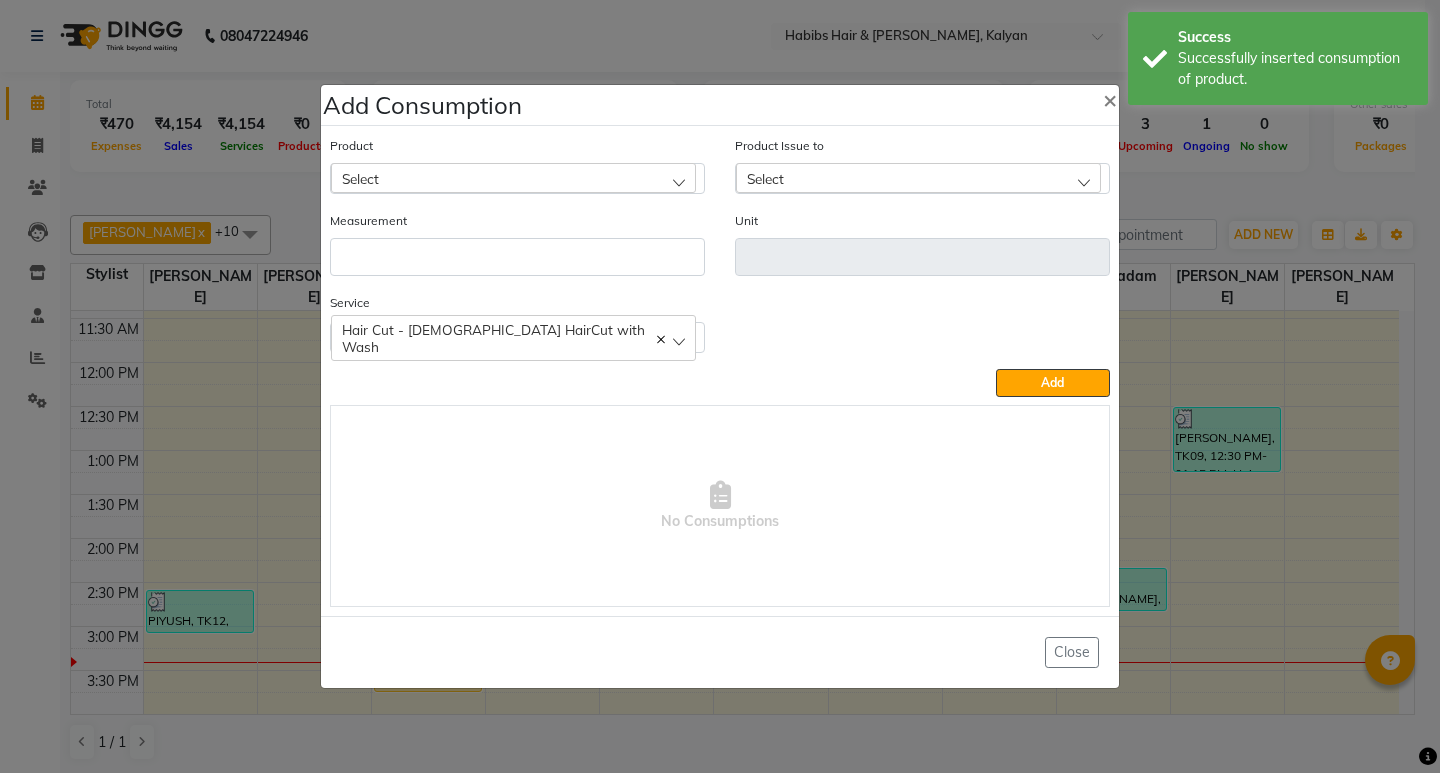 click on "Select" 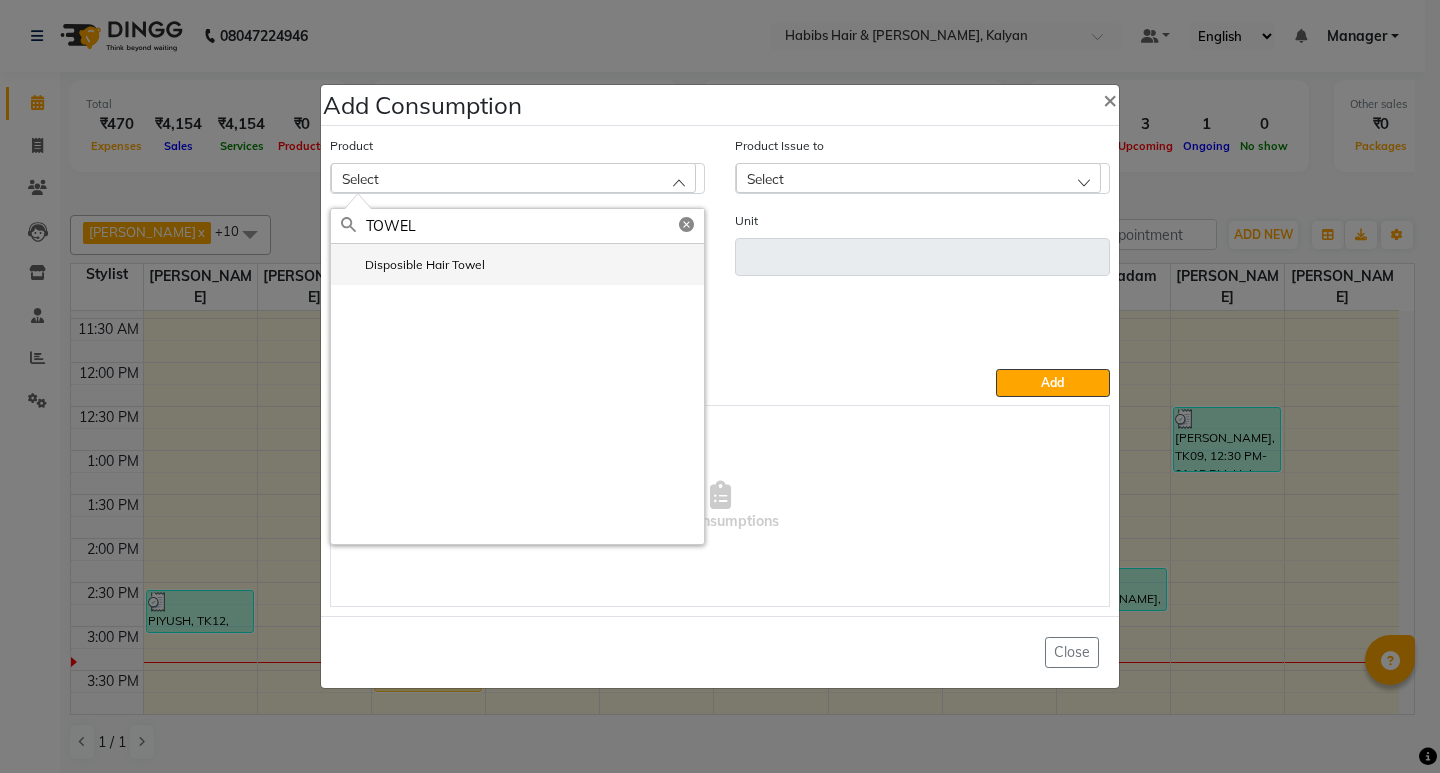 type on "TOWEL" 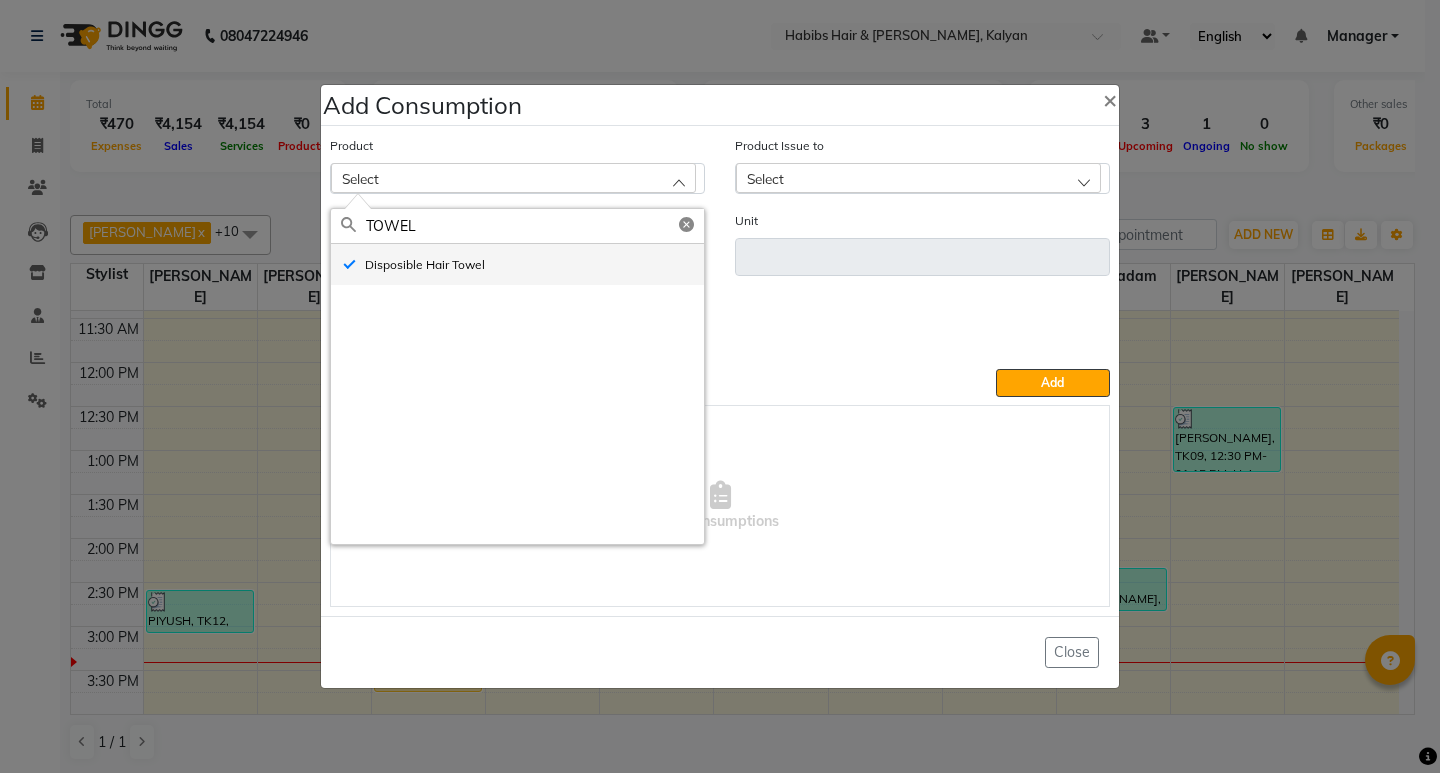 type on "pc" 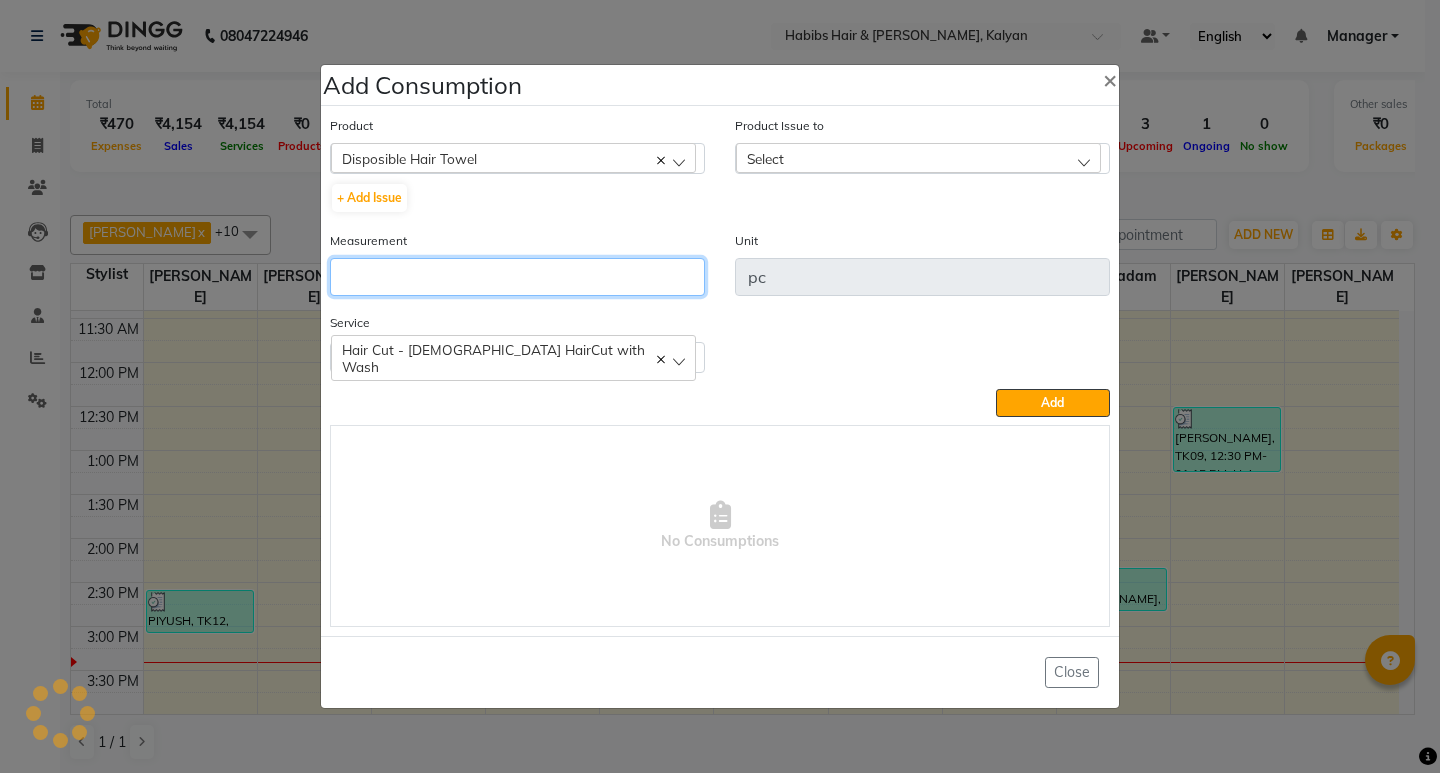 click 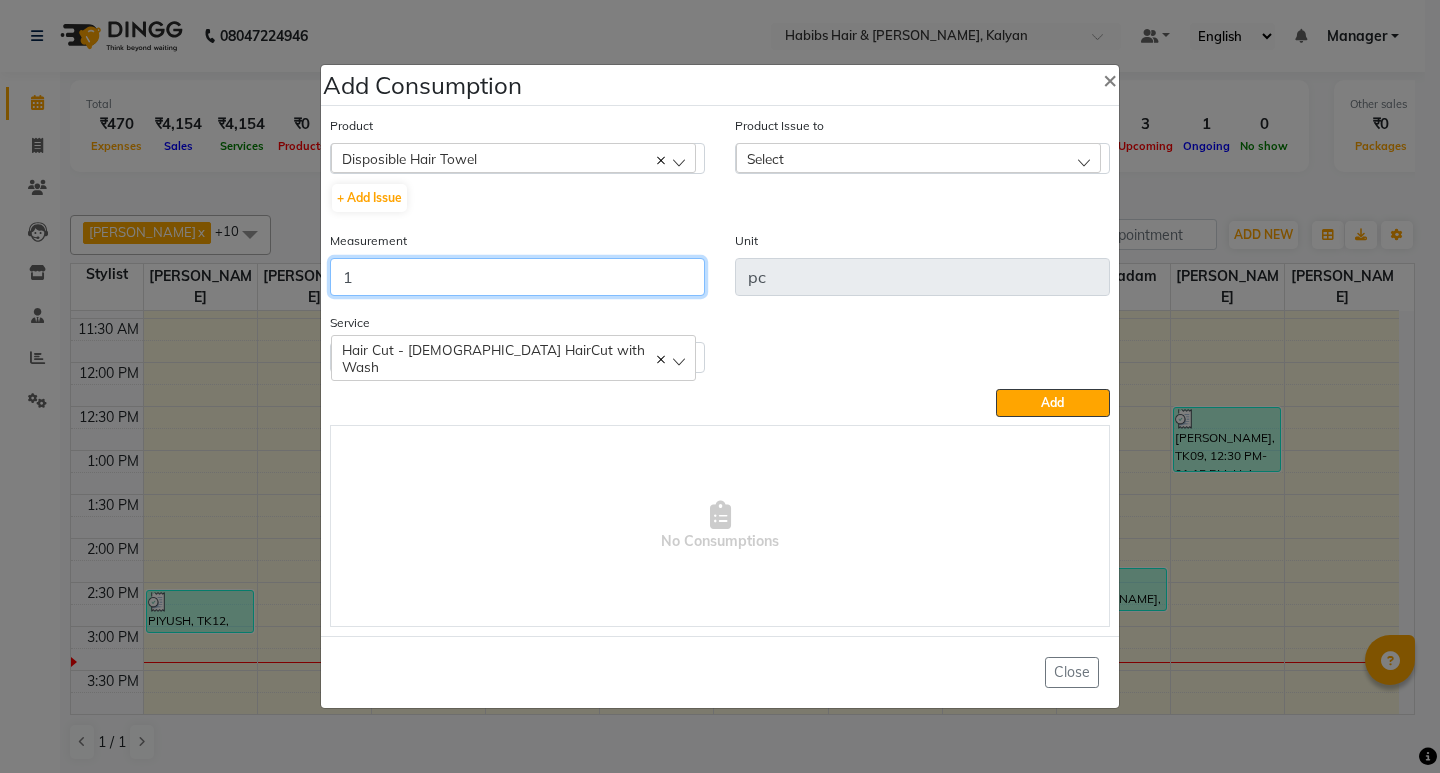 type on "1" 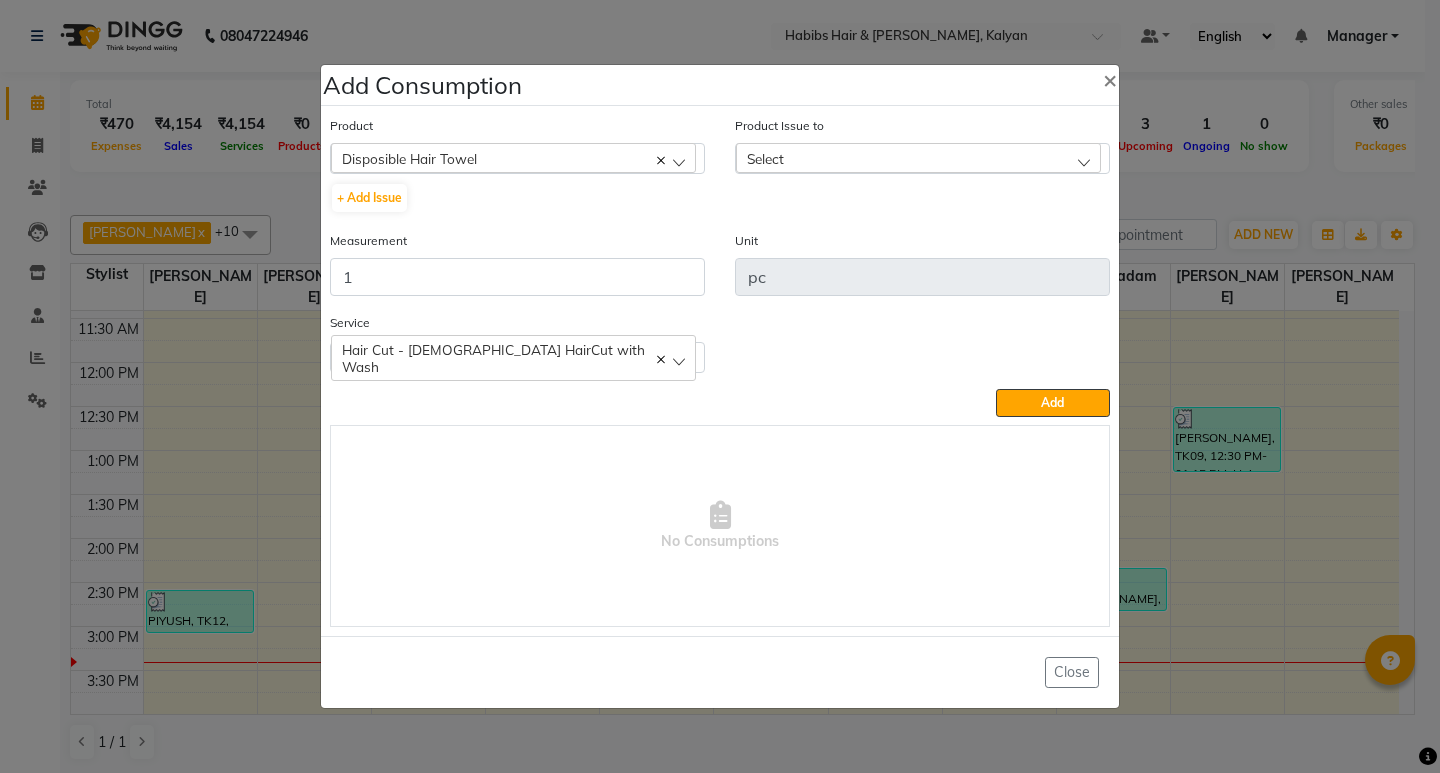 click on "Select" 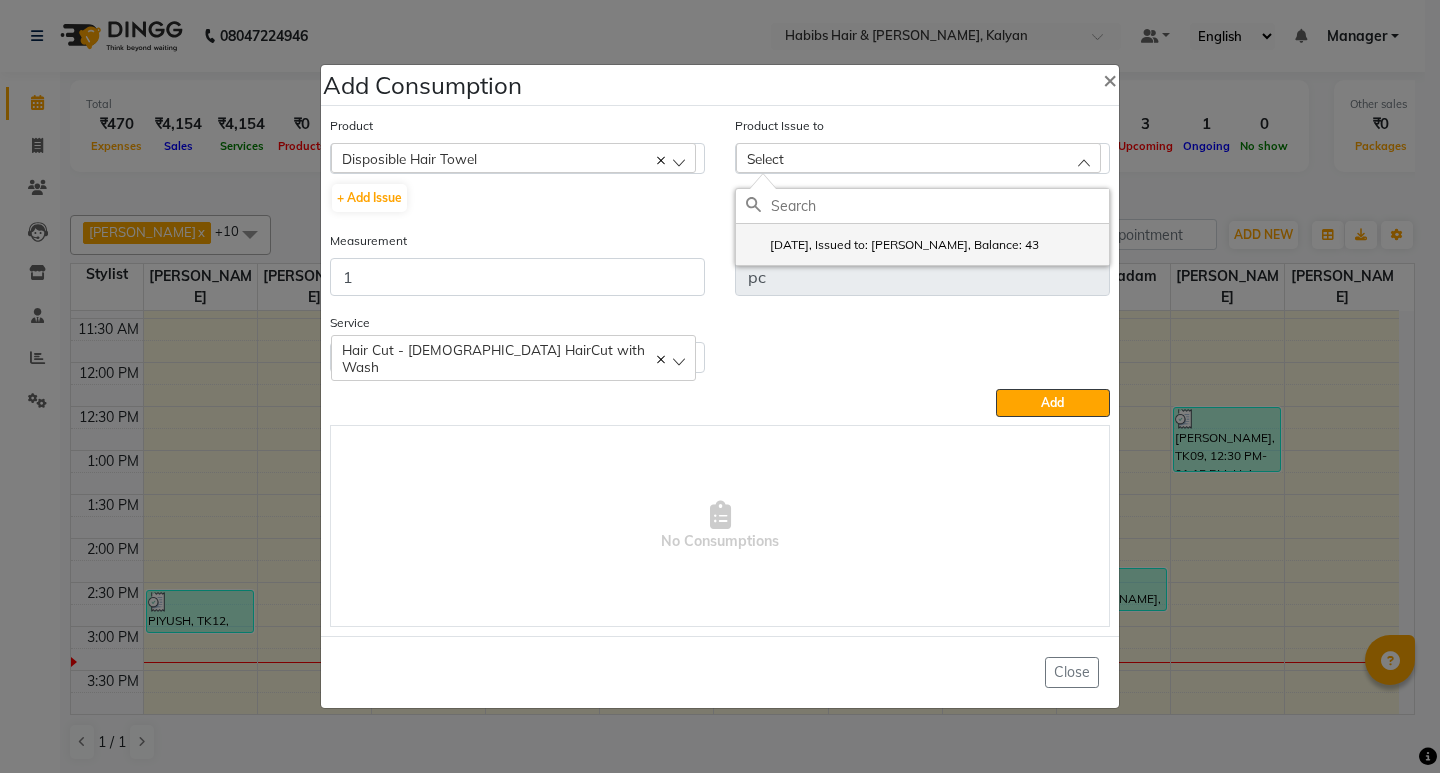 click on "2025-07-10, Issued to: Suraj Kadam, Balance: 43" 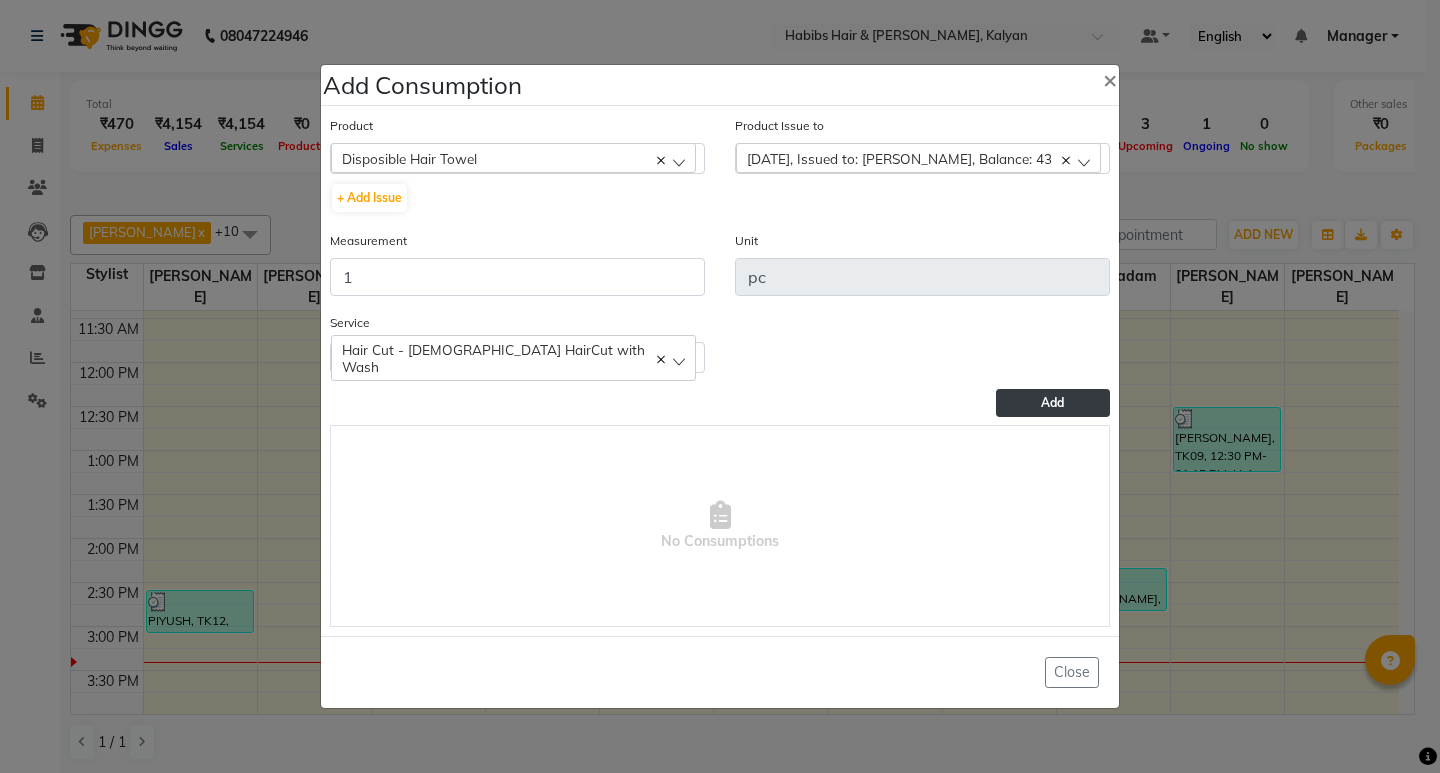 click on "Add" 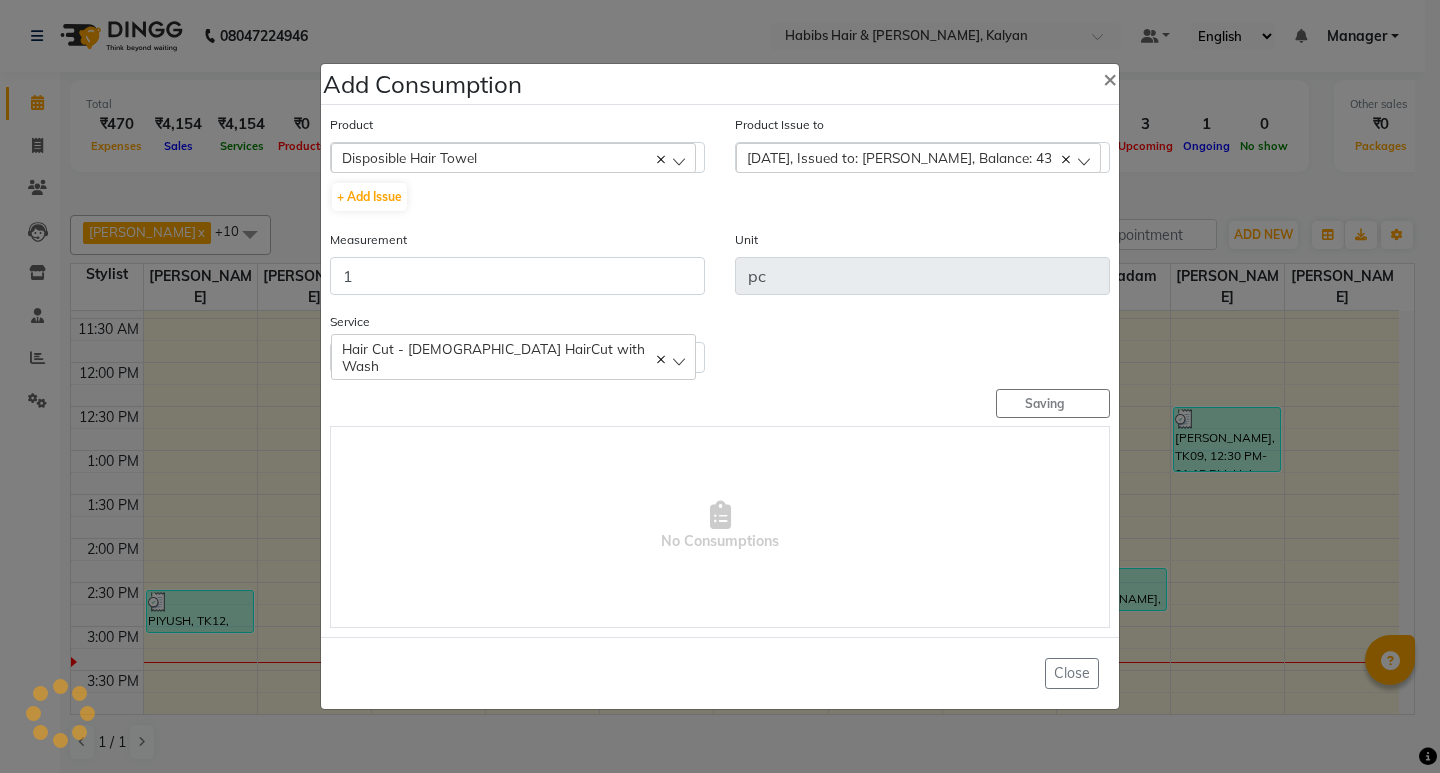 type 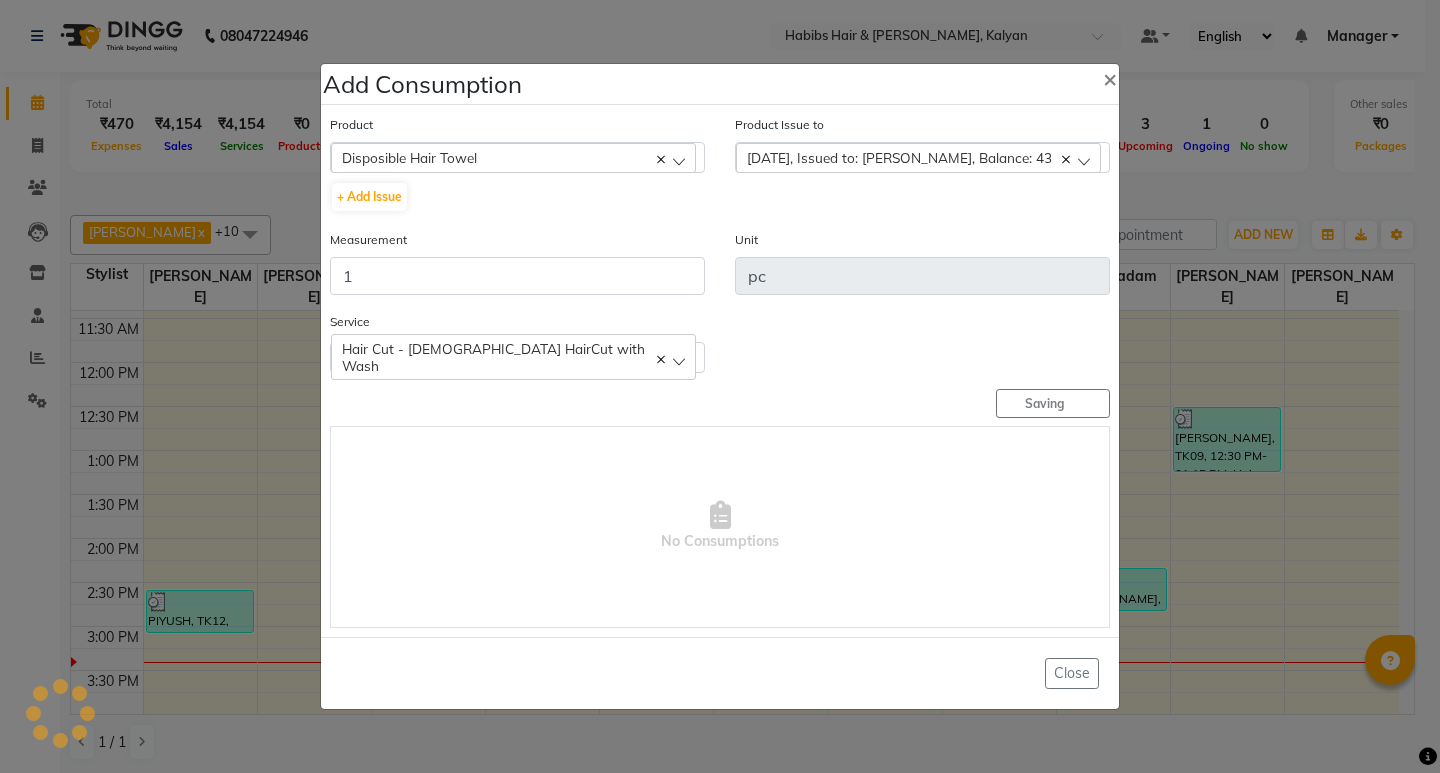 type 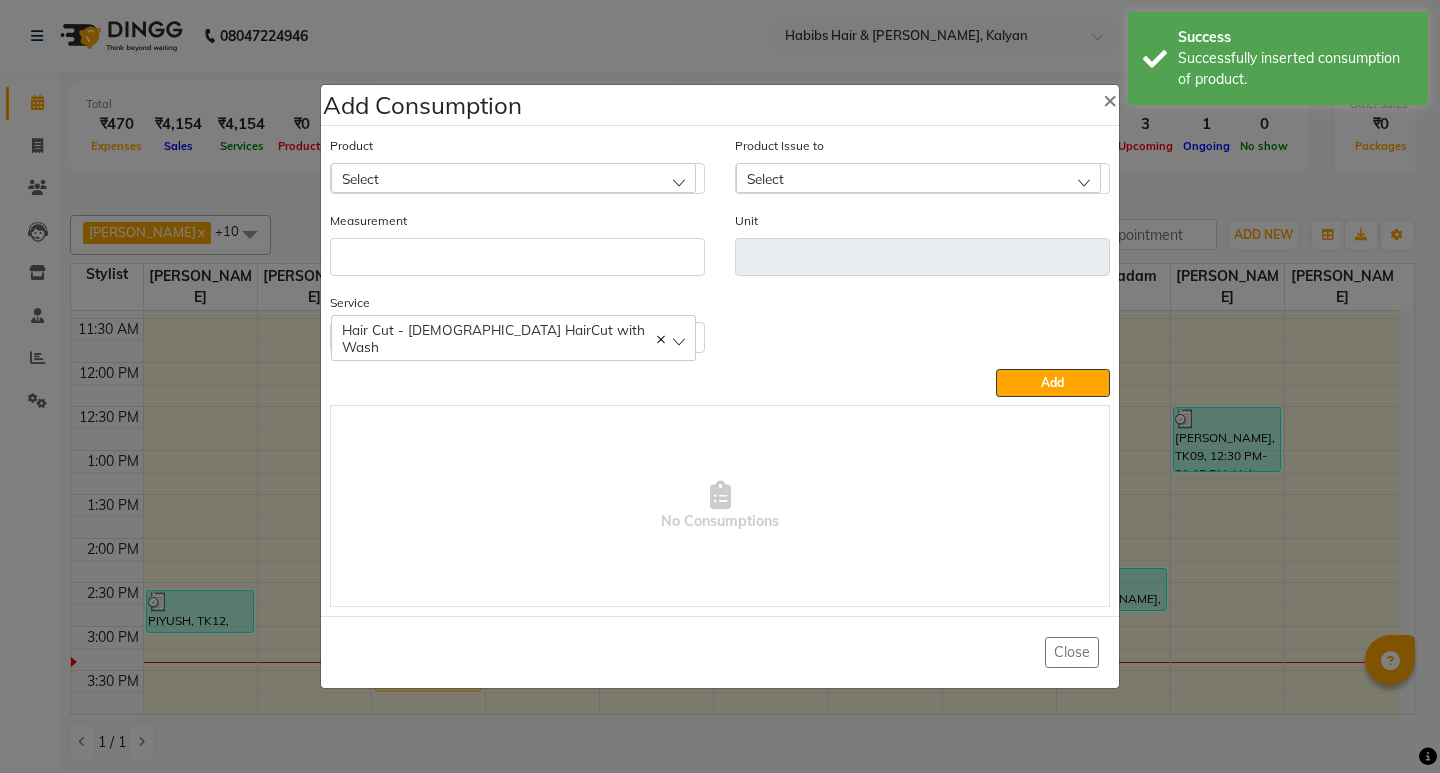 click on "Select" 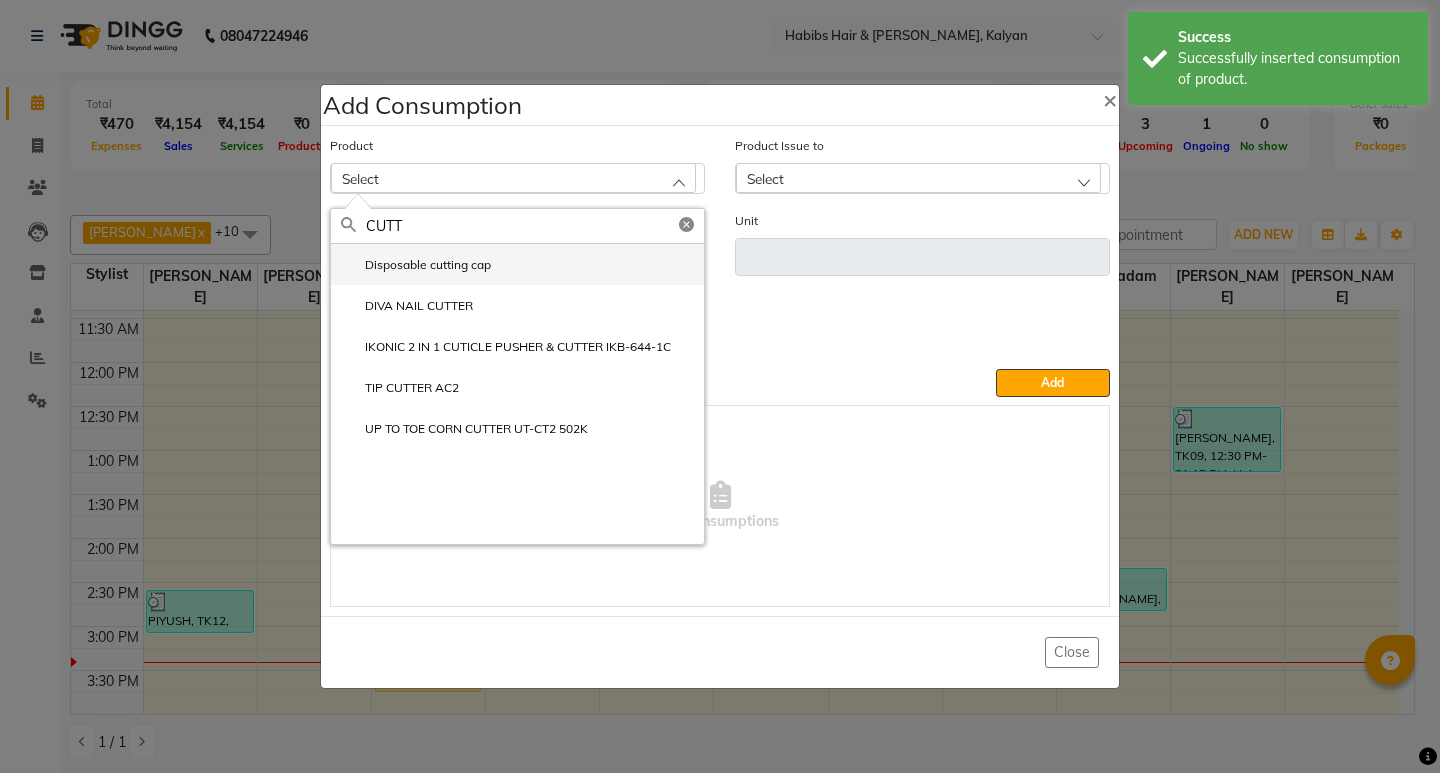 type on "CUTT" 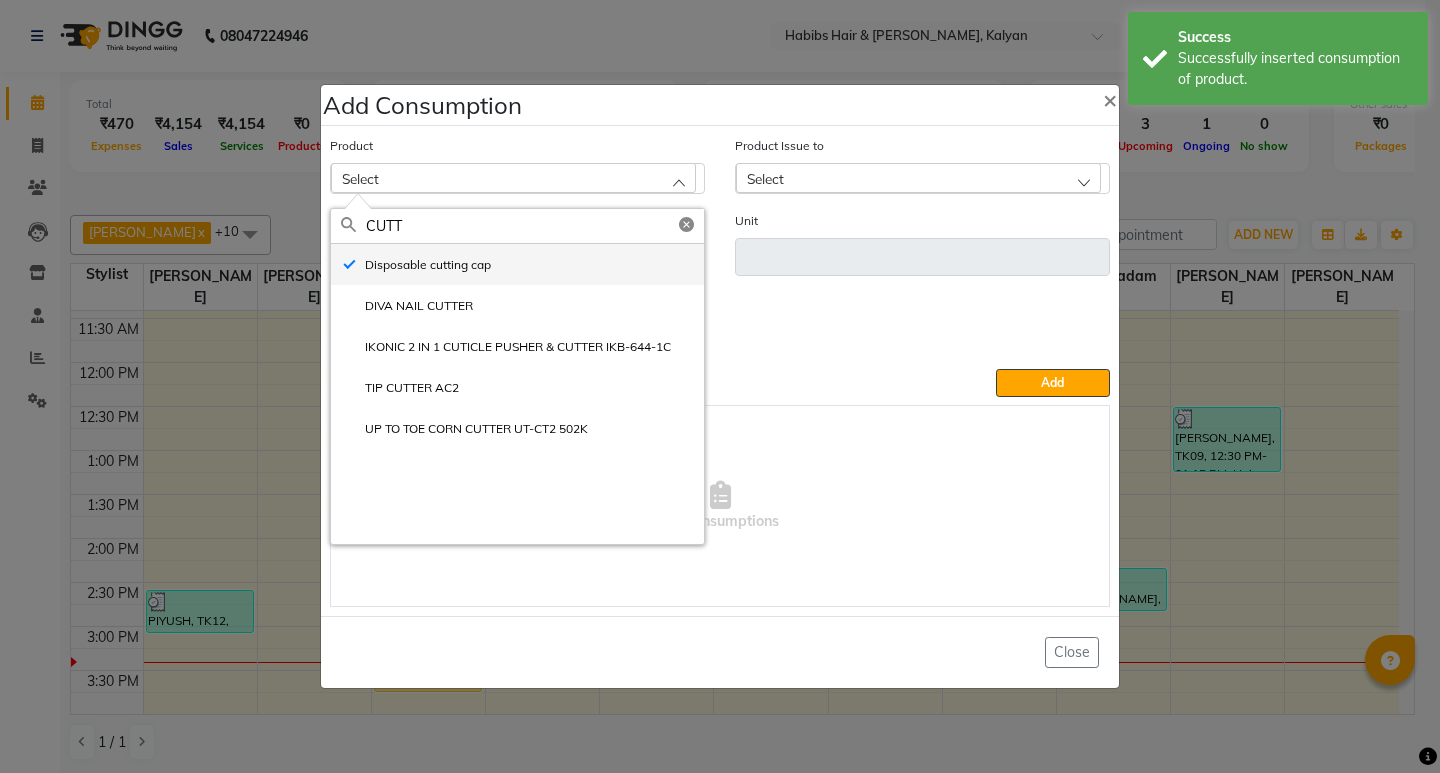 type on "pc" 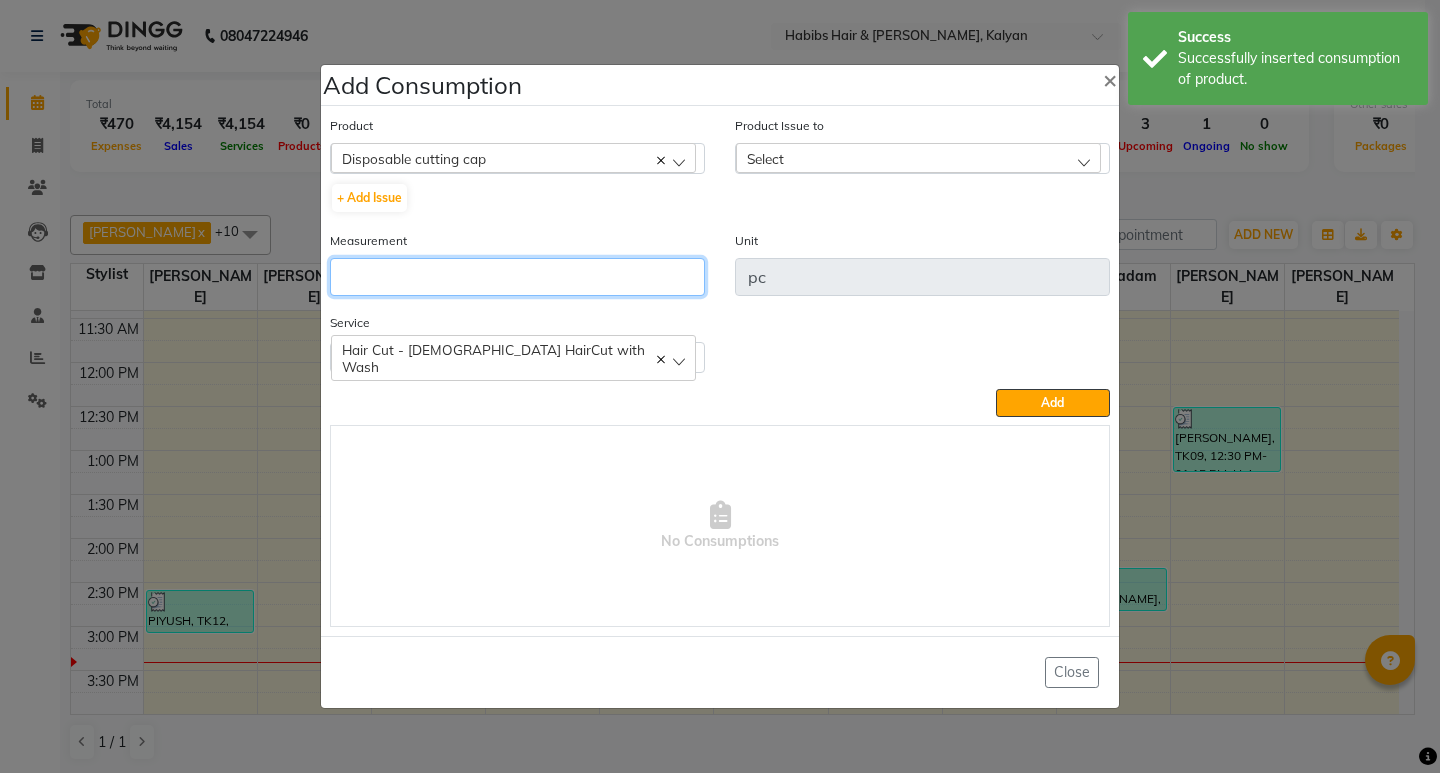 click 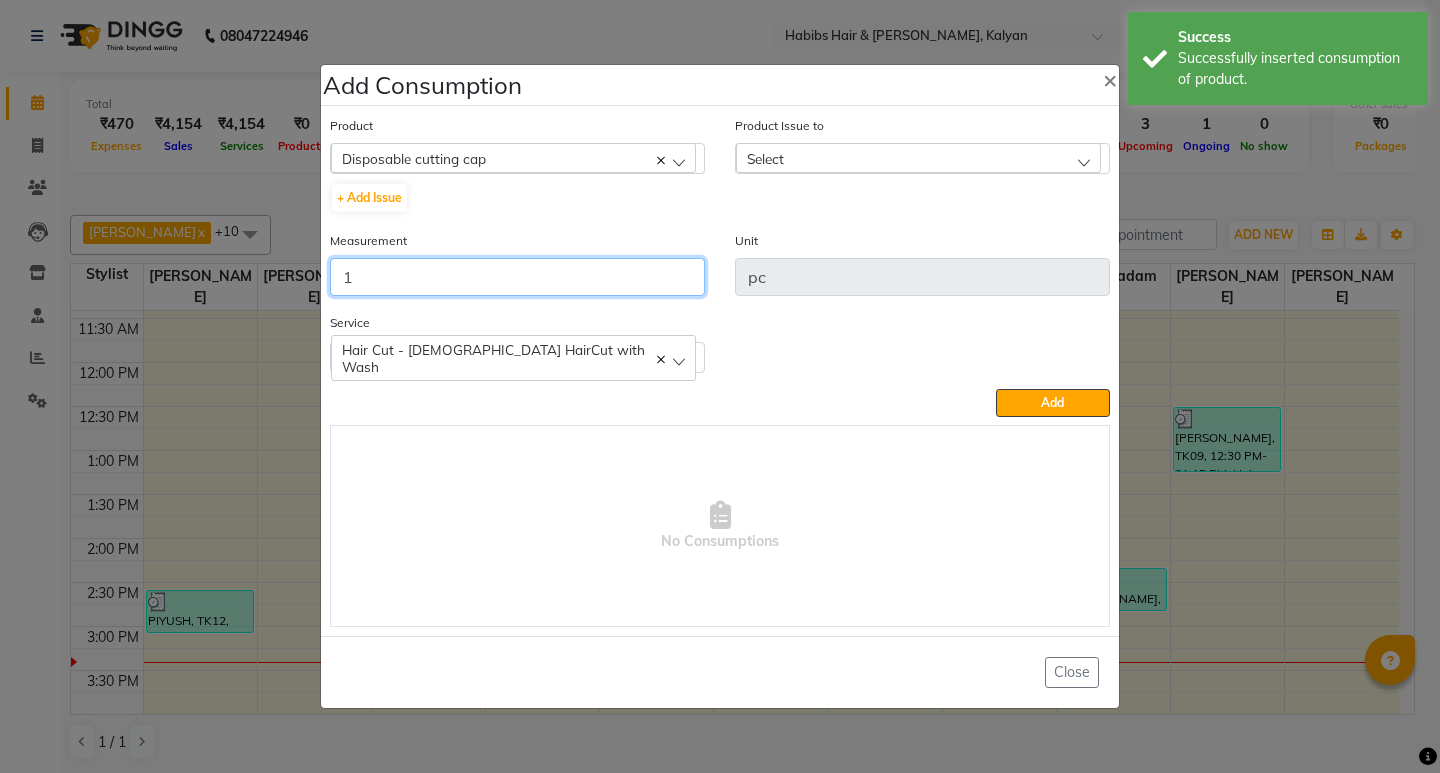type on "1" 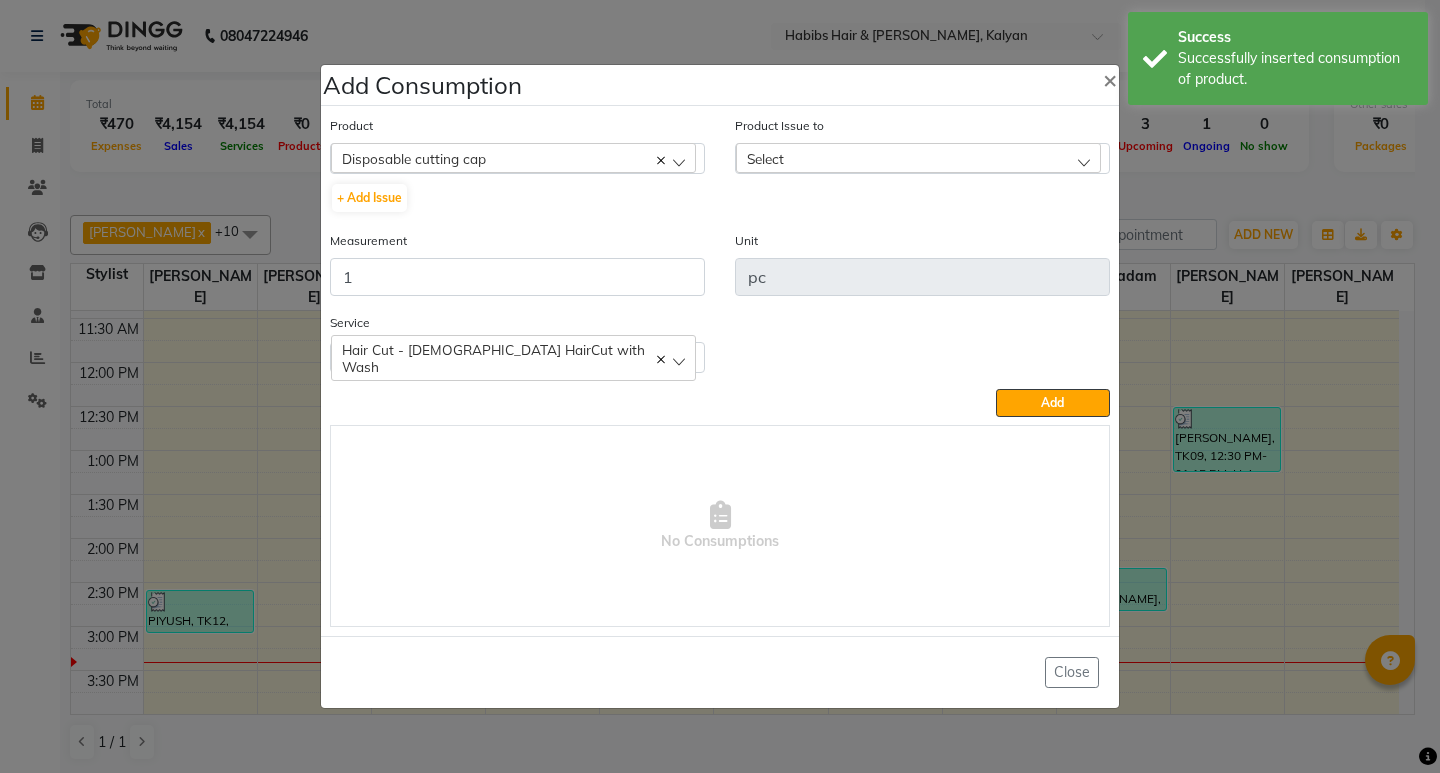 click on "Select" 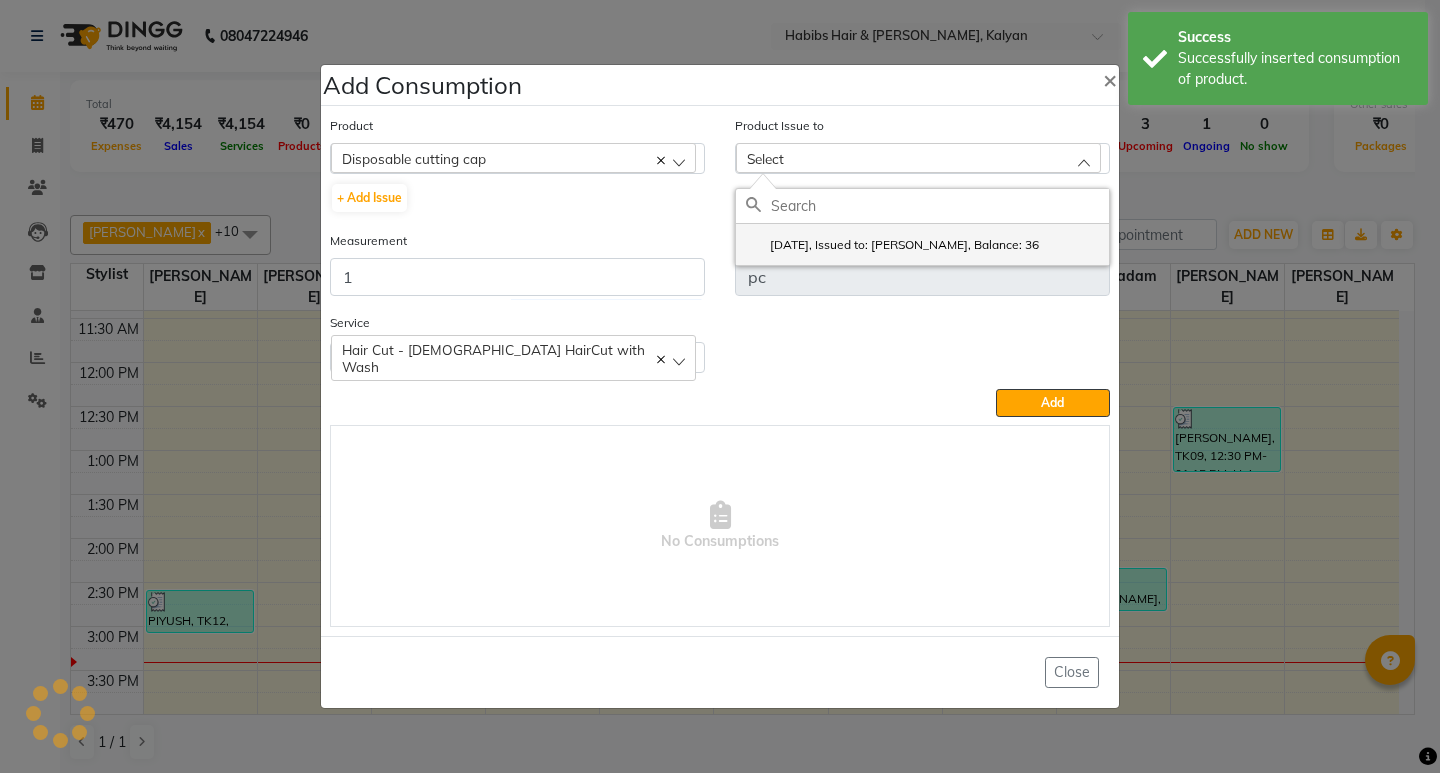 click on "2025-07-10, Issued to: Suraj Kadam, Balance: 36" 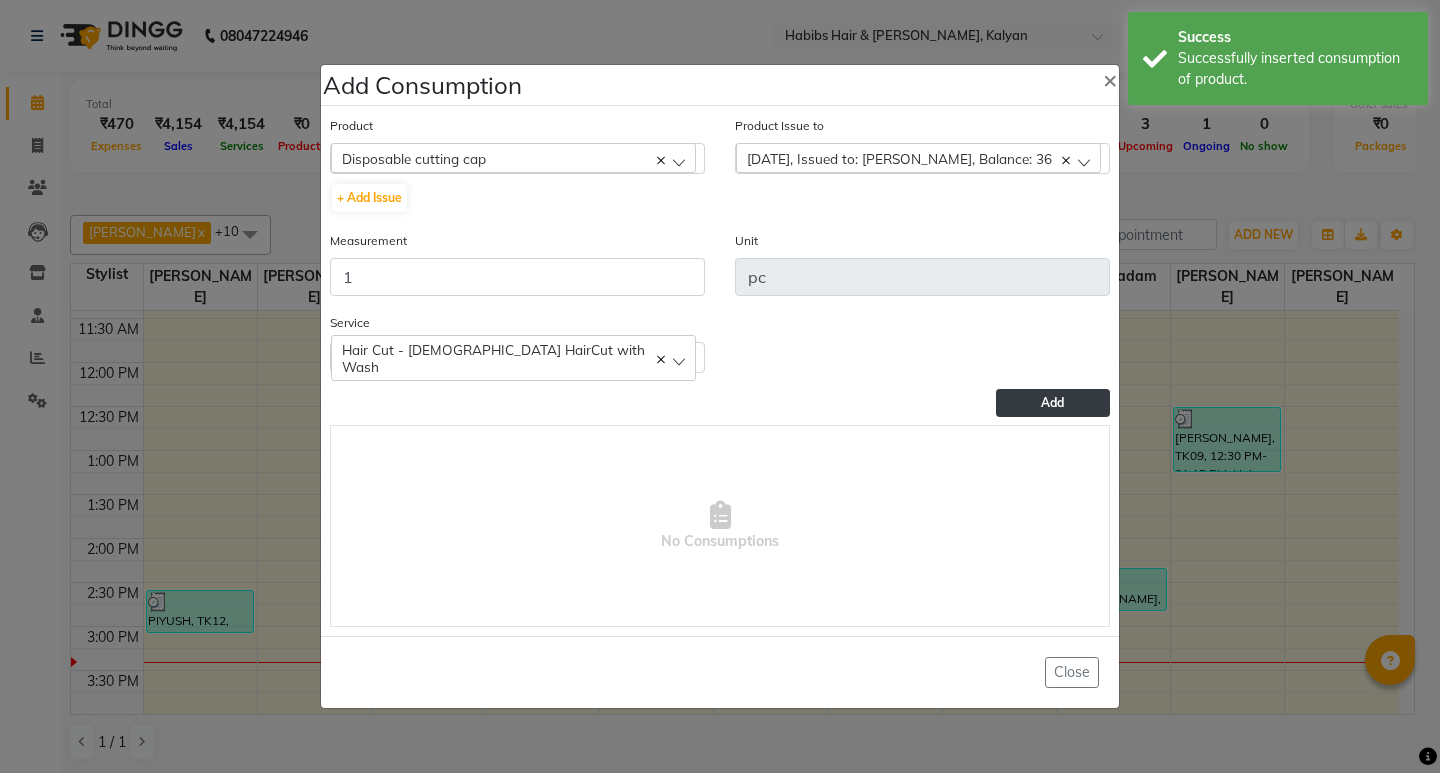 click on "Add" 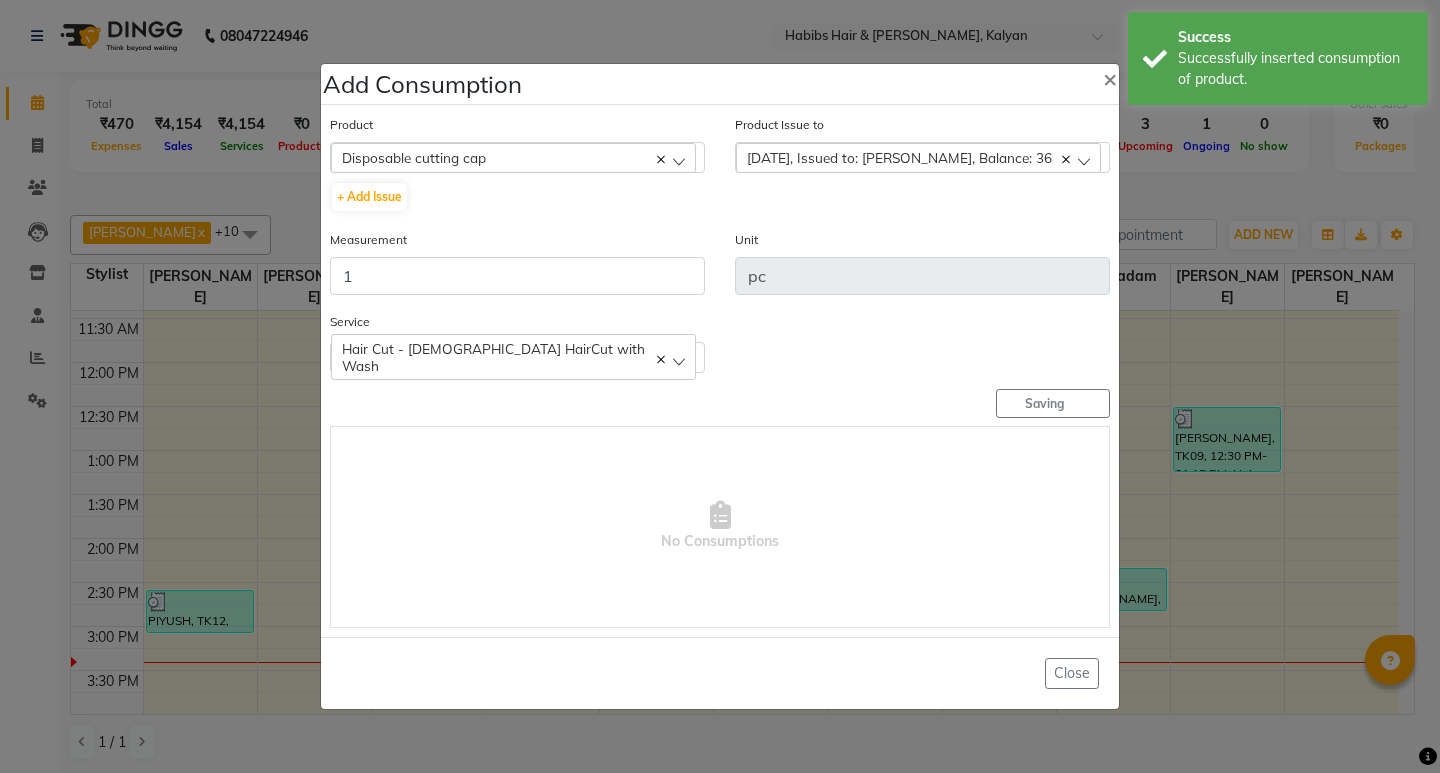 type 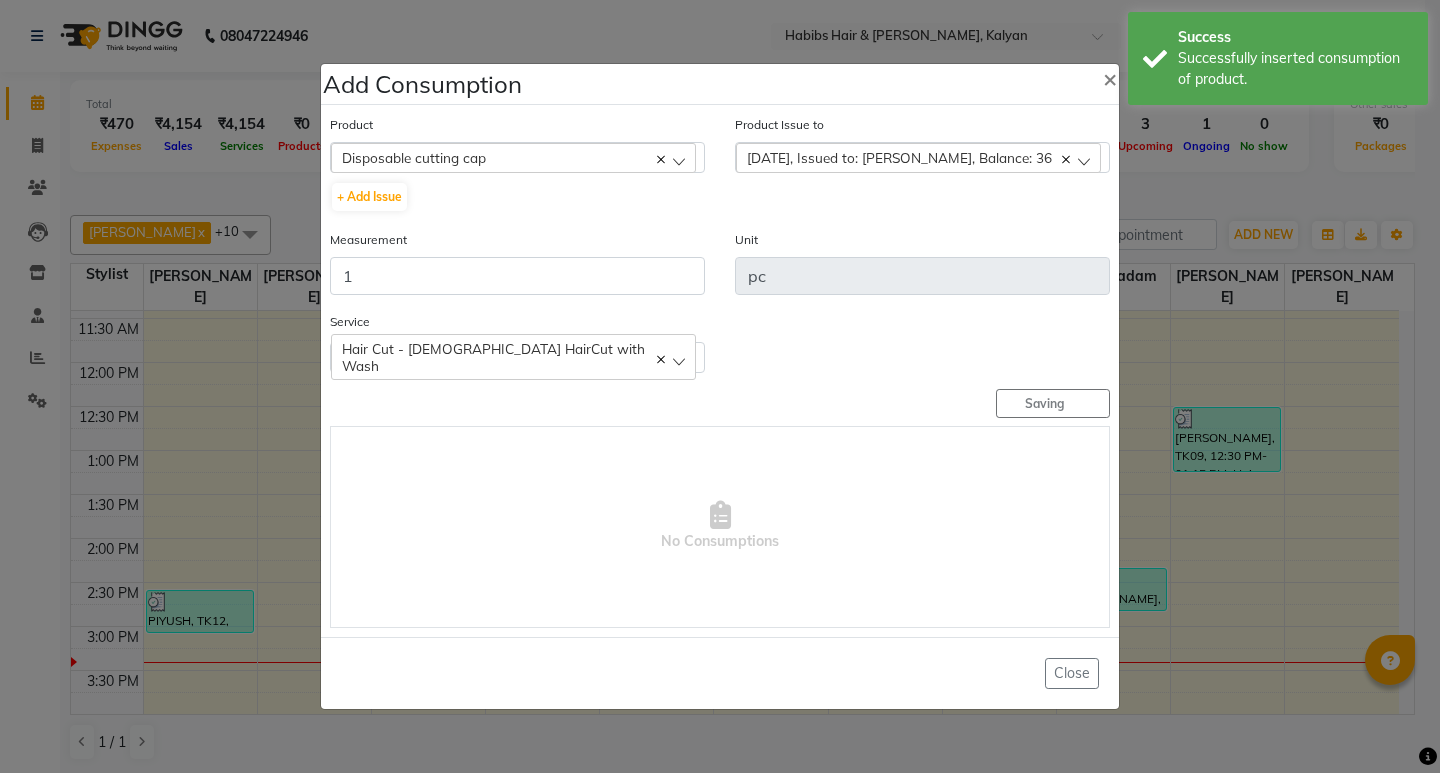 type 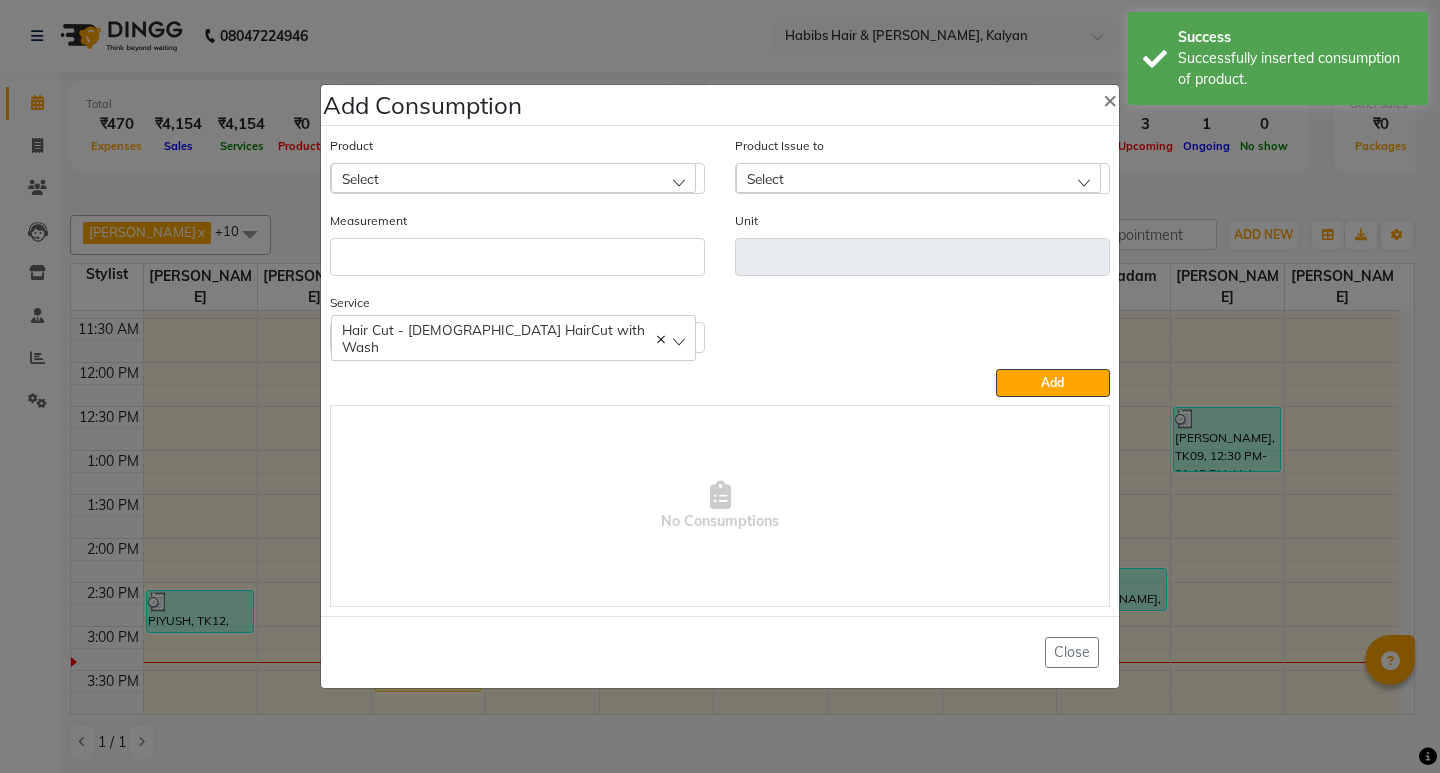 click on "Add Consumption × Product Select 001 BANANA POWDER 10GM Product Issue to Select 2025-07-10, Issued to: Suraj Kadam, Balance: 36 Measurement Unit Service  Hair Cut - Male HairCut with Wash  Hair Cut - Male HairCut with Wash  Add   No Consumptions   Close" 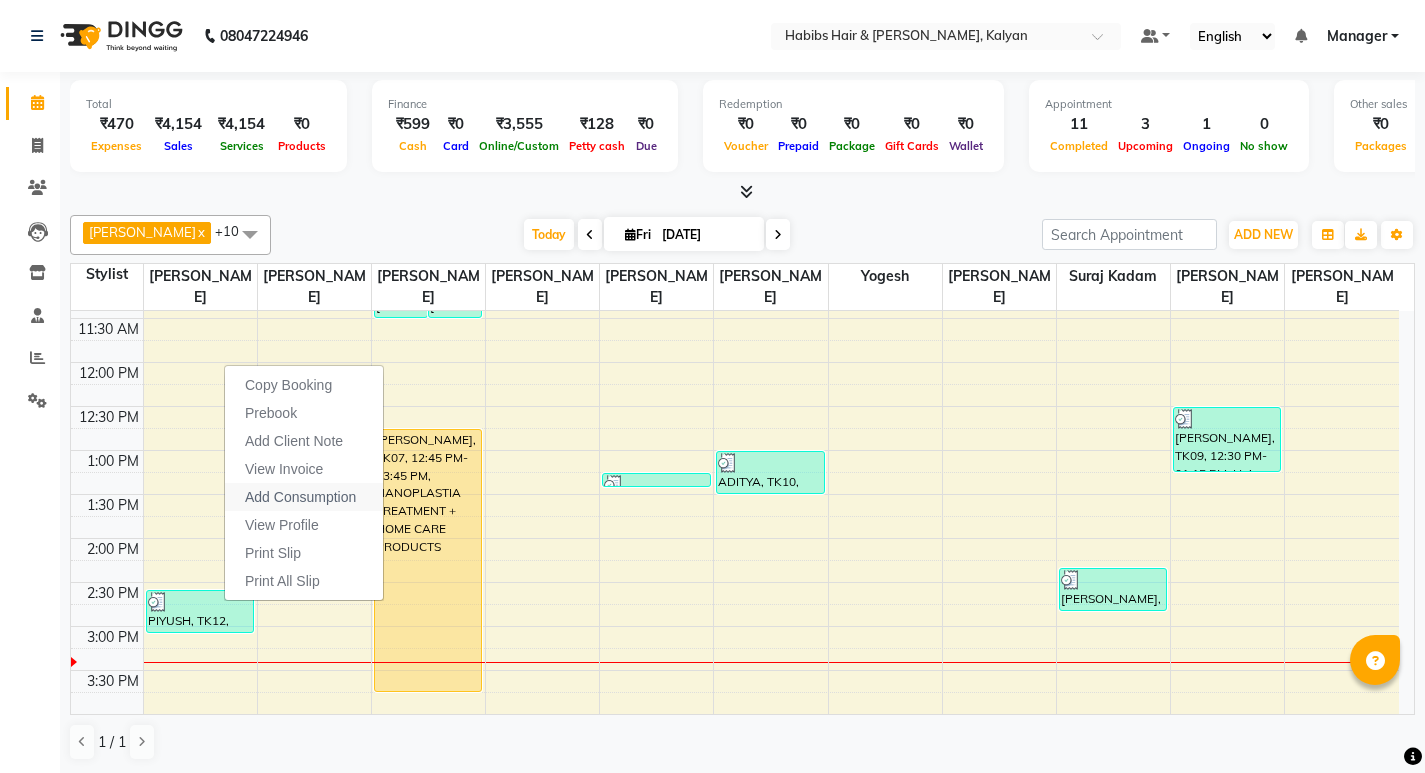 click on "Add Consumption" at bounding box center (300, 497) 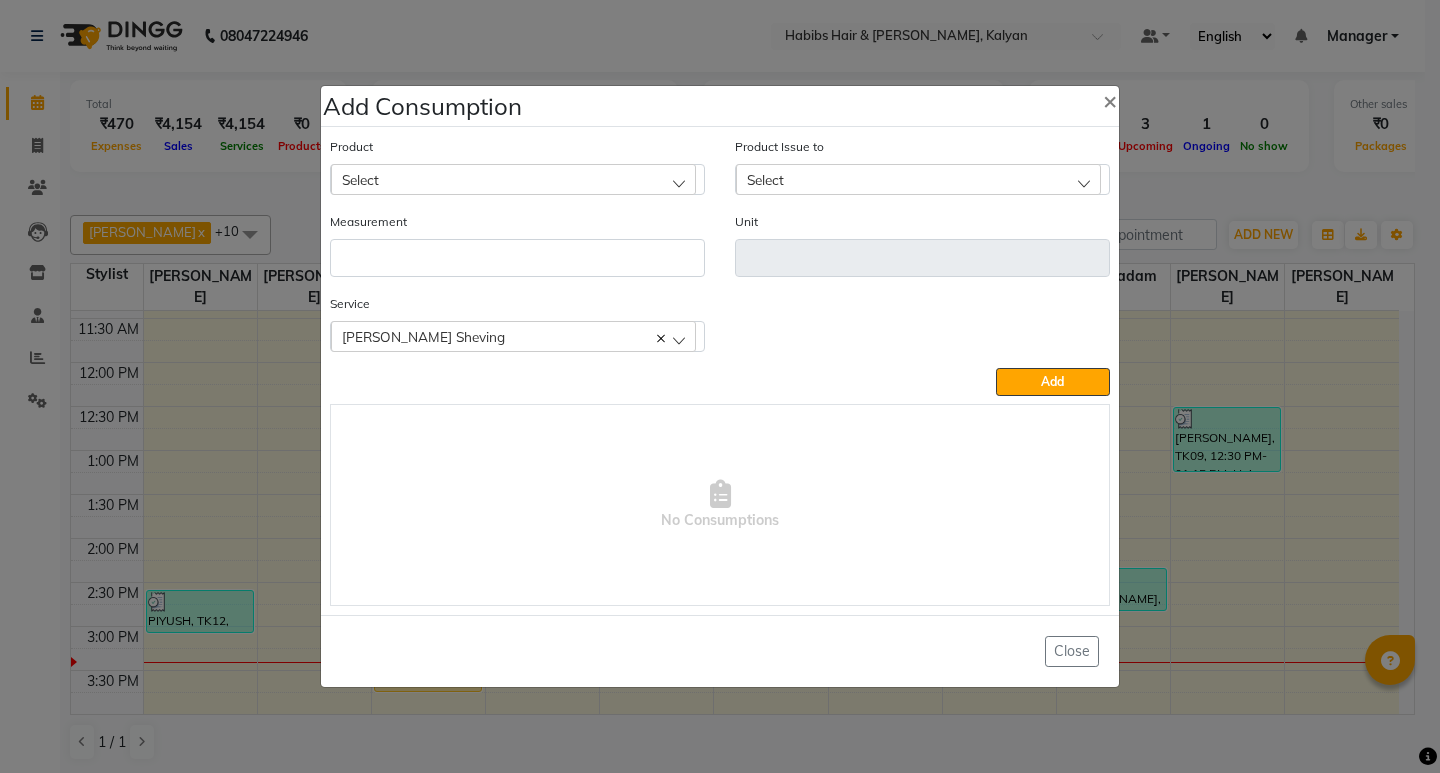 click on "Select" 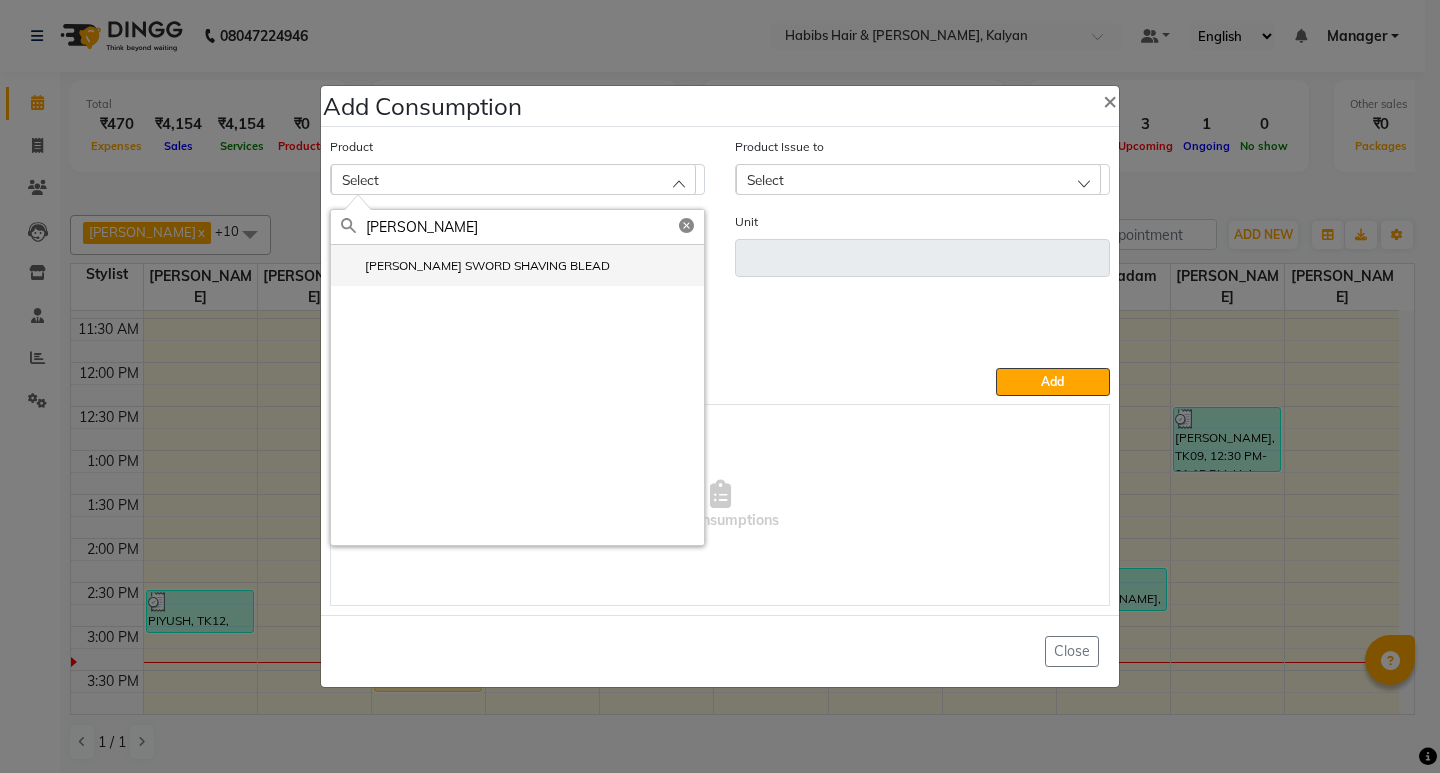type on "WILK" 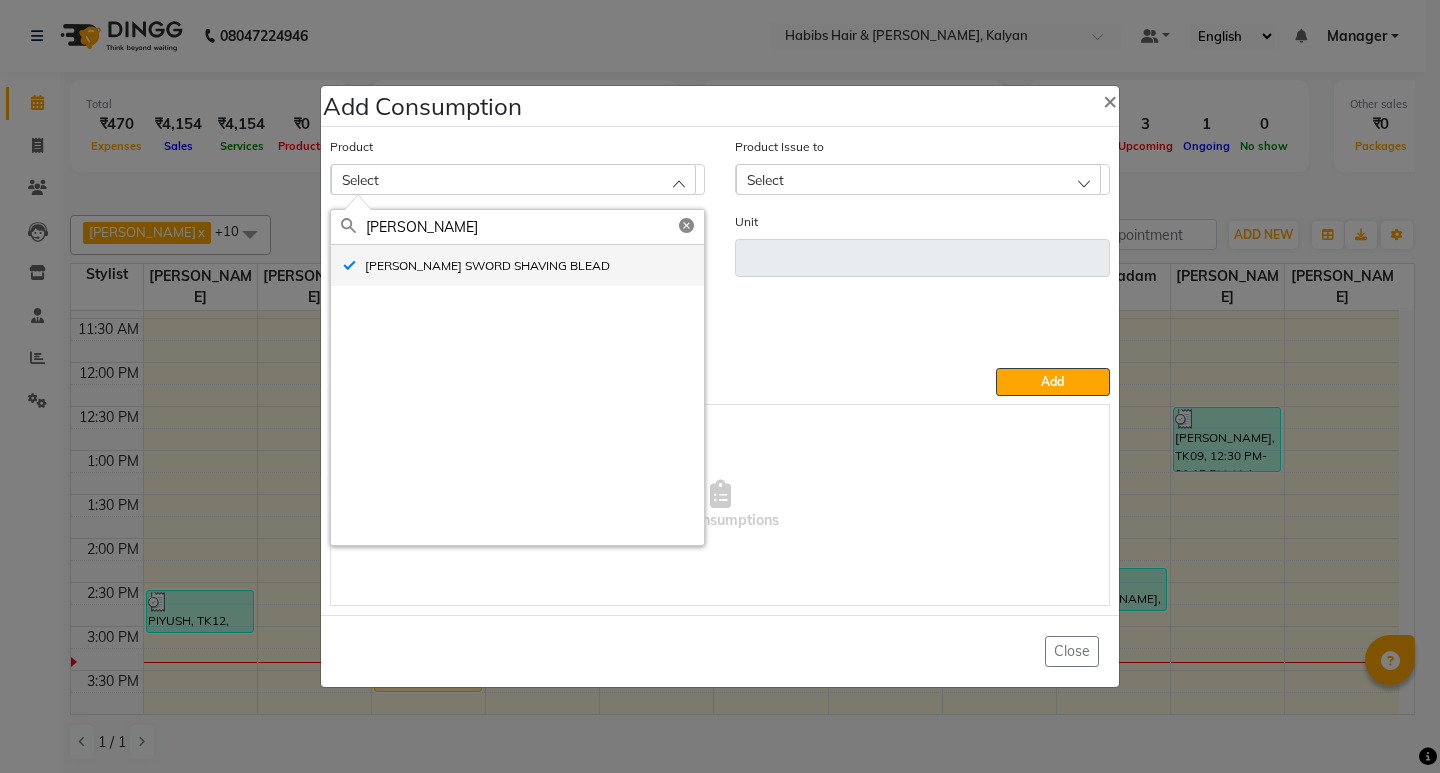 type on "pc" 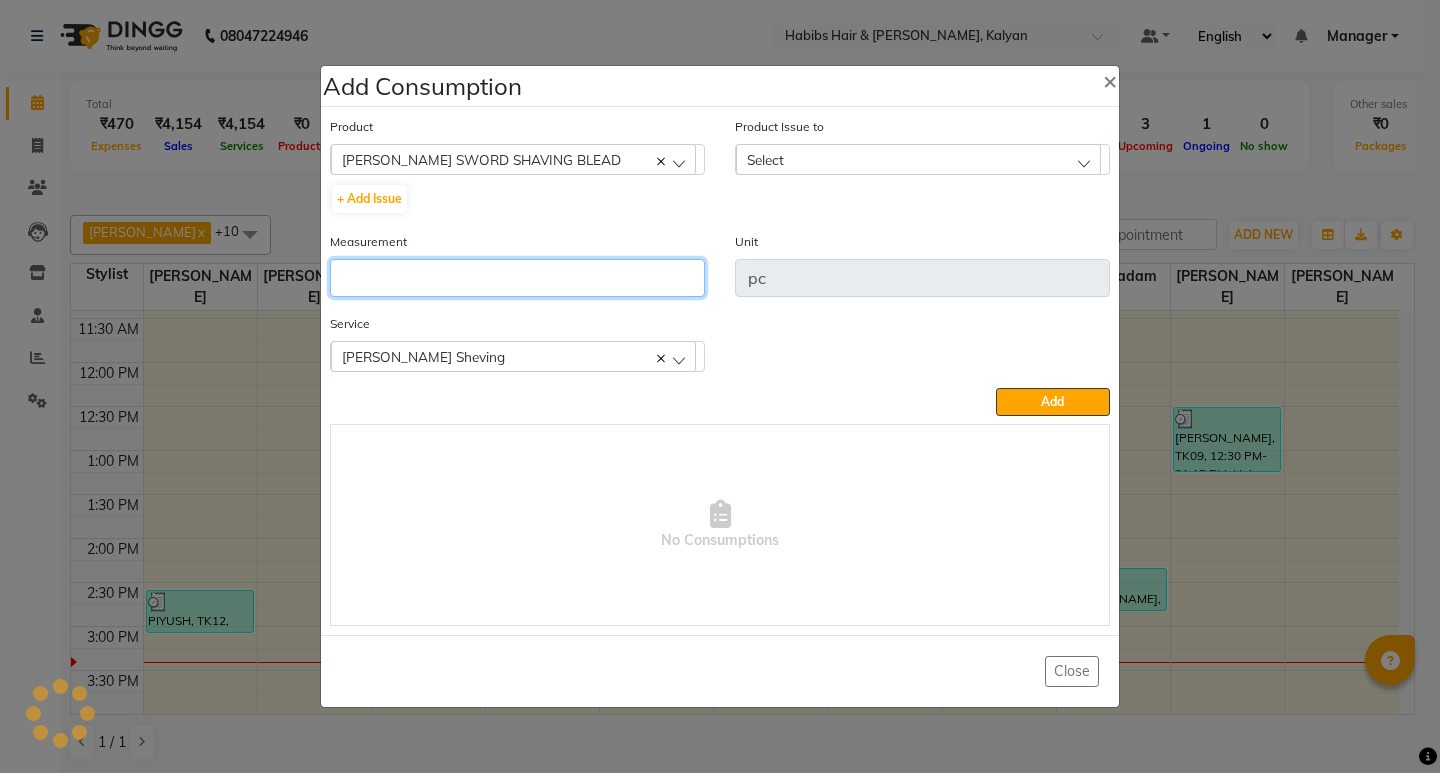 click 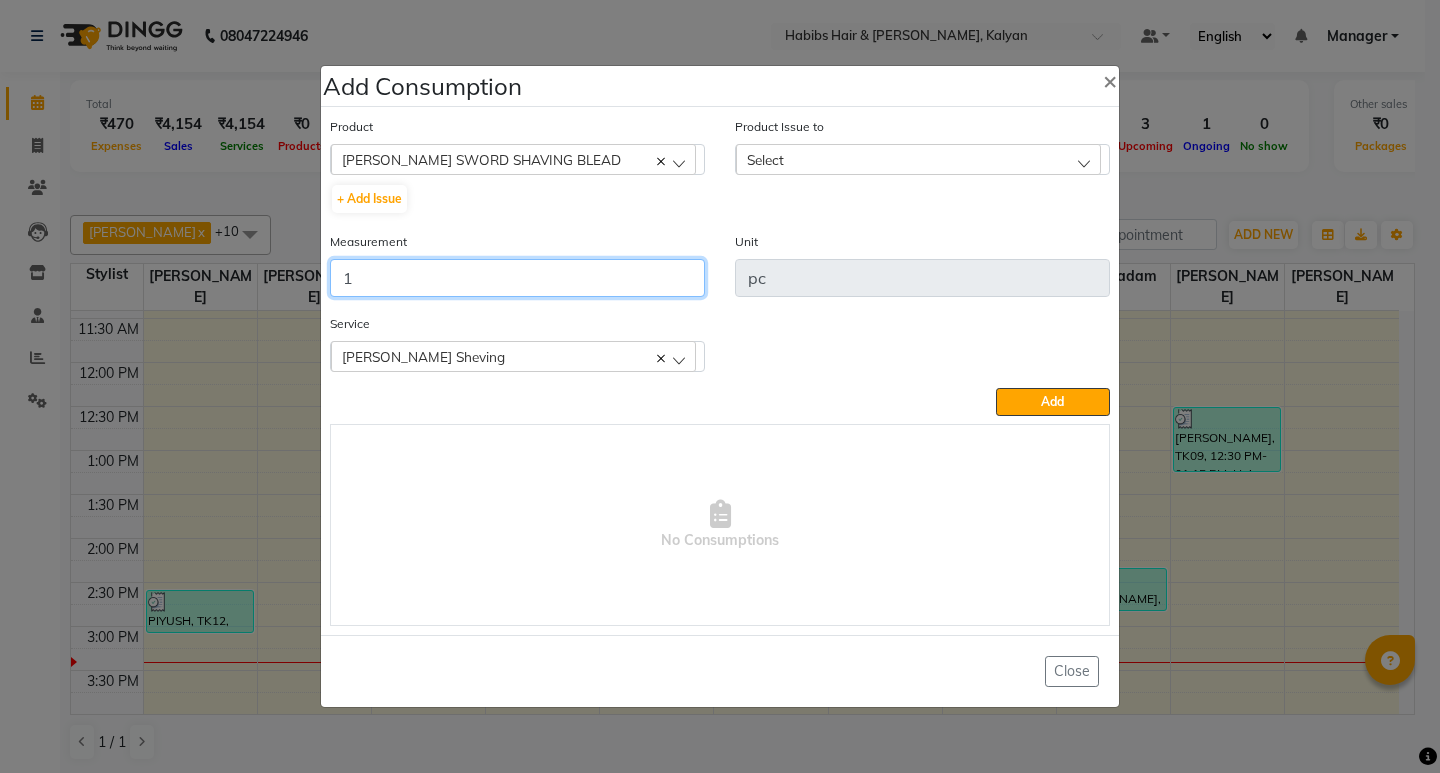 type on "1" 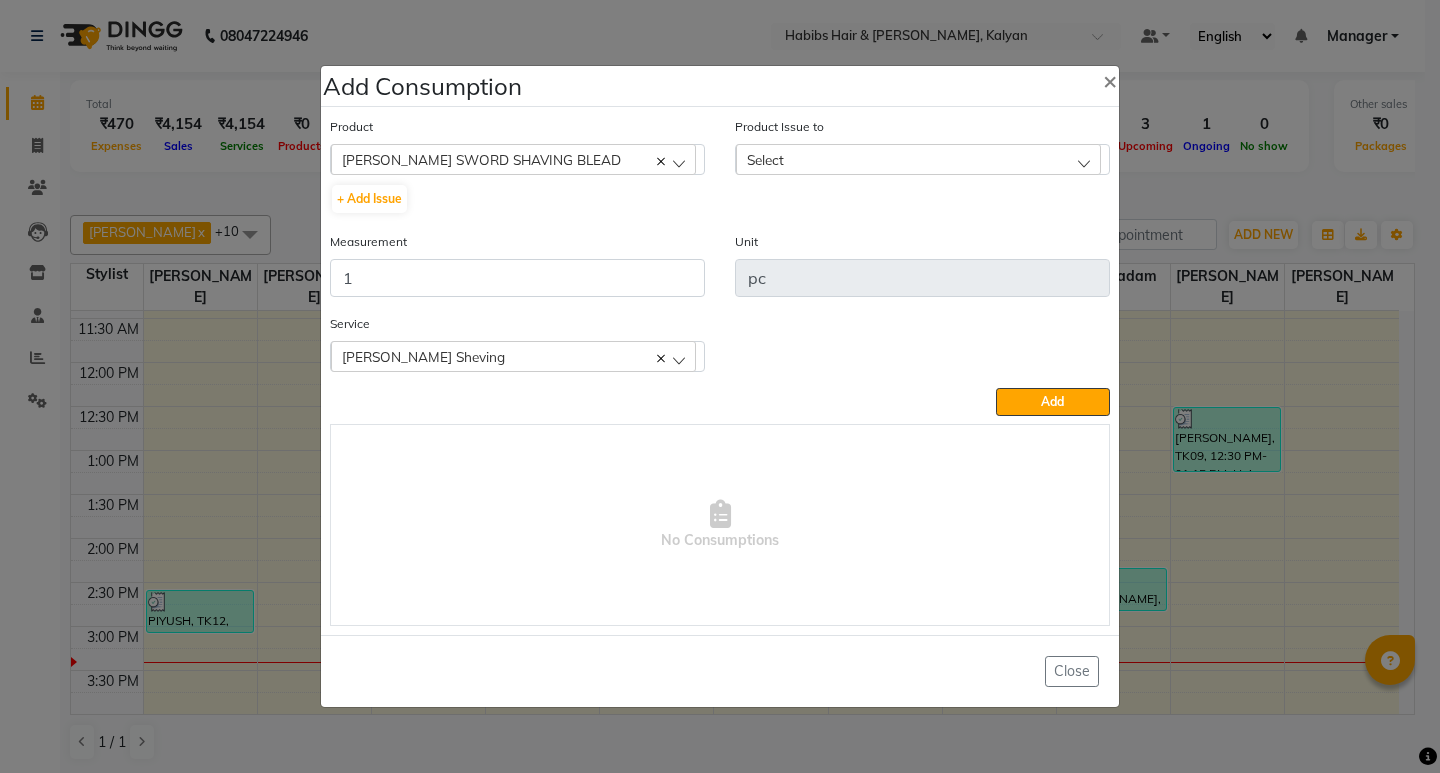 click on "Select" 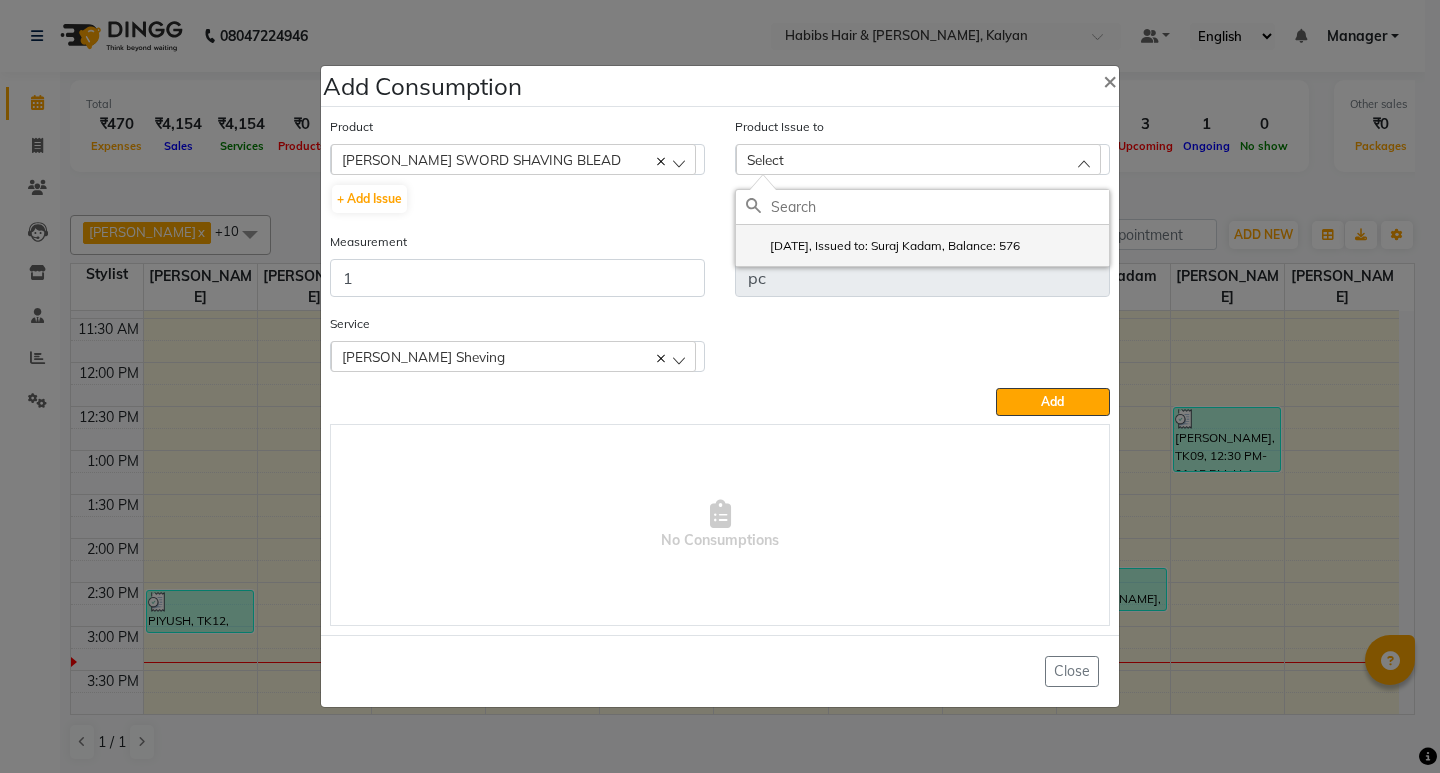 click on "2025-06-30, Issued to: Suraj Kadam, Balance: 576" 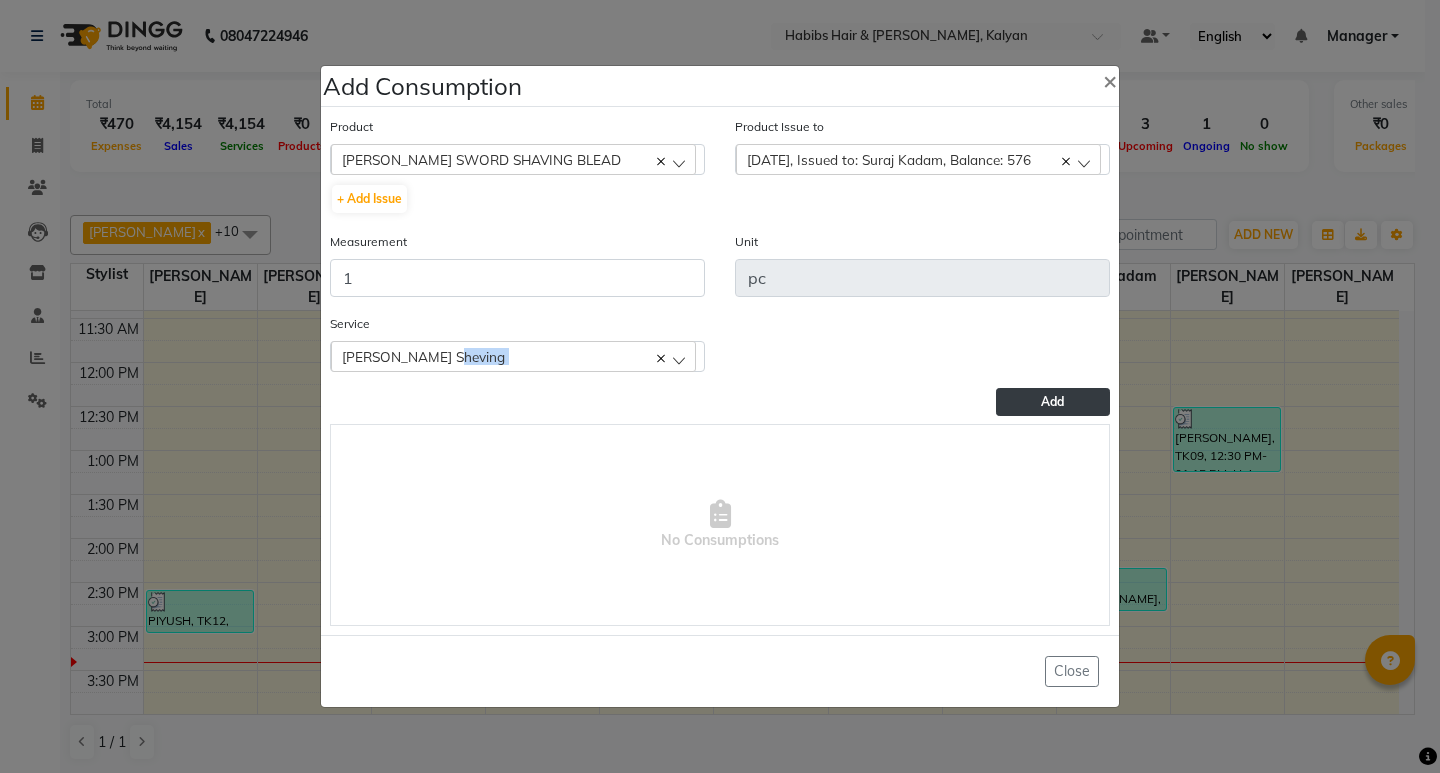 drag, startPoint x: 1065, startPoint y: 382, endPoint x: 1059, endPoint y: 397, distance: 16.155495 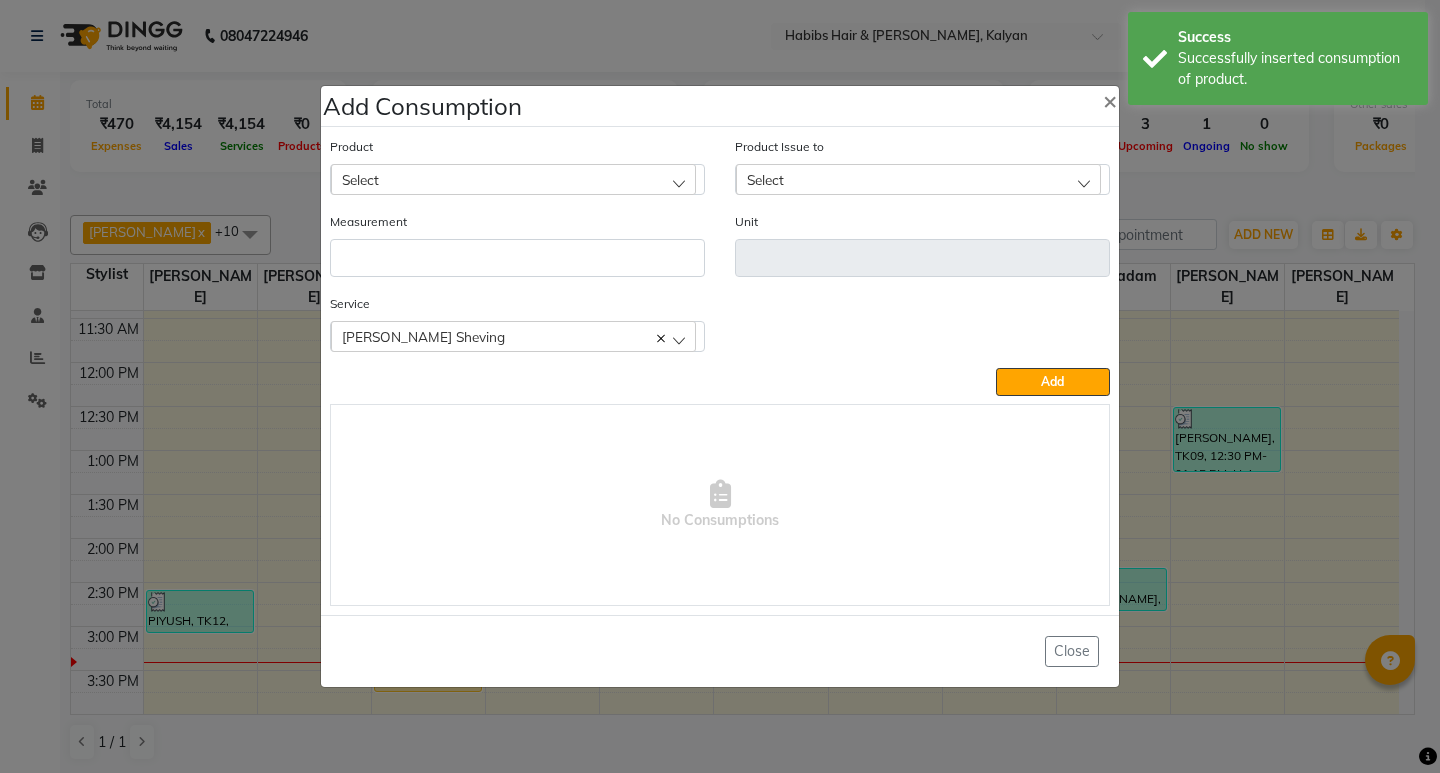 click on "Select" 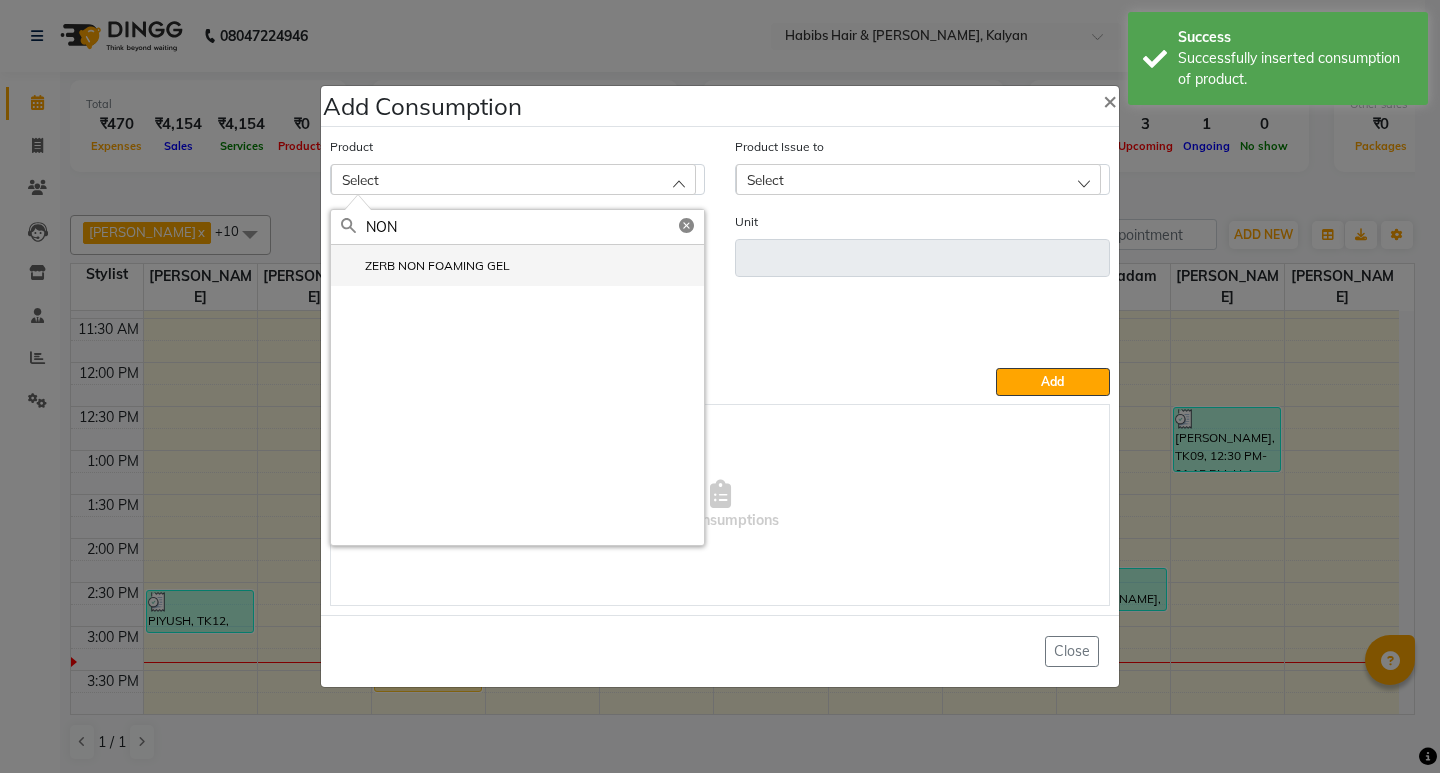 type on "NON" 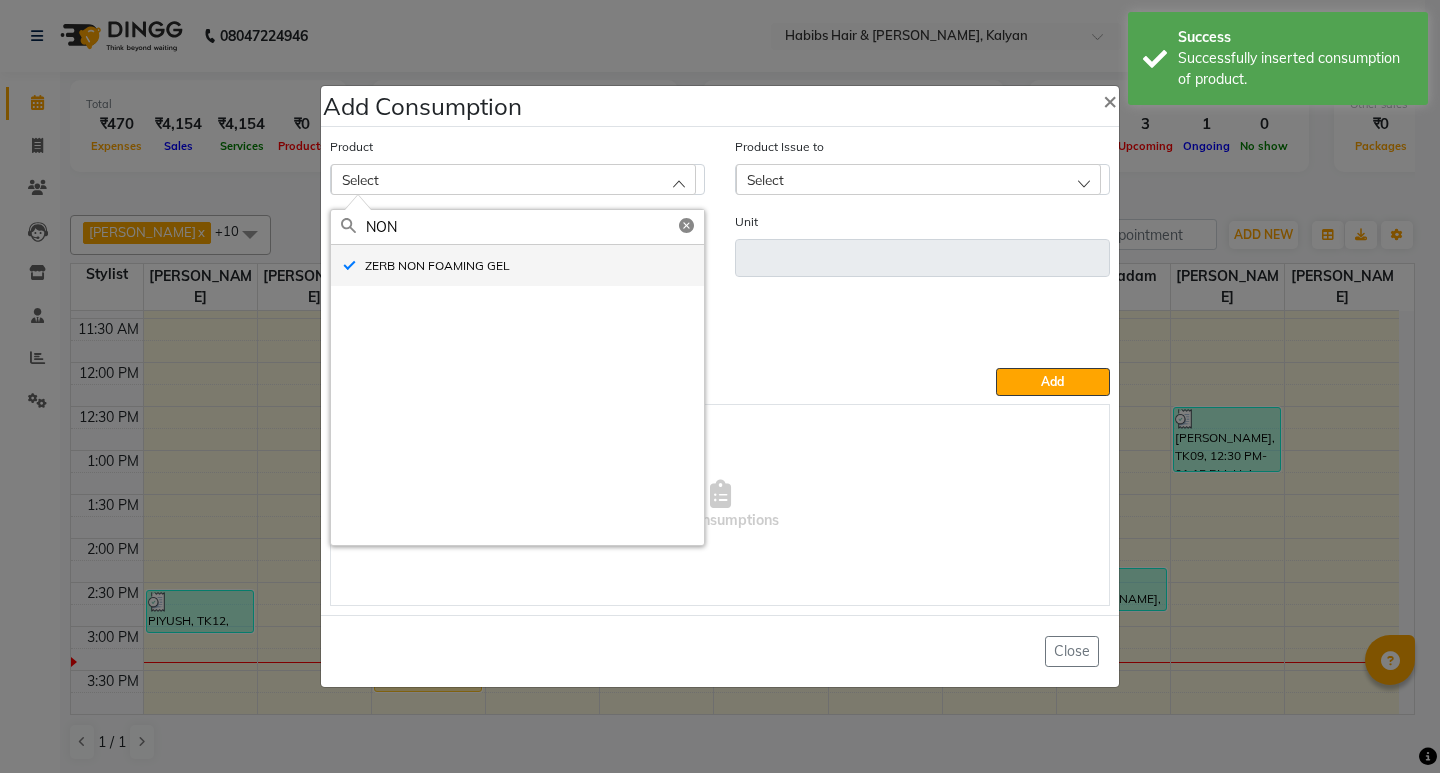 type on "ml" 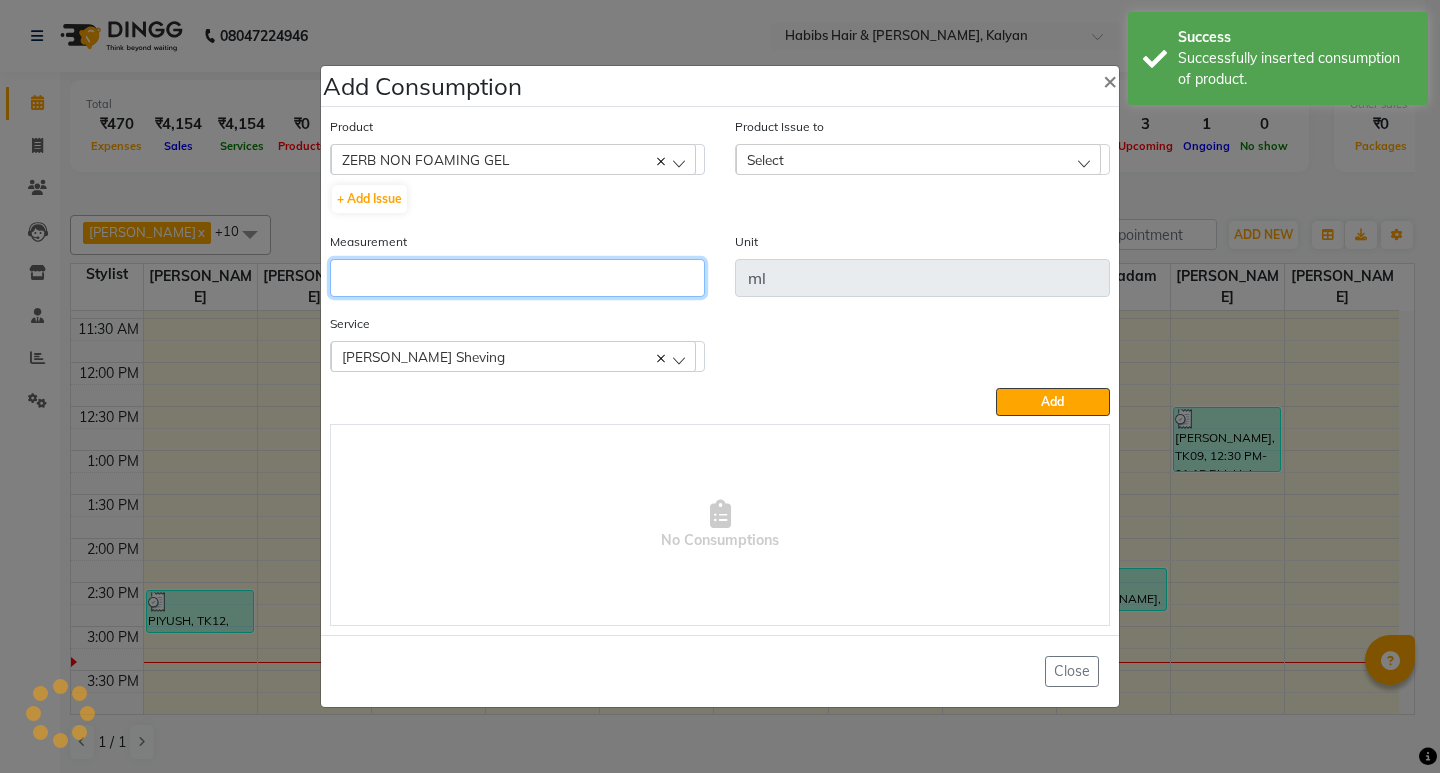 click 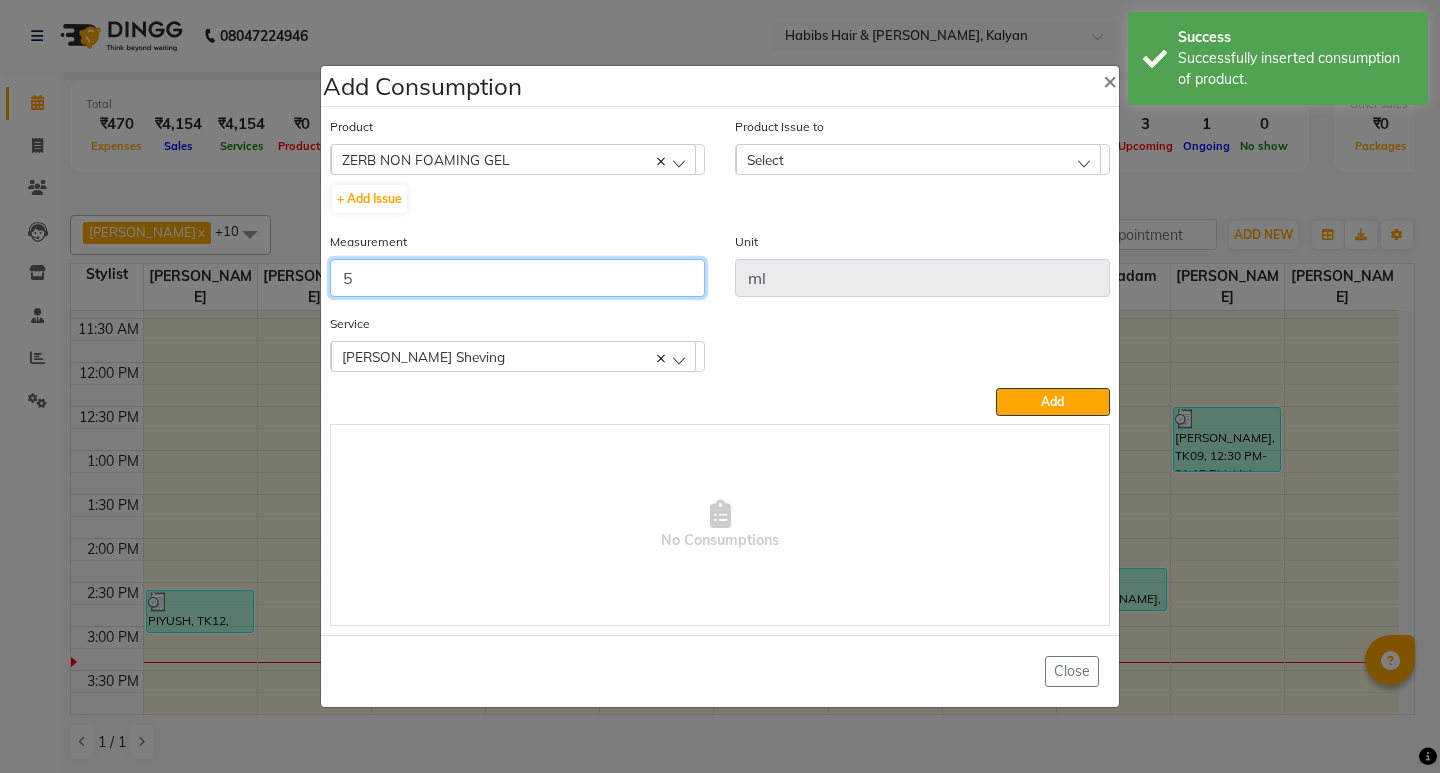 type on "5" 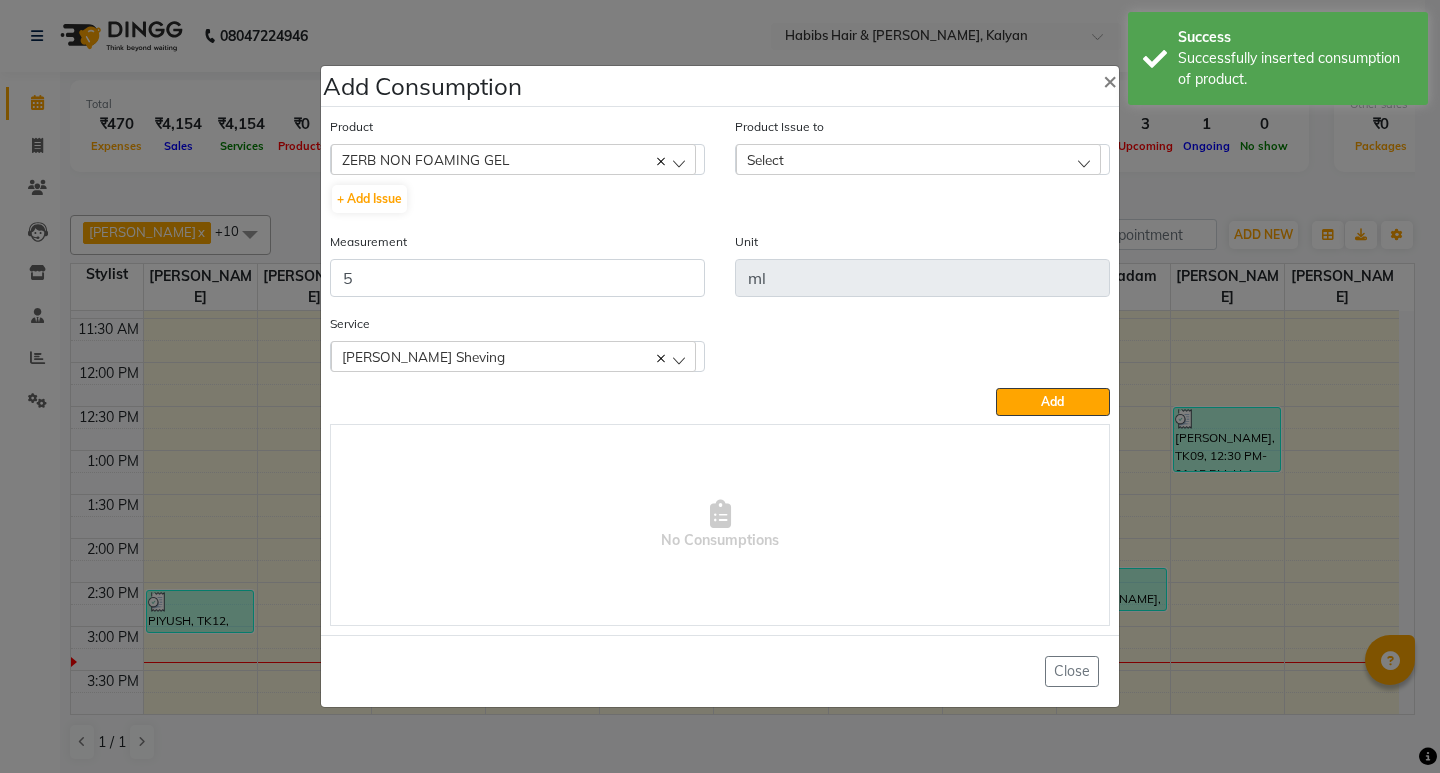 click on "Select" 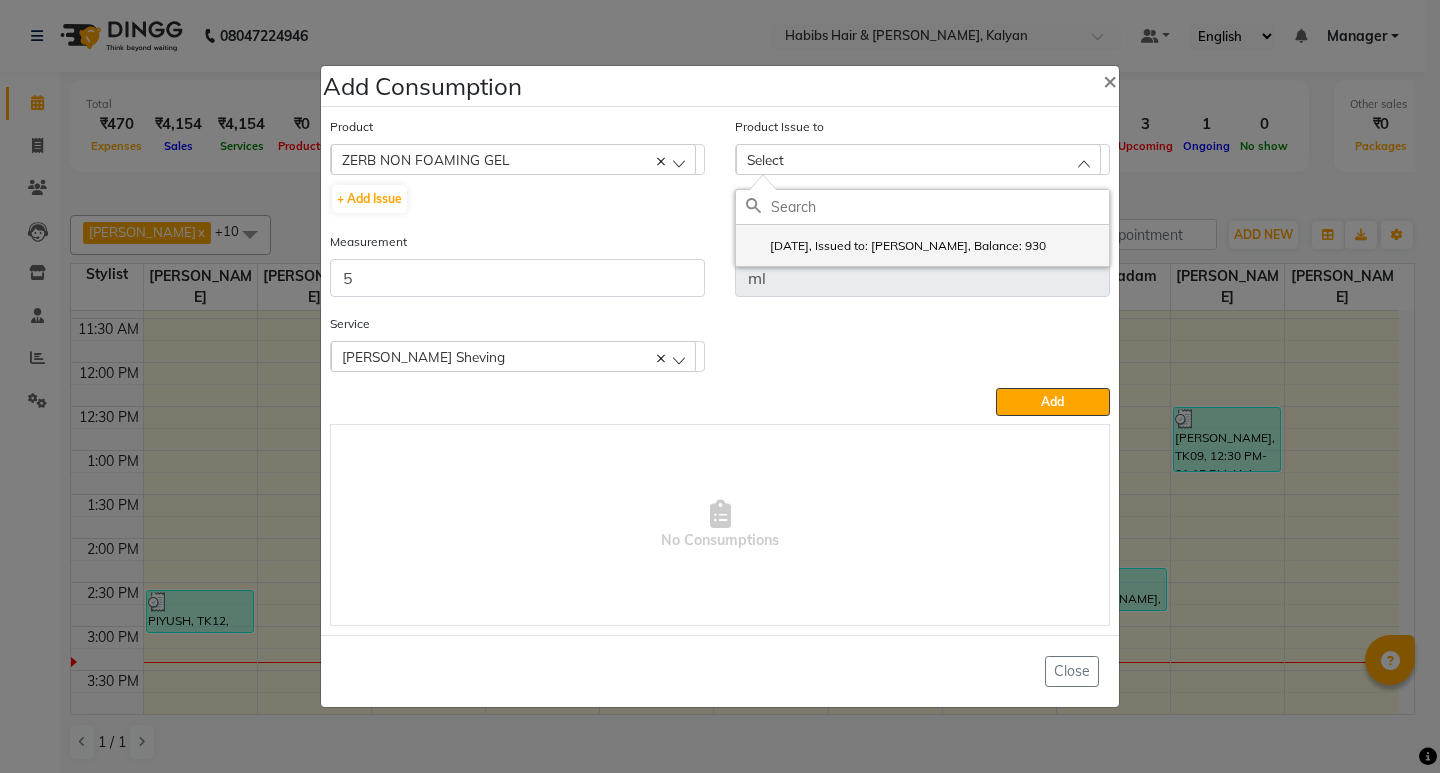 click on "2025-07-01, Issued to: Suraj Kadam, Balance: 930" 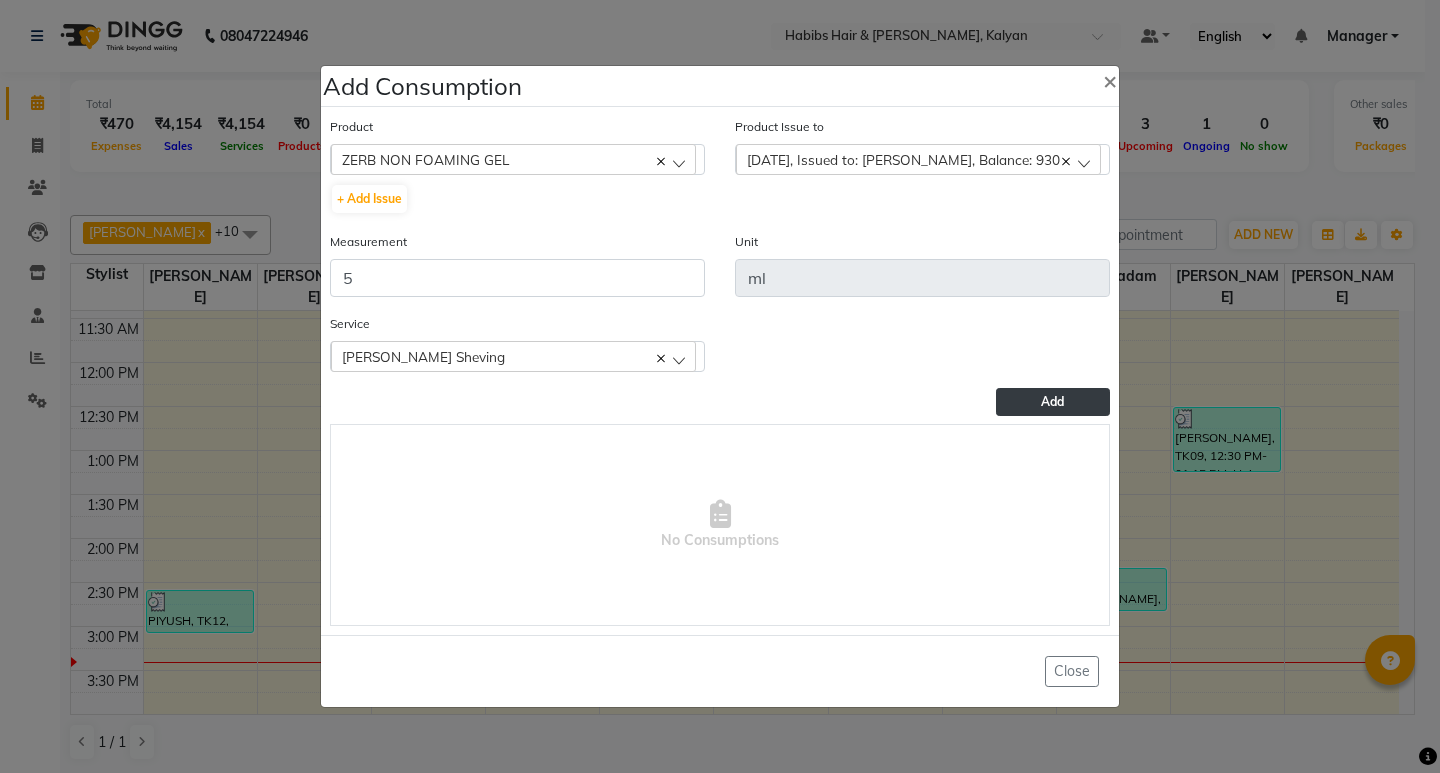 click on "Add" 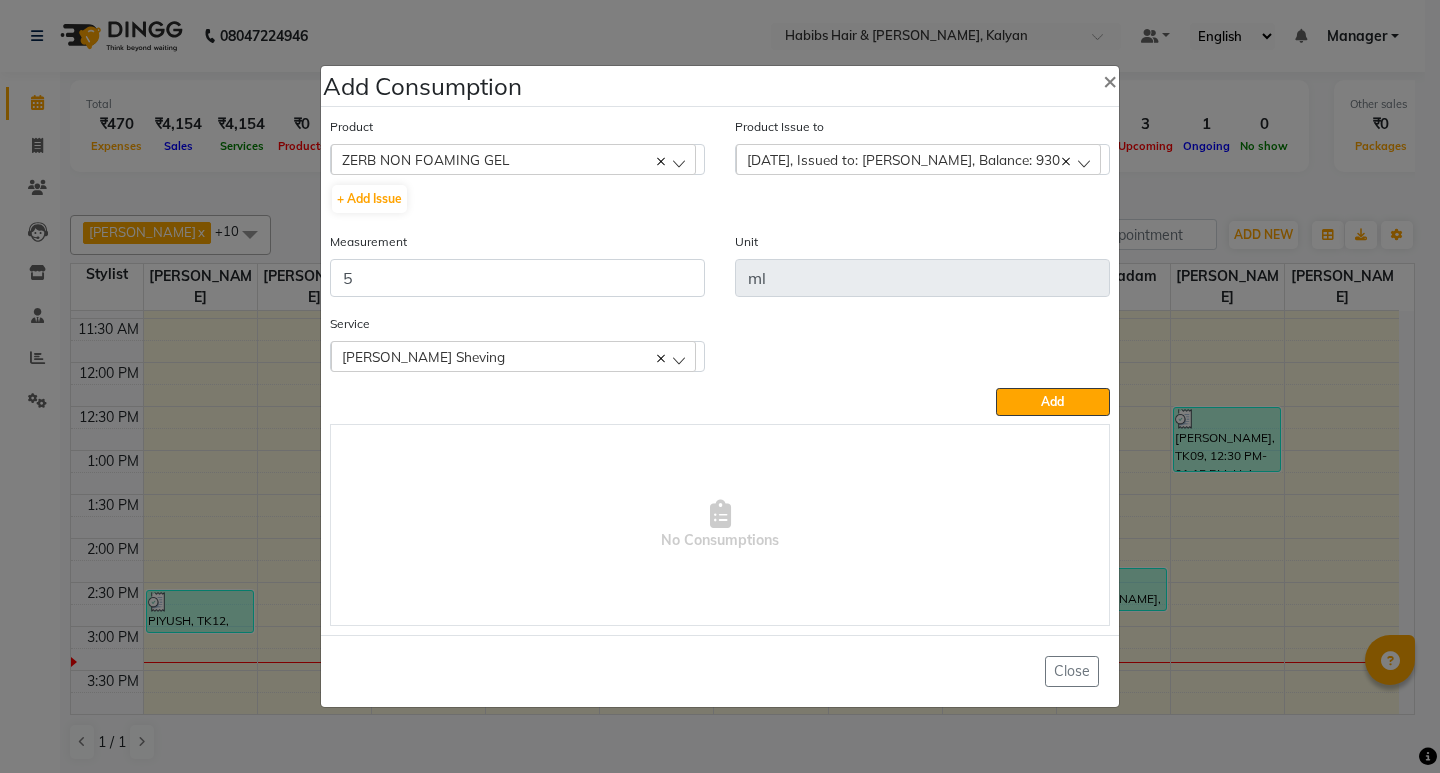 type 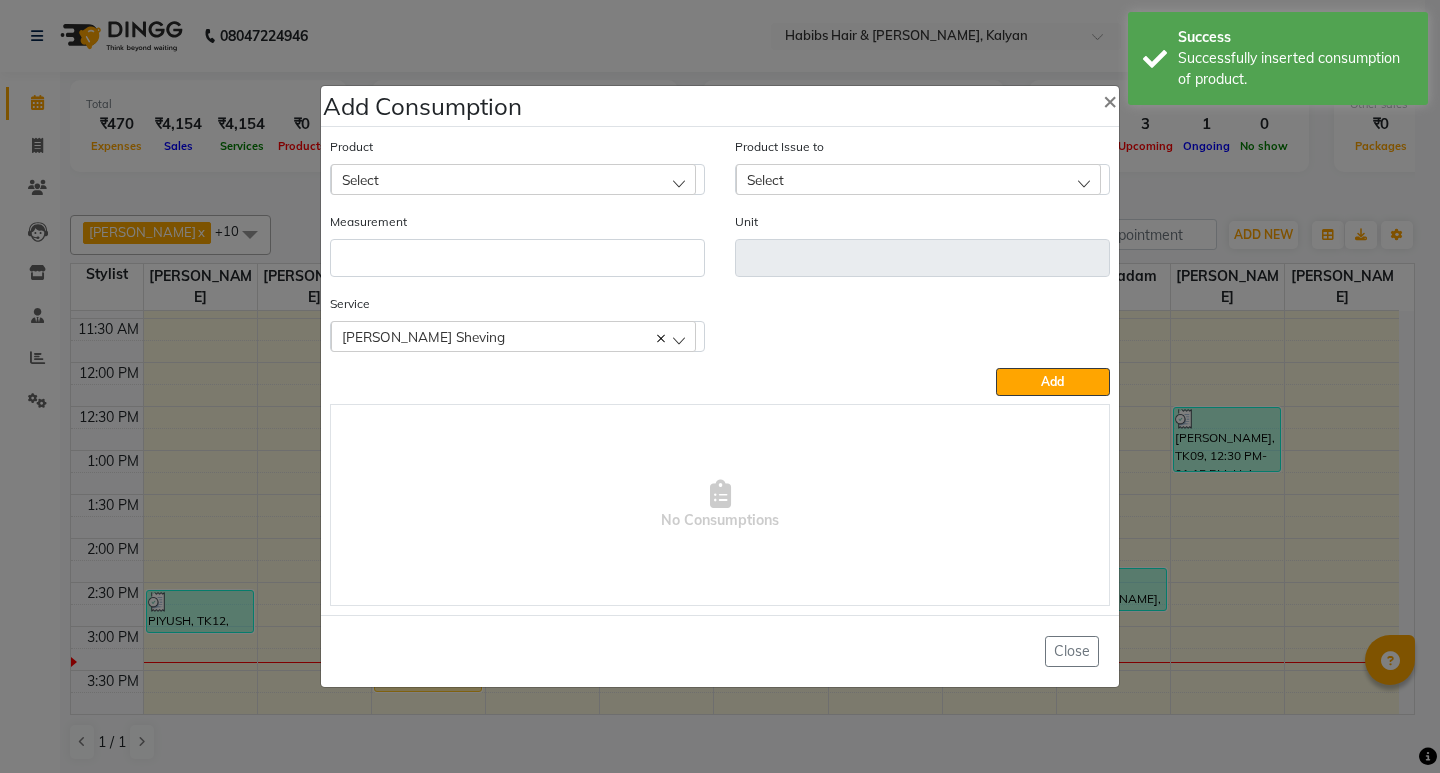 click on "Select" 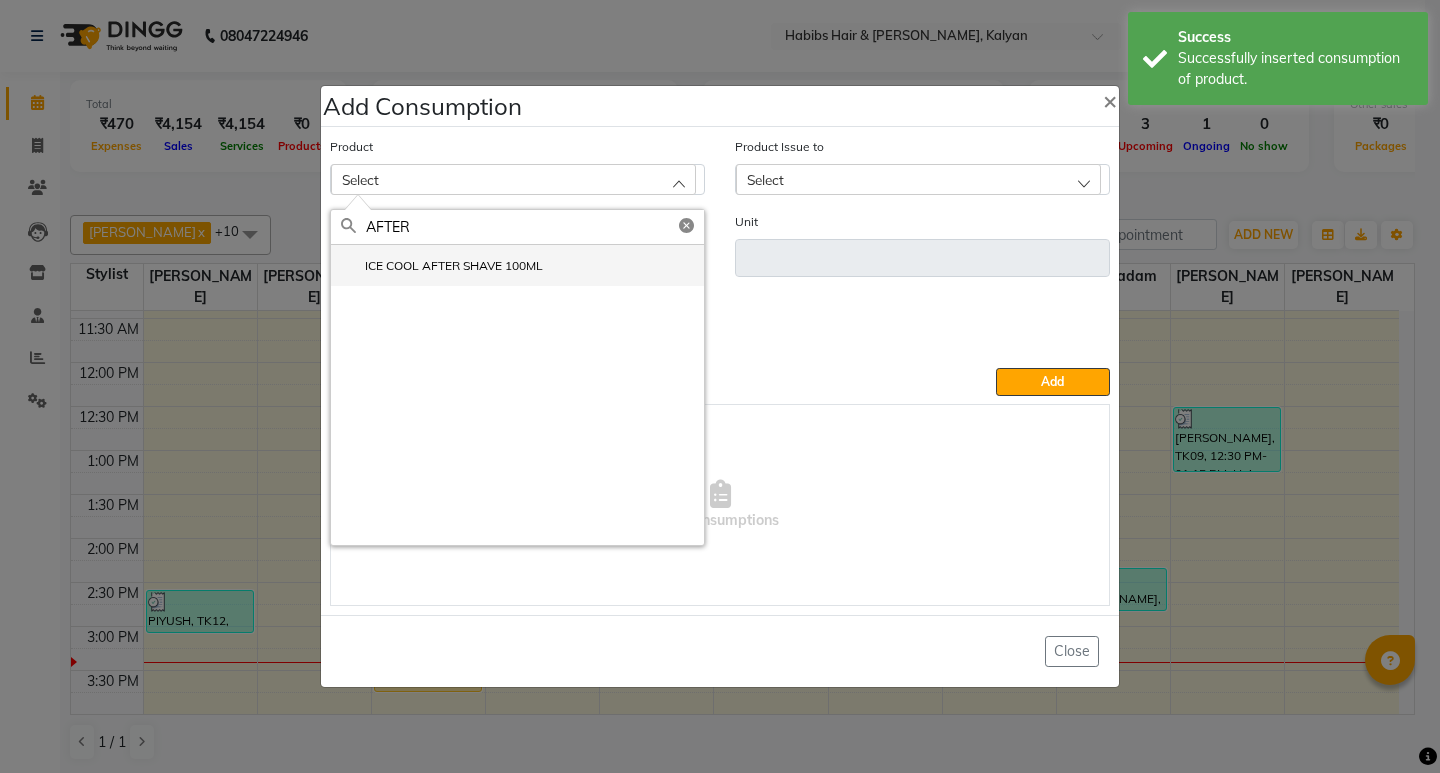 type on "AFTER" 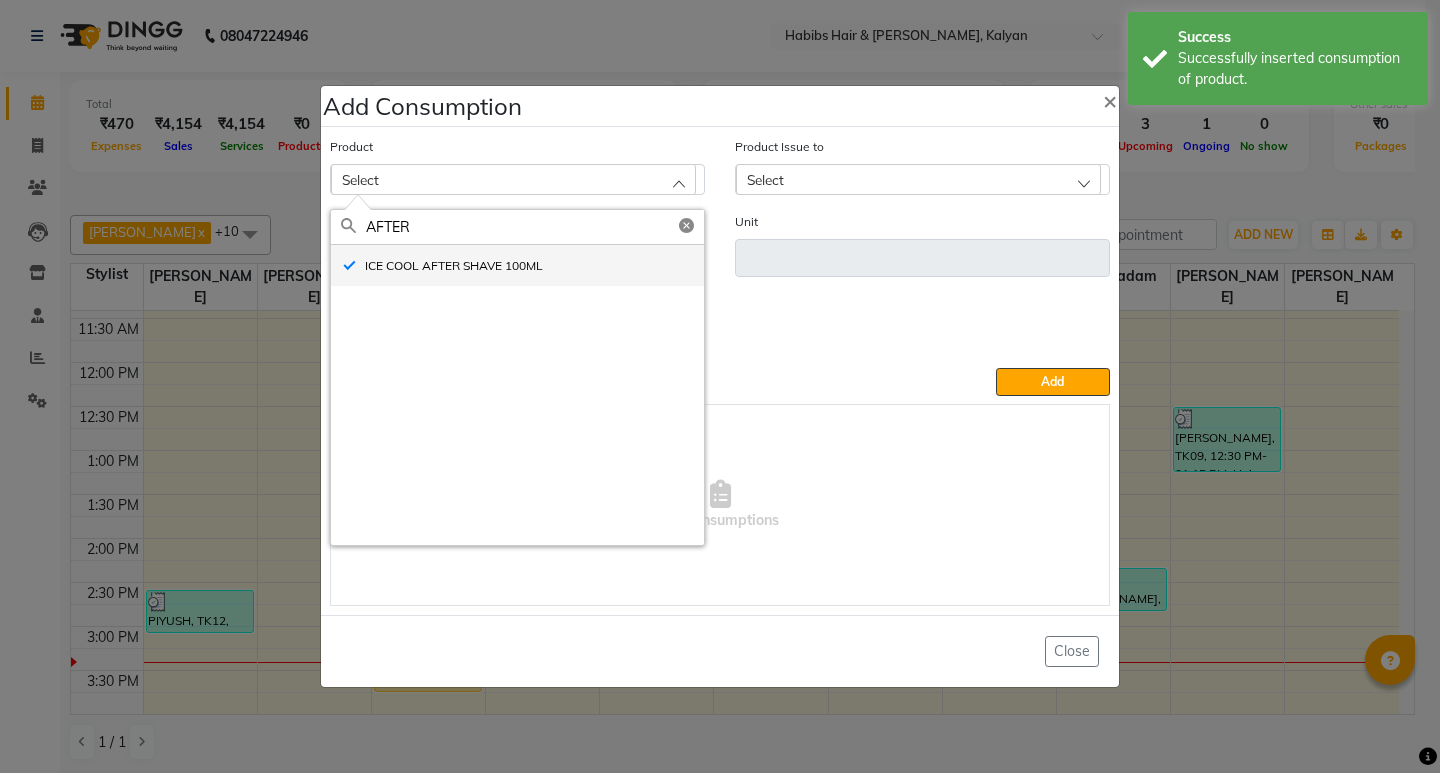 type on "ML" 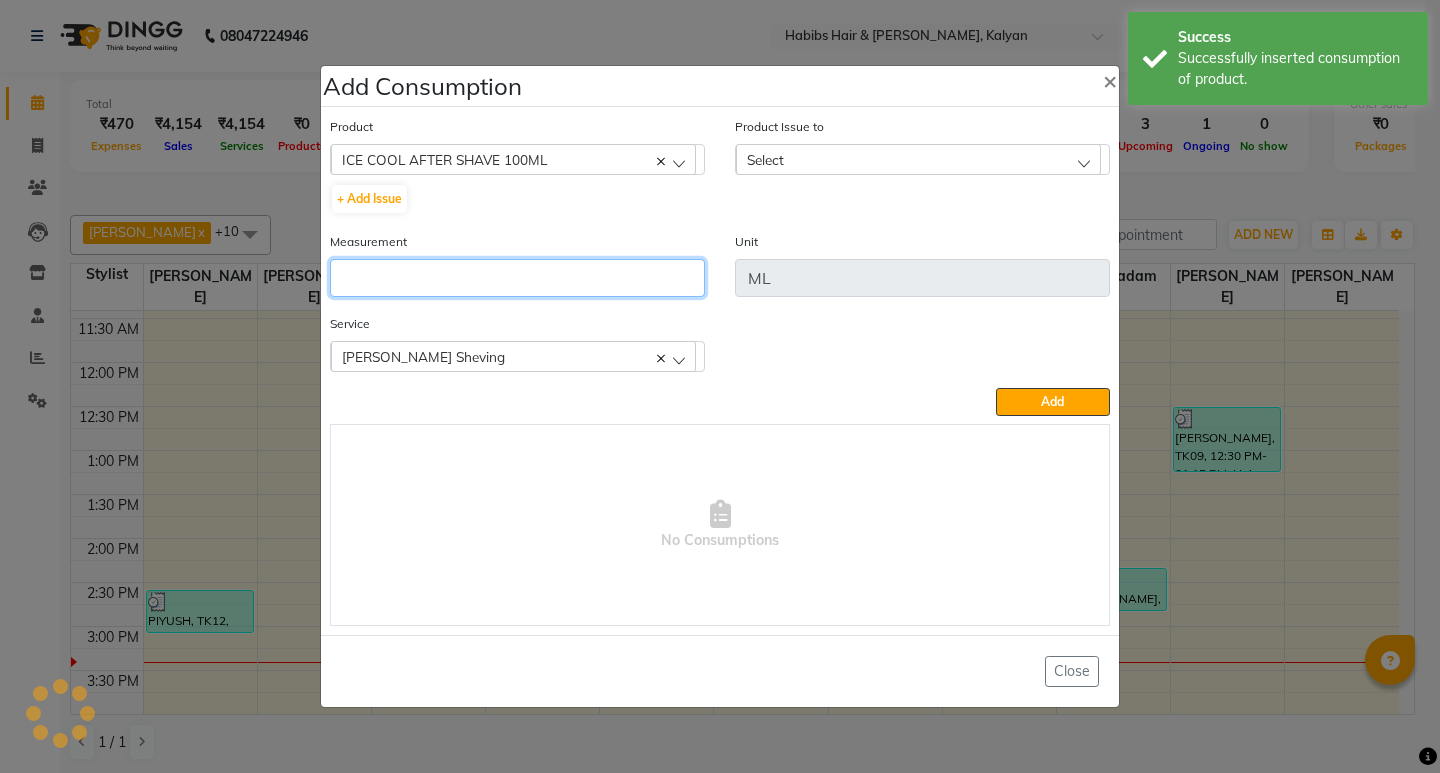 click 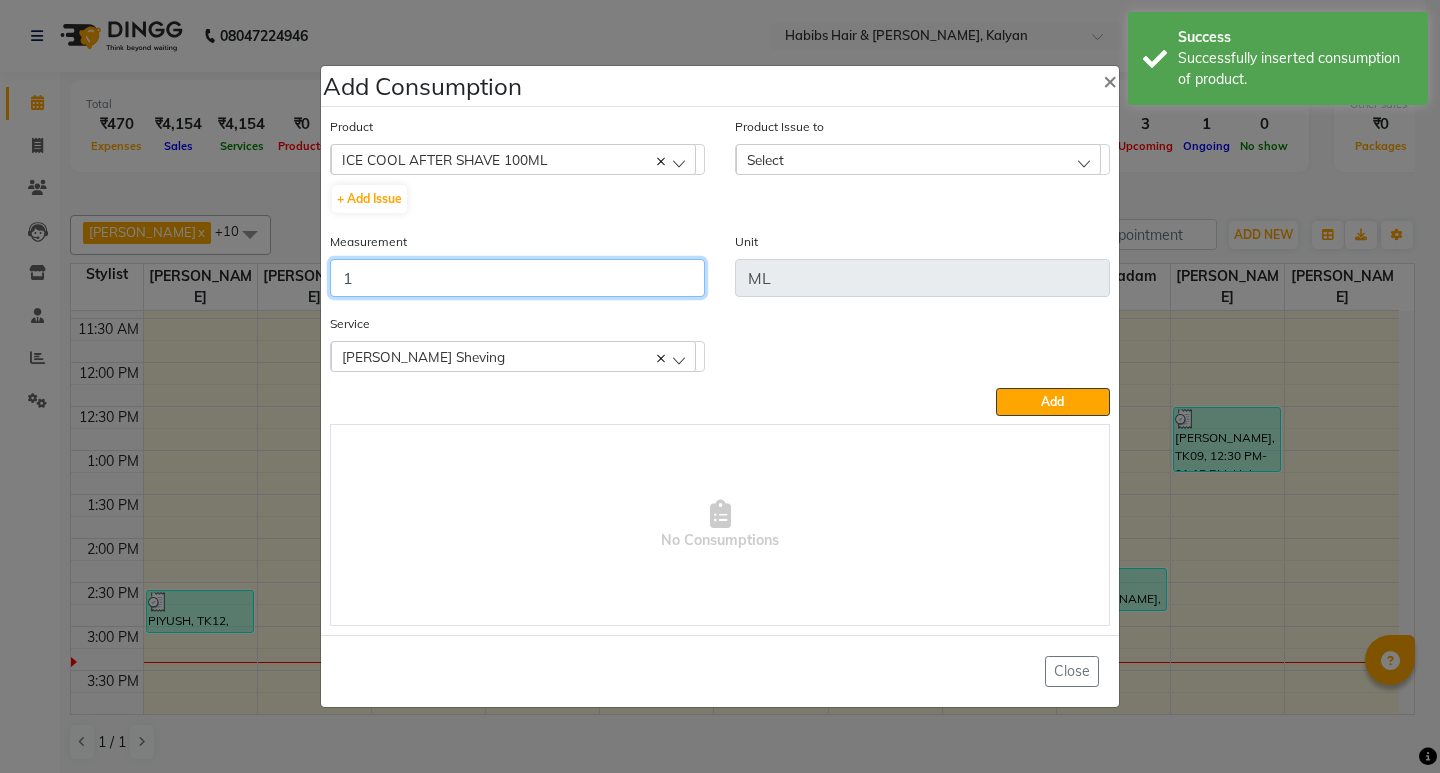 type on "1" 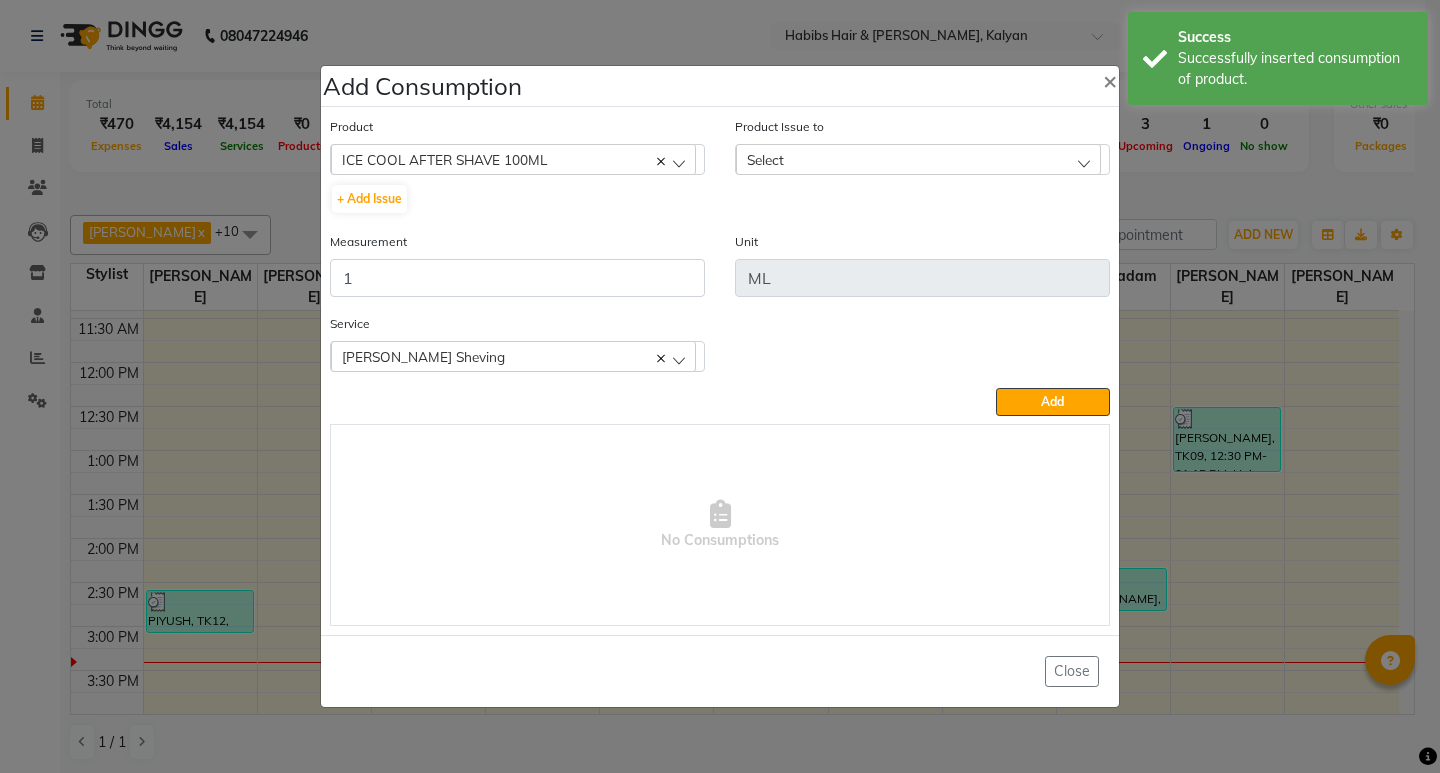 click on "Select" 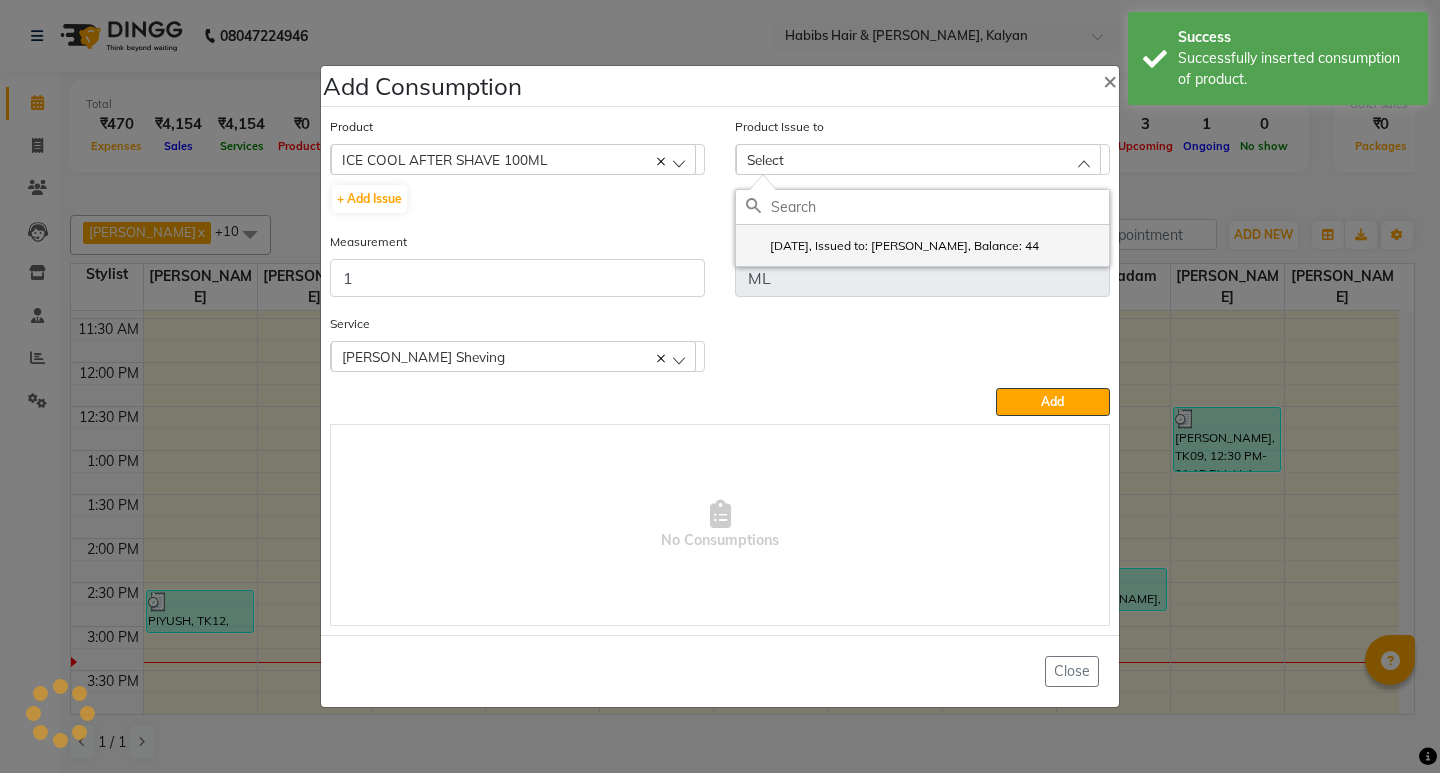 click on "2025-06-22, Issued to: Suraj Kadam, Balance: 44" 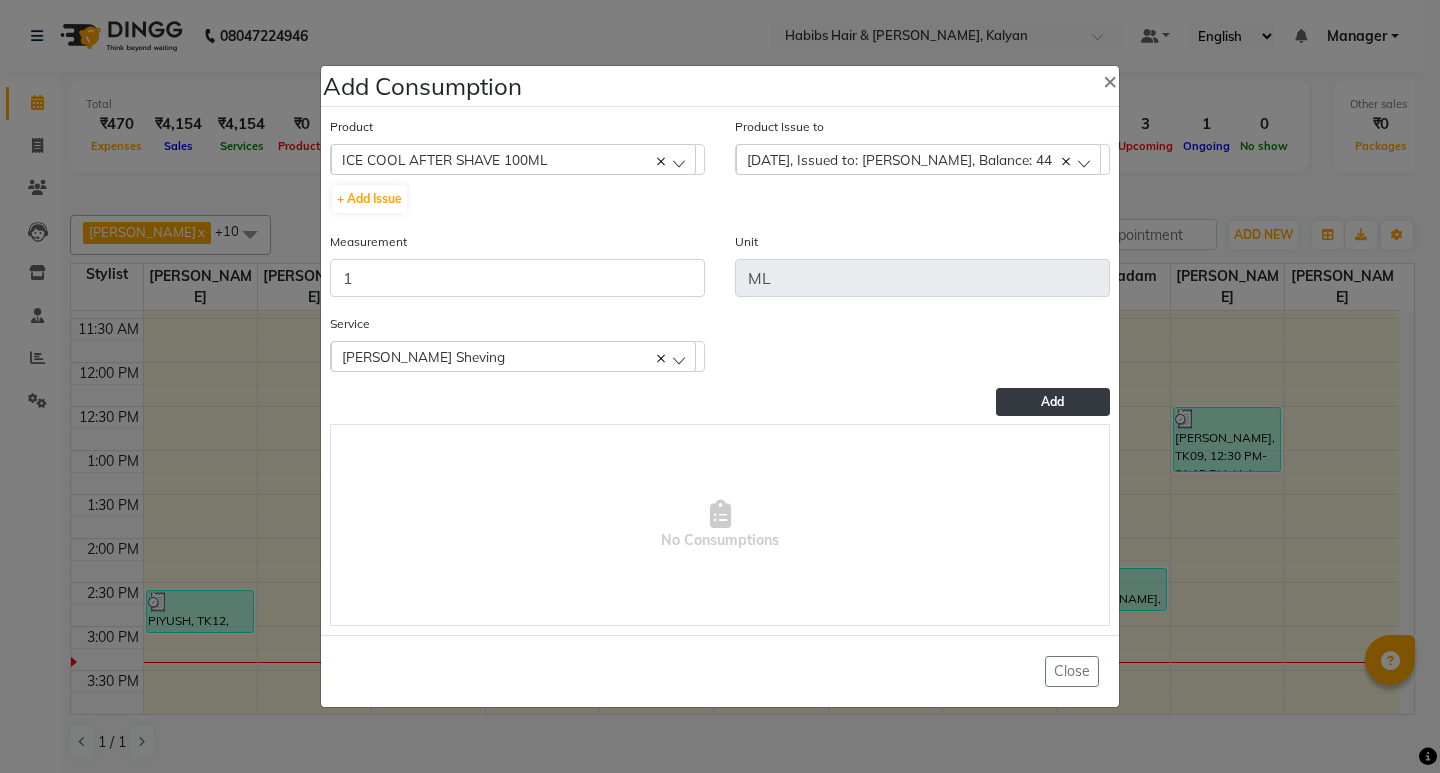 click on "Add" 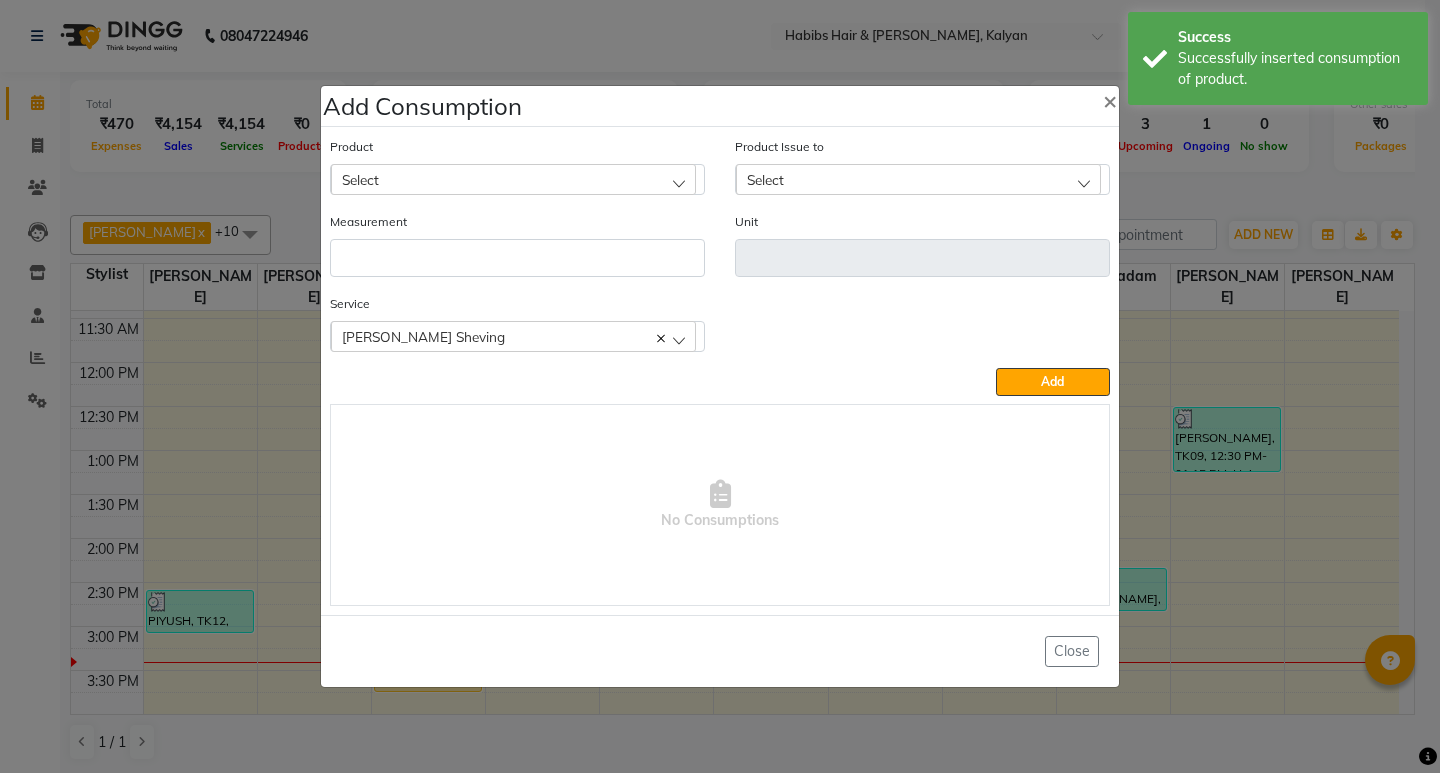 click on "Add Consumption × Product Select 001 BANANA POWDER 10GM Product Issue to Select 2025-06-22, Issued to: Suraj Kadam, Balance: 44 Measurement Unit Service  Beard Sheving  Beard Sheving  Add   No Consumptions   Close" 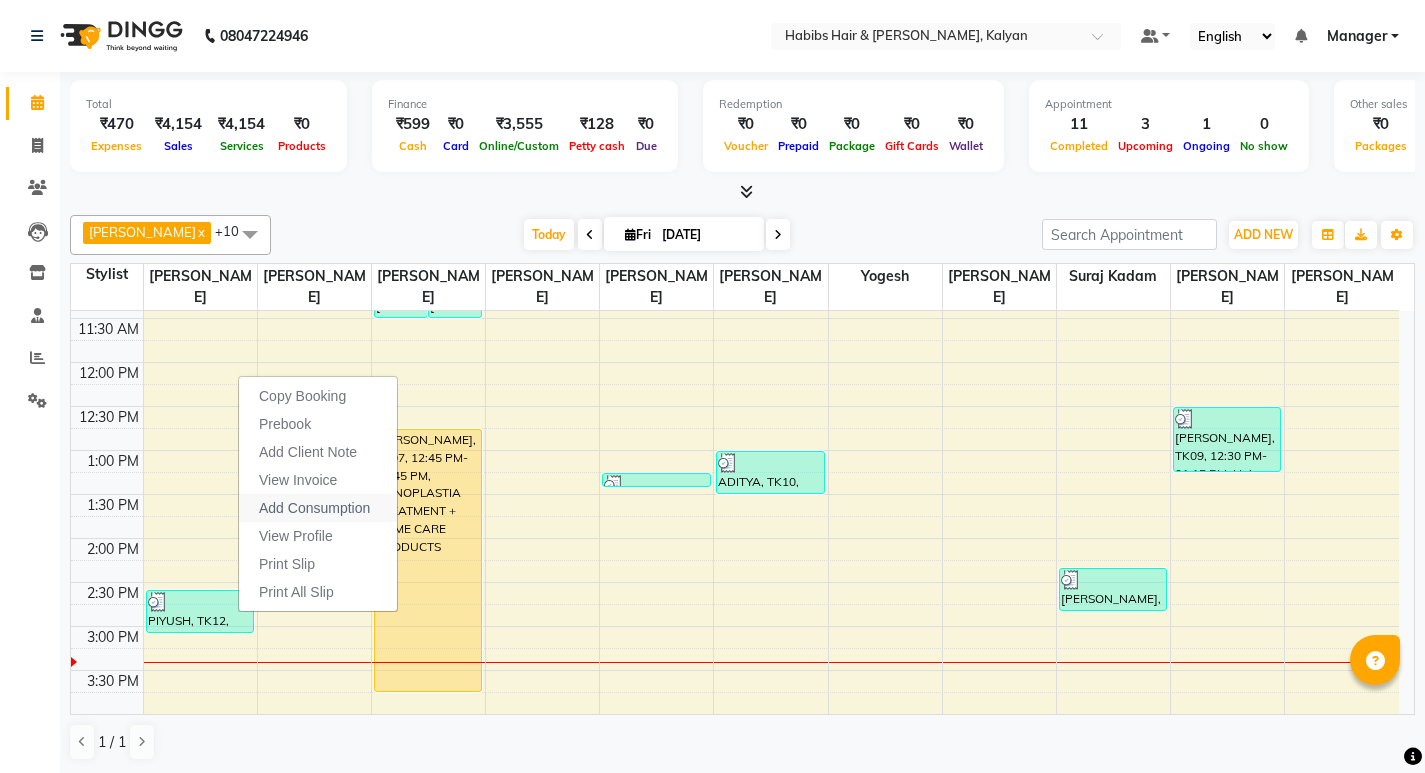 click on "Add Consumption" at bounding box center [318, 508] 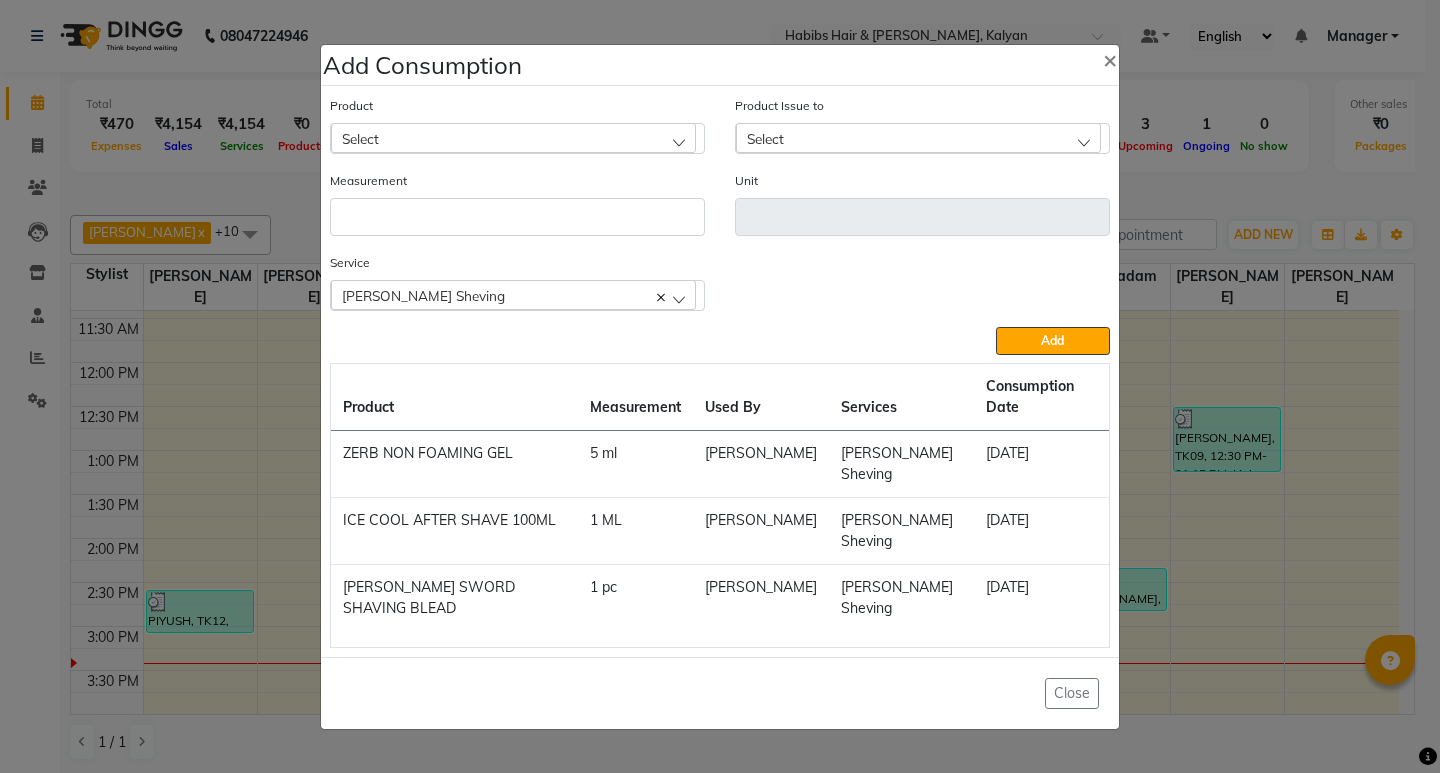 click on "Select" 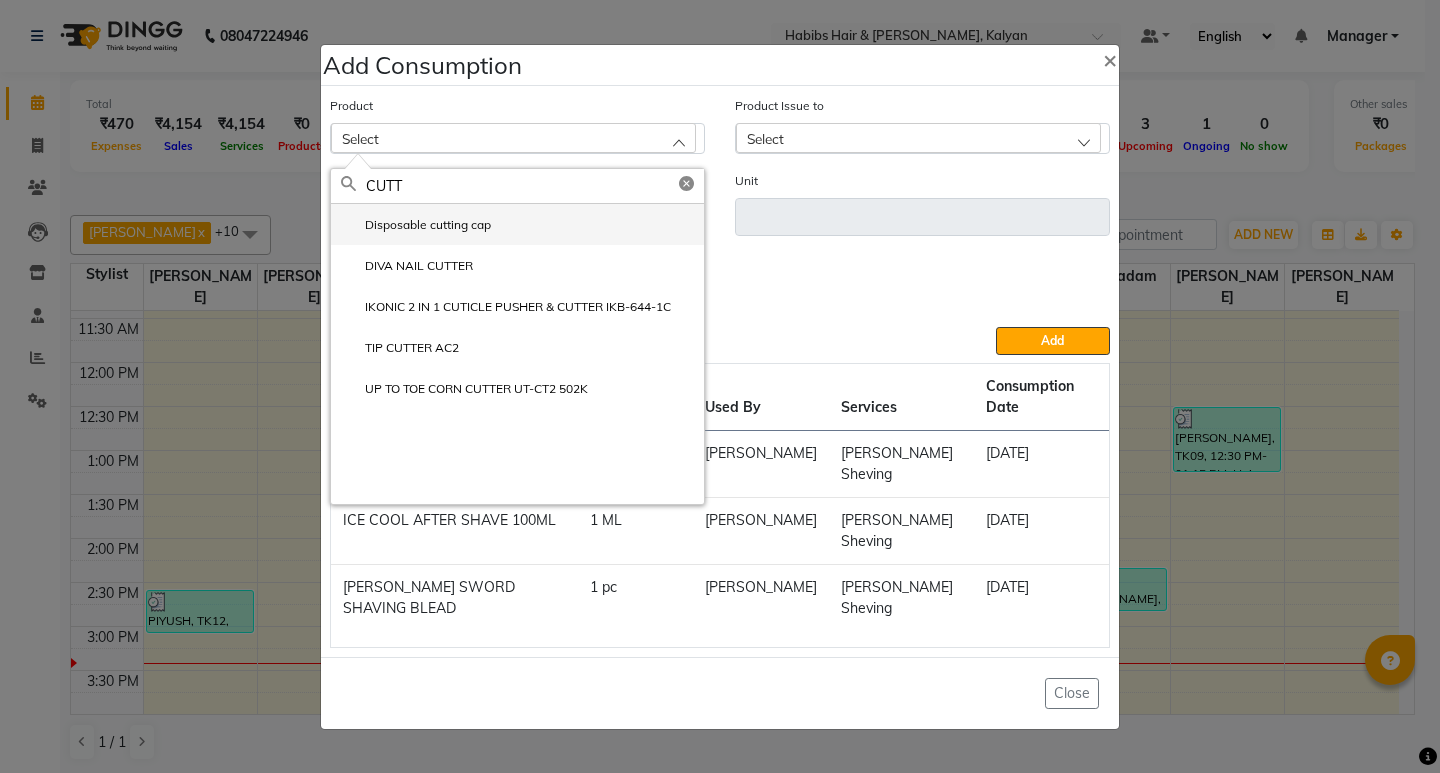 type on "CUTT" 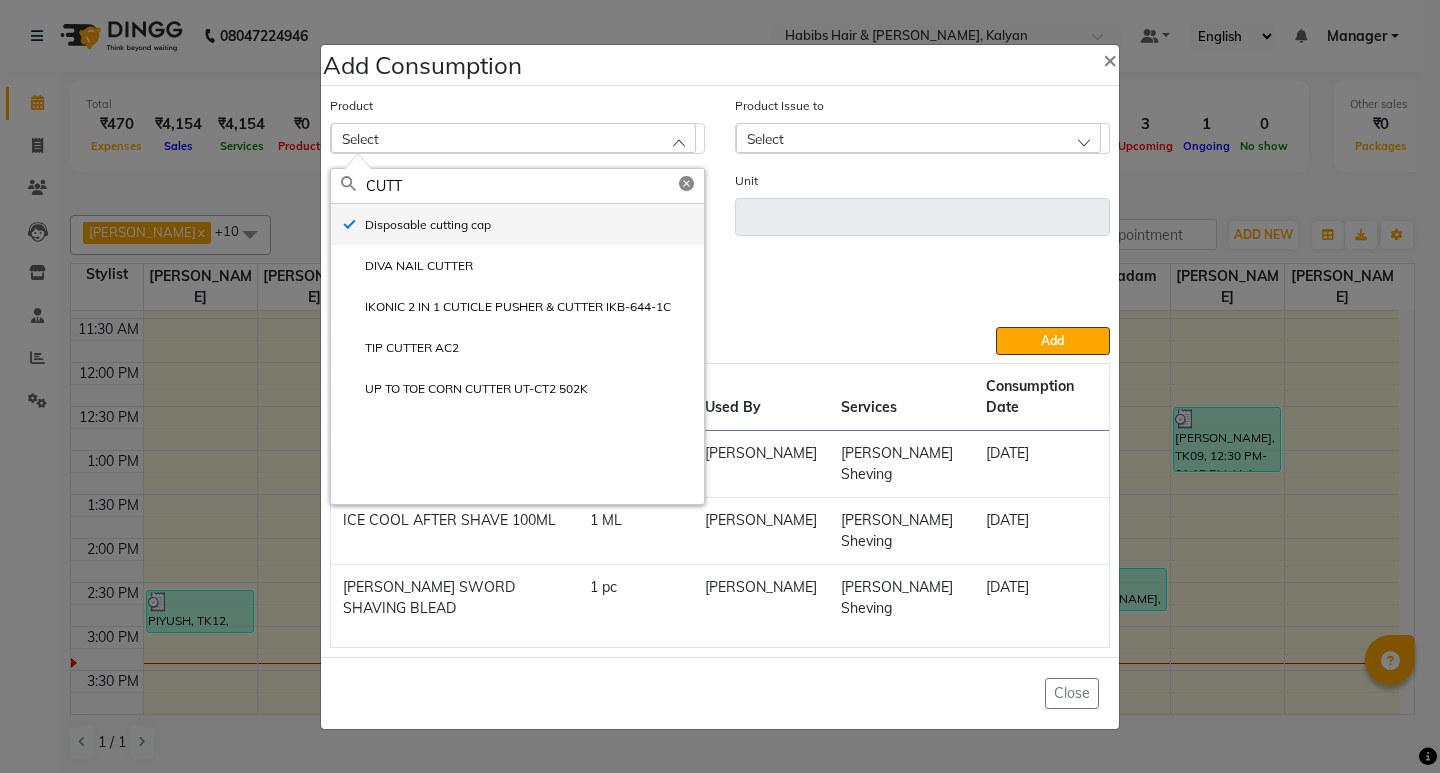 type on "pc" 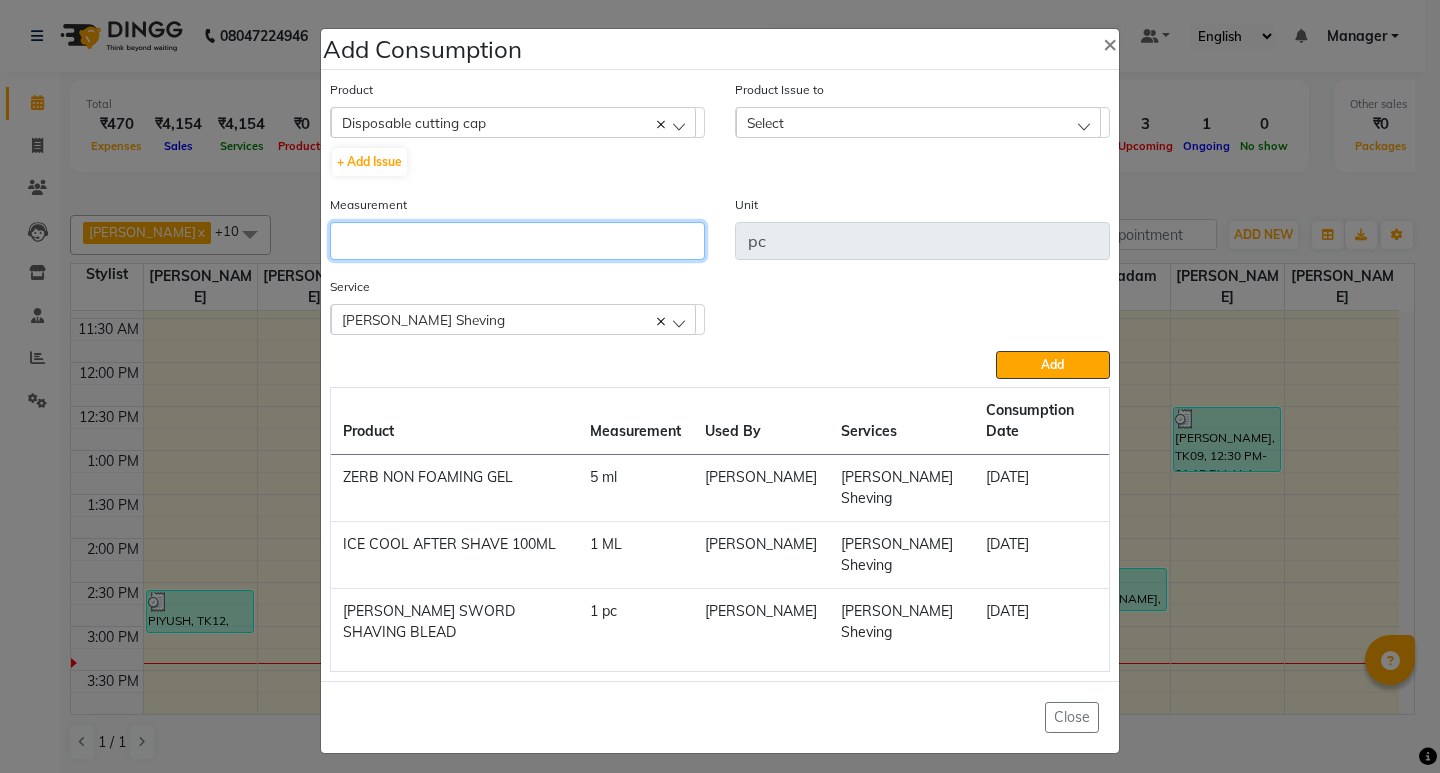 click 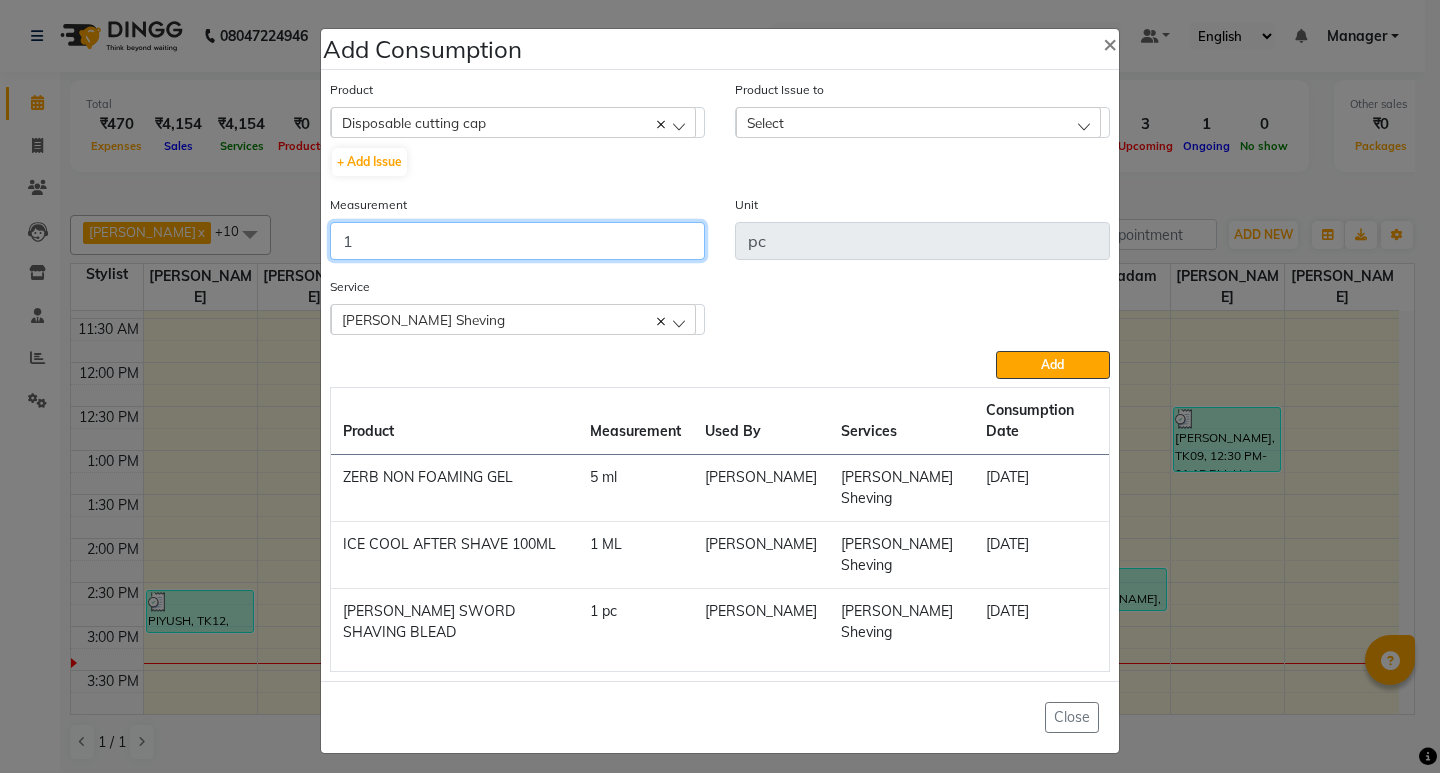 type on "1" 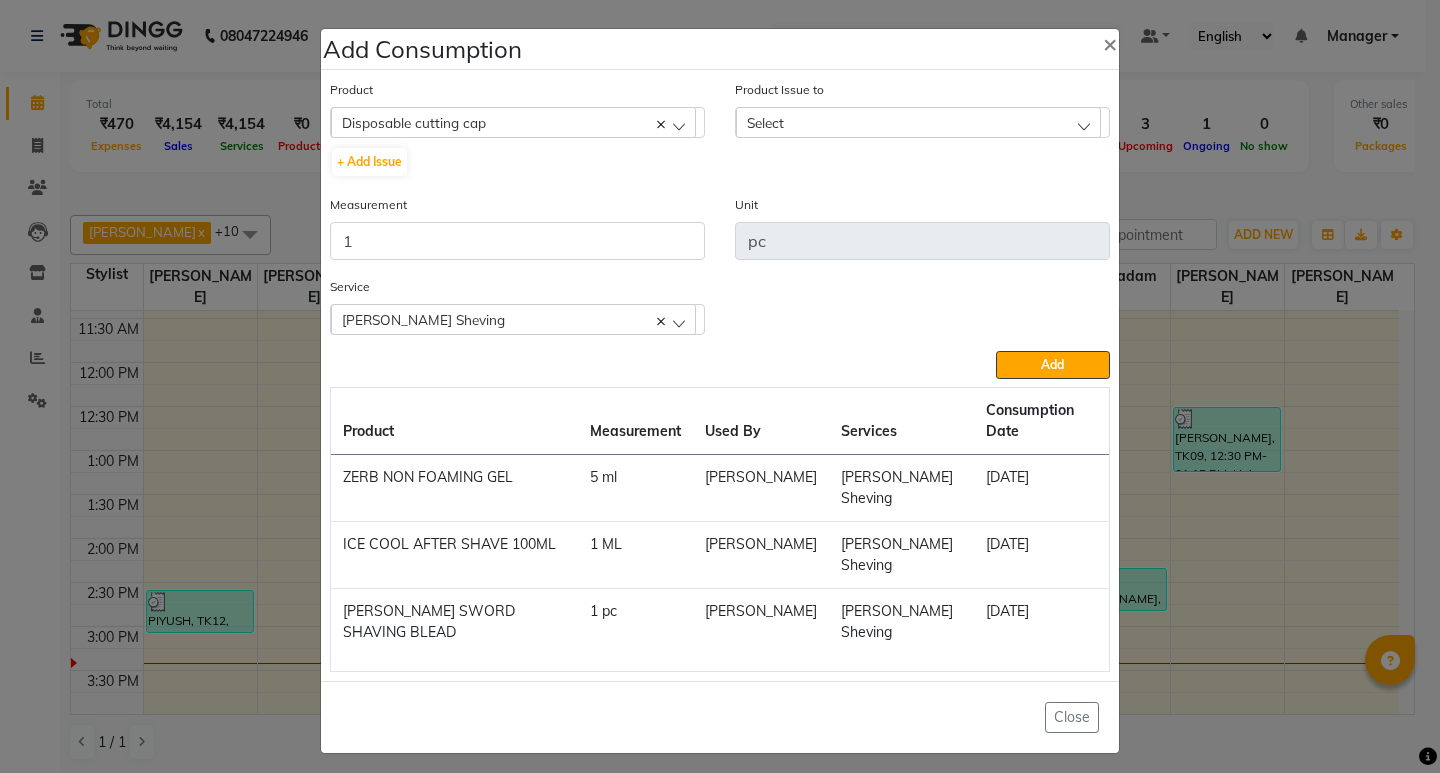 click on "Select" 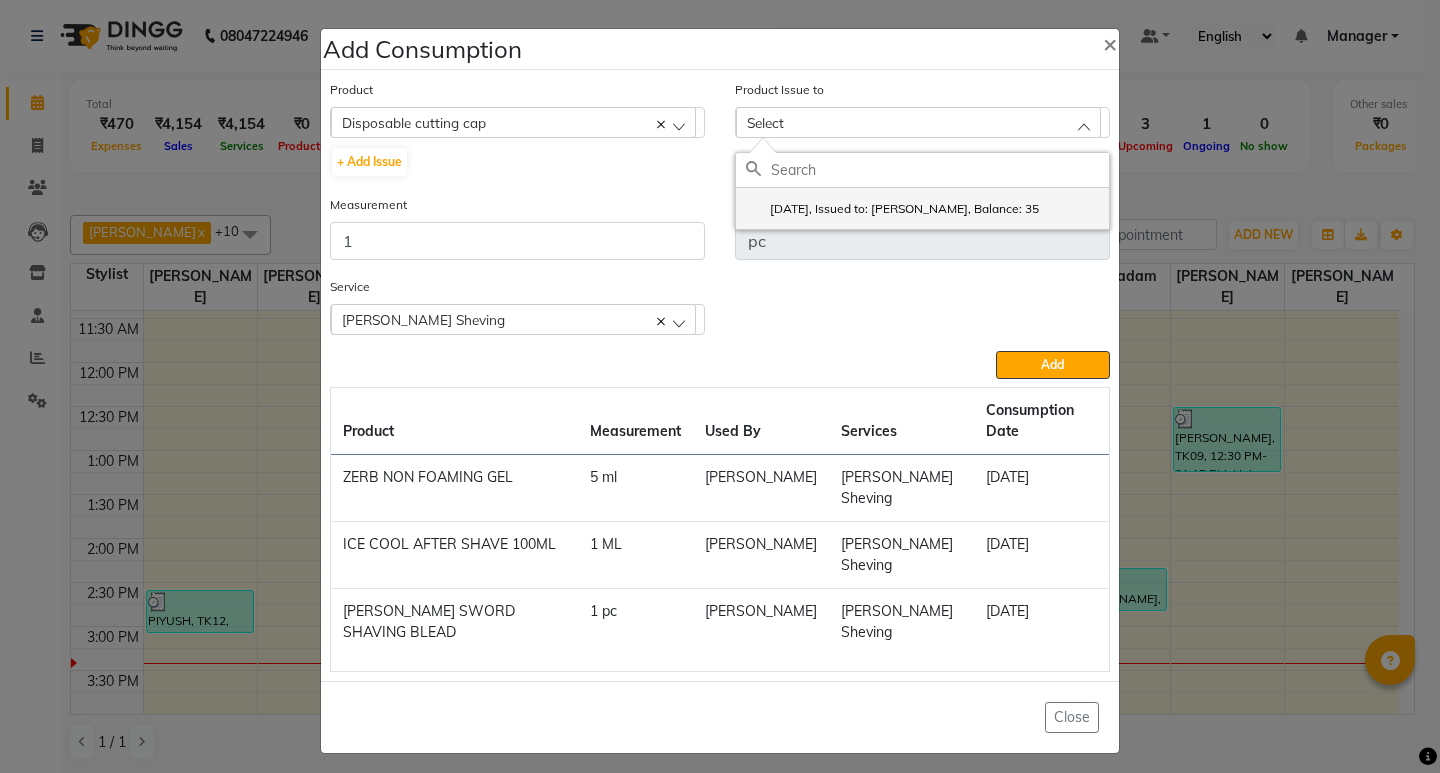 click on "2025-07-10, Issued to: Suraj Kadam, Balance: 35" 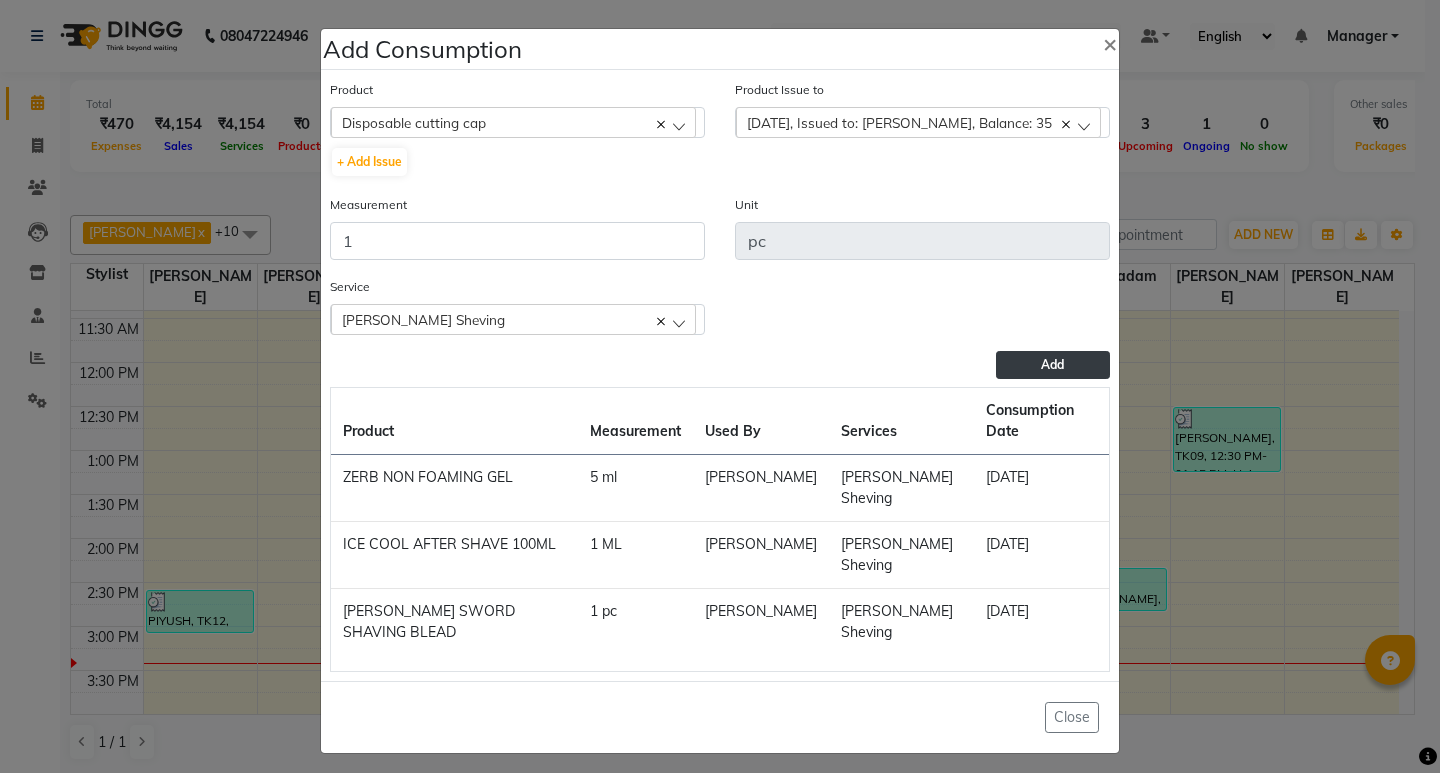 click on "Add" 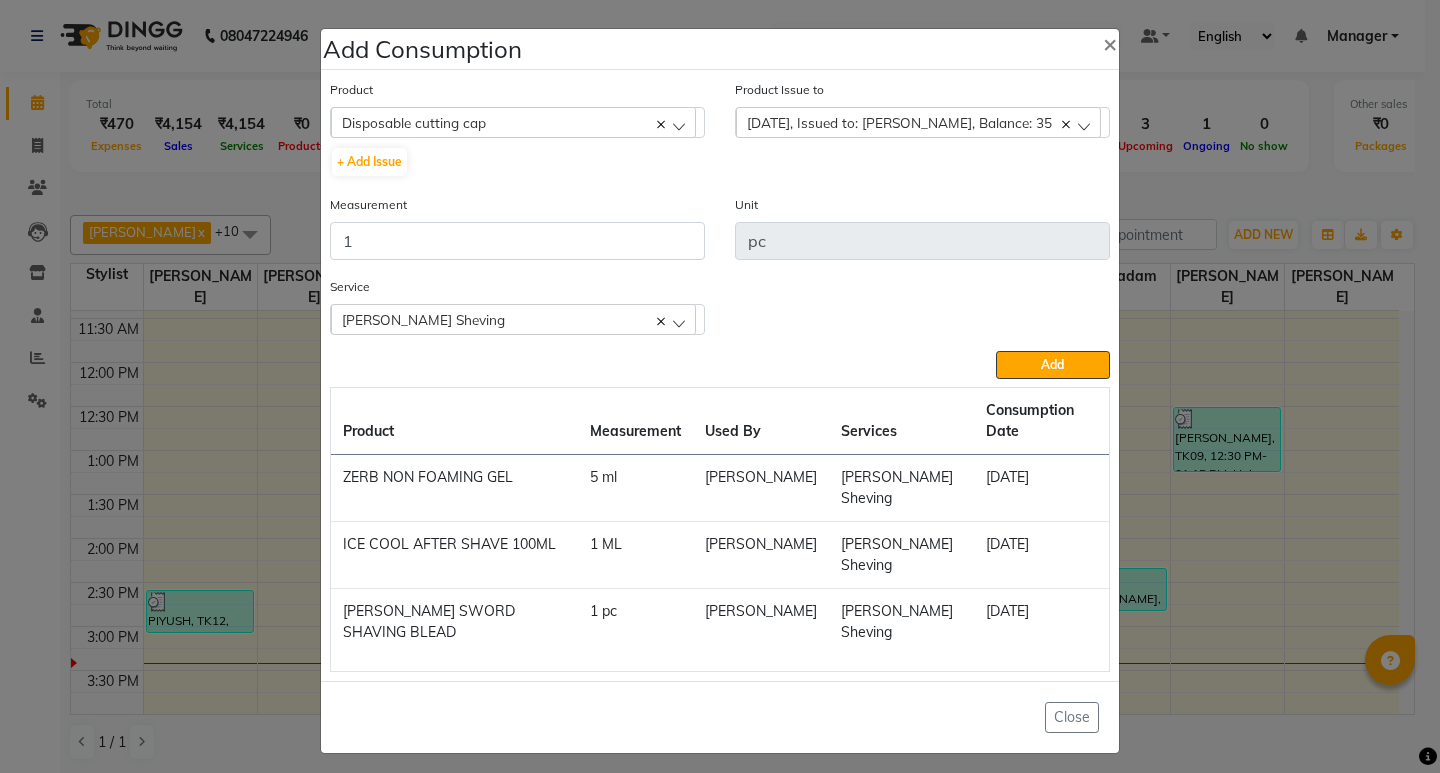 type 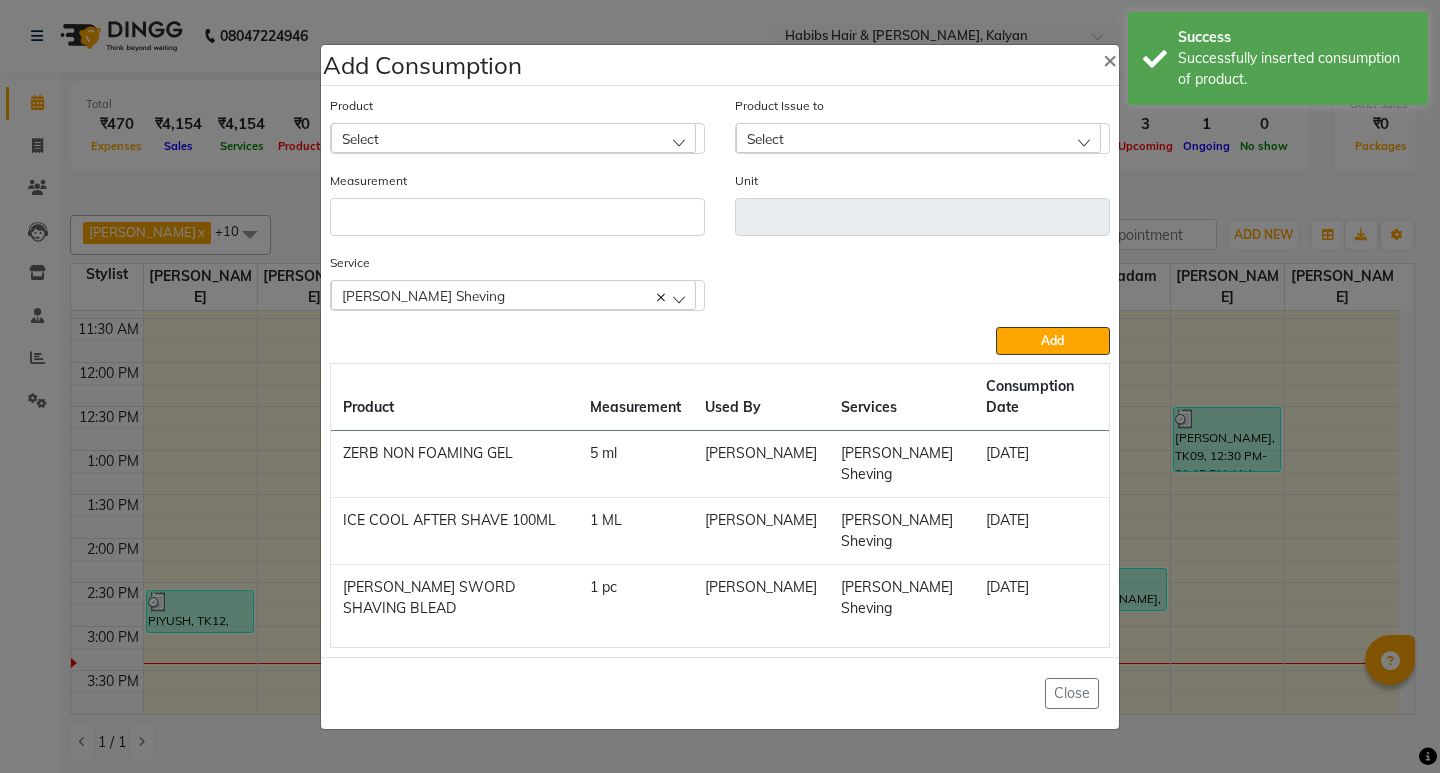 click on "Add Consumption × Product Select 001 BANANA POWDER 10GM Product Issue to Select 2025-07-10, Issued to: Suraj Kadam, Balance: 35 Measurement Unit Service  Beard Sheving  Beard Sheving  Add  Product Measurement Used By Services Consumption Date  ZERB NON FOAMING GEL    5 ml   Maruf  mulla   Beard Sheving   11-07-2025   ICE COOL AFTER SHAVE 100ML   1 ML   Maruf  mulla   Beard Sheving   11-07-2025   WILKINSON SWORD SHAVING BLEAD   1 pc   Maruf  mulla   Beard Sheving   11-07-2025   Close" 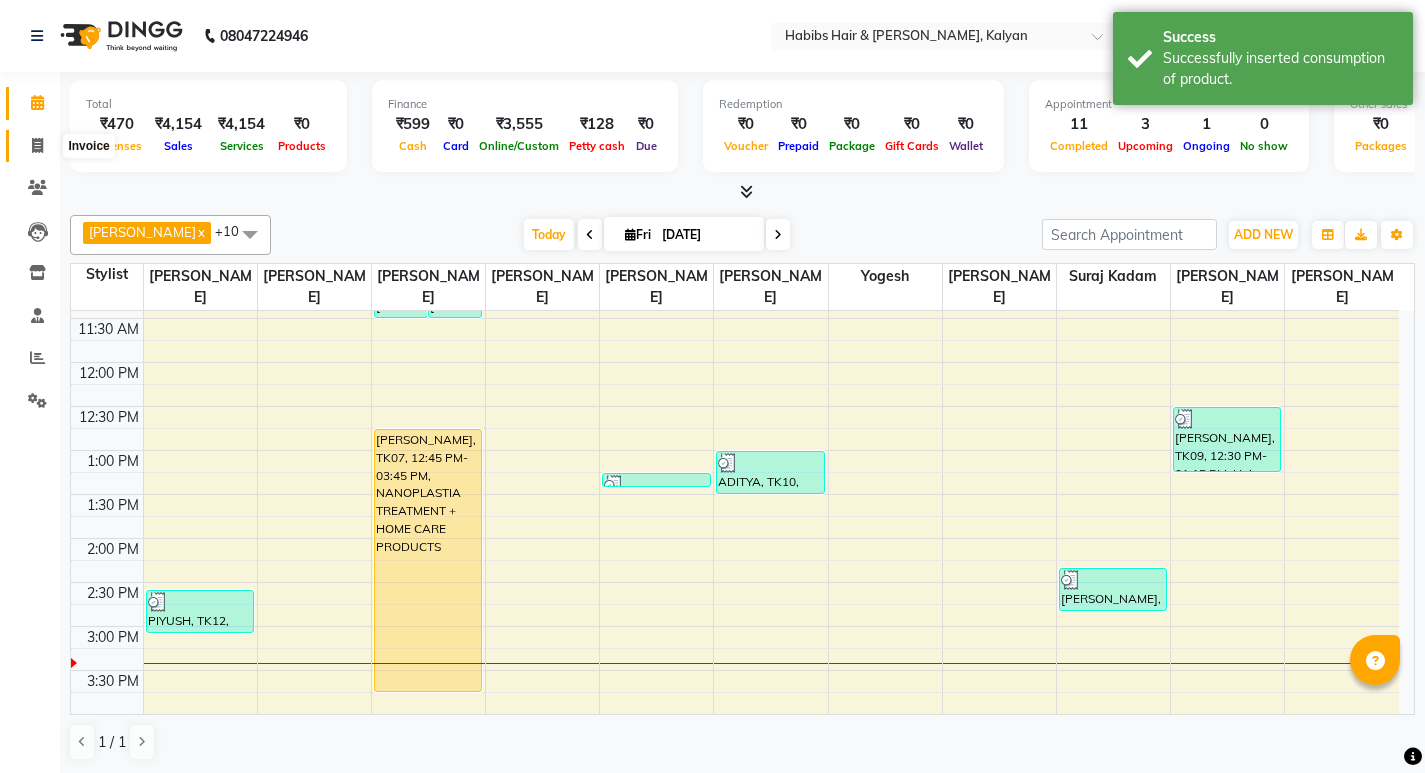 click 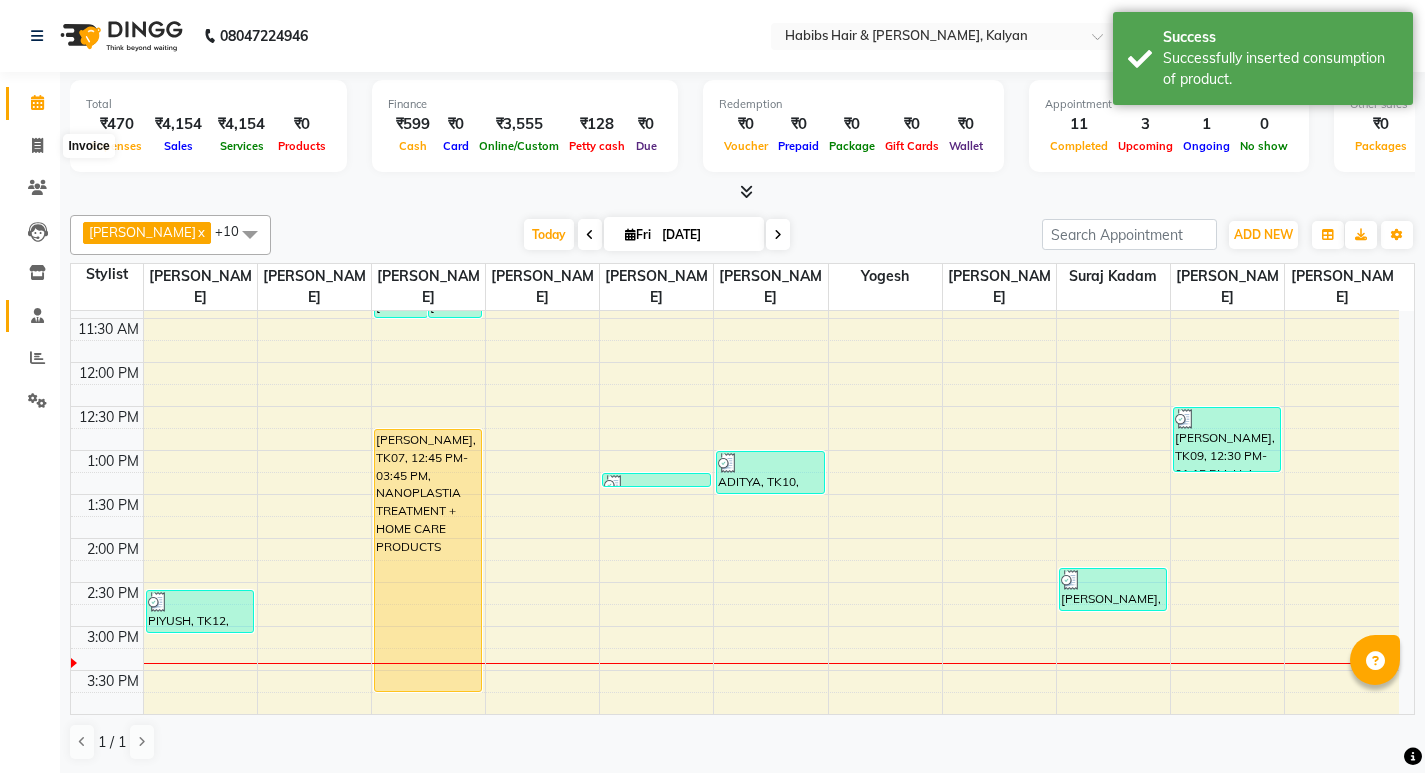 select on "8185" 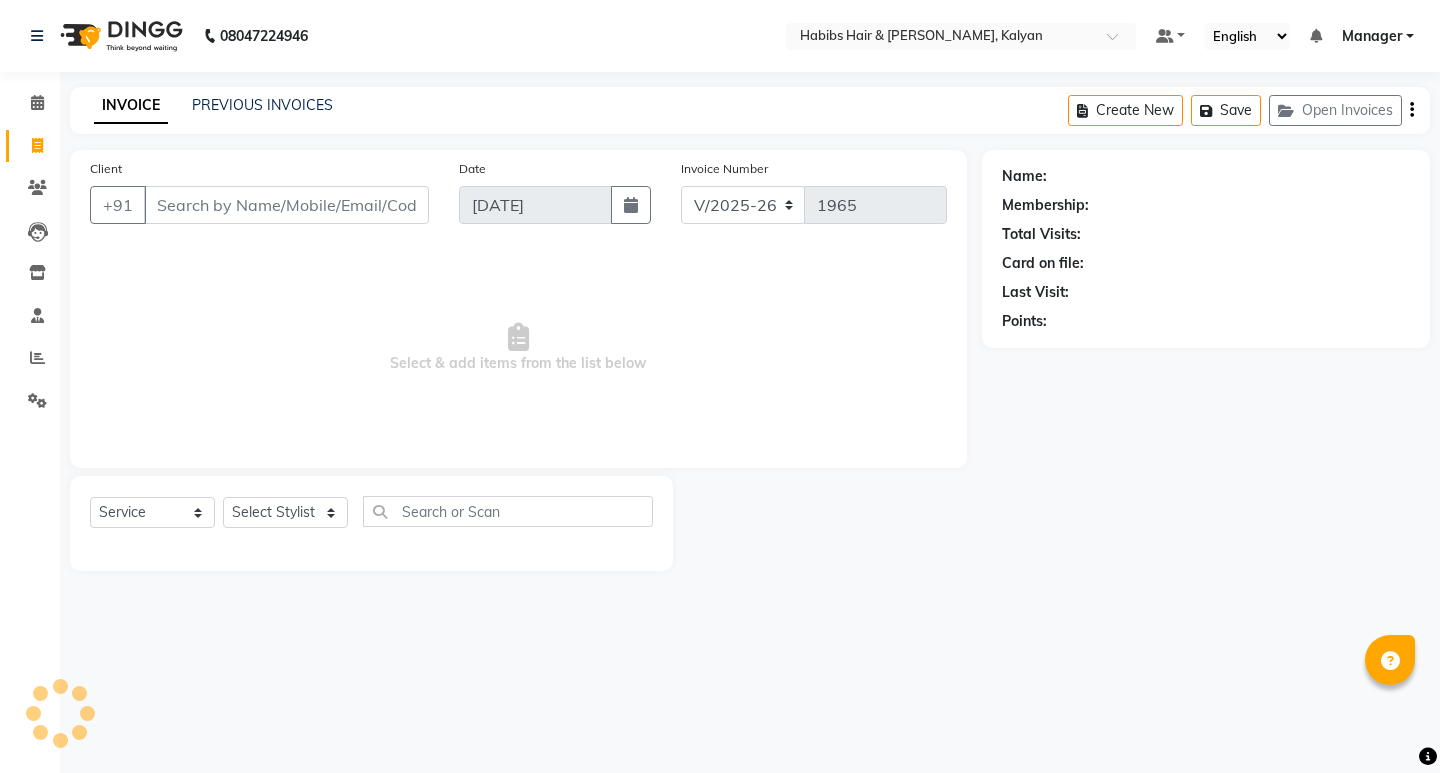 select on "8185" 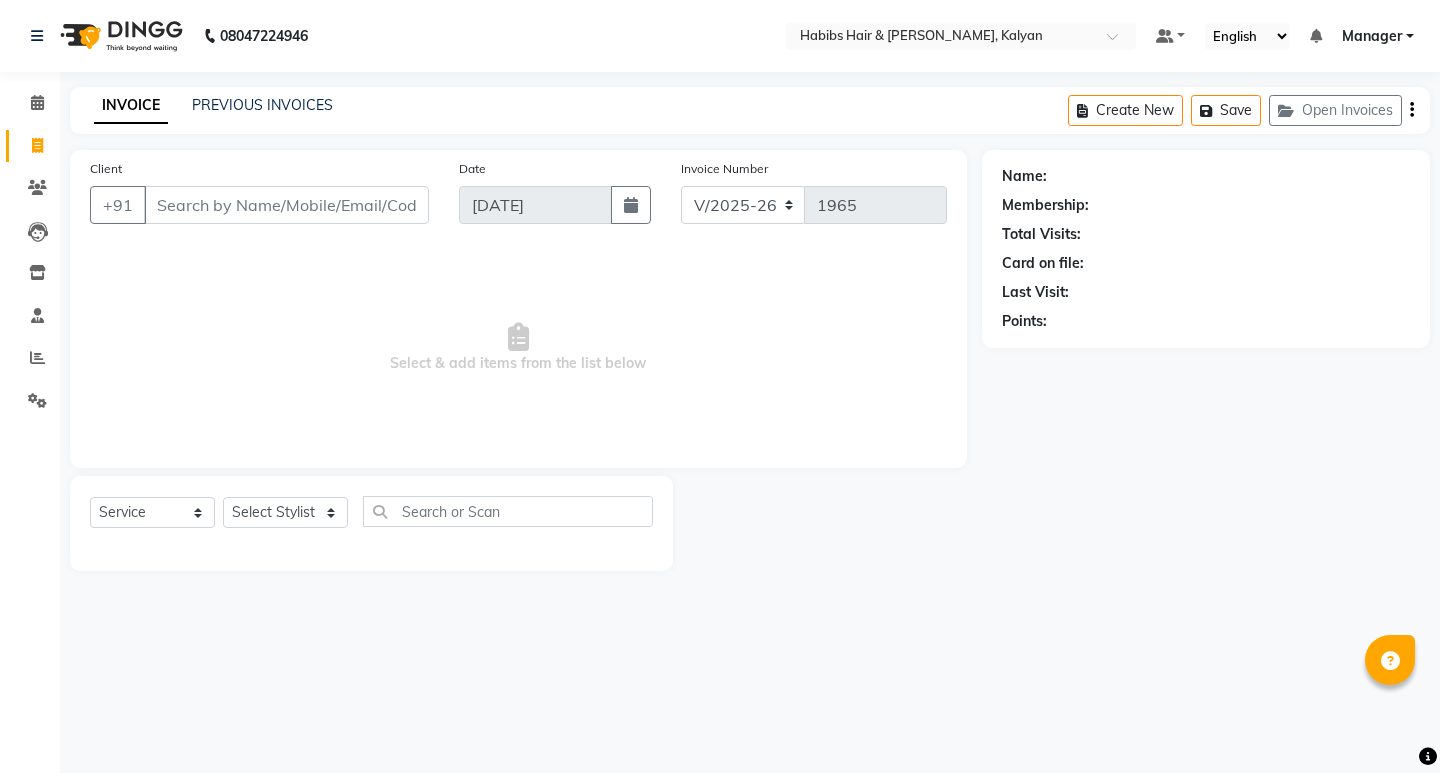 scroll, scrollTop: 0, scrollLeft: 0, axis: both 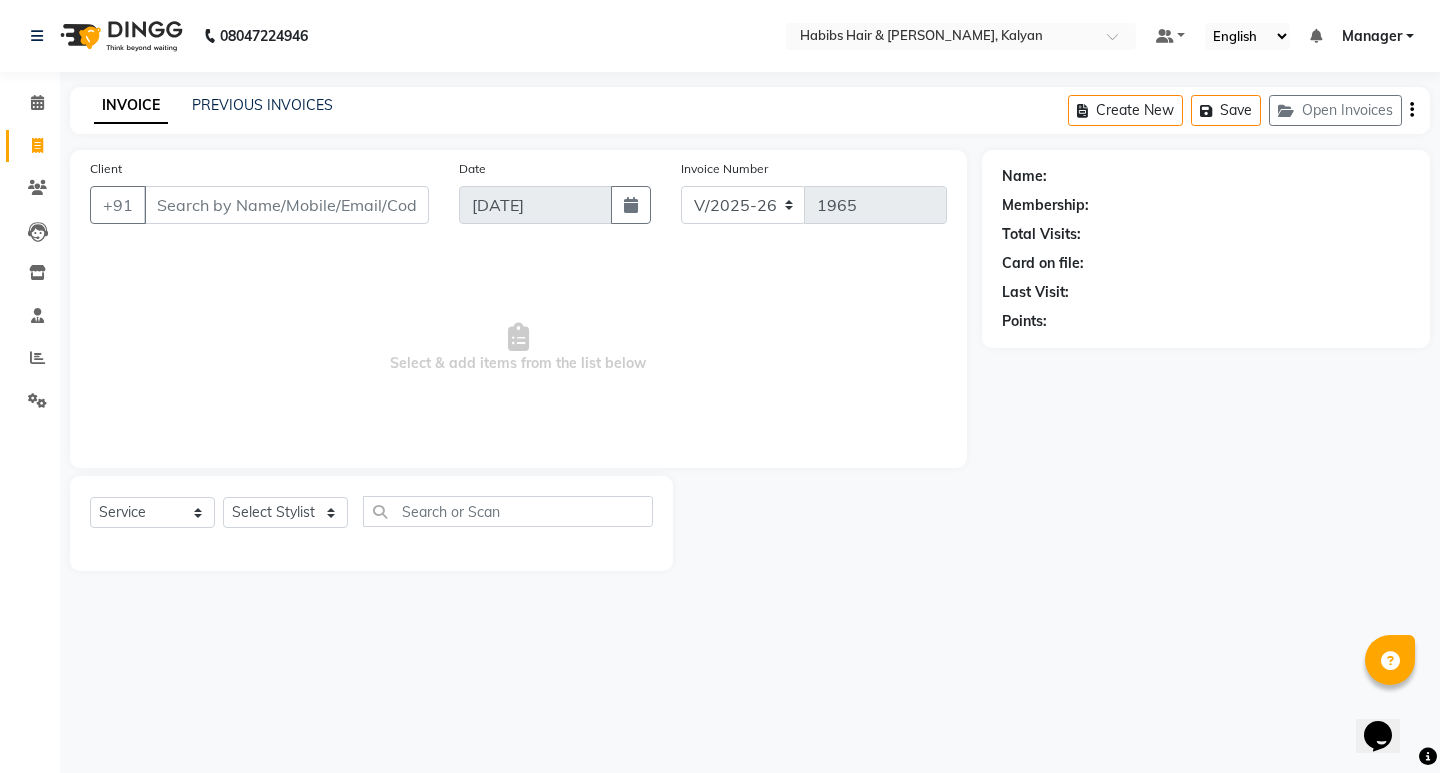click on "INVOICE PREVIOUS INVOICES Create New   Save   Open Invoices" 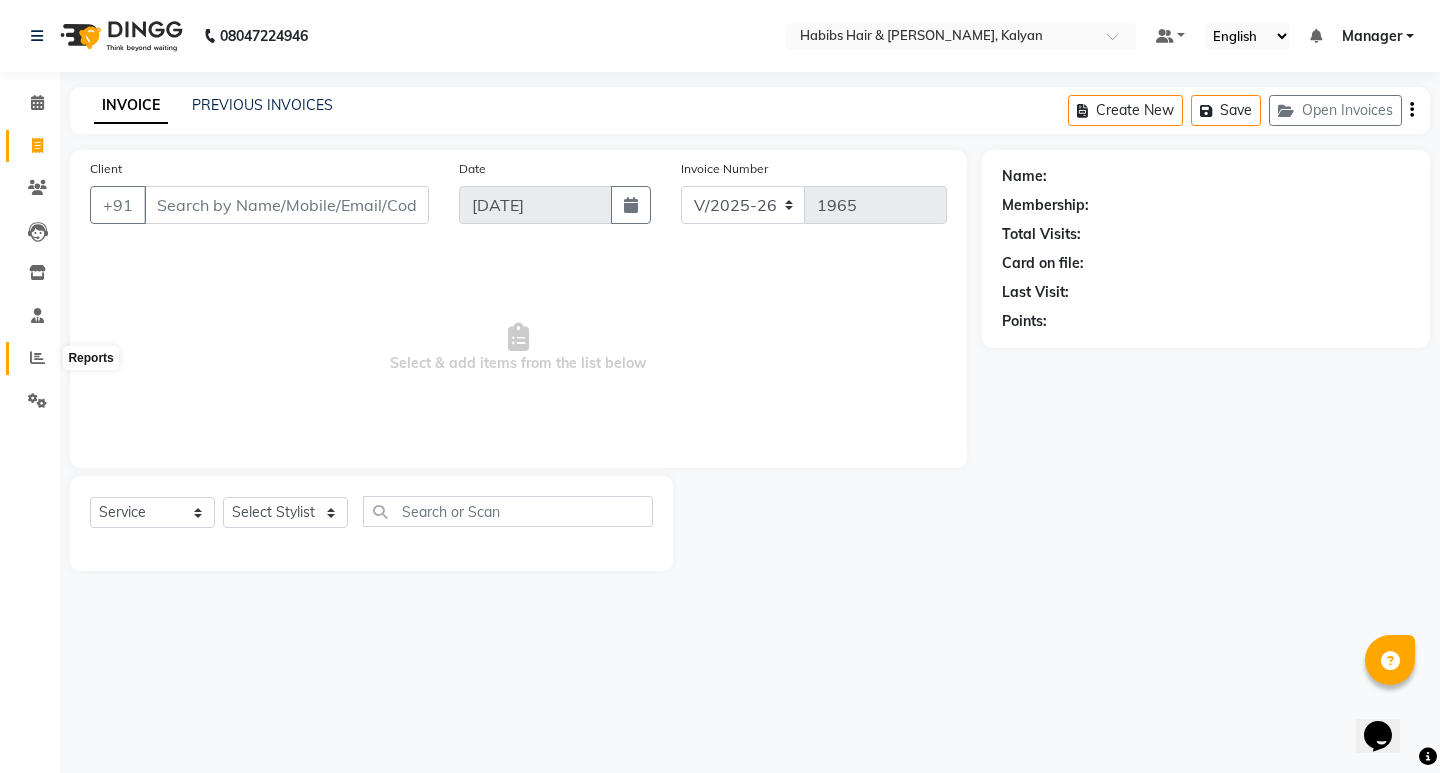 click 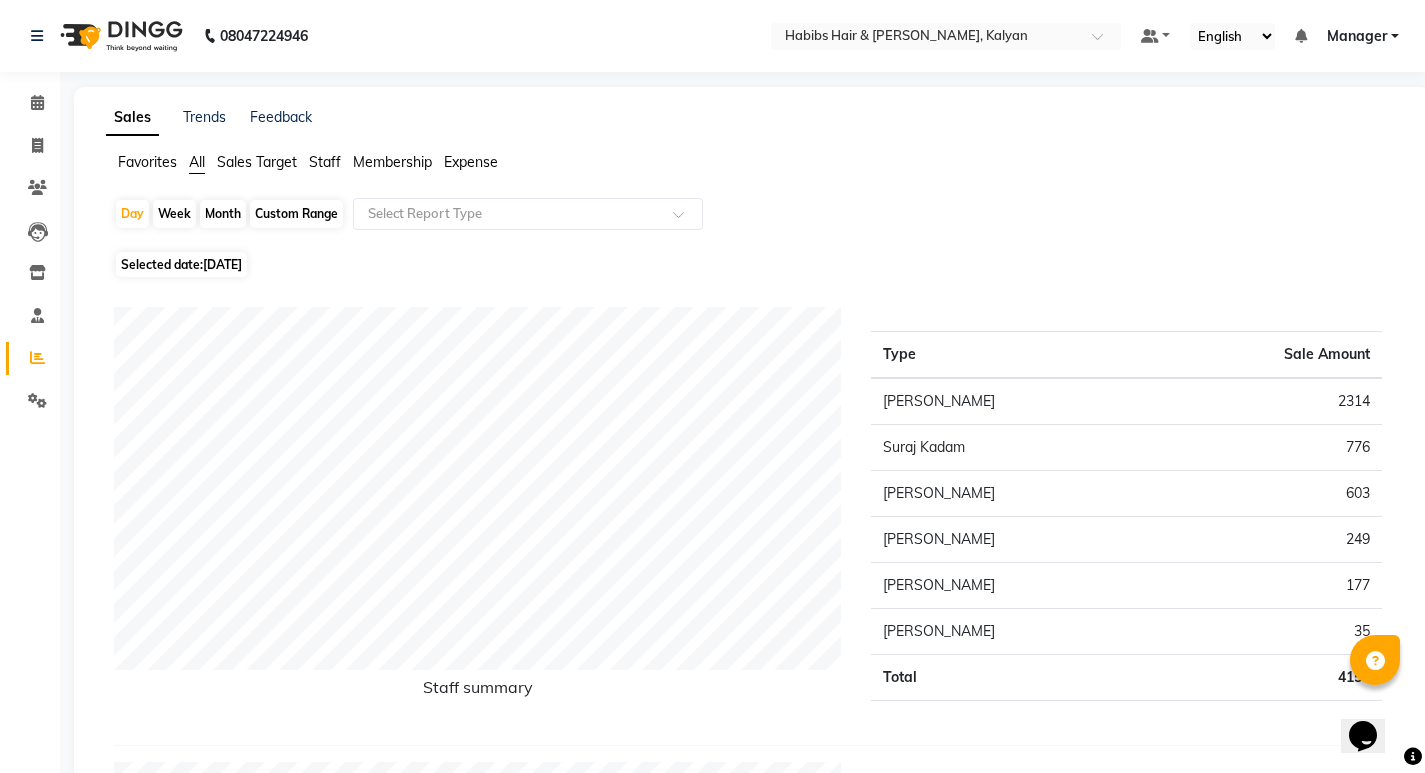 click on "[DATE]" 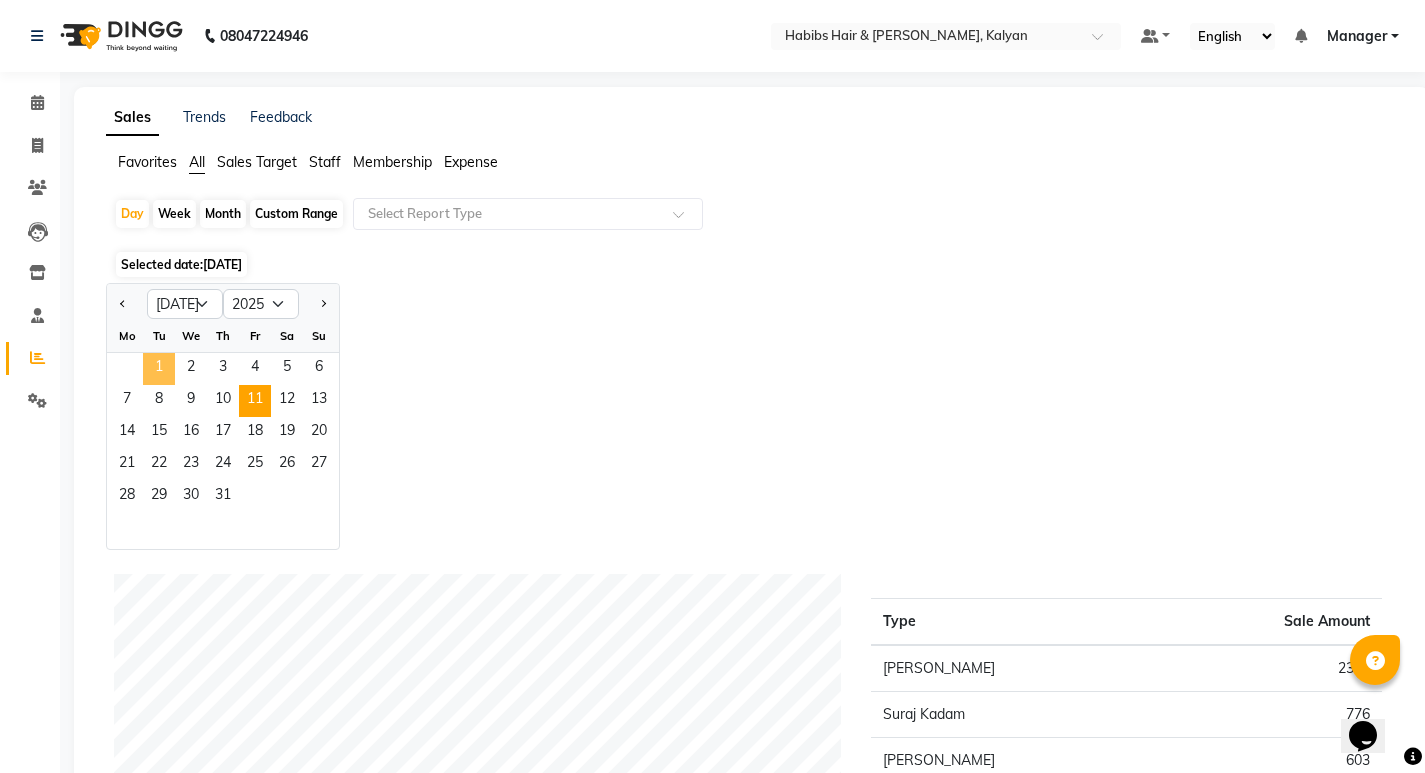 click on "1" 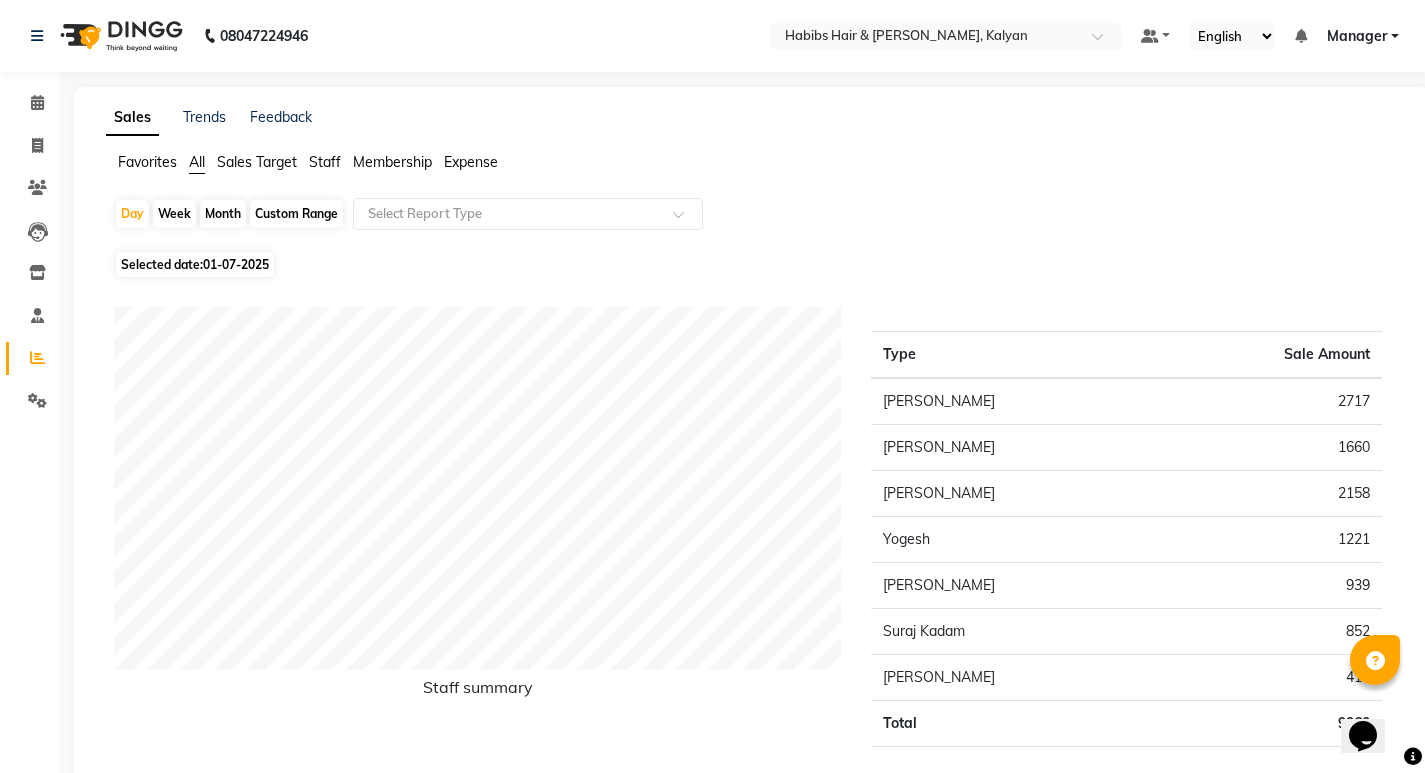 click on "Custom Range" 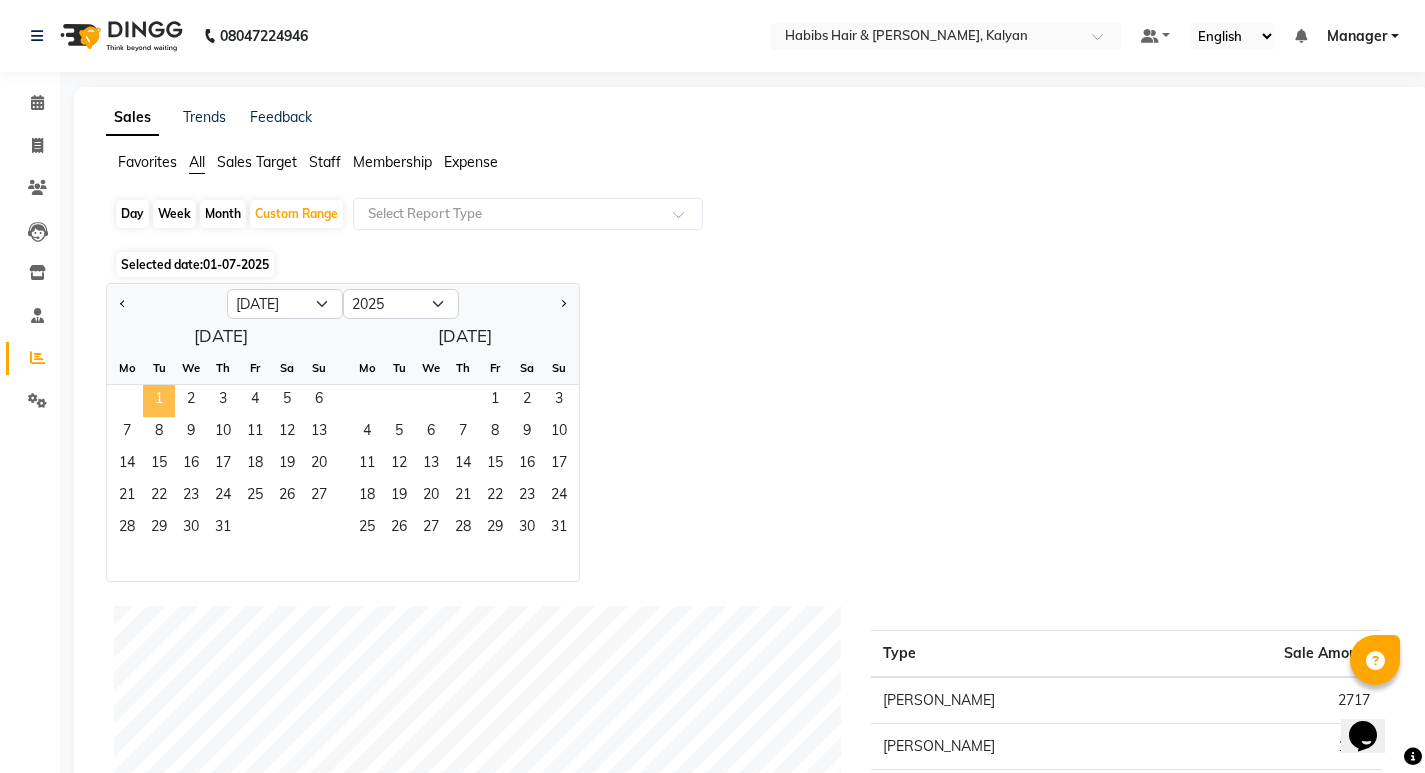 click on "1" 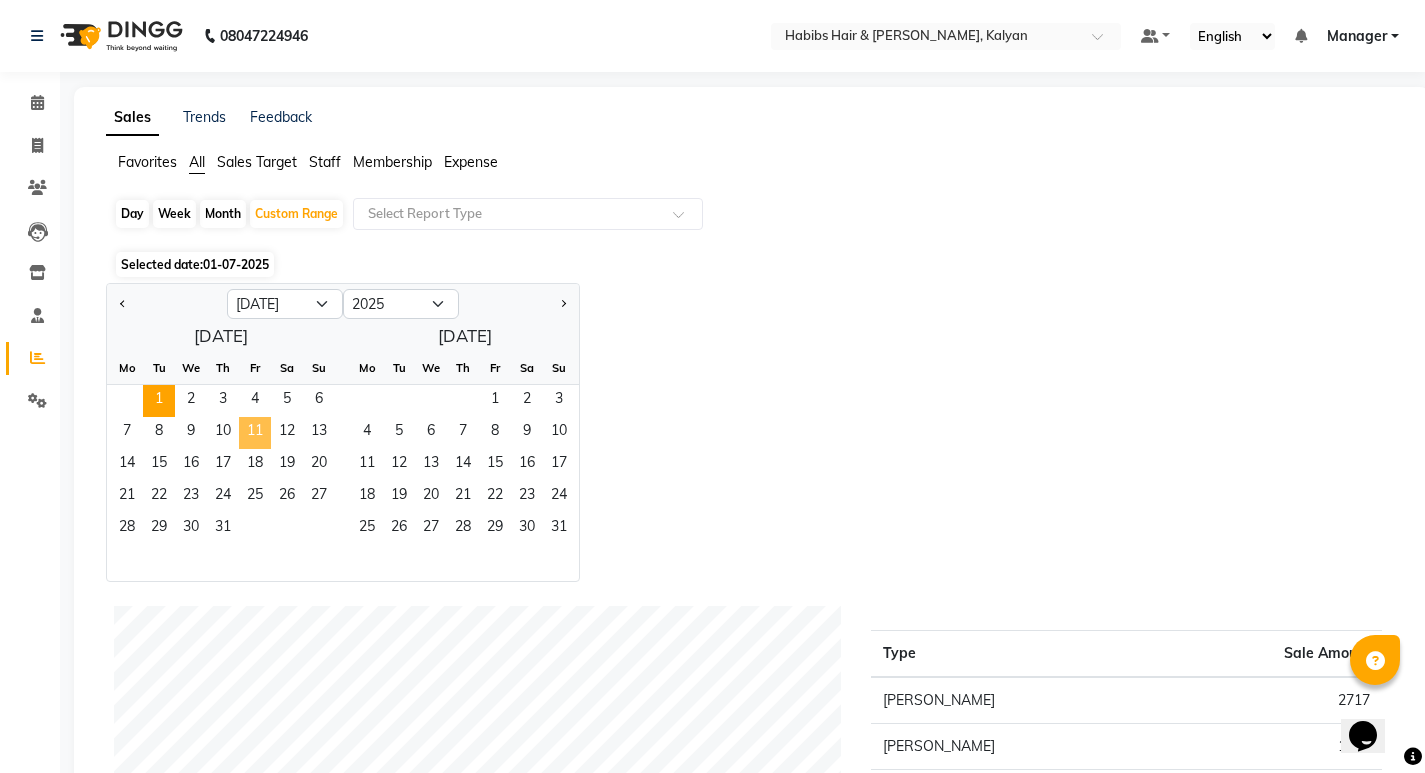 click on "11" 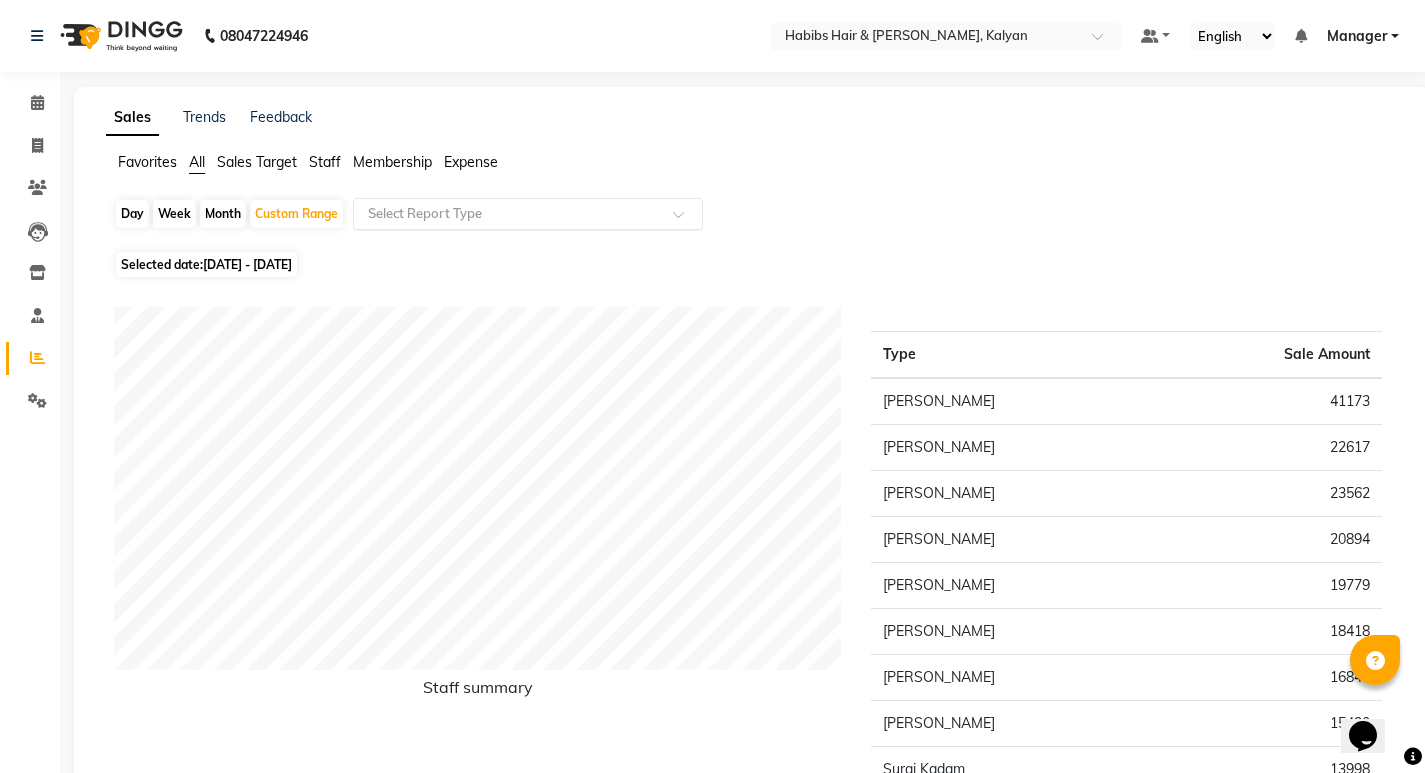 click 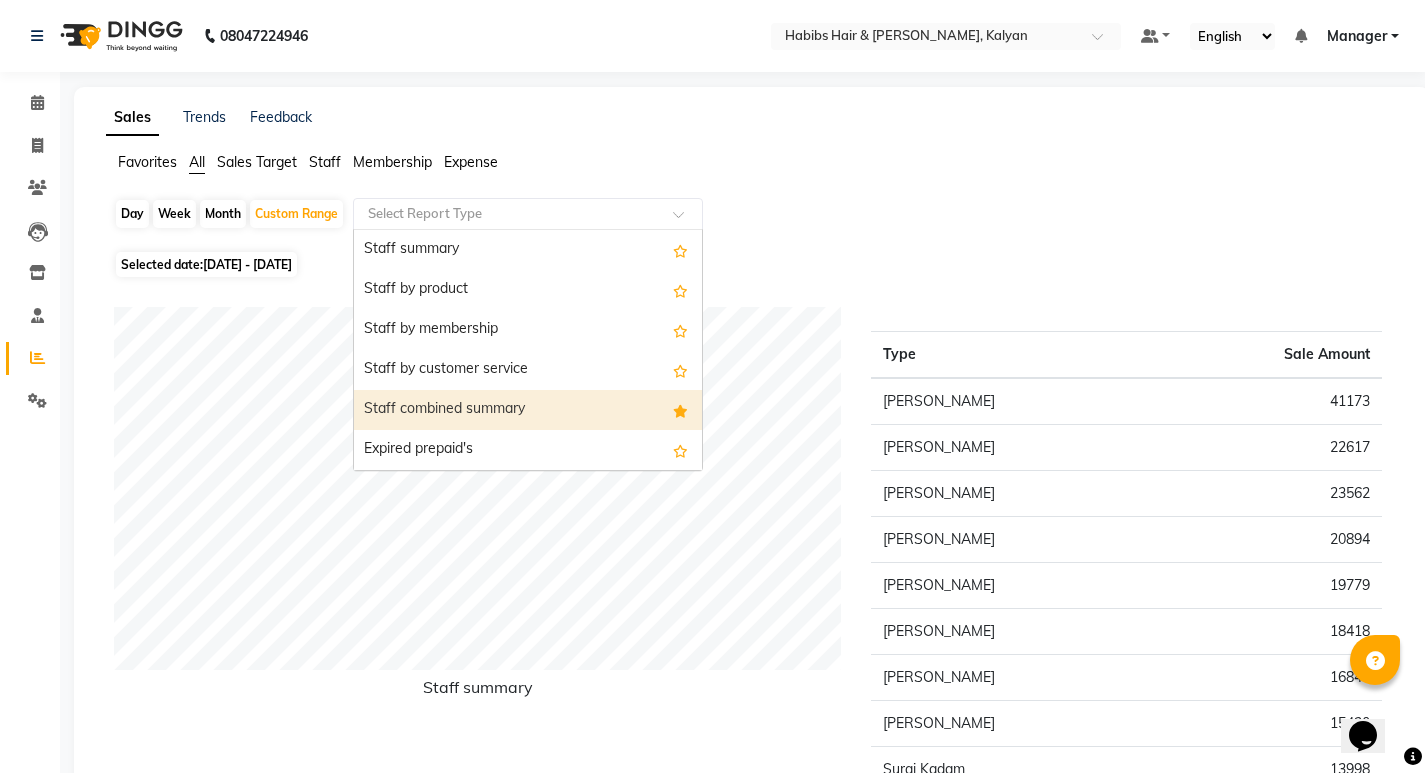 click on "Staff combined summary" at bounding box center [528, 410] 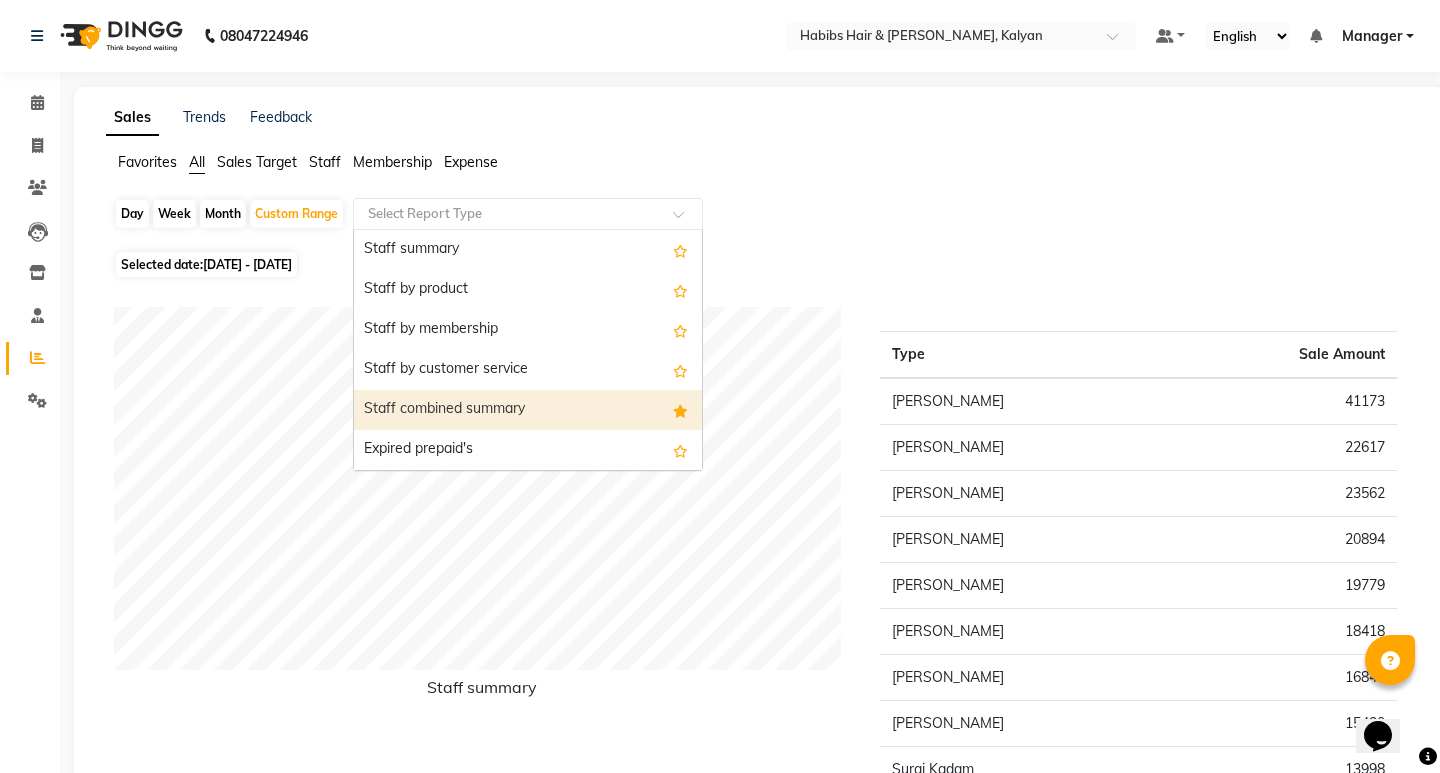select on "csv" 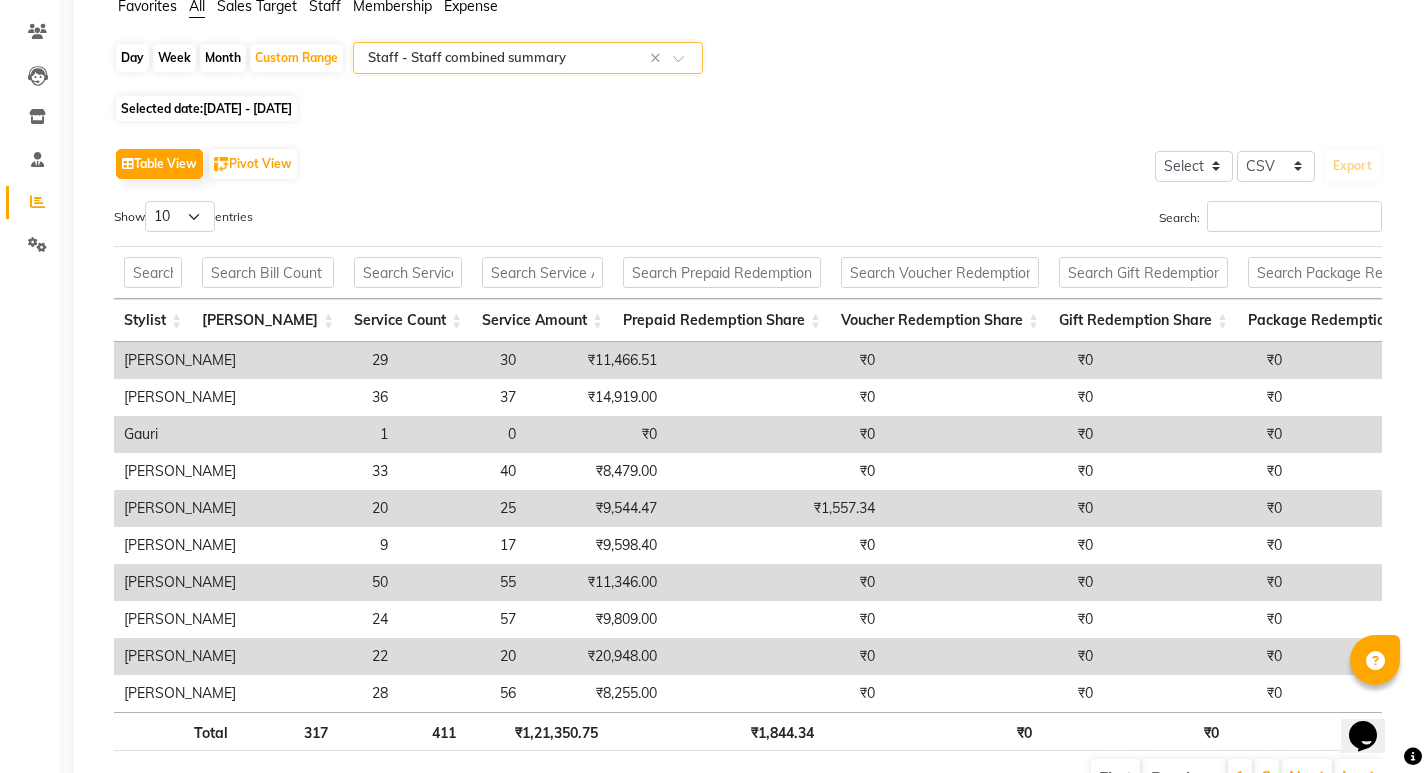 scroll, scrollTop: 200, scrollLeft: 0, axis: vertical 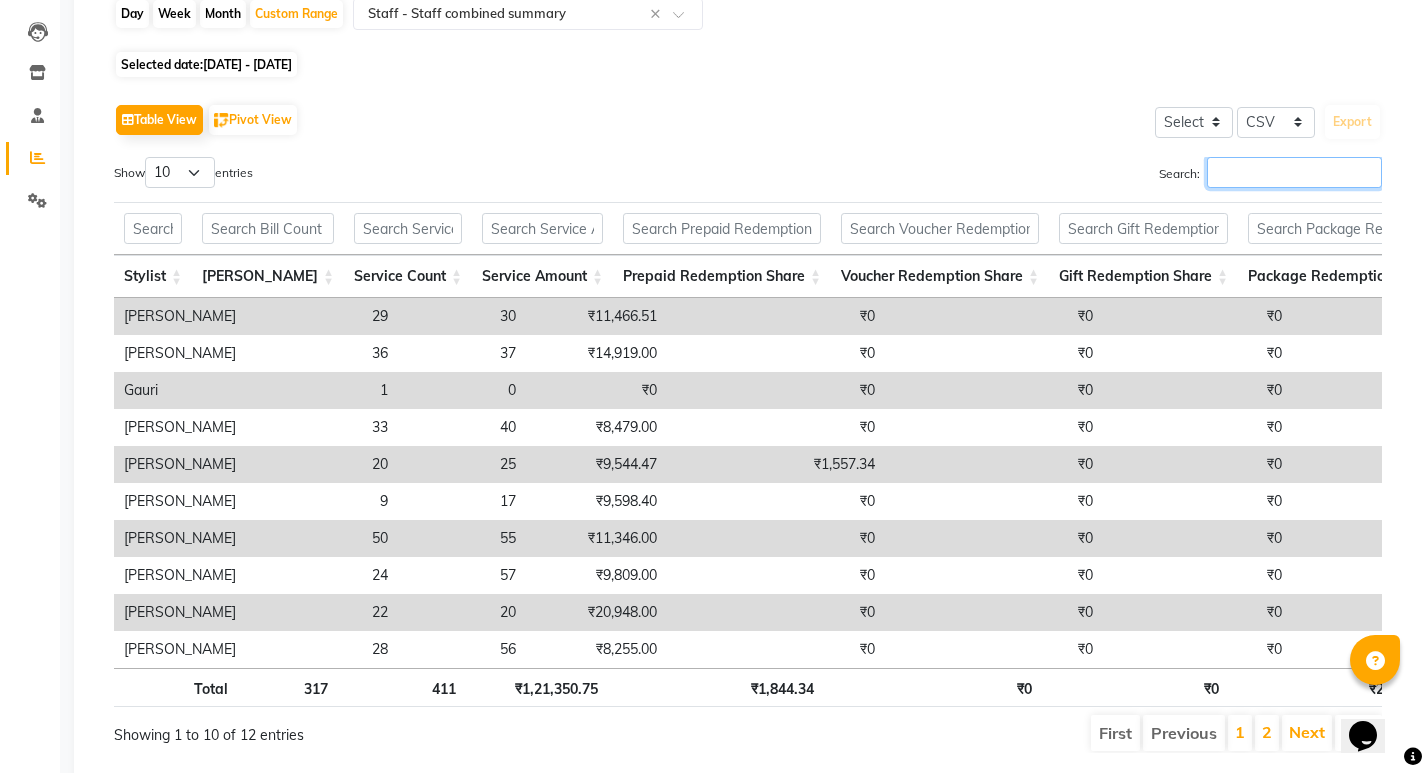 click on "Search:" at bounding box center (1294, 172) 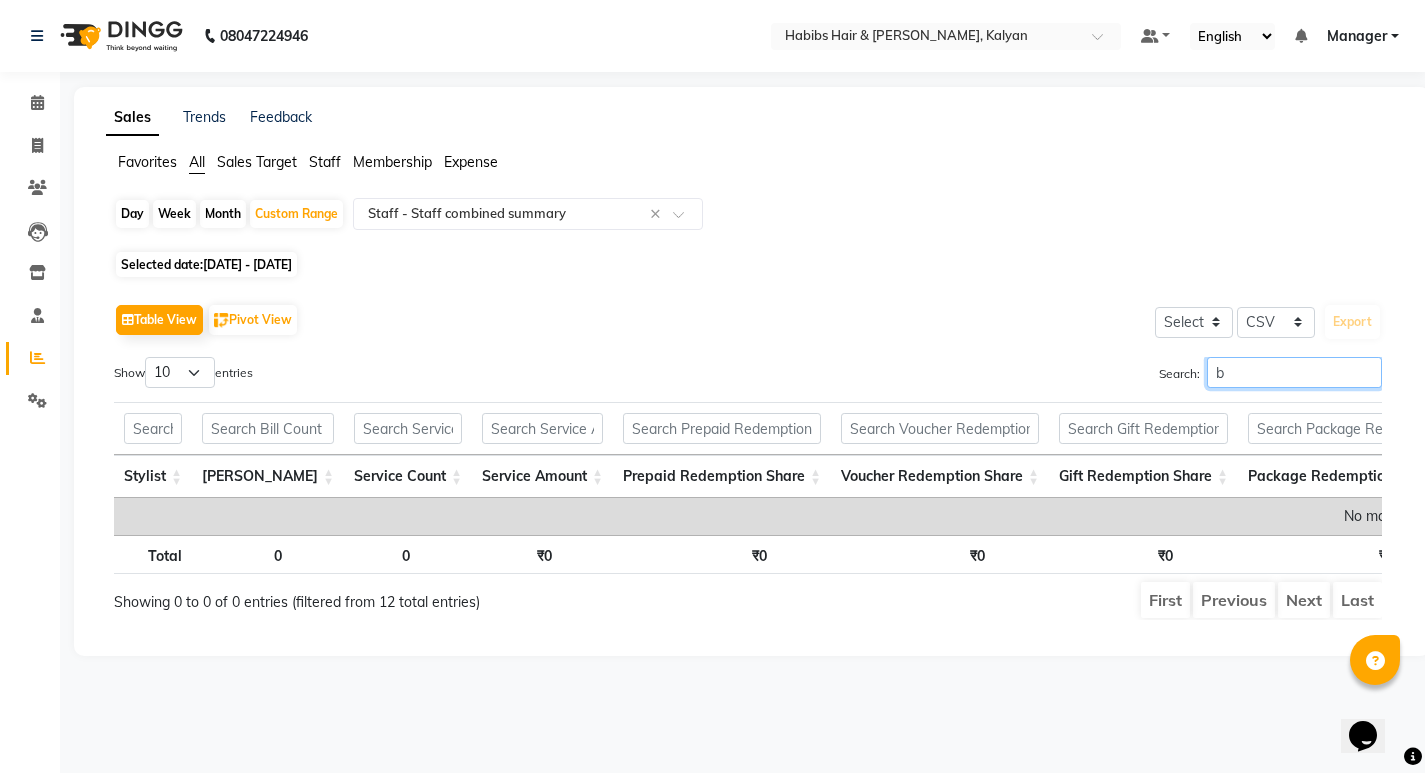 scroll, scrollTop: 0, scrollLeft: 0, axis: both 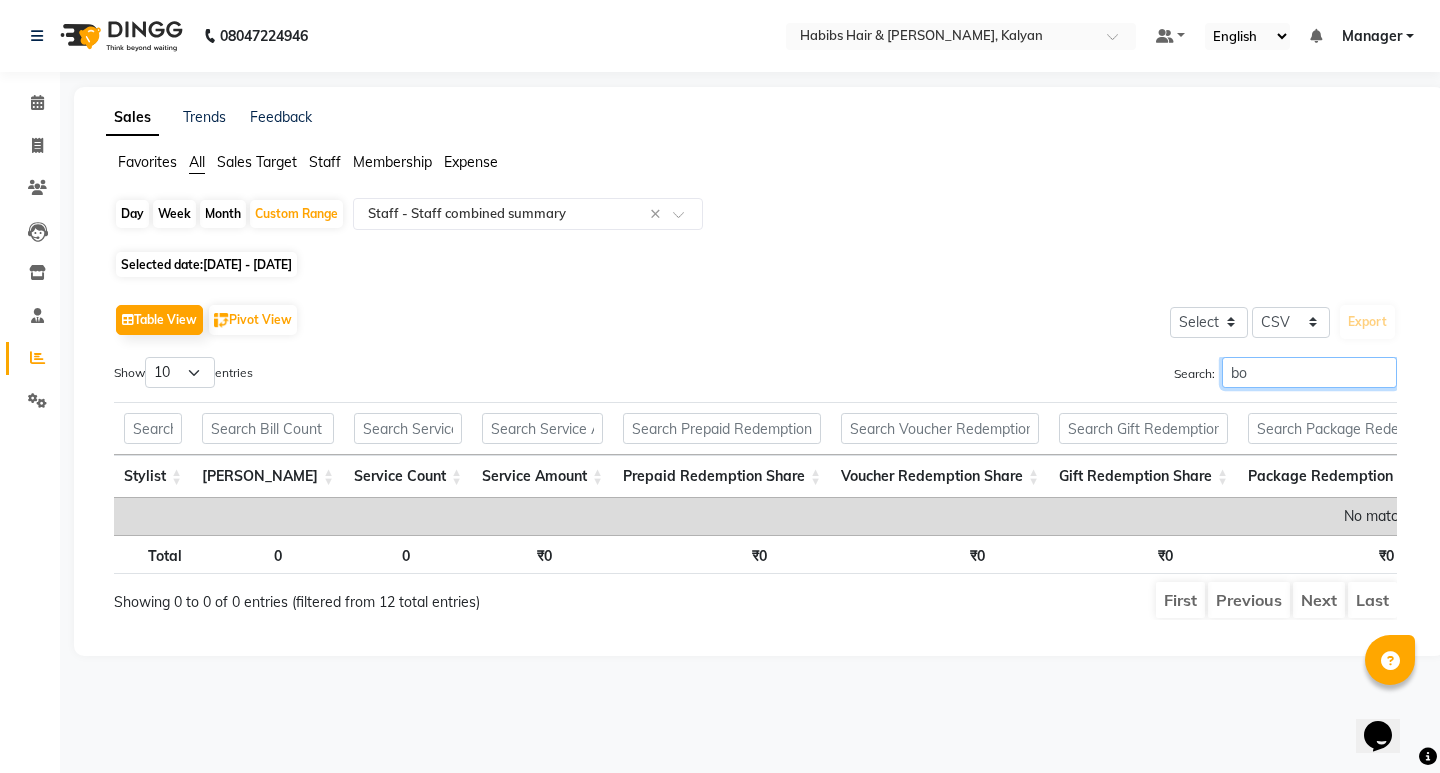 type on "b" 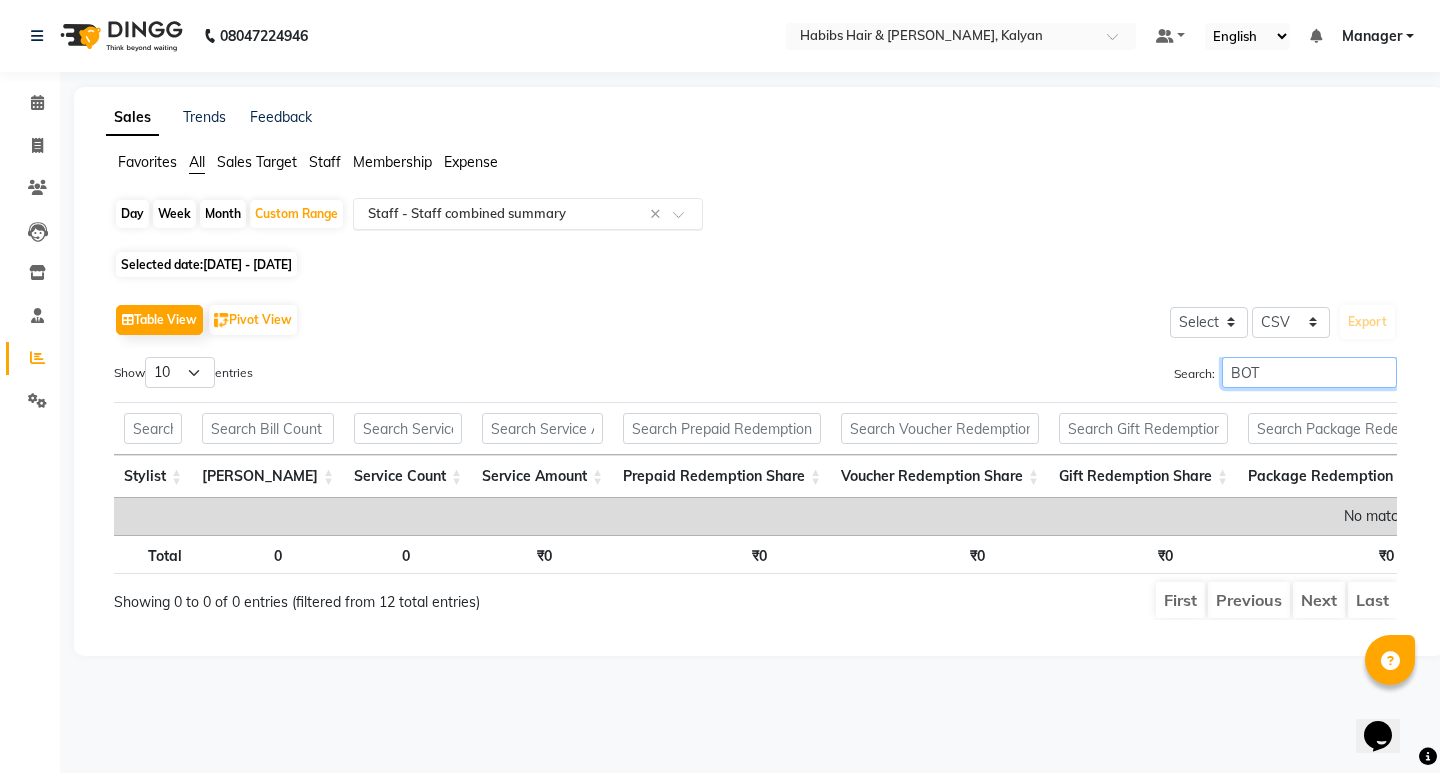 type on "BOT" 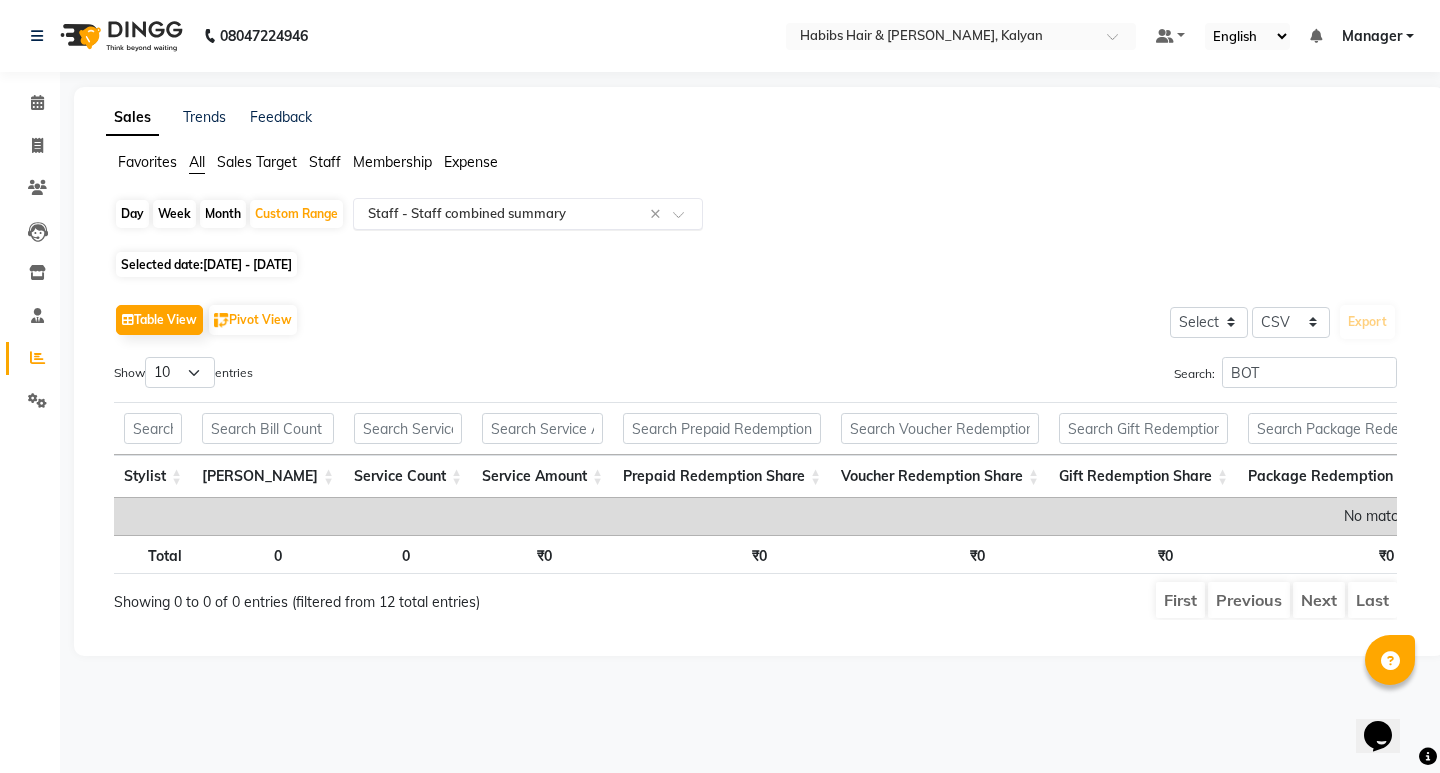 click 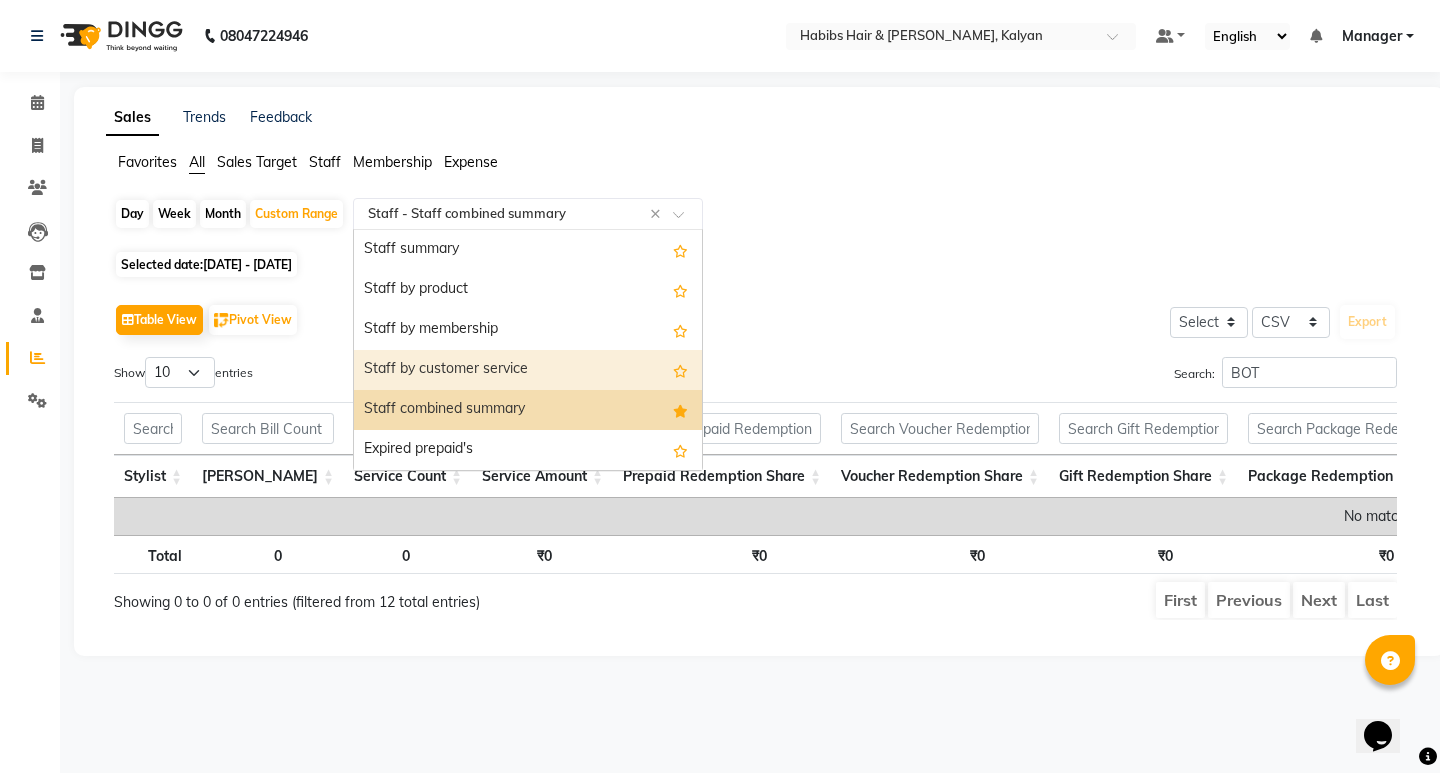 click on "Staff by customer service" at bounding box center [528, 370] 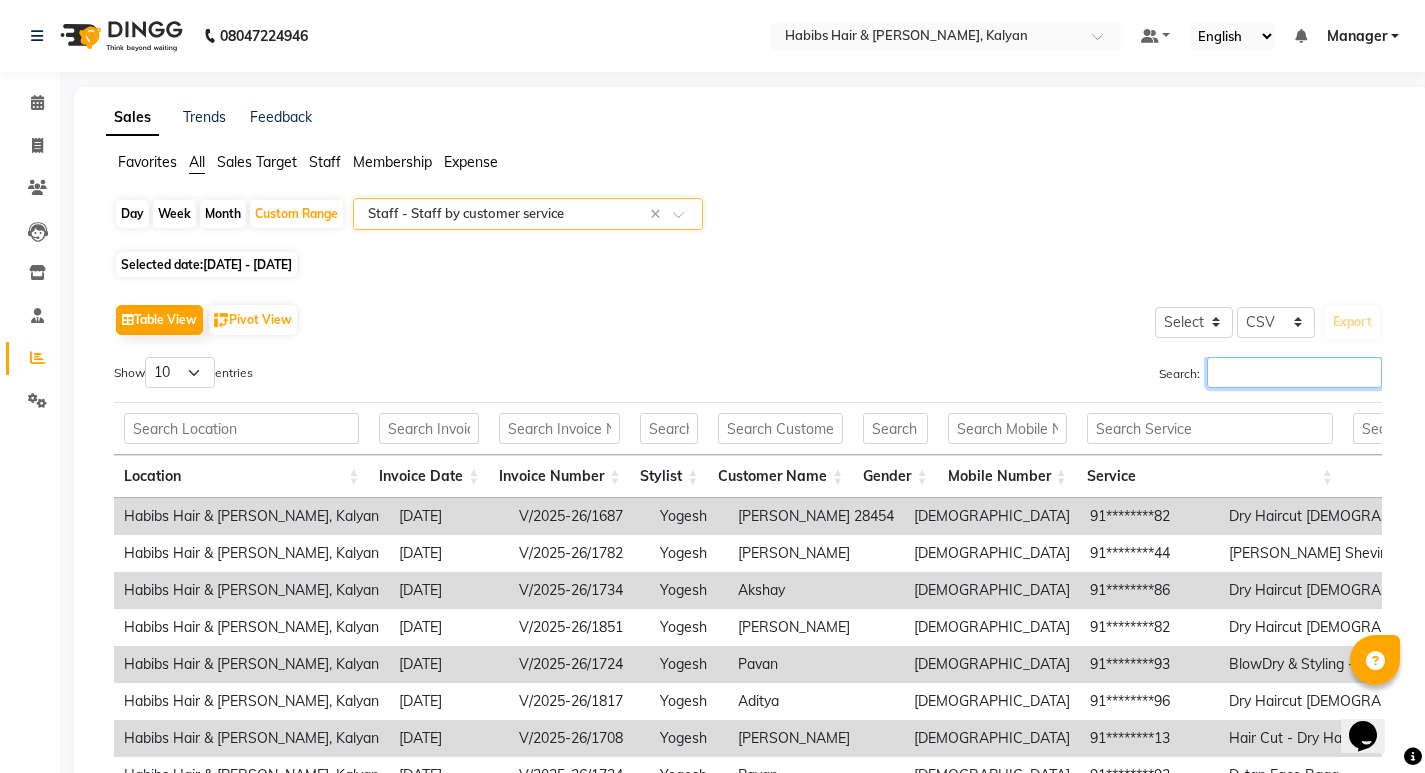 click on "Search:" at bounding box center (1294, 372) 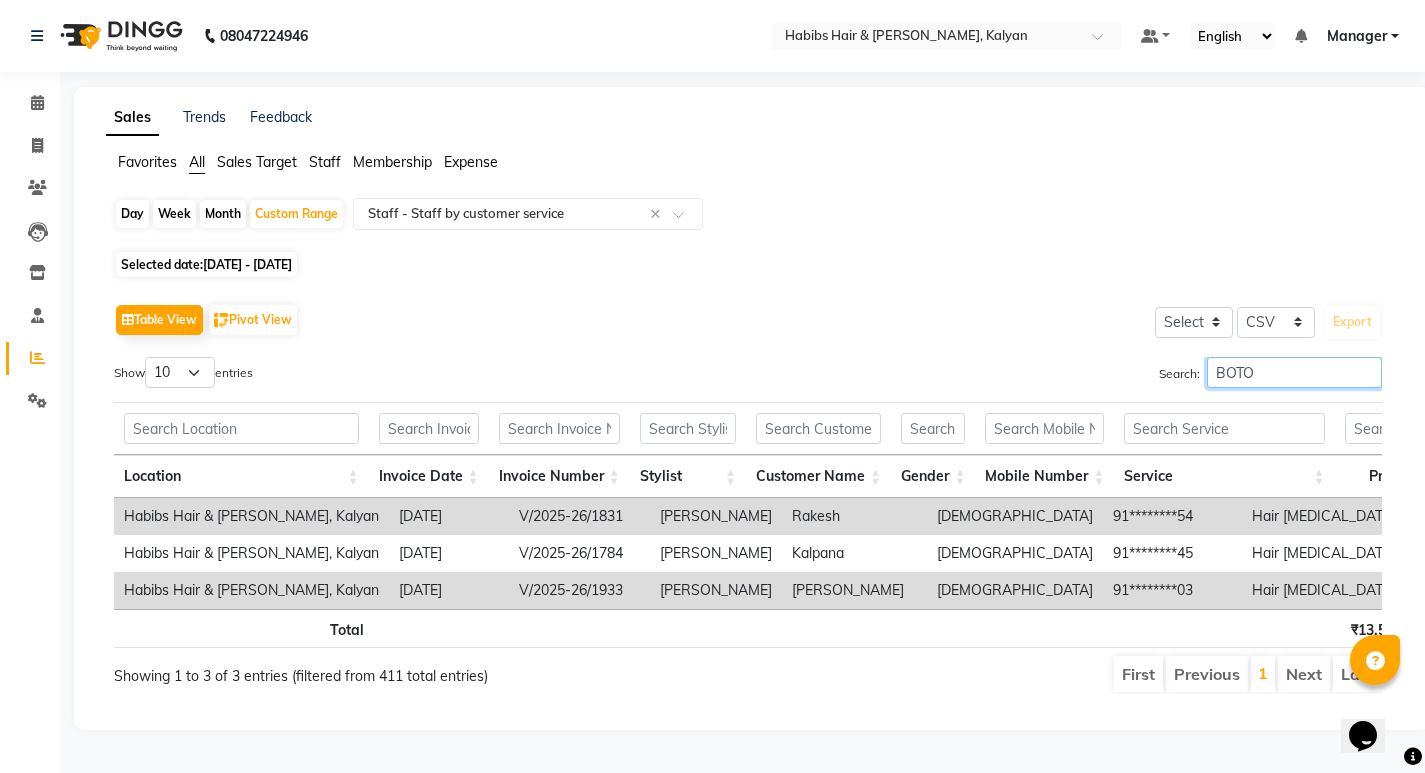 scroll, scrollTop: 0, scrollLeft: 23, axis: horizontal 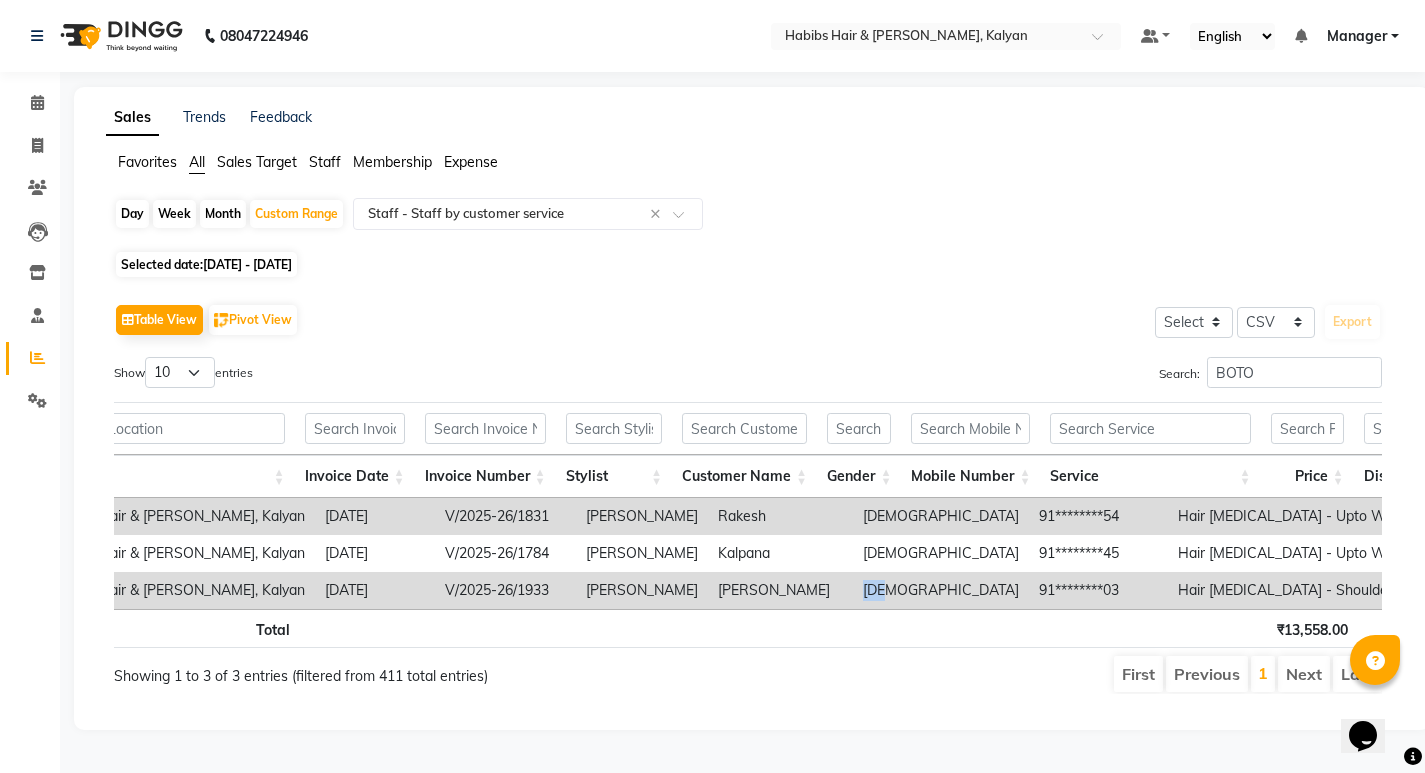 drag, startPoint x: 824, startPoint y: 596, endPoint x: 857, endPoint y: 596, distance: 33 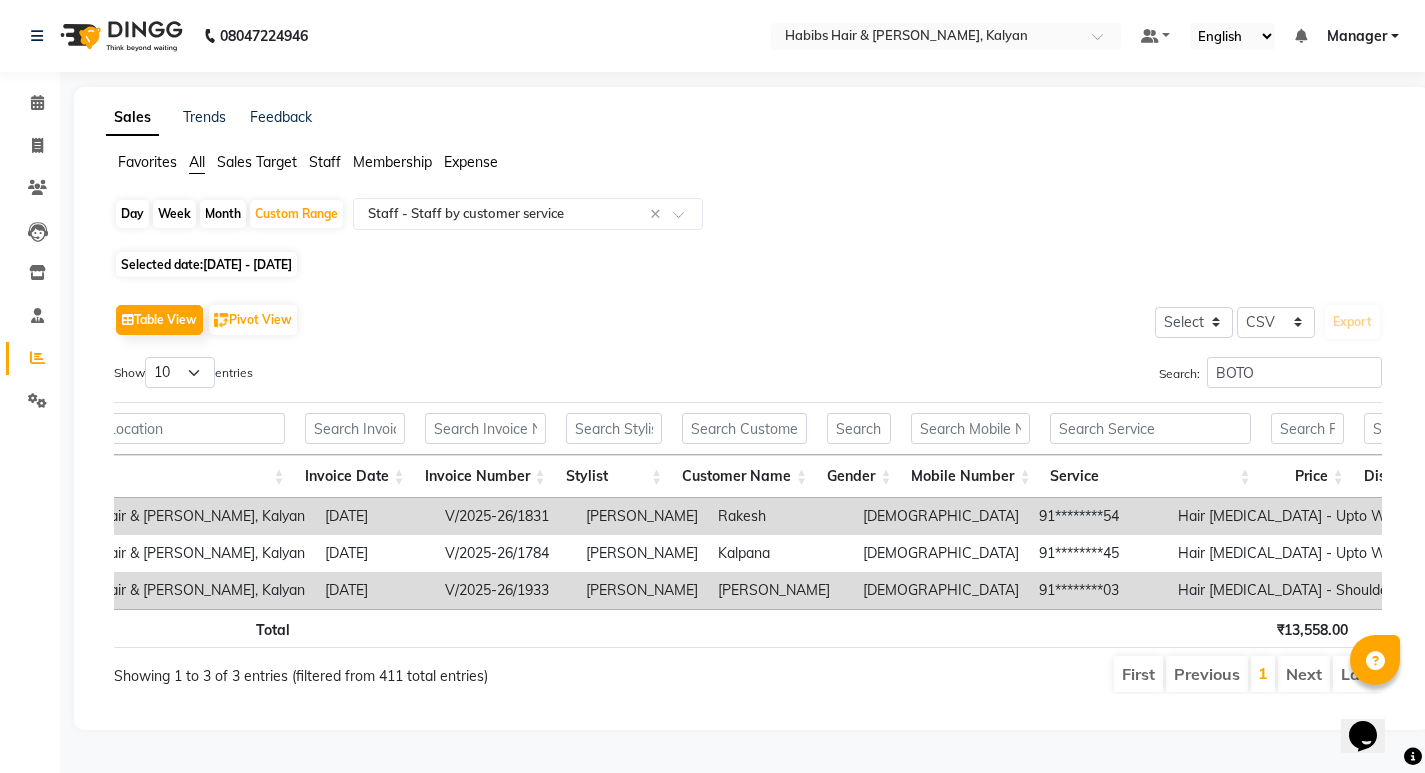 click at bounding box center (747, 628) 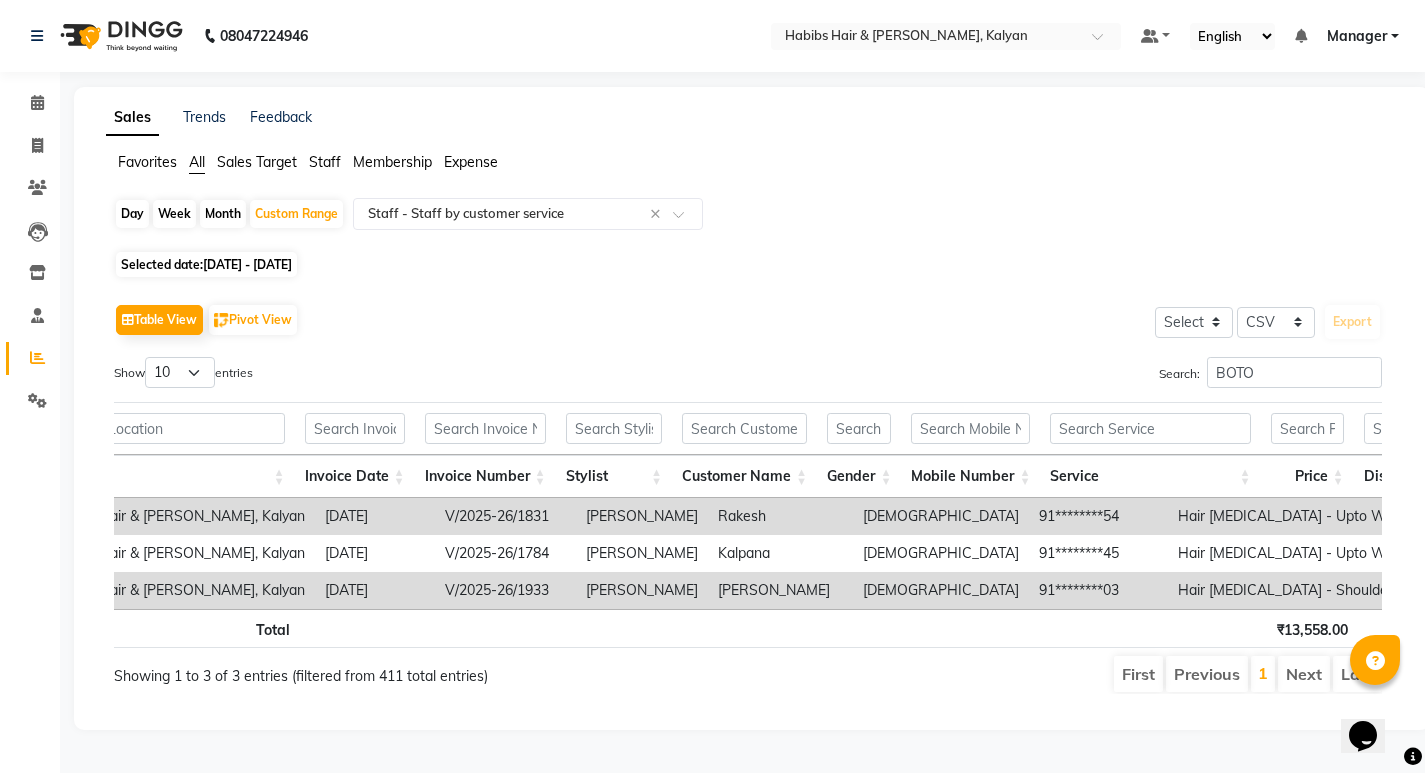 scroll, scrollTop: 0, scrollLeft: 92, axis: horizontal 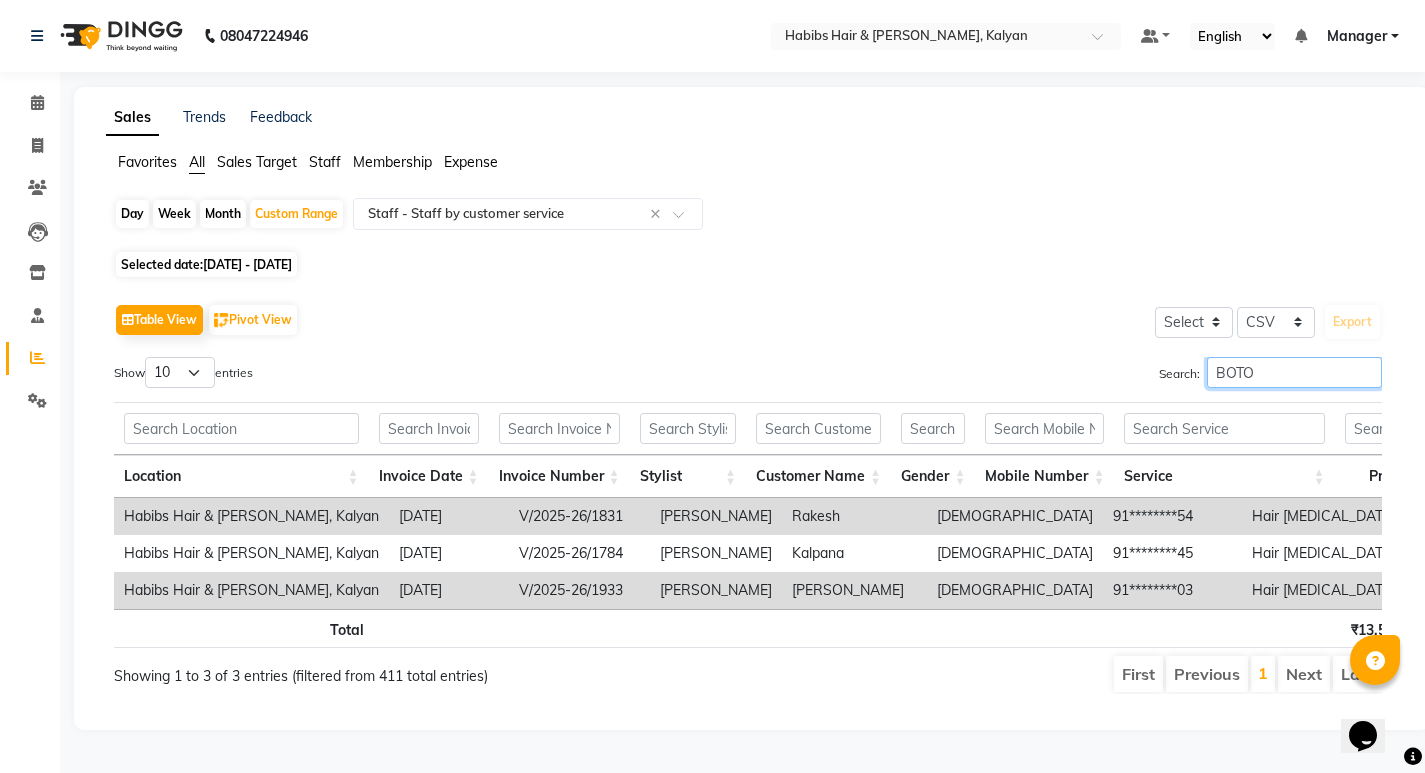 click on "BOTO" at bounding box center (1294, 372) 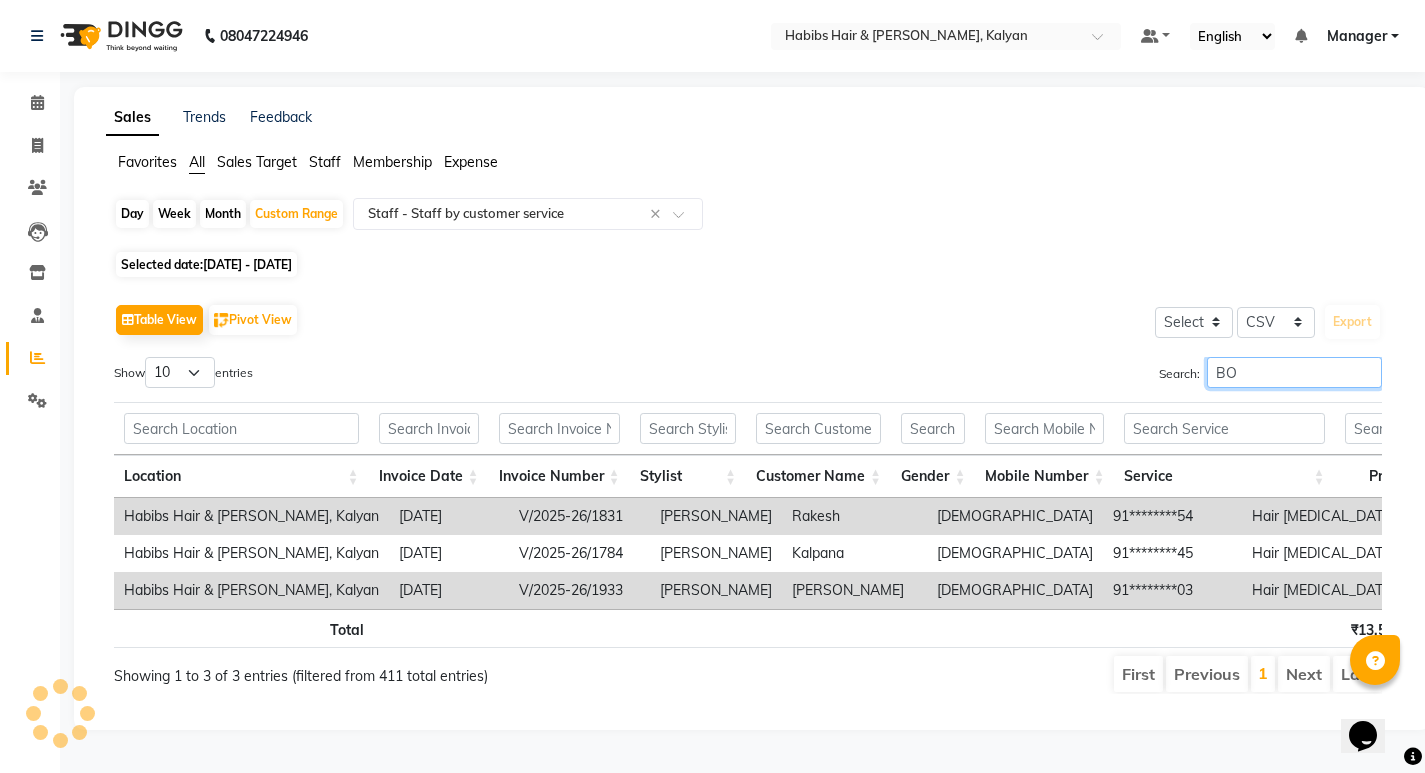 type on "B" 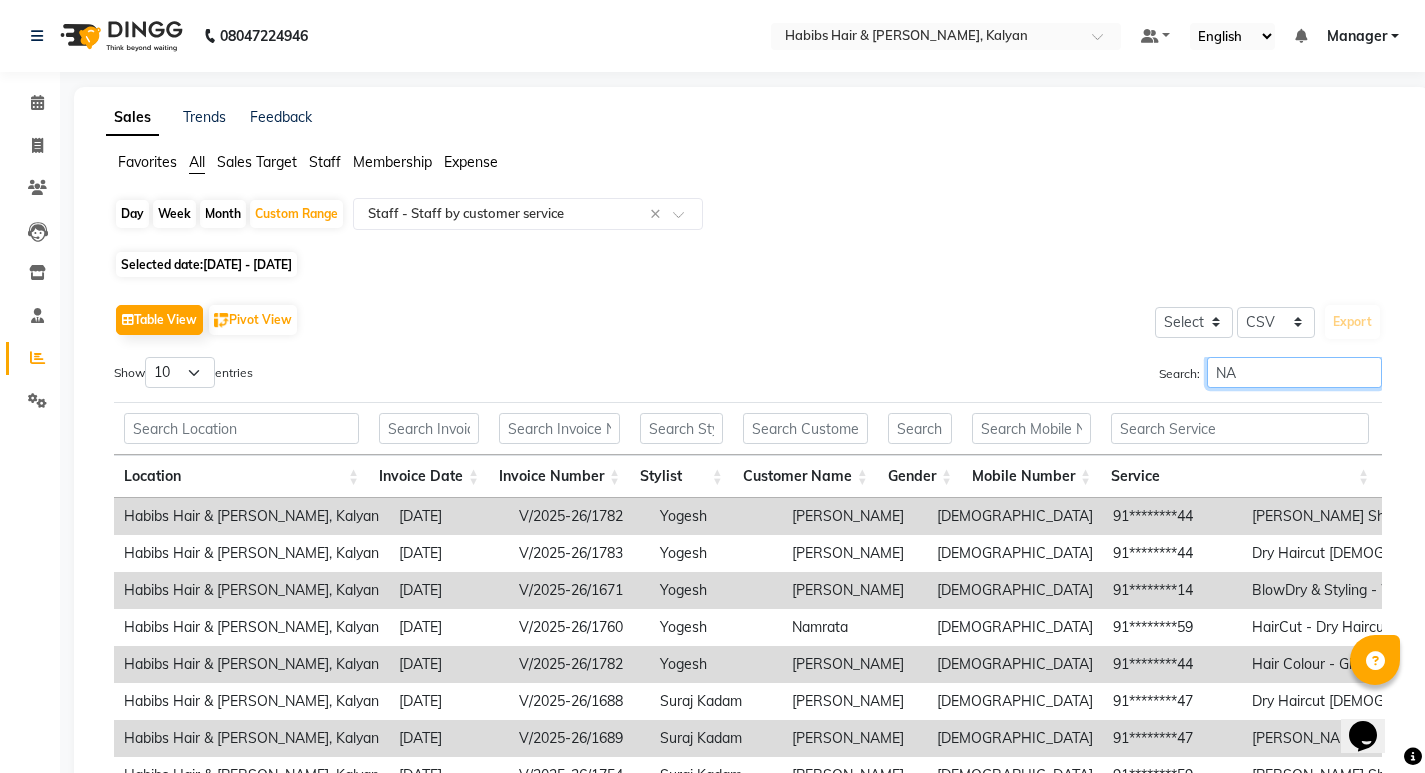 type on "N" 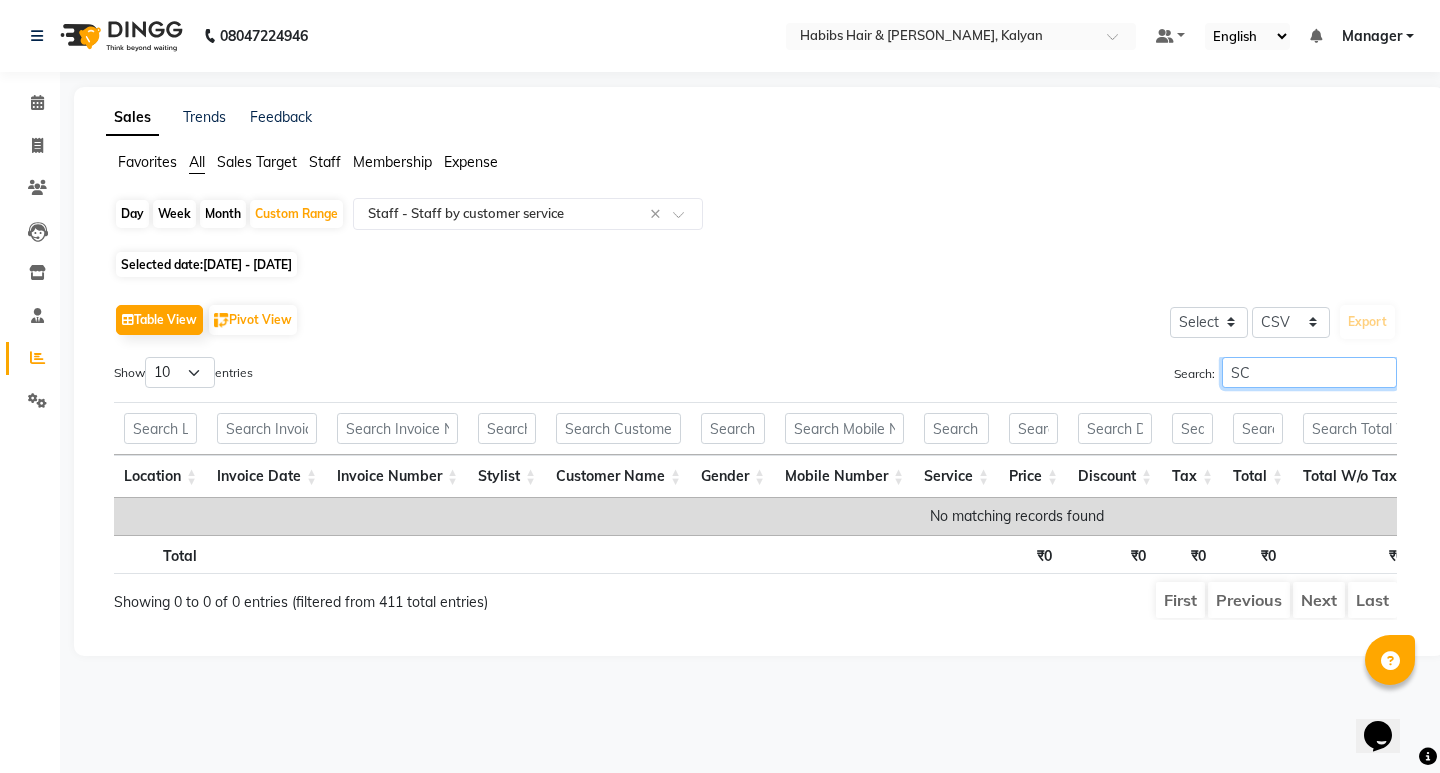 type on "S" 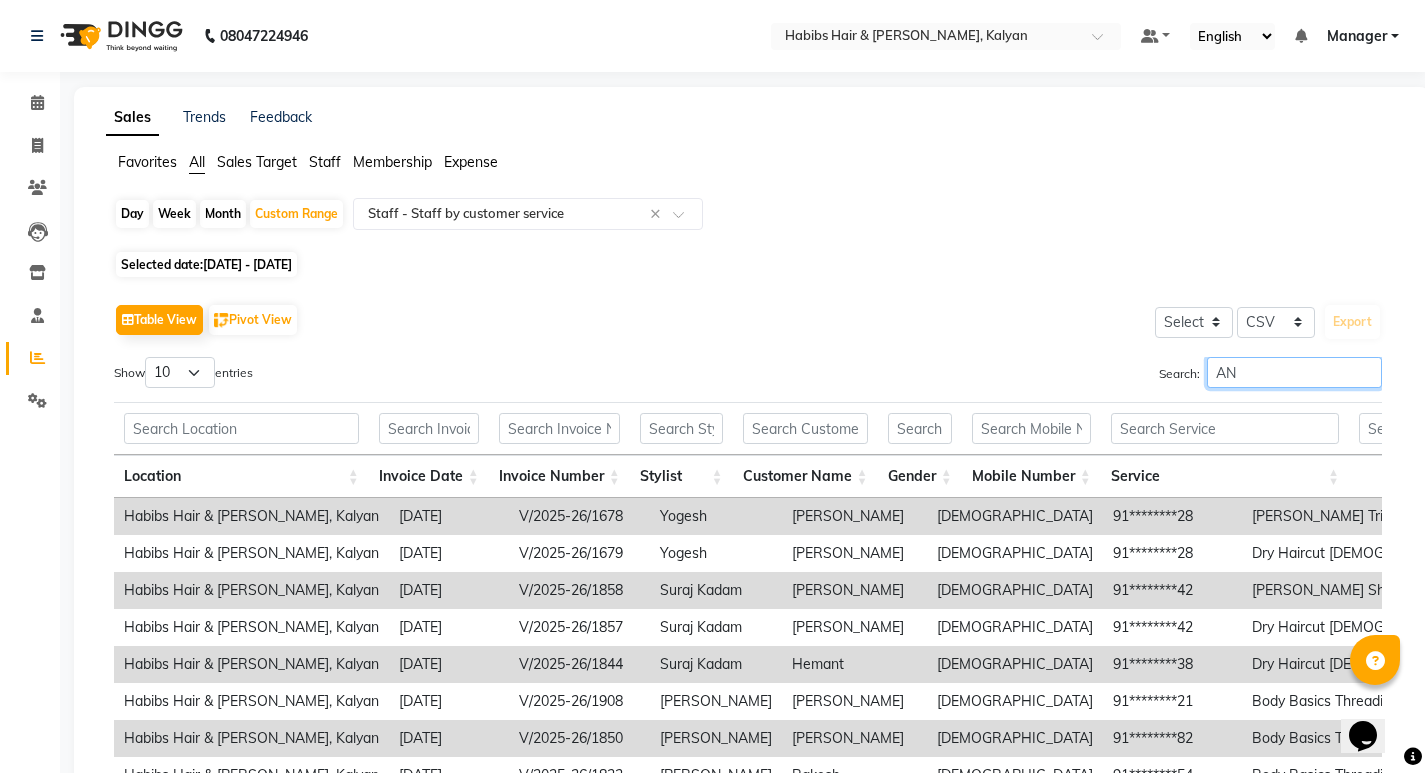 type on "A" 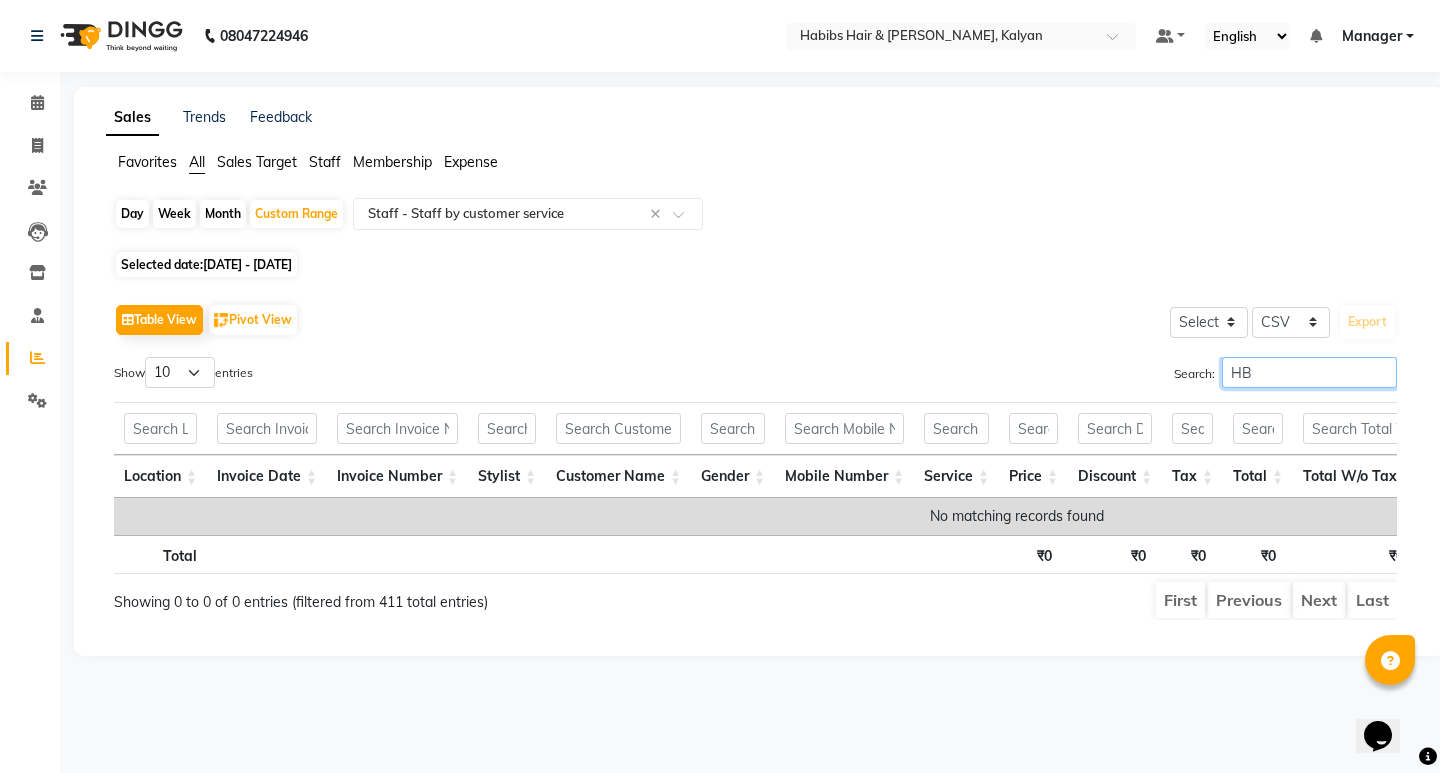 type on "H" 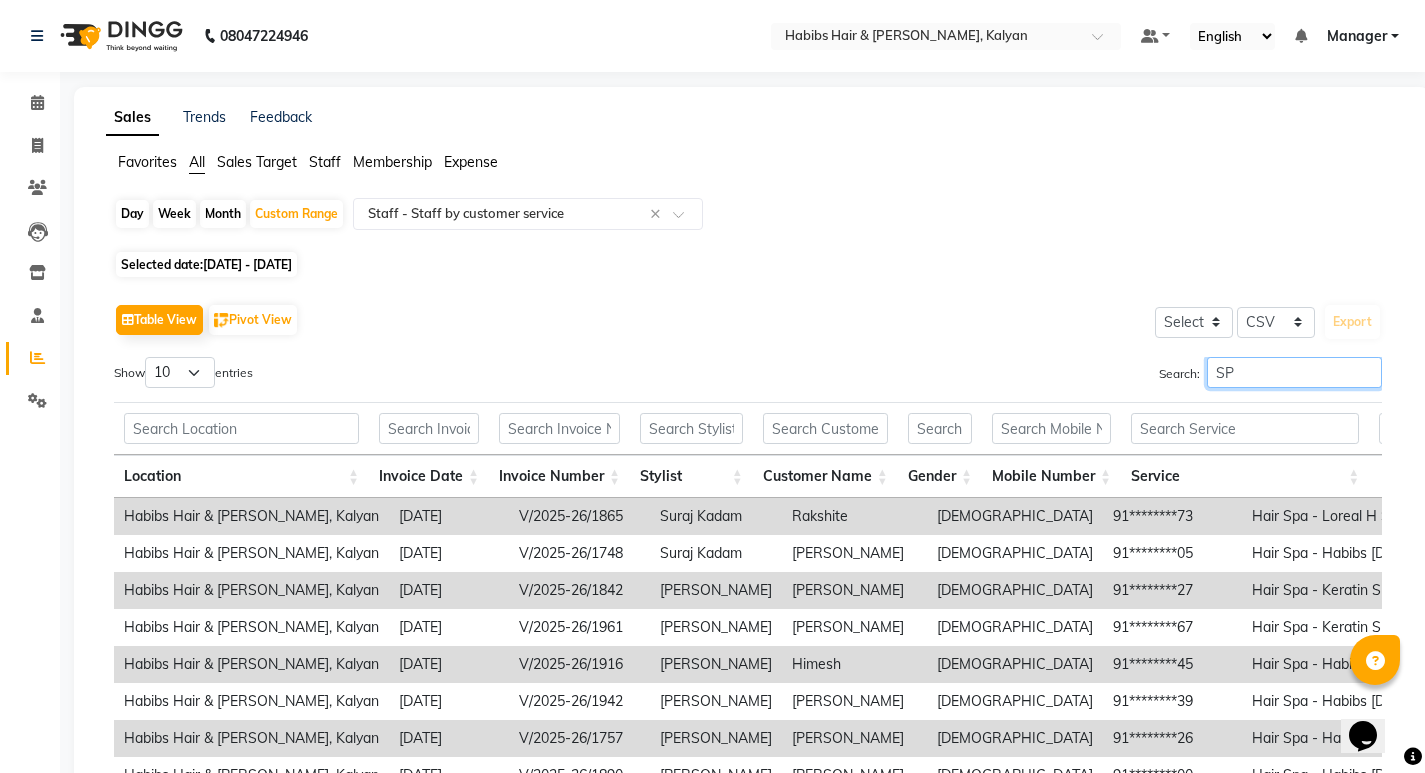 type on "SPA" 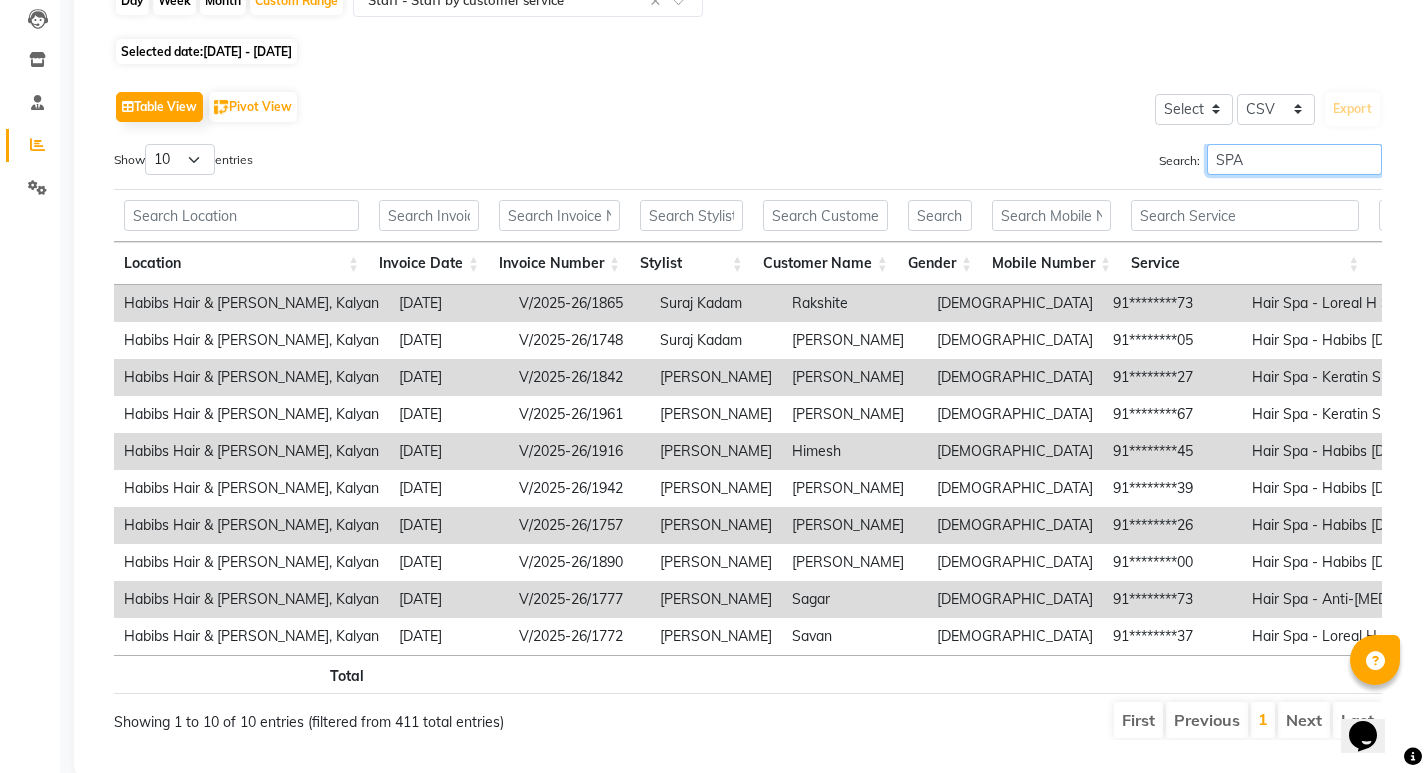 scroll, scrollTop: 0, scrollLeft: 0, axis: both 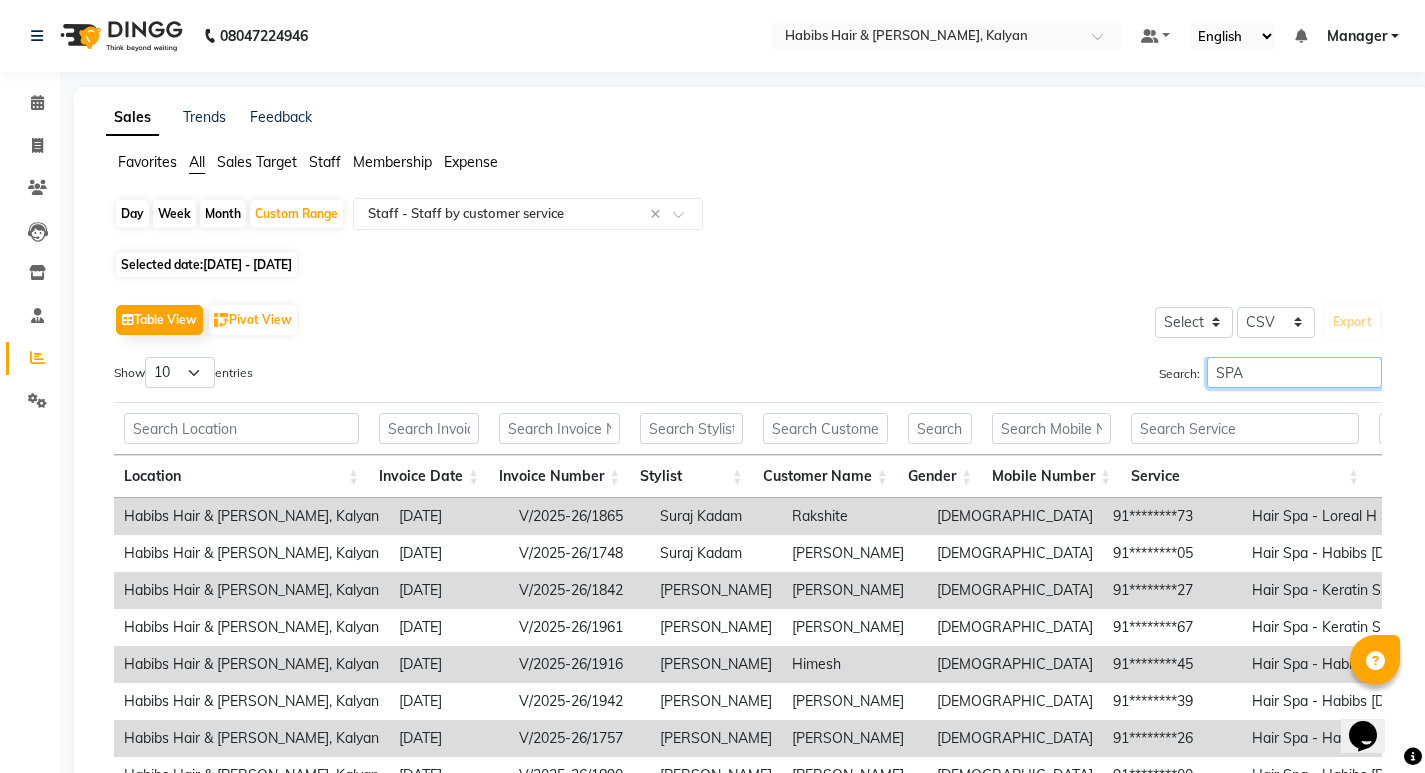 click on "SPA" at bounding box center [1294, 372] 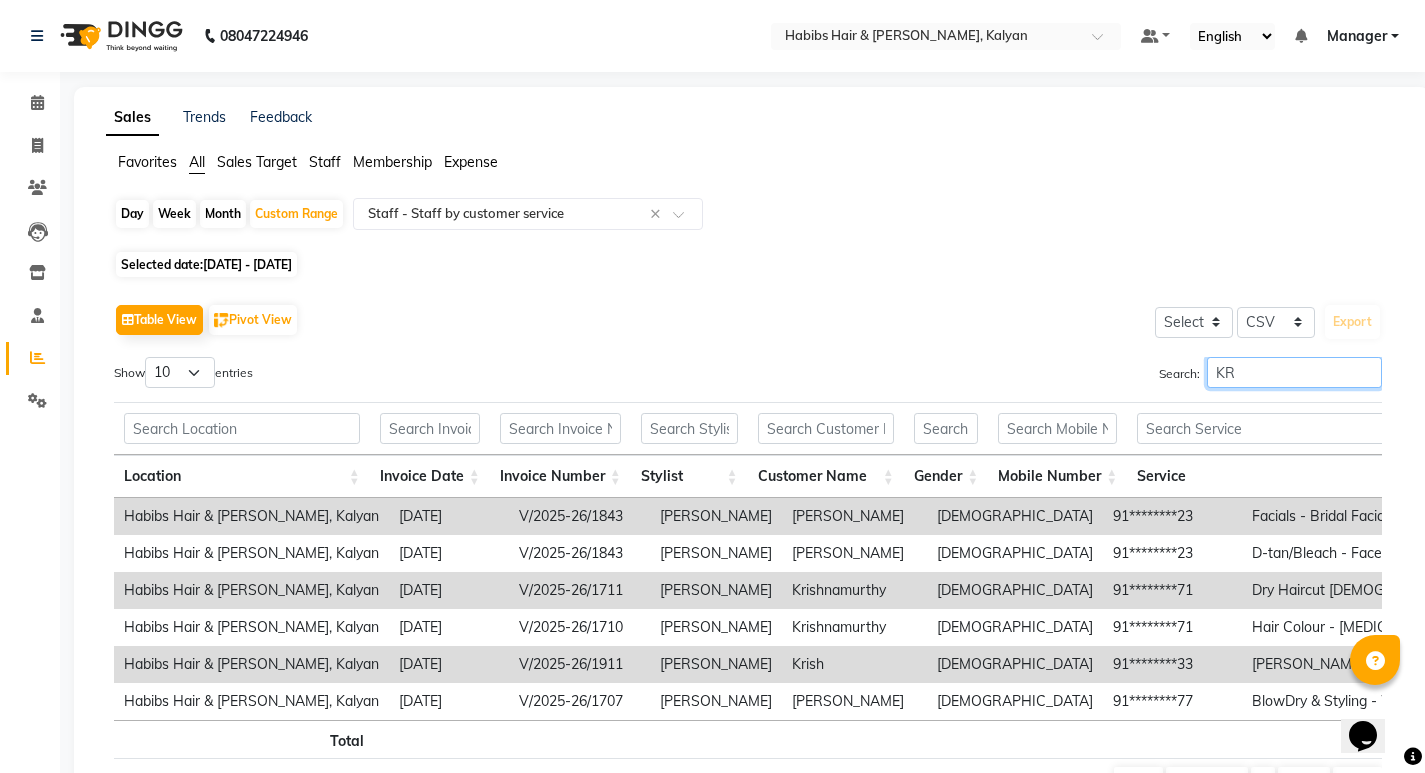 type on "K" 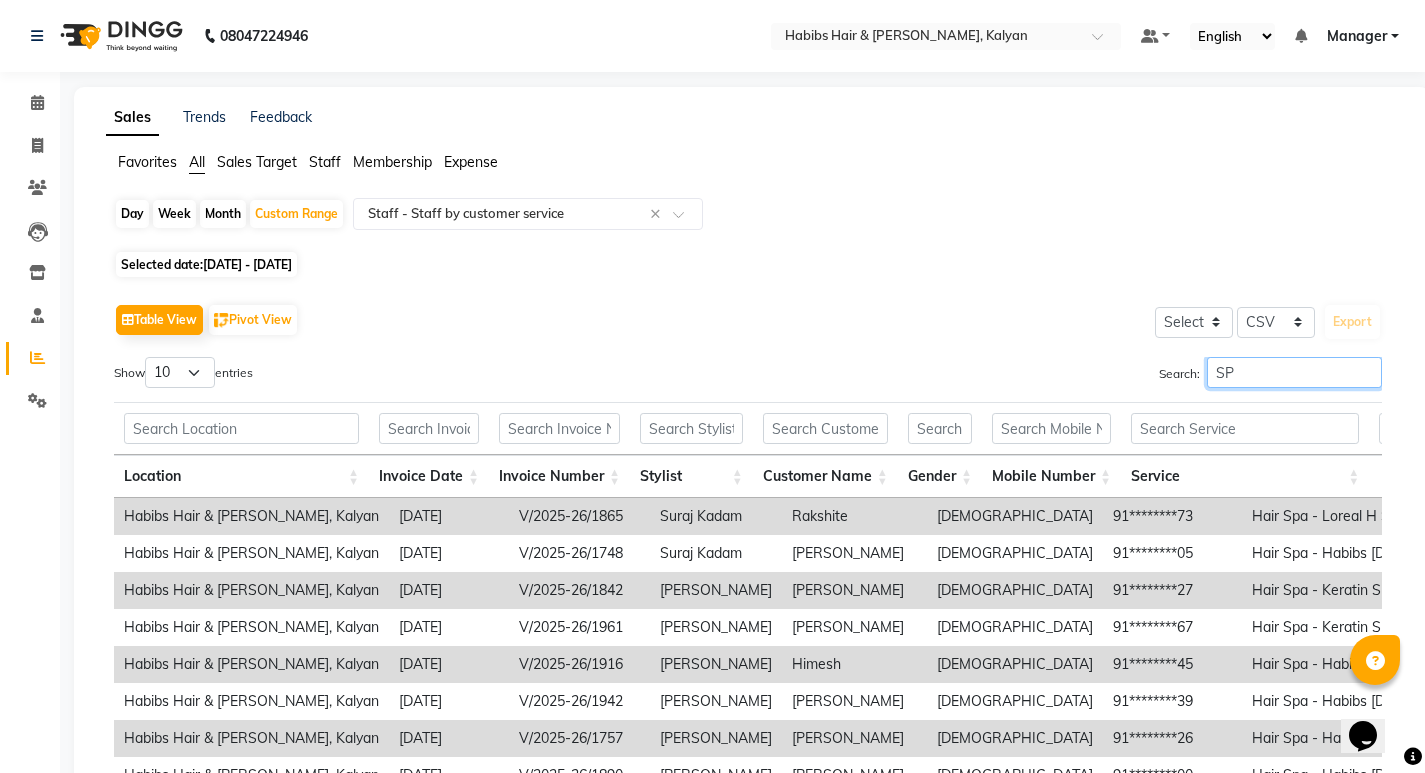 type on "SPA" 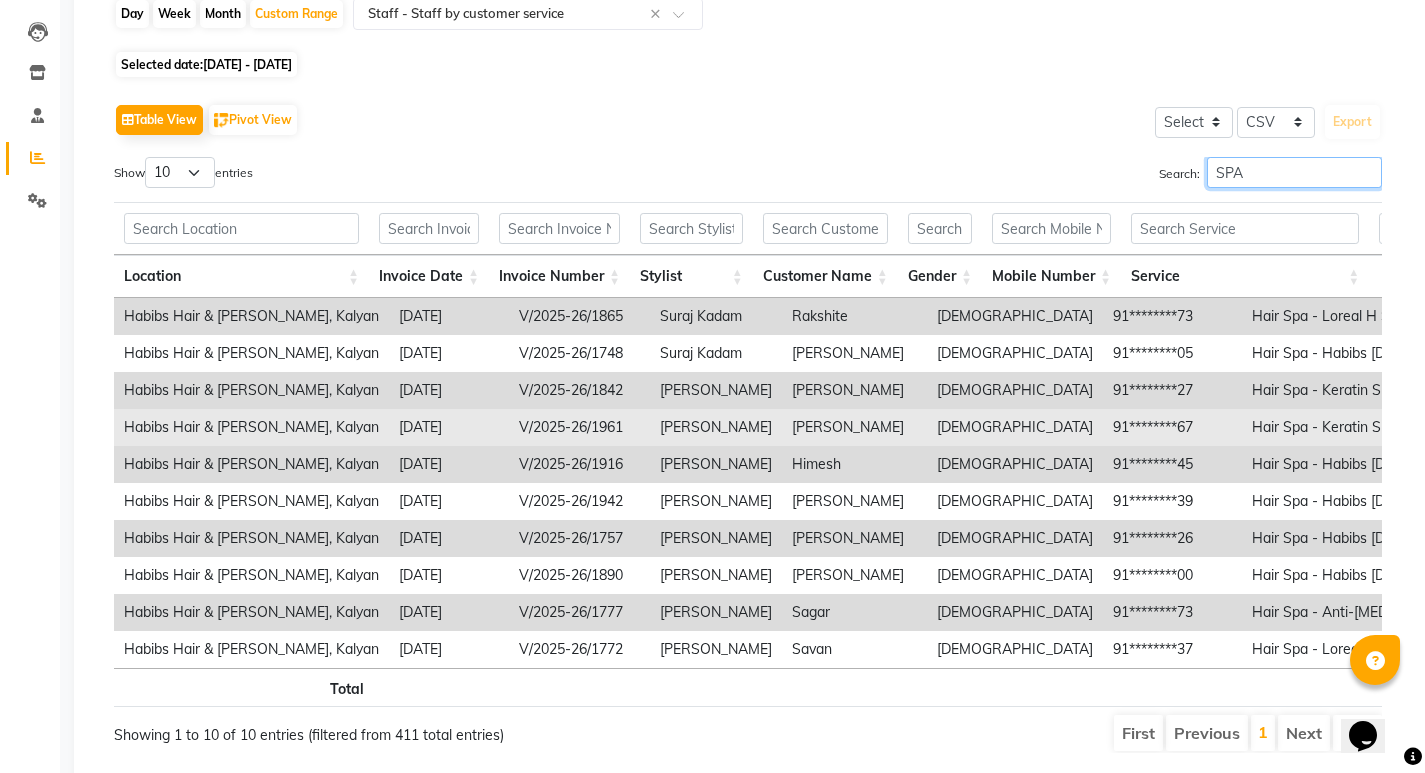 scroll, scrollTop: 0, scrollLeft: 0, axis: both 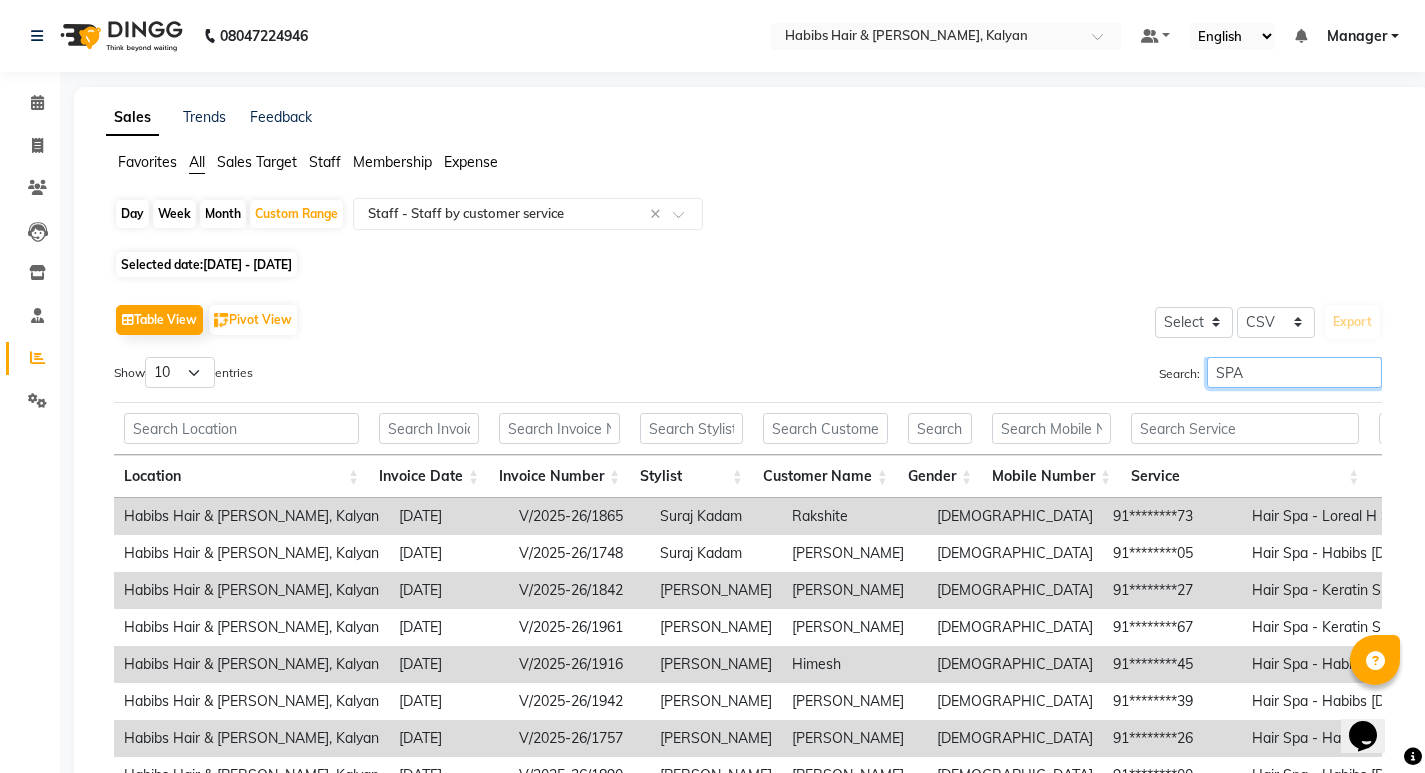 click on "SPA" at bounding box center [1294, 372] 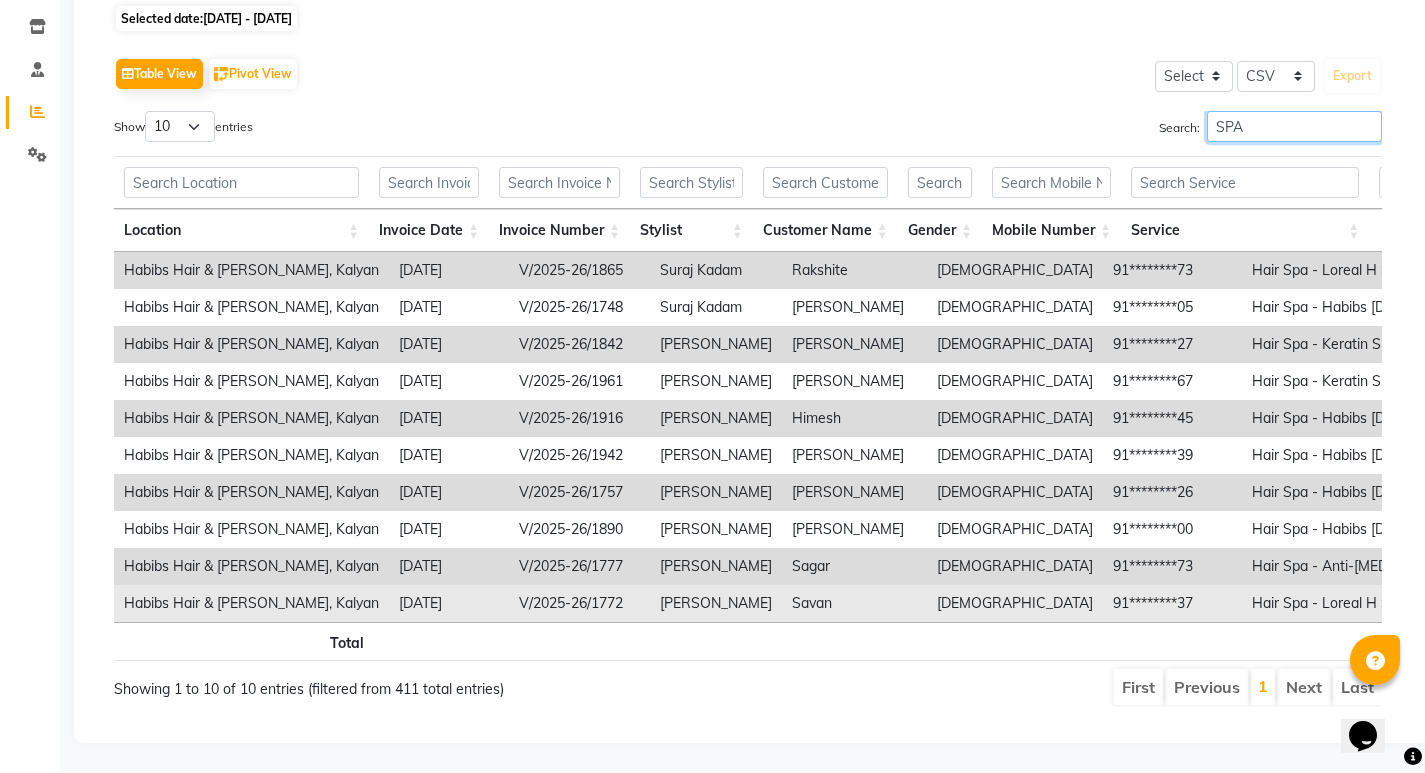 scroll, scrollTop: 0, scrollLeft: 0, axis: both 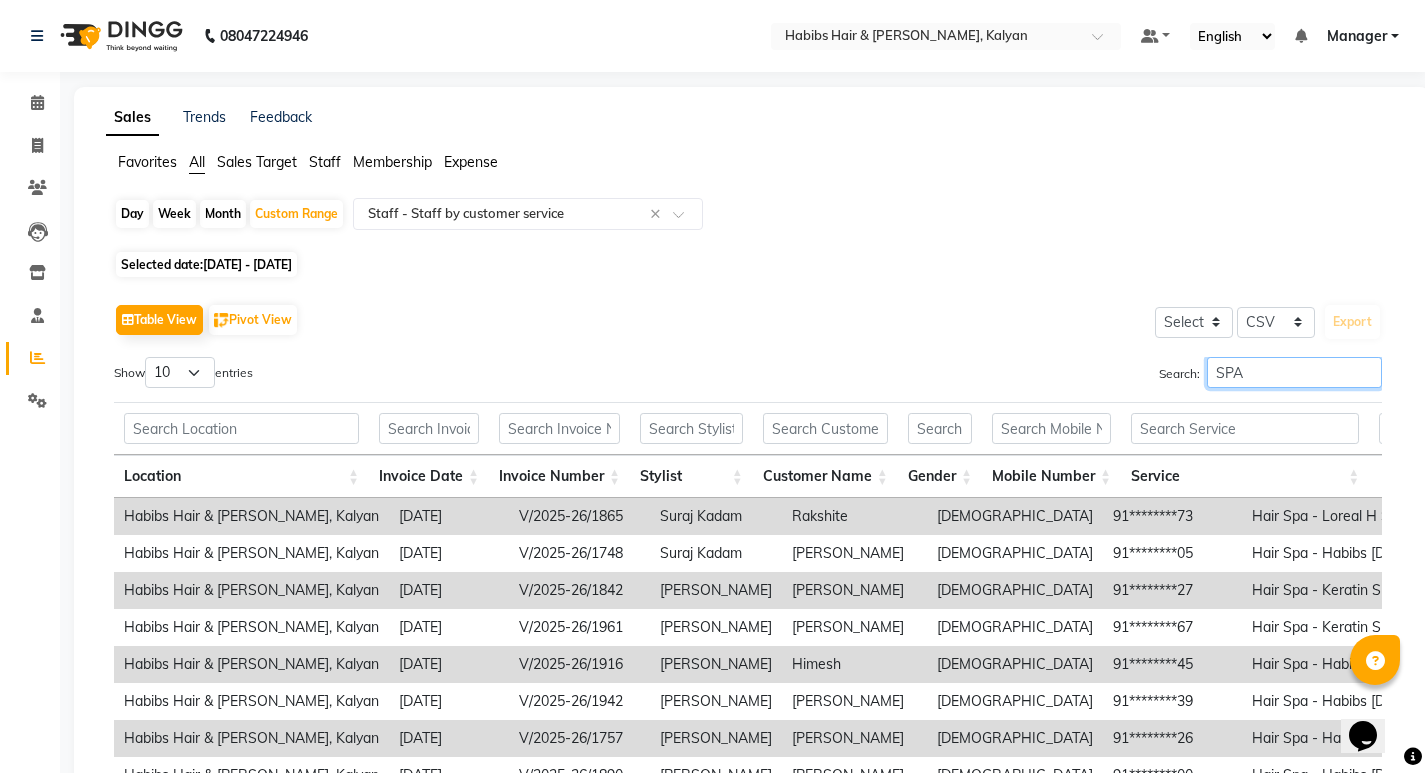 click on "SPA" at bounding box center [1294, 372] 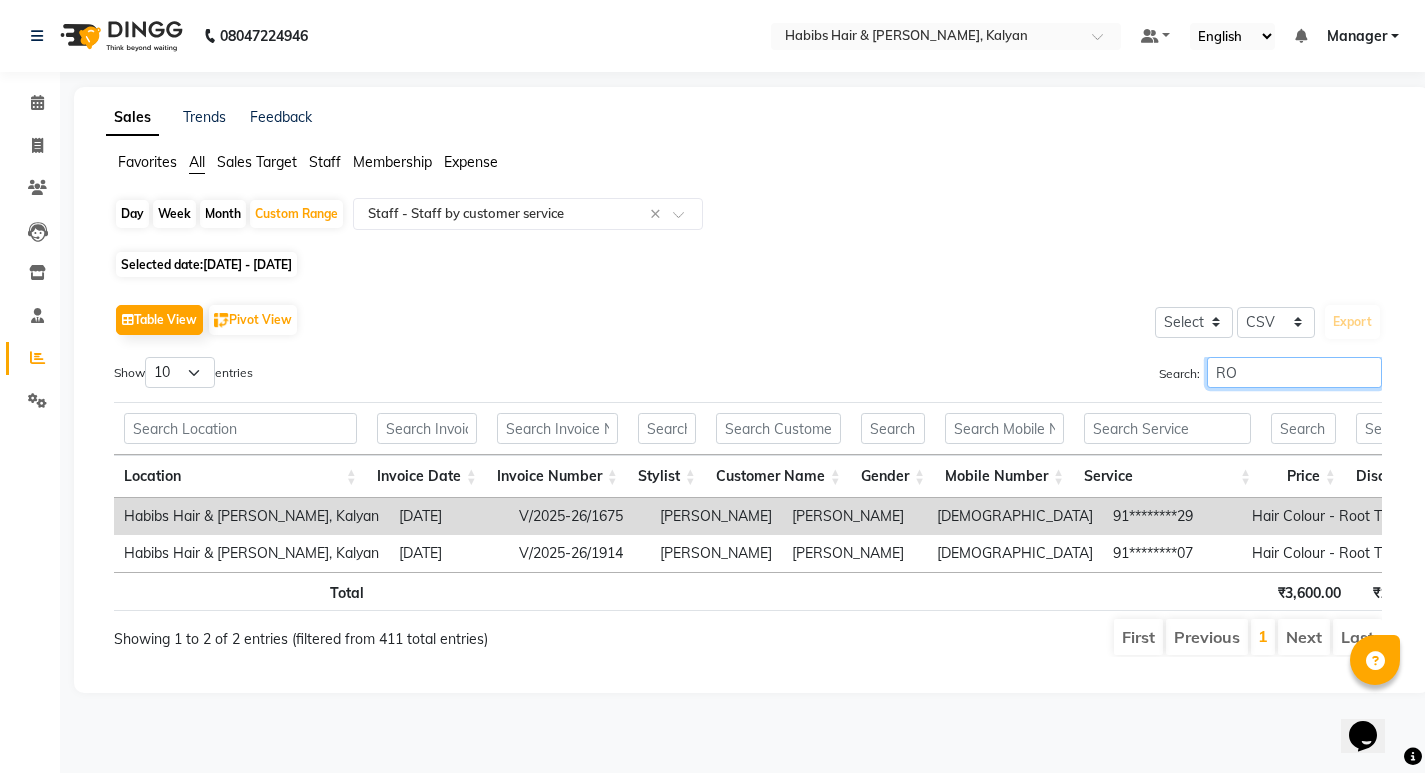 type on "R" 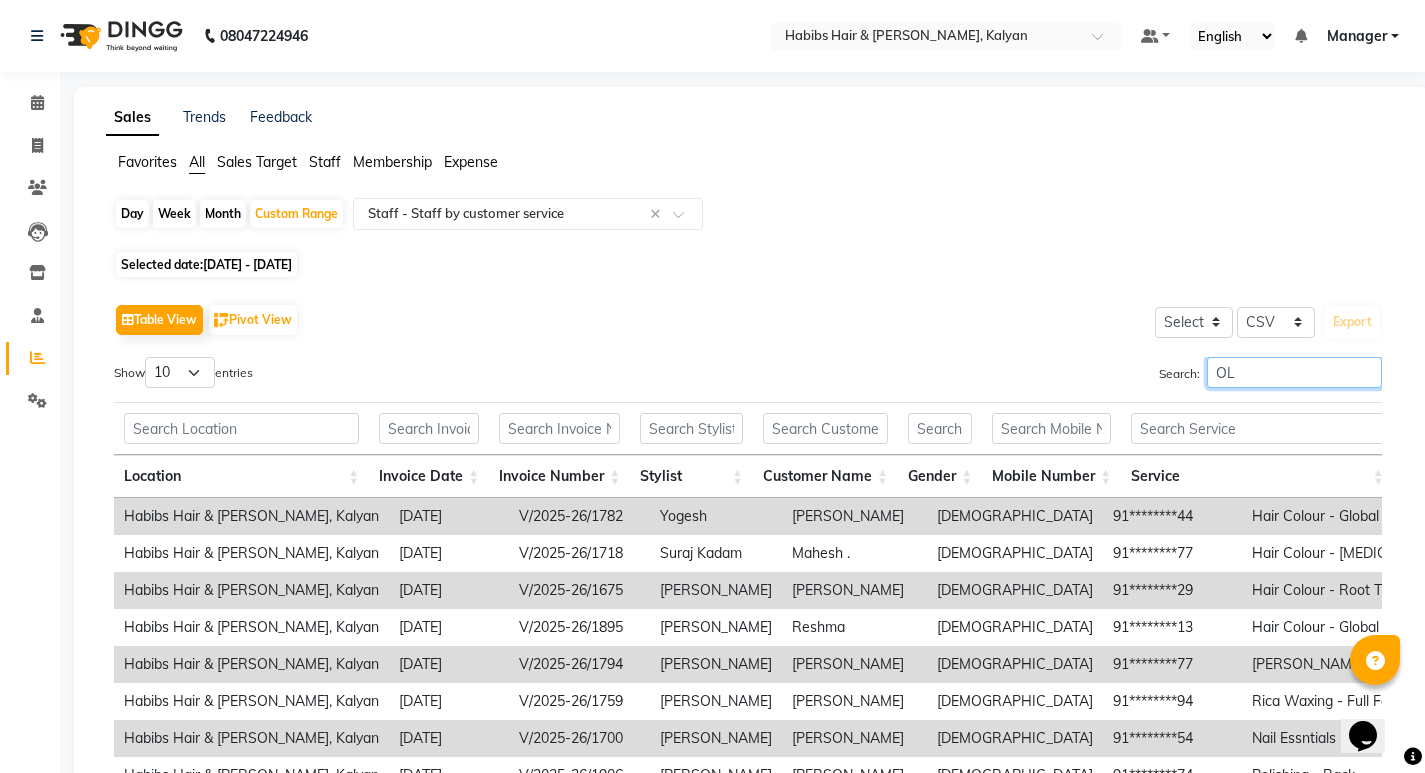 type on "O" 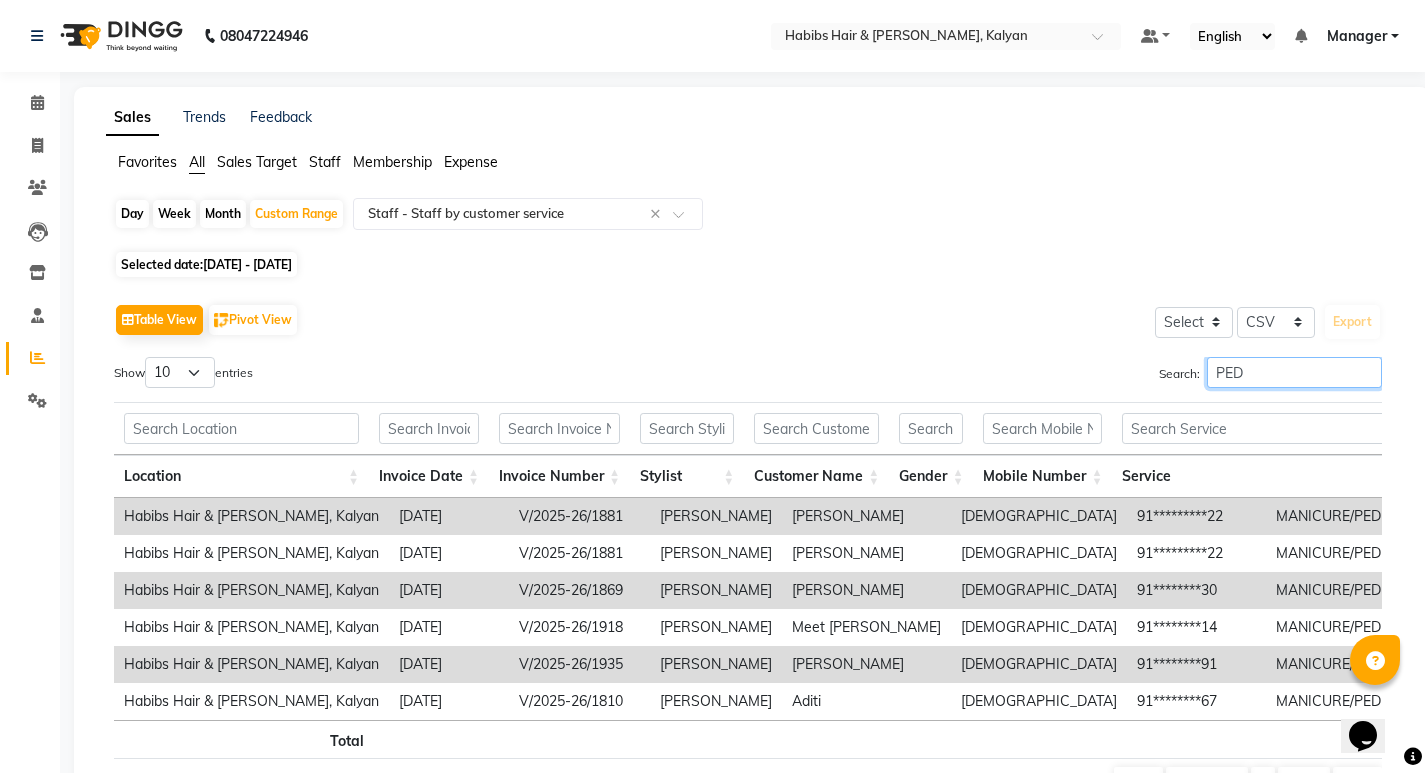 type on "PEDI" 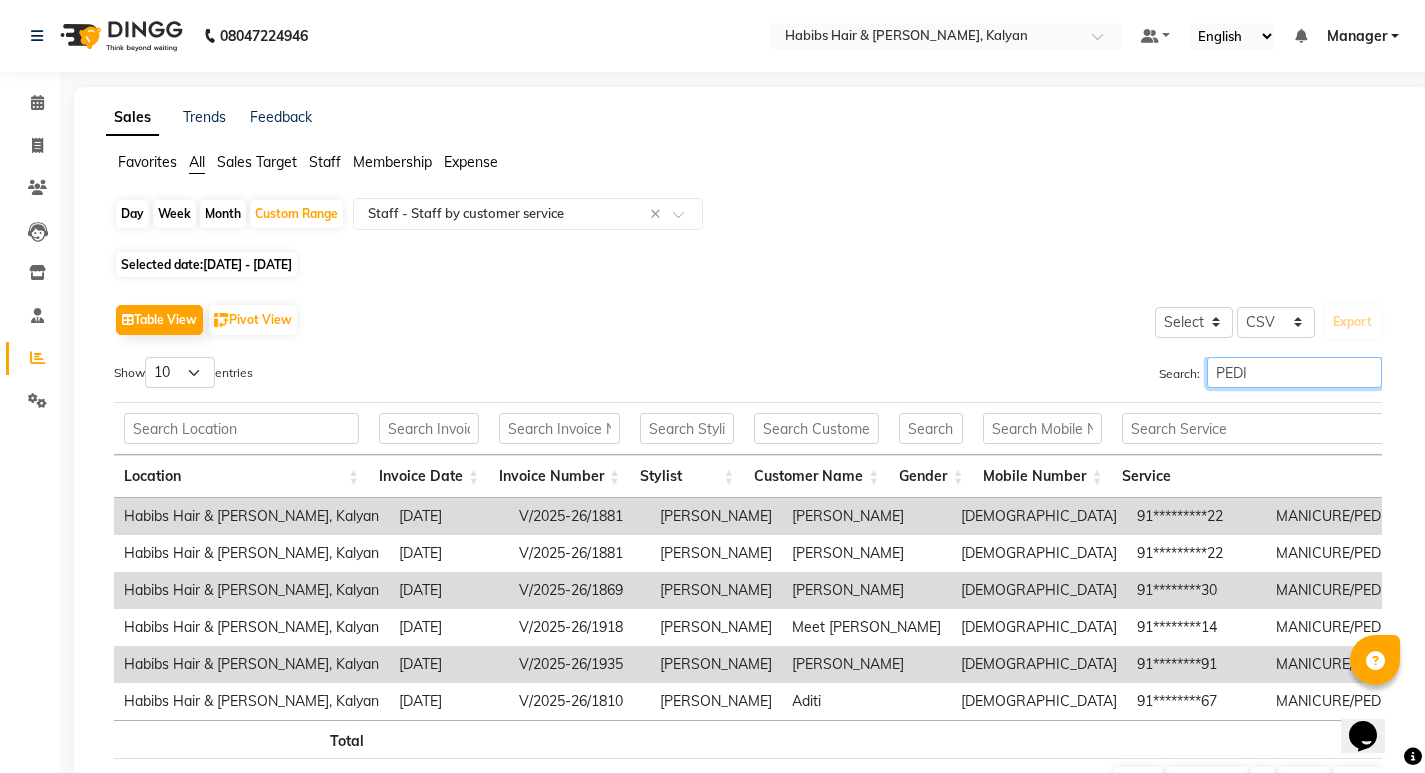 scroll, scrollTop: 0, scrollLeft: 83, axis: horizontal 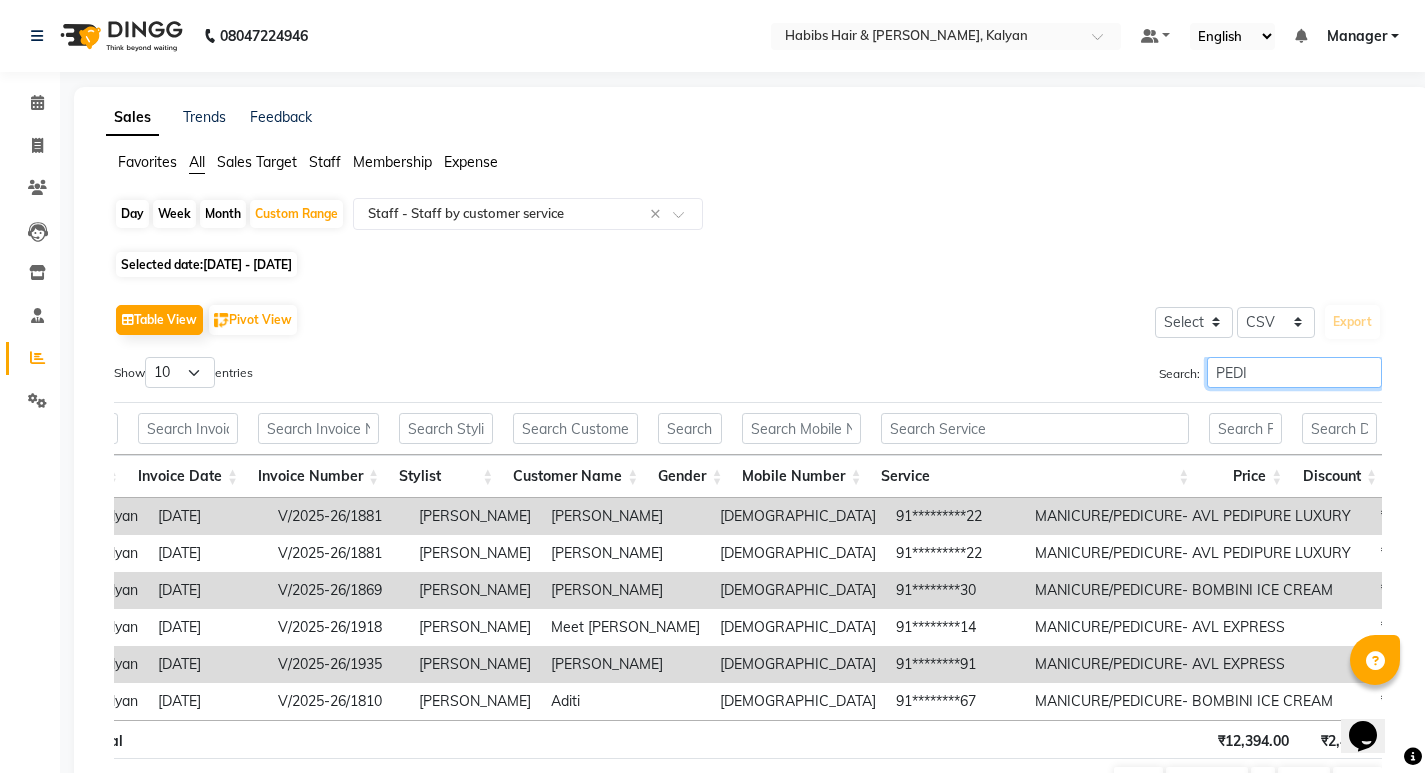 click on "PEDI" at bounding box center (1294, 372) 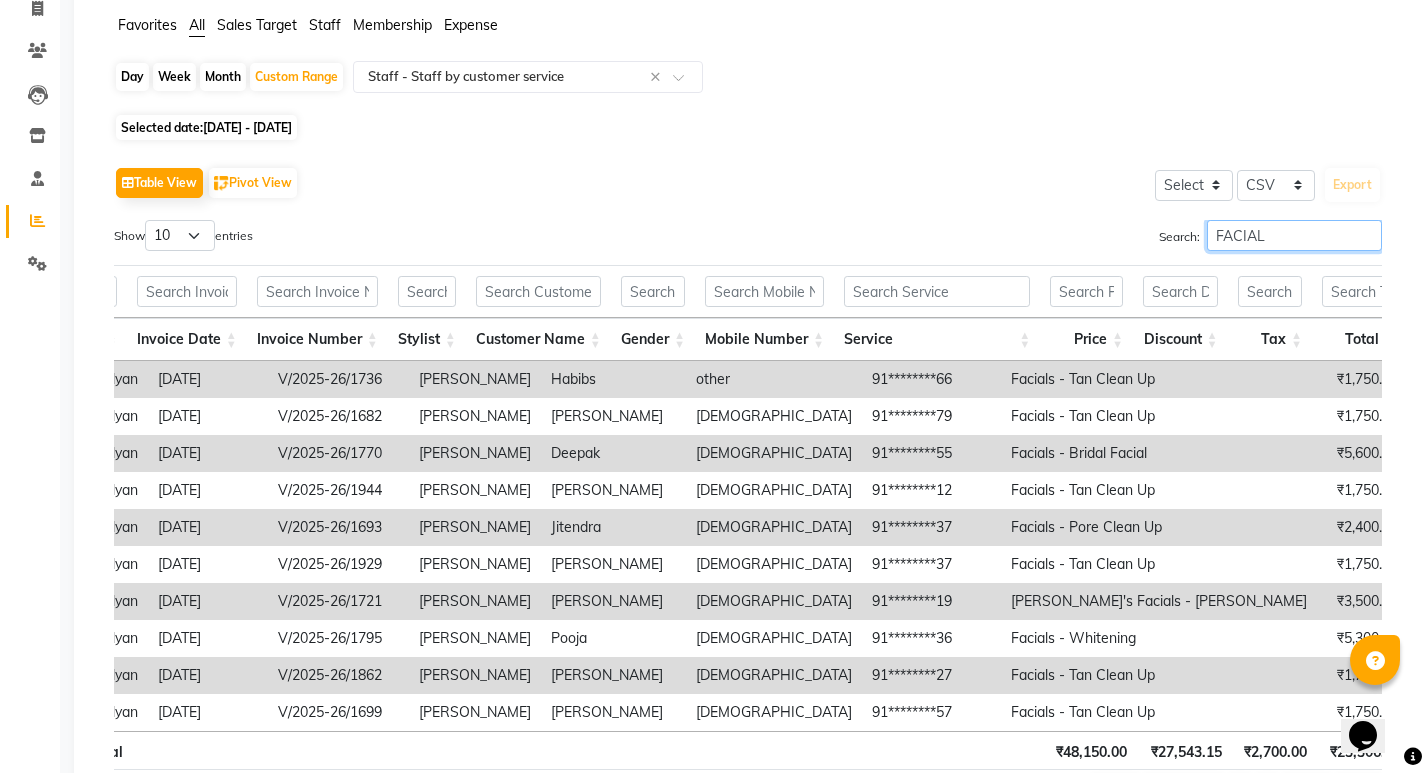 scroll, scrollTop: 276, scrollLeft: 0, axis: vertical 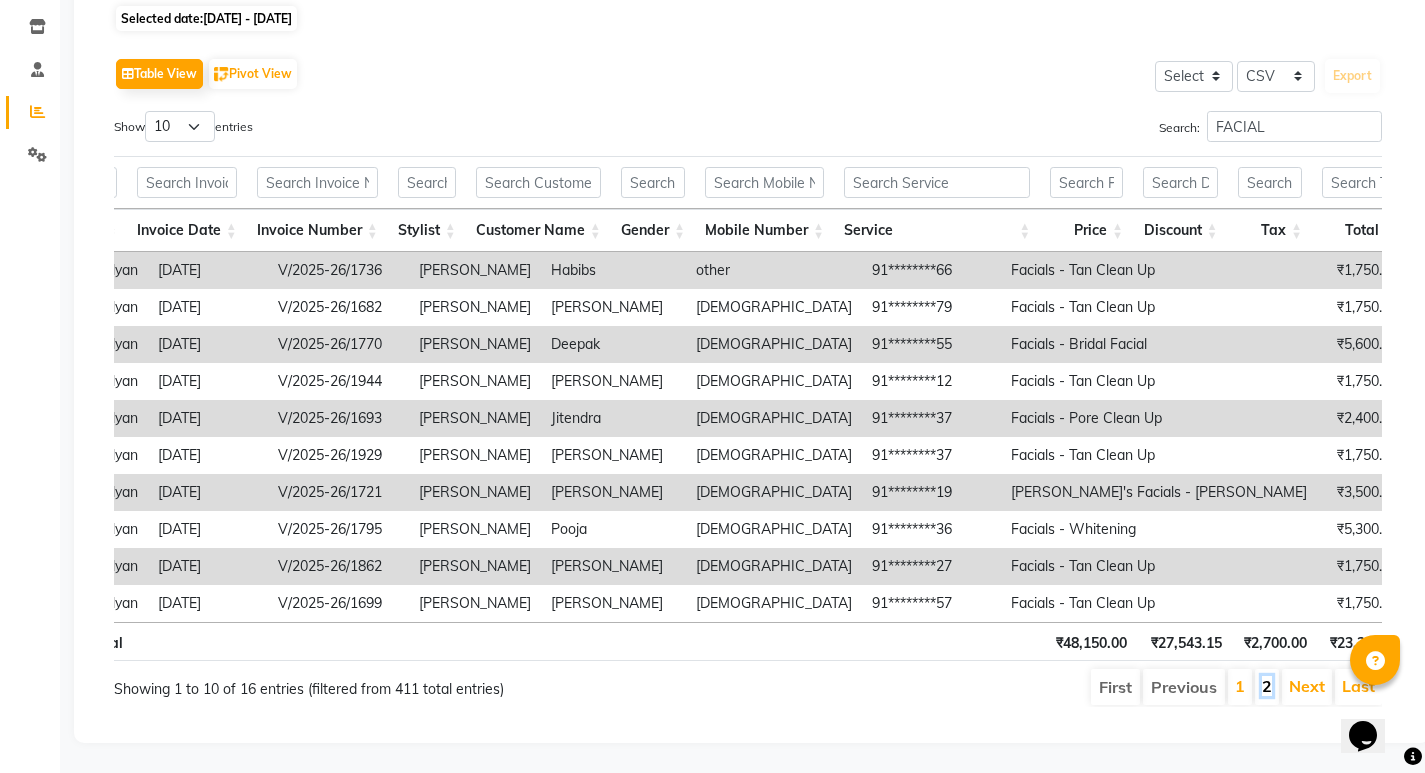 click on "2" at bounding box center (1267, 686) 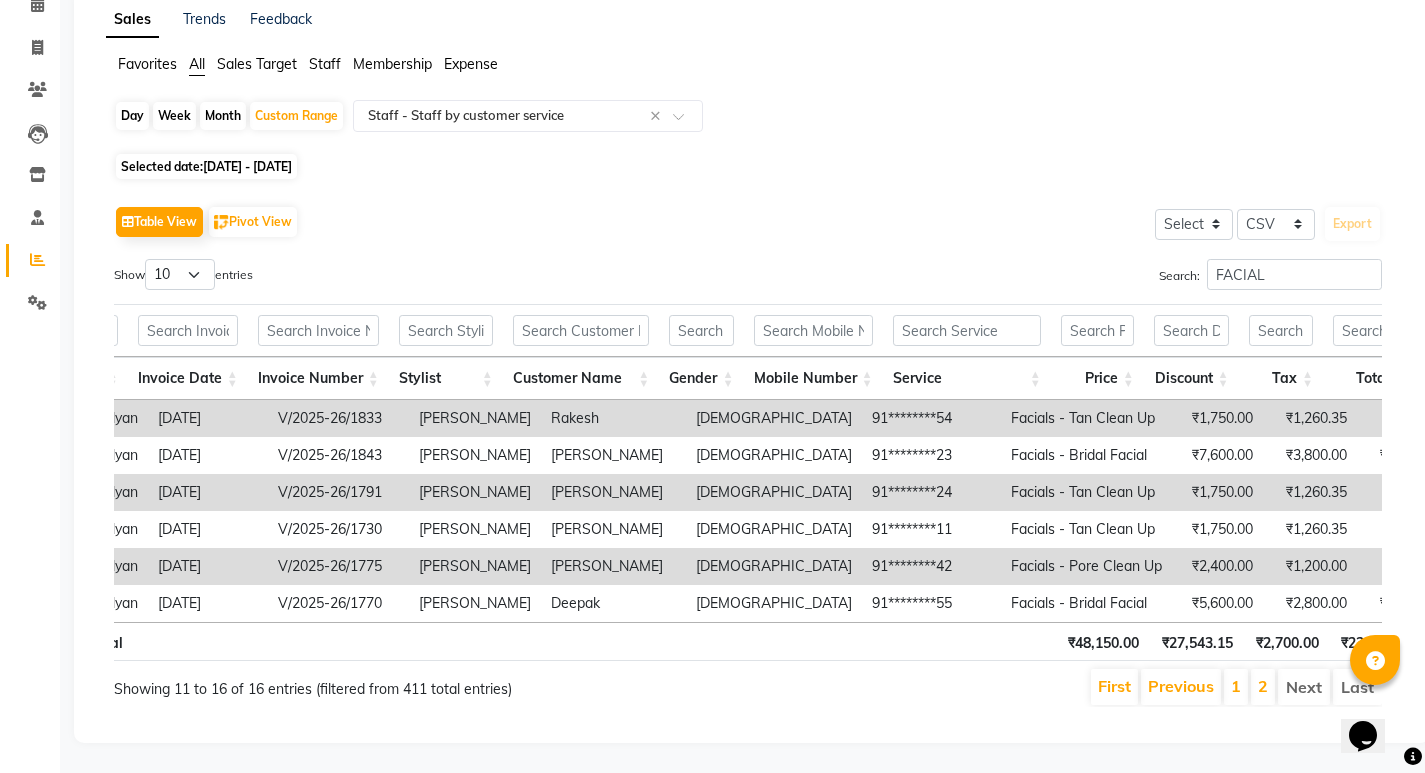 scroll, scrollTop: 128, scrollLeft: 0, axis: vertical 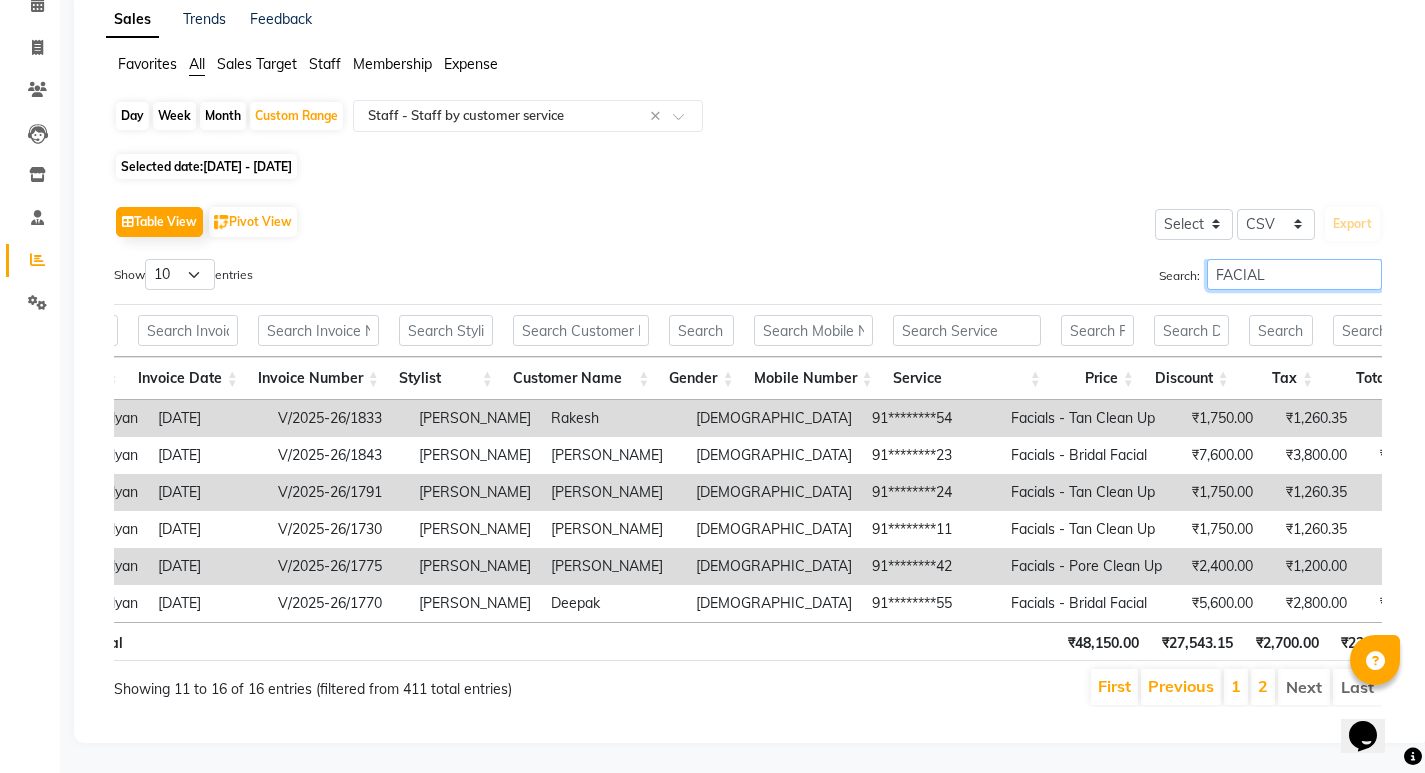 click on "FACIAL" at bounding box center [1294, 274] 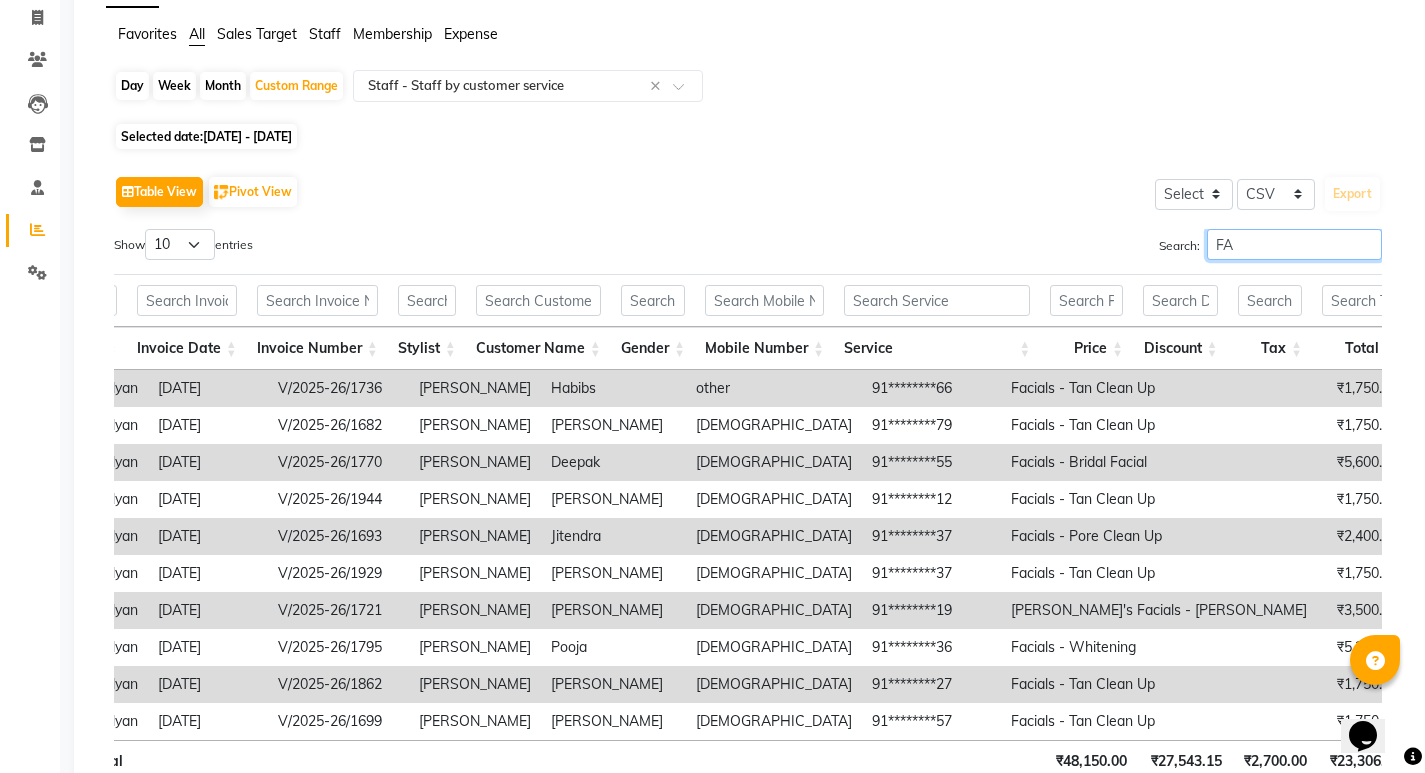 type on "F" 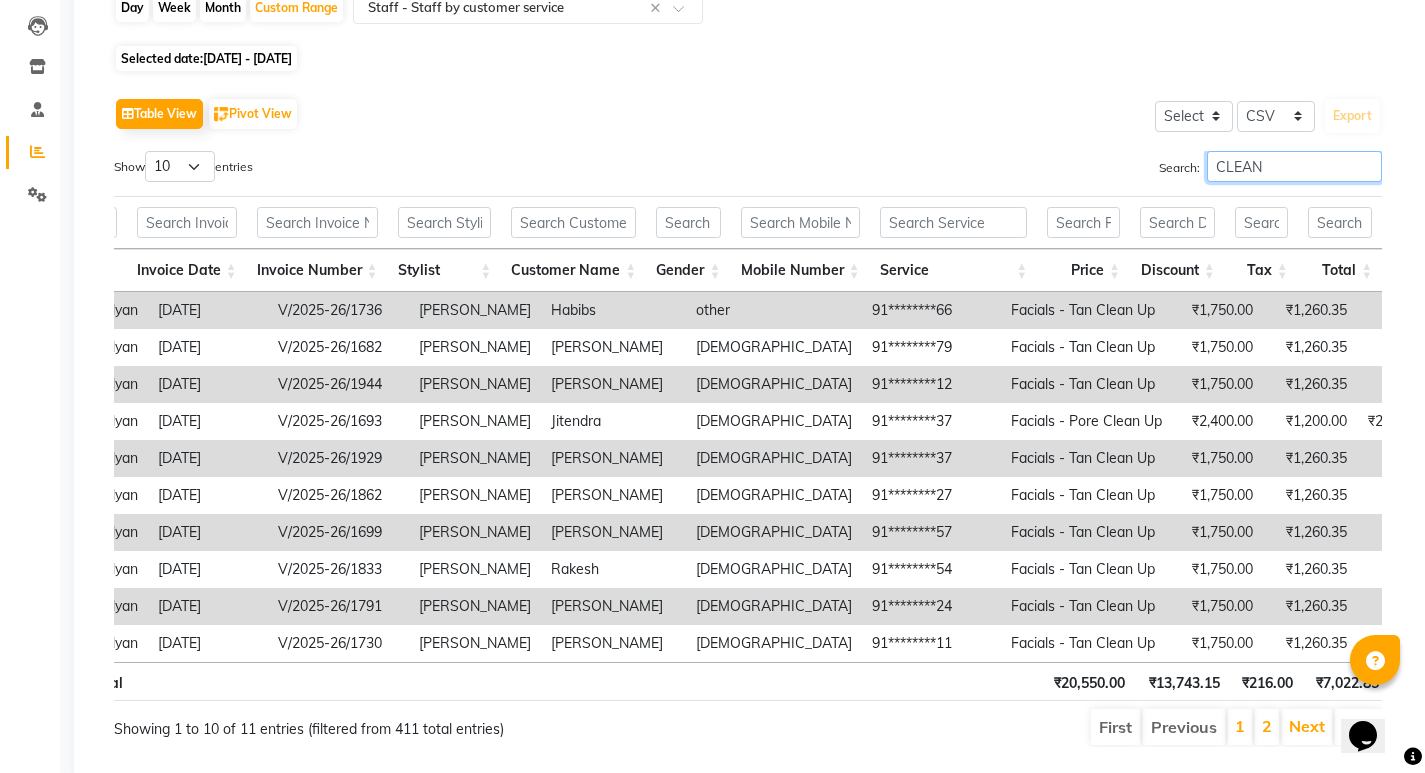 scroll, scrollTop: 276, scrollLeft: 0, axis: vertical 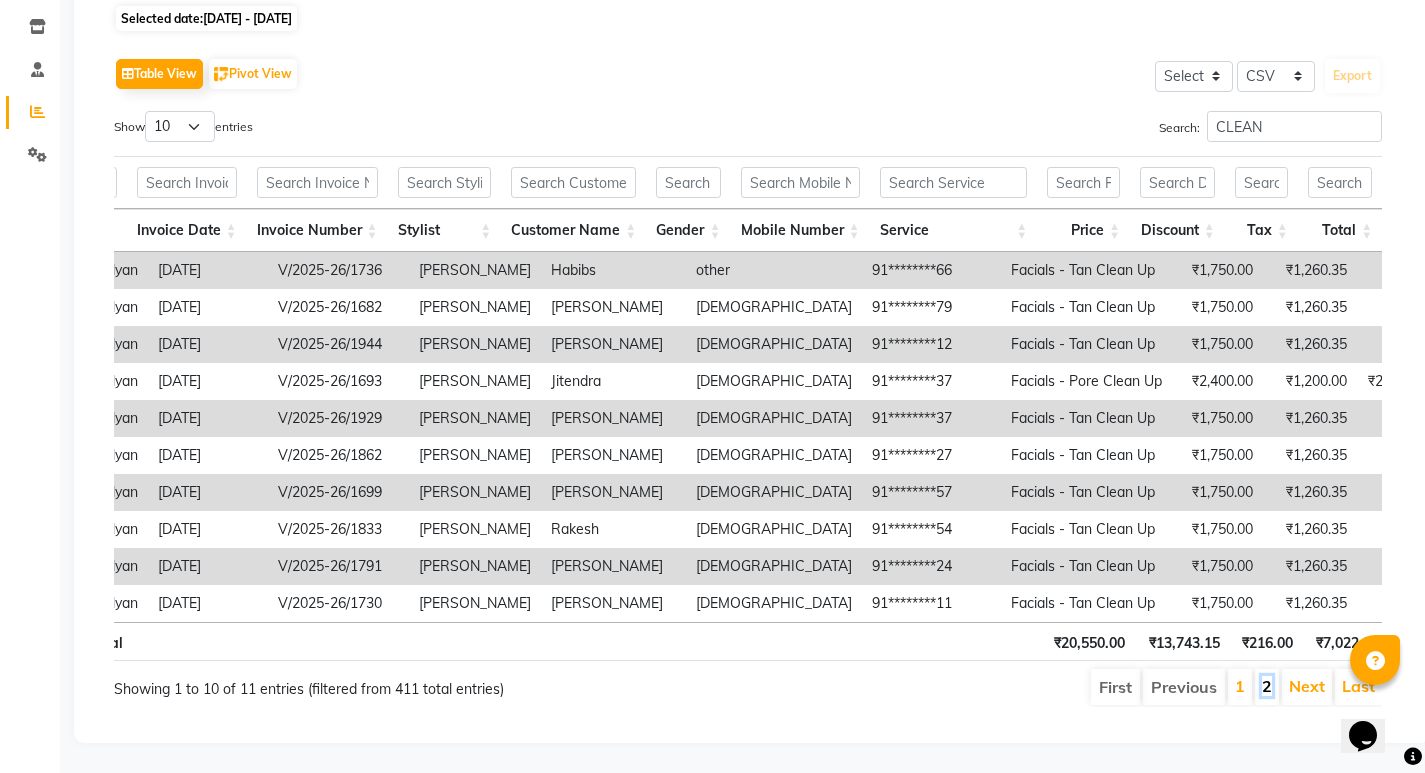 click on "2" at bounding box center [1267, 686] 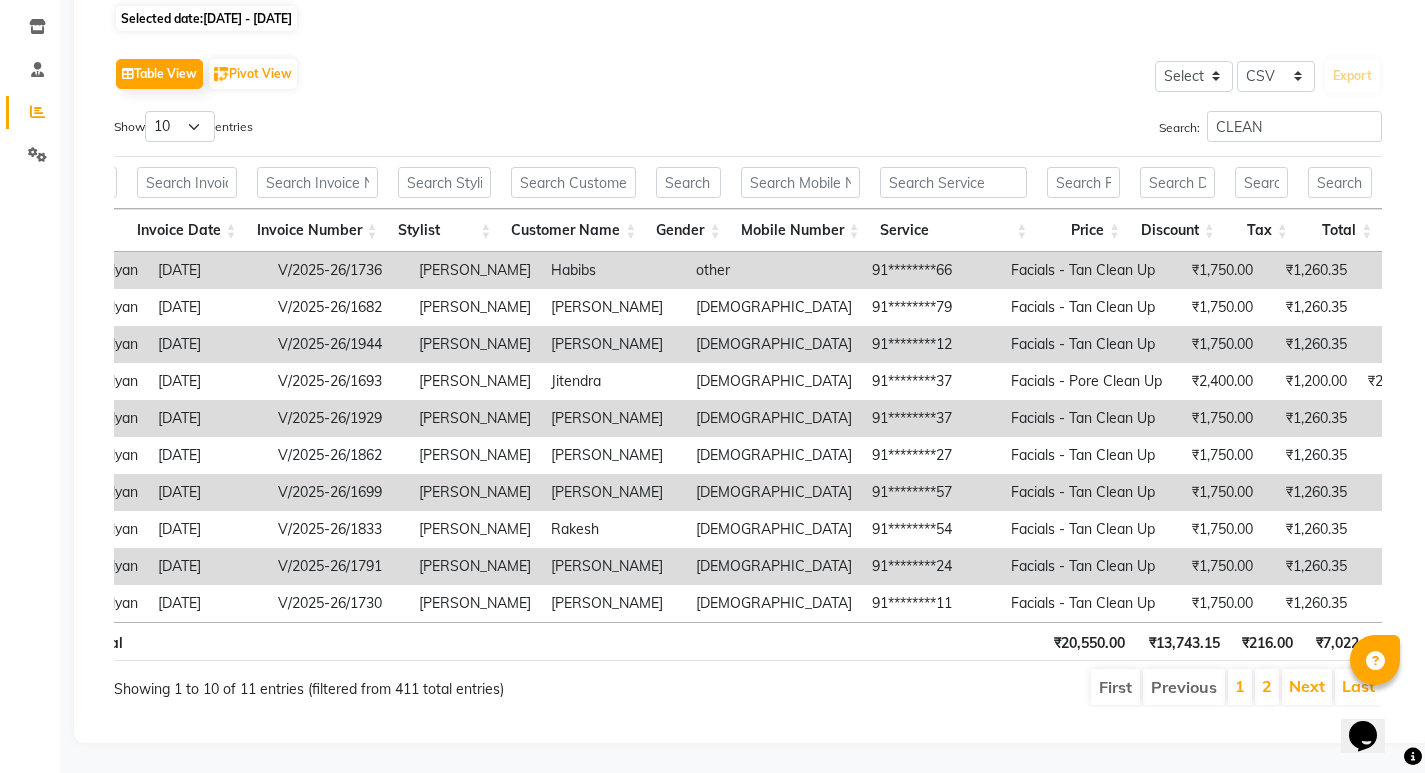 scroll, scrollTop: 0, scrollLeft: 0, axis: both 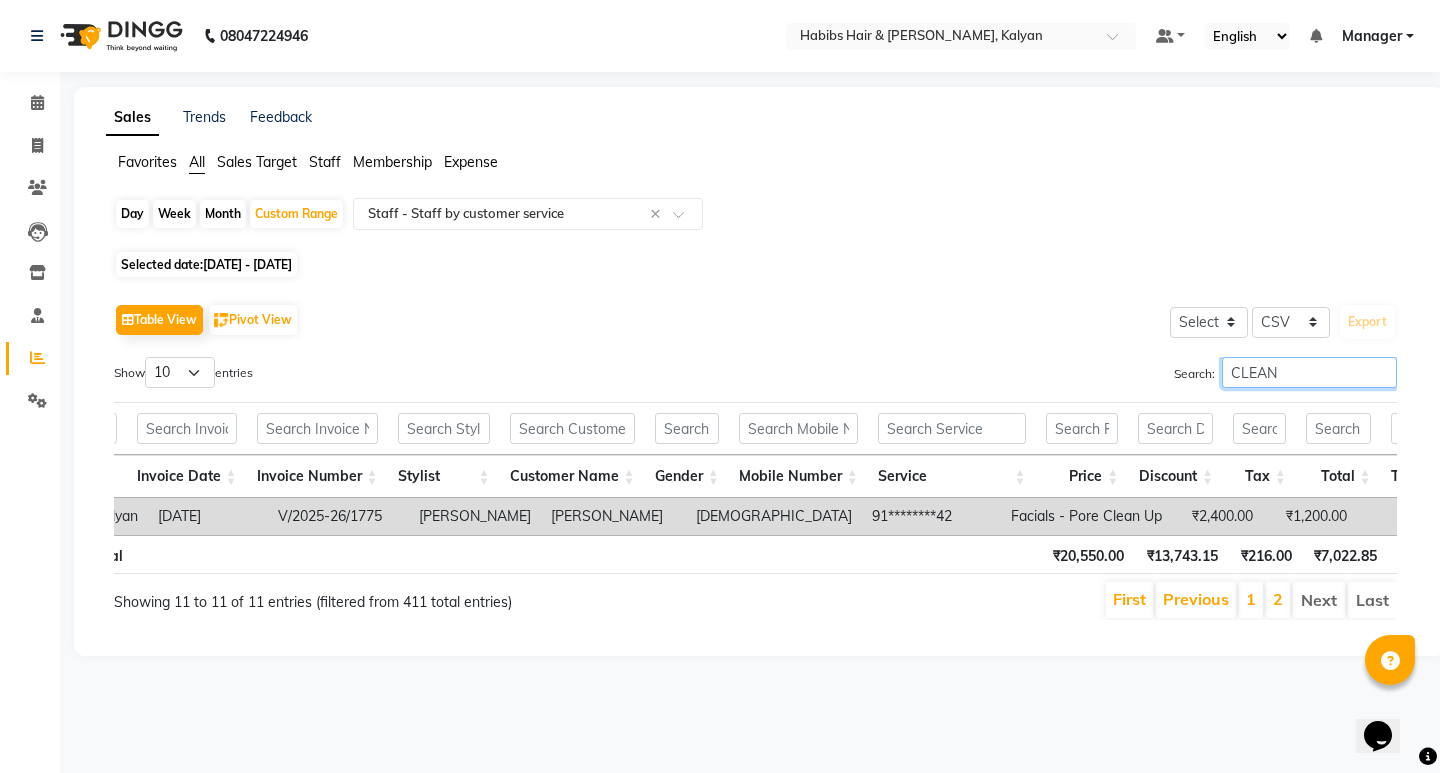 click on "CLEAN" at bounding box center (1309, 372) 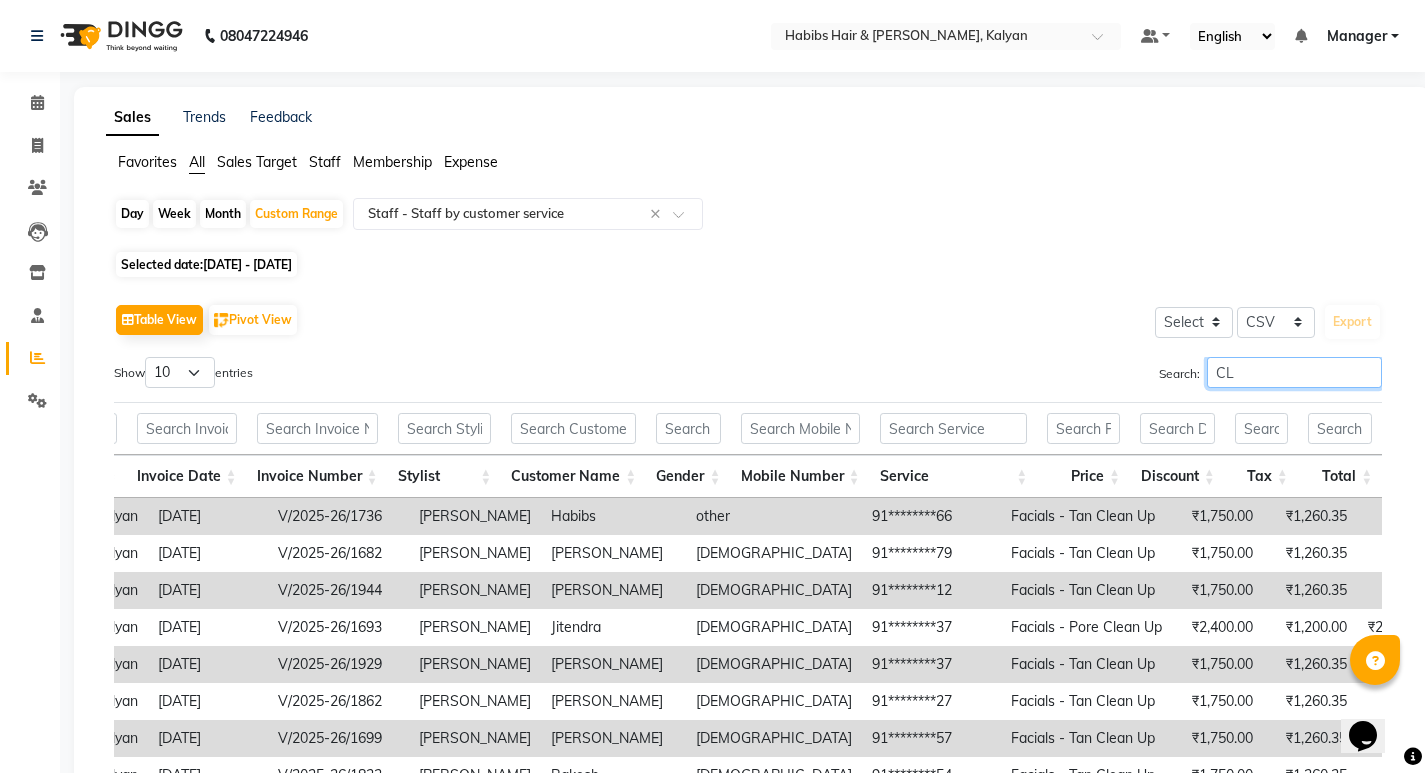 type on "C" 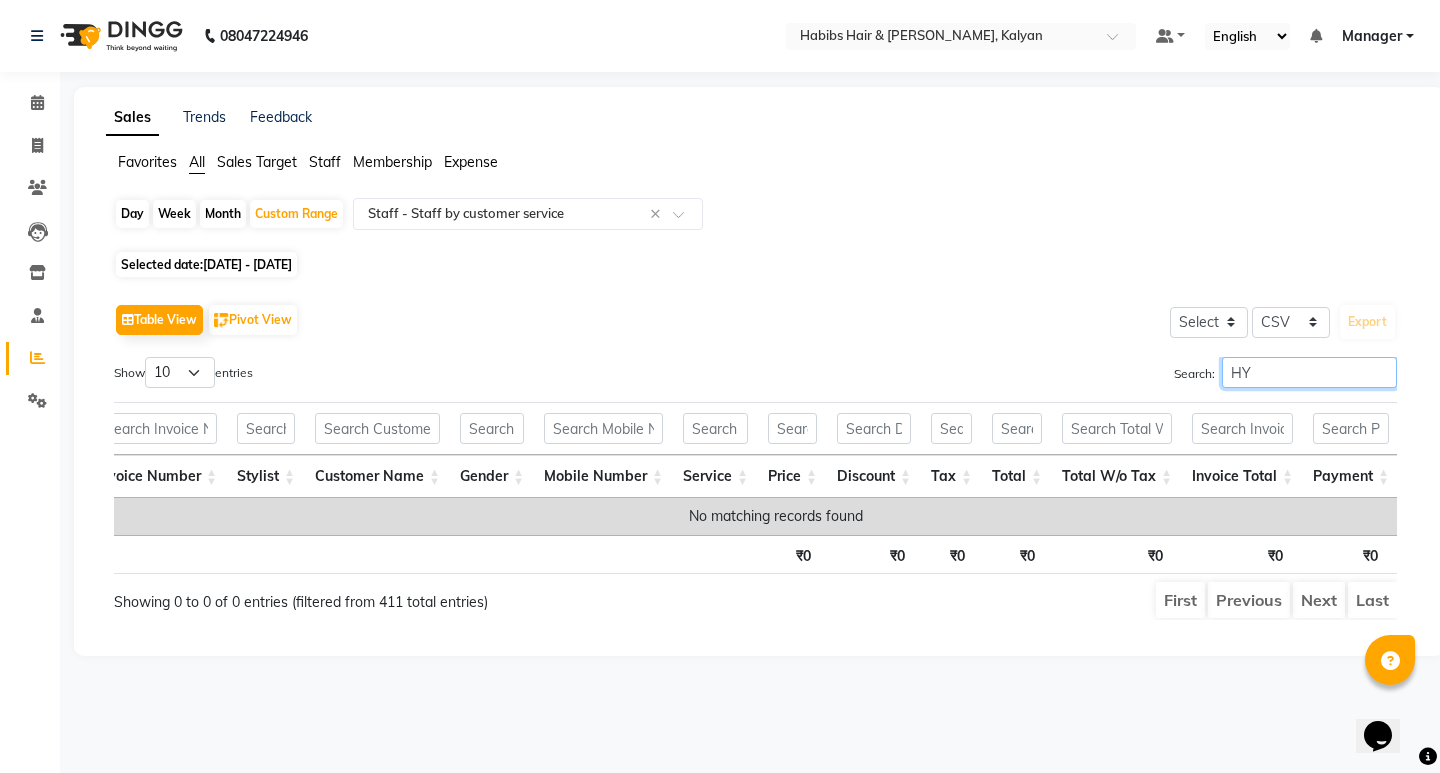 type on "H" 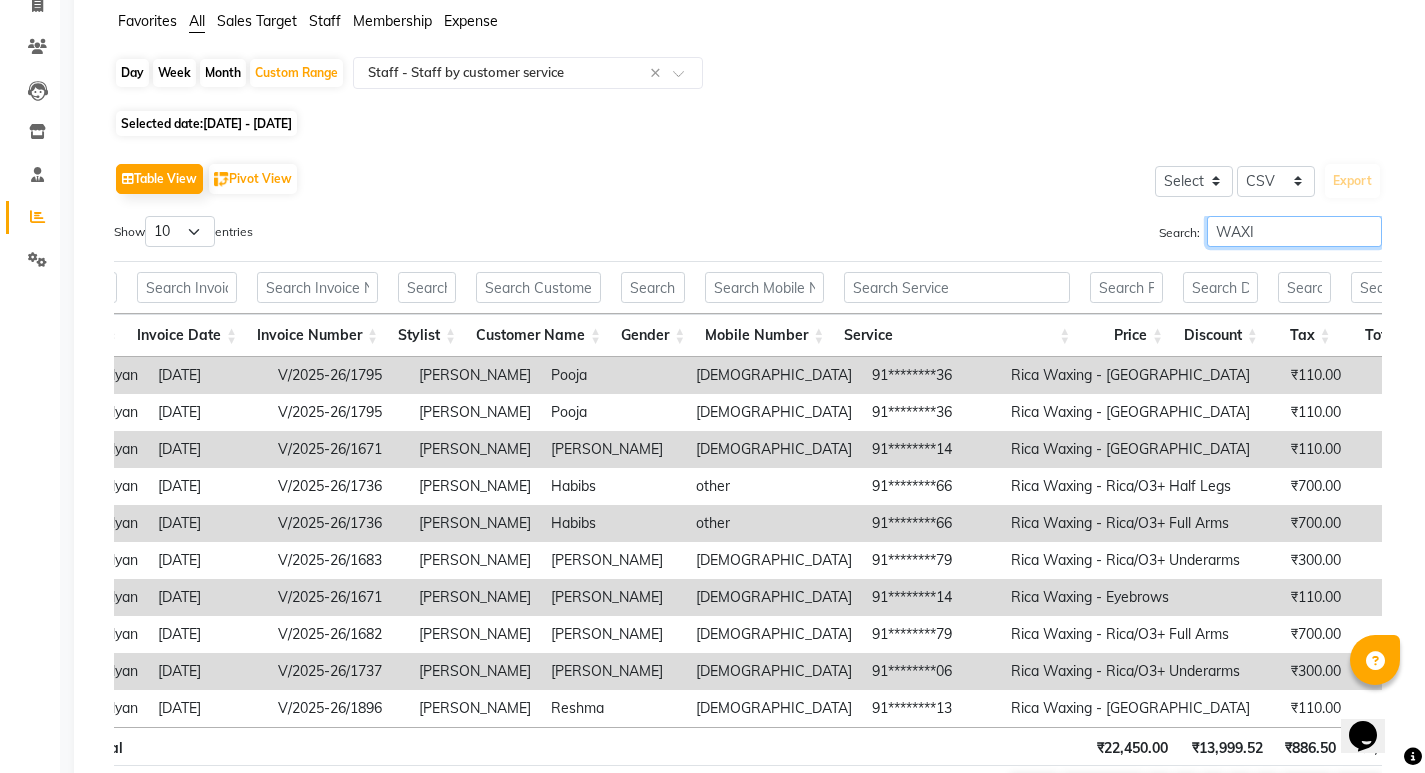 scroll, scrollTop: 276, scrollLeft: 0, axis: vertical 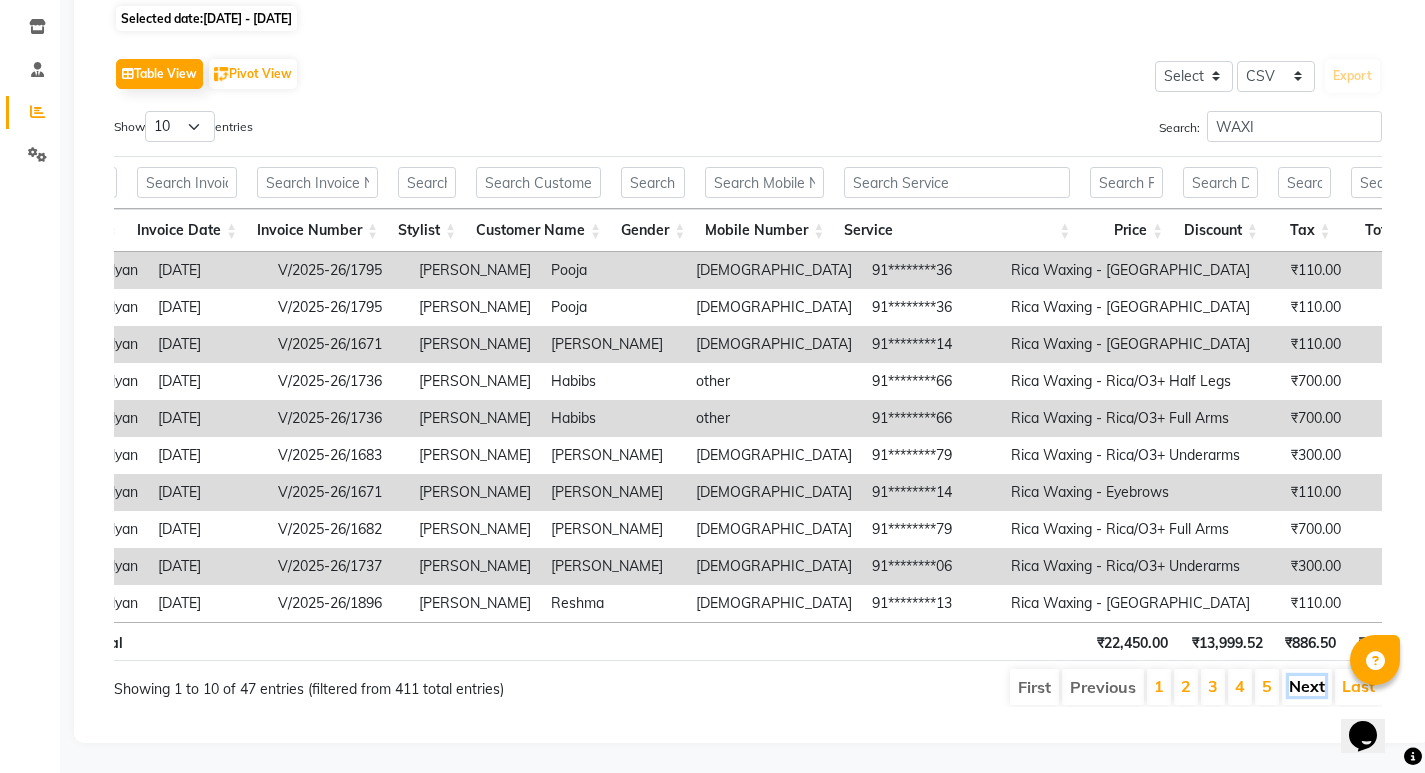 click on "Next" at bounding box center [1307, 686] 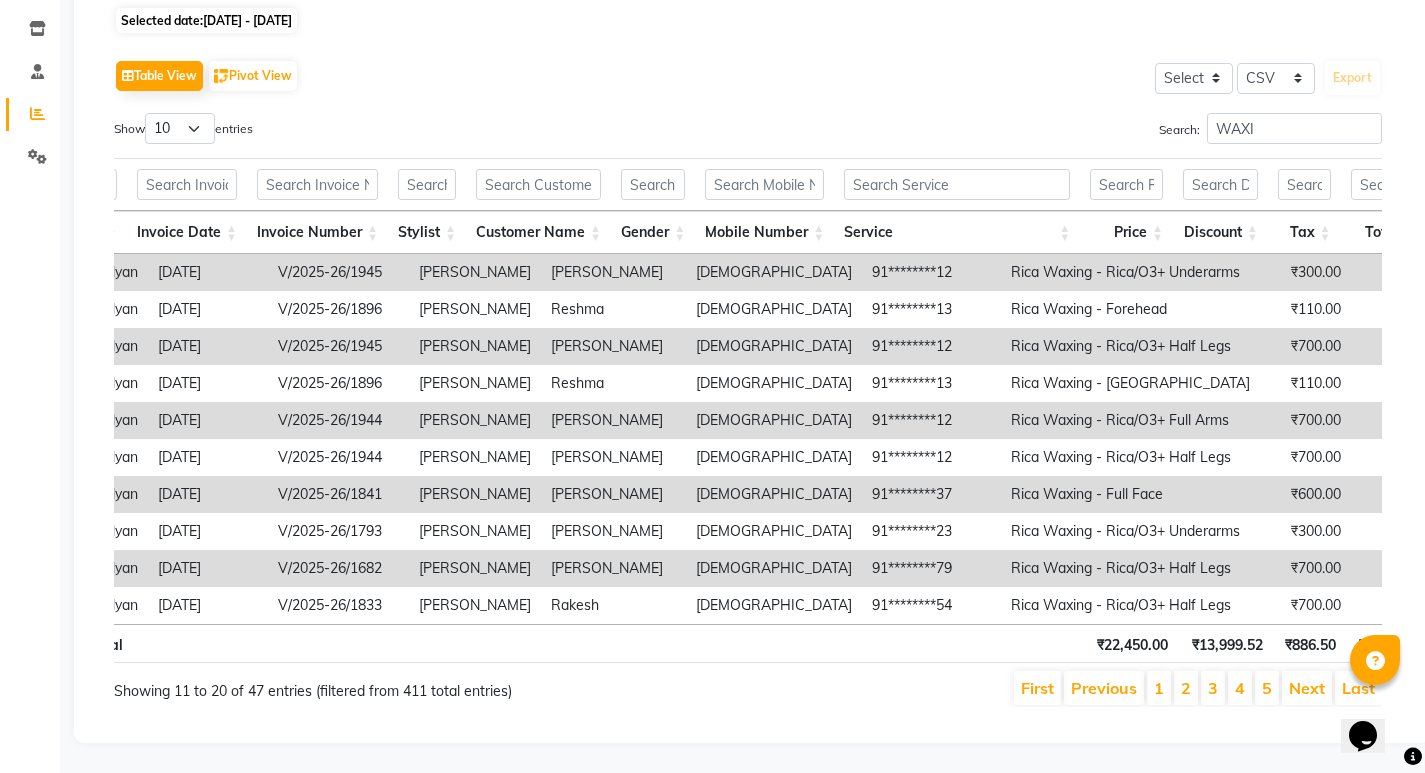 scroll, scrollTop: 274, scrollLeft: 0, axis: vertical 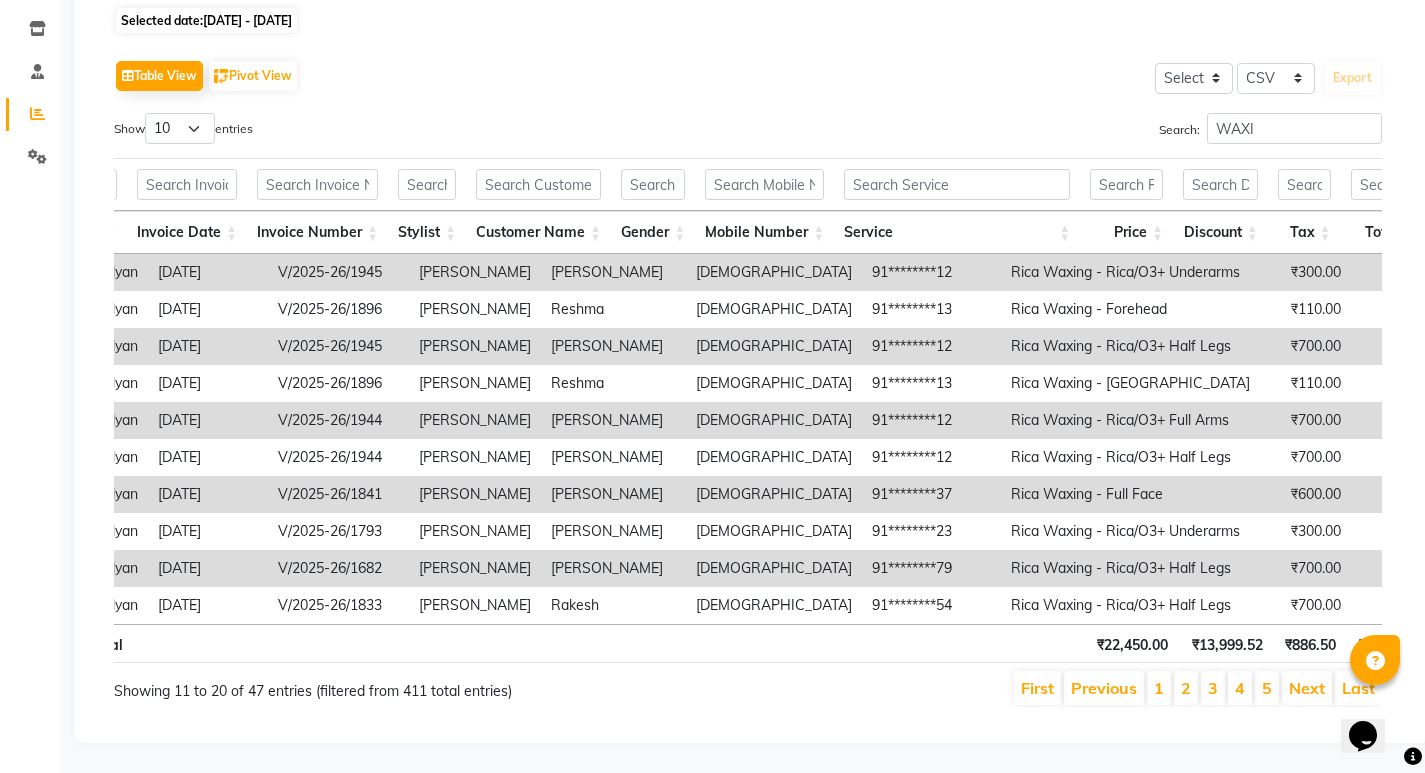 click on "Next" at bounding box center (1307, 688) 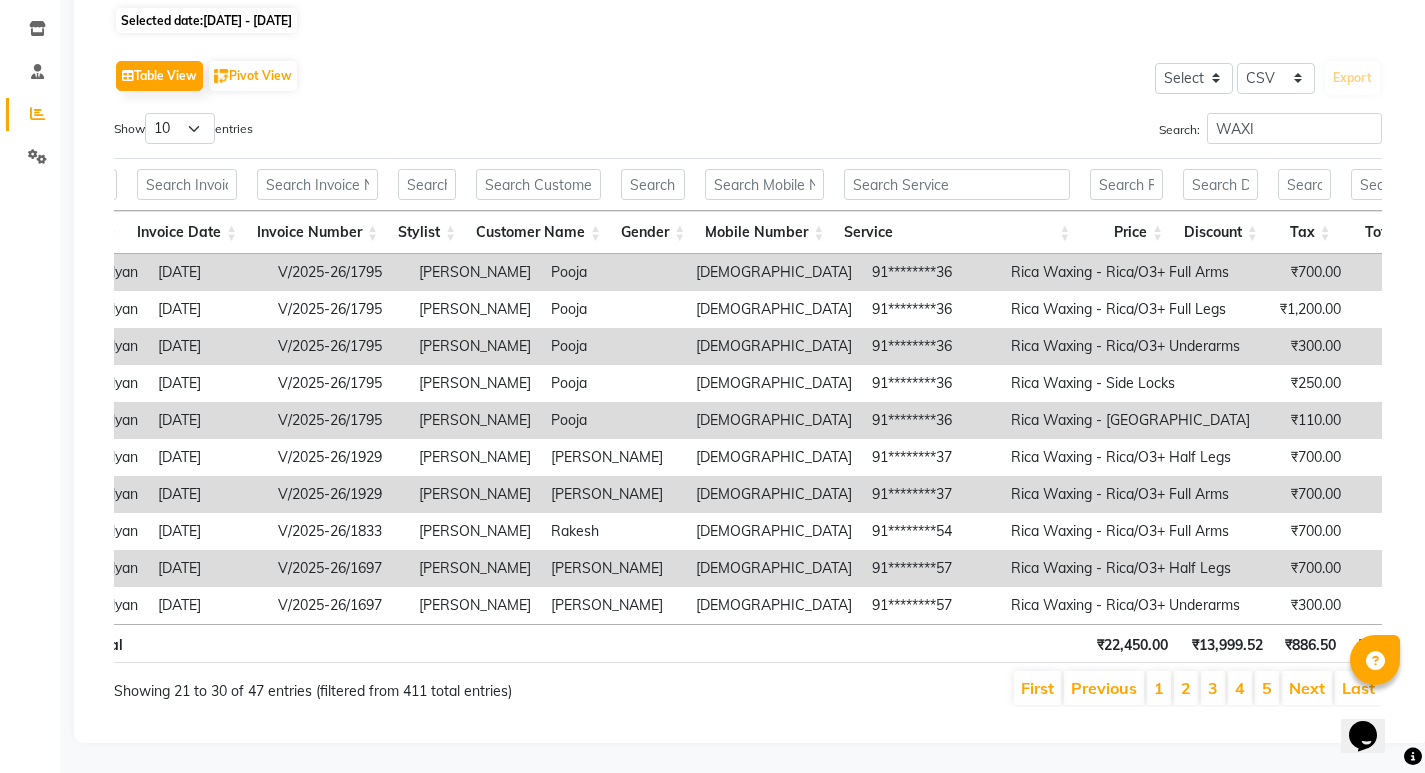 click on "Next" at bounding box center (1307, 688) 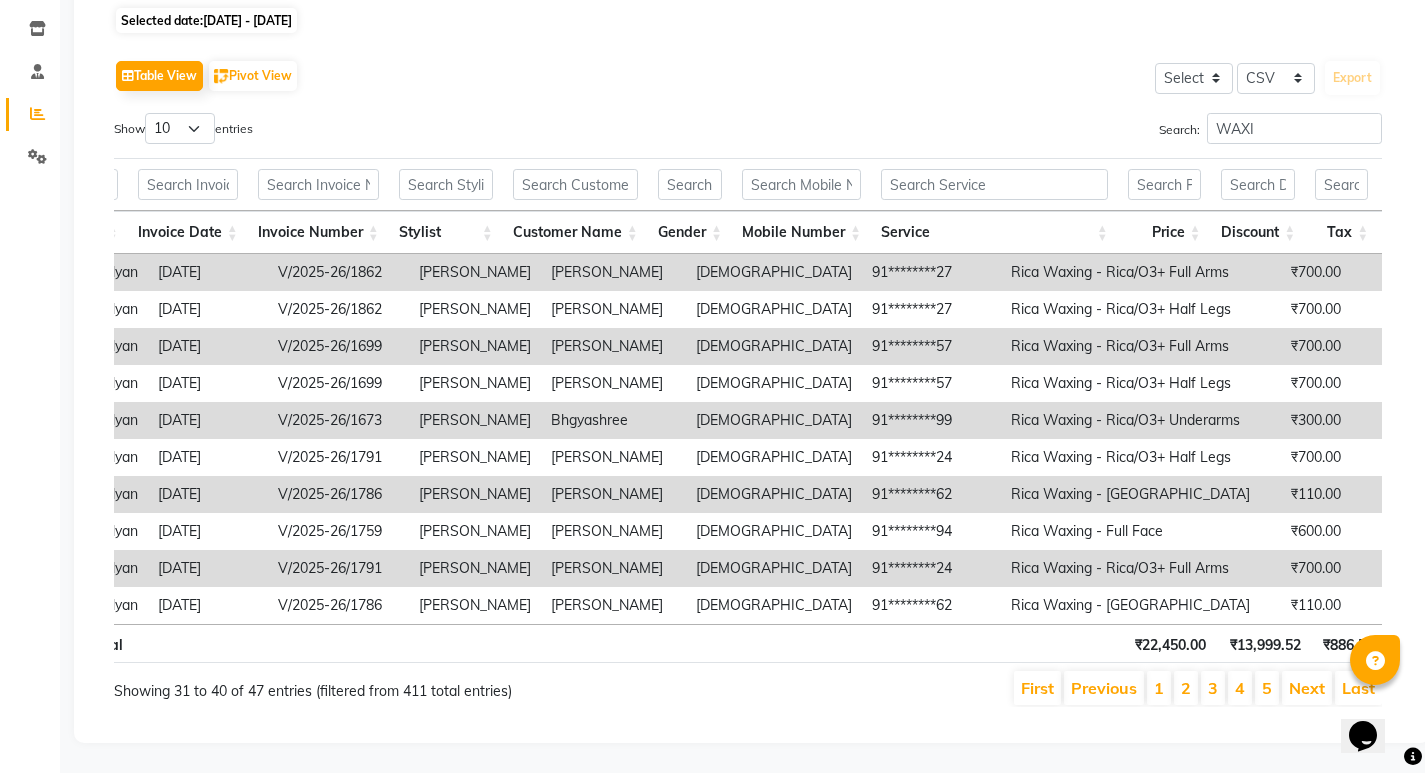 click on "Next" at bounding box center (1307, 688) 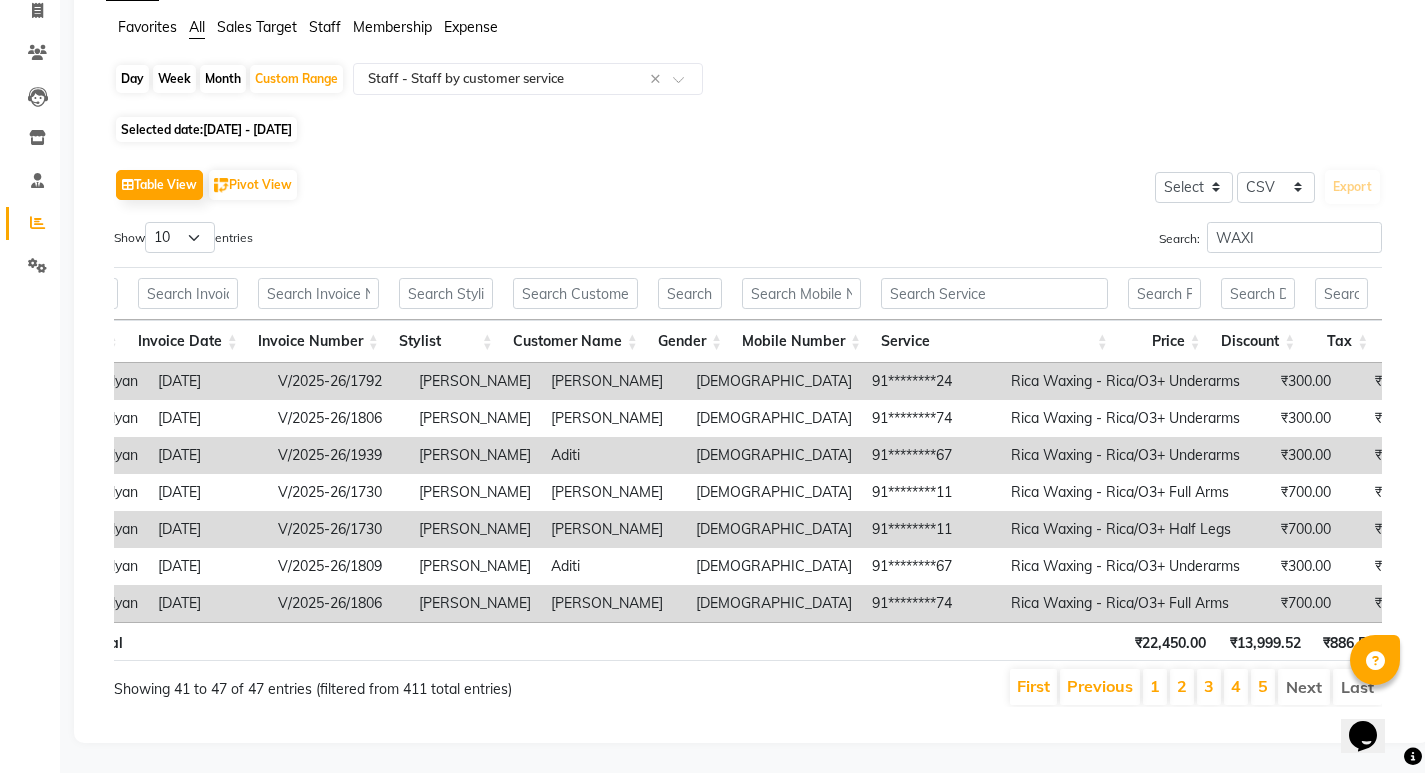 scroll, scrollTop: 165, scrollLeft: 0, axis: vertical 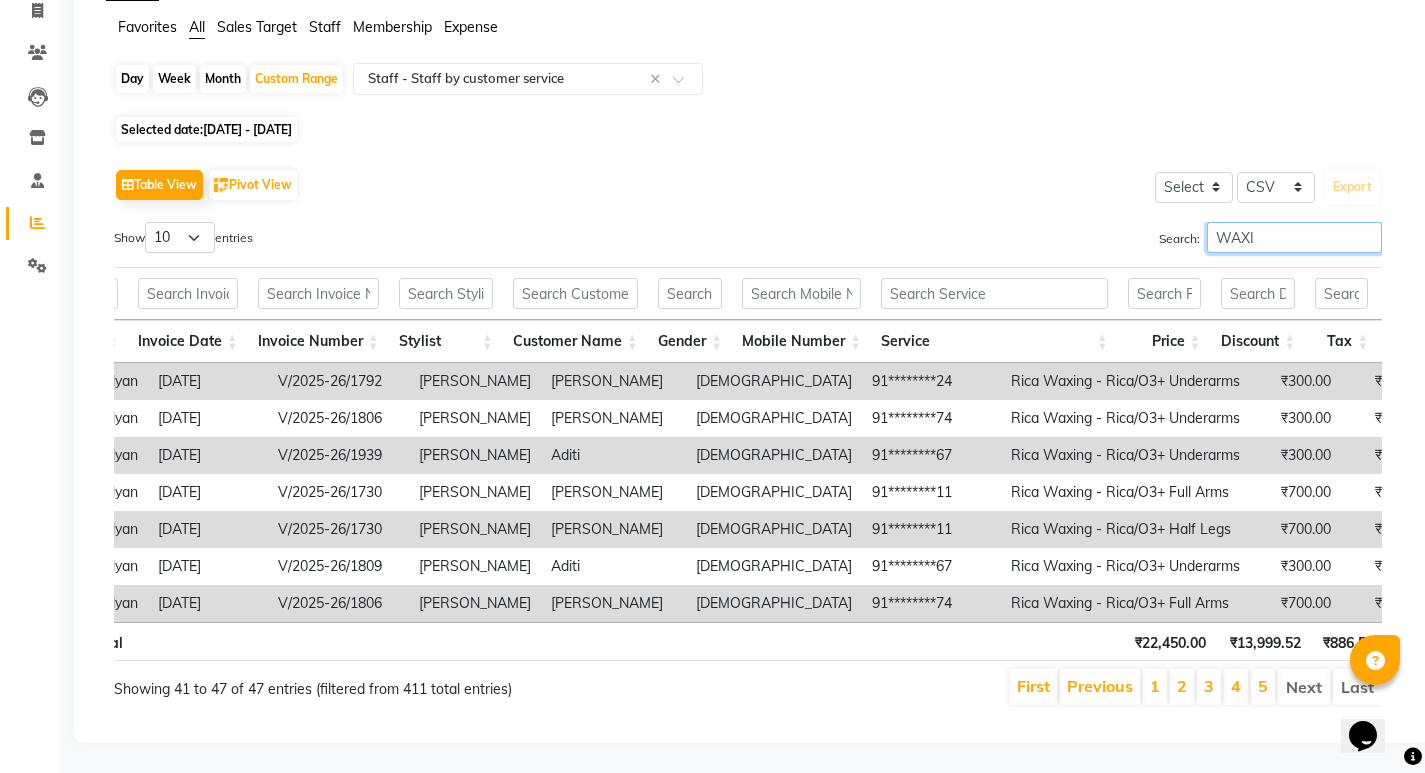 click on "WAXI" at bounding box center [1294, 237] 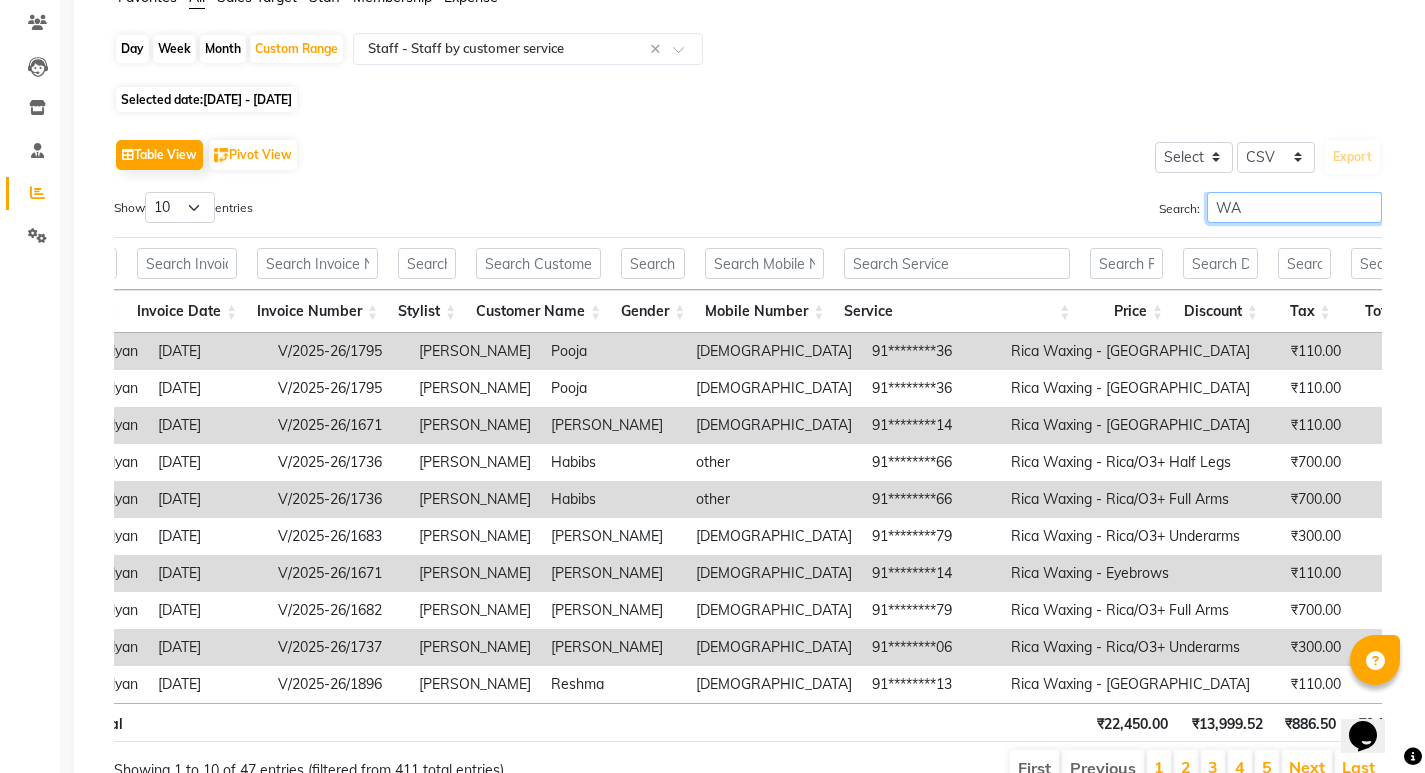 type on "W" 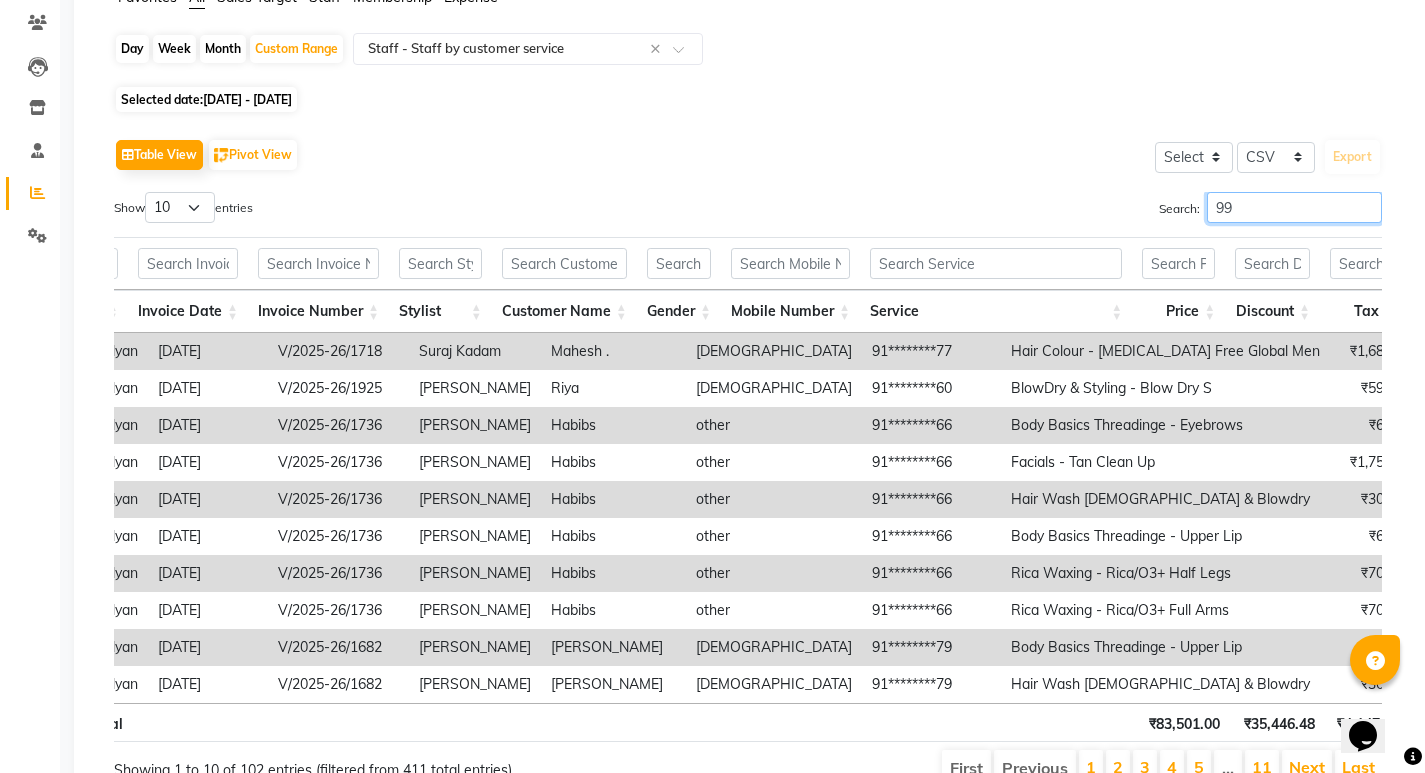 type on "9" 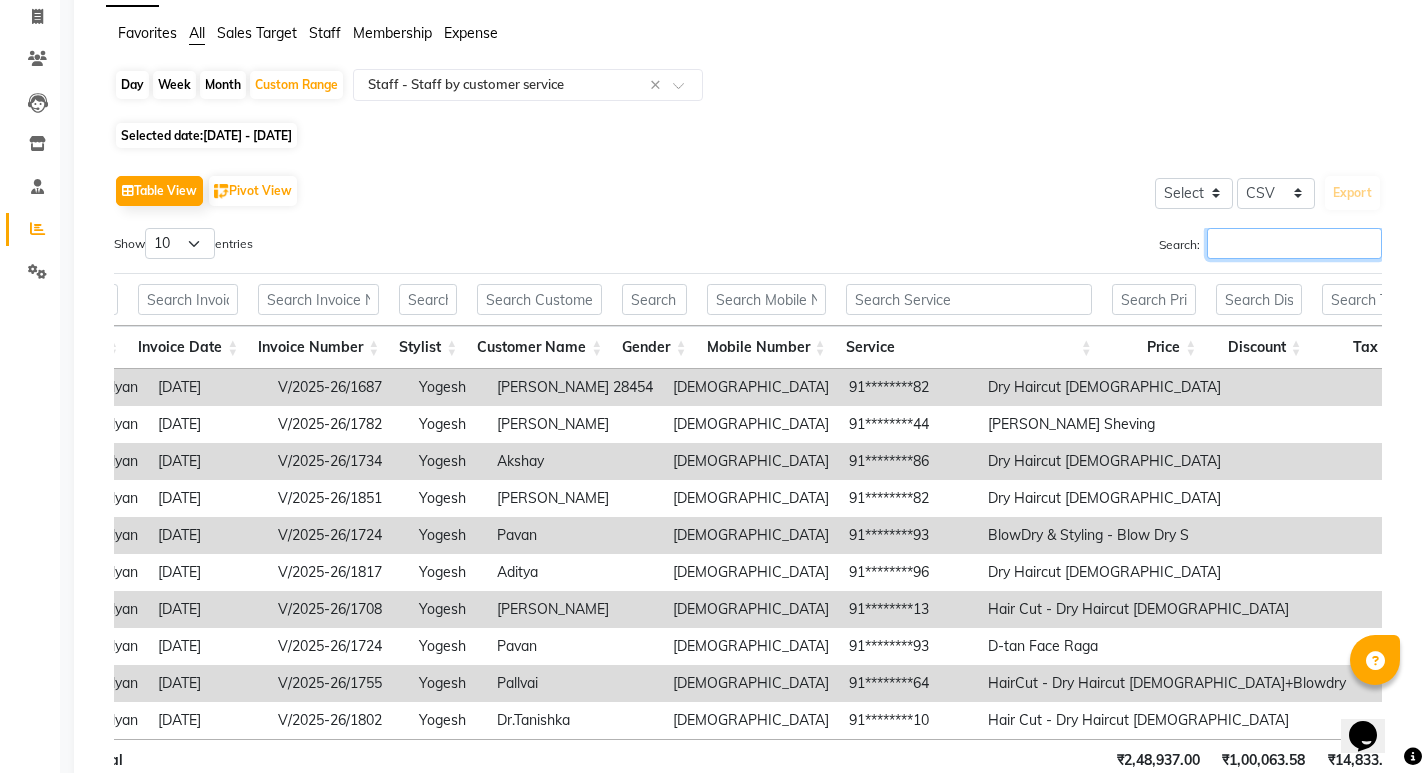 scroll, scrollTop: 65, scrollLeft: 0, axis: vertical 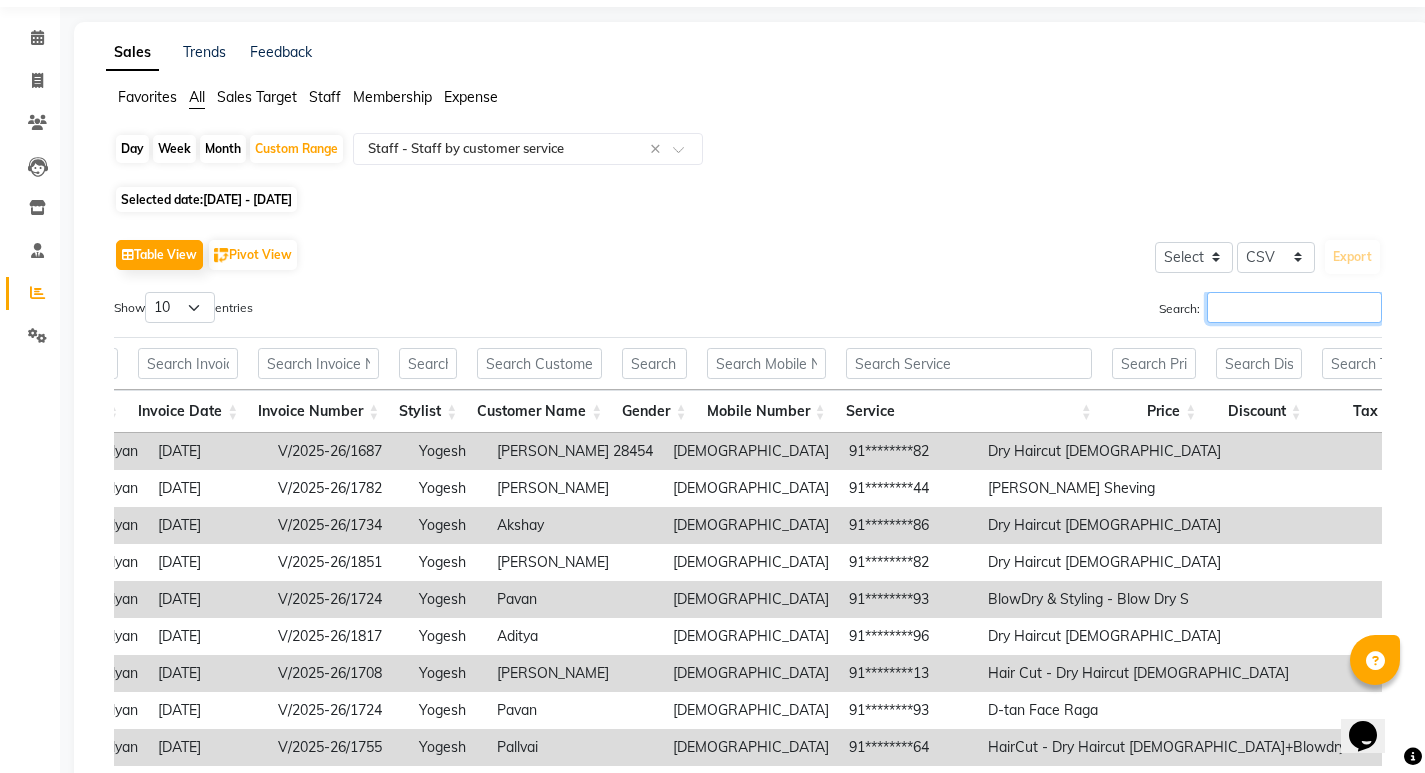 type 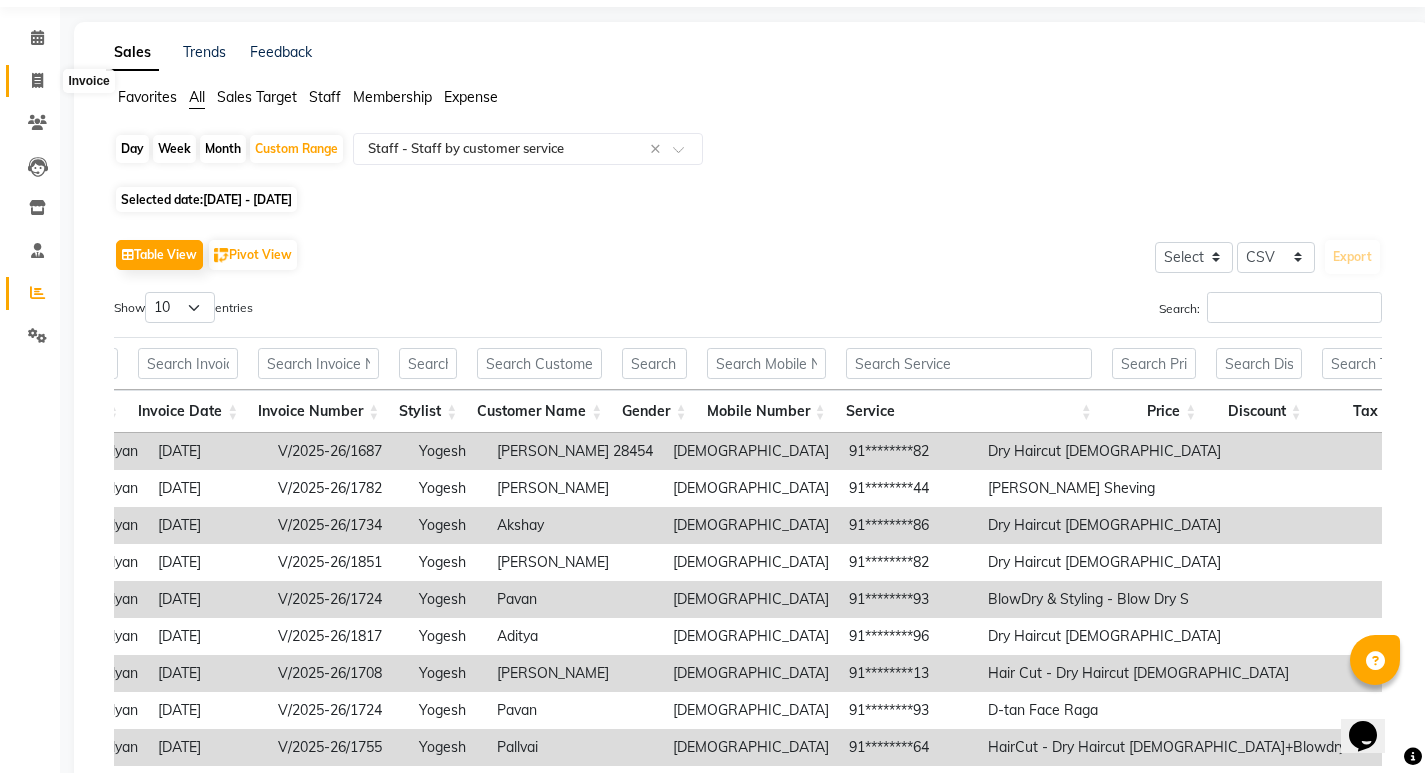 click 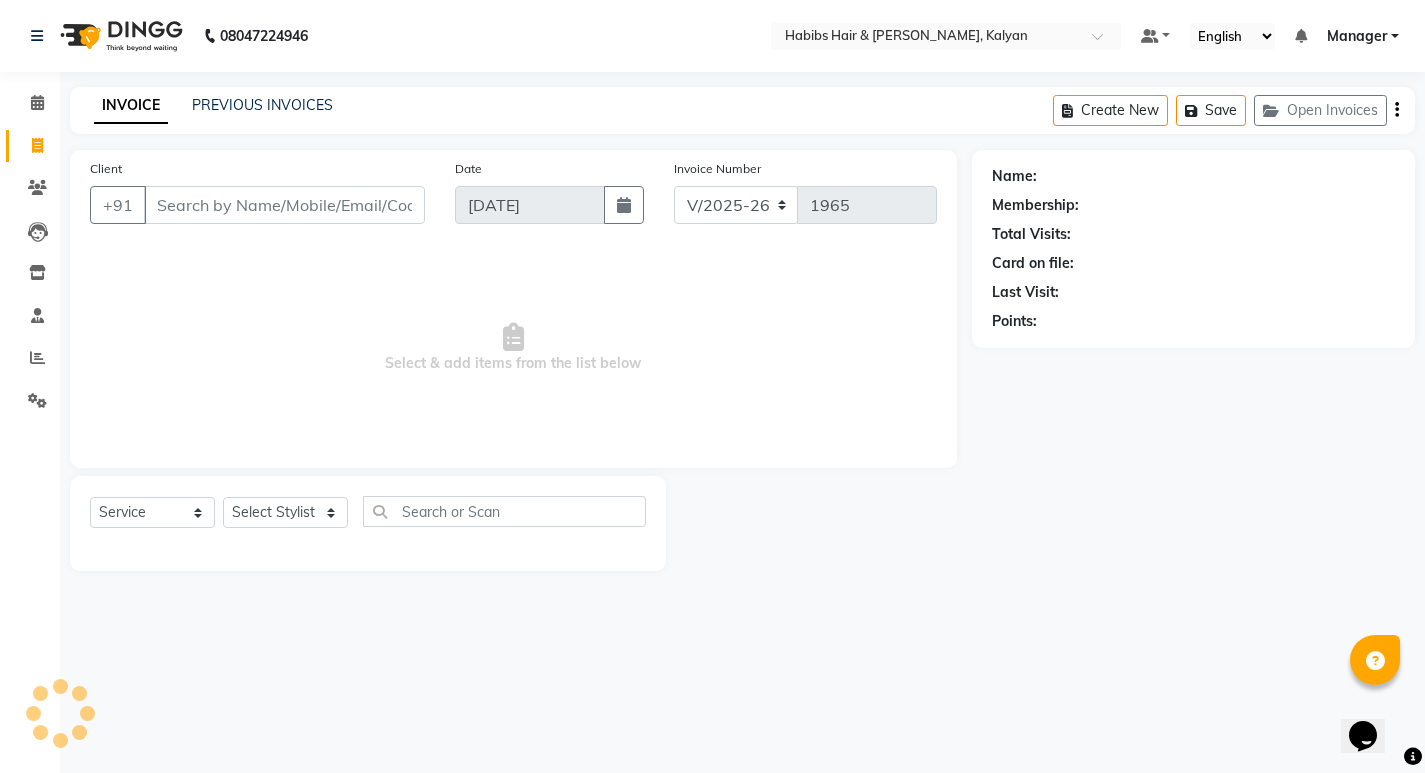 scroll, scrollTop: 0, scrollLeft: 0, axis: both 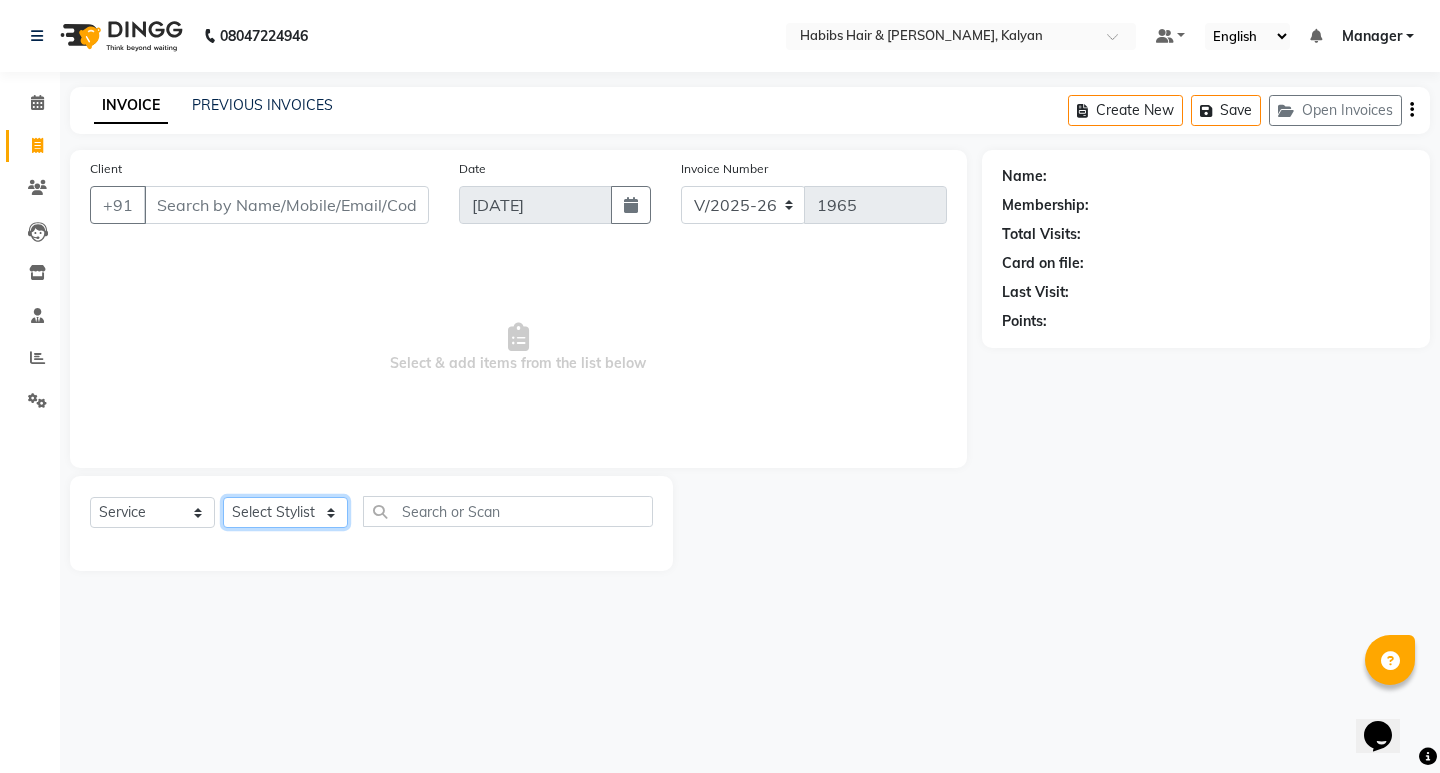 click on "Select Stylist [PERSON_NAME] Manager [PERSON_NAME] [PERSON_NAME] [PERSON_NAME] zipre [PERSON_NAME] [PERSON_NAME]  Sagar [PERSON_NAME] [PERSON_NAME] Suraj [PERSON_NAME]  [PERSON_NAME]" 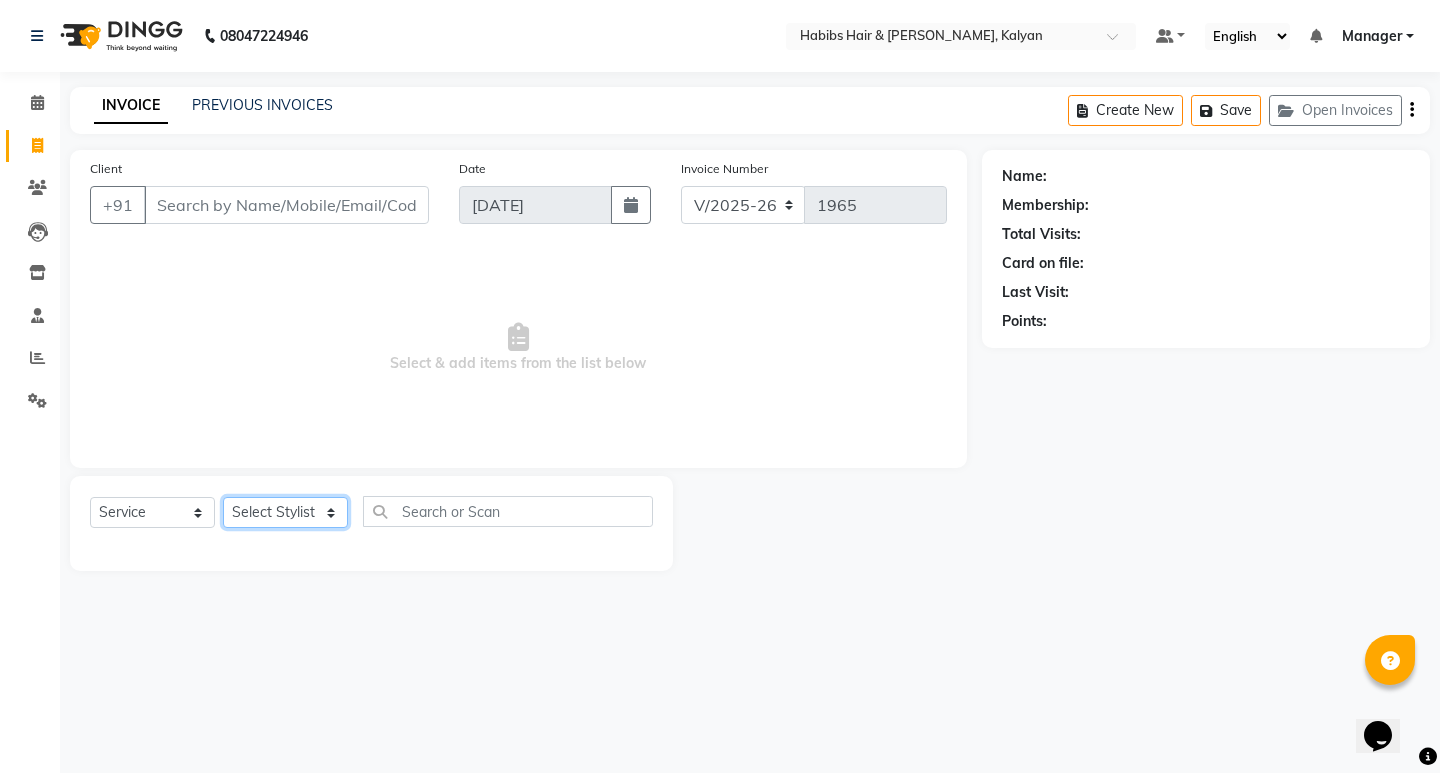 select on "80296" 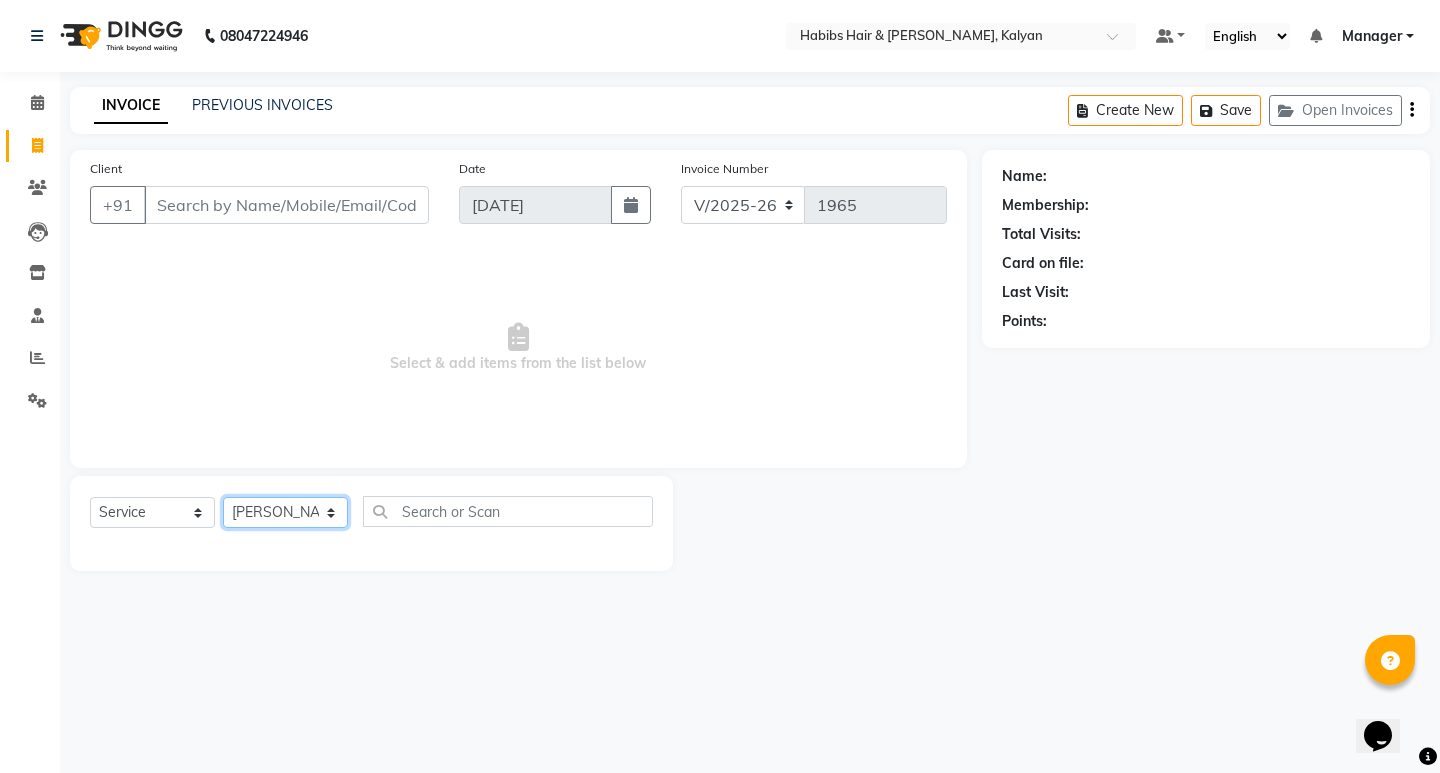 click on "Select Stylist [PERSON_NAME] Manager [PERSON_NAME] [PERSON_NAME] [PERSON_NAME] zipre [PERSON_NAME] [PERSON_NAME]  Sagar [PERSON_NAME] [PERSON_NAME] Suraj [PERSON_NAME]  [PERSON_NAME]" 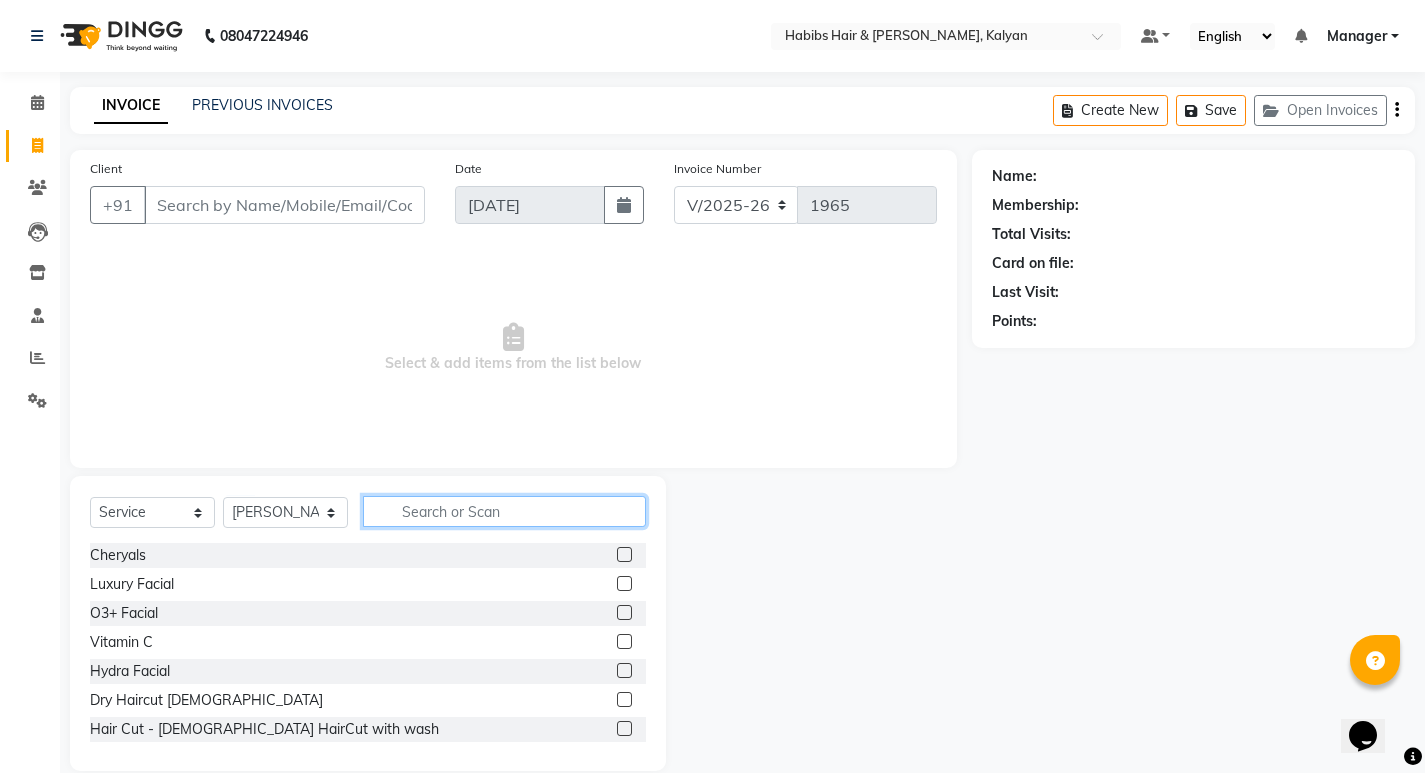 click 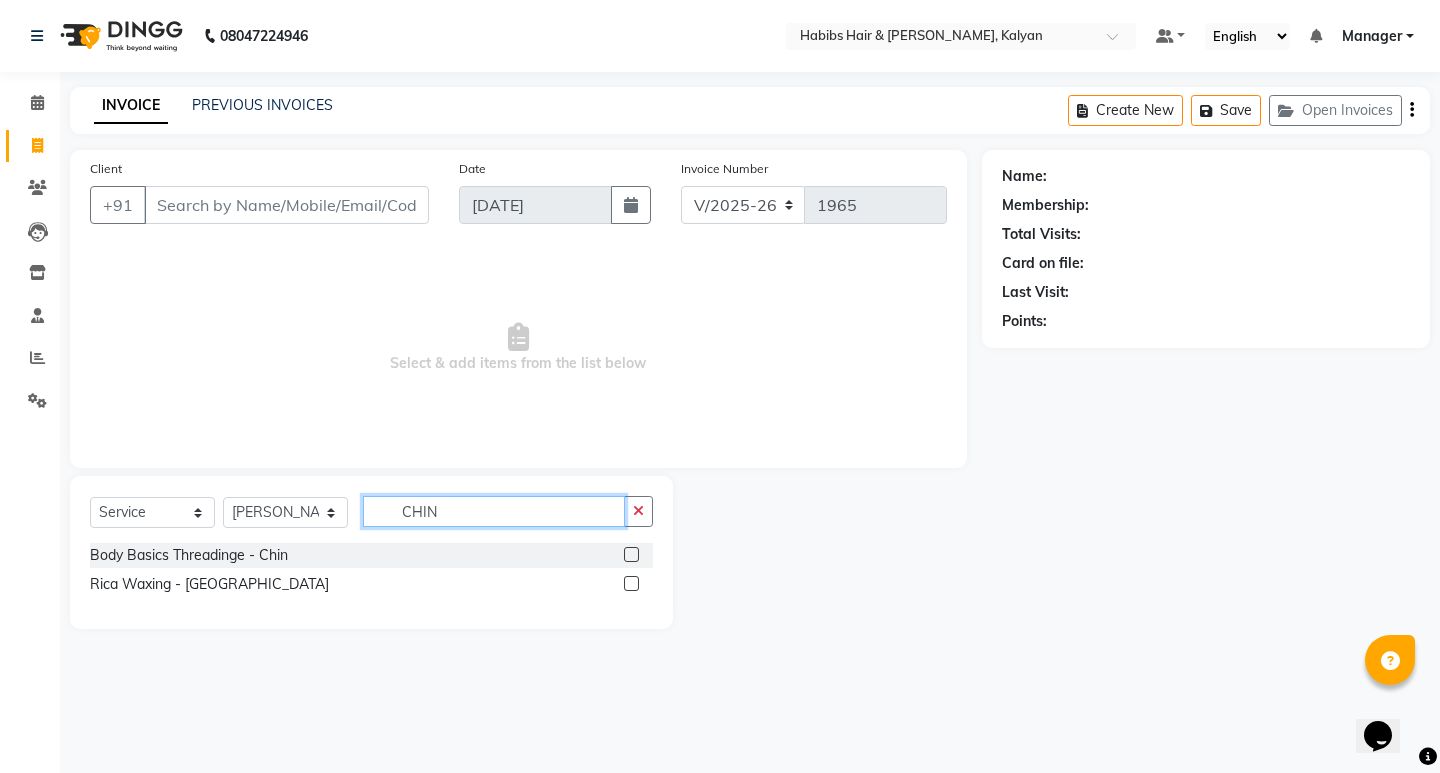 type on "CHIN" 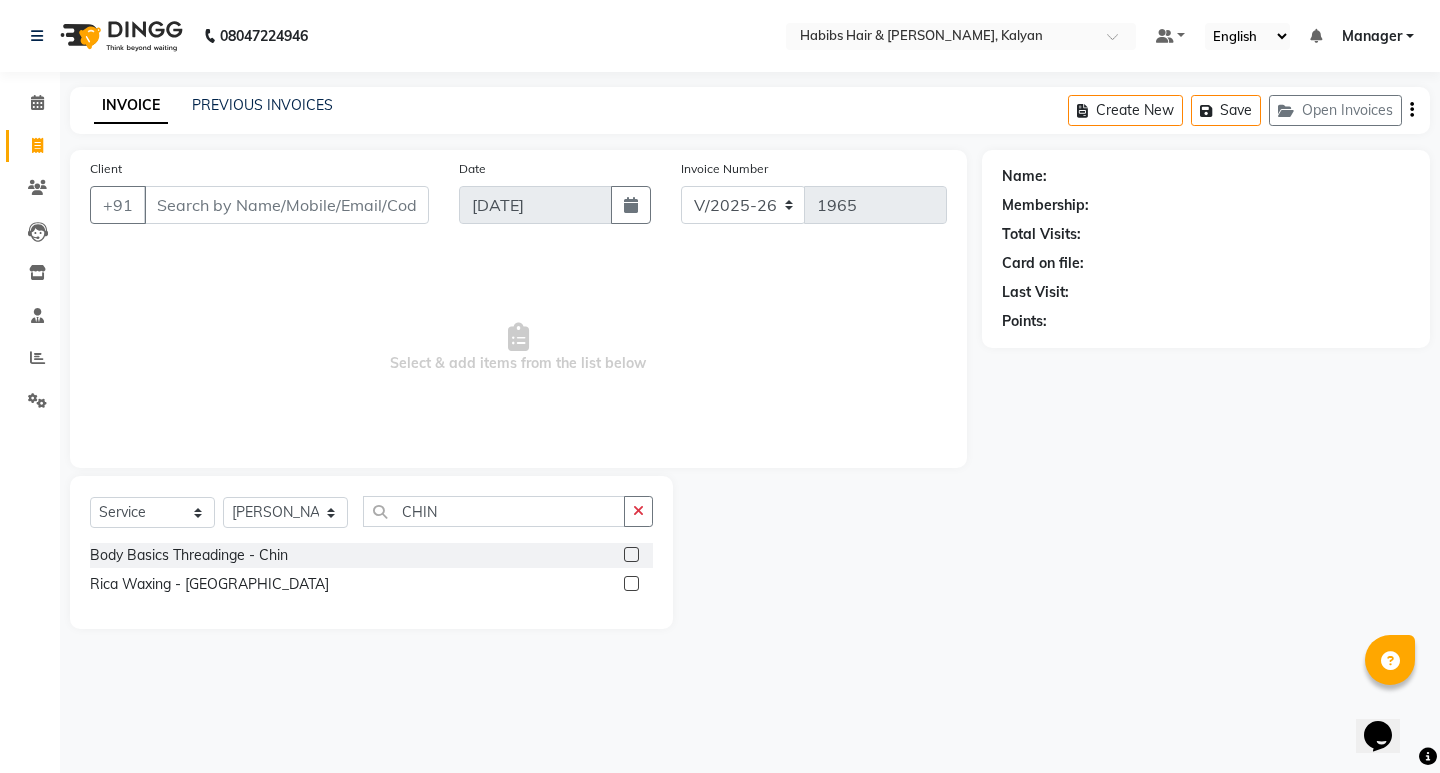 click 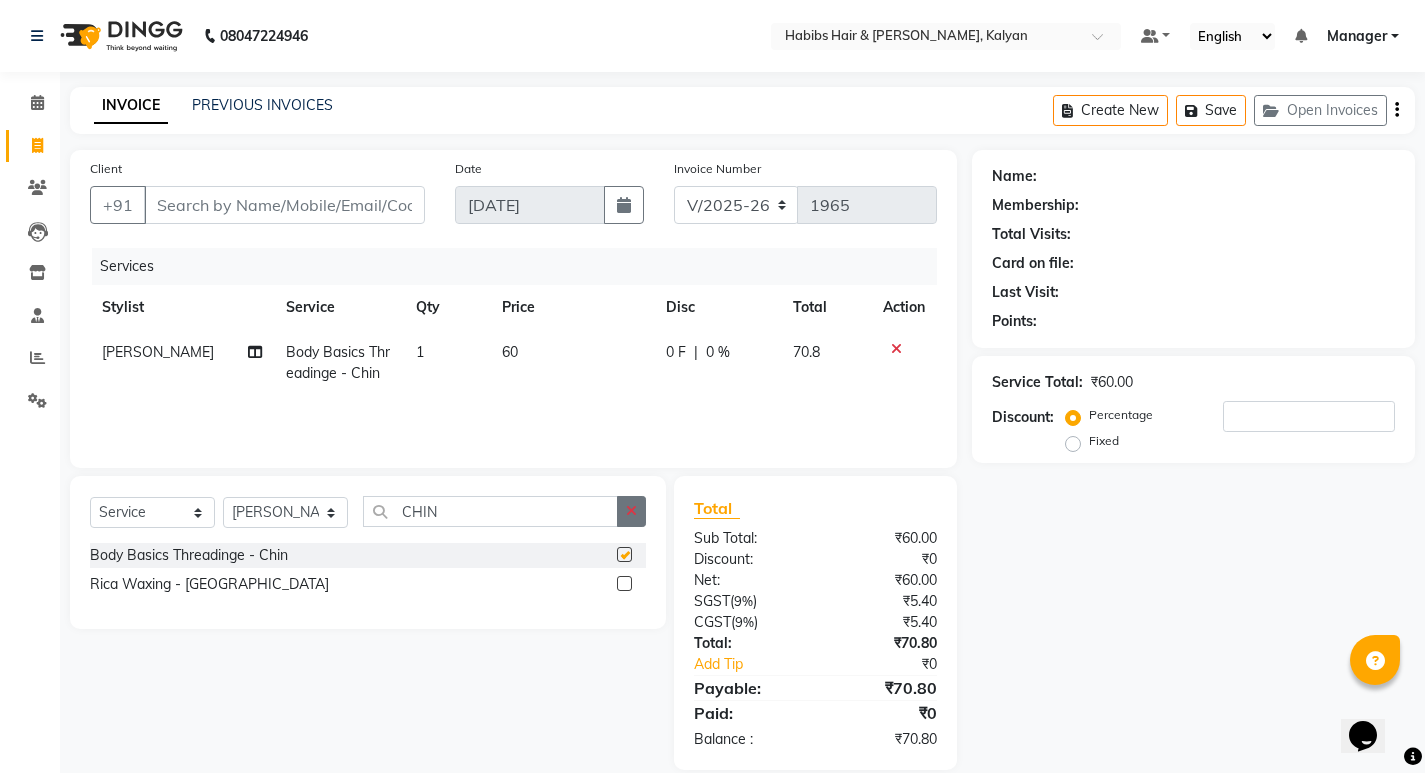 checkbox on "false" 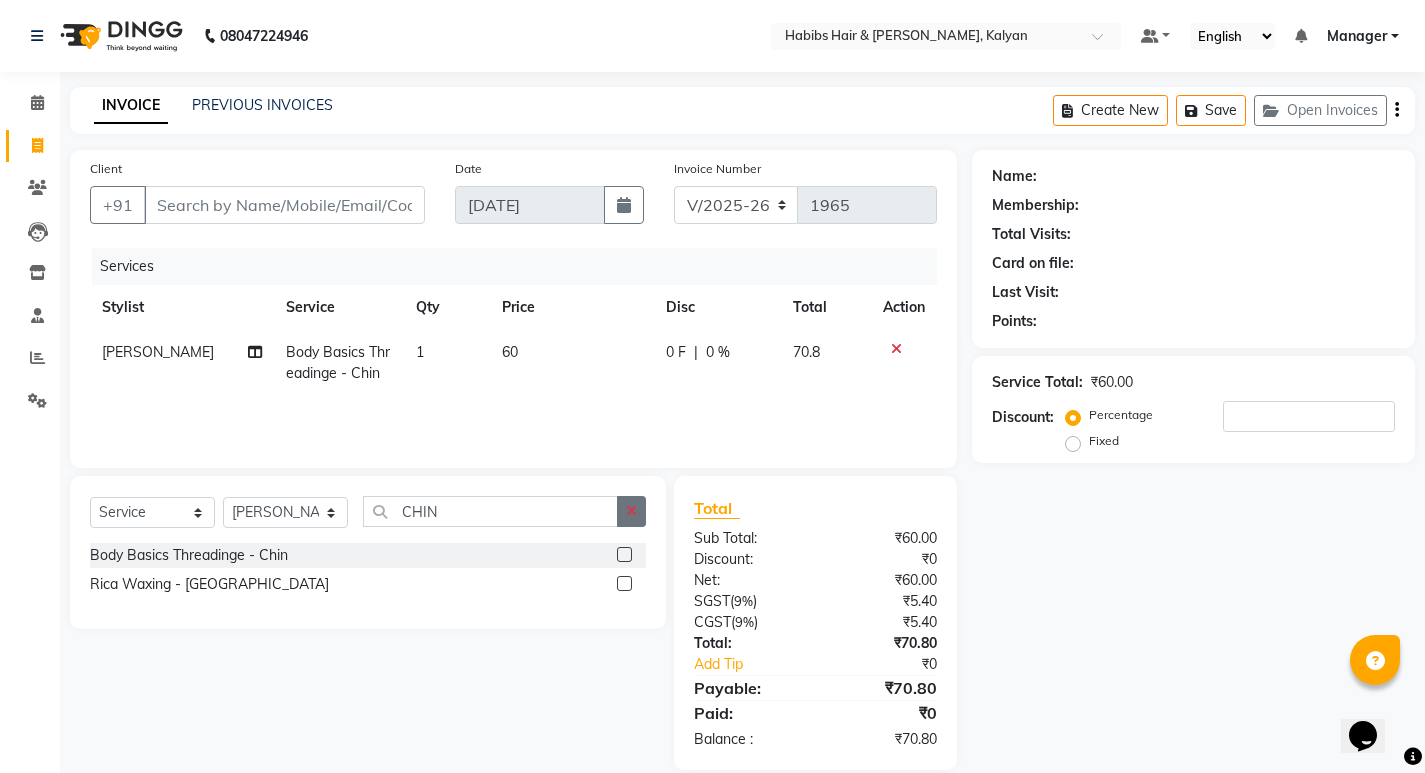 click 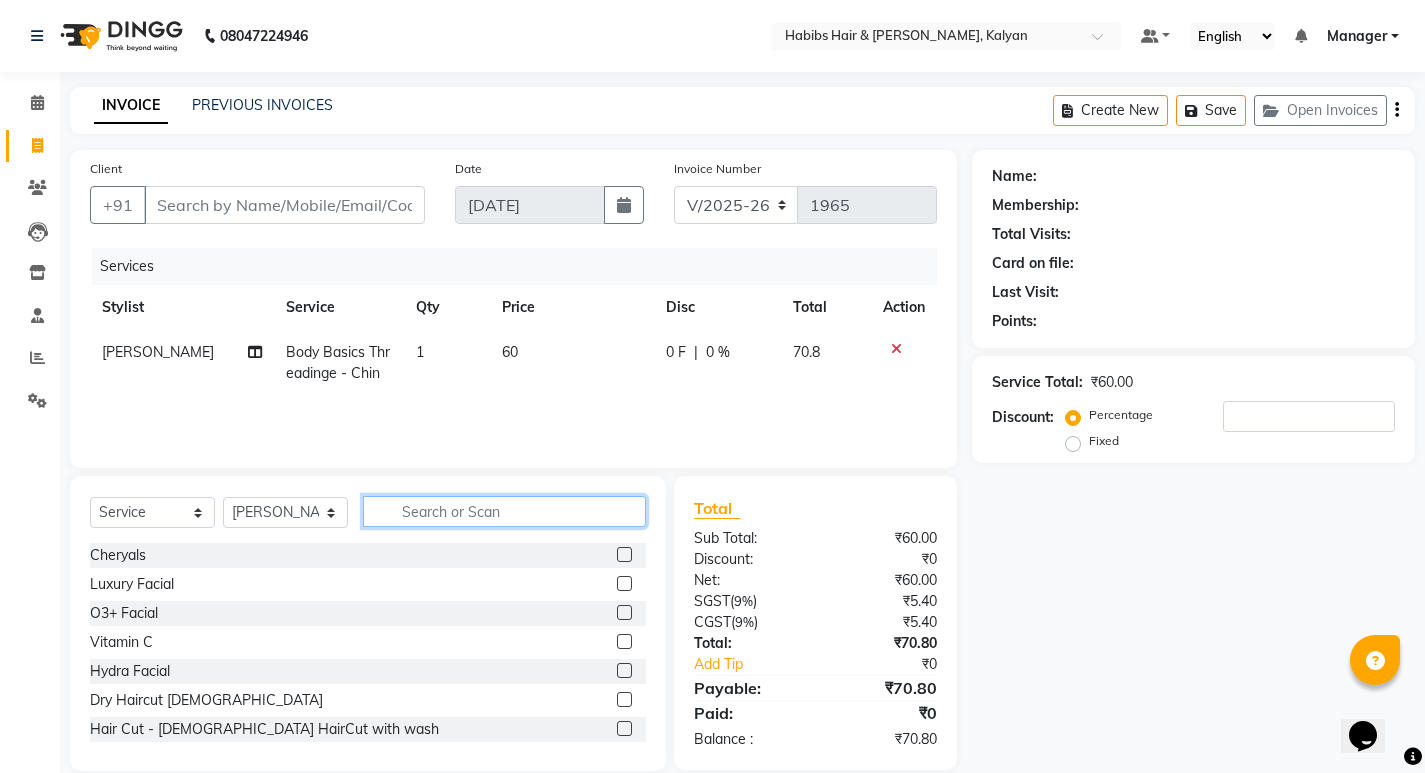 type on "Y" 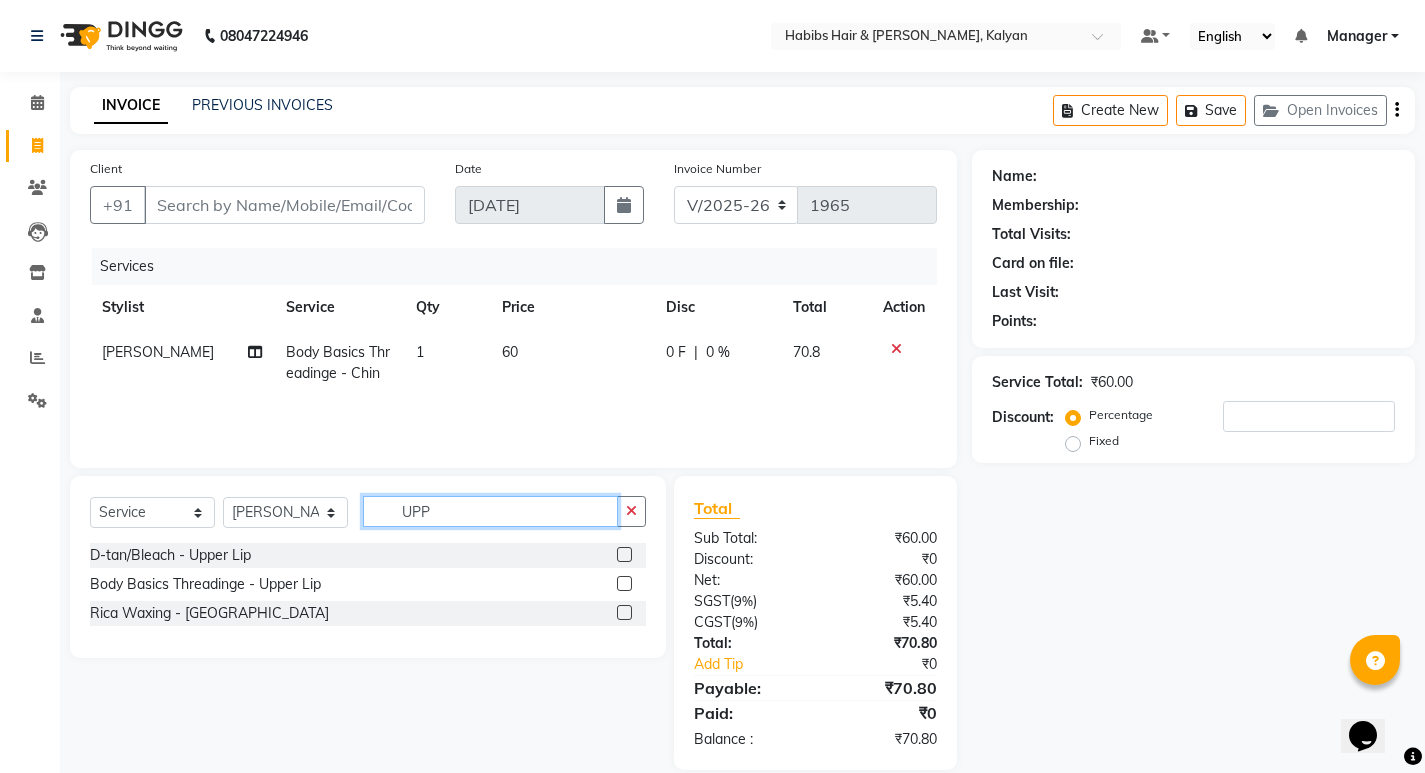 type on "UPP" 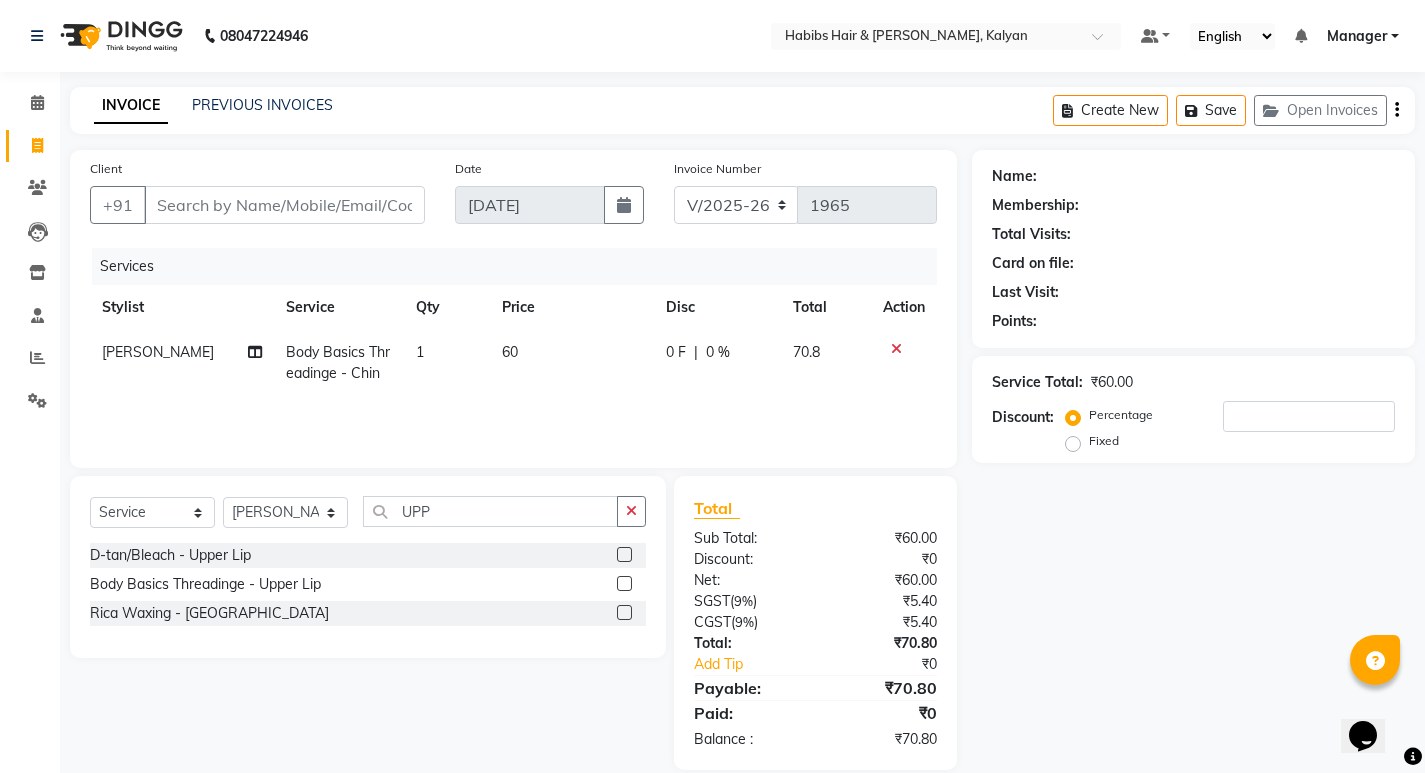 click 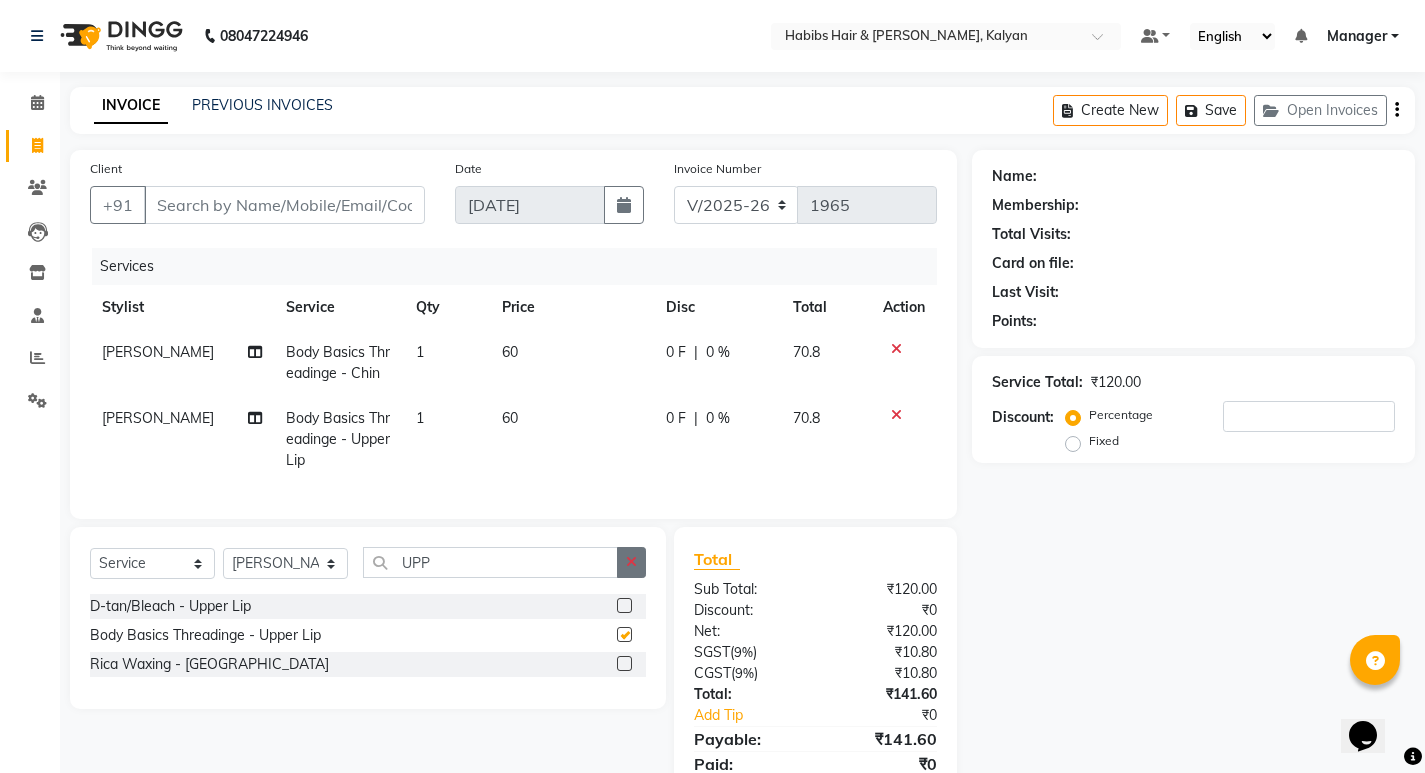 checkbox on "false" 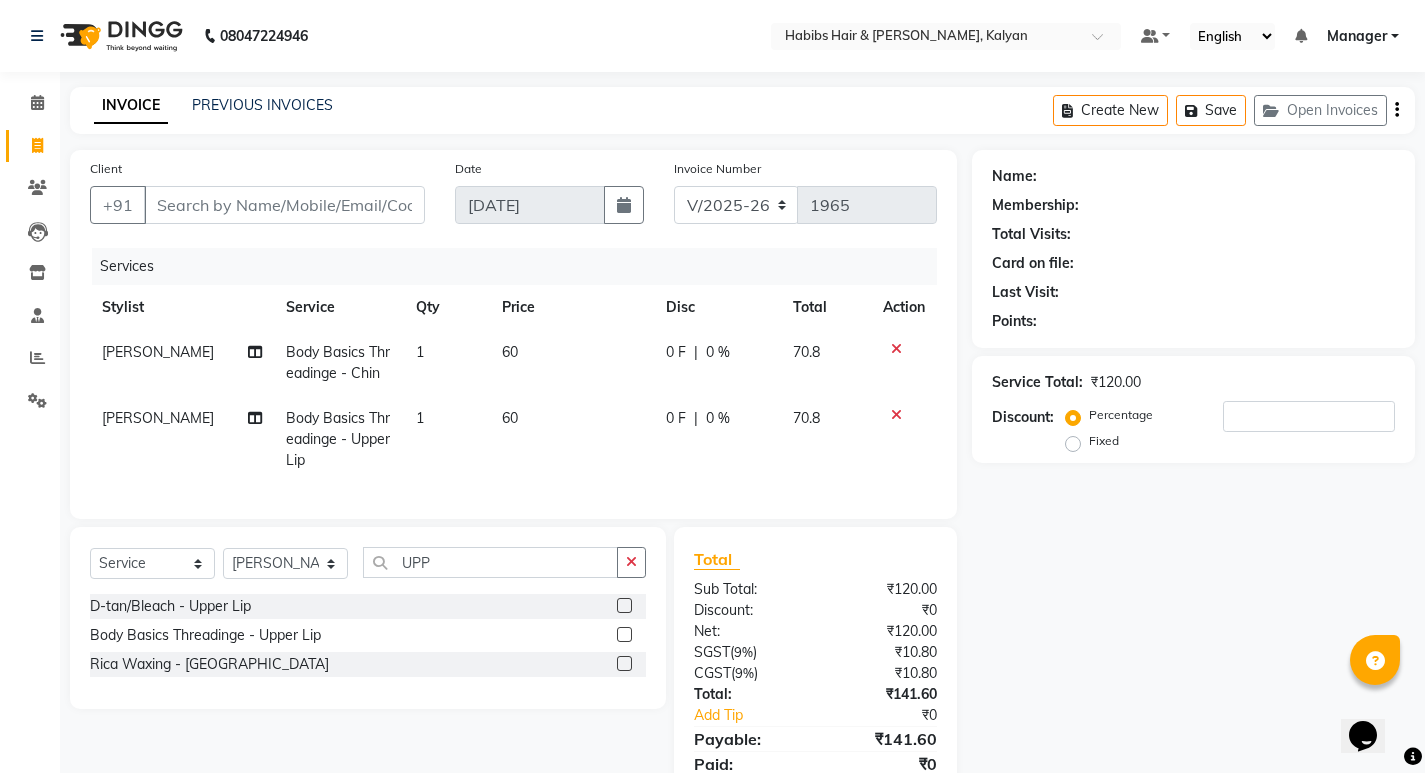 drag, startPoint x: 256, startPoint y: 171, endPoint x: 306, endPoint y: 206, distance: 61.03278 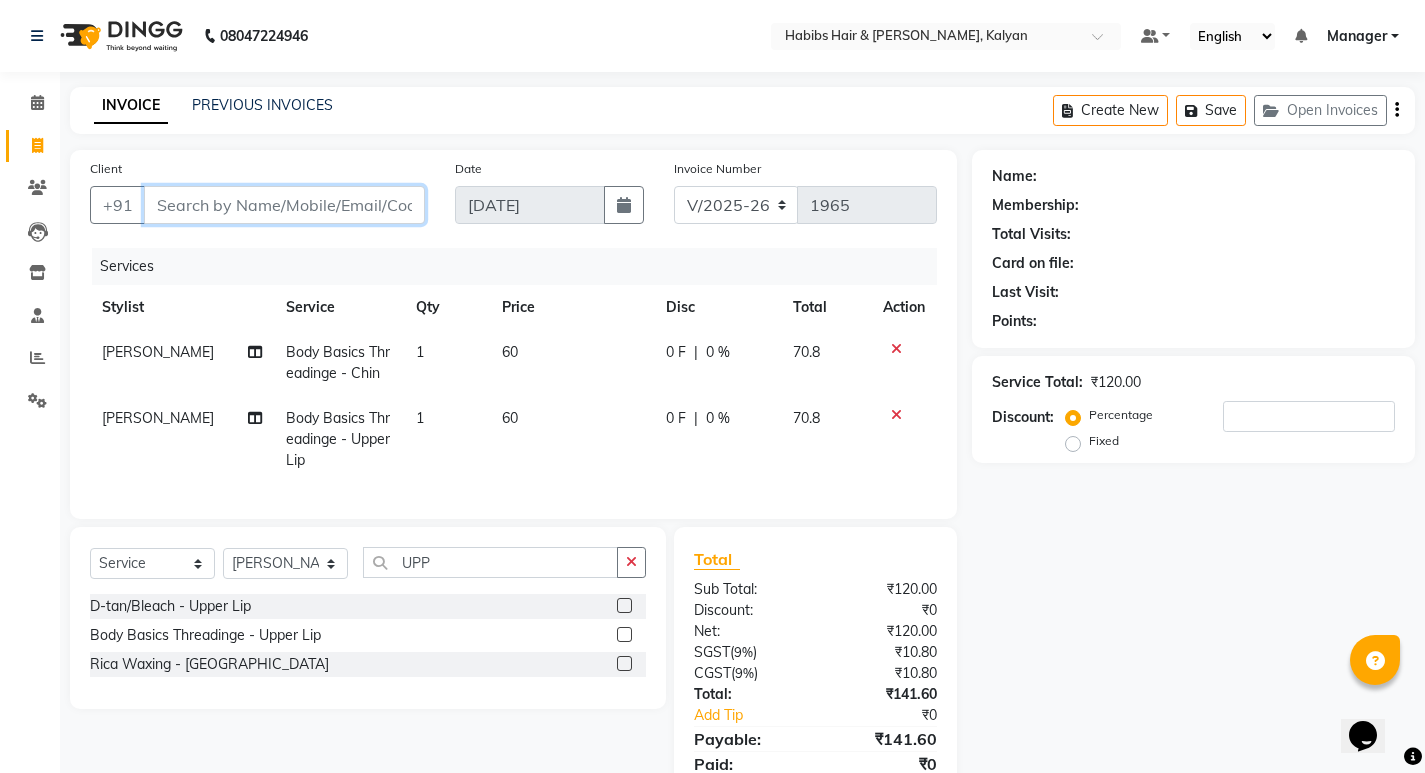 click on "Client" at bounding box center (284, 205) 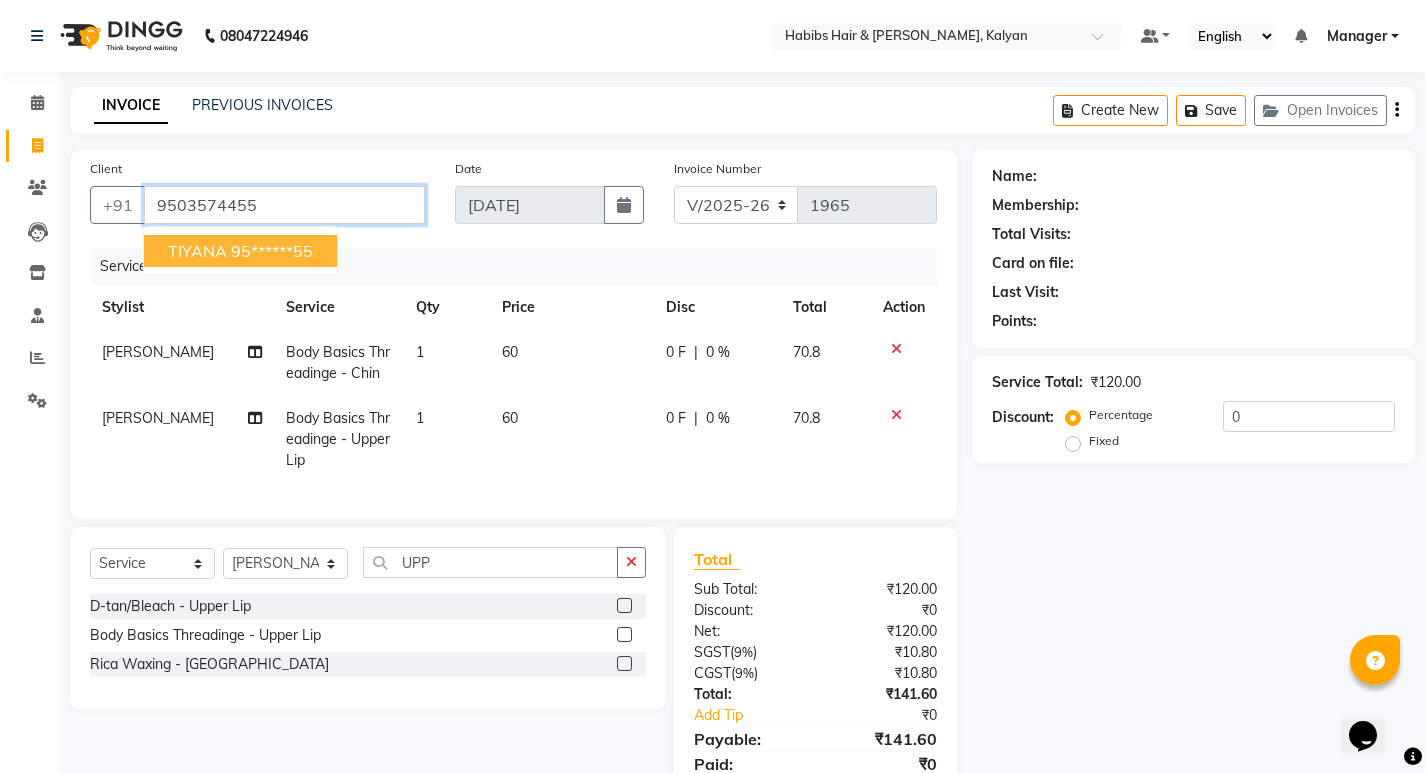type on "9503574455" 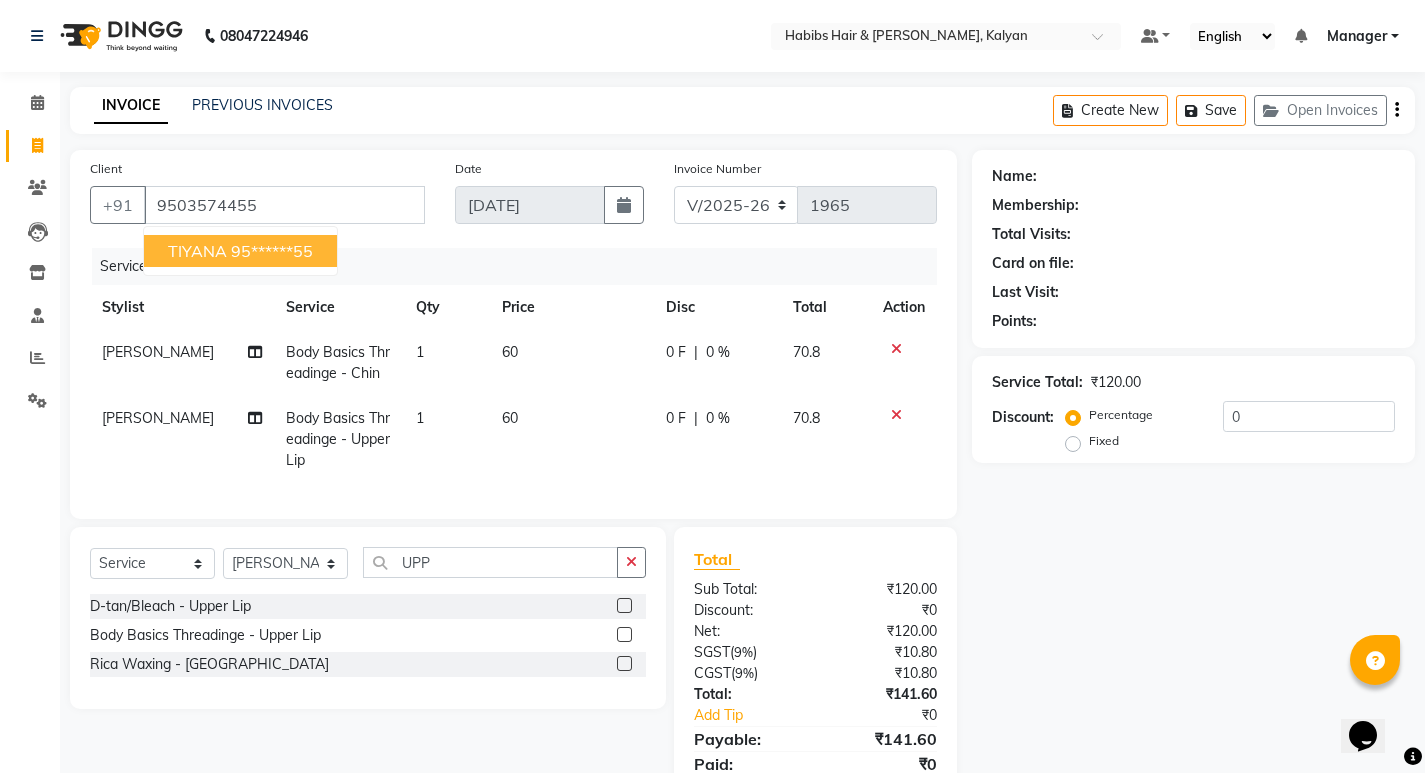 select on "1: Object" 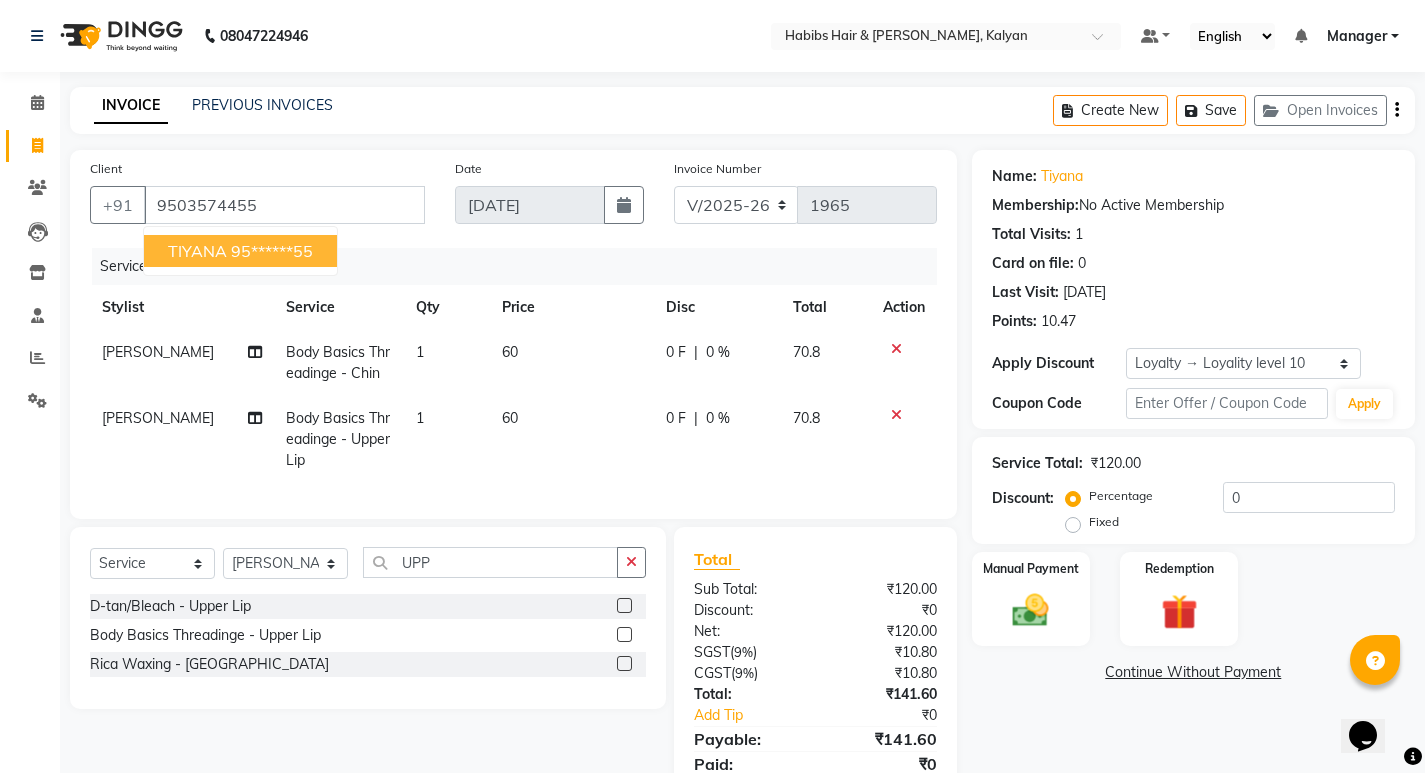 click on "95******55" at bounding box center [272, 251] 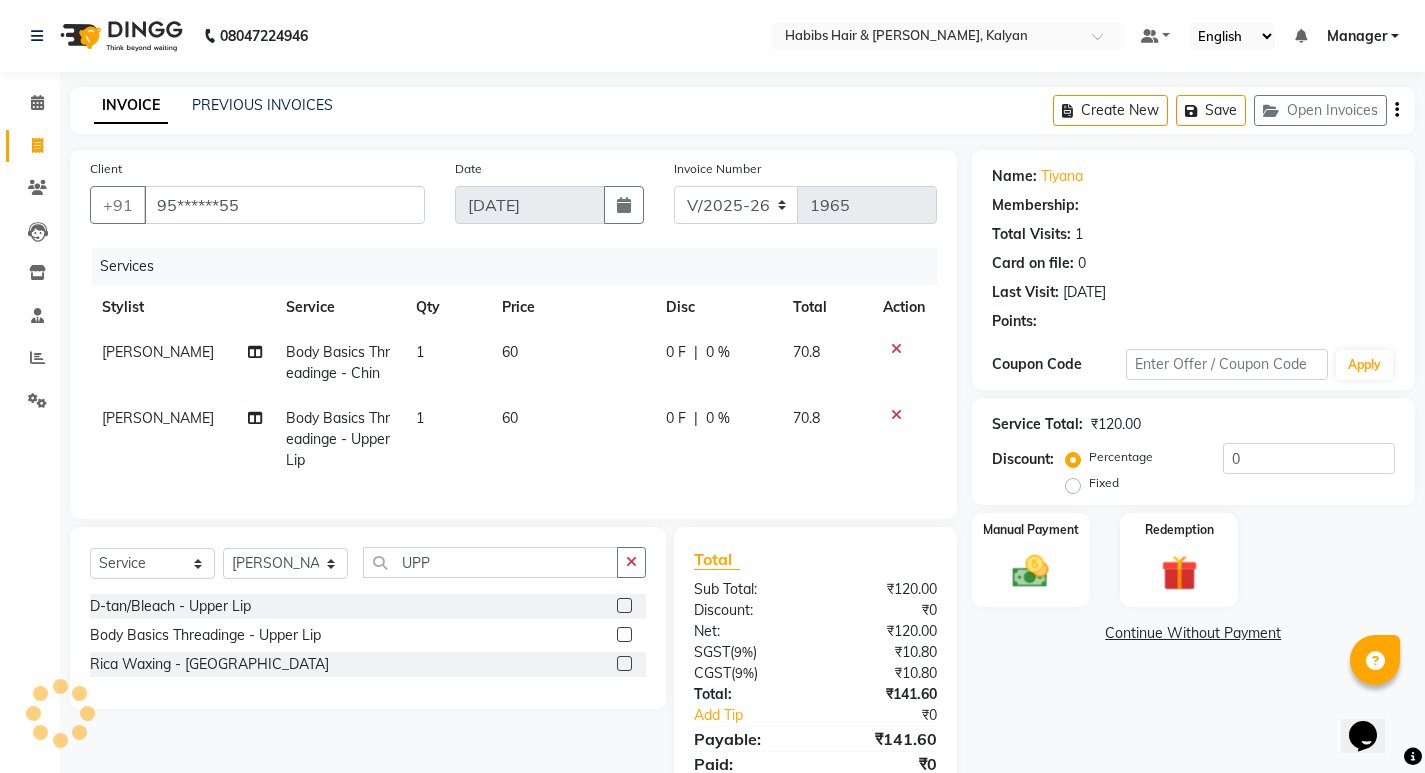 select on "1: Object" 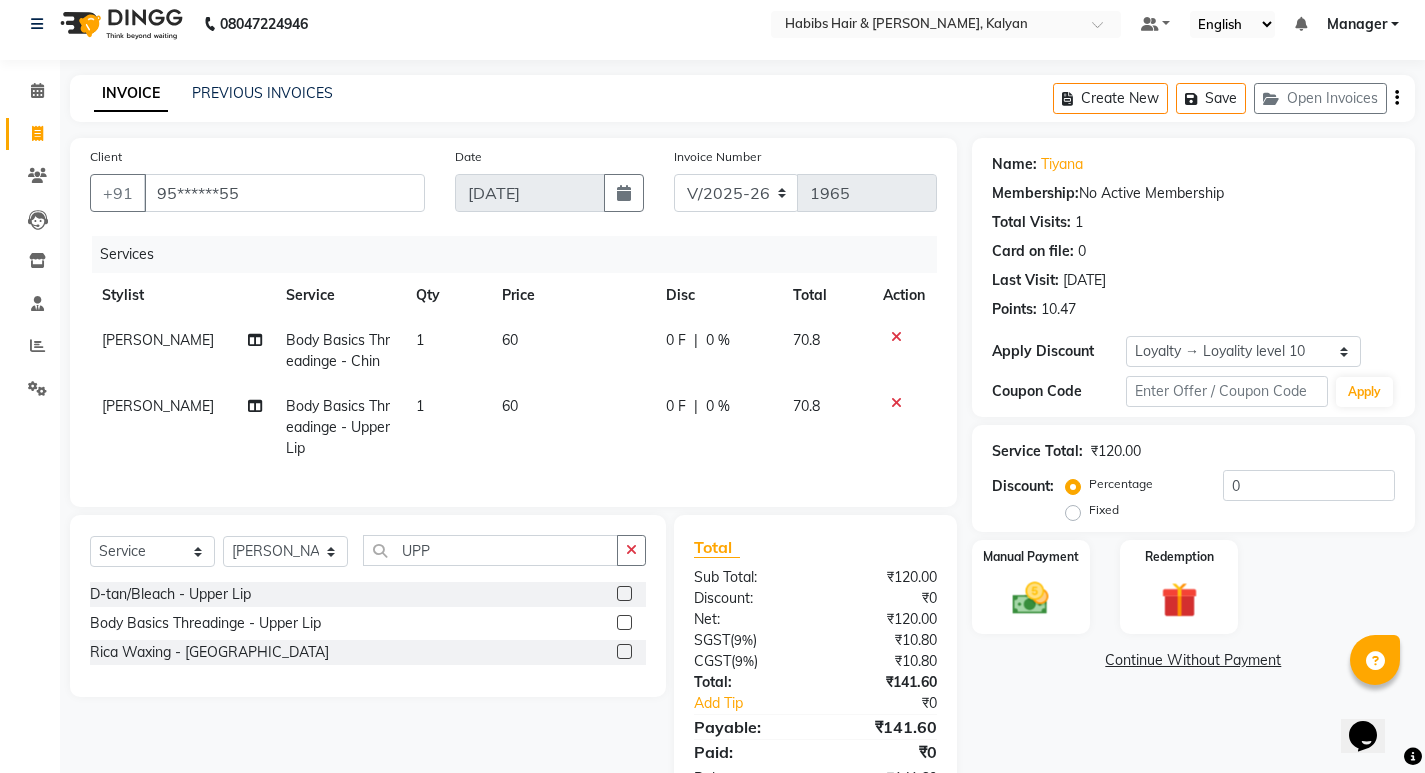 scroll, scrollTop: 93, scrollLeft: 0, axis: vertical 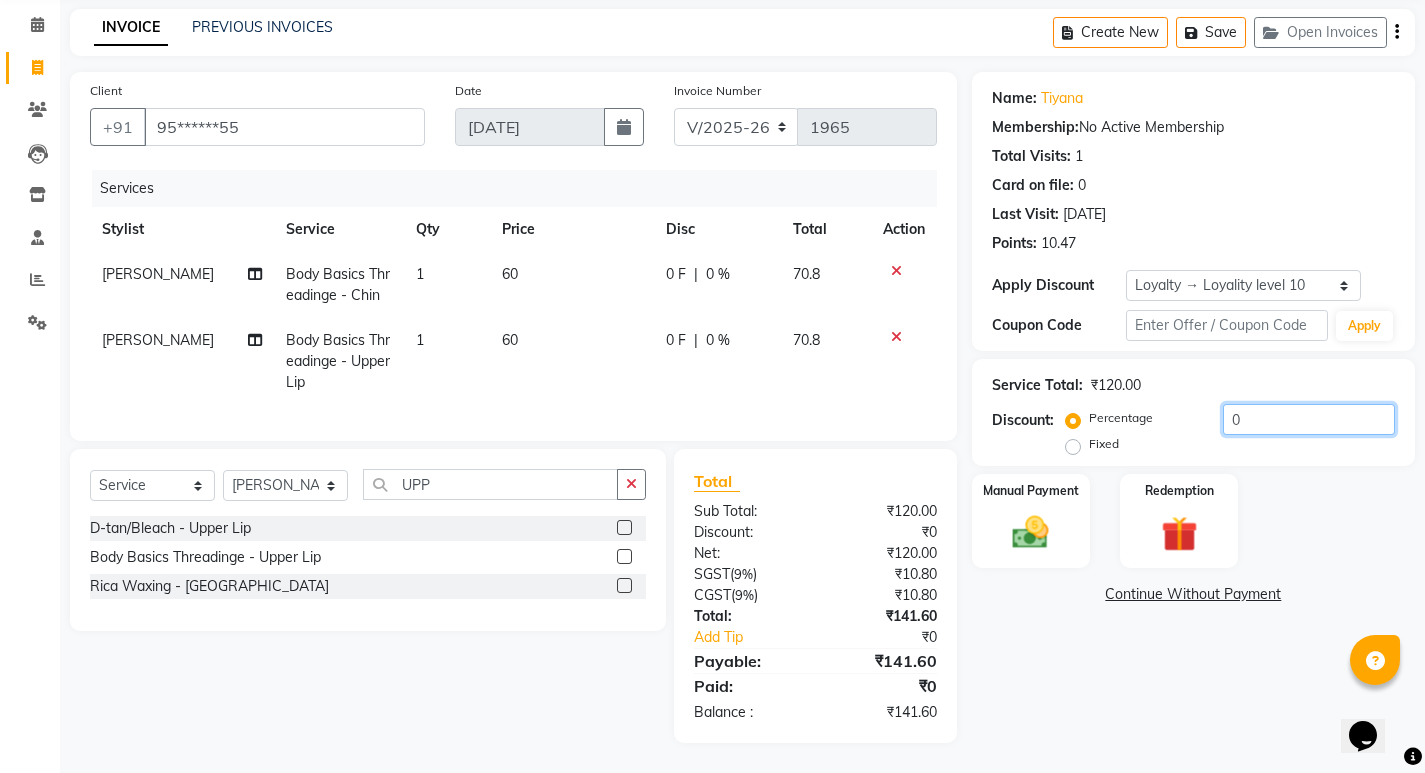 click on "0" 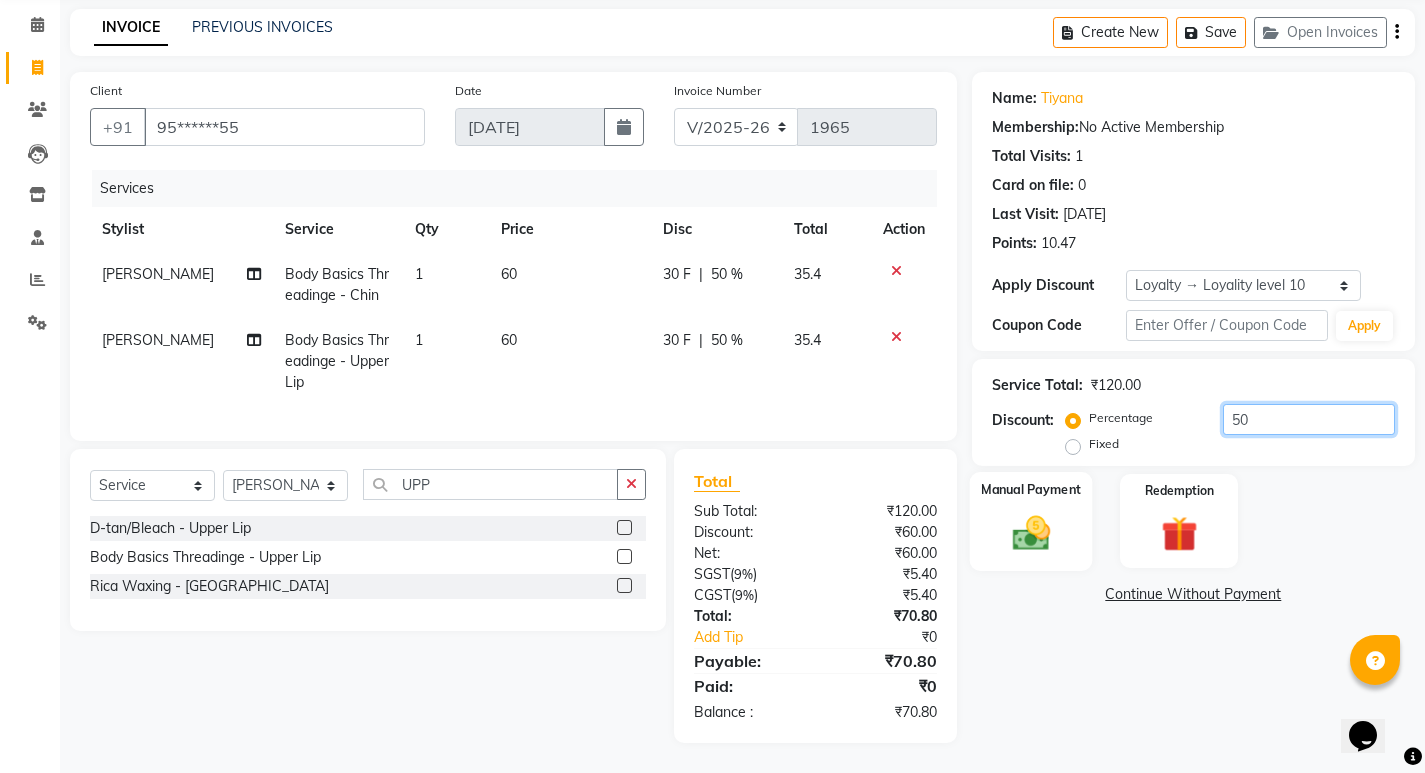 type on "50" 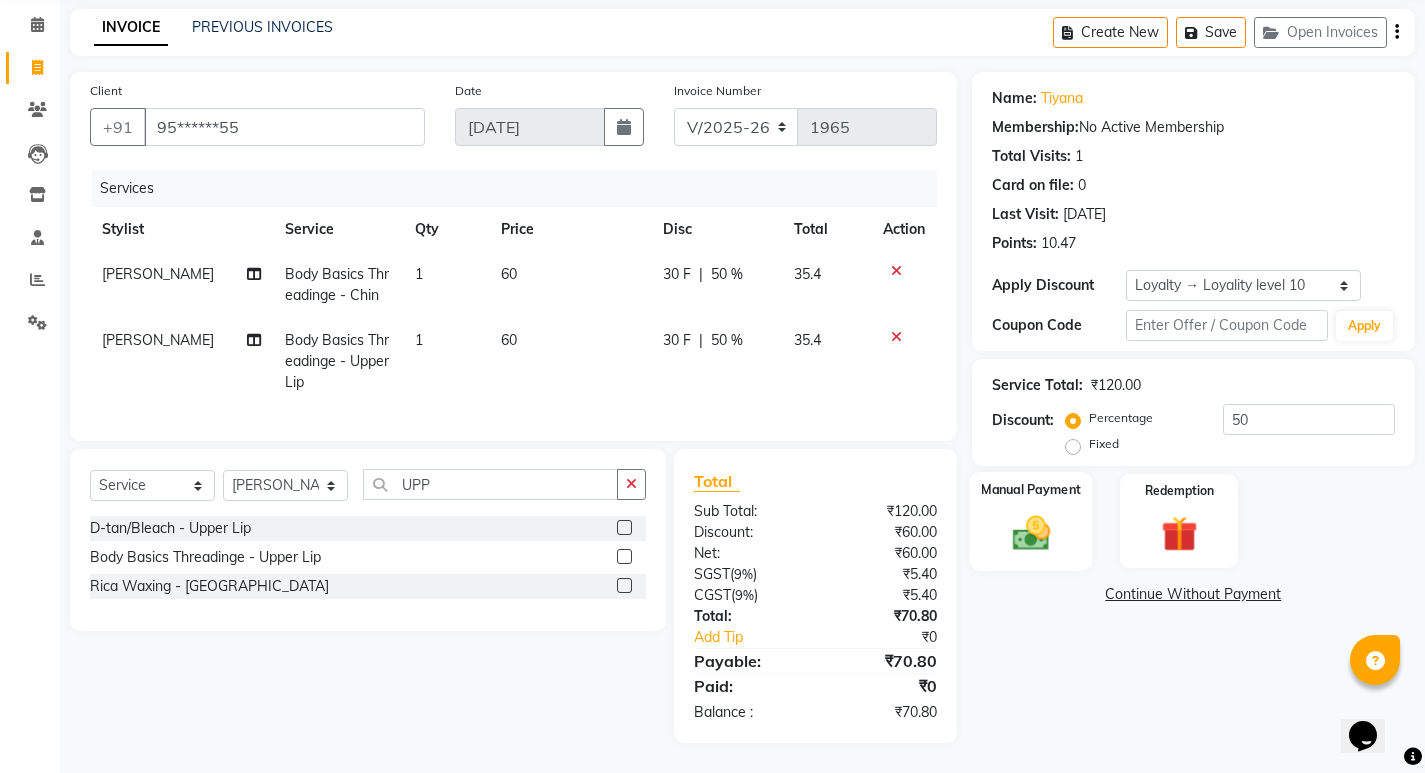 click on "Manual Payment" 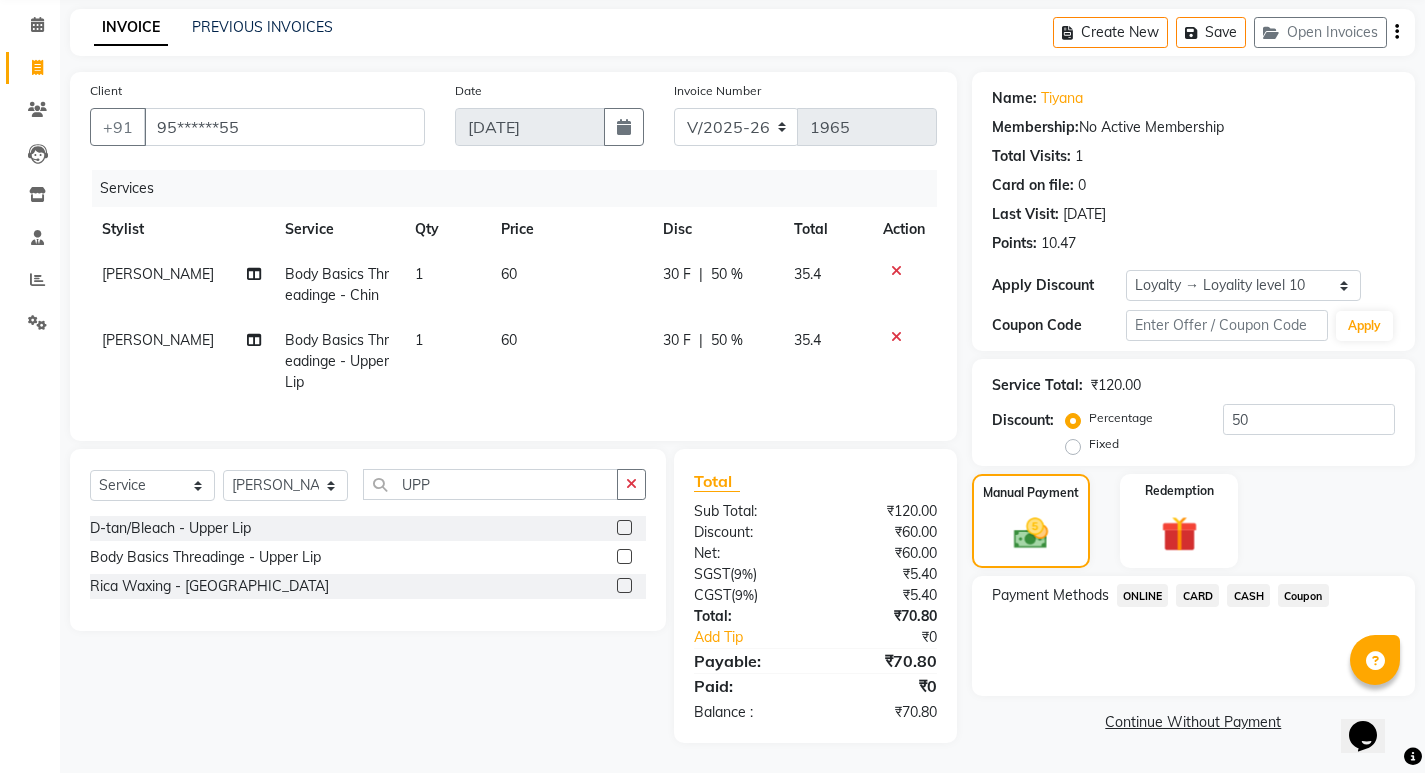 click on "CASH" 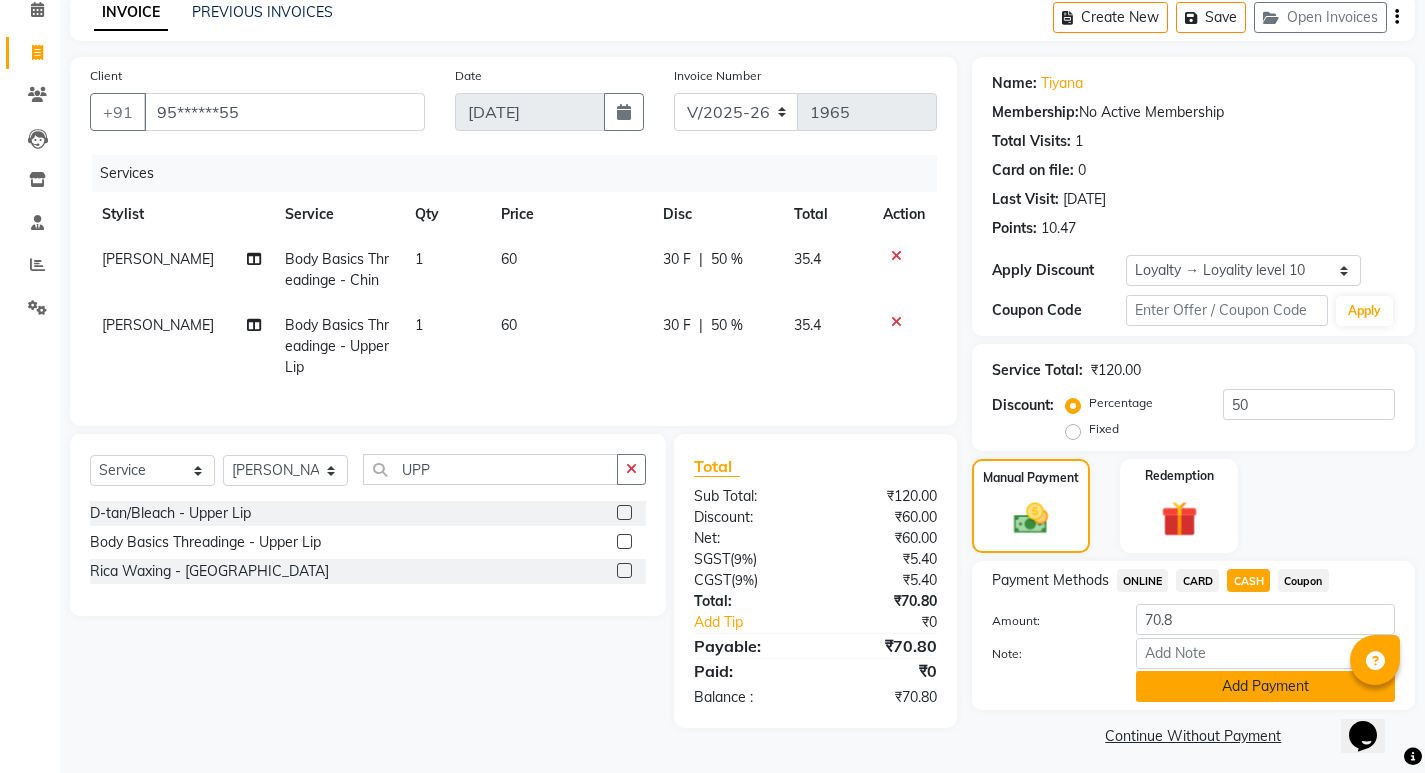 click on "Add Payment" 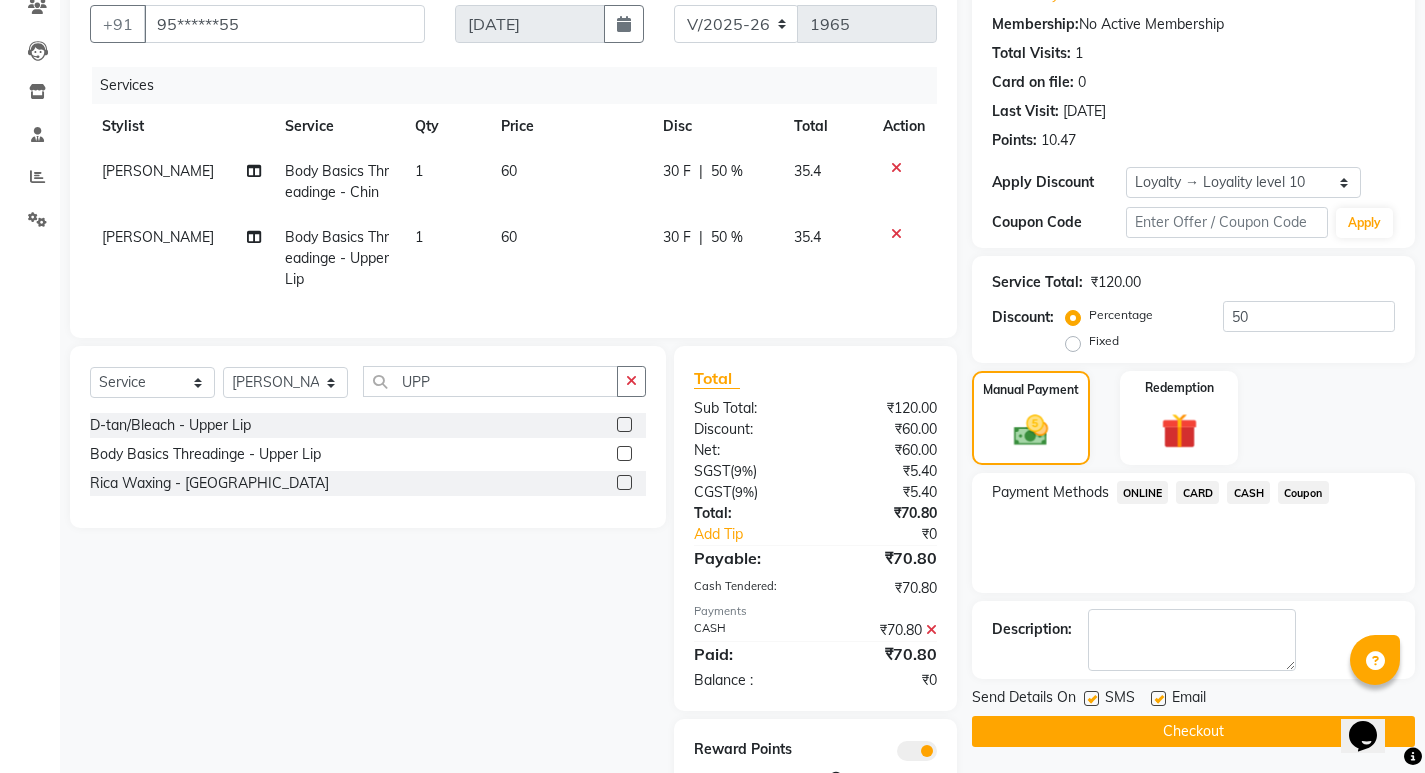 scroll, scrollTop: 263, scrollLeft: 0, axis: vertical 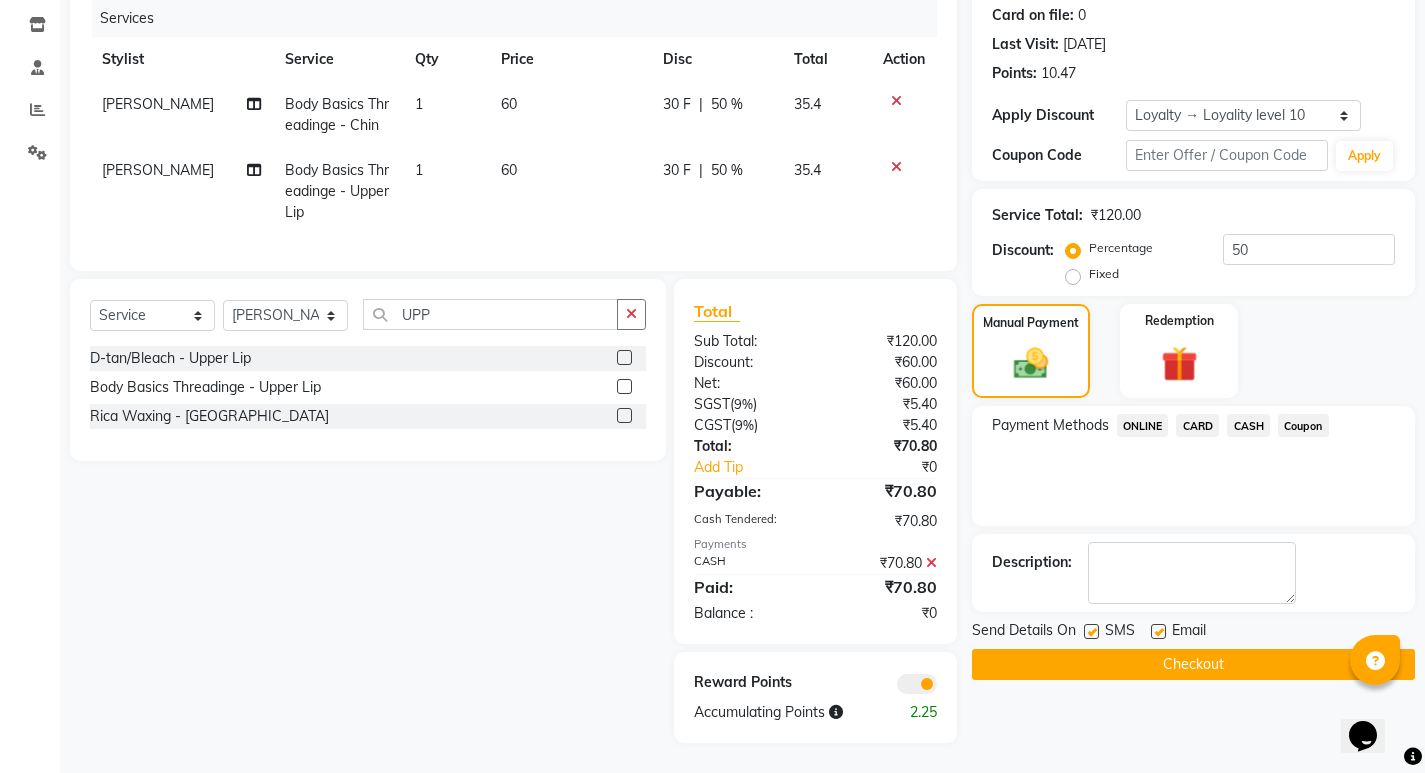 click on "Checkout" 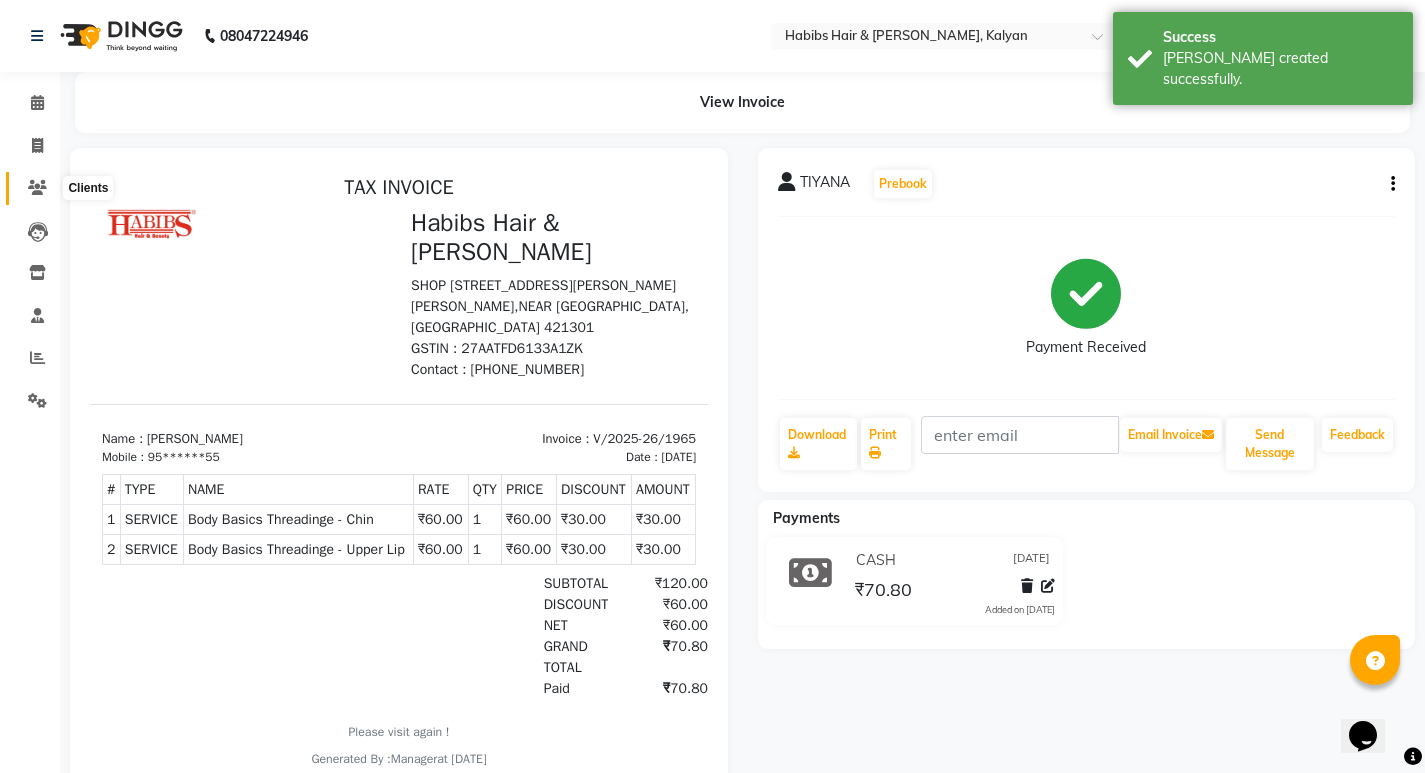 scroll, scrollTop: 0, scrollLeft: 0, axis: both 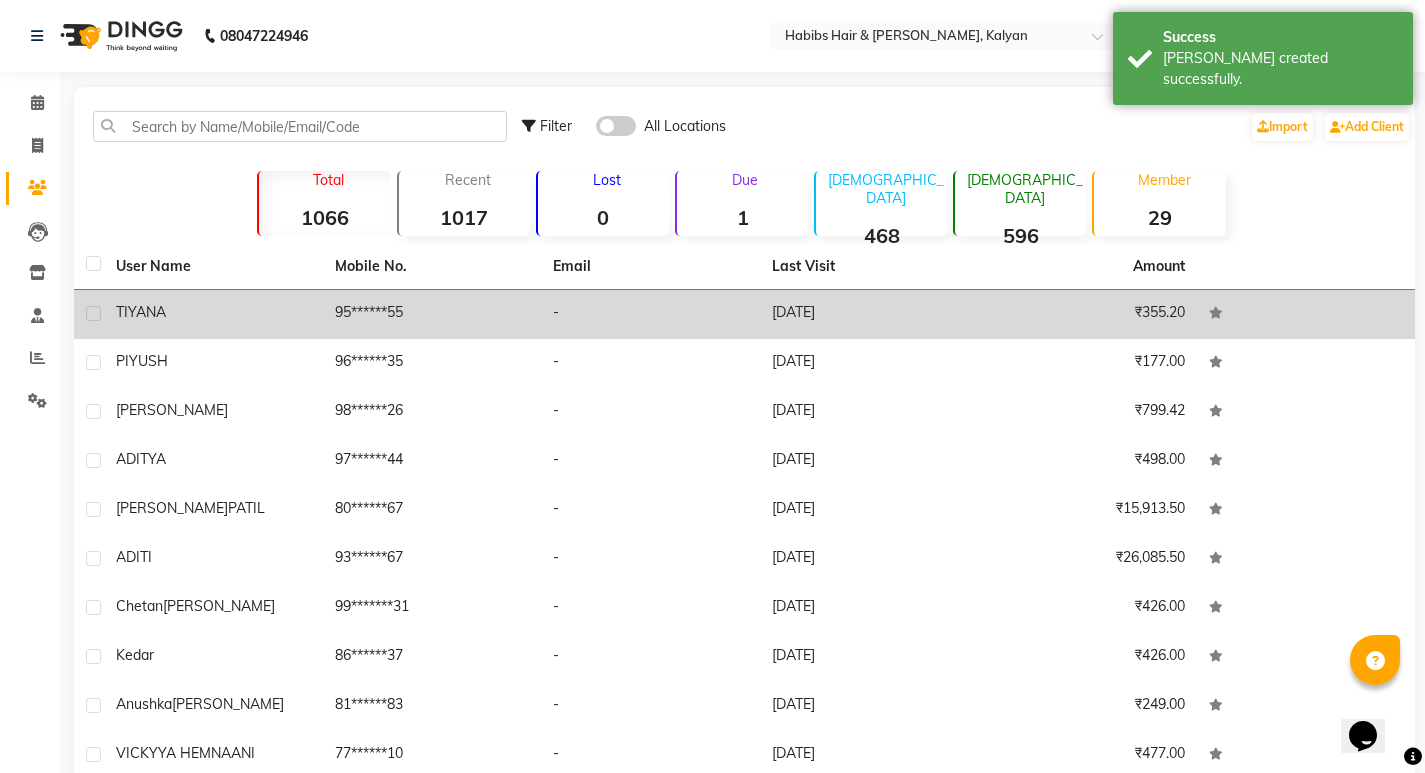 click on "-" 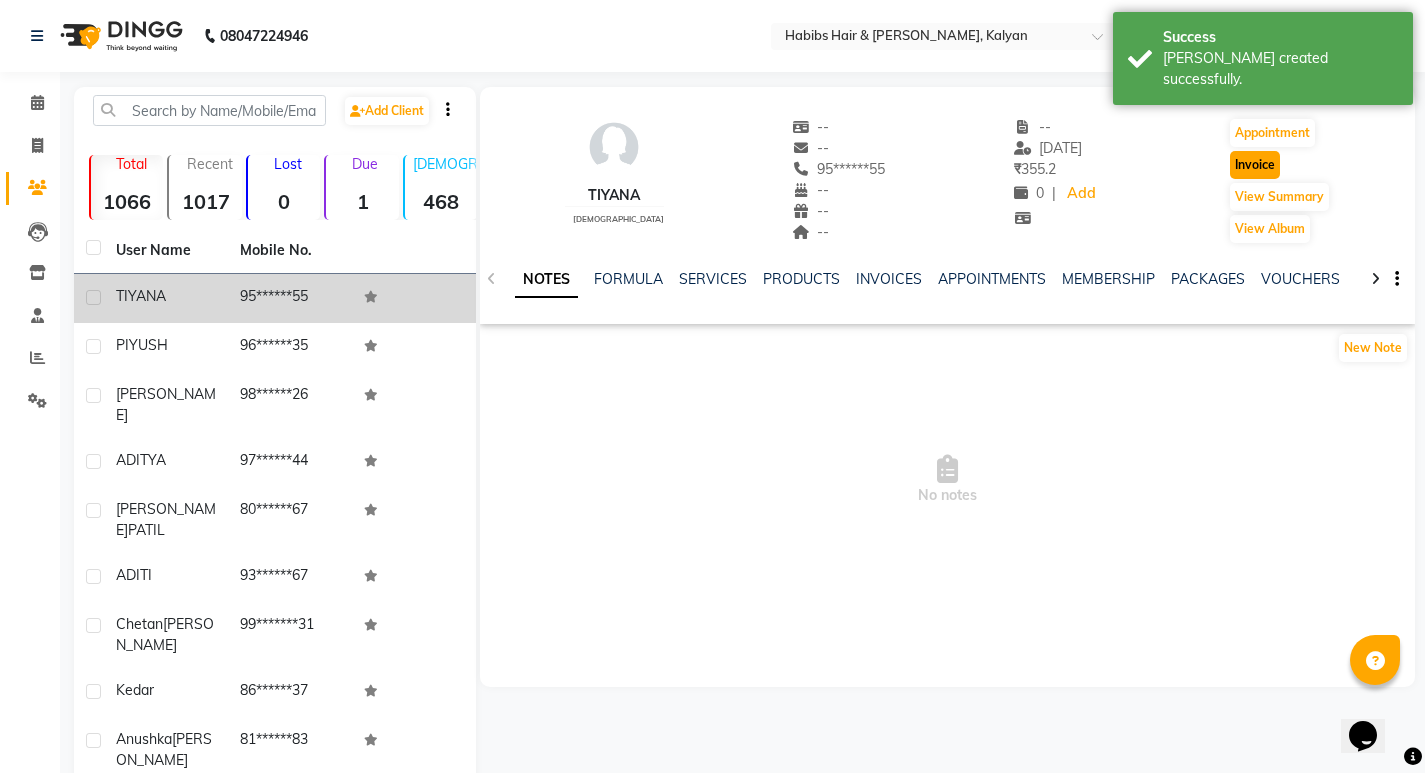 click on "Invoice" 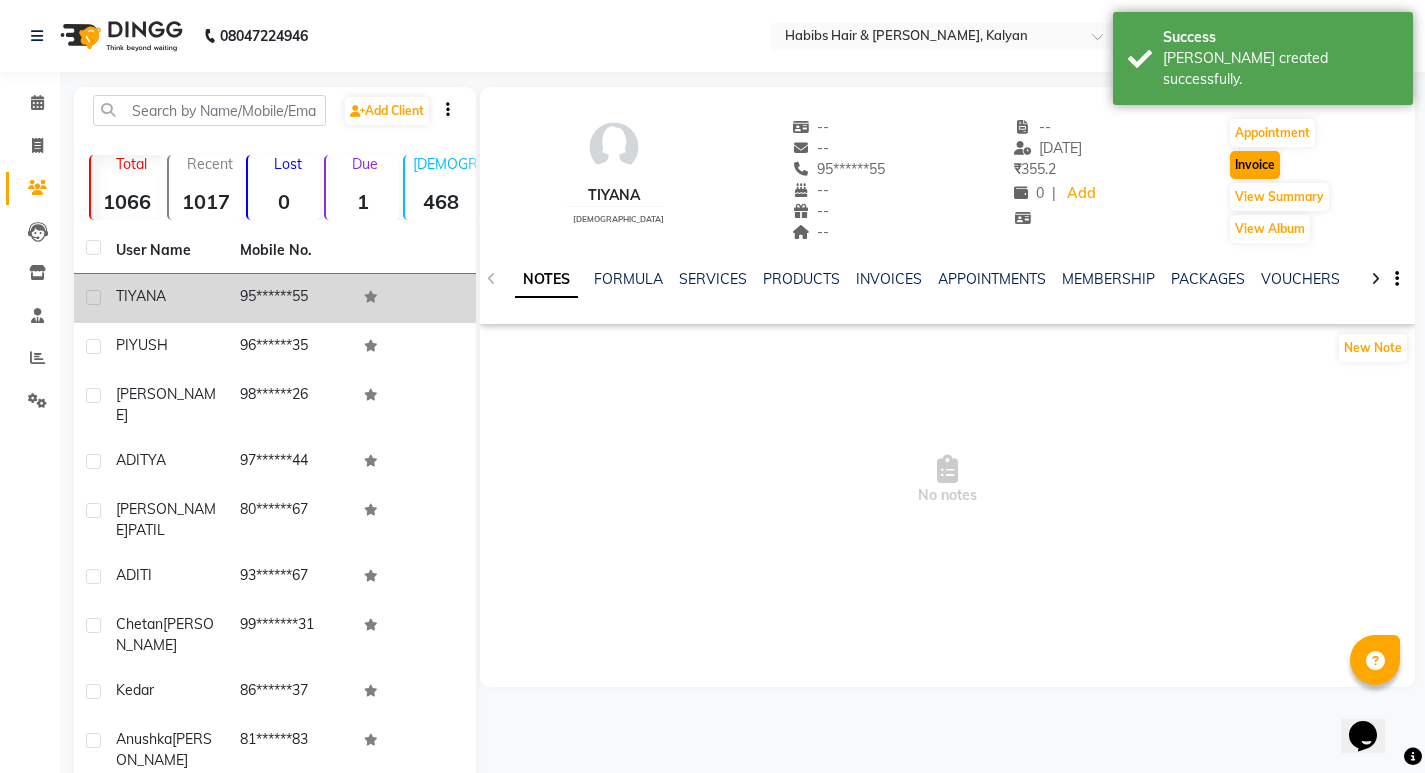 select on "8185" 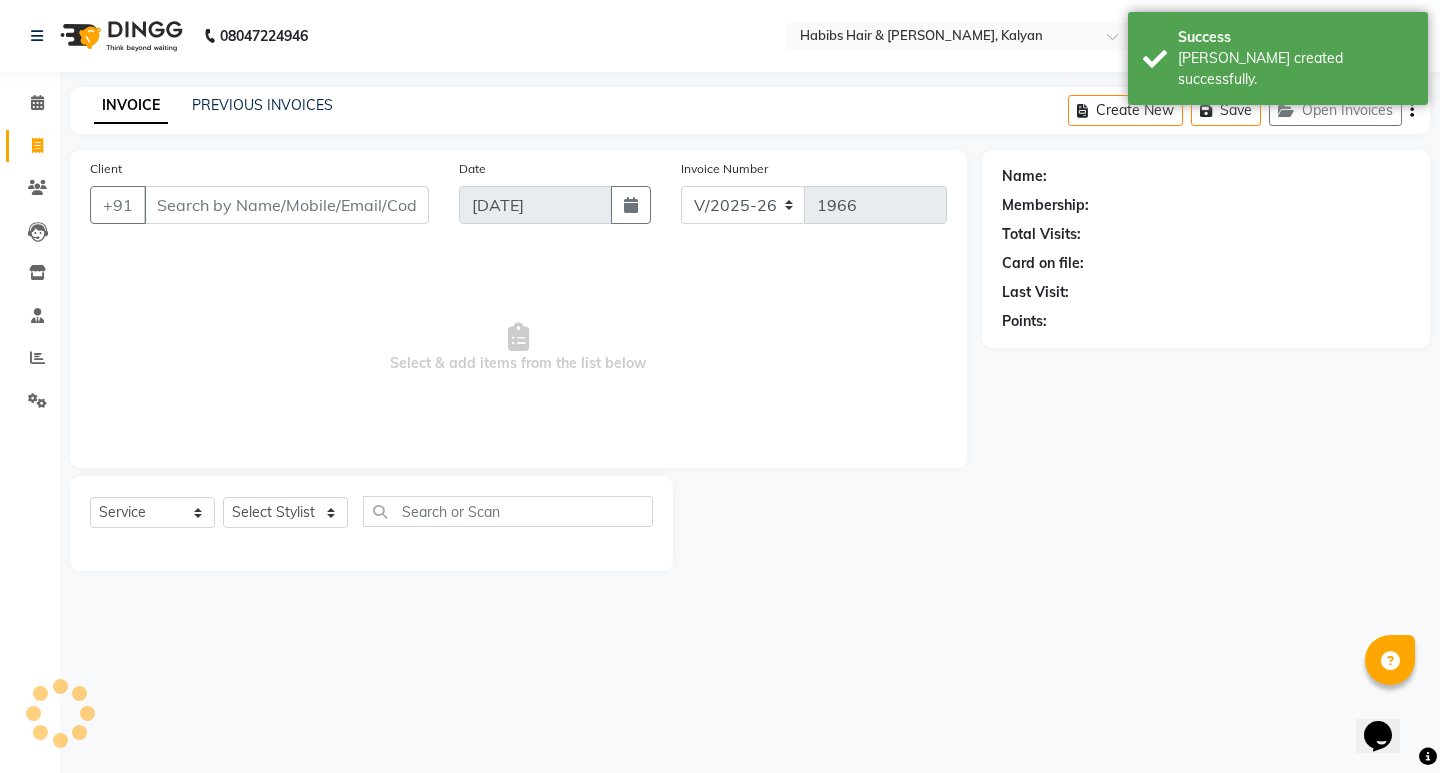 type on "95******55" 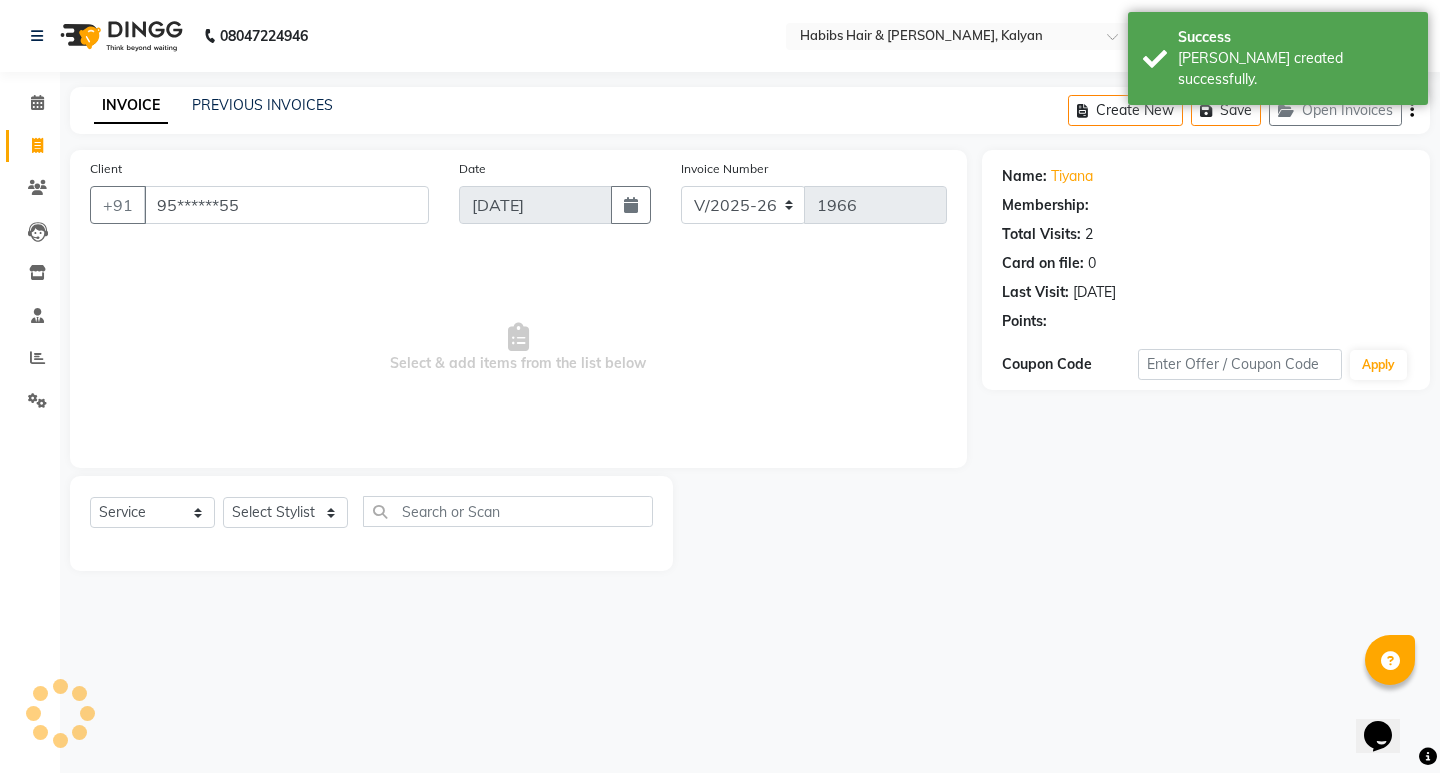 select on "1: Object" 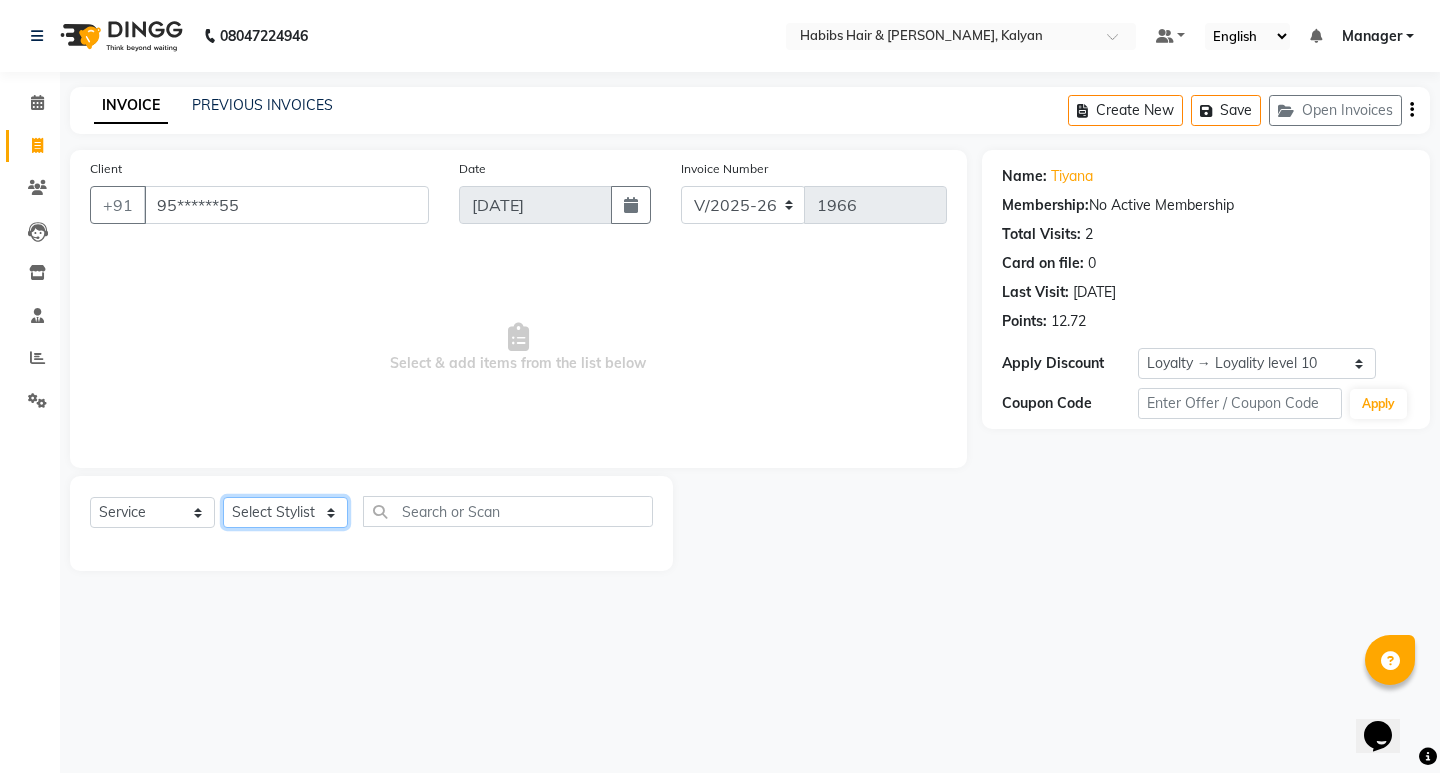 click on "Select Stylist [PERSON_NAME] Manager [PERSON_NAME] [PERSON_NAME] [PERSON_NAME] zipre [PERSON_NAME] [PERSON_NAME]  Sagar [PERSON_NAME] [PERSON_NAME] Suraj [PERSON_NAME]  [PERSON_NAME]" 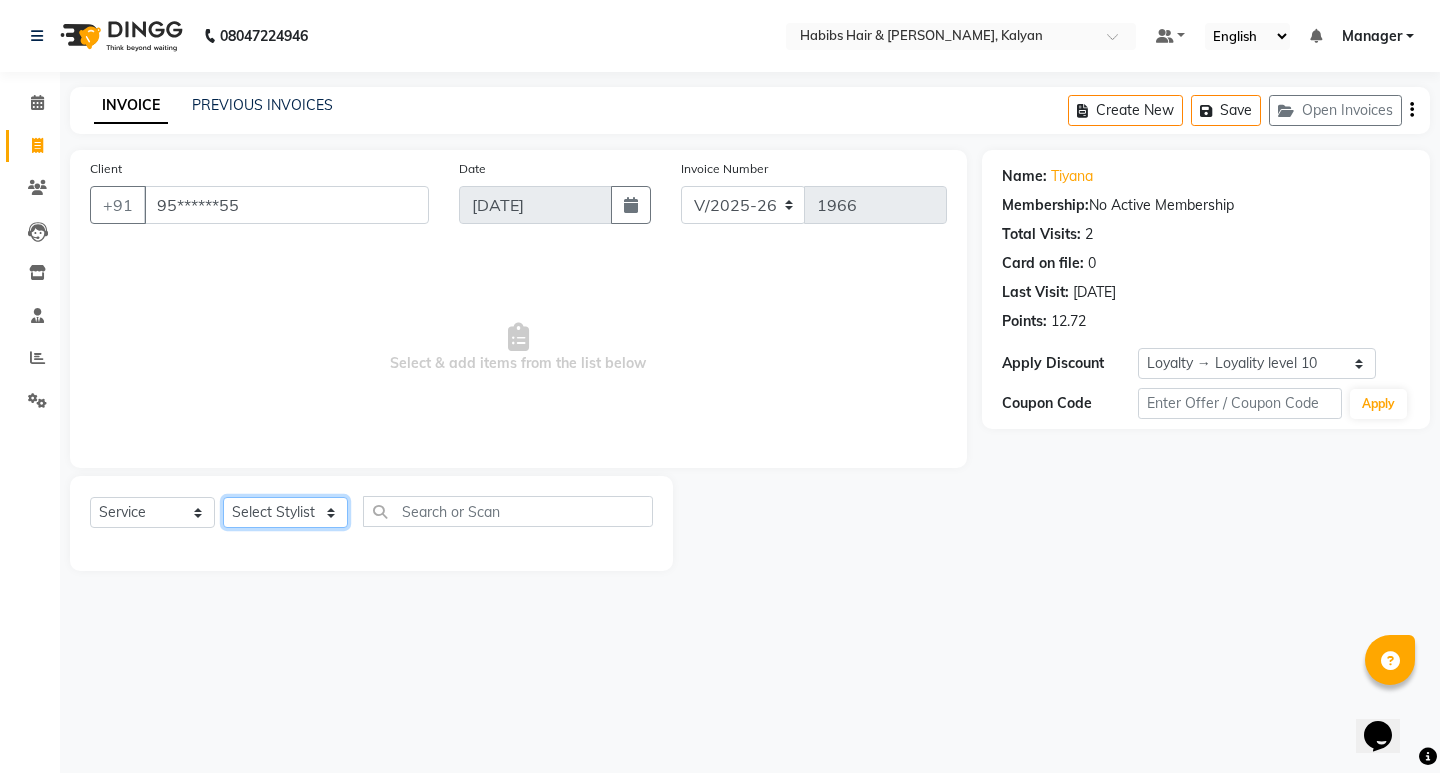 select on "77409" 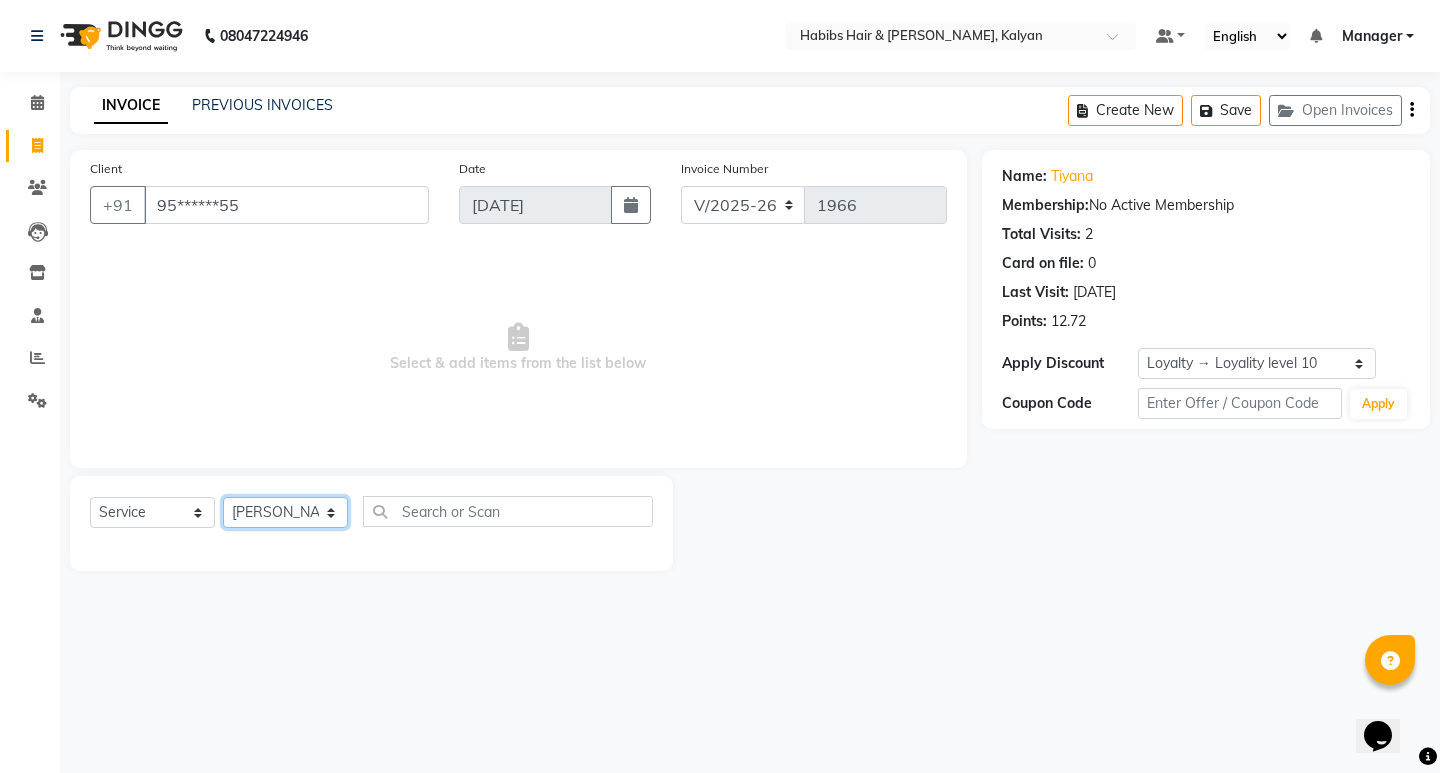 click on "Select Stylist [PERSON_NAME] Manager [PERSON_NAME] [PERSON_NAME] [PERSON_NAME] zipre [PERSON_NAME] [PERSON_NAME]  Sagar [PERSON_NAME] [PERSON_NAME] Suraj [PERSON_NAME]  [PERSON_NAME]" 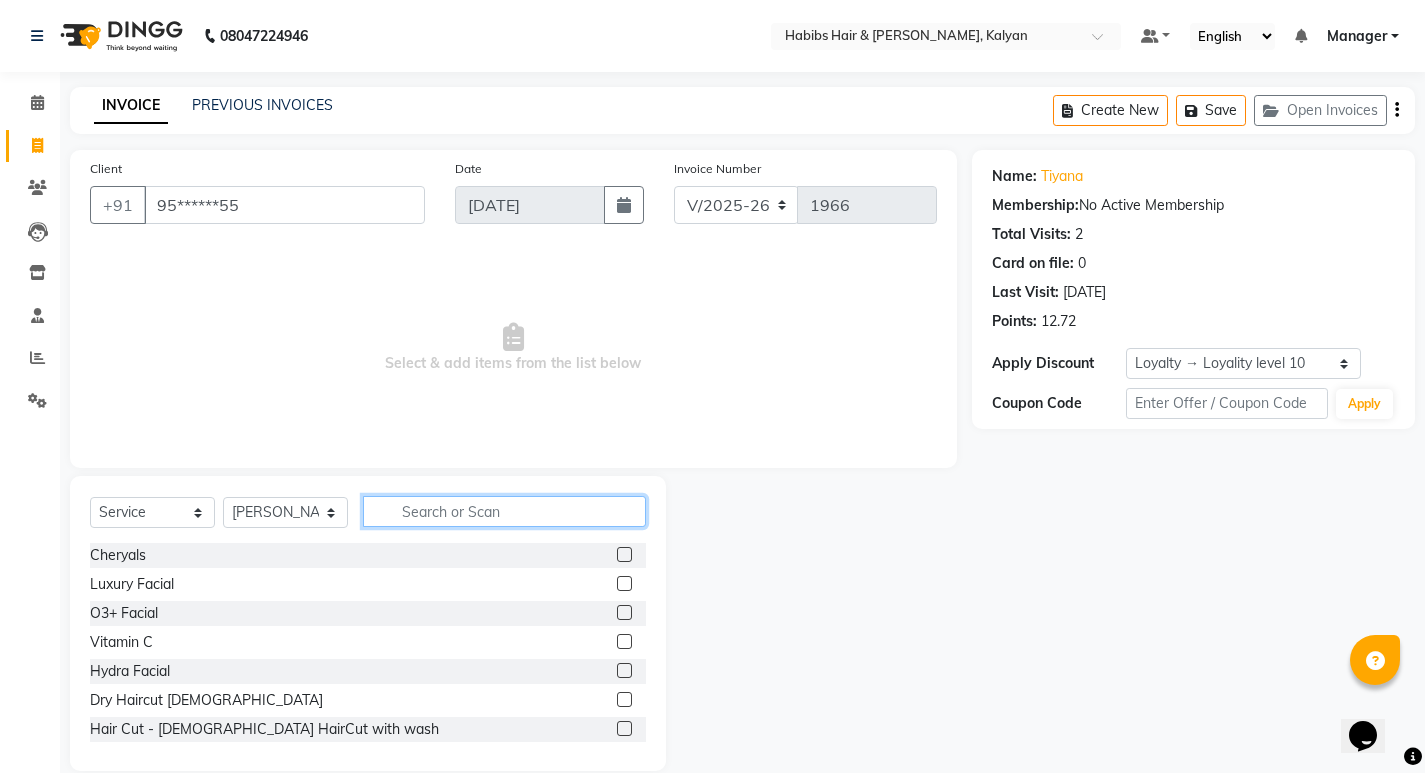 click 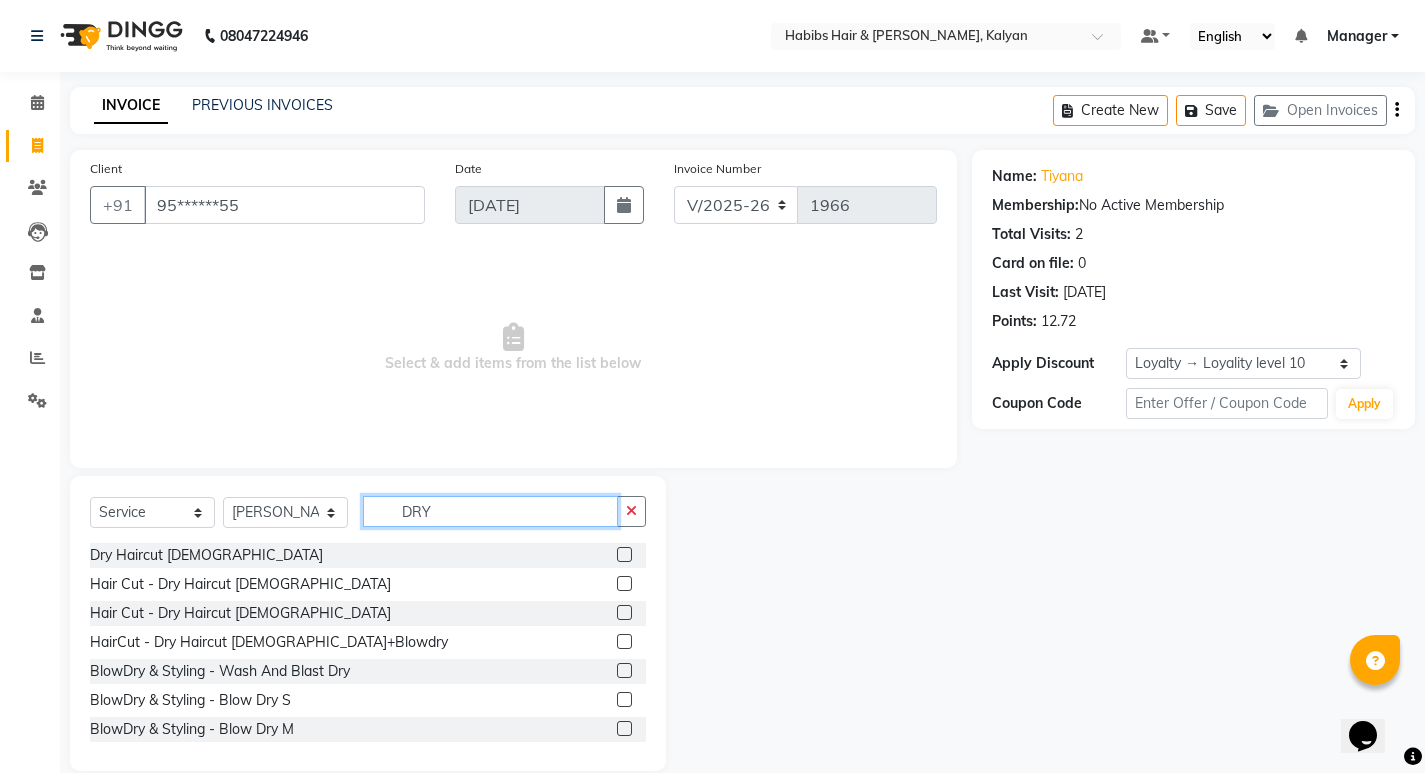 type on "DRY" 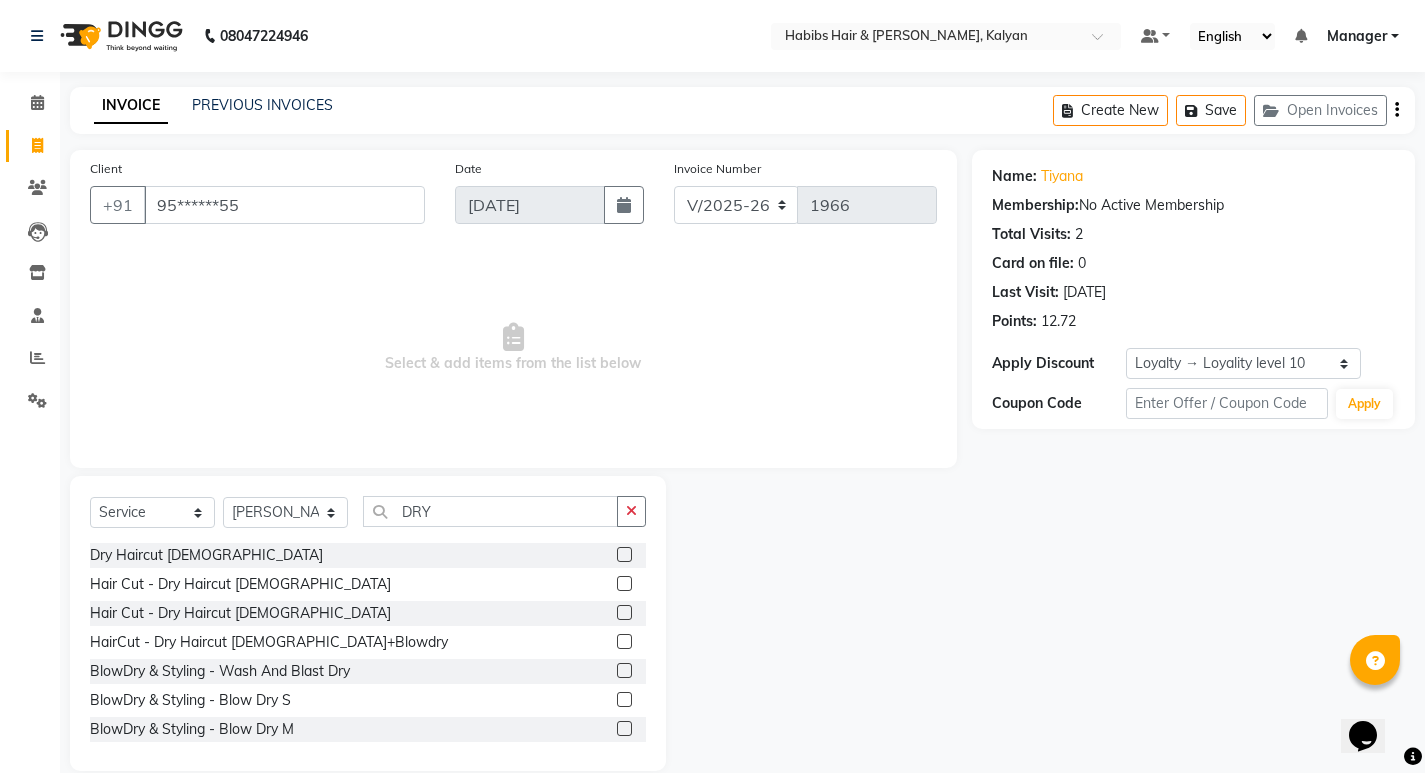 click 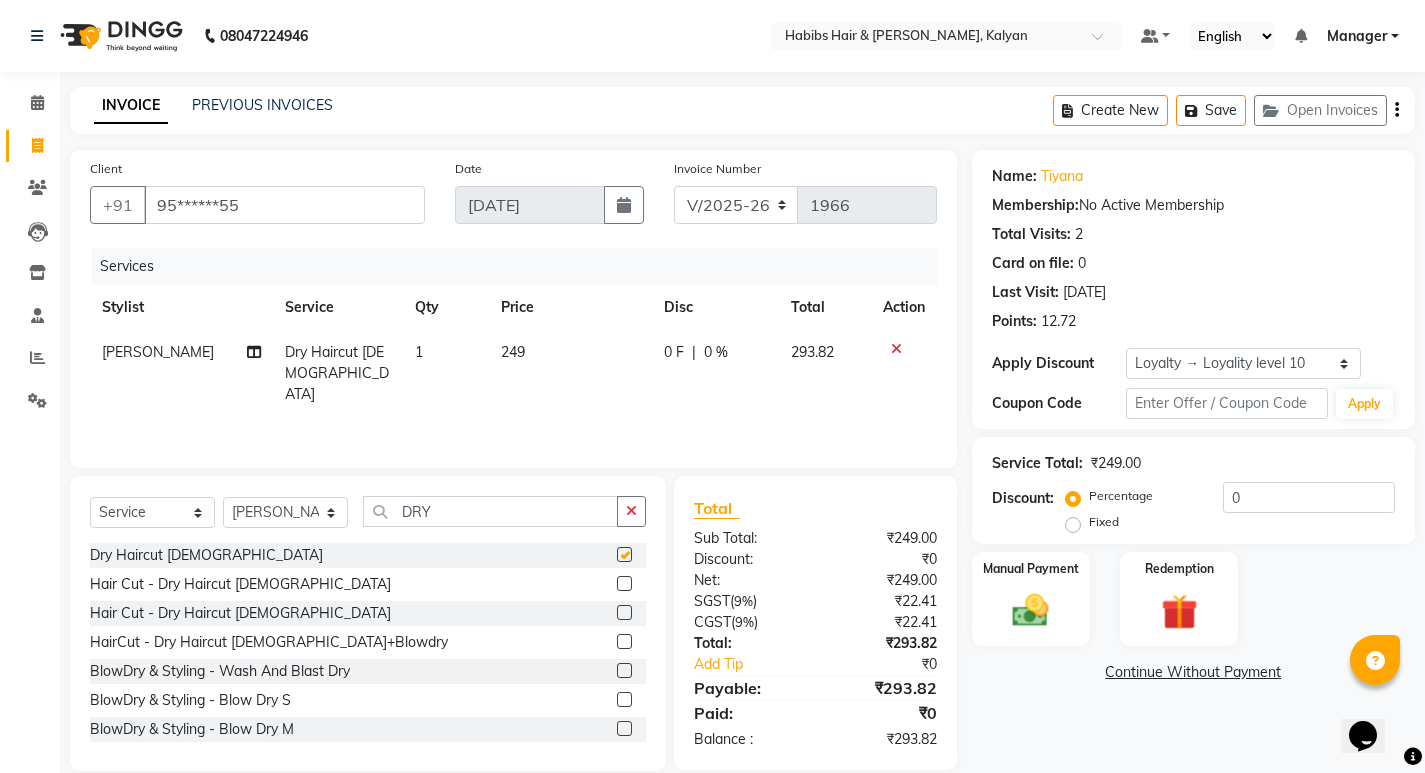 checkbox on "false" 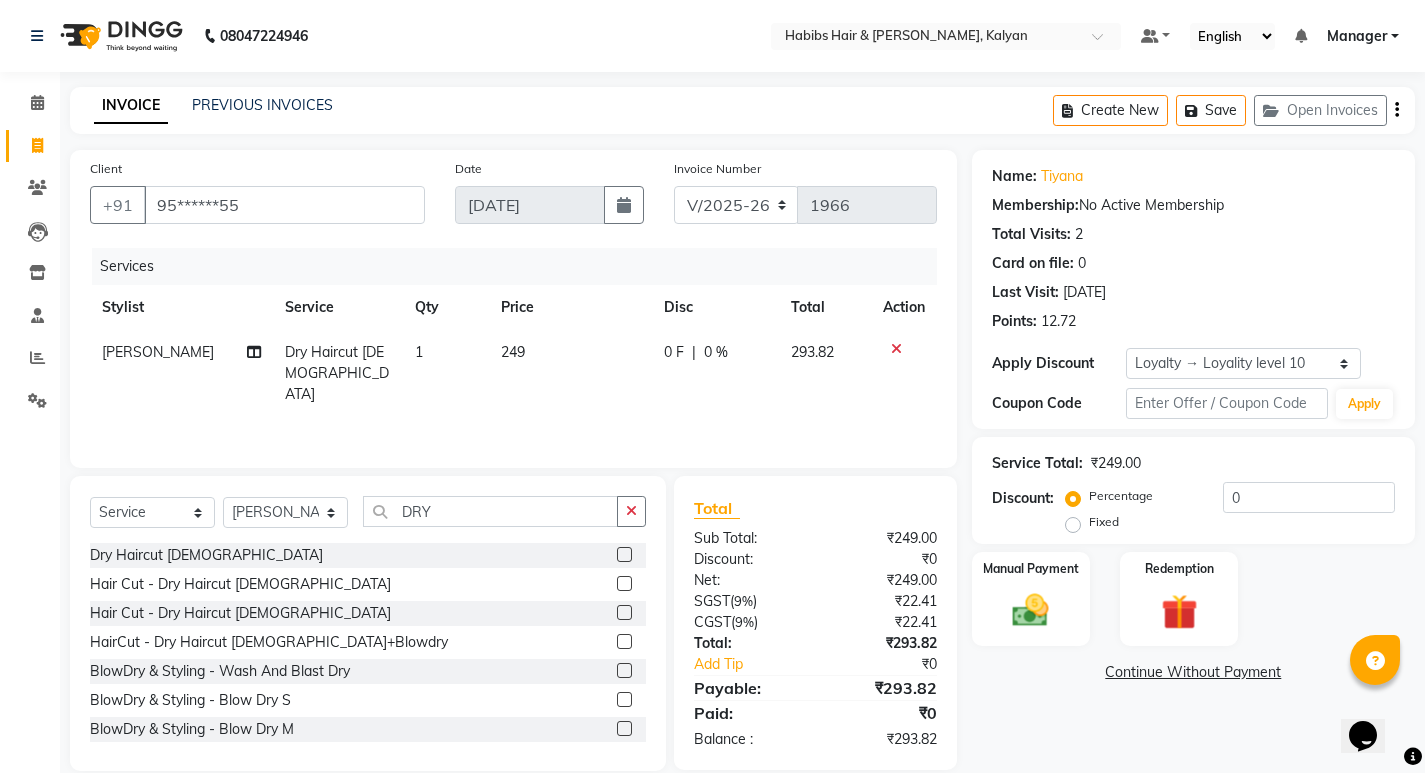 click 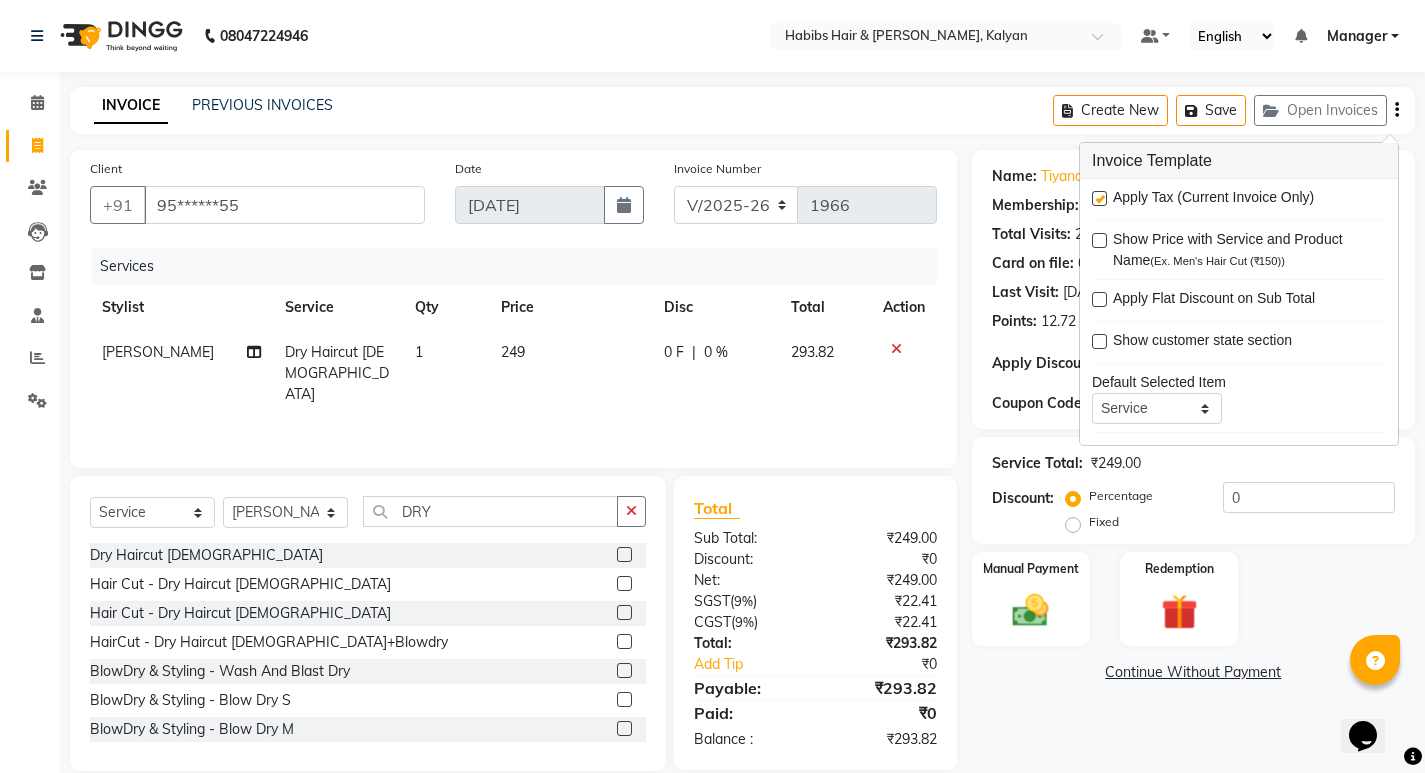 click at bounding box center [1099, 198] 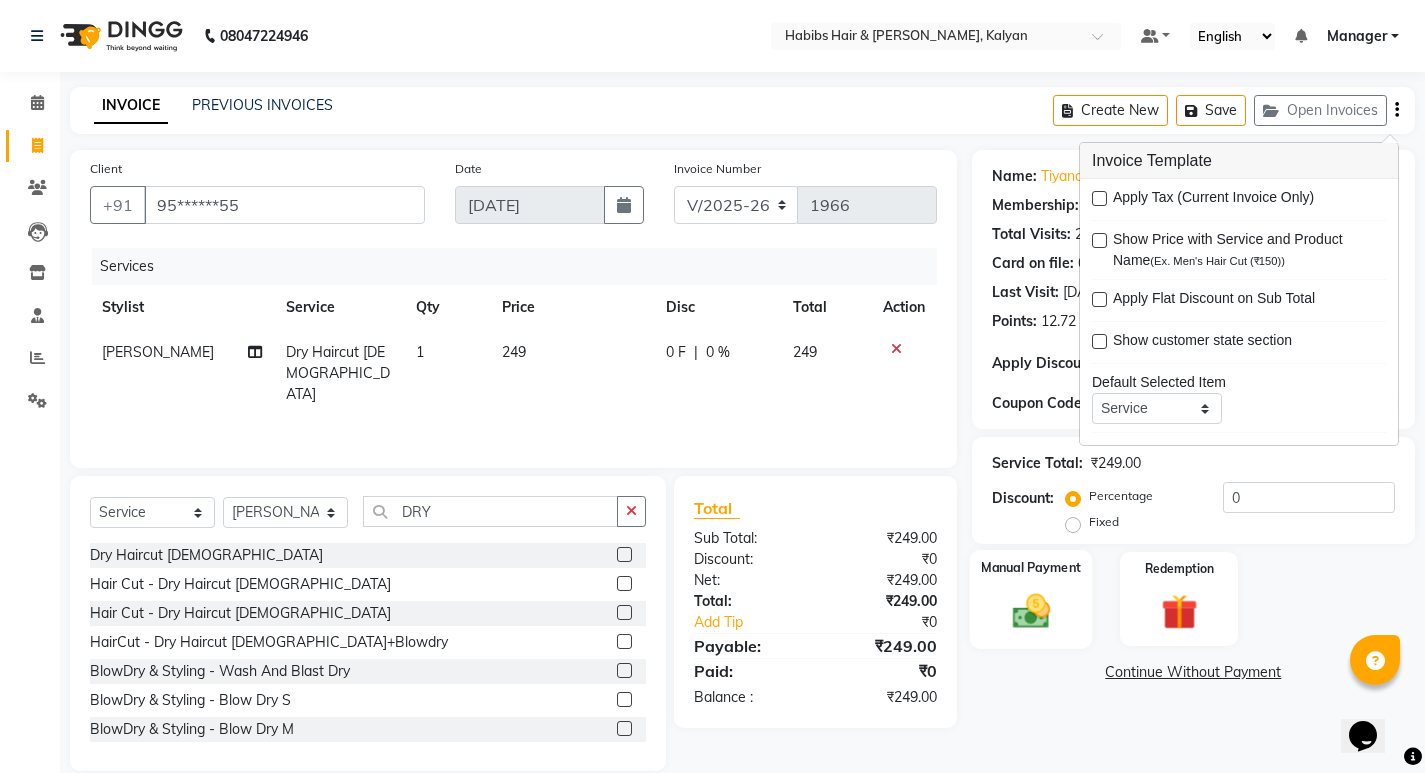 click 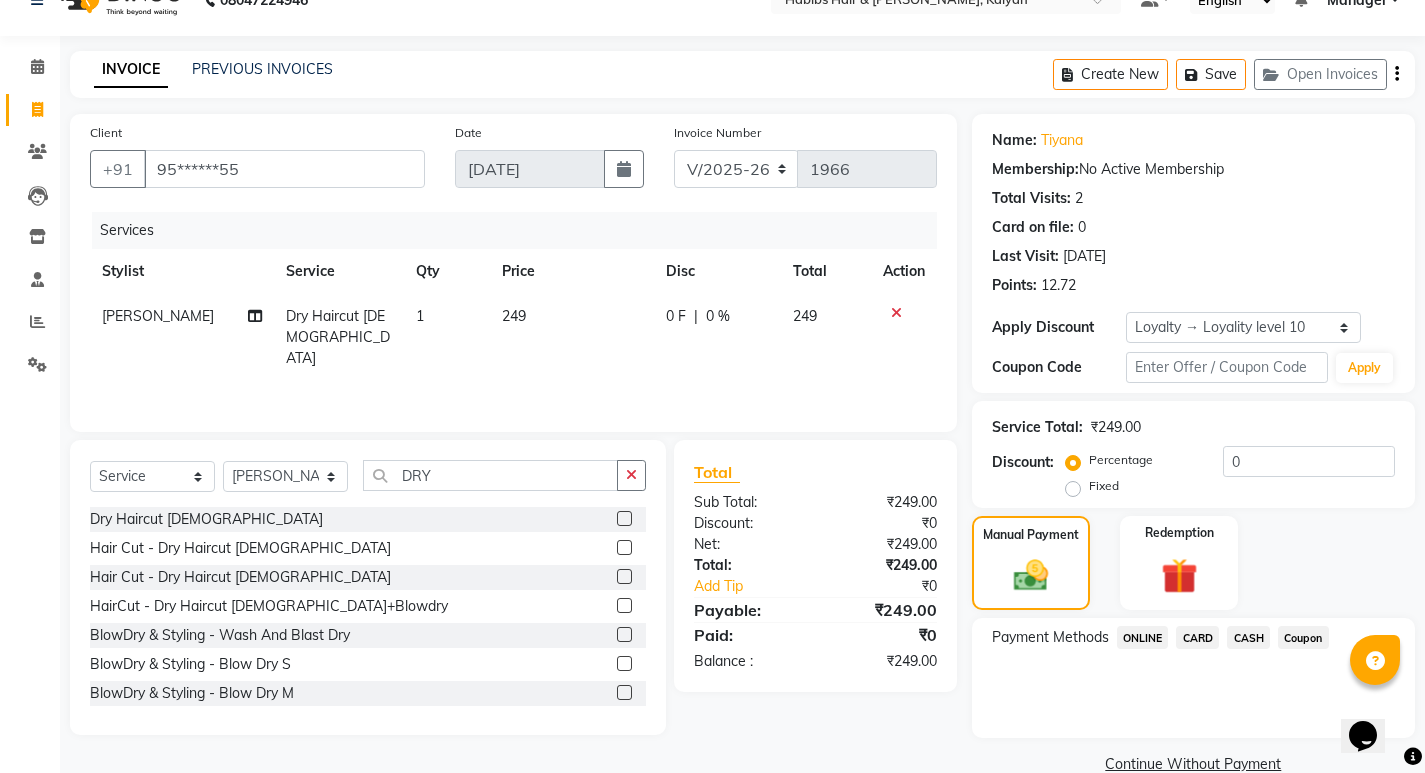 scroll, scrollTop: 72, scrollLeft: 0, axis: vertical 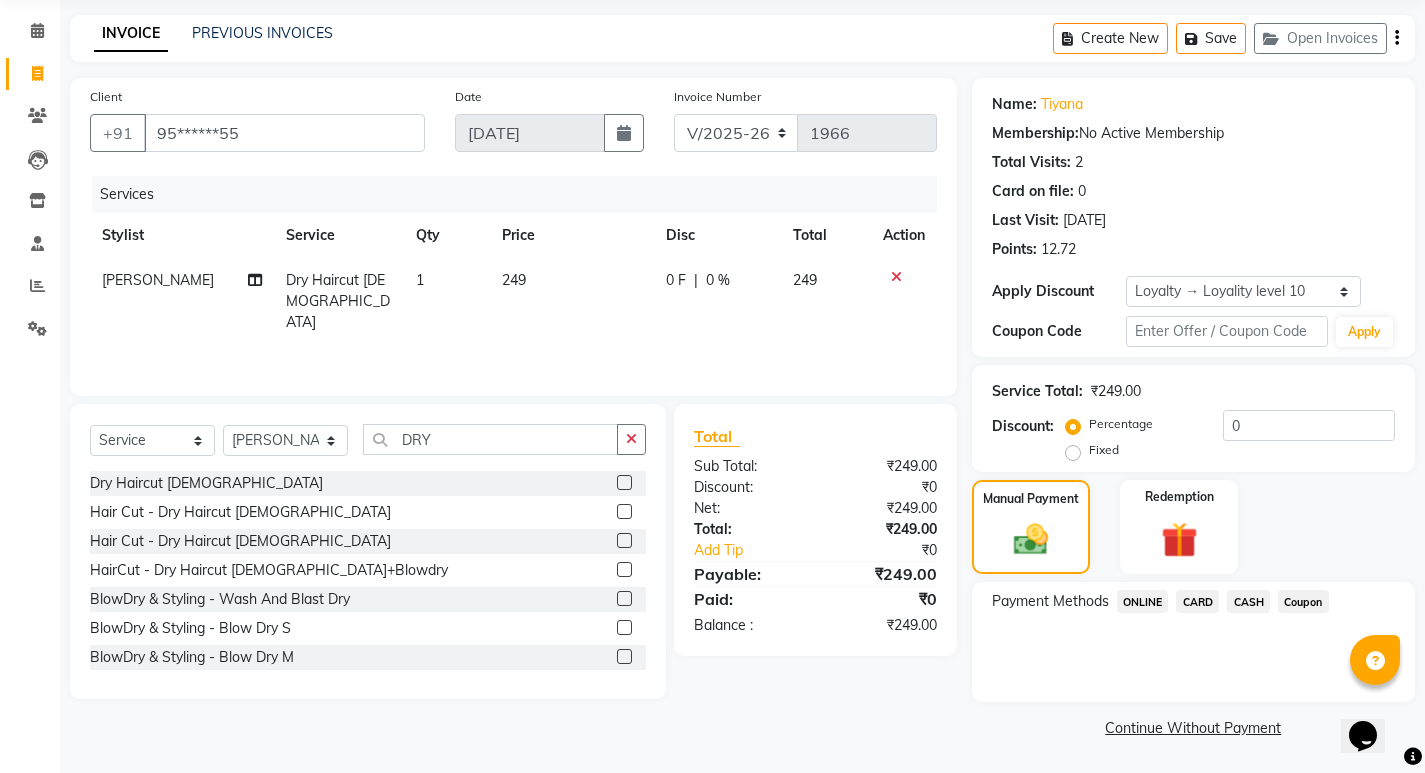 click on "CASH" 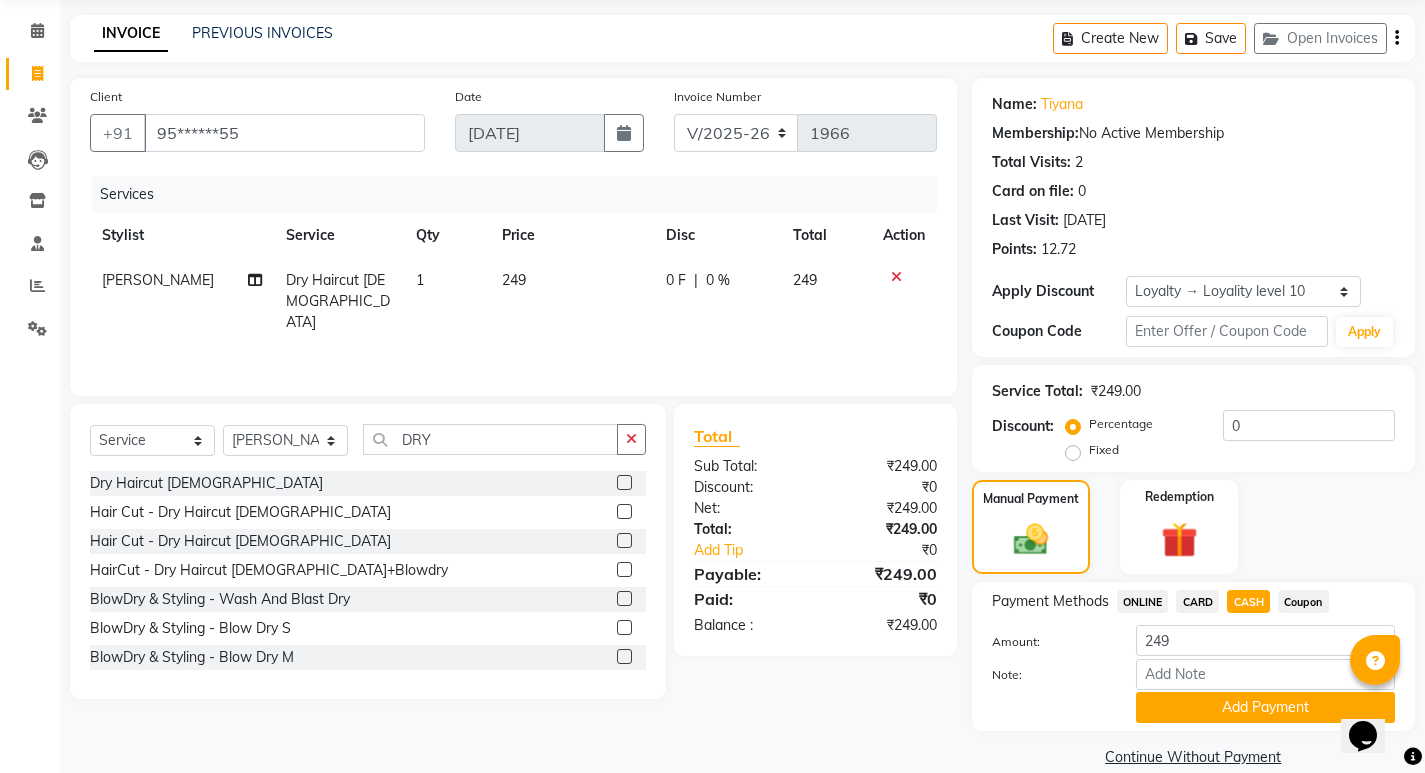 click on "Add Payment" 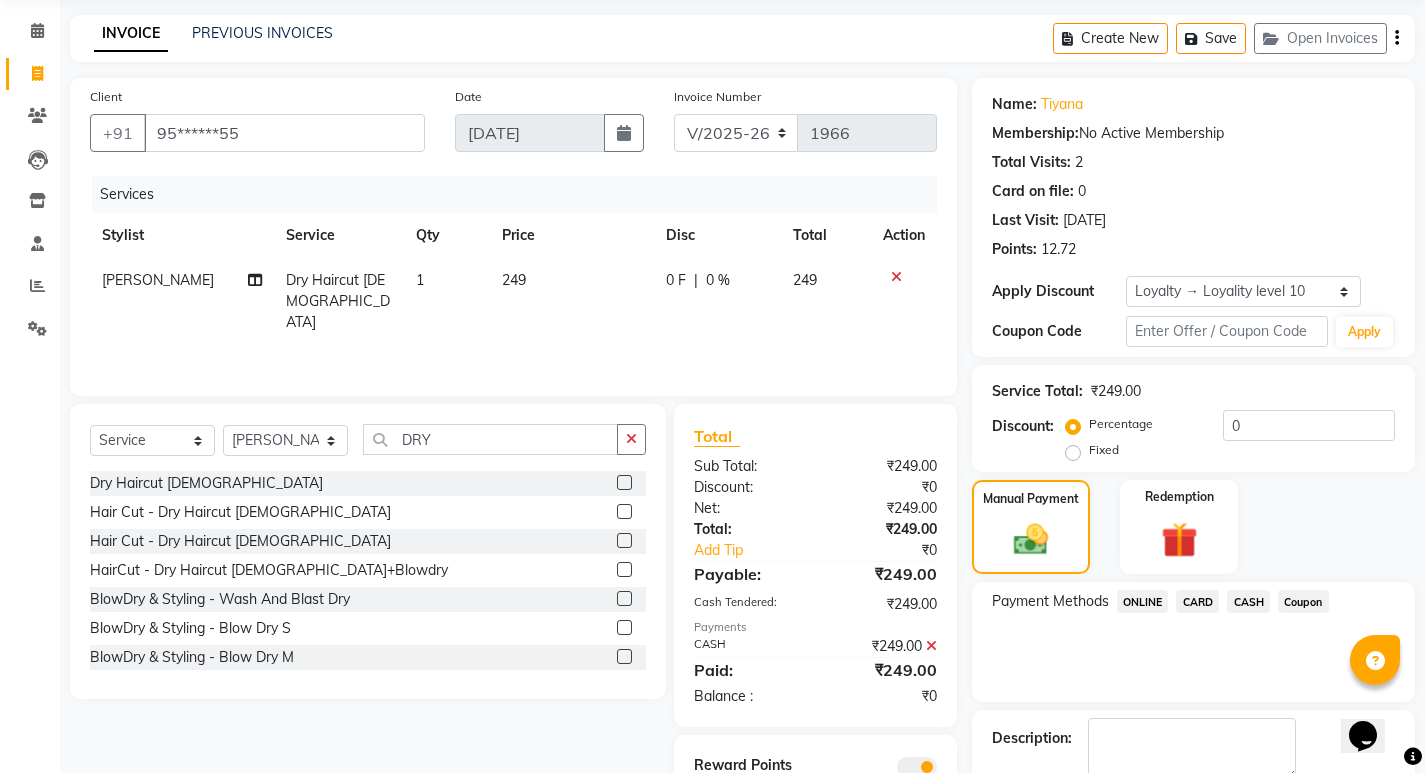 scroll, scrollTop: 185, scrollLeft: 0, axis: vertical 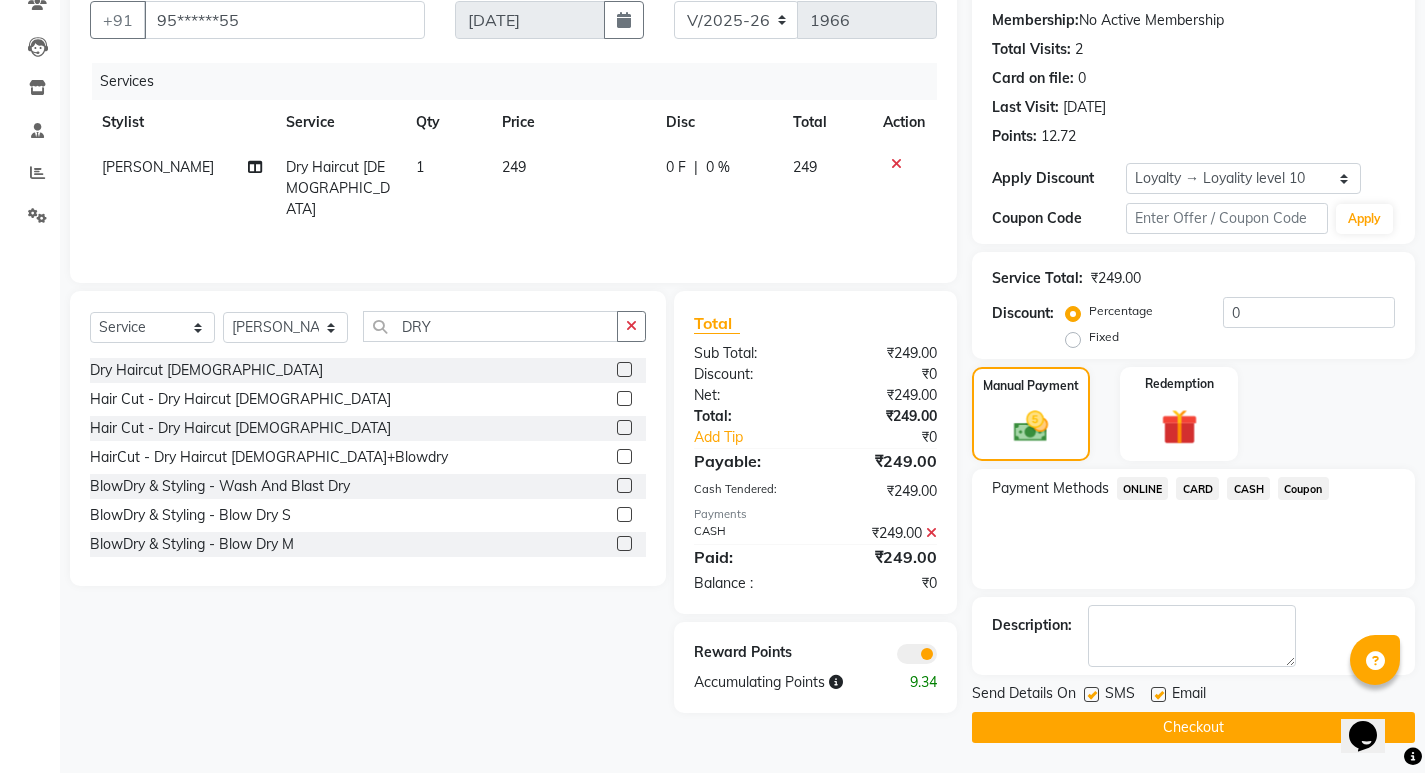 click on "Checkout" 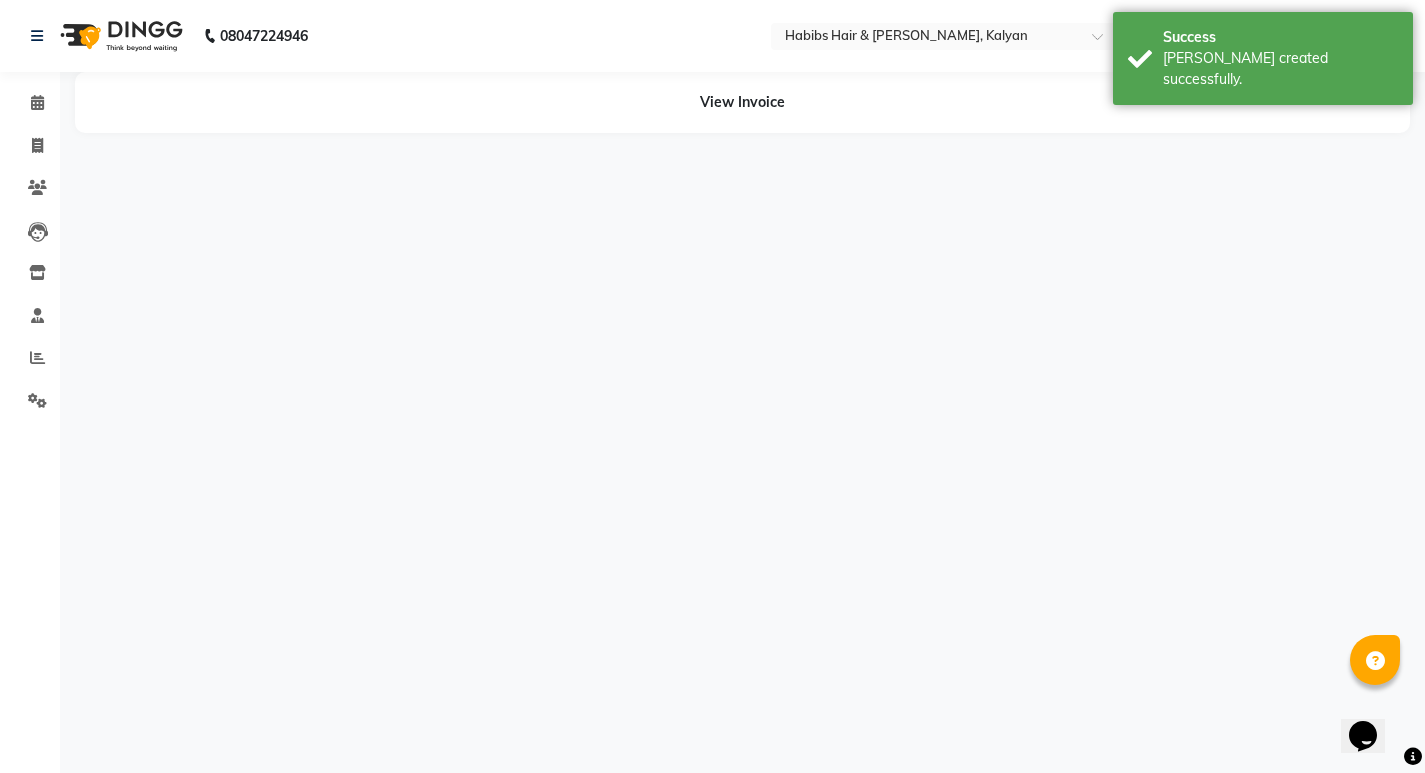 scroll, scrollTop: 0, scrollLeft: 0, axis: both 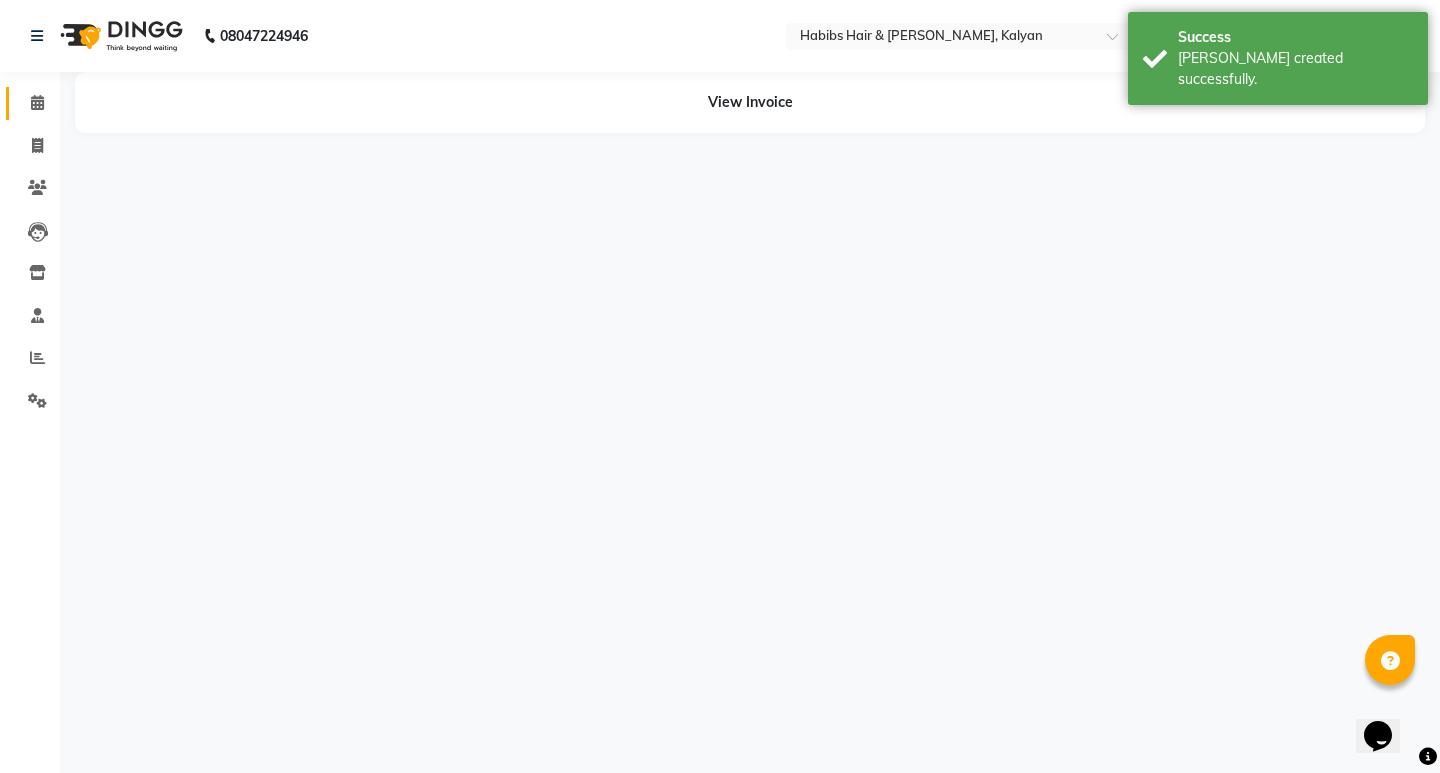 click on "Calendar" 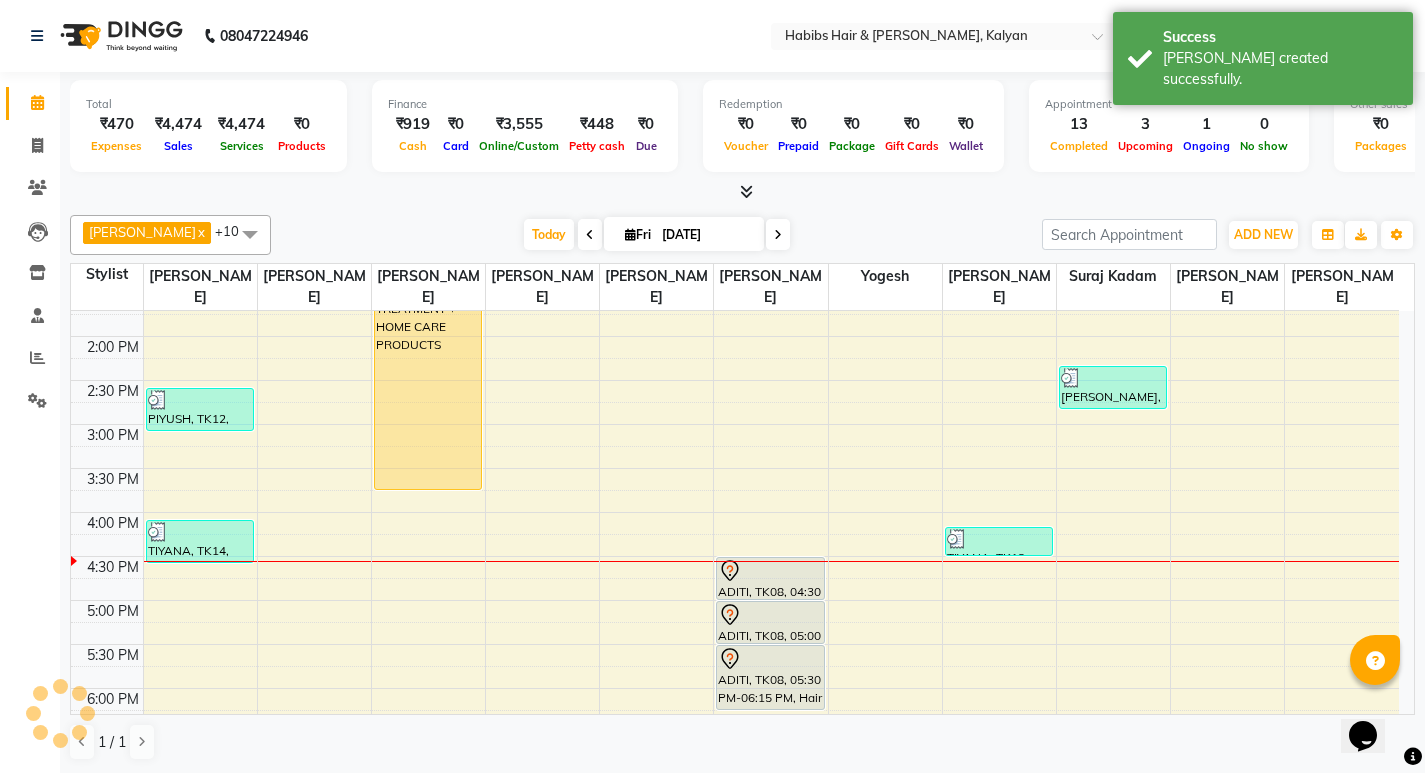 scroll, scrollTop: 700, scrollLeft: 0, axis: vertical 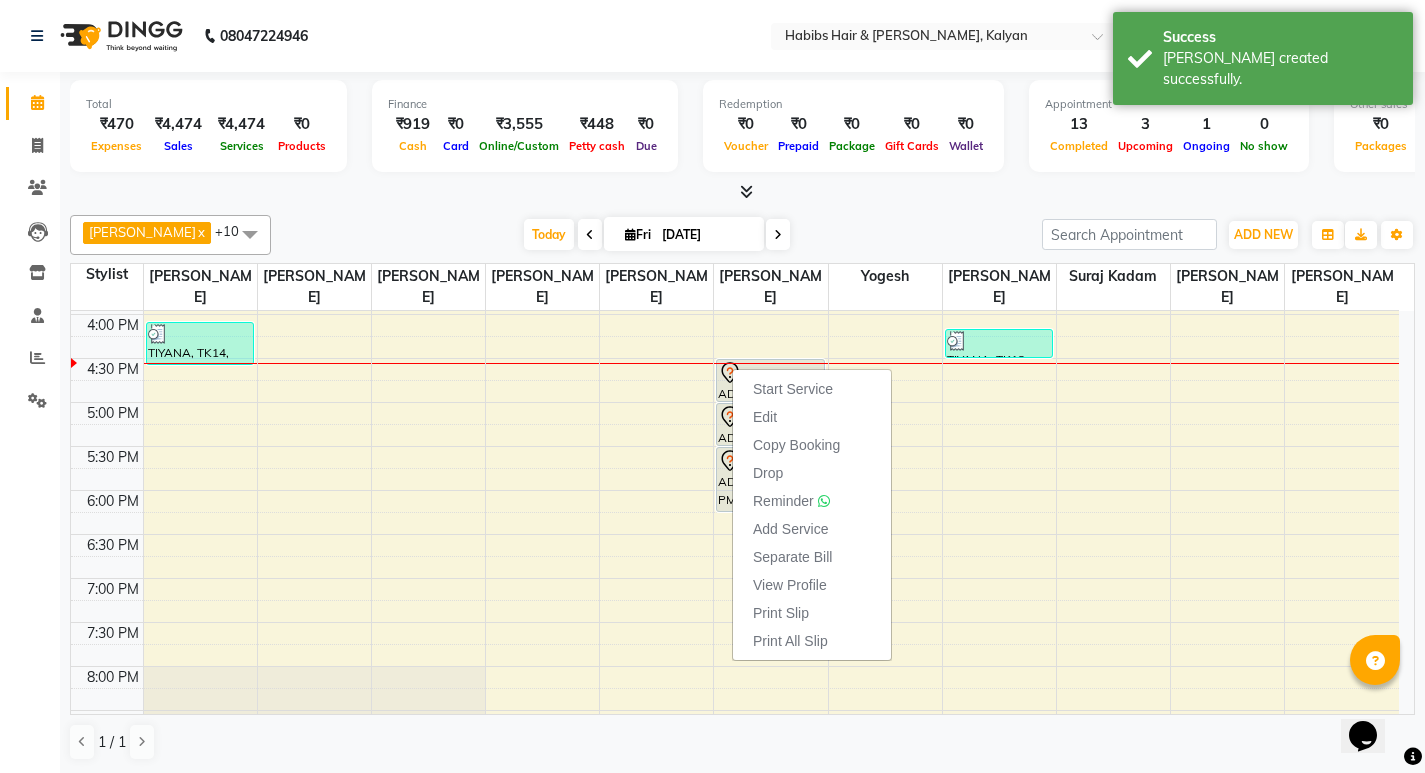 click on "[PERSON_NAME]  x [PERSON_NAME]  x [PERSON_NAME]  x [PERSON_NAME]   x [PERSON_NAME]  x [PERSON_NAME]  x [PERSON_NAME]  x [PERSON_NAME]  x [PERSON_NAME]  x [PERSON_NAME]  x +10 Select All ANWAR [PERSON_NAME] Gauri [PERSON_NAME] [PERSON_NAME] [PERSON_NAME] [PERSON_NAME]  Sagar [PERSON_NAME] [PERSON_NAME] Suraj [PERSON_NAME]  [PERSON_NAME] [DATE]  [DATE] Toggle Dropdown Add Appointment Add Invoice Add Expense Add Attendance Add Client Add Transaction Toggle Dropdown Add Appointment Add Invoice Add Expense Add Attendance Add Client ADD NEW Toggle Dropdown Add Appointment Add Invoice Add Expense Add Attendance Add Client Add Transaction [PERSON_NAME]  x [PERSON_NAME]  x [PERSON_NAME]  x [PERSON_NAME]   x [PERSON_NAME]  x [PERSON_NAME]  x [PERSON_NAME]  x [PERSON_NAME]  x [PERSON_NAME]  x [PERSON_NAME]  x +10 Select All [PERSON_NAME] Gauri [PERSON_NAME] [PERSON_NAME] [PERSON_NAME] [PERSON_NAME]  Sagar [PERSON_NAME] [PERSON_NAME] Suraj [PERSON_NAME]  [PERSON_NAME] Group By  Staff View   Room View  View as Vertical  List  15" 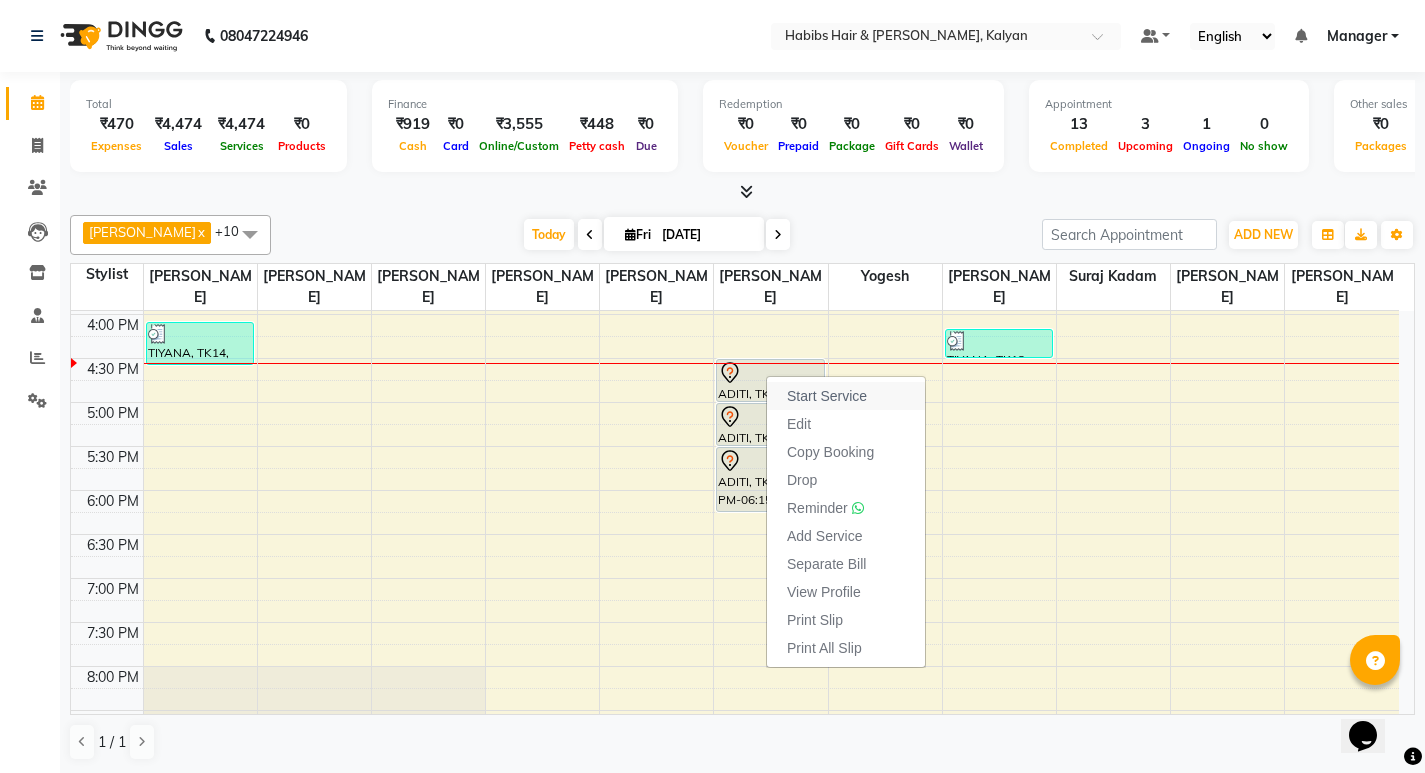 click on "Start Service" at bounding box center [827, 396] 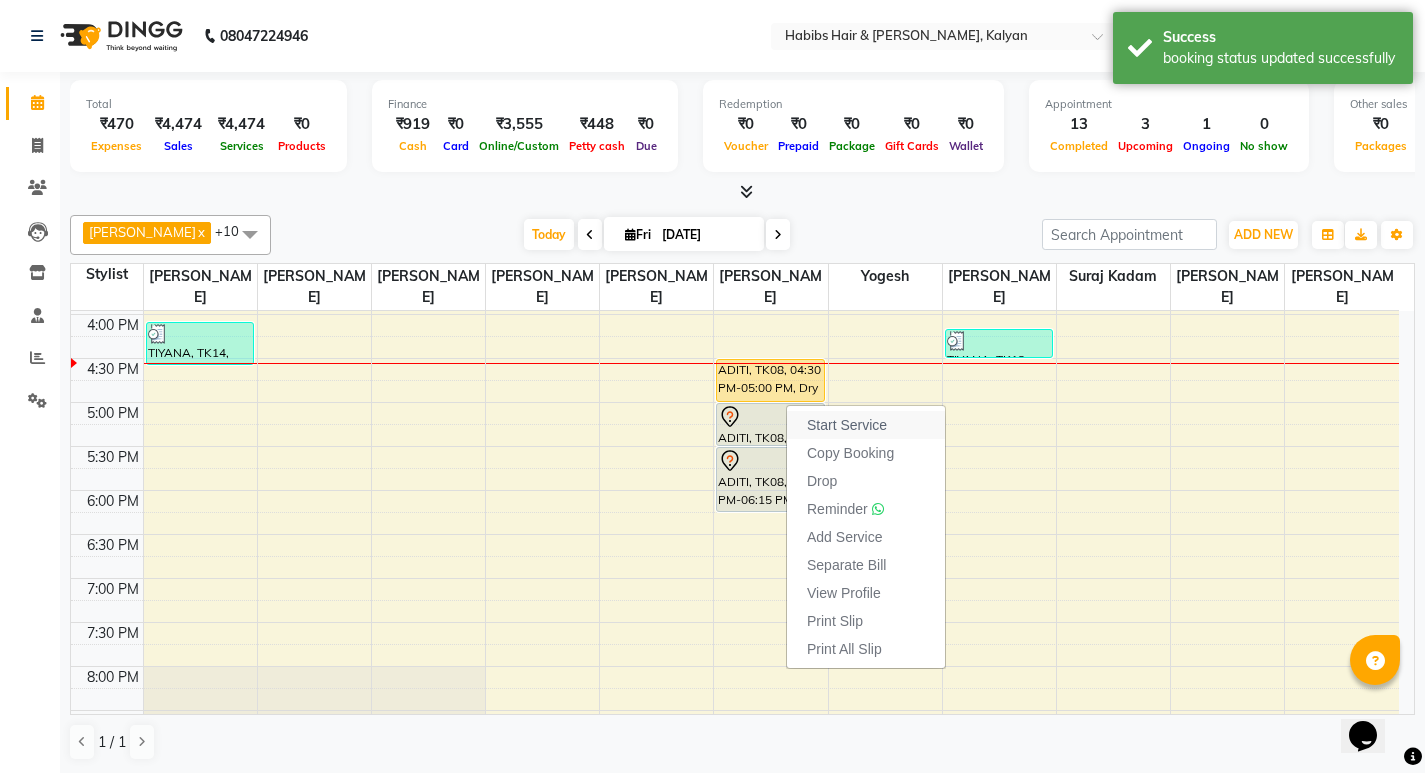 click on "Start Service" at bounding box center [866, 425] 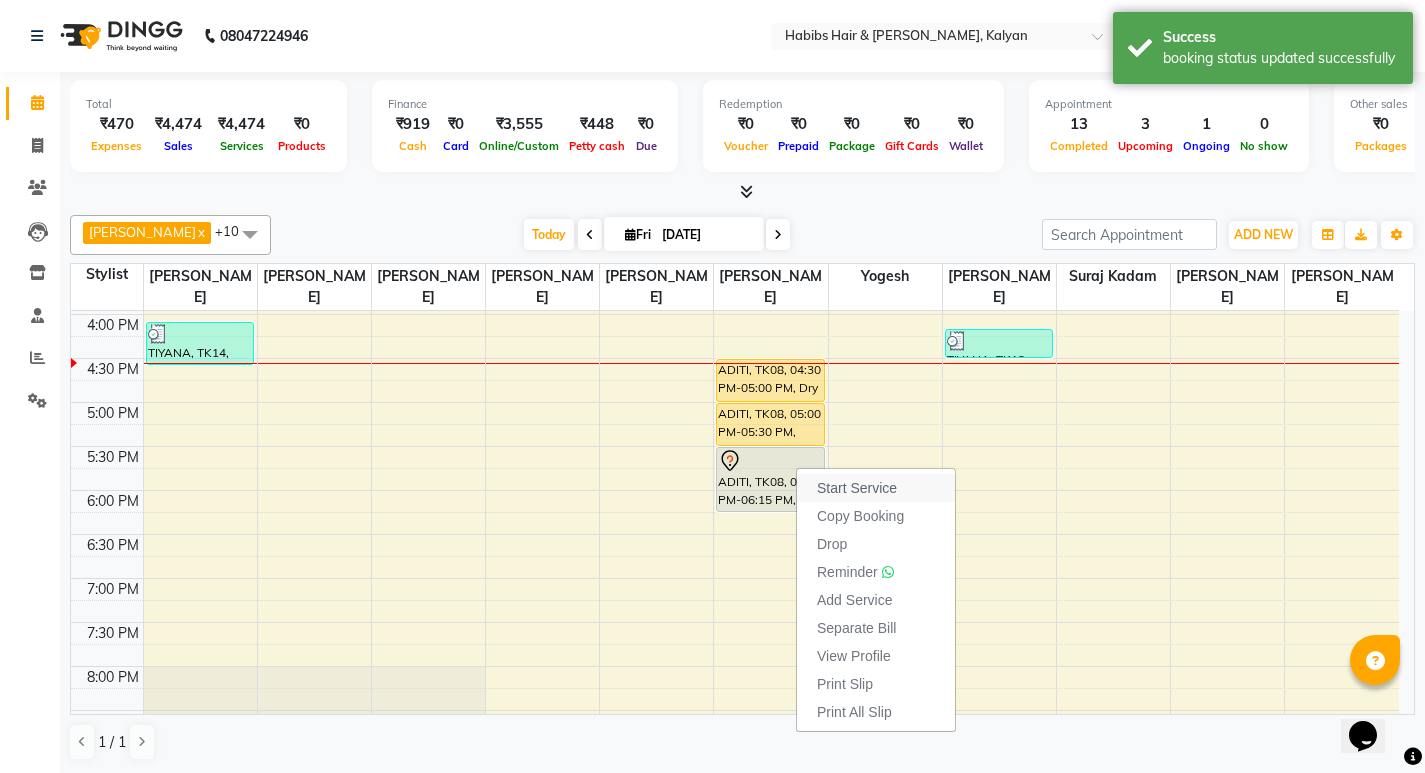 click on "Start Service" at bounding box center (857, 488) 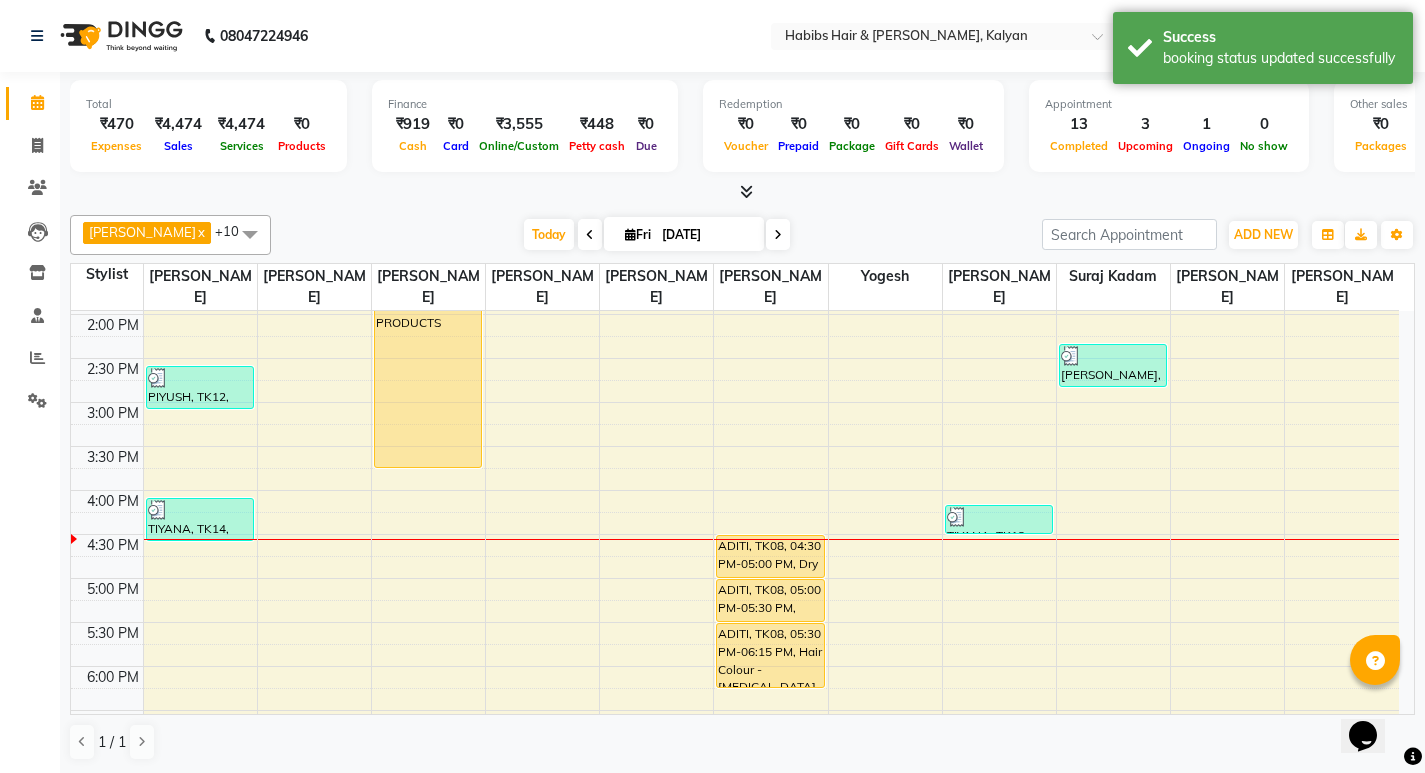 scroll, scrollTop: 500, scrollLeft: 0, axis: vertical 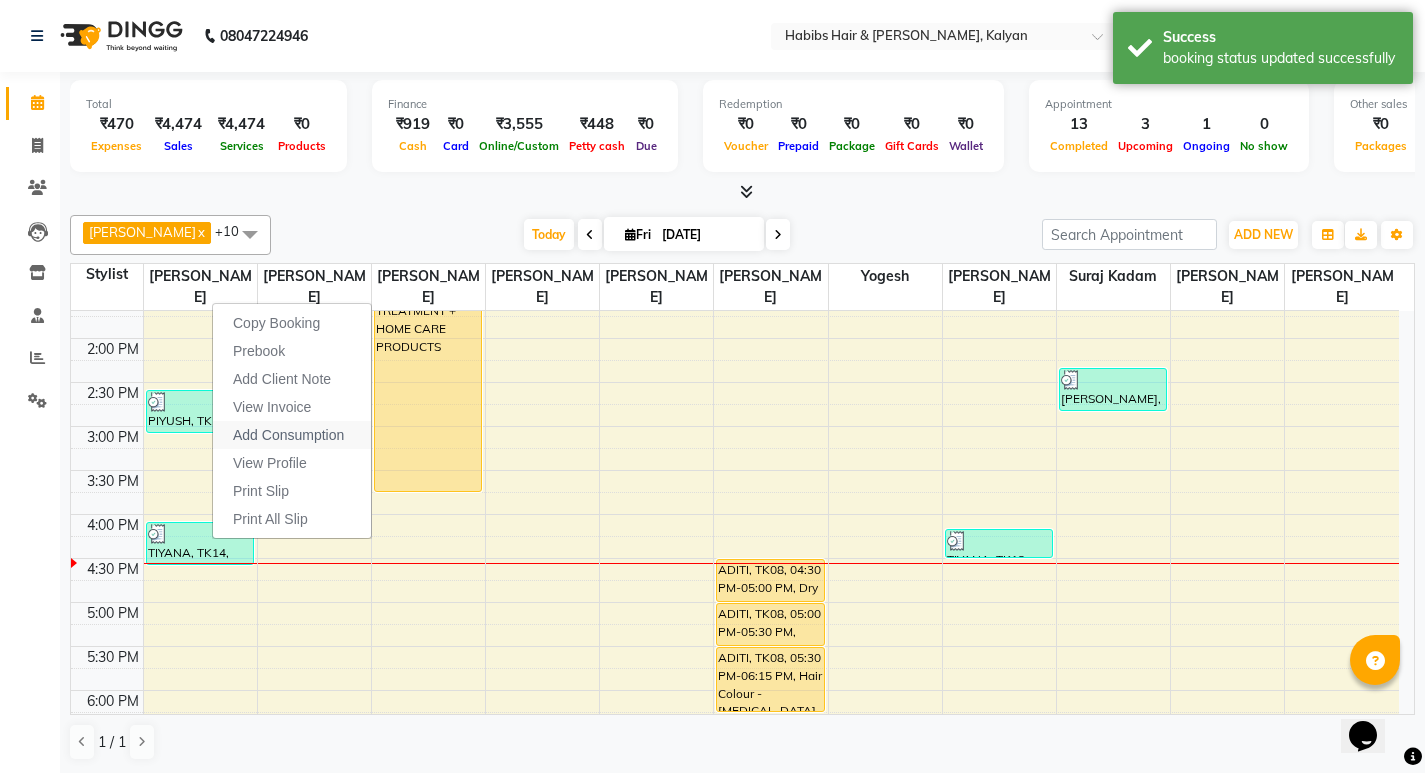 click on "Add Consumption" at bounding box center (288, 435) 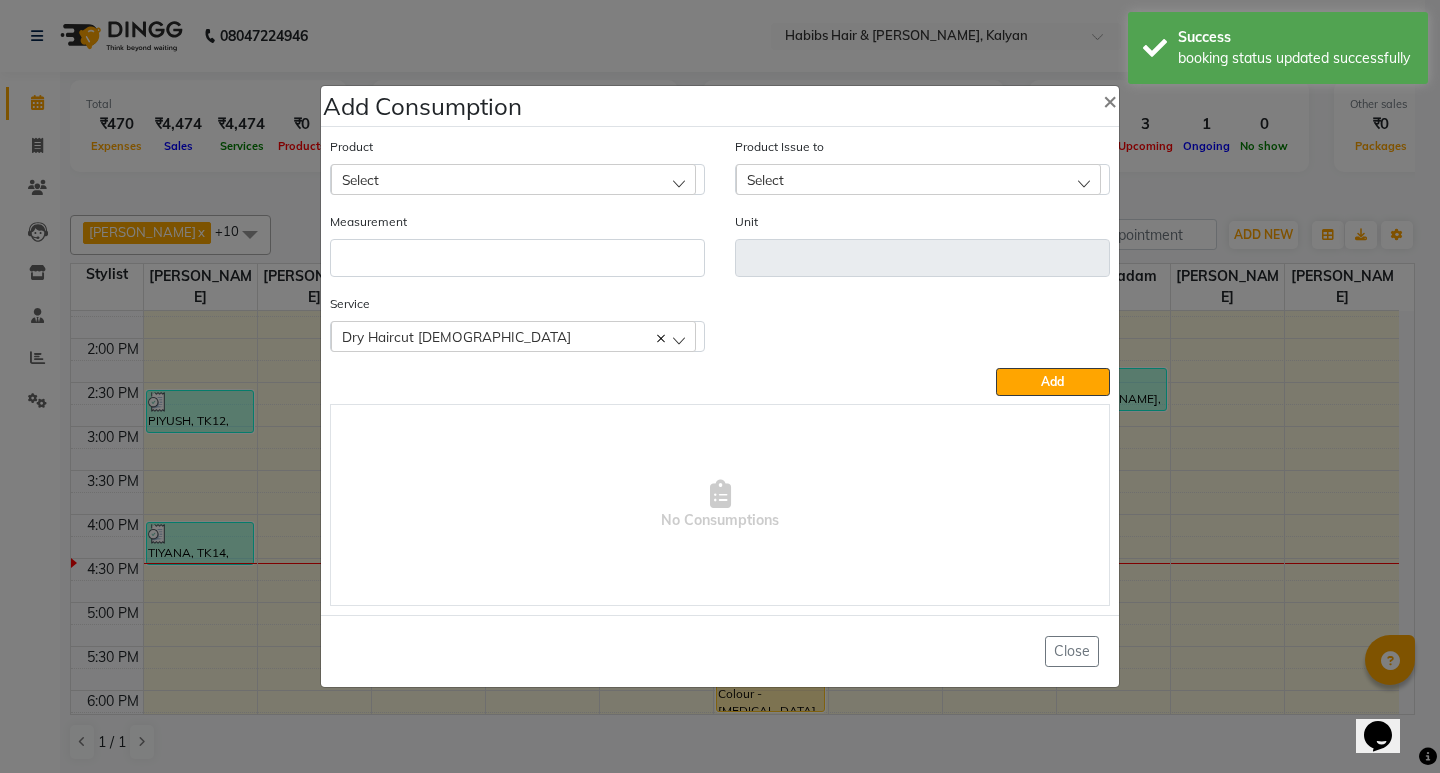 click on "Select" 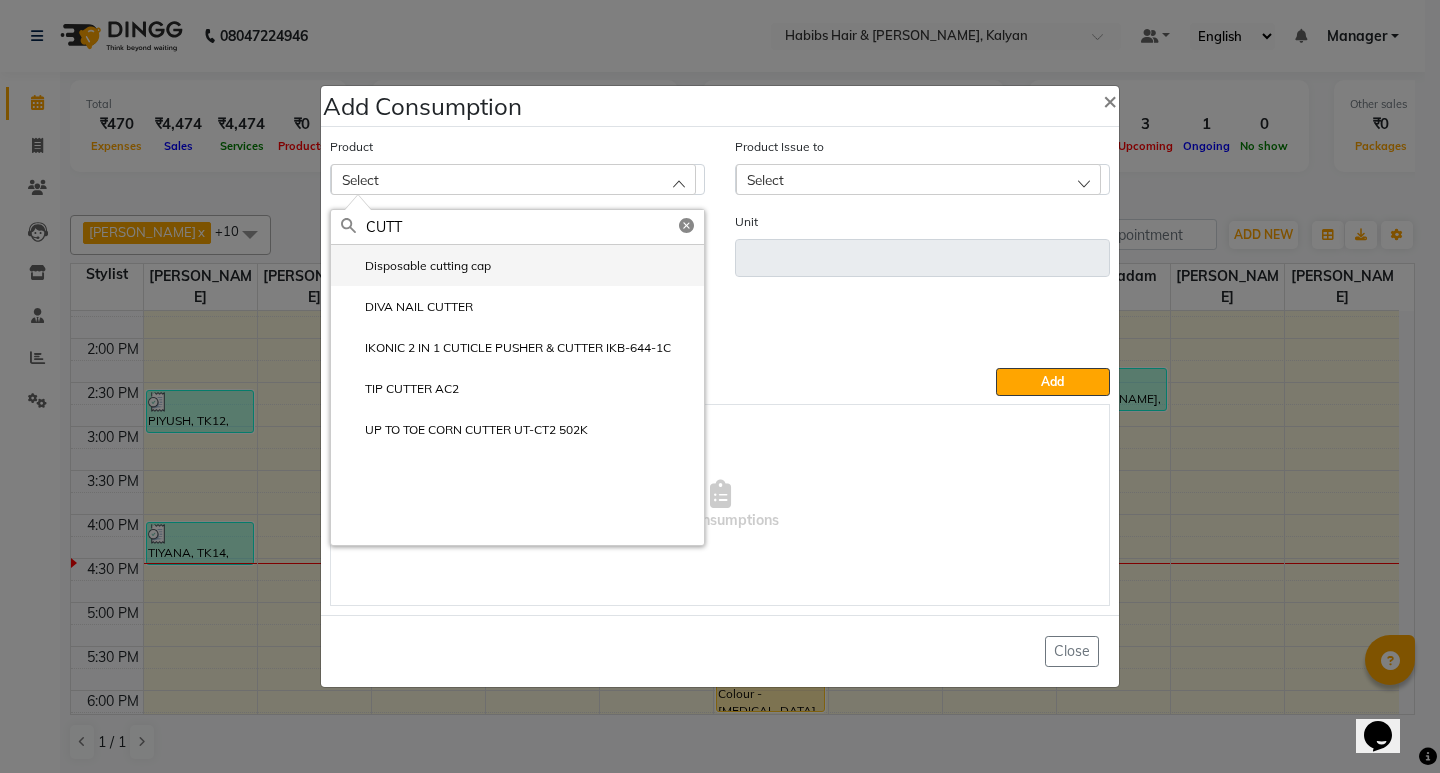 type on "CUTT" 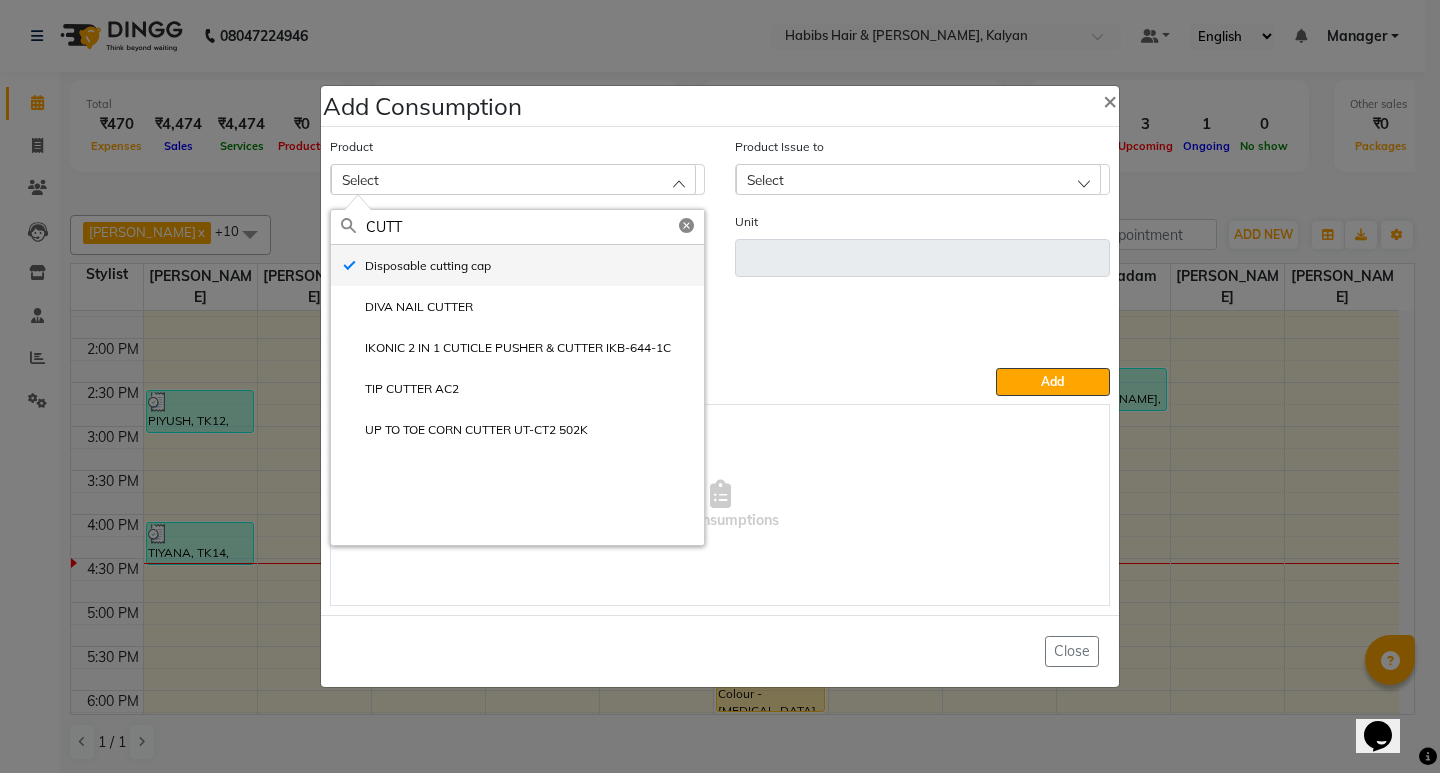 type on "pc" 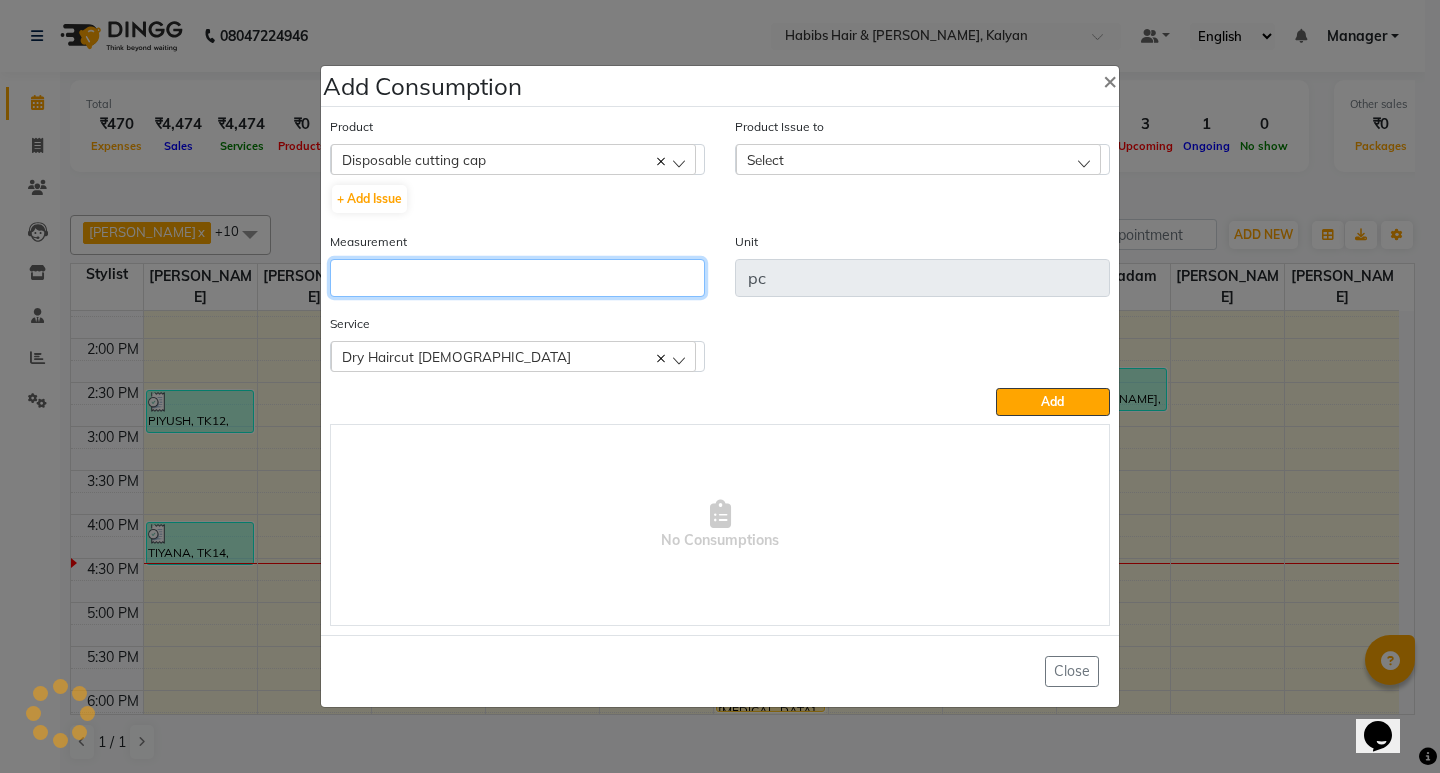 click 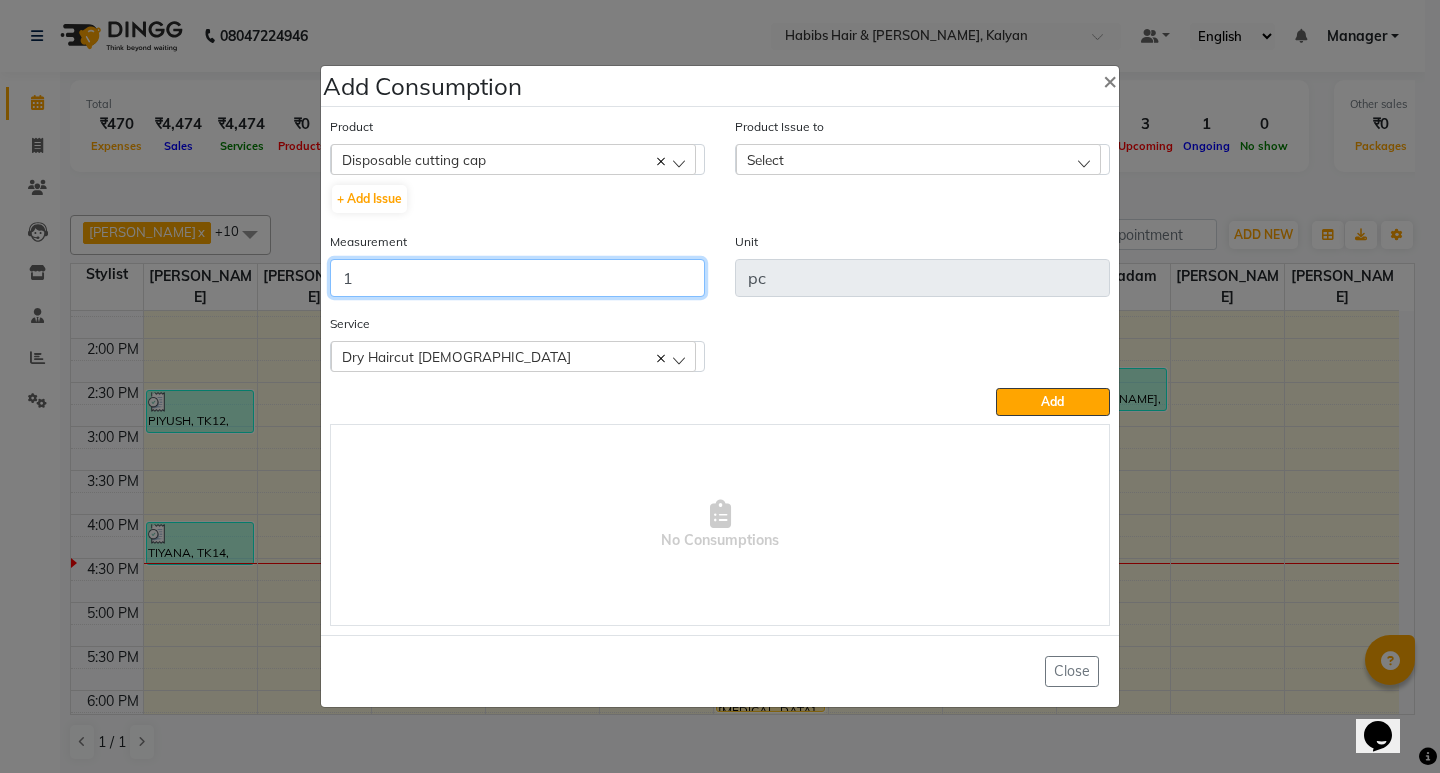 type on "1" 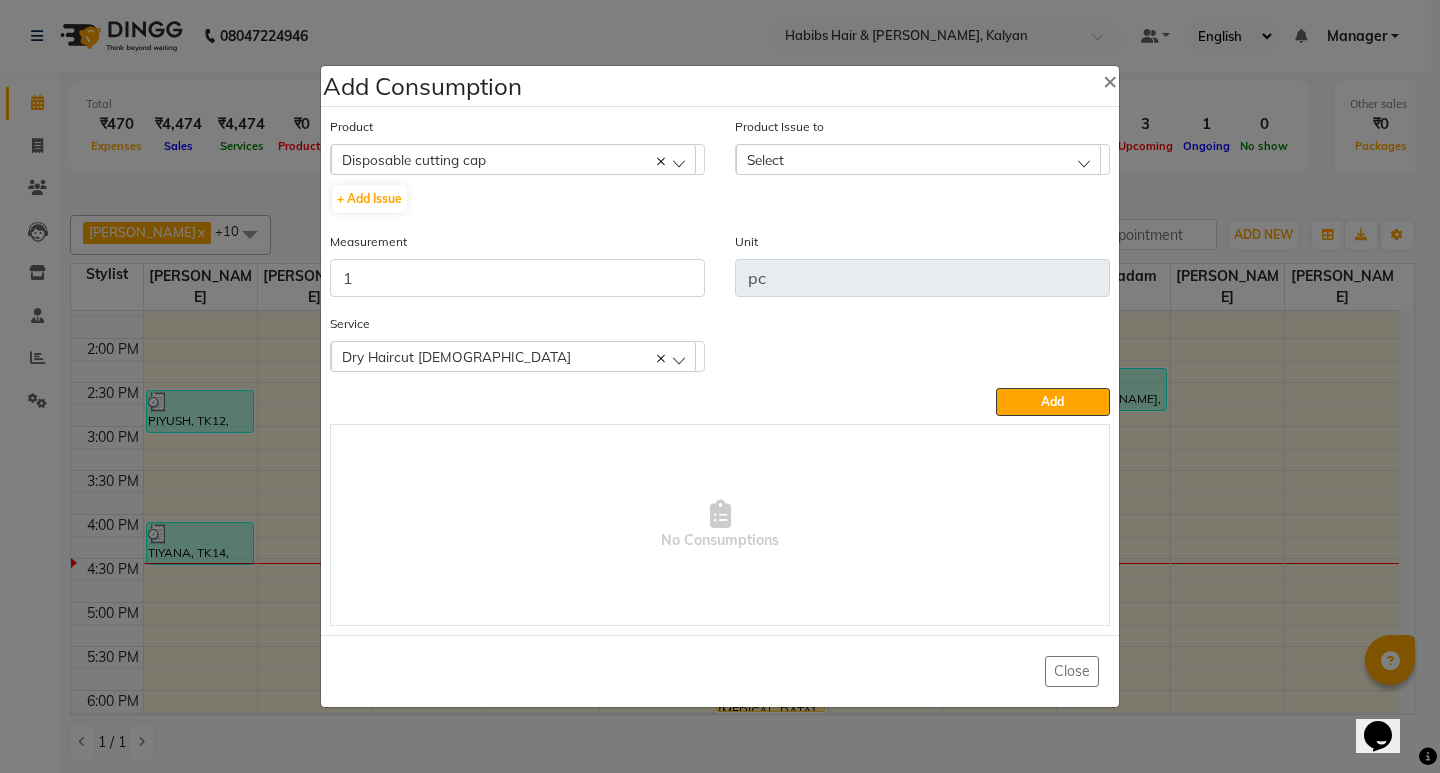 click on "Select" 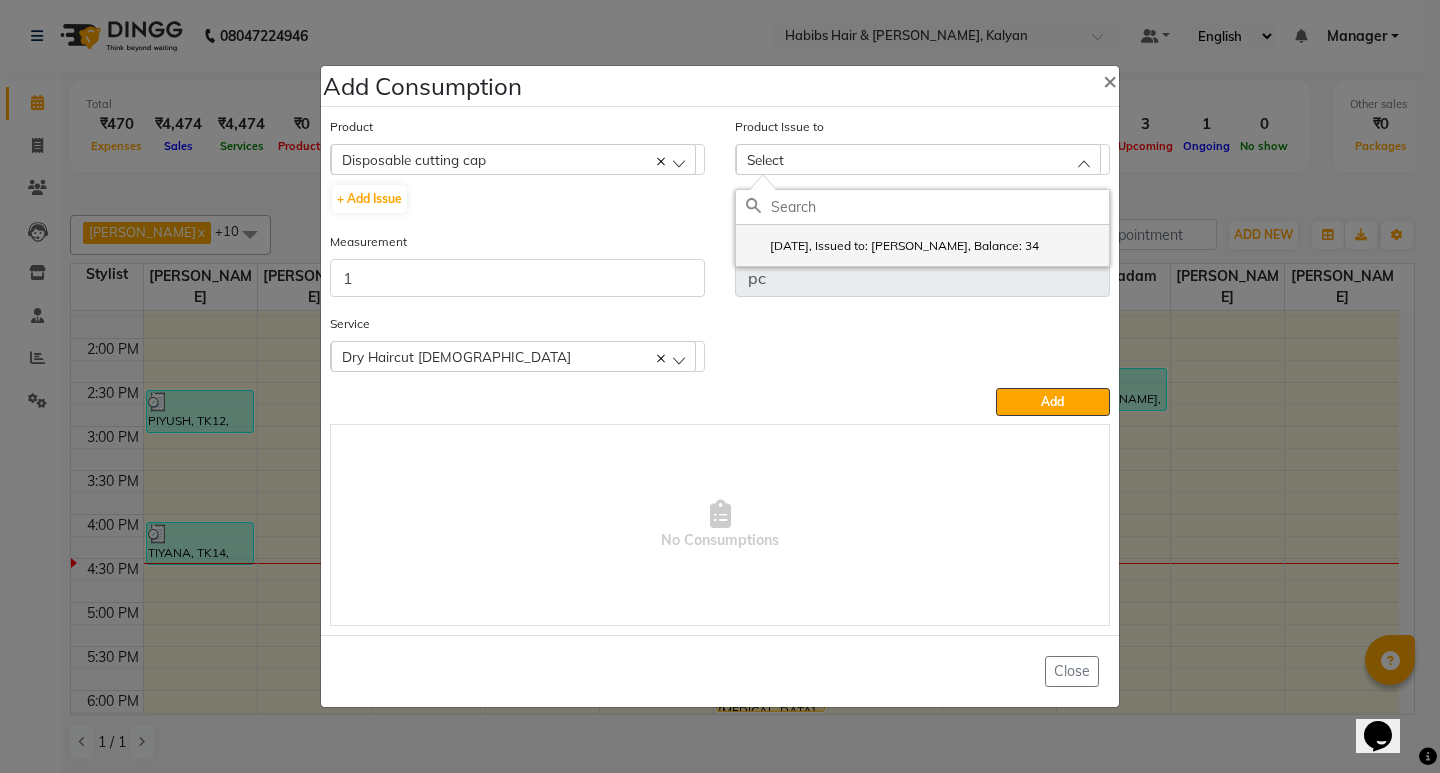 click on "[DATE], Issued to: [PERSON_NAME], Balance: 34" 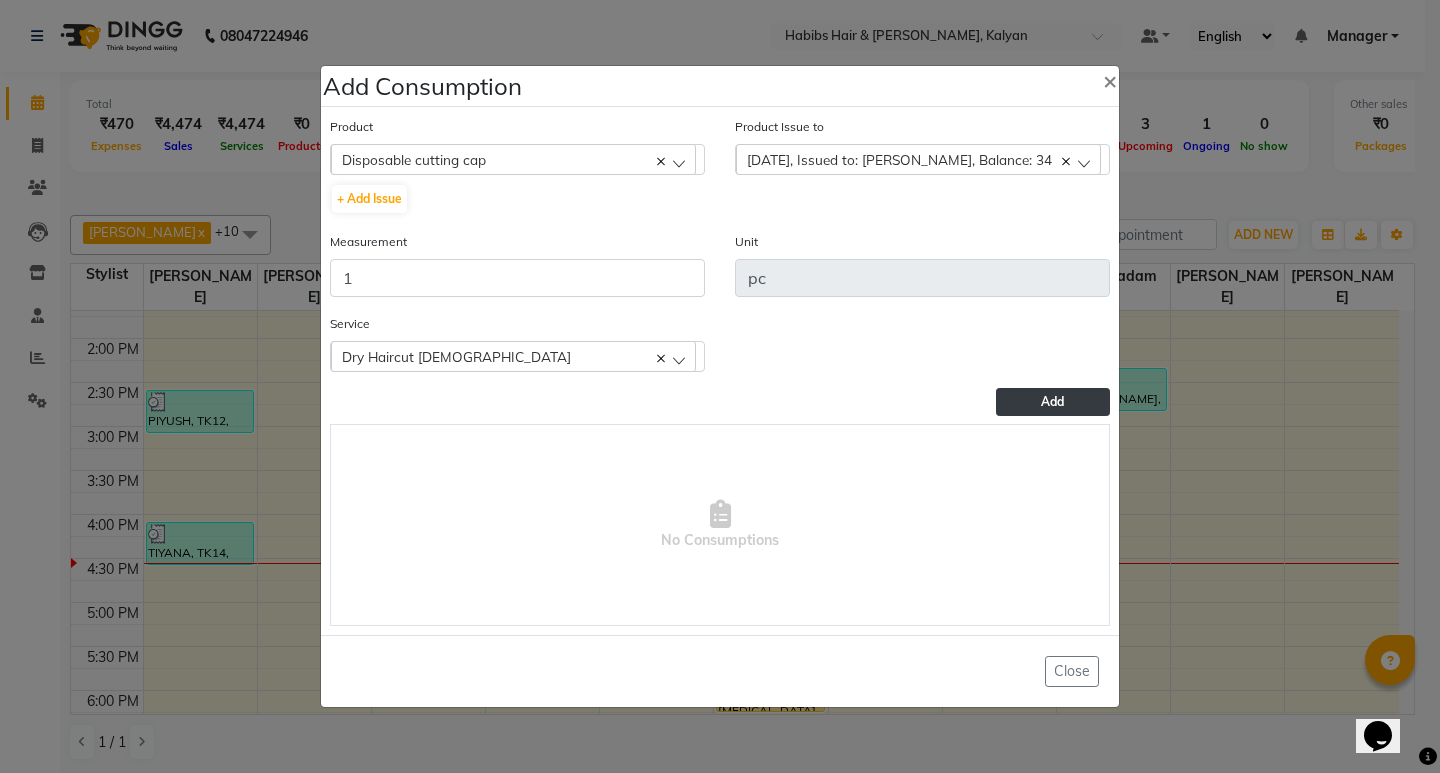 click on "Add" 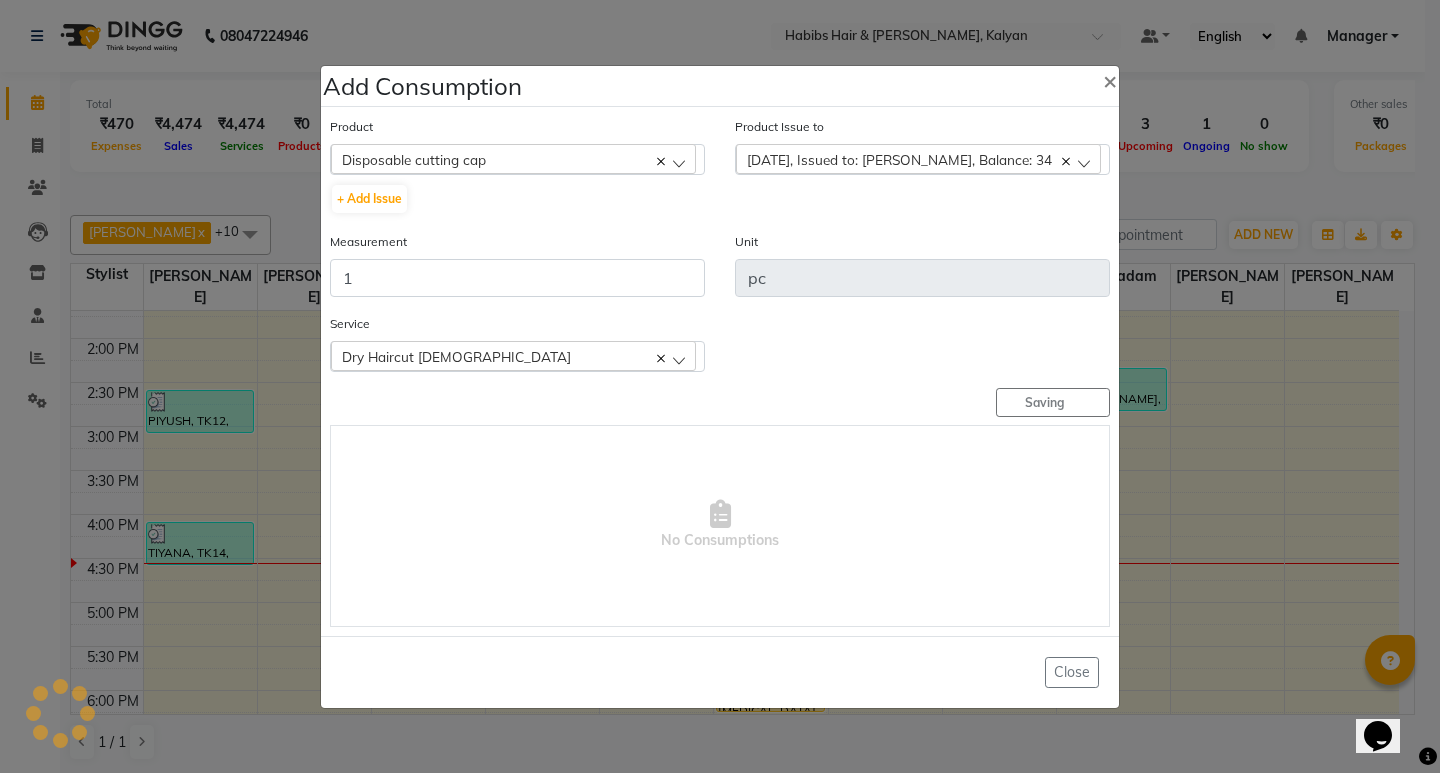 type 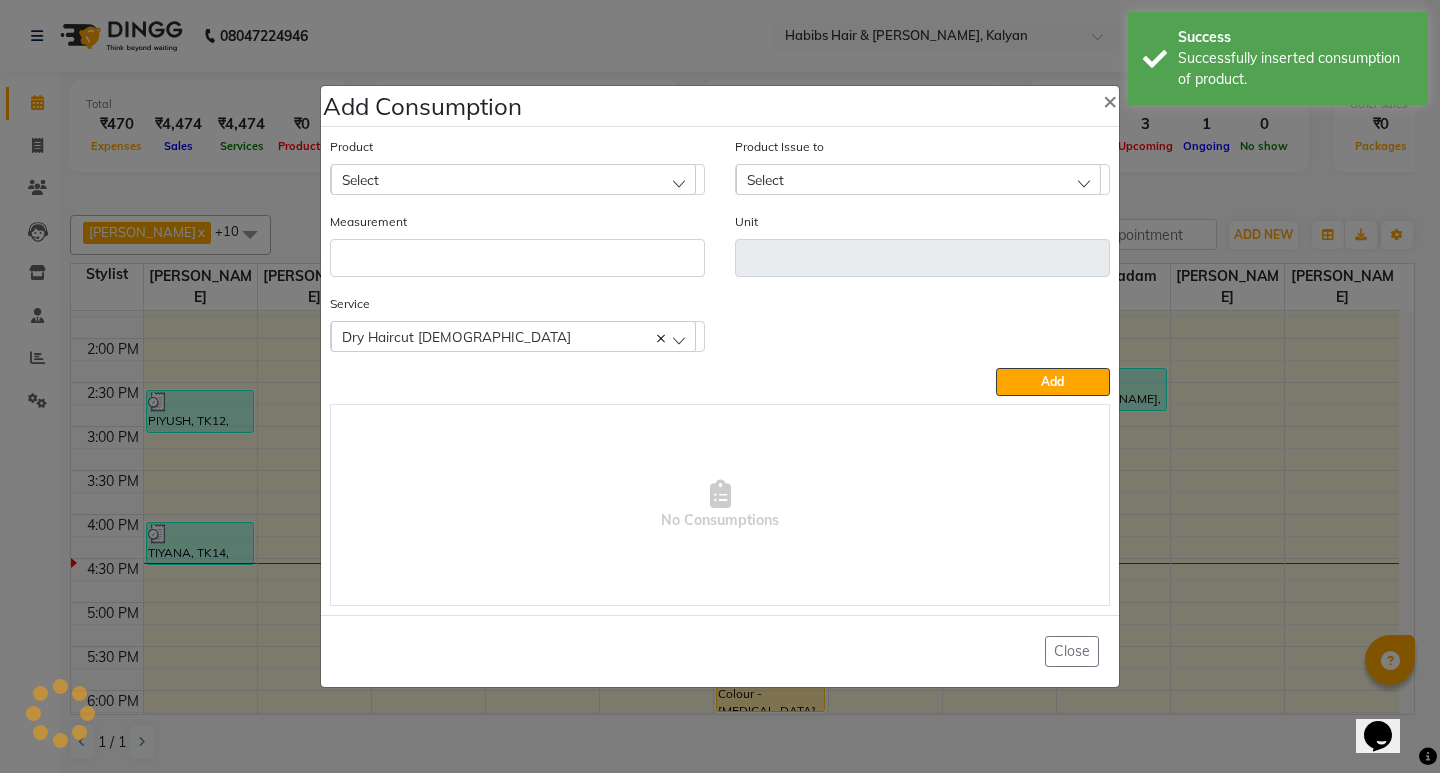 click on "Add Consumption × Product Select 001 BANANA POWDER 10GM Product Issue to Select [DATE], Issued to: Suraj Kadam, Balance: 34 Measurement Unit Service  Dry Haircut [DEMOGRAPHIC_DATA]  Dry Haircut [DEMOGRAPHIC_DATA]  Add   No Consumptions   Close" 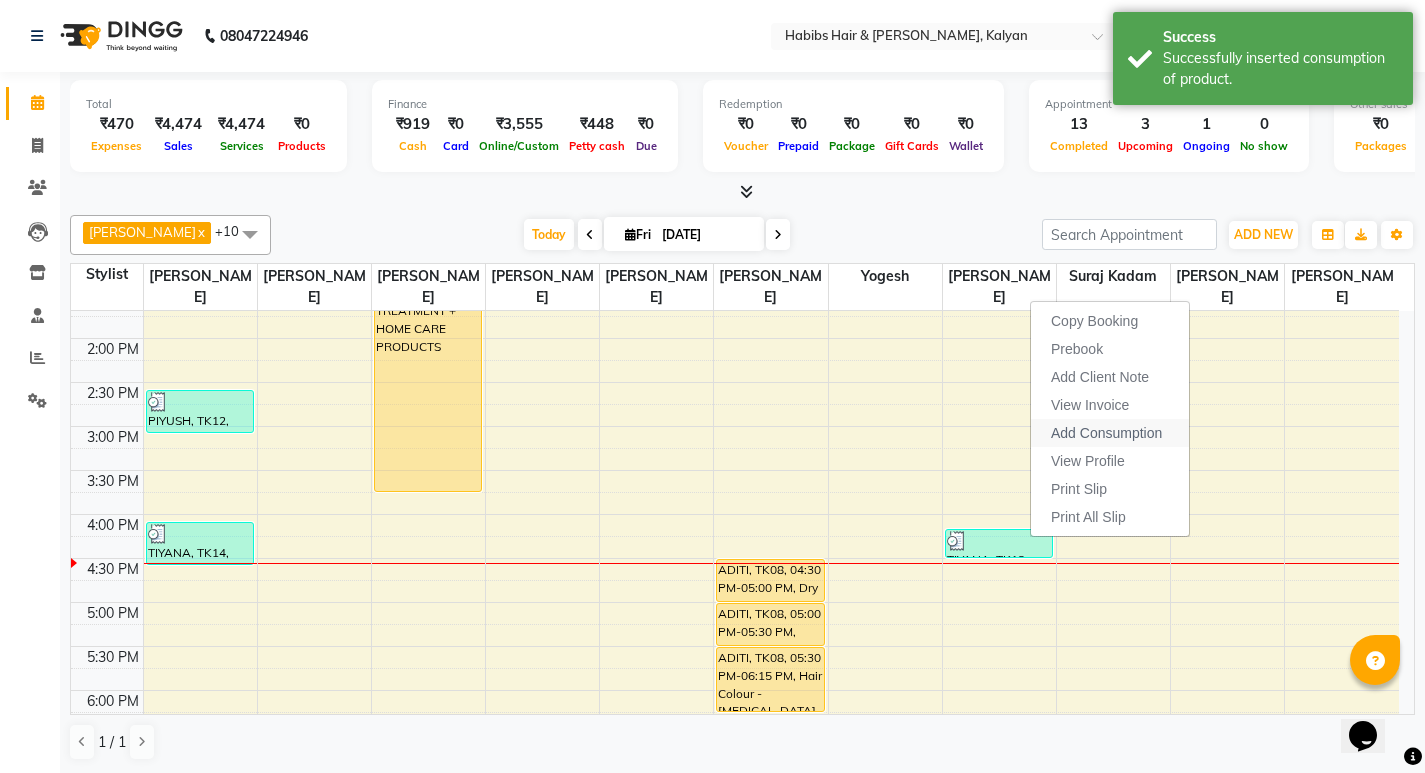 click on "Add Consumption" at bounding box center (1106, 433) 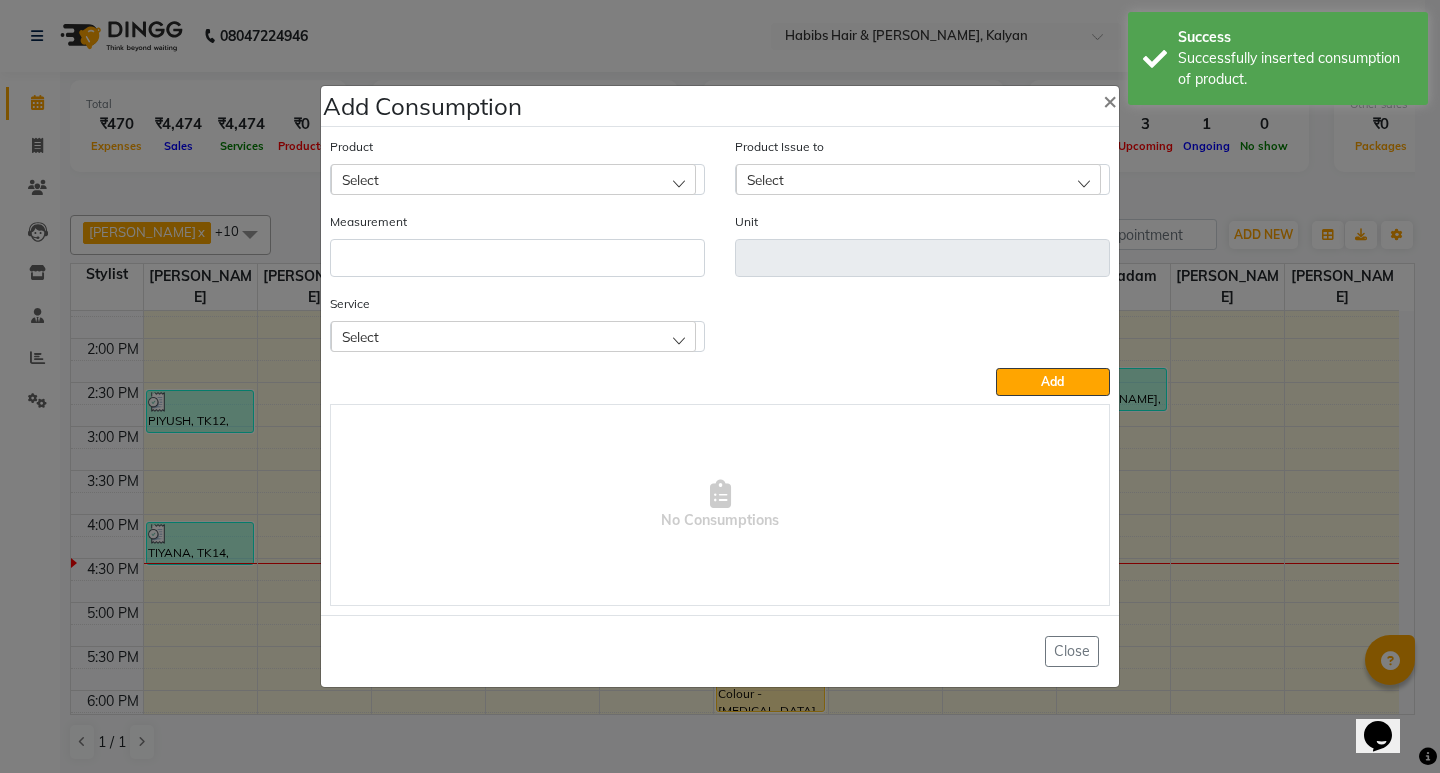 click on "Select" 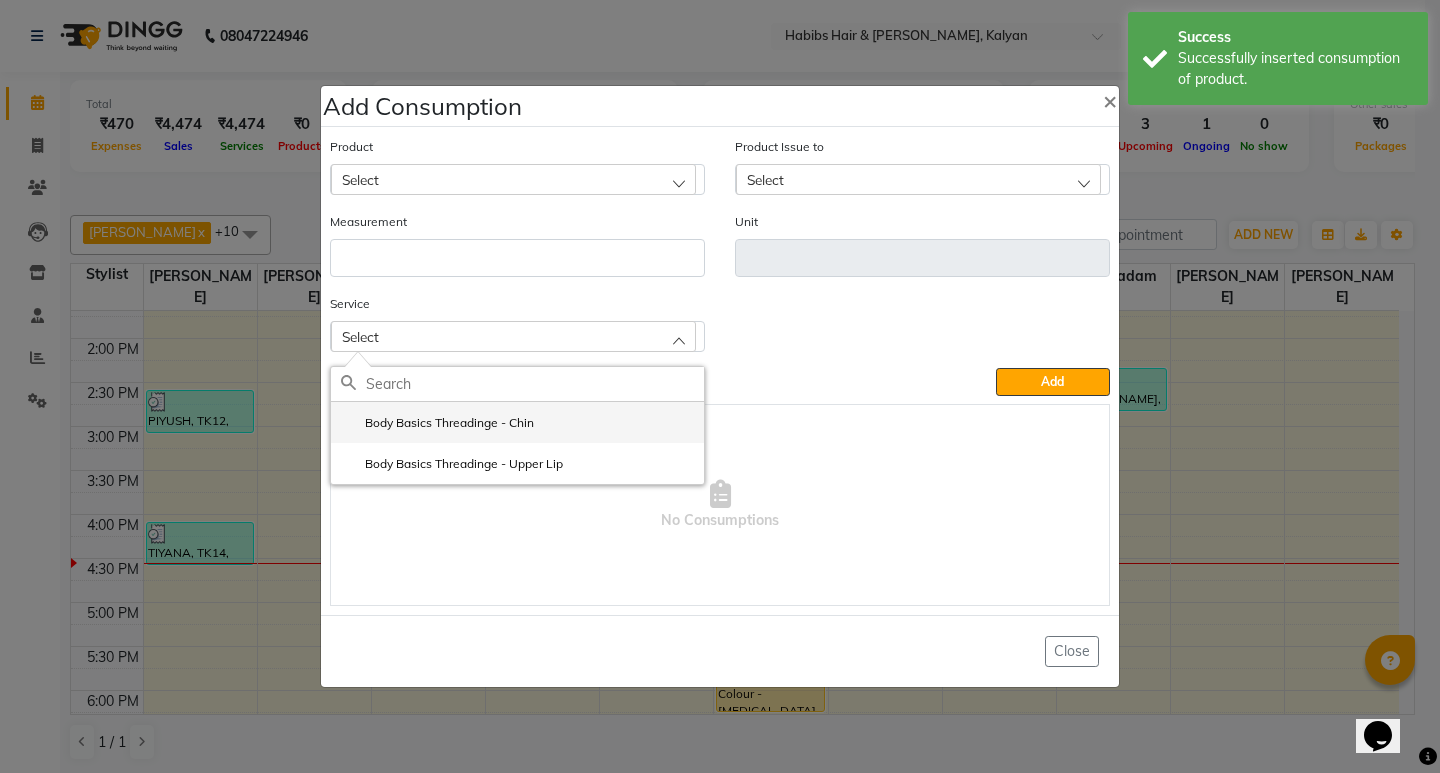 click on "Body Basics Threadinge - Chin" 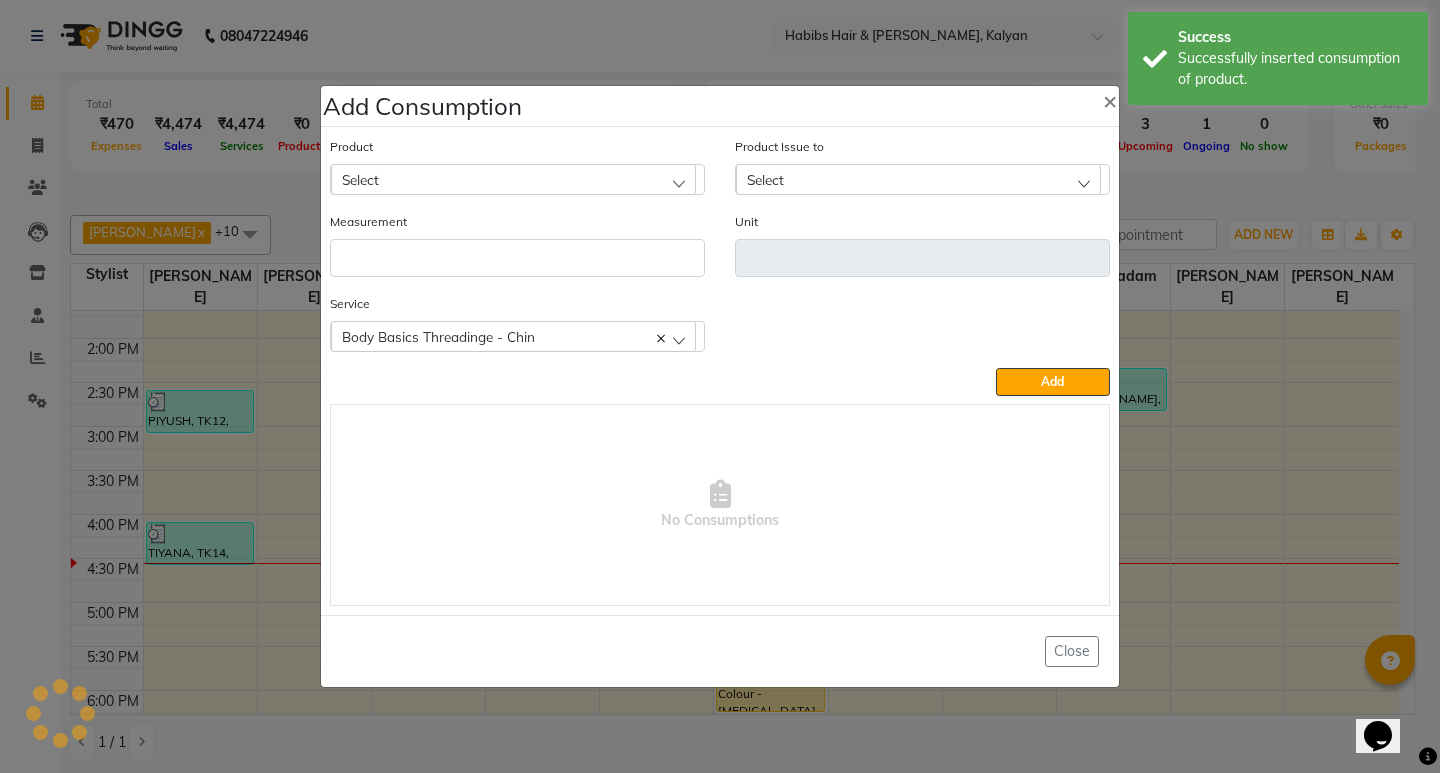 click on "Select" 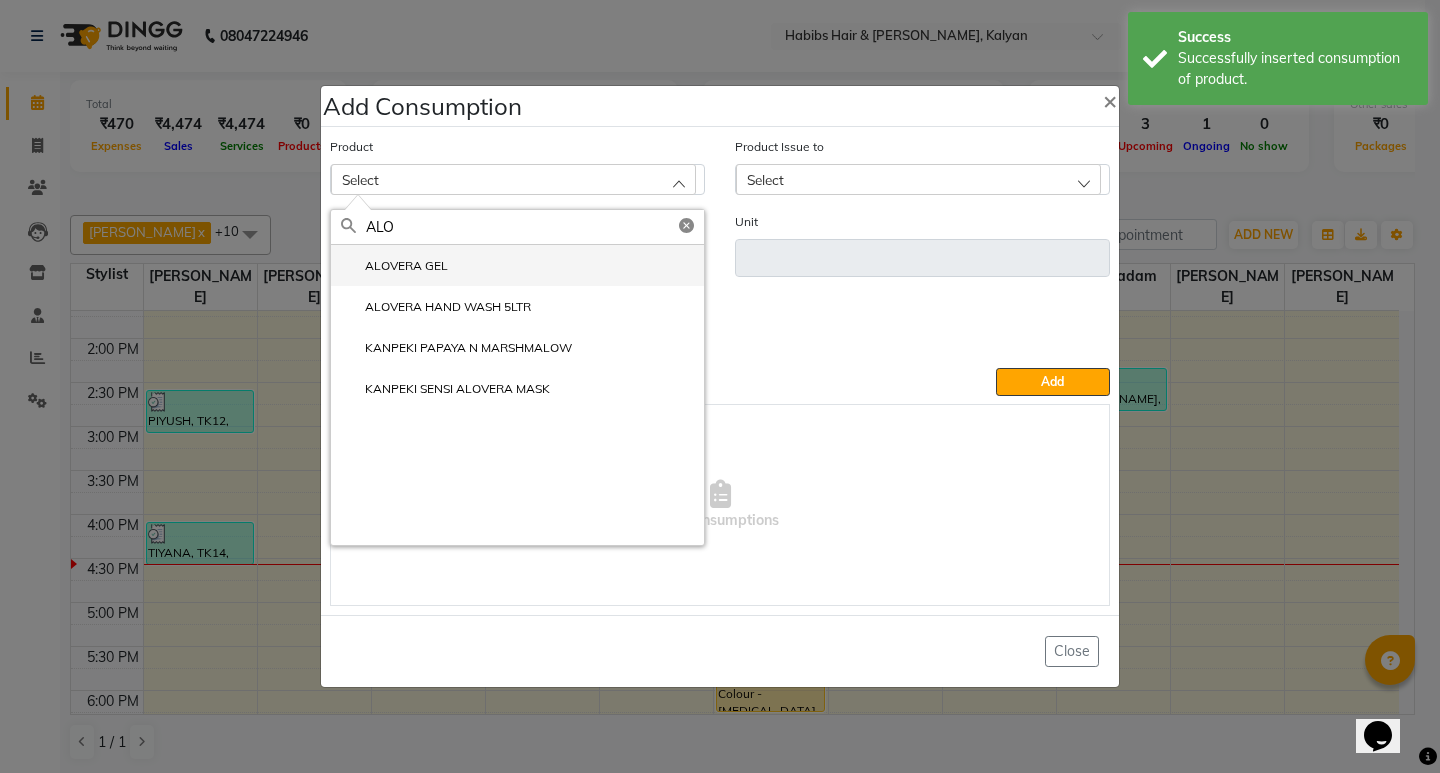 type on "ALO" 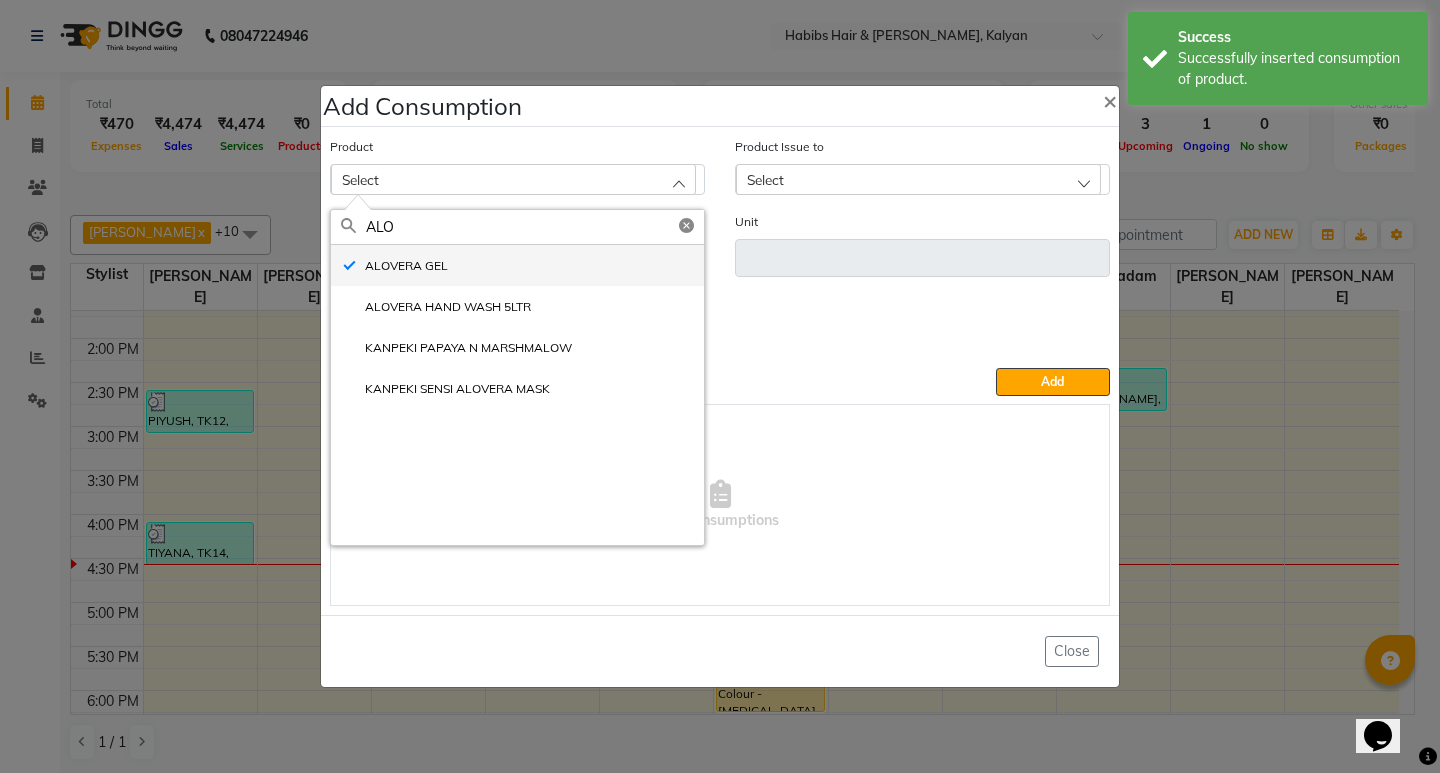 type on "ml" 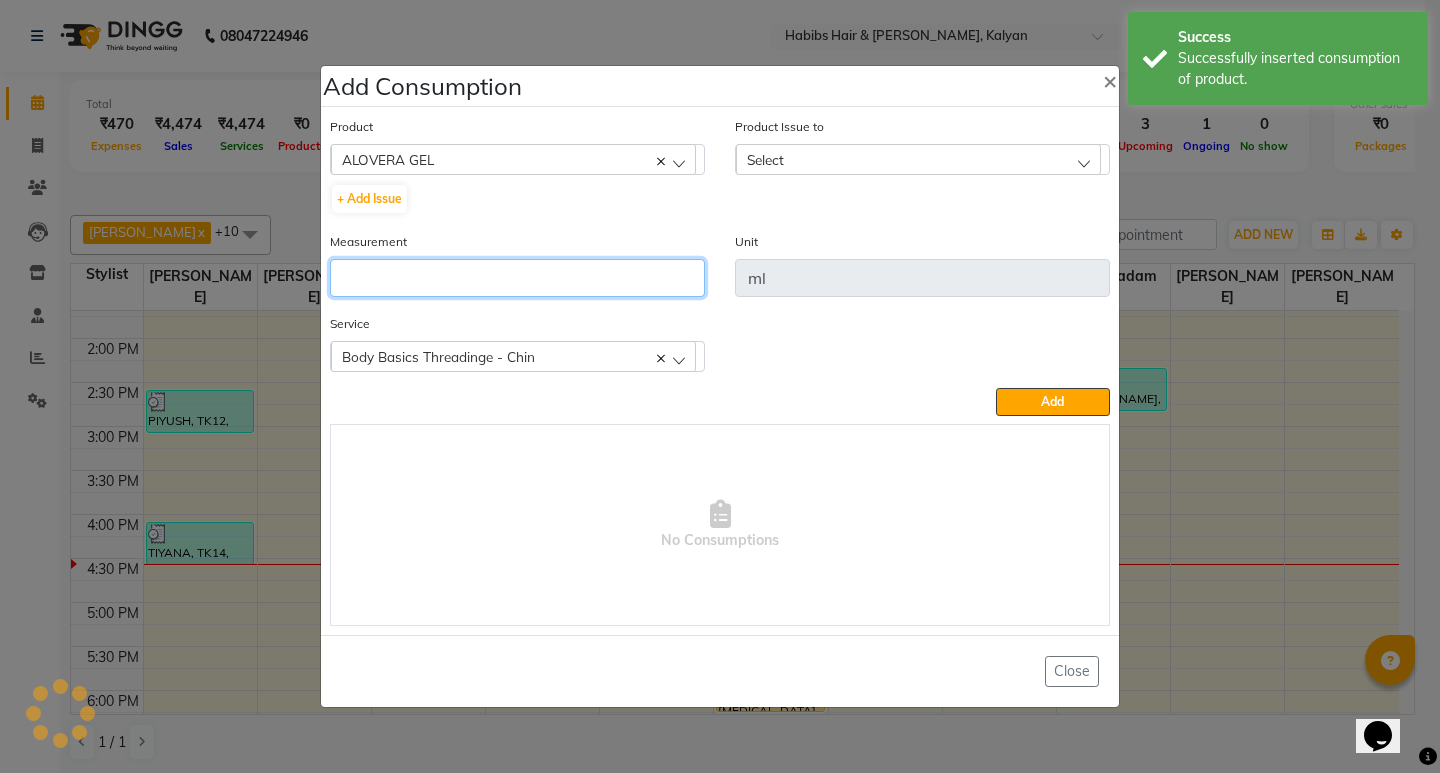 click 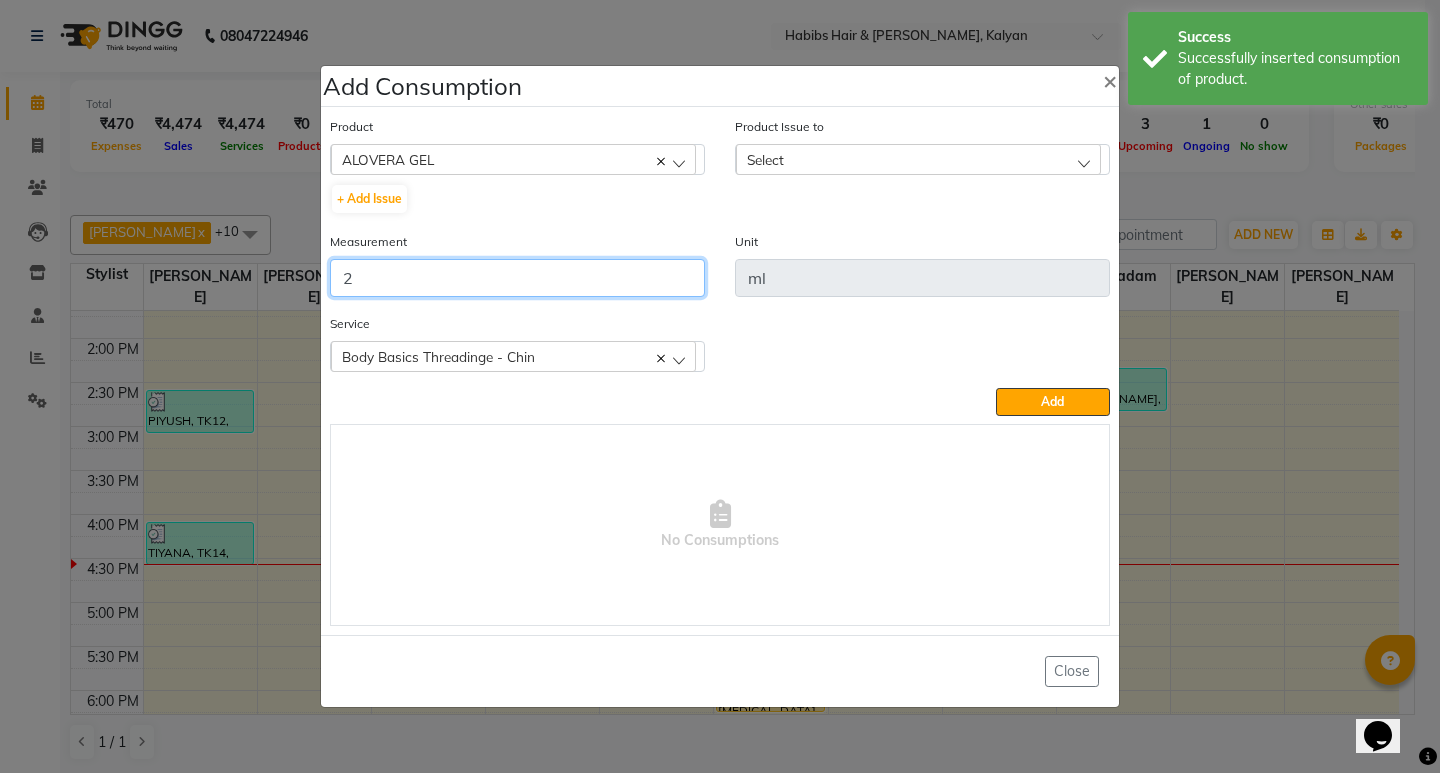 type on "2" 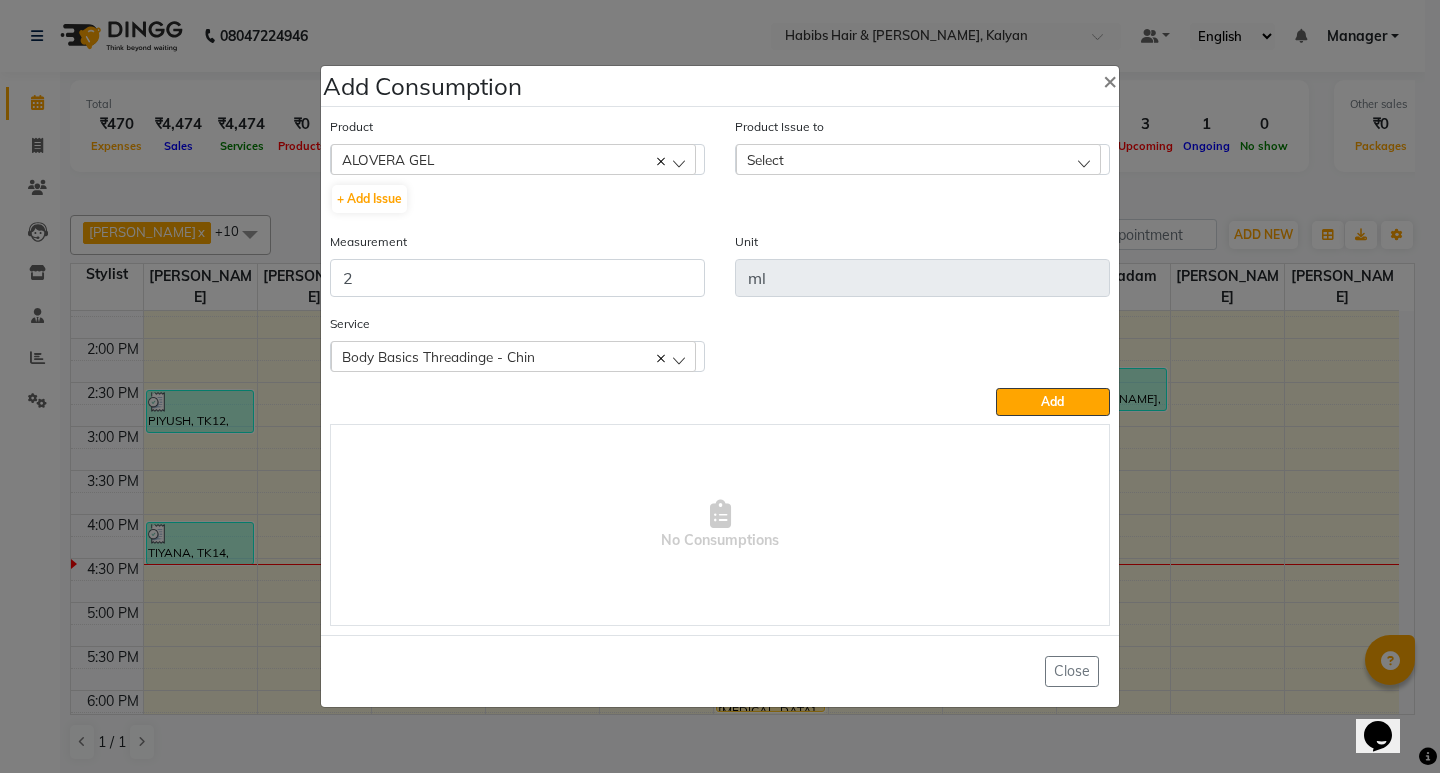 click on "Select" 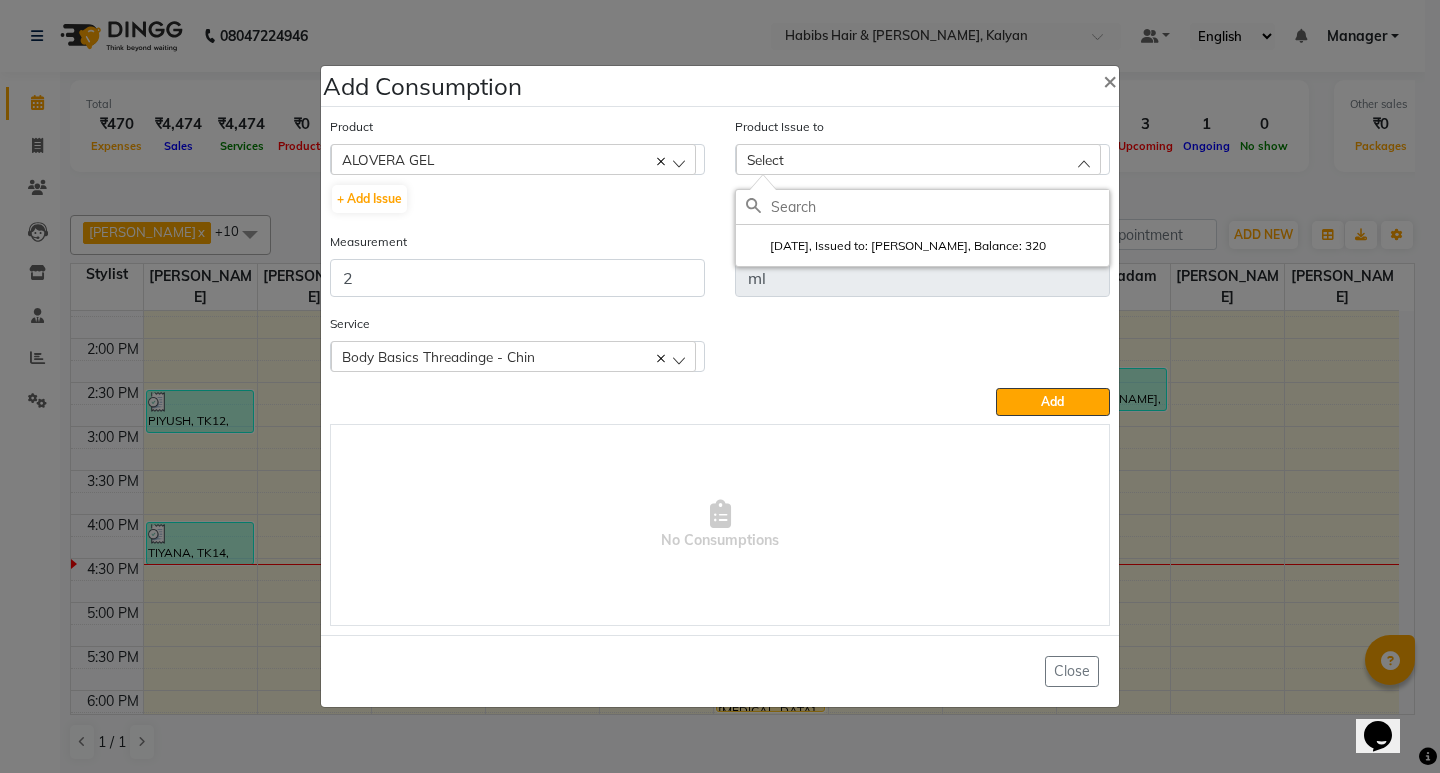 click on "[DATE], Issued to: [PERSON_NAME], Balance: 320" 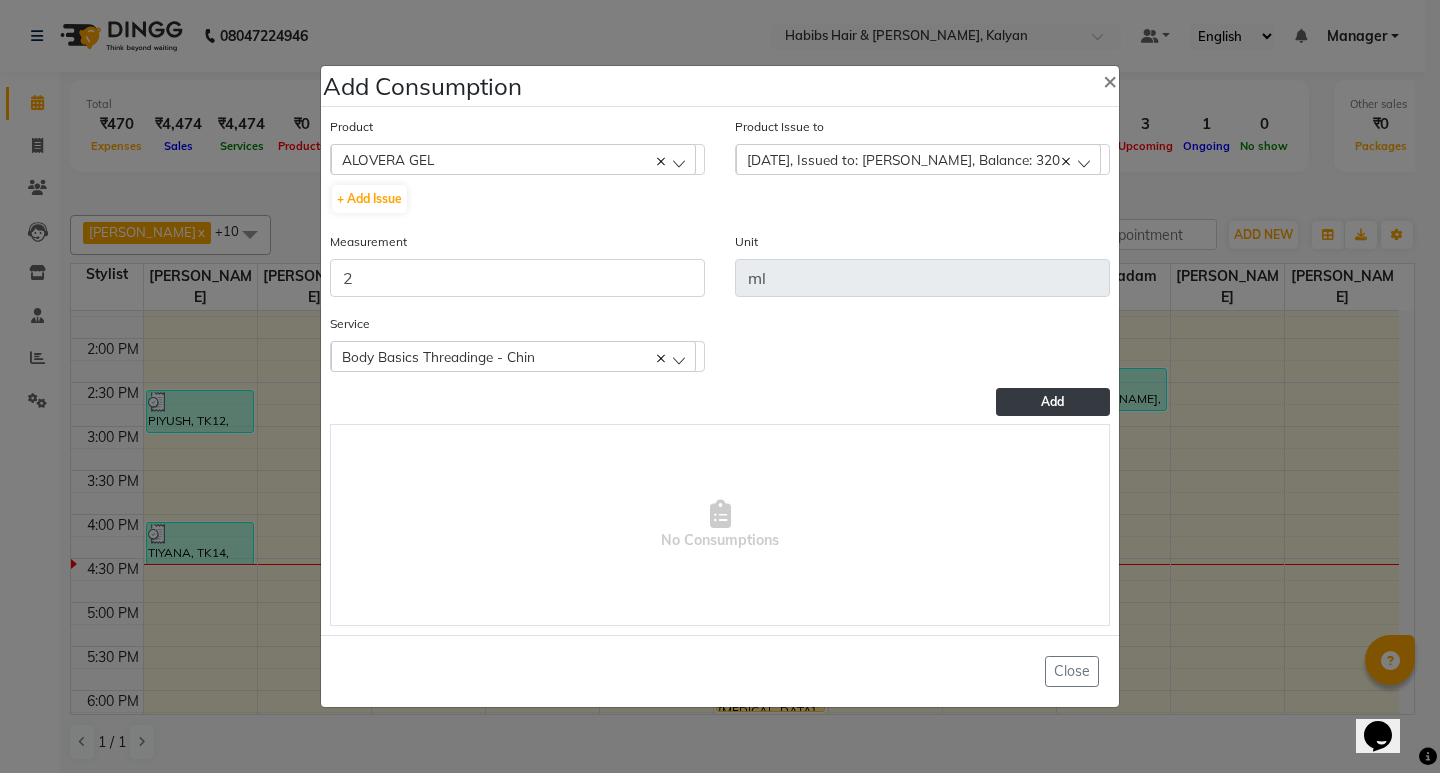 click on "Add" 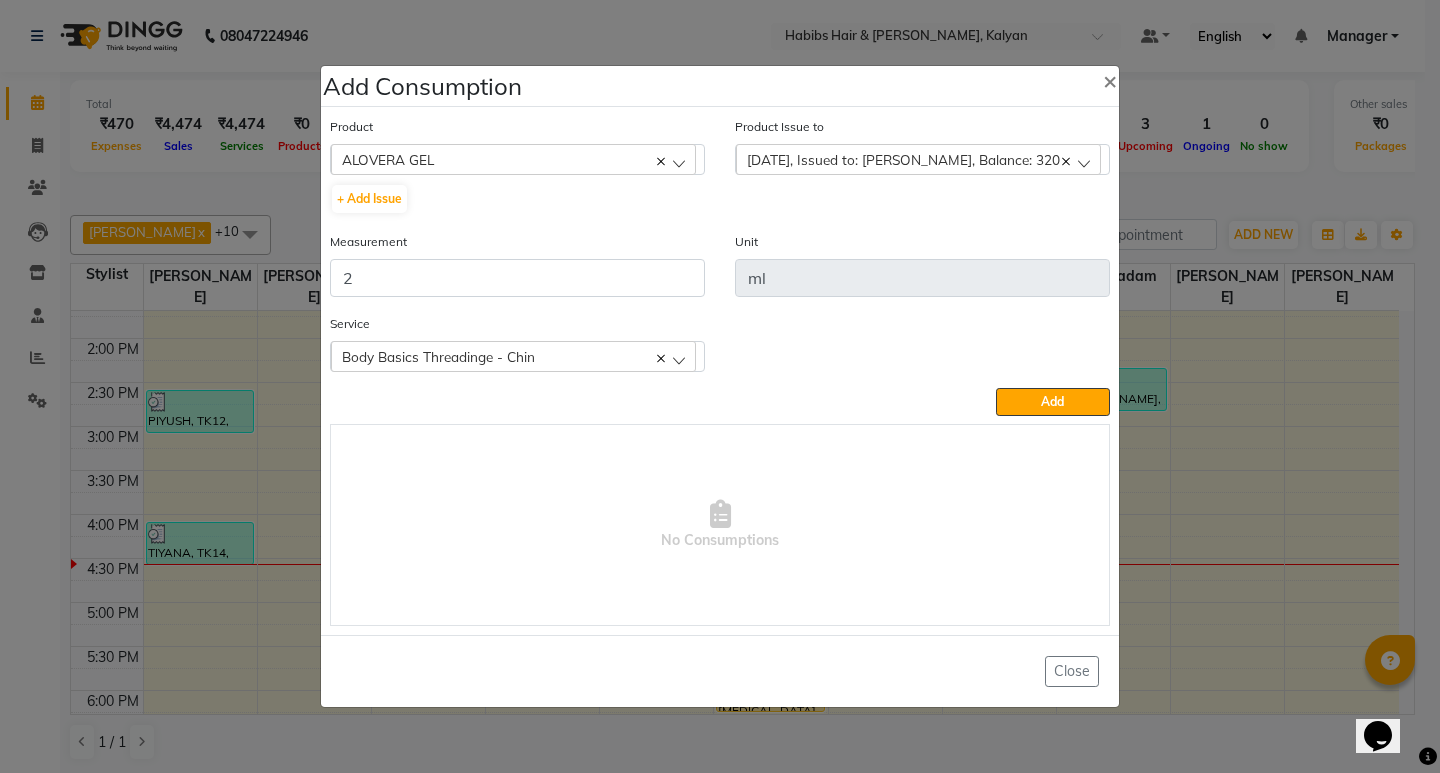 type 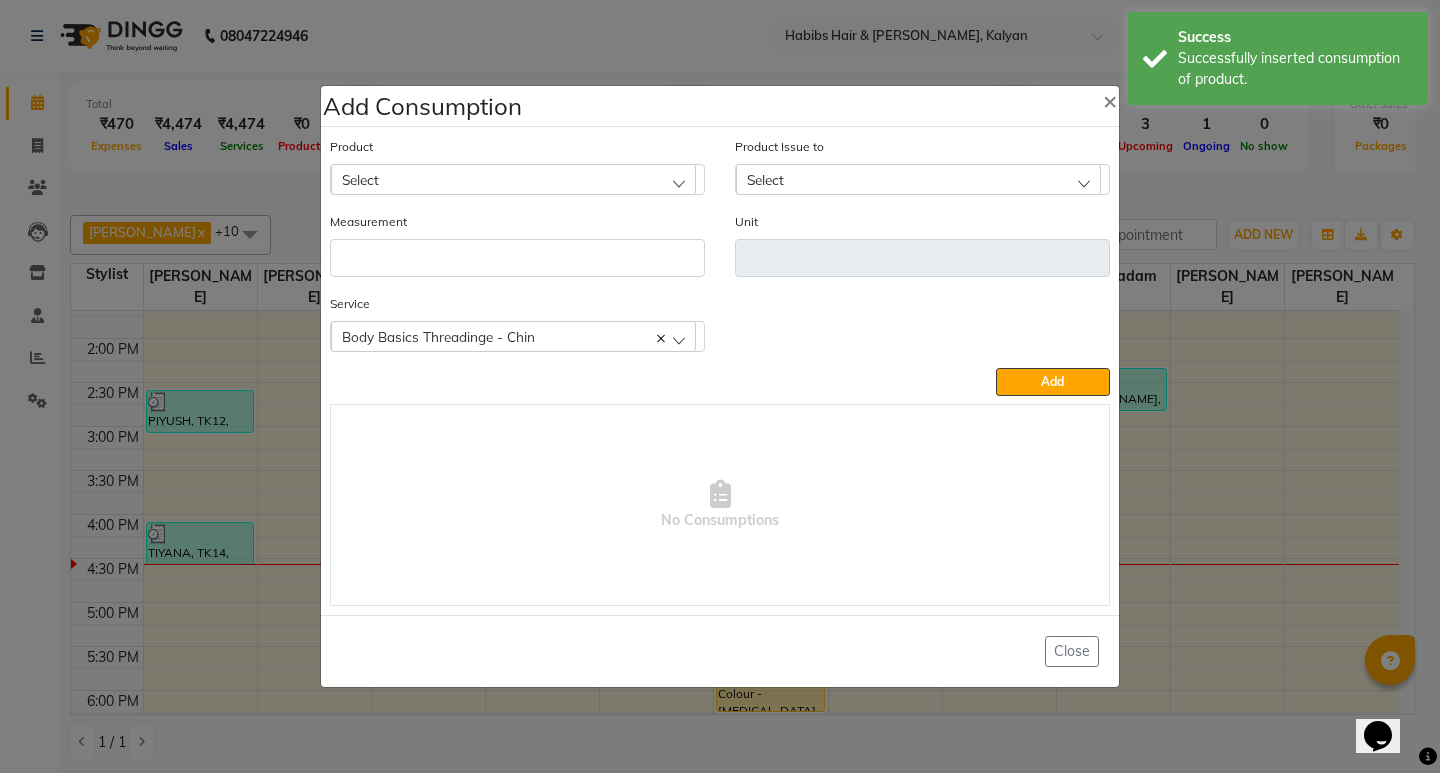 click on "Add Consumption × Product Select 001 BANANA POWDER 10GM Product Issue to Select [DATE], Issued to: [PERSON_NAME], Balance: 320 Measurement Unit Service  Body Basics Threadinge - Chin  Body Basics Threadinge - Chin Body Basics Threadinge - Upper Lip  Add   No Consumptions   Close" 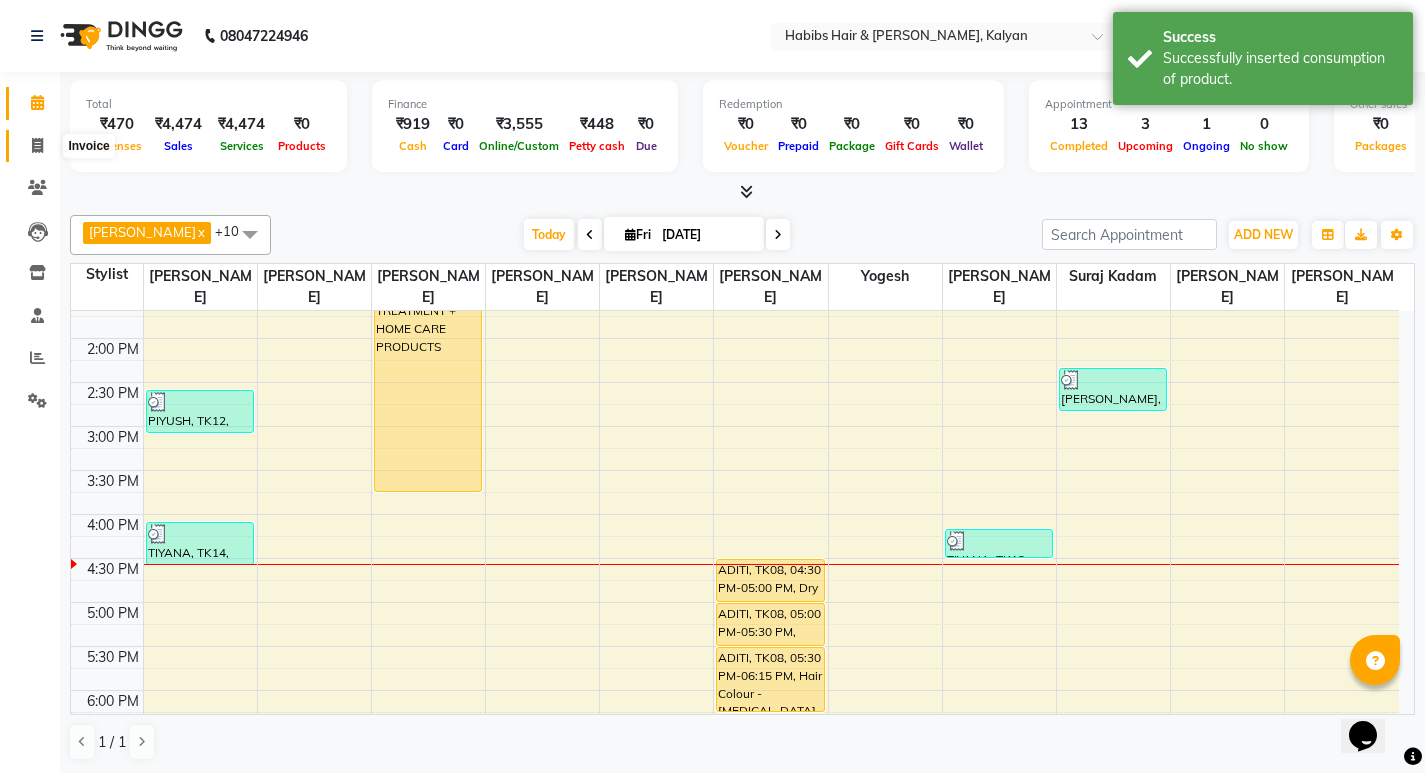 click 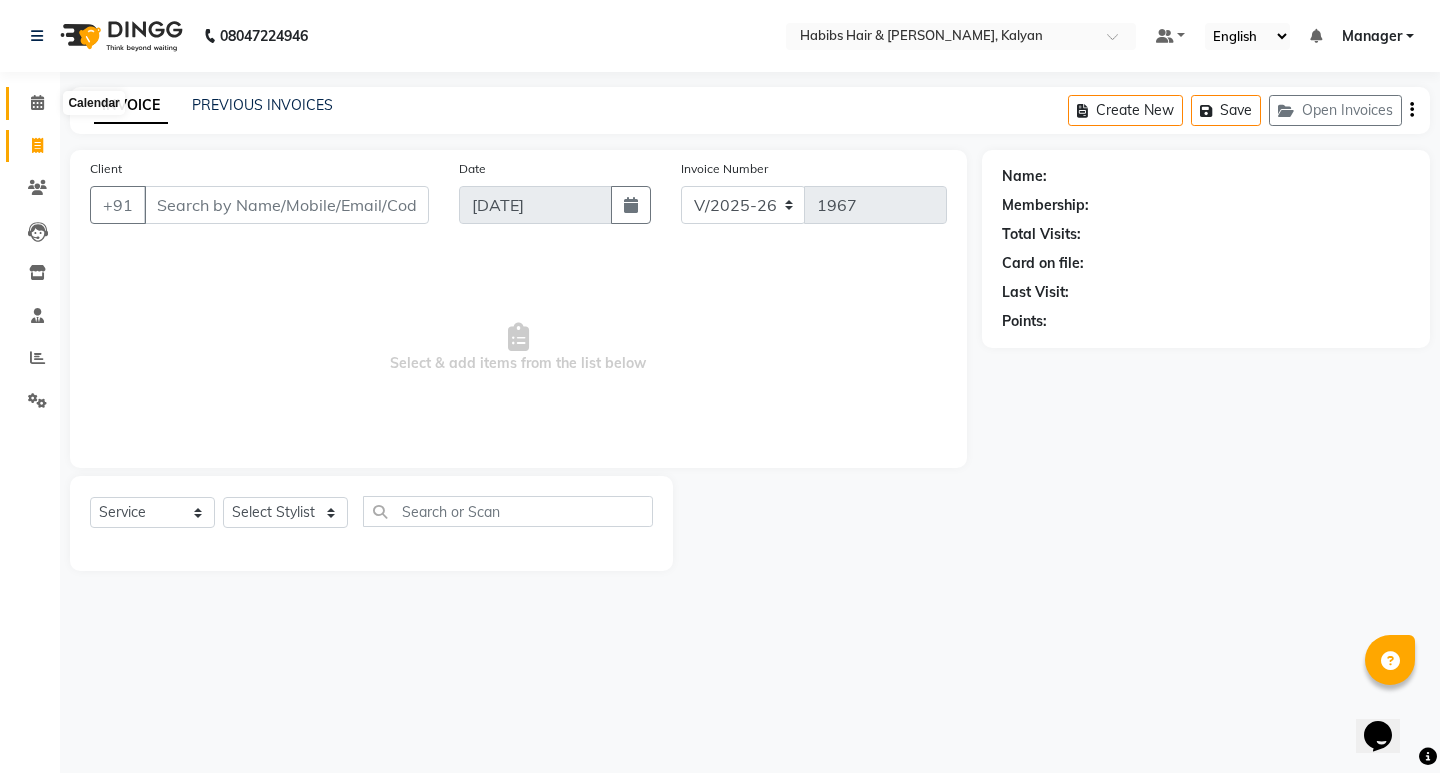 click 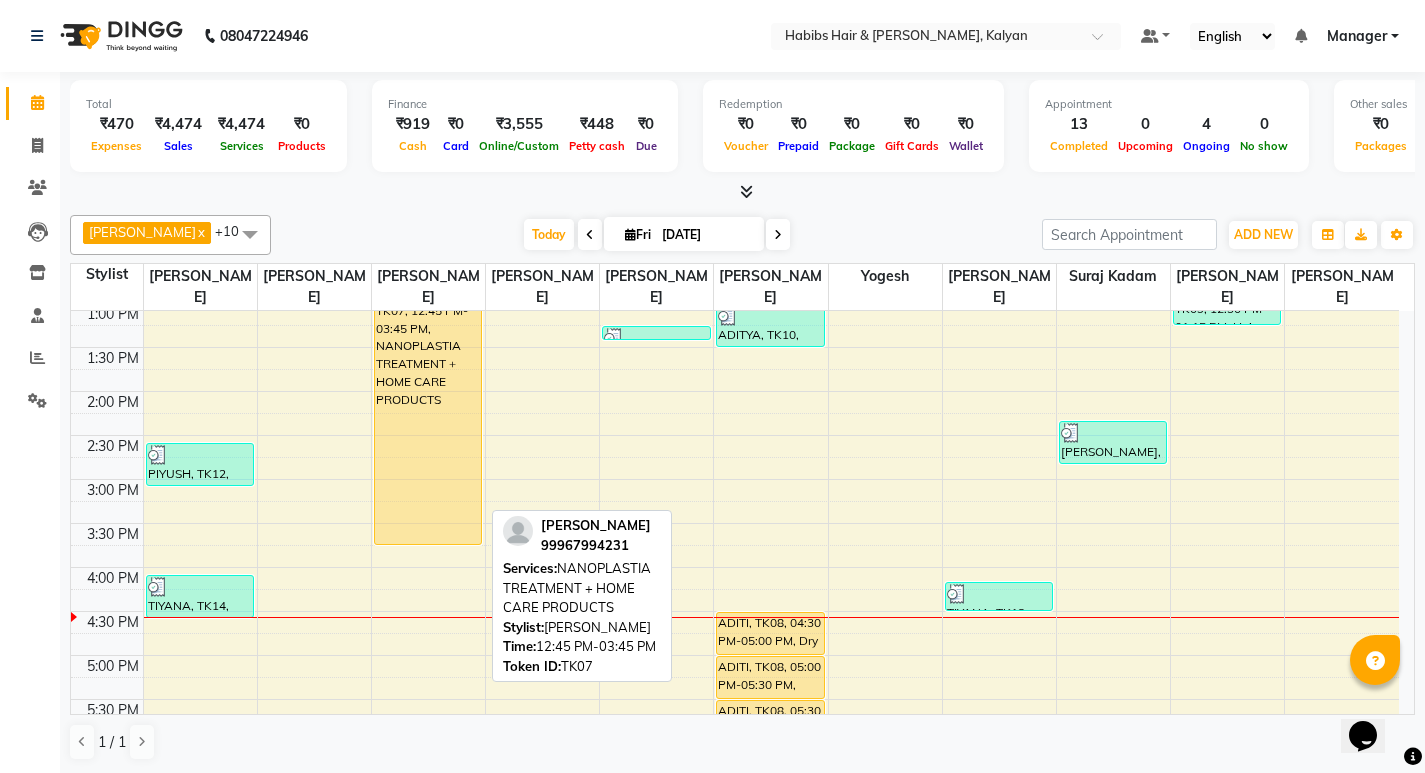 scroll, scrollTop: 400, scrollLeft: 0, axis: vertical 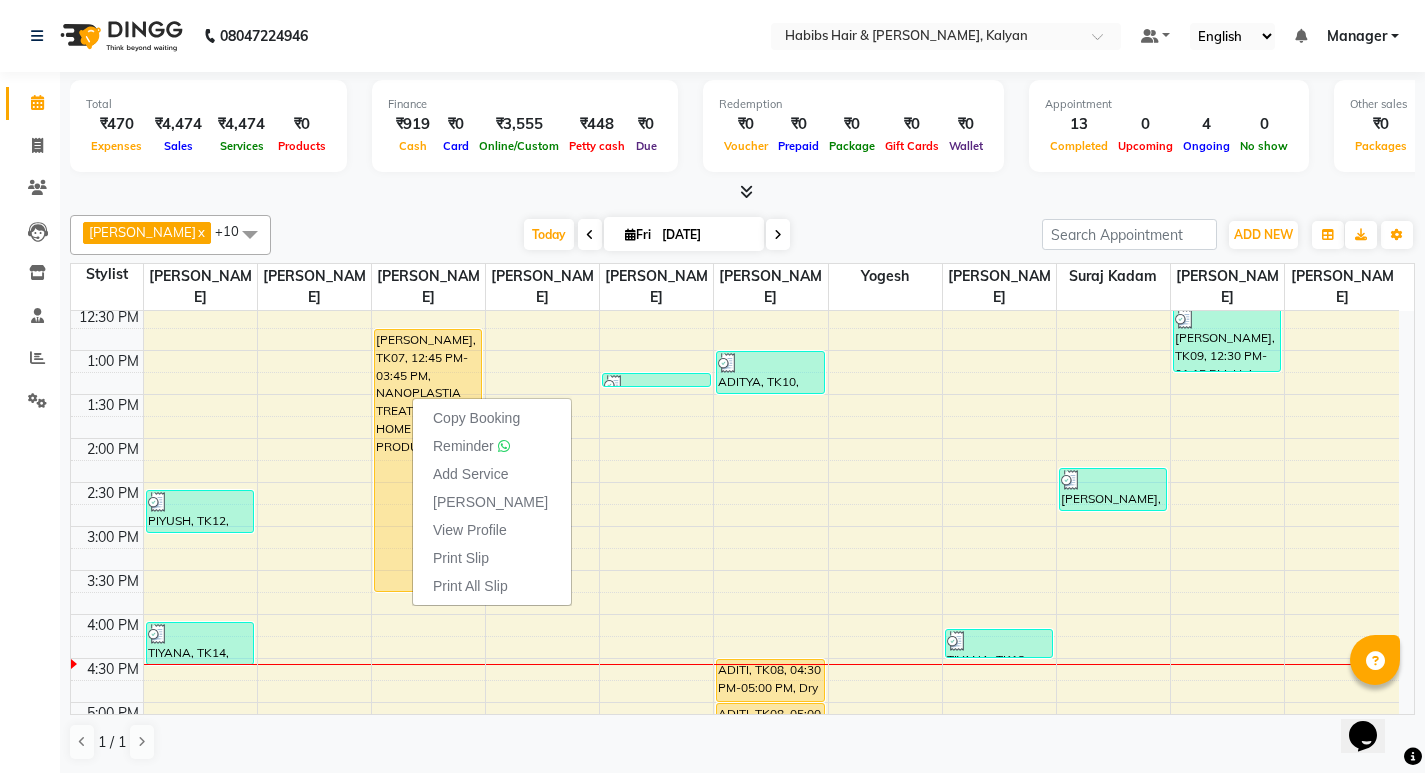 click at bounding box center [742, 192] 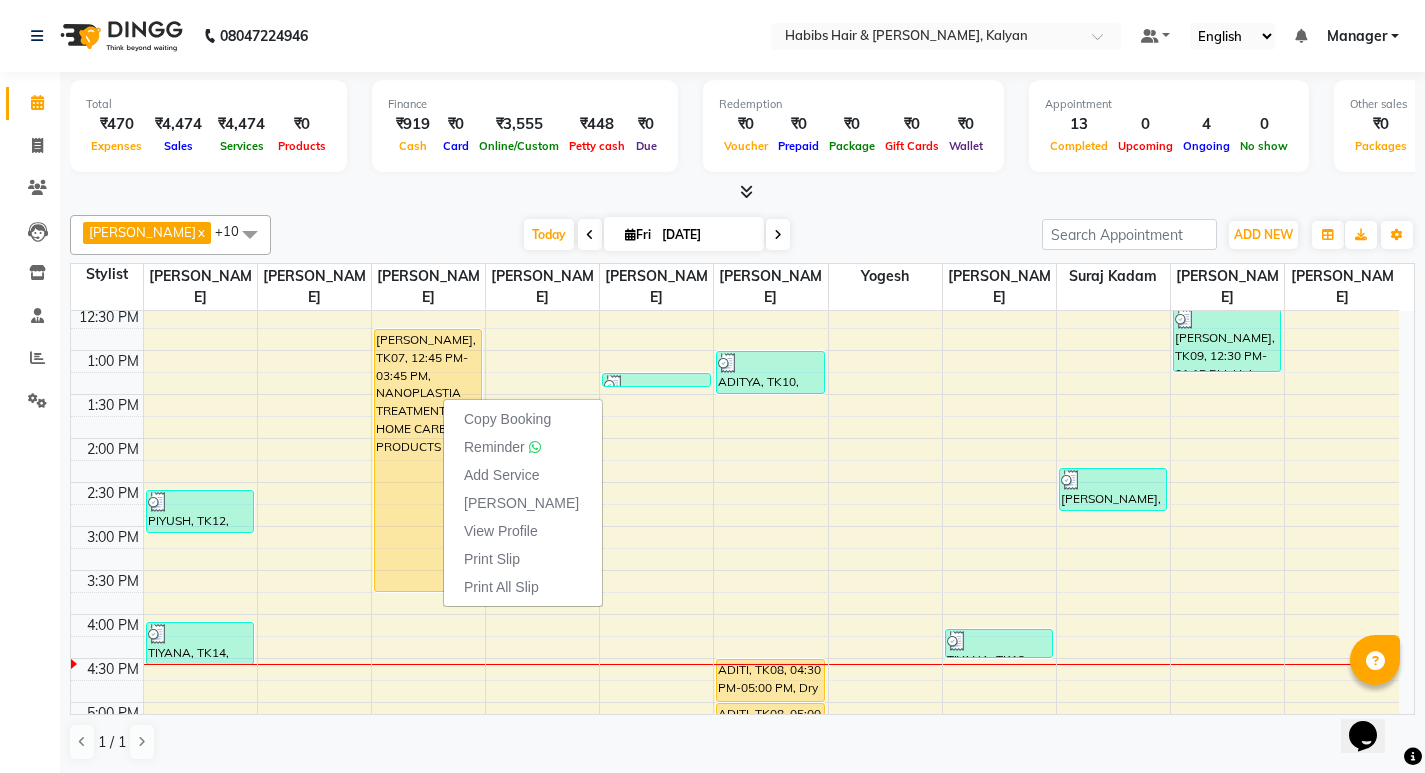 drag, startPoint x: 446, startPoint y: 223, endPoint x: 443, endPoint y: 233, distance: 10.440307 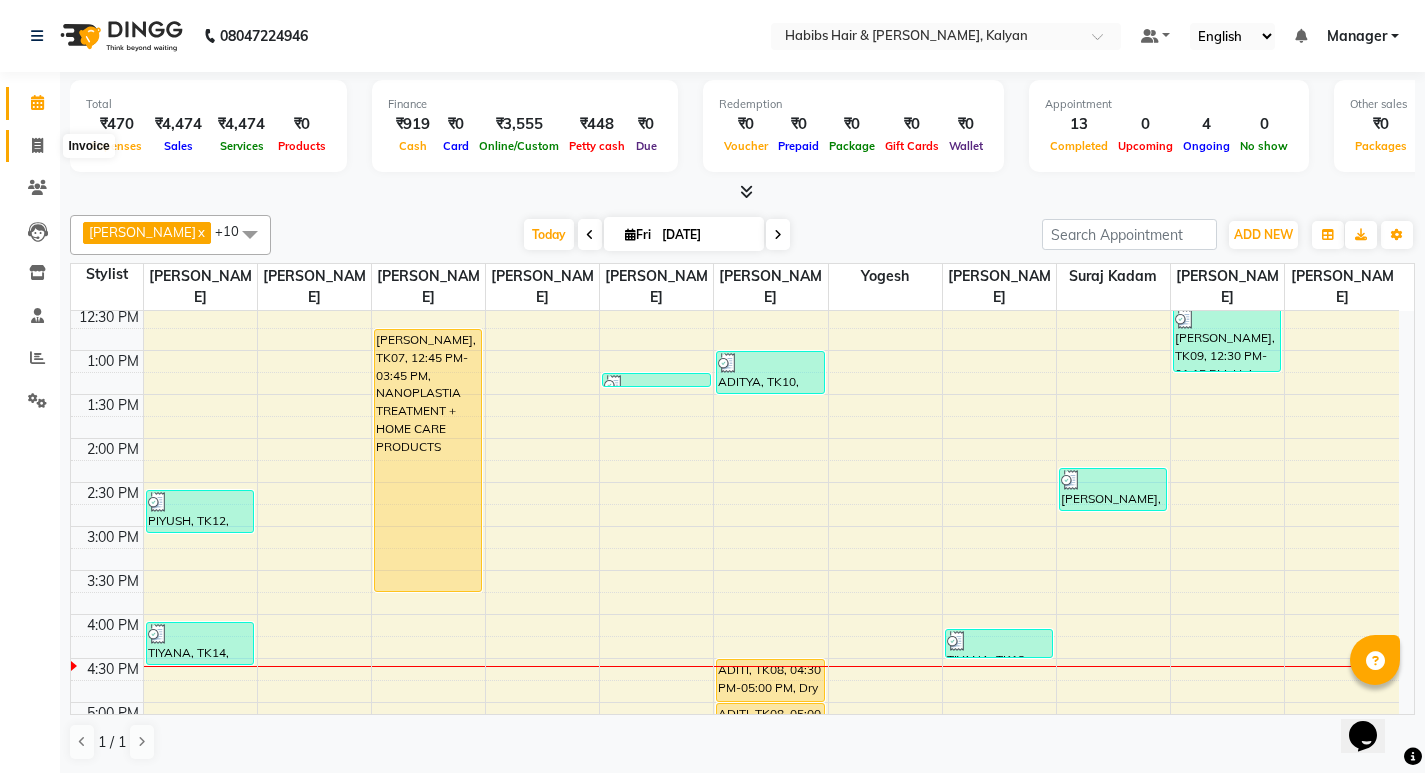 click 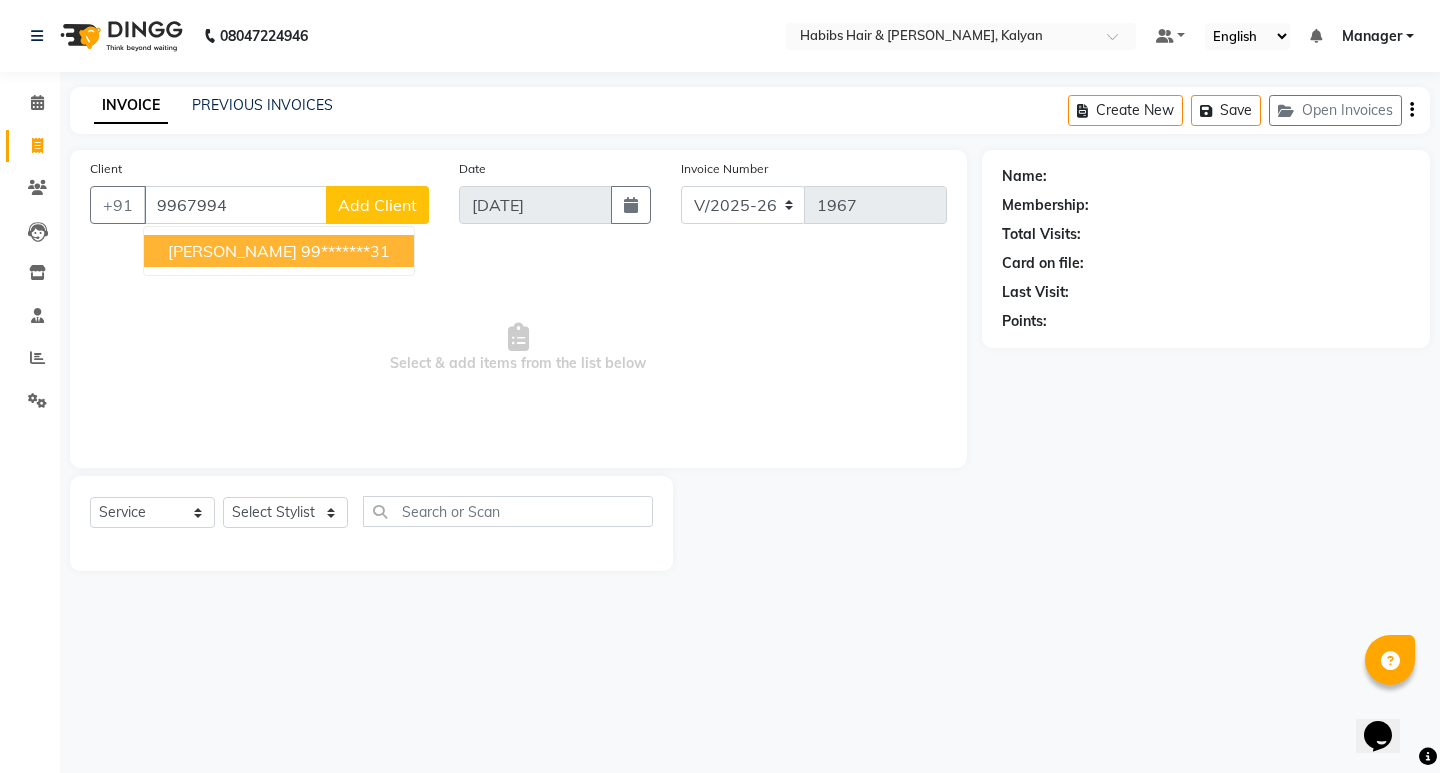 click on "[PERSON_NAME]  99*******31" at bounding box center (279, 251) 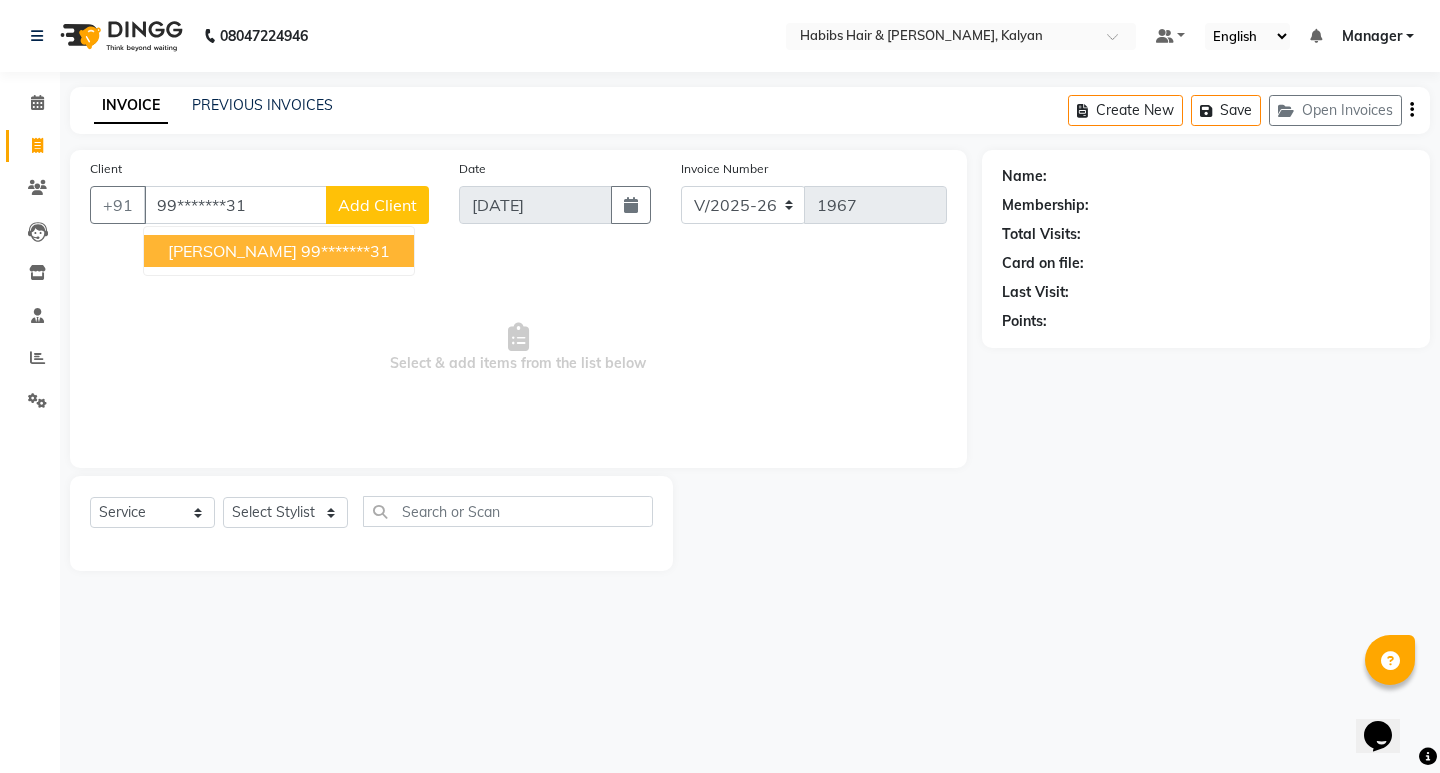 type on "99*******31" 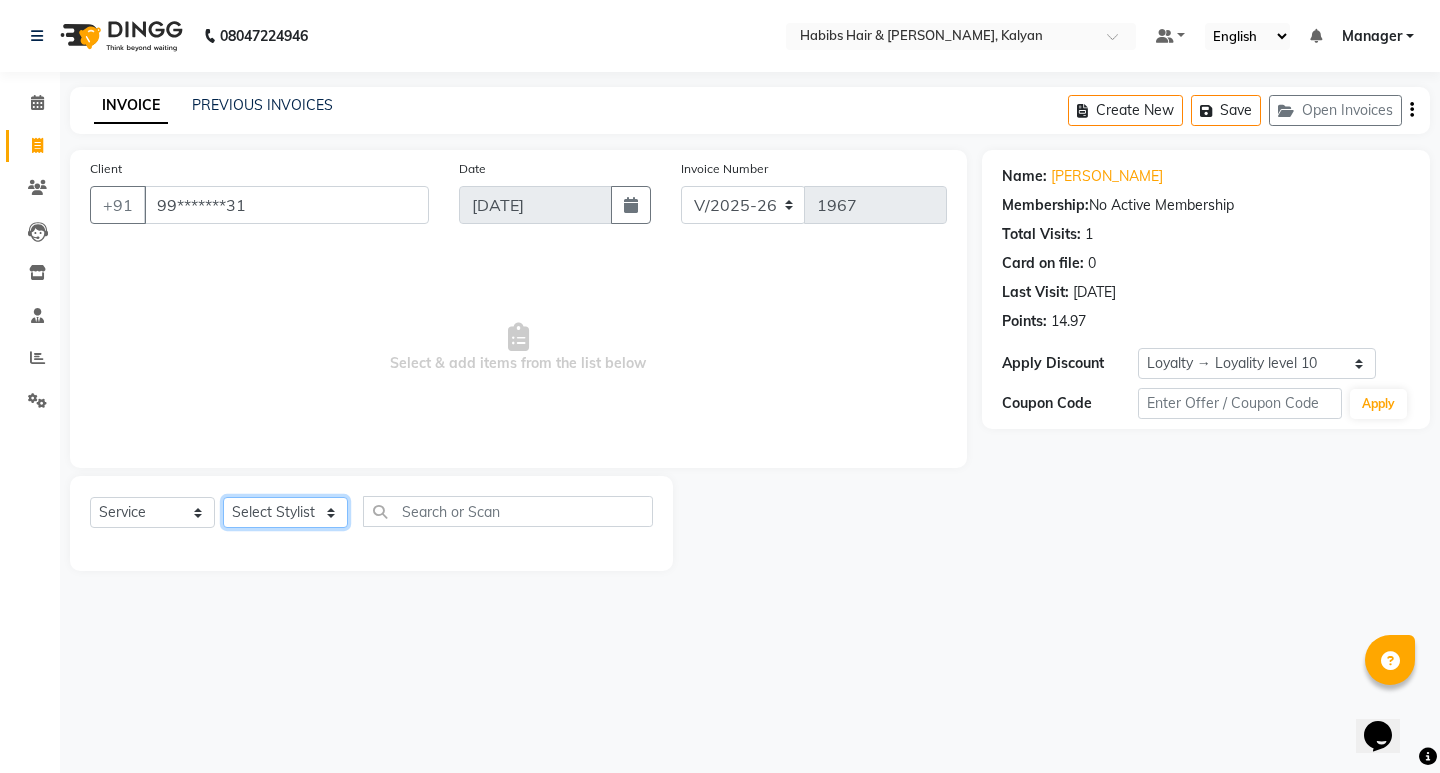 click on "Select Stylist [PERSON_NAME] Manager [PERSON_NAME] [PERSON_NAME] [PERSON_NAME] zipre [PERSON_NAME] [PERSON_NAME]  Sagar [PERSON_NAME] [PERSON_NAME] Suraj [PERSON_NAME]  [PERSON_NAME]" 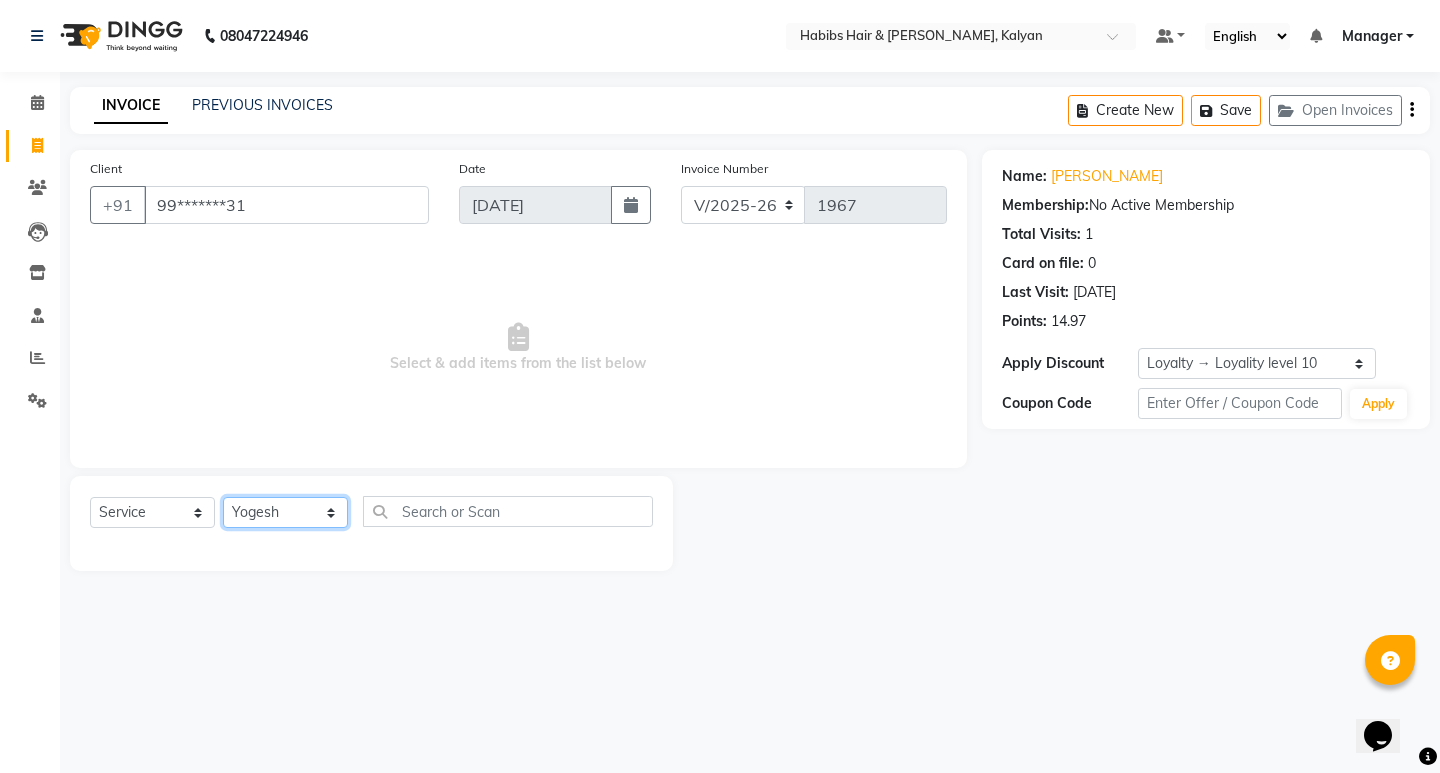 click on "Select Stylist [PERSON_NAME] Manager [PERSON_NAME] [PERSON_NAME] [PERSON_NAME] zipre [PERSON_NAME] [PERSON_NAME]  Sagar [PERSON_NAME] [PERSON_NAME] Suraj [PERSON_NAME]  [PERSON_NAME]" 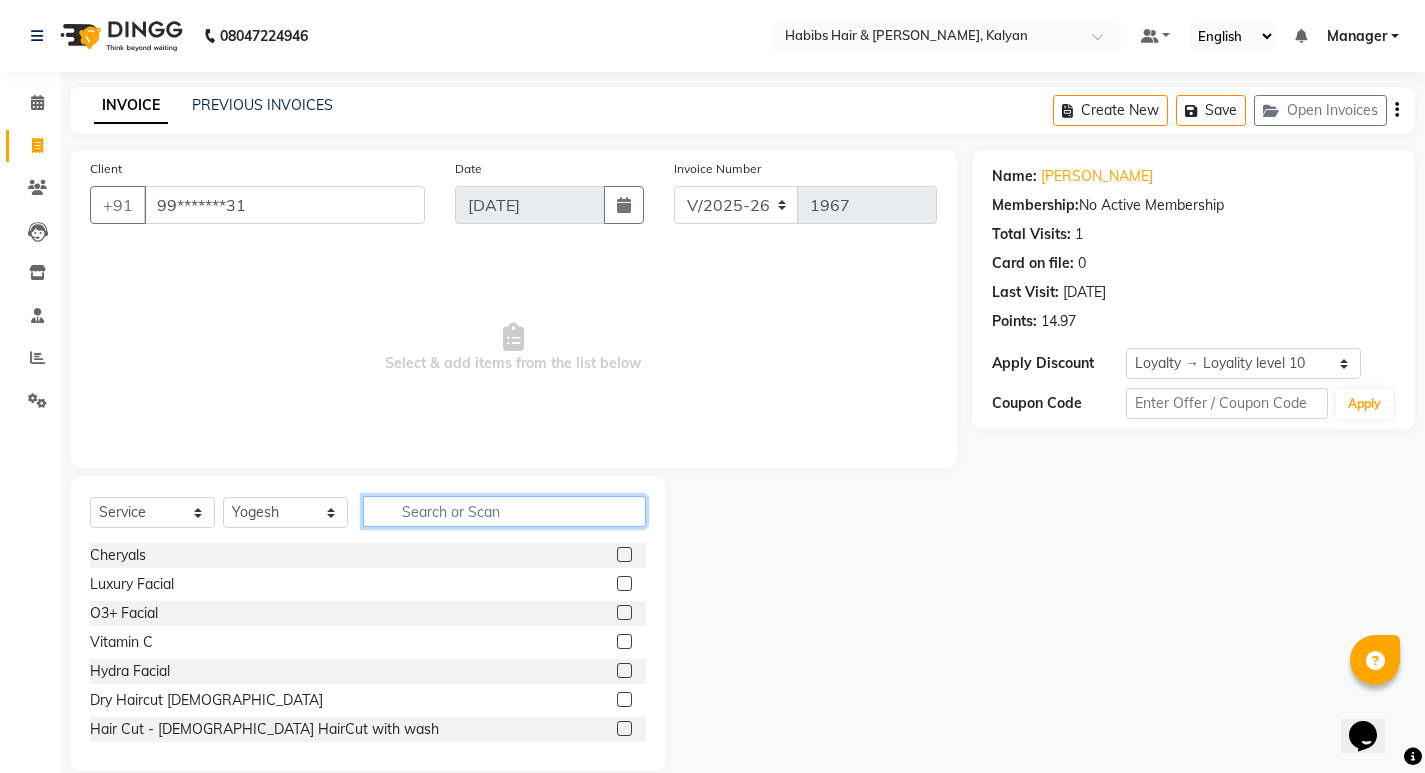 click 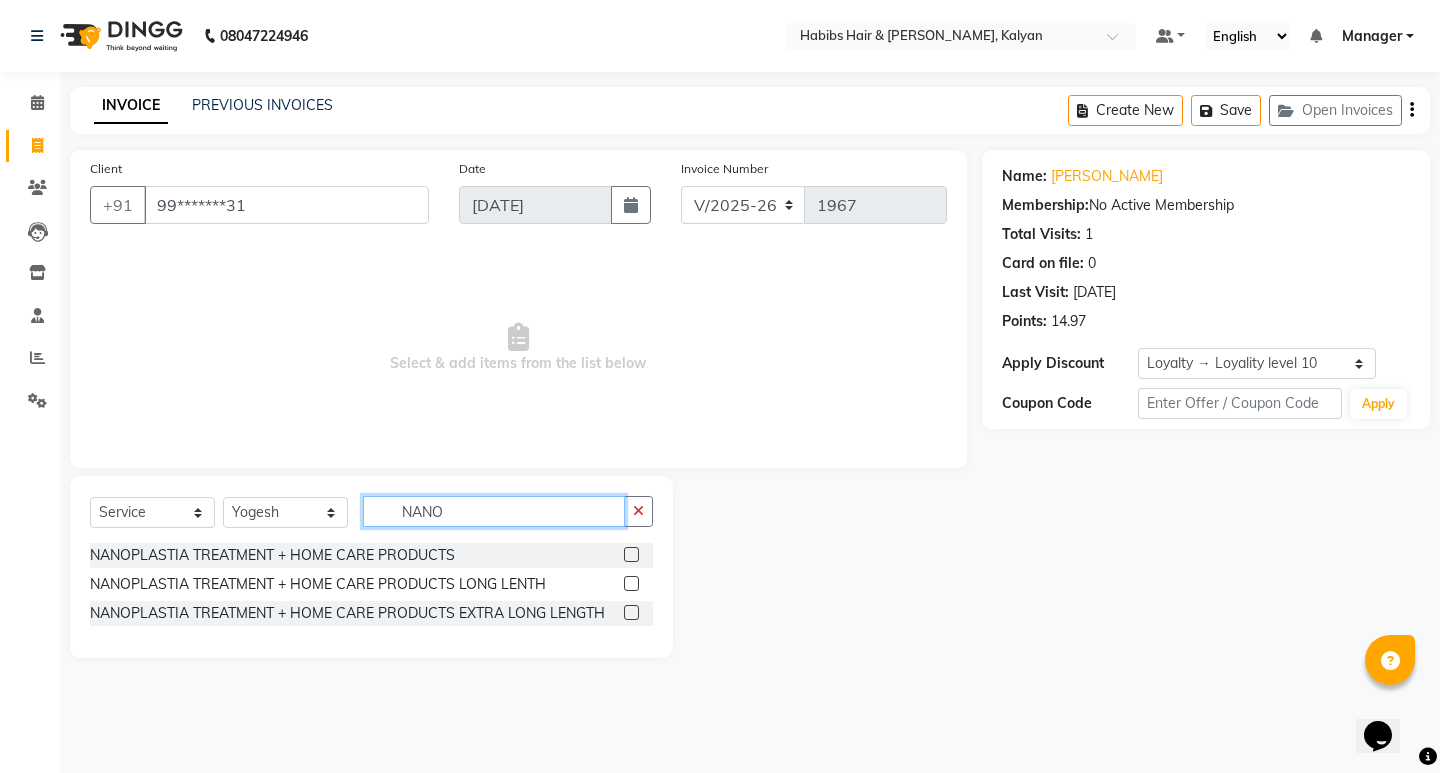 type on "NANO" 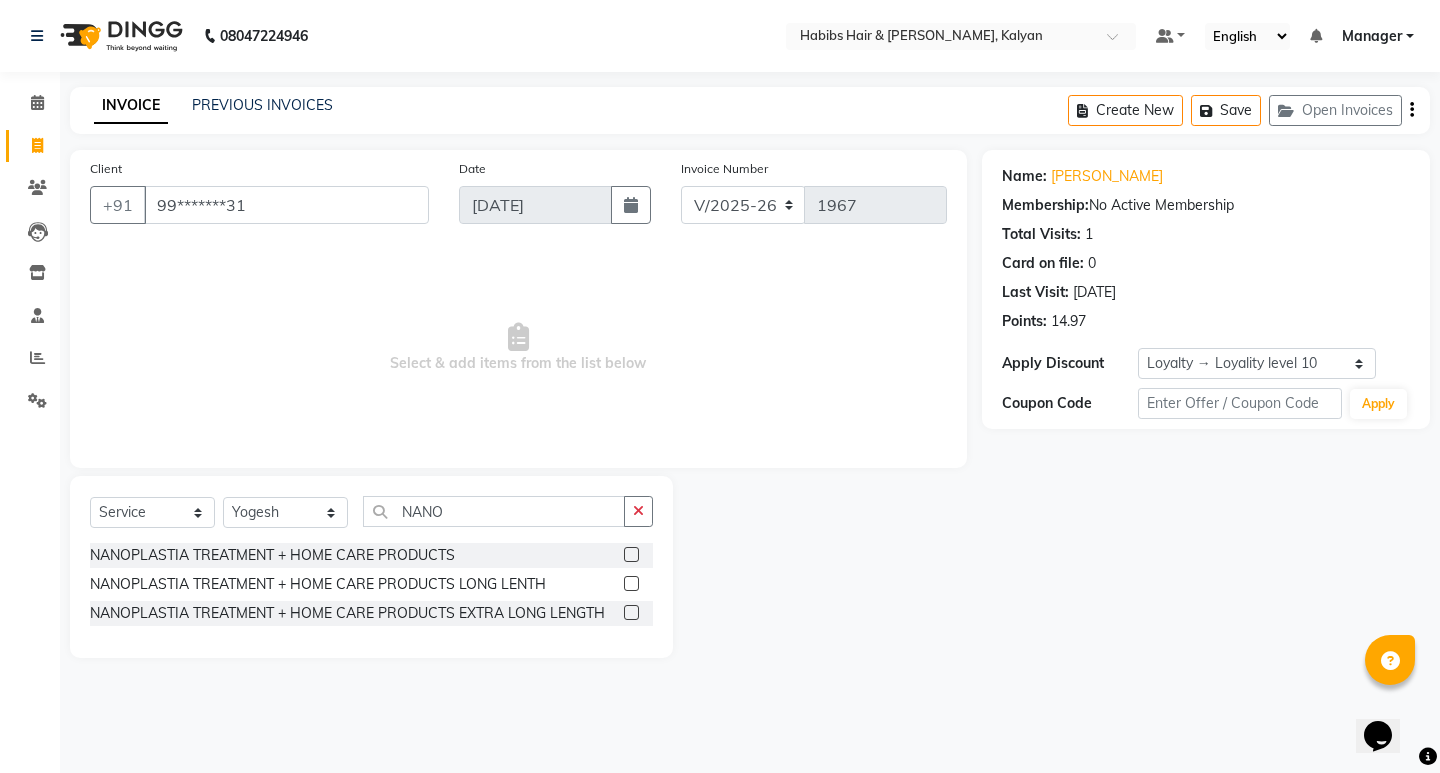 click 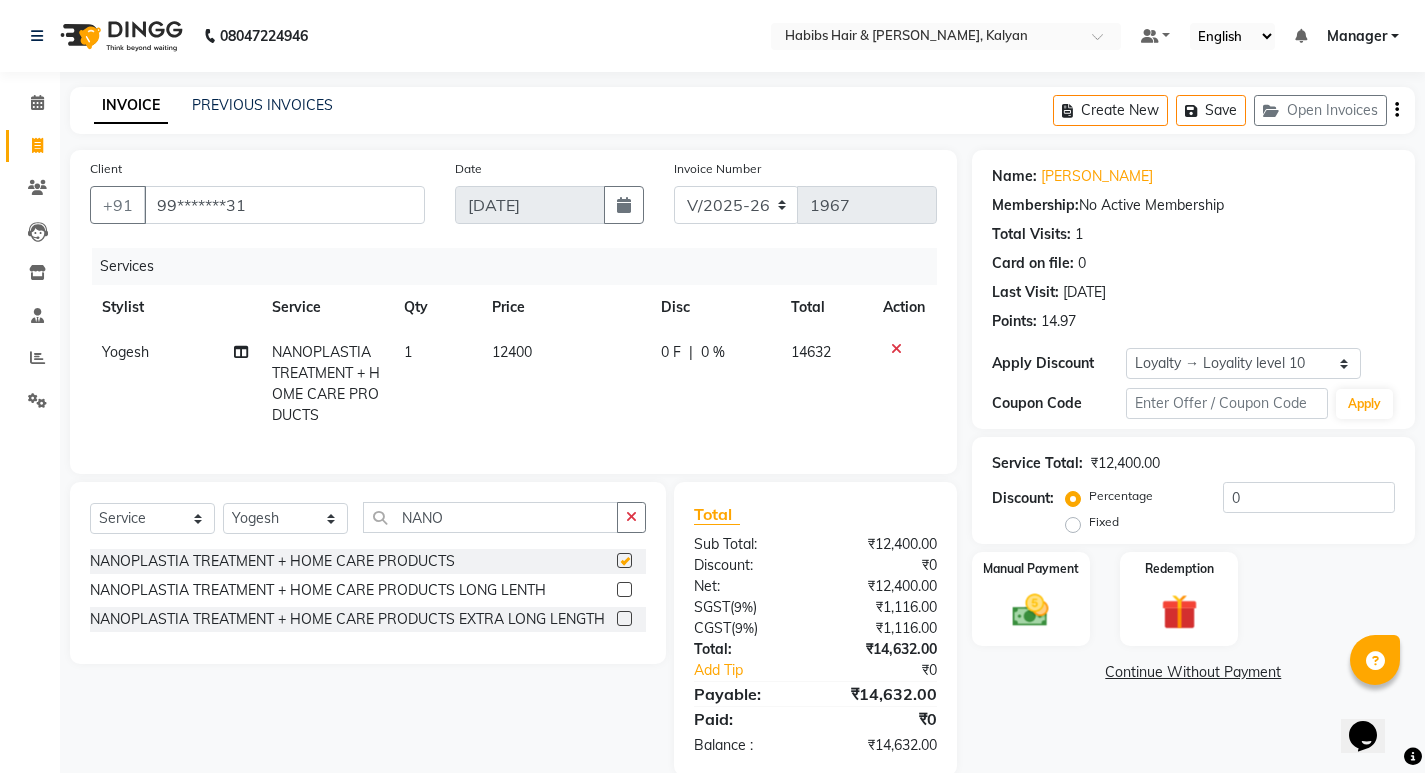 checkbox on "false" 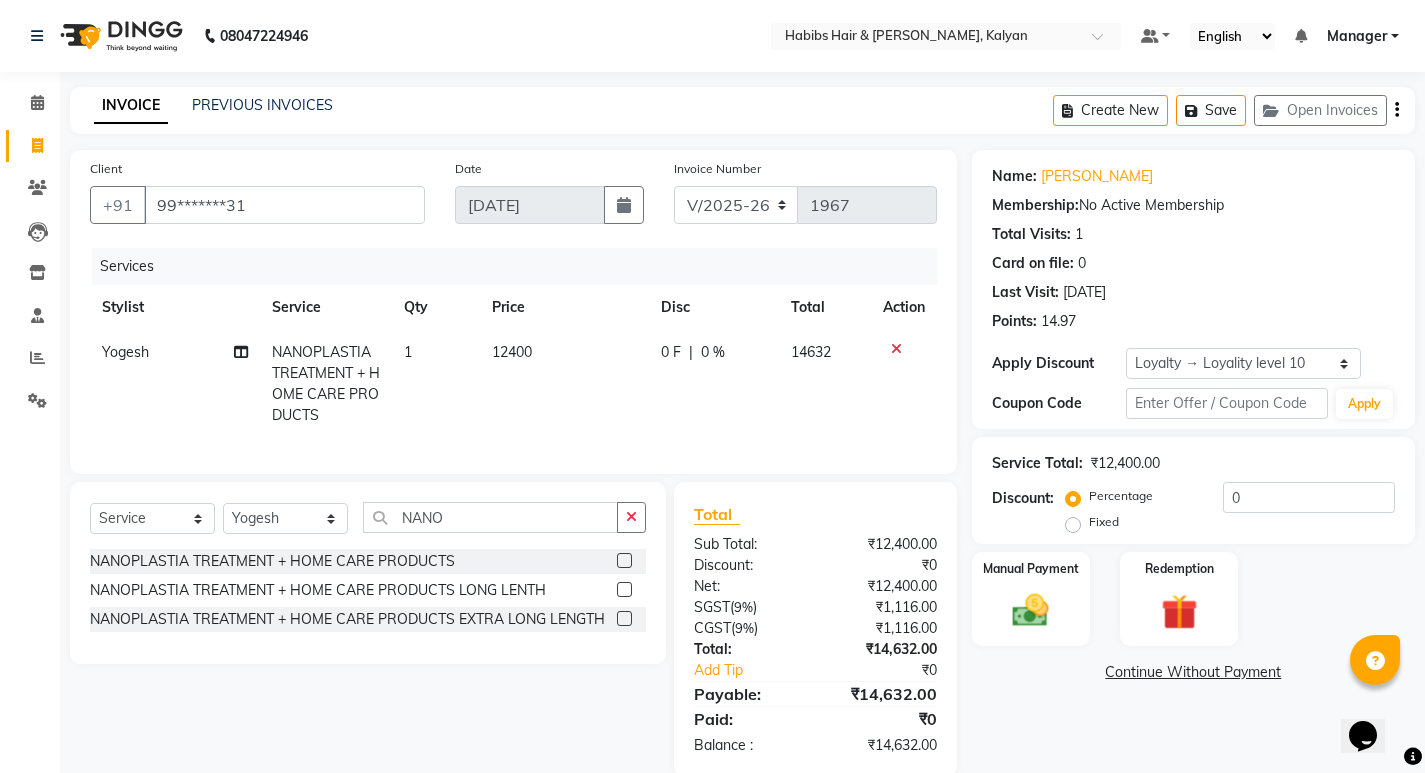 click on "12400" 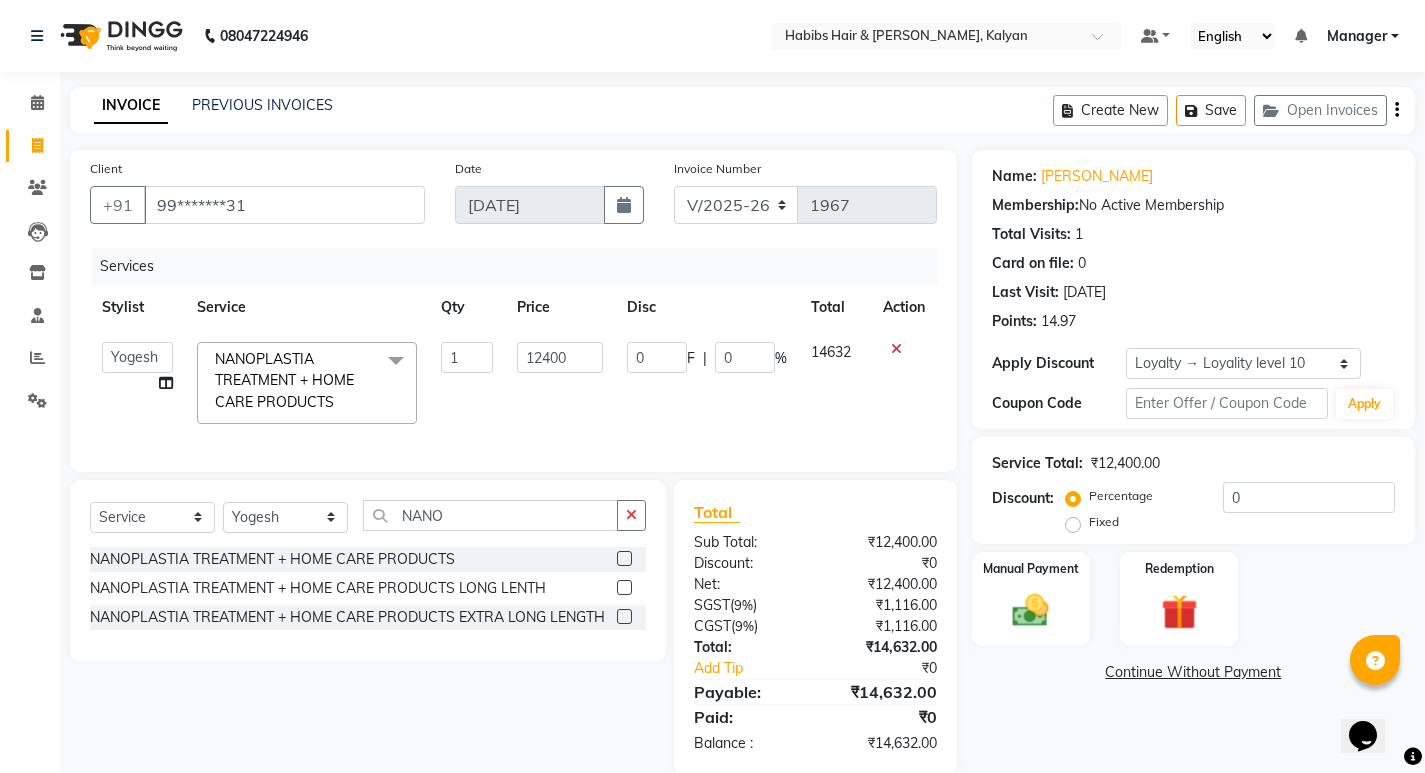 click on "12400" 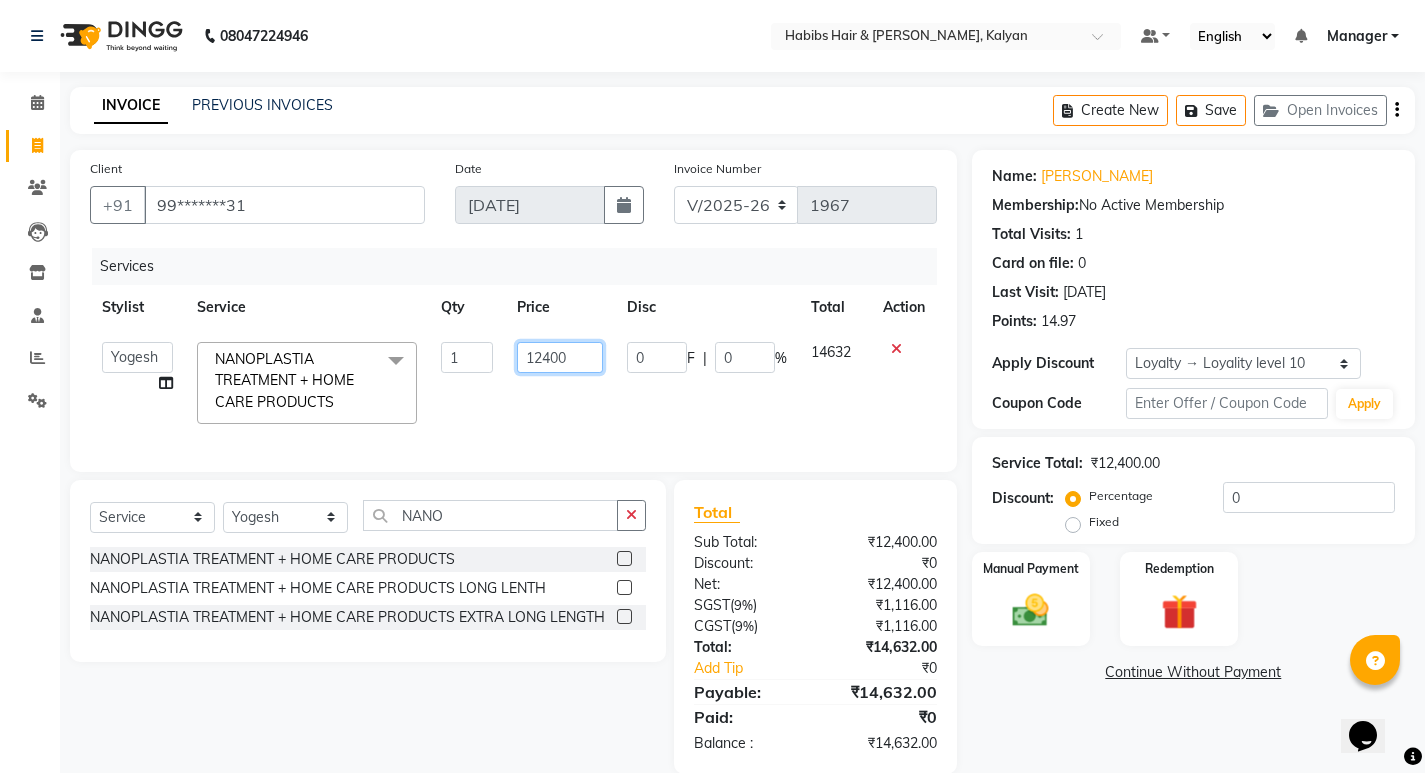 click on "12400" 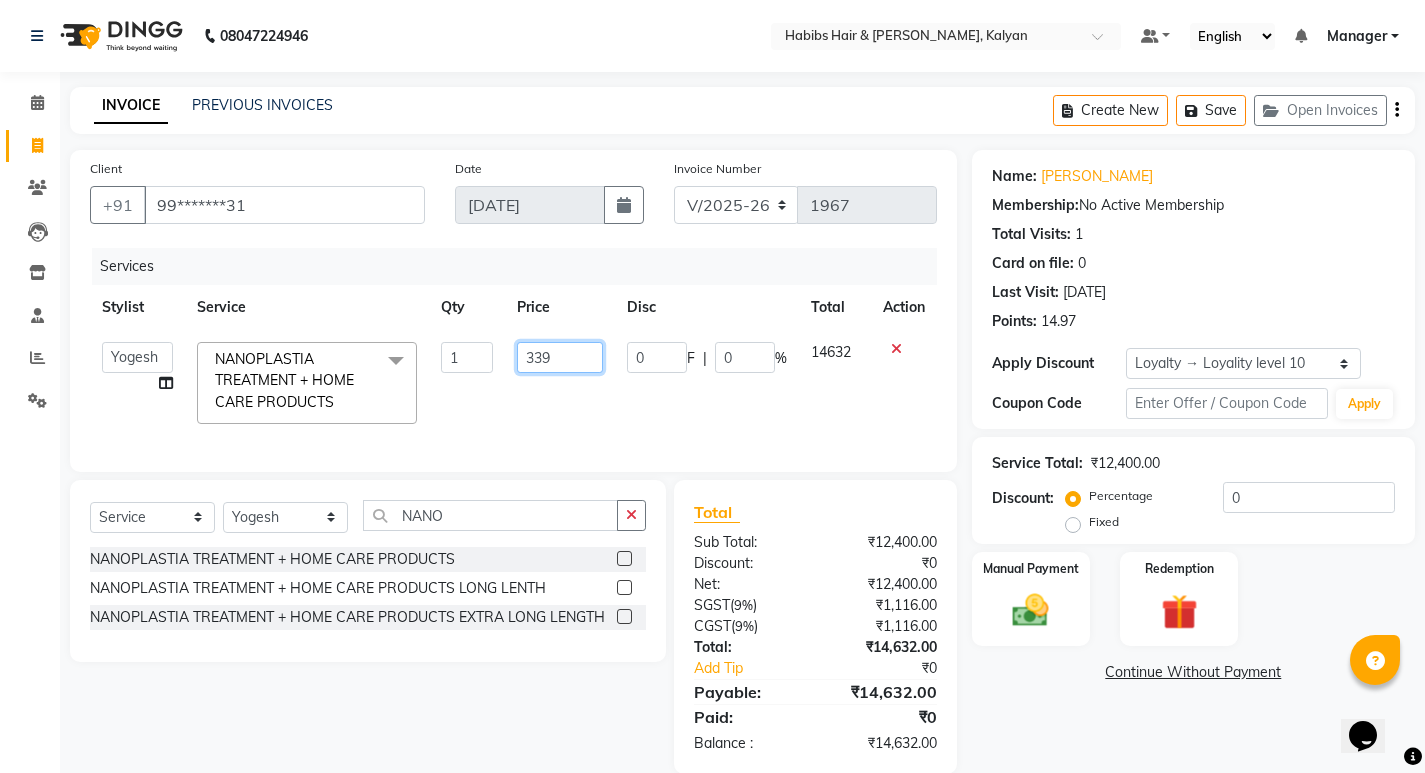 type on "3390" 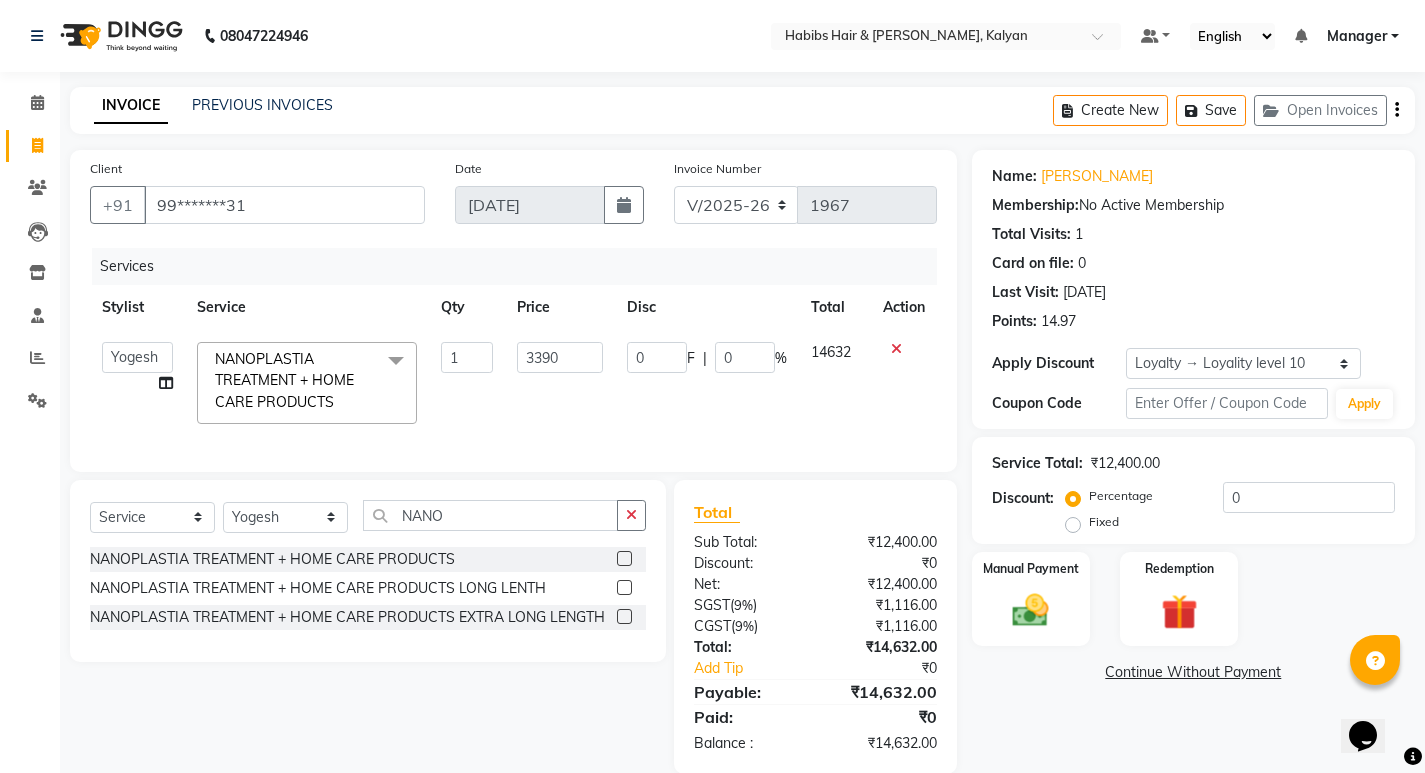 click on "[PERSON_NAME]   Manager   [PERSON_NAME]   [PERSON_NAME]   [PERSON_NAME] zipre   Neha M   [PERSON_NAME]   [PERSON_NAME]    Sagar [PERSON_NAME]   [PERSON_NAME]   Suraj [PERSON_NAME]    [PERSON_NAME]  NANOPLASTIA TREATMENT + HOME CARE PRODUCTS  x Cheryals Luxury Facial O3+ Facial Vitamin C Hydra Facial Dry Haircut [DEMOGRAPHIC_DATA] Hair Cut - [DEMOGRAPHIC_DATA] HairCut with wash Hair Cut - [DEMOGRAPHIC_DATA] HairCut with Wash Hair Cut - [DEMOGRAPHIC_DATA] Advanced Haircut Hair Cut - Fringe Haircut Hair Cut - [PERSON_NAME] Trimming Hair Cut - Child  Haircut Girl Hair Cut - Child Haircut Boy Hair Cut - Dry Haircut [DEMOGRAPHIC_DATA] Hair Cut - Dry Haircut [DEMOGRAPHIC_DATA] HairCut - Dry Haircut [DEMOGRAPHIC_DATA]+Blowdry [PERSON_NAME] color [PERSON_NAME] Sheving [PERSON_NAME] Trimming D-tan/Bleach - Upper Lip D-tan/Bleach - Face / Neck D-tan/Bleach - Back Neck D-tan/Bleach - Under Arms D-tan/Bleach - Full Arms D-tan/Bleach - Full Legs D-tan/Bleach - Half Arms D-tan/Bleach - Half Legs D-tan/Bleach - Full Back and Front D-tan/Bleach - Half Back or Stomach D-tan/Bleach - Feet or Palms D-tan/Bleach - Full Body LIPS WAX" 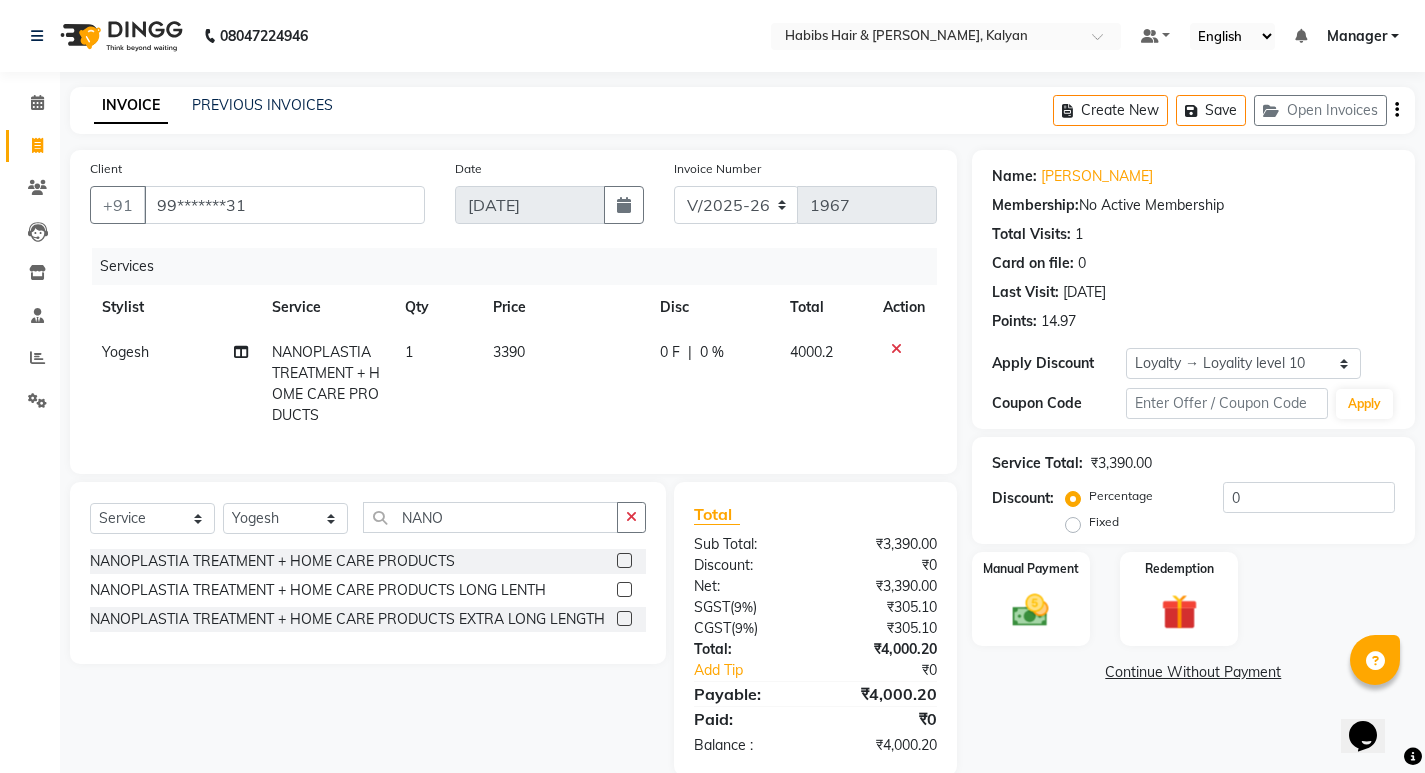 scroll, scrollTop: 48, scrollLeft: 0, axis: vertical 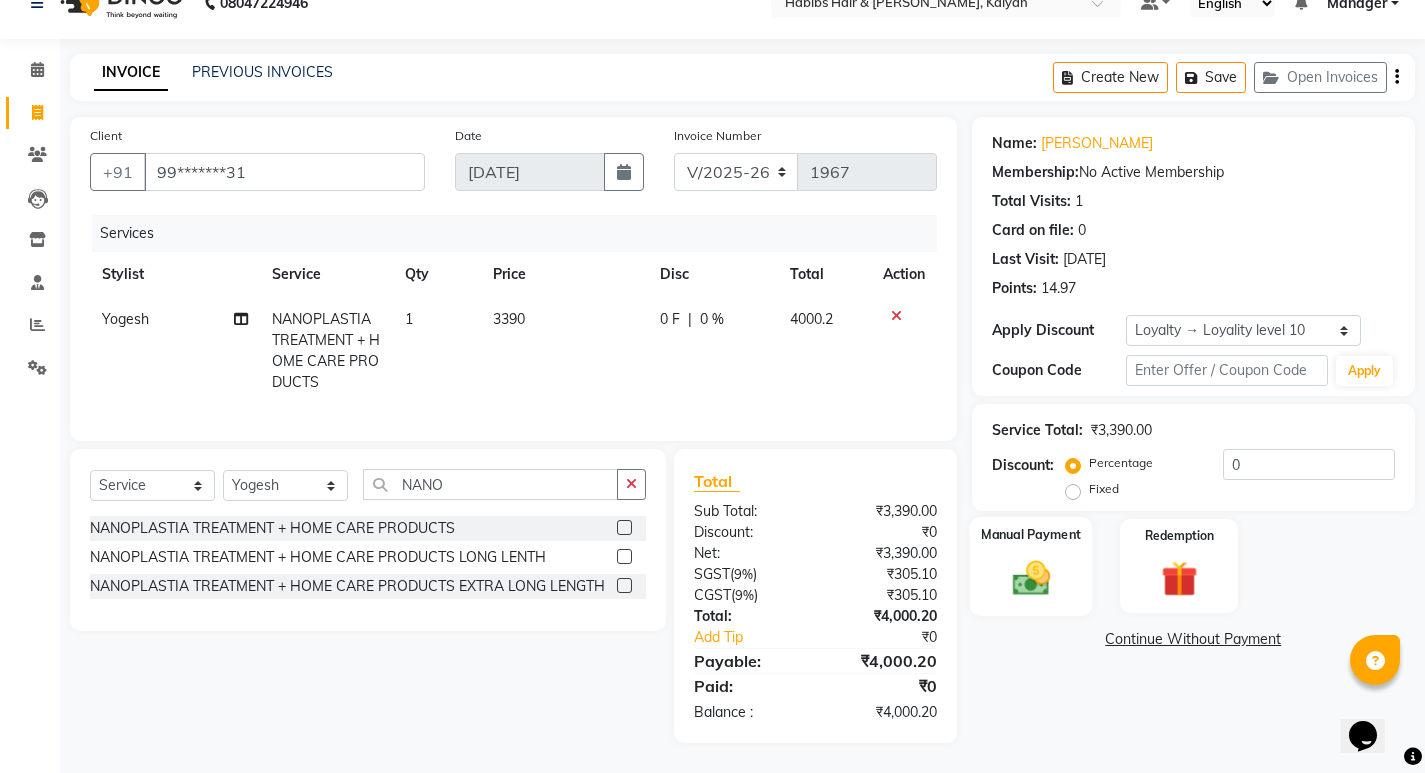 click 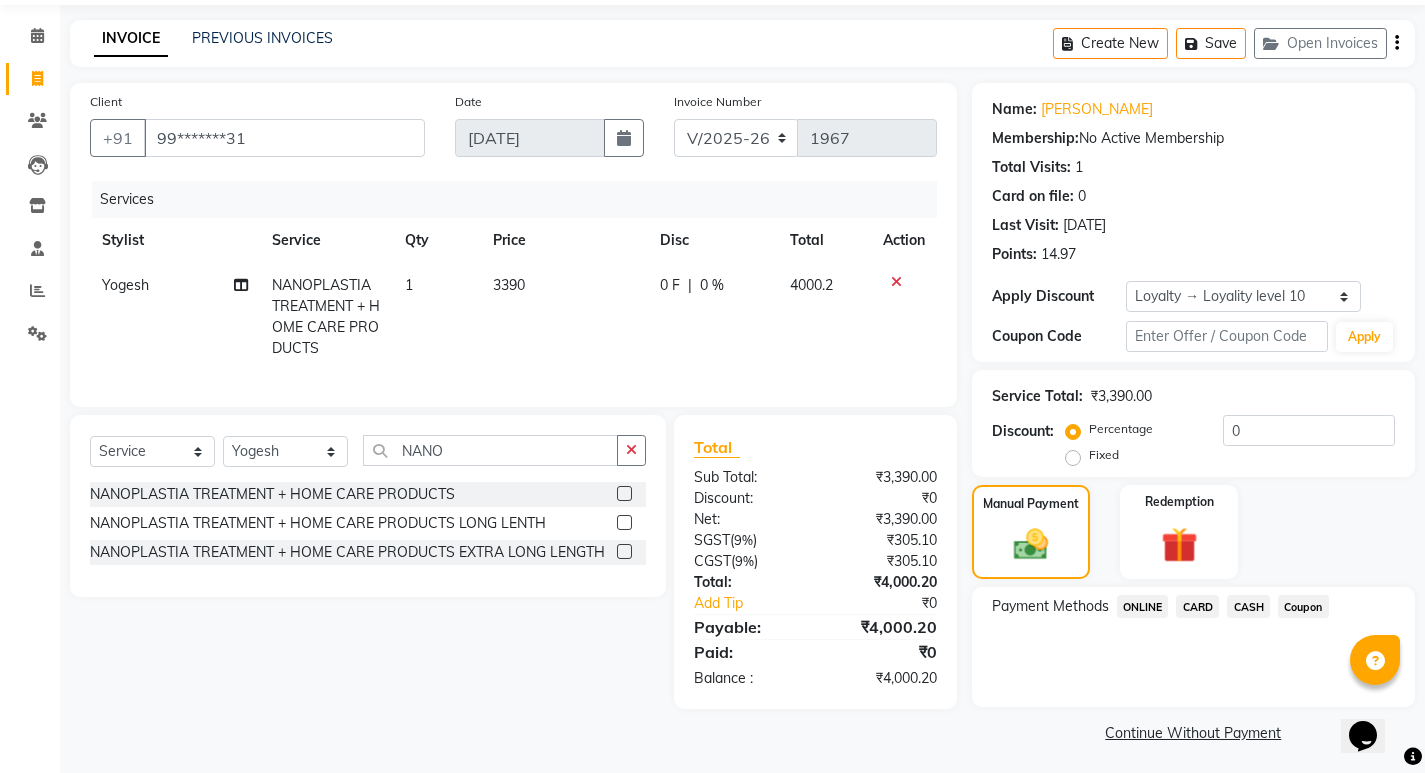 scroll, scrollTop: 72, scrollLeft: 0, axis: vertical 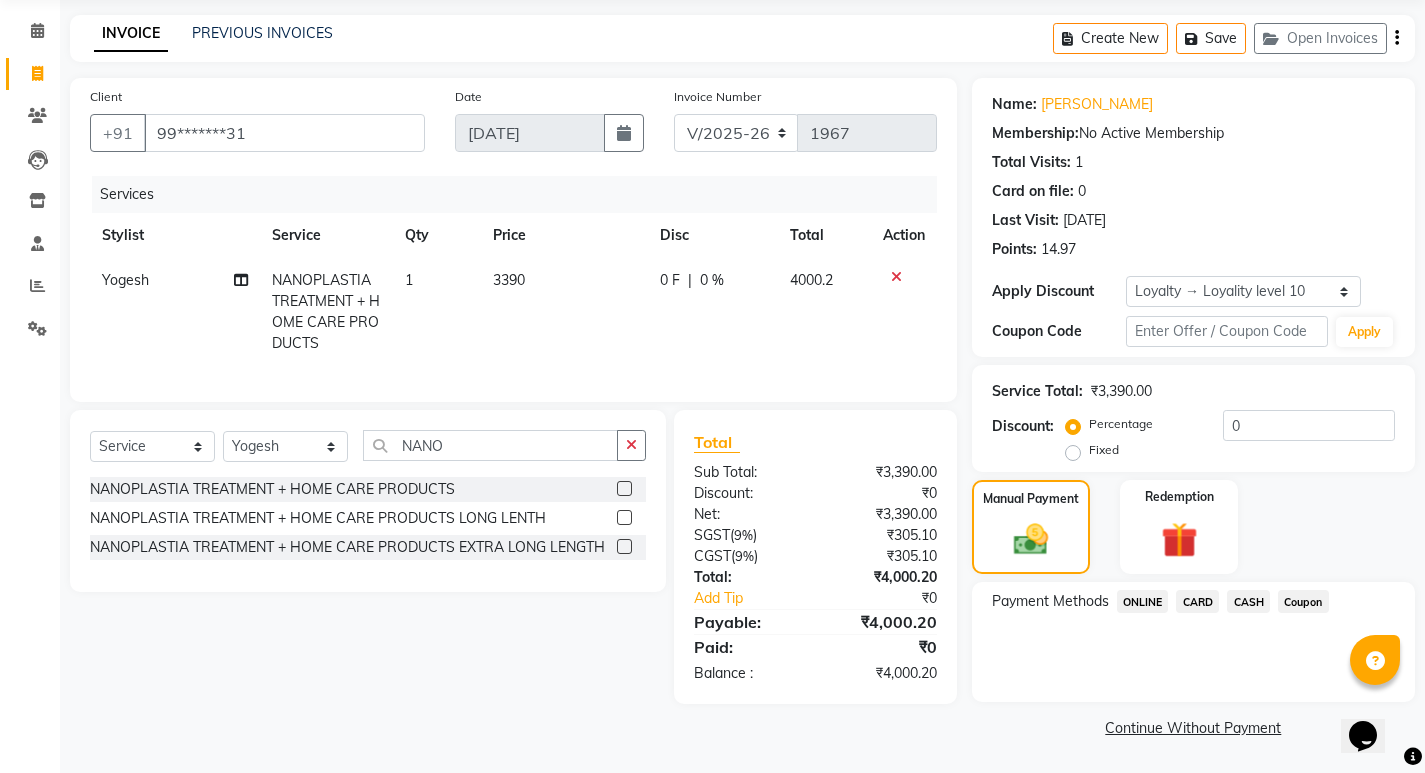 click on "ONLINE" 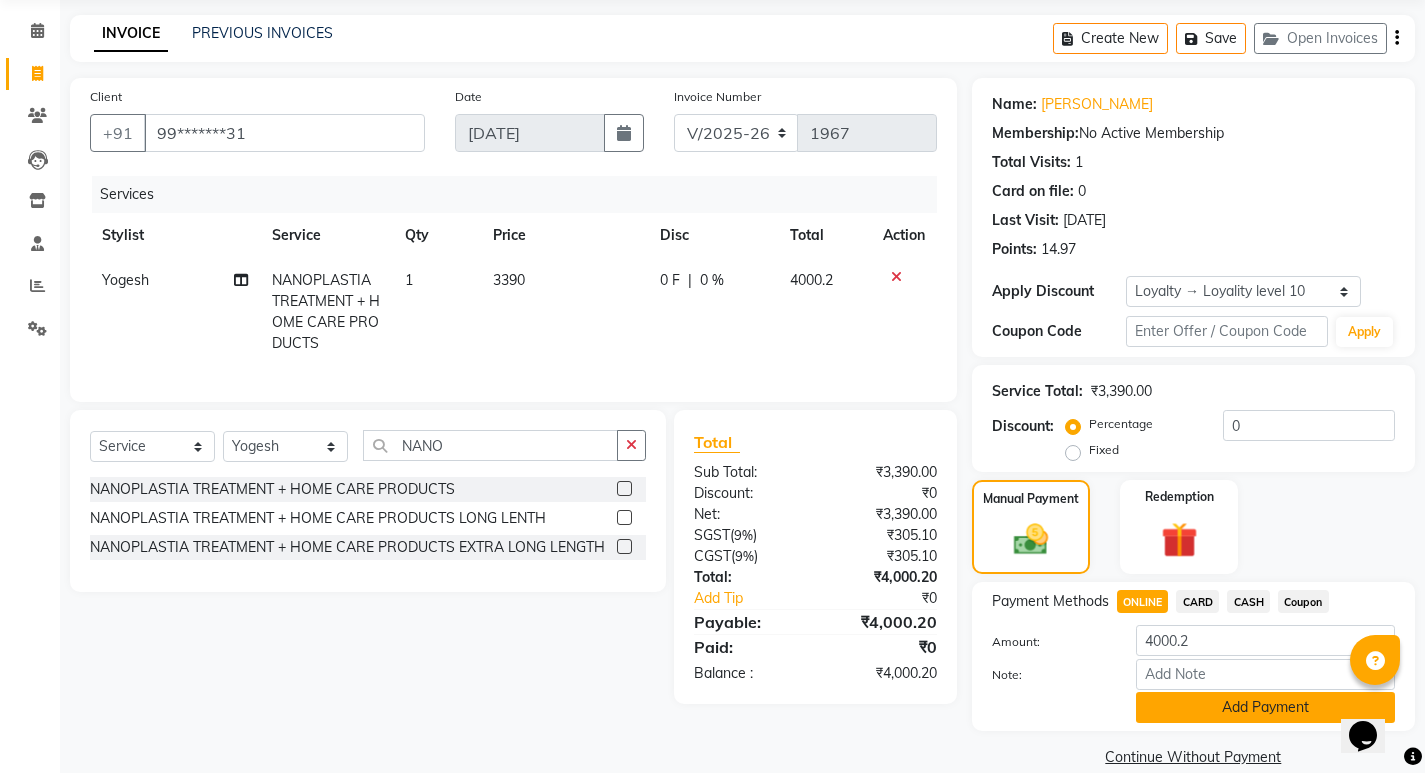 click on "Add Payment" 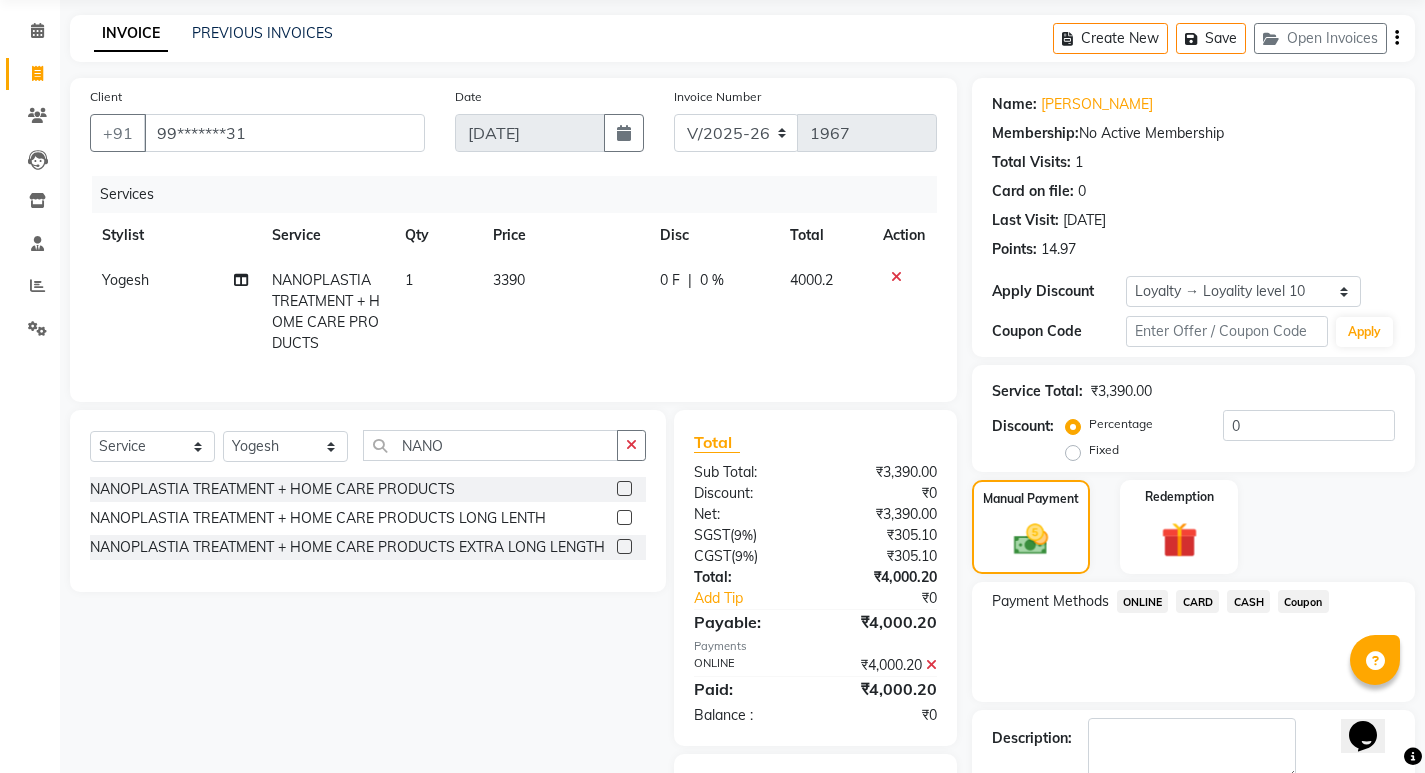 scroll, scrollTop: 210, scrollLeft: 0, axis: vertical 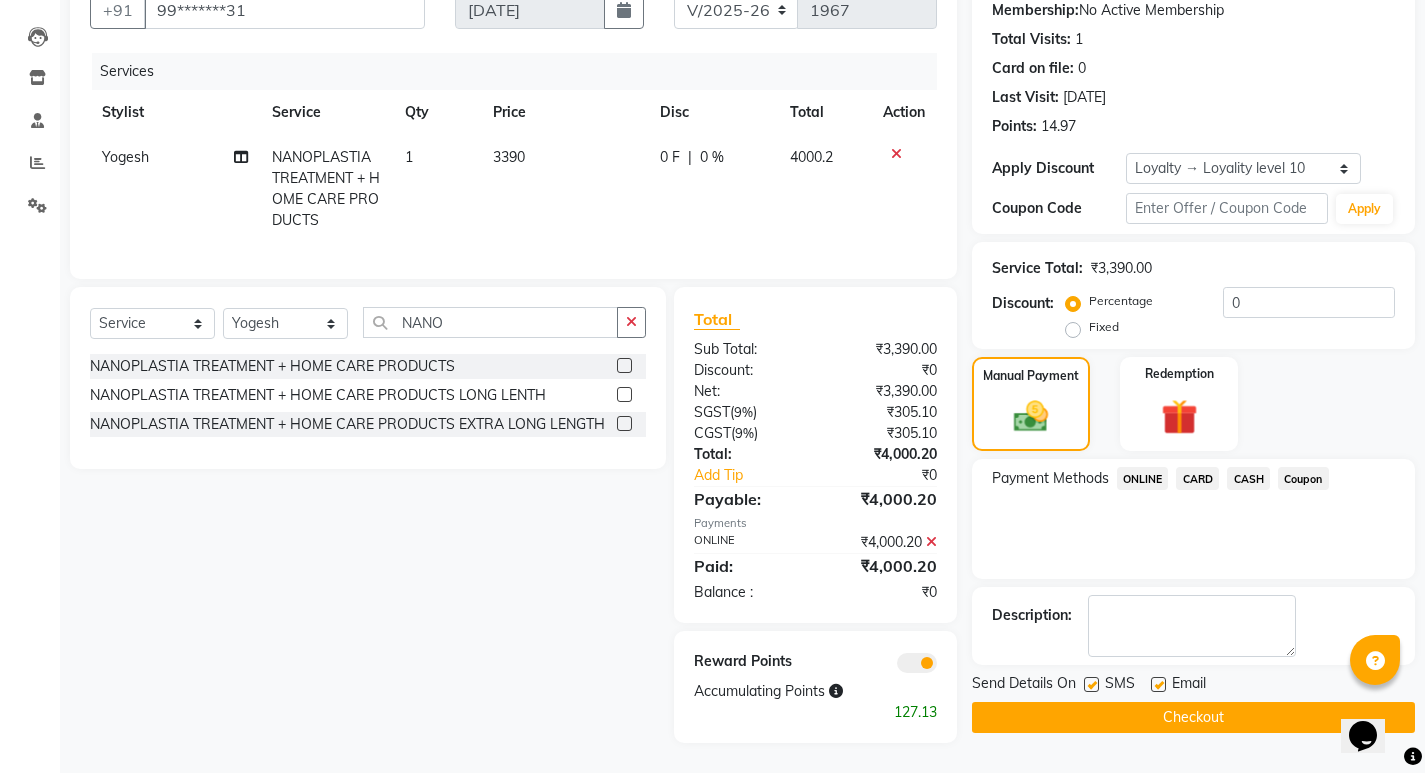 click on "Checkout" 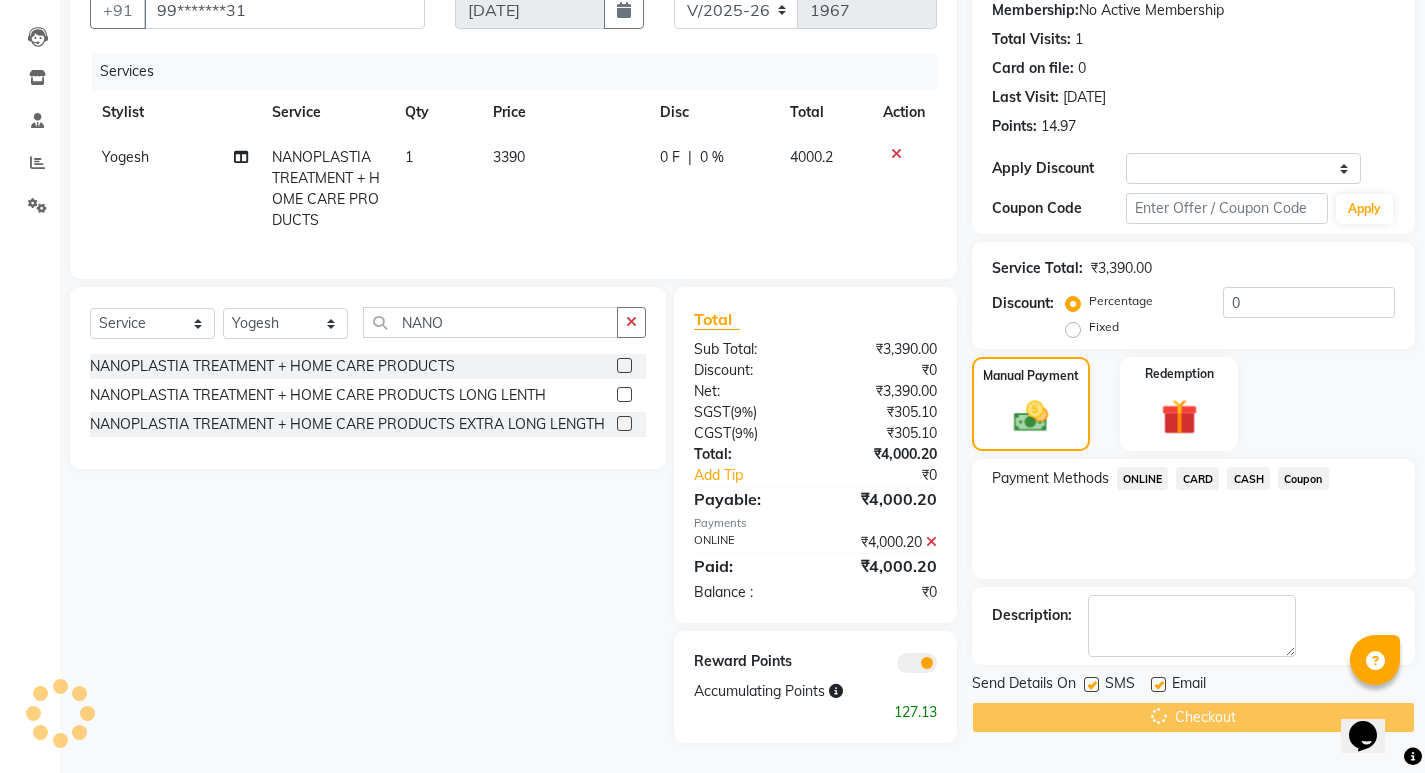 scroll, scrollTop: 0, scrollLeft: 0, axis: both 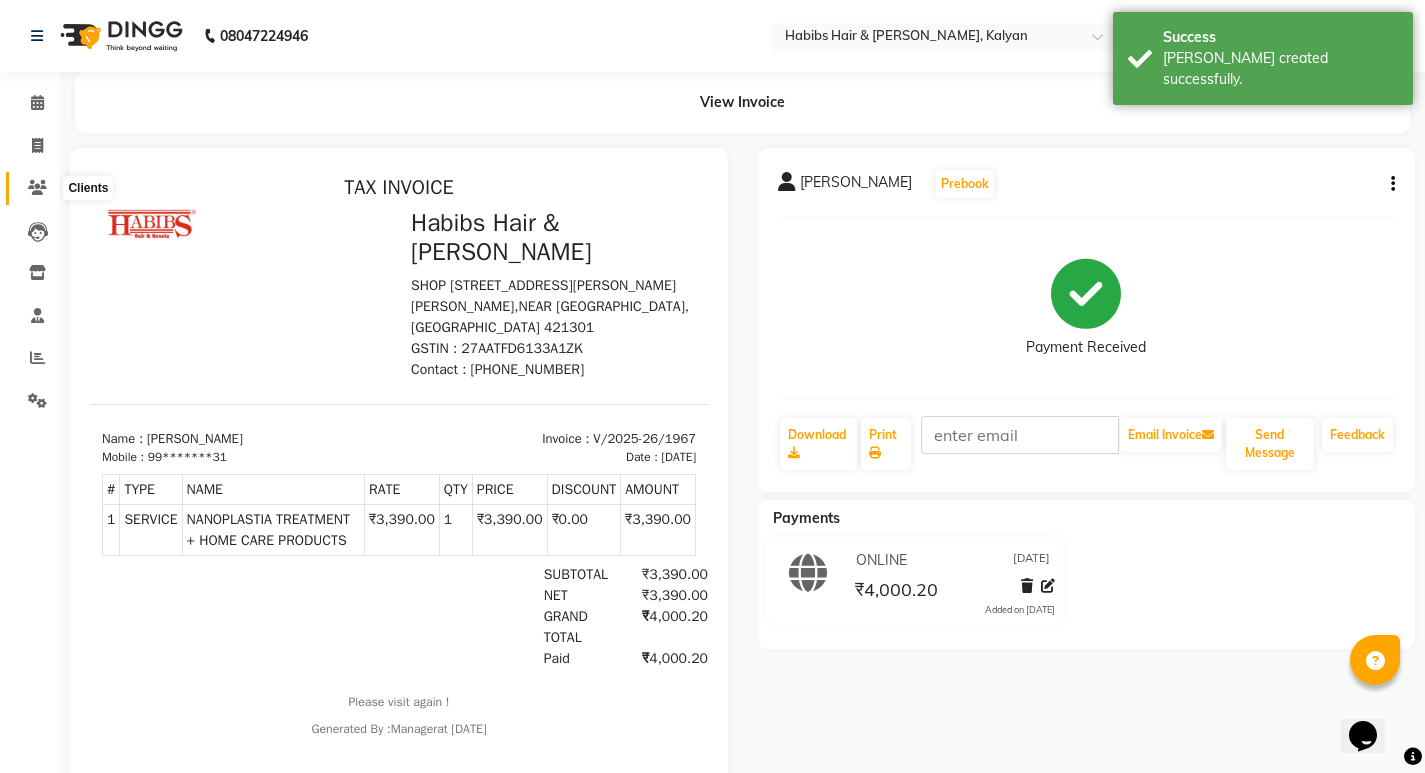 click 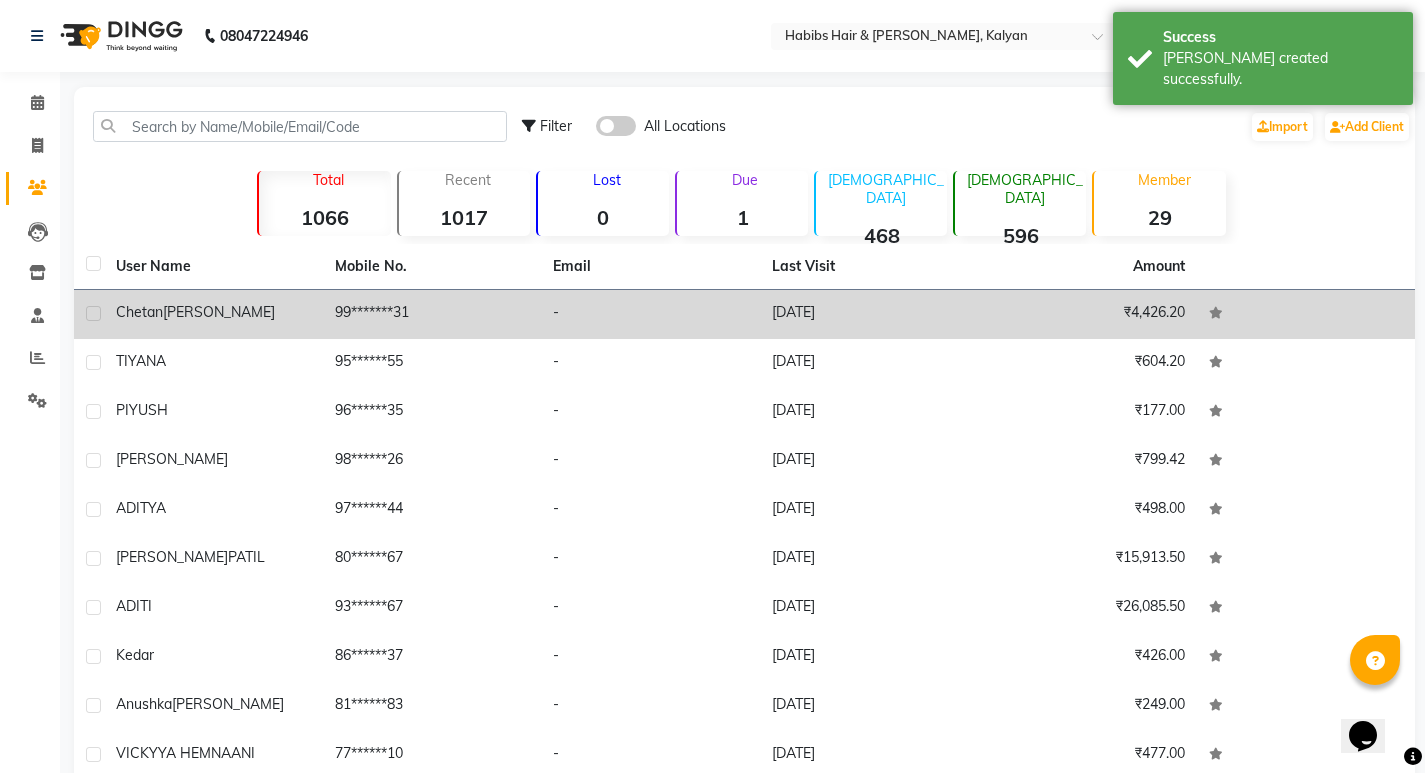 click on "99*******31" 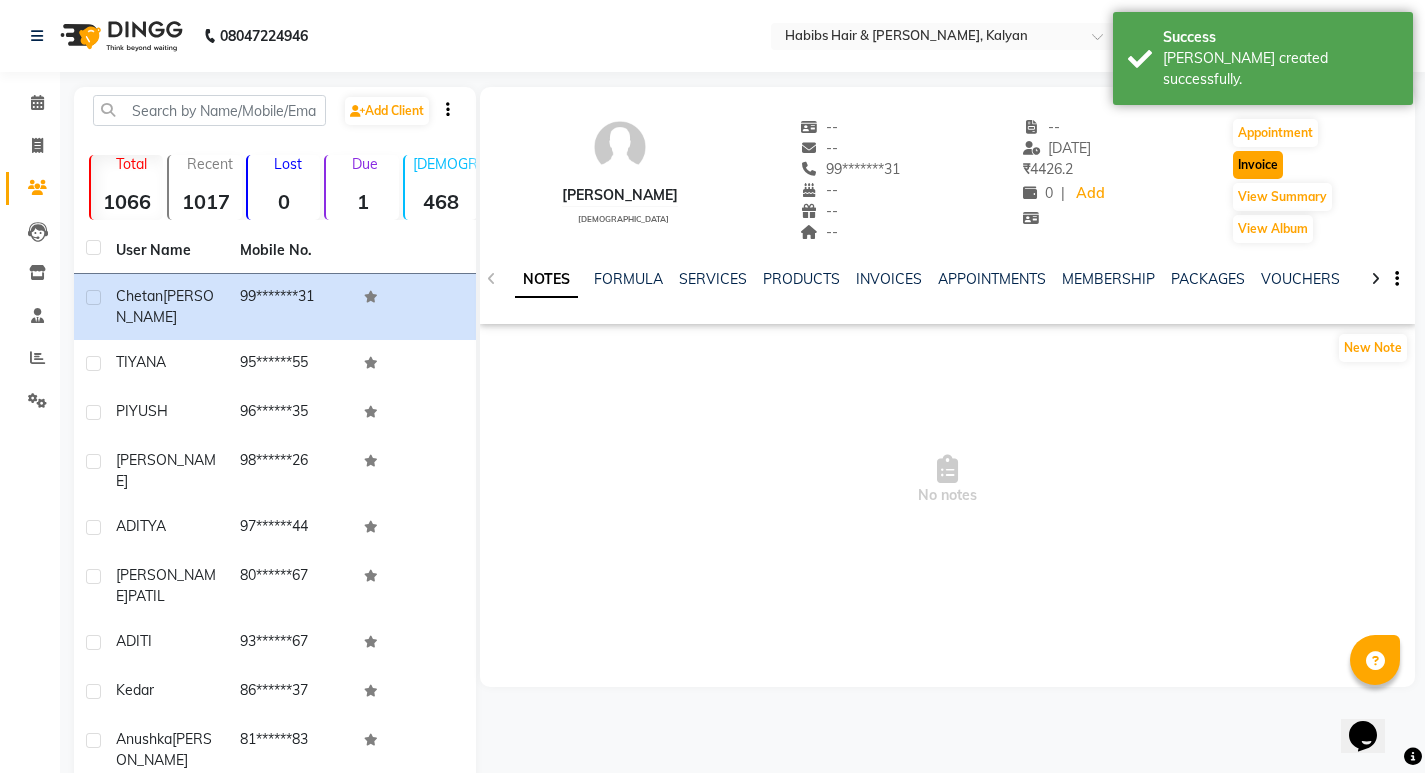 click on "Invoice" 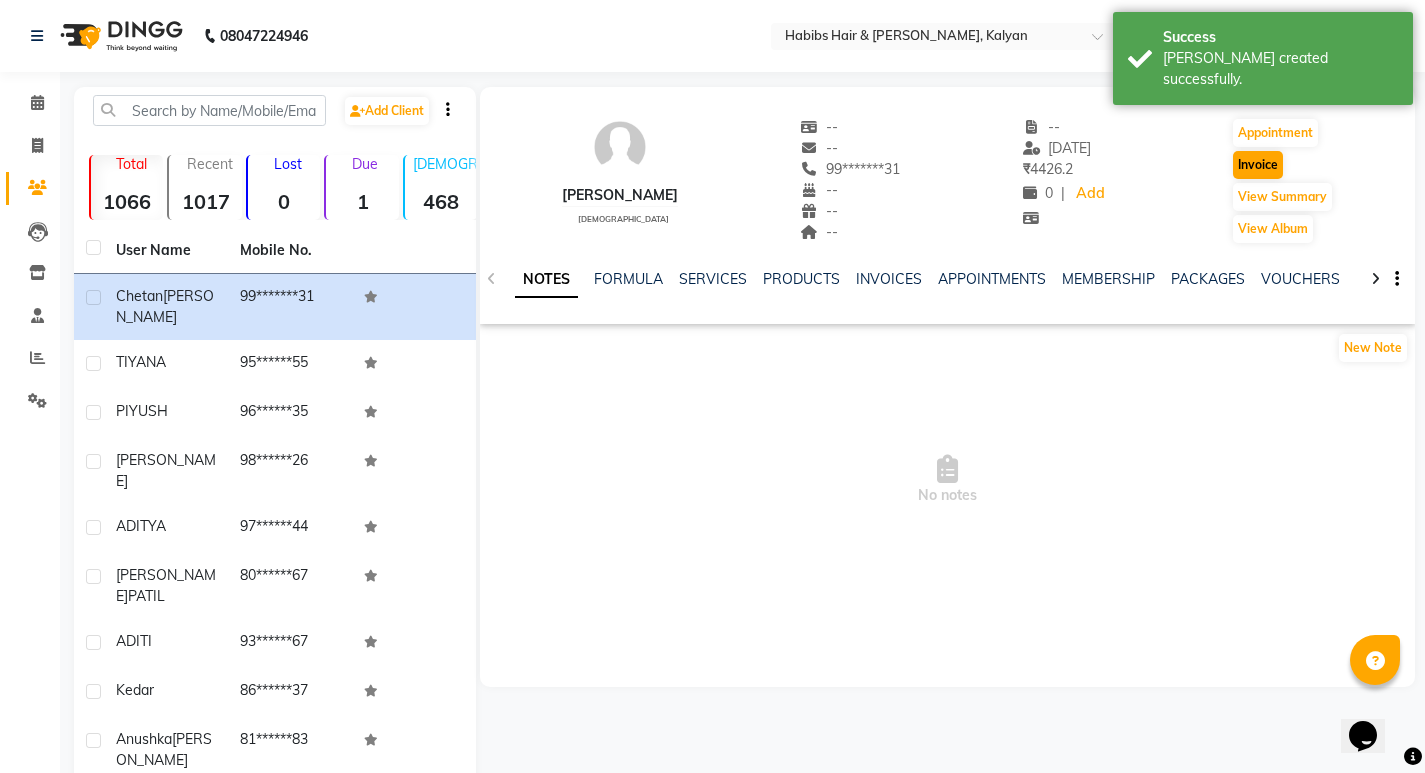 select on "8185" 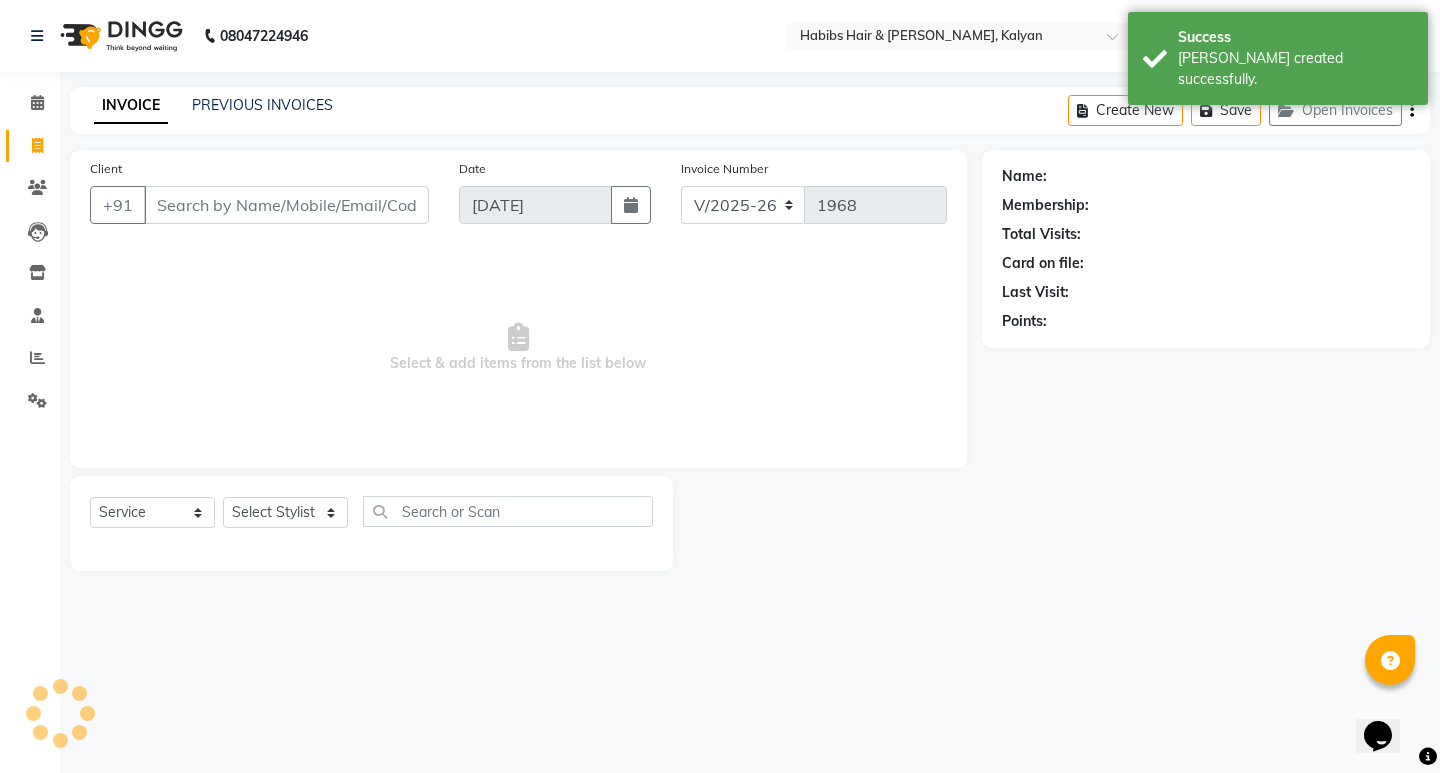 type on "99*******31" 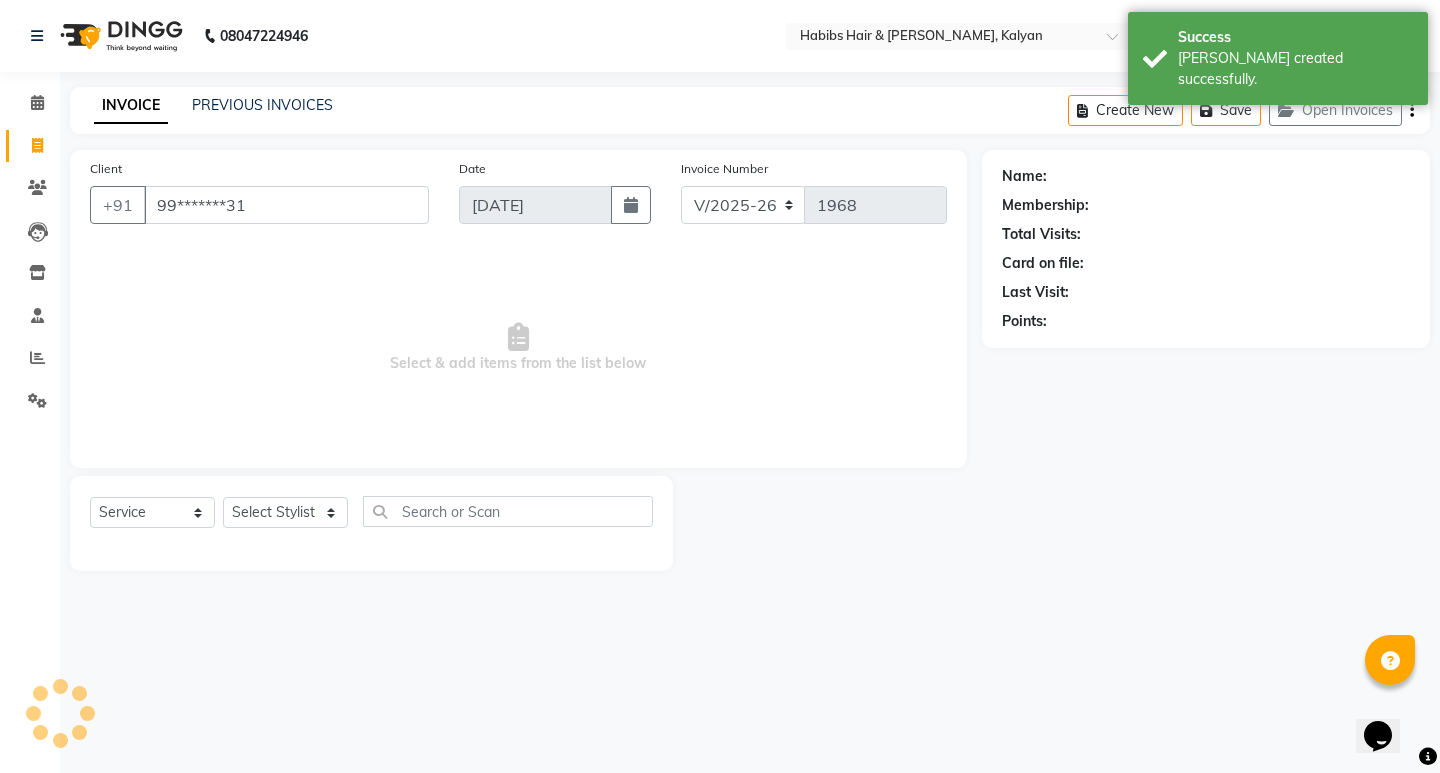select on "1: Object" 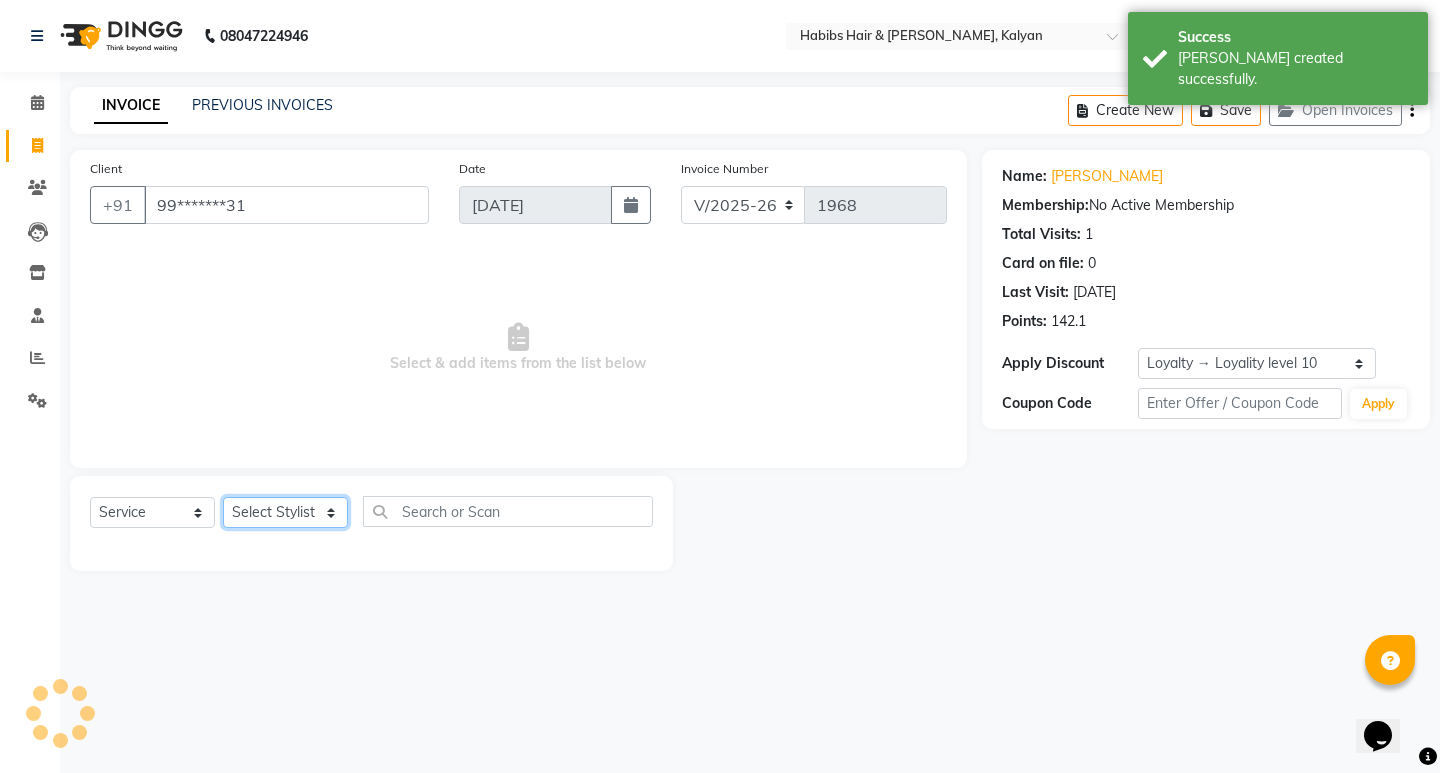 click on "Select Stylist [PERSON_NAME] Manager [PERSON_NAME] [PERSON_NAME] [PERSON_NAME] zipre [PERSON_NAME] [PERSON_NAME]  Sagar [PERSON_NAME] [PERSON_NAME] Suraj [PERSON_NAME]  [PERSON_NAME]" 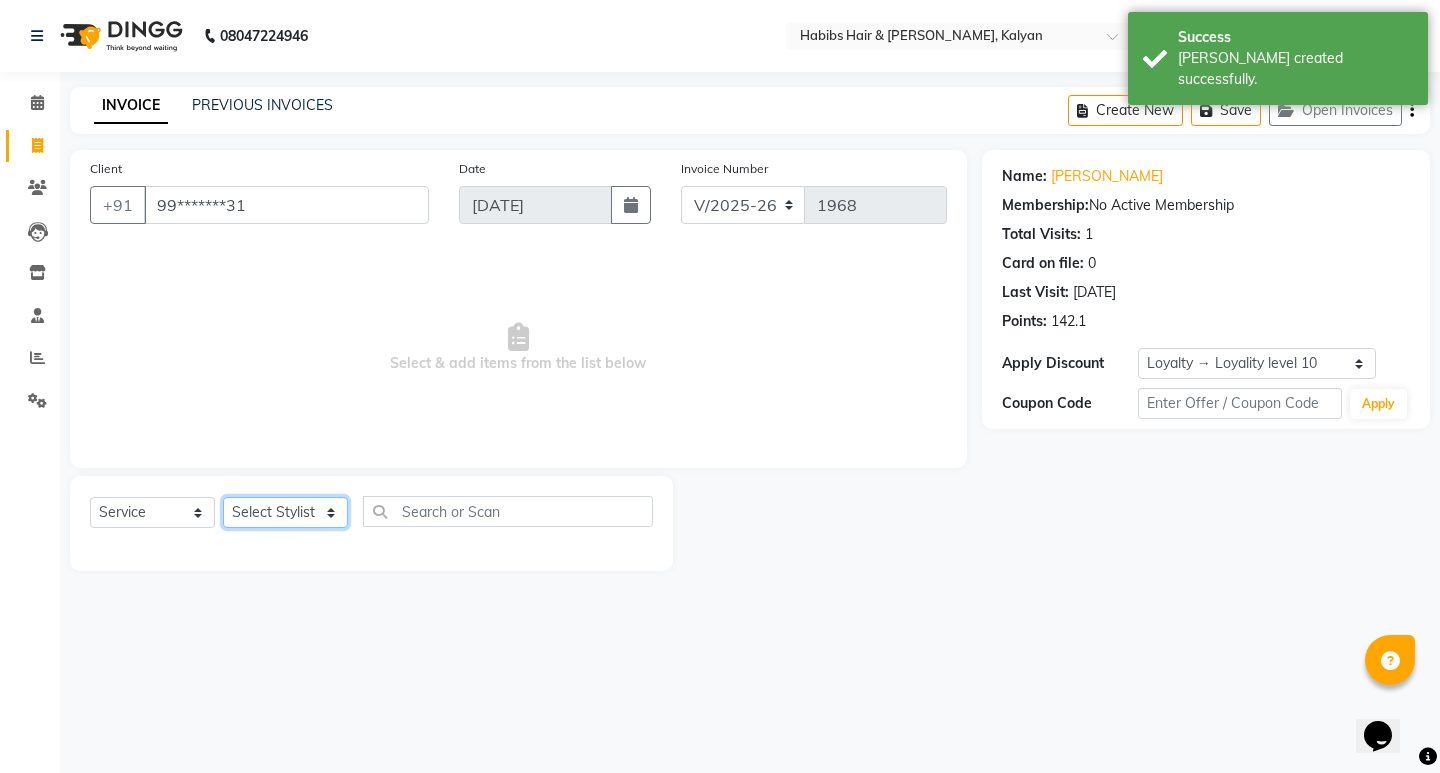 select on "77419" 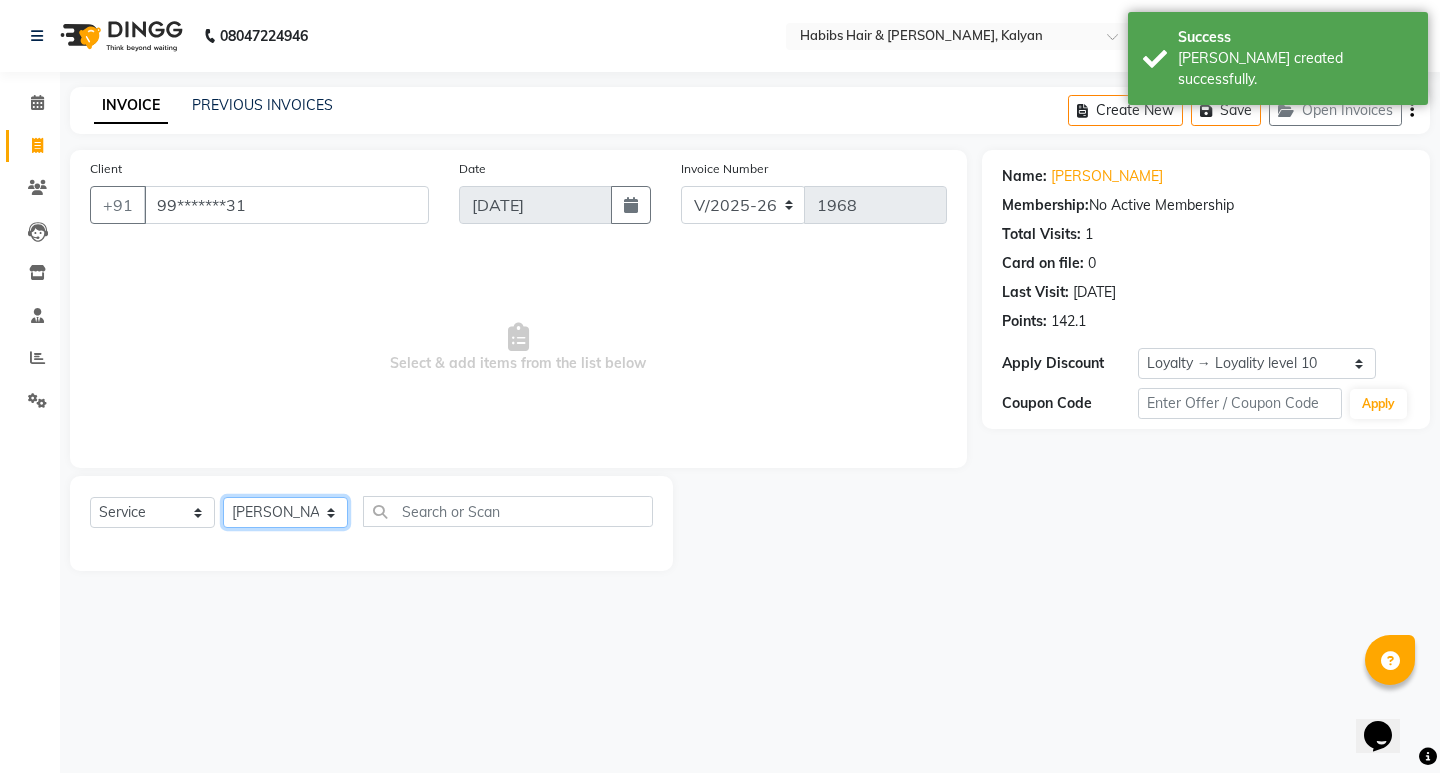 click on "Select Stylist [PERSON_NAME] Manager [PERSON_NAME] [PERSON_NAME] [PERSON_NAME] zipre [PERSON_NAME] [PERSON_NAME]  Sagar [PERSON_NAME] [PERSON_NAME] Suraj [PERSON_NAME]  [PERSON_NAME]" 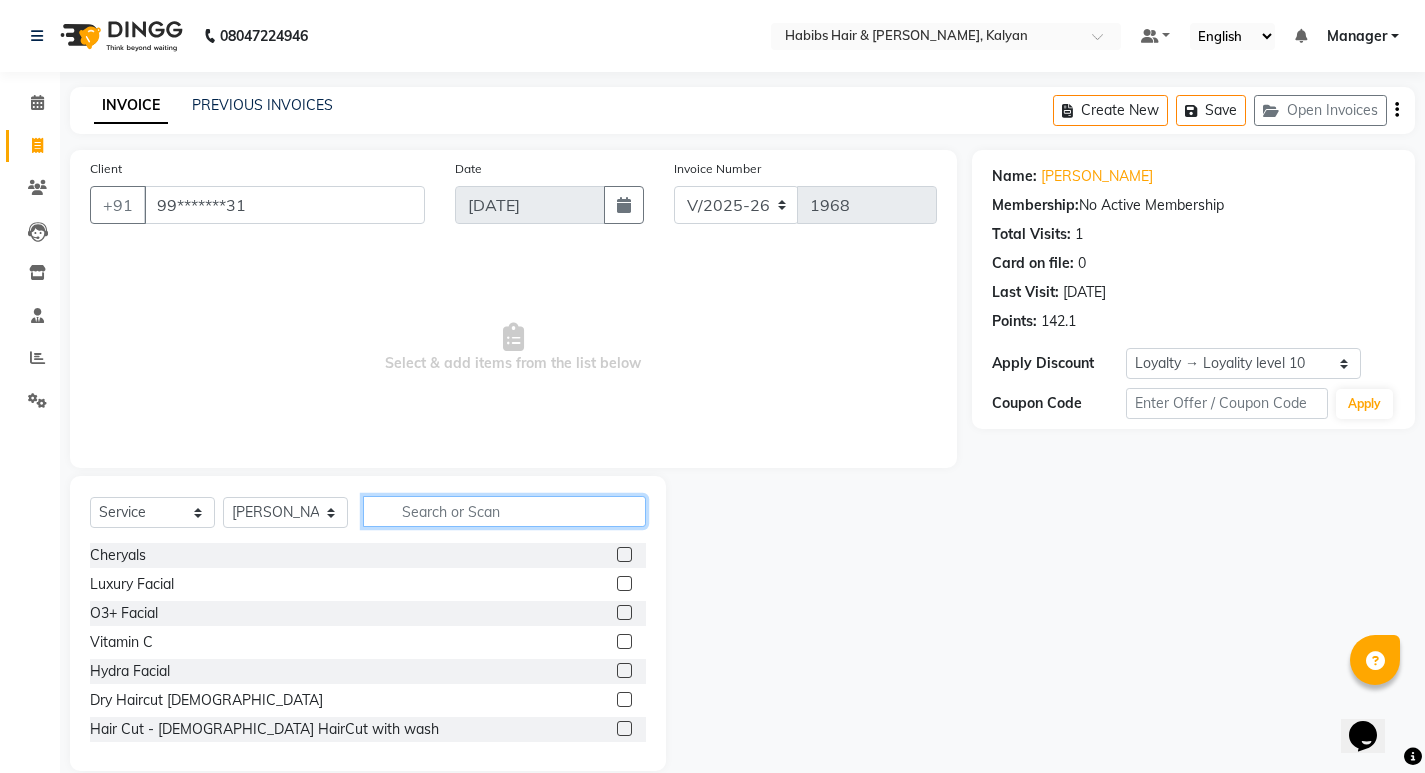 click 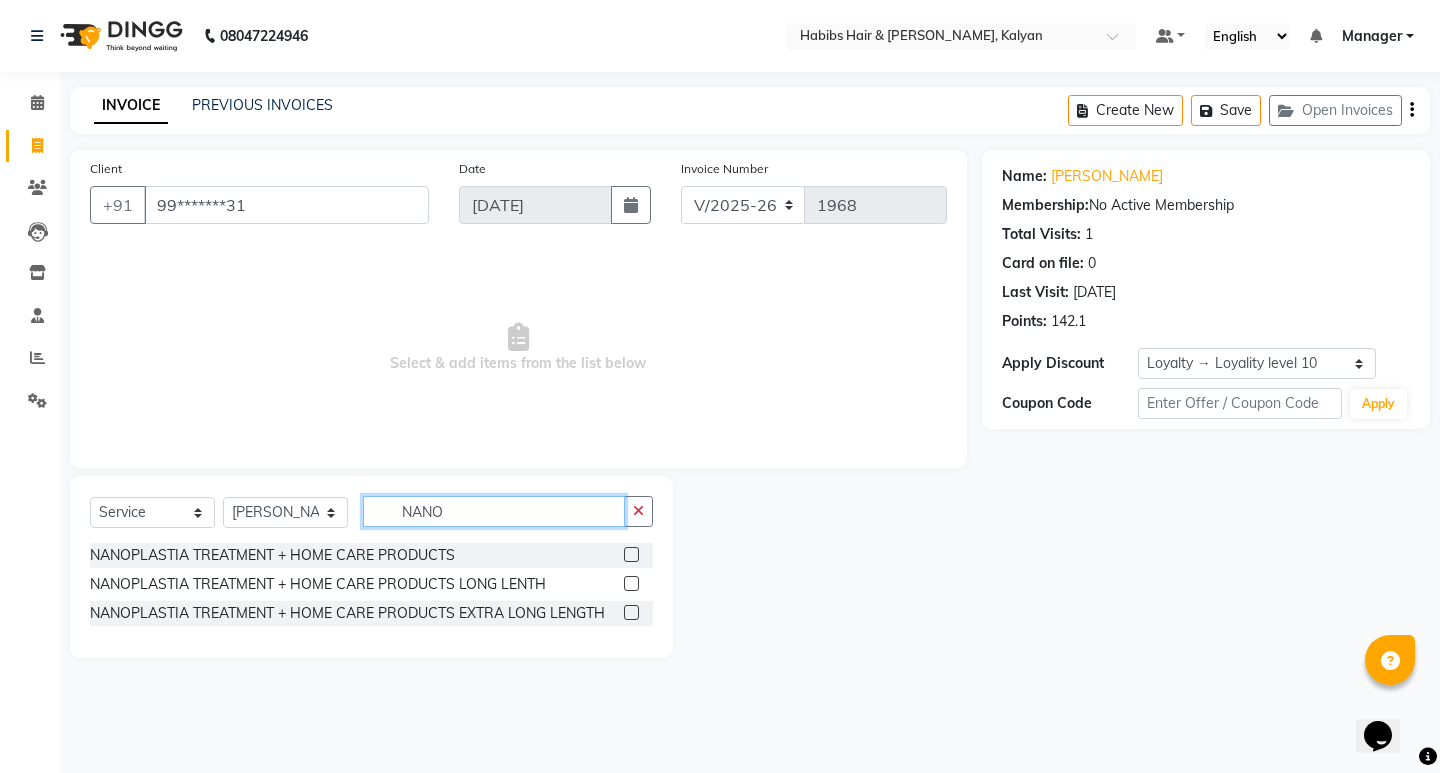 type on "NANO" 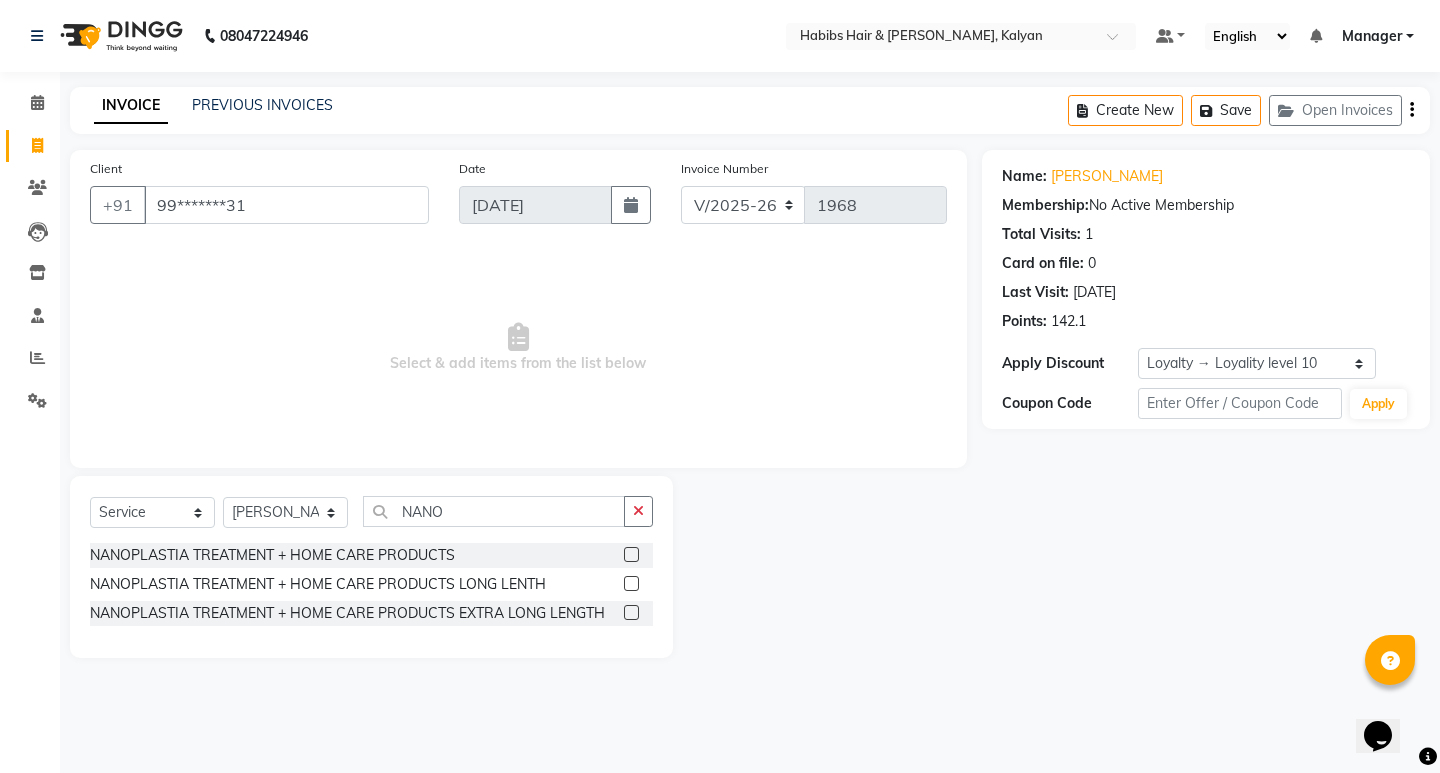 click 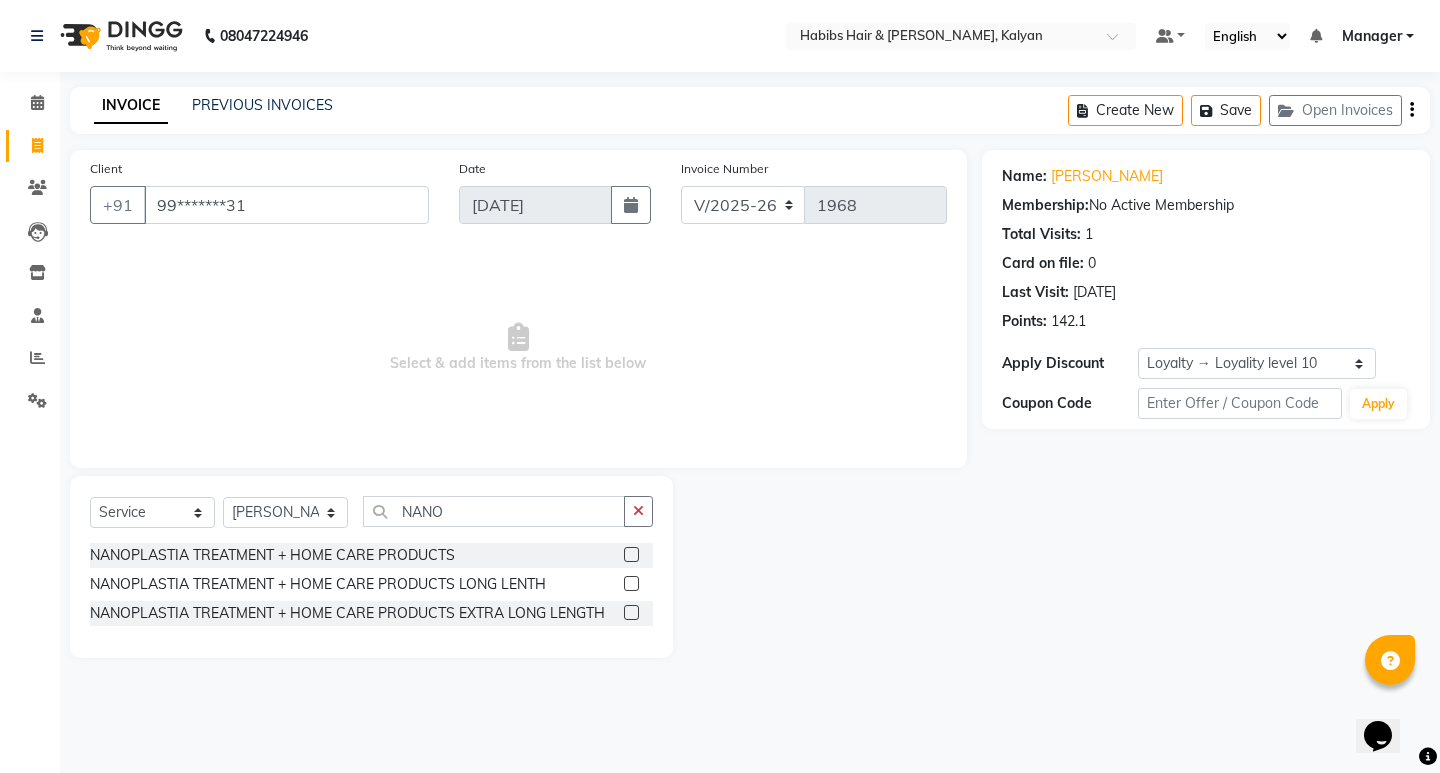 click 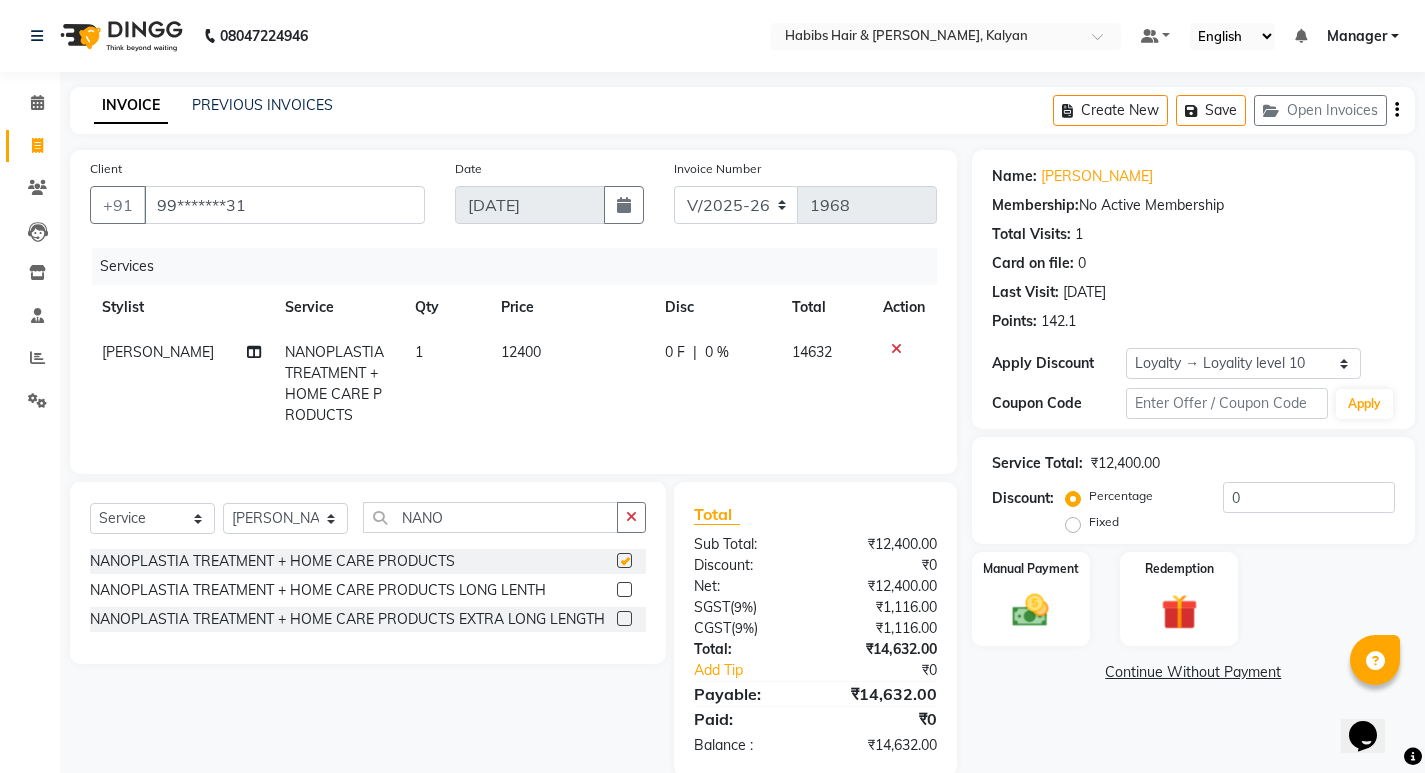 checkbox on "false" 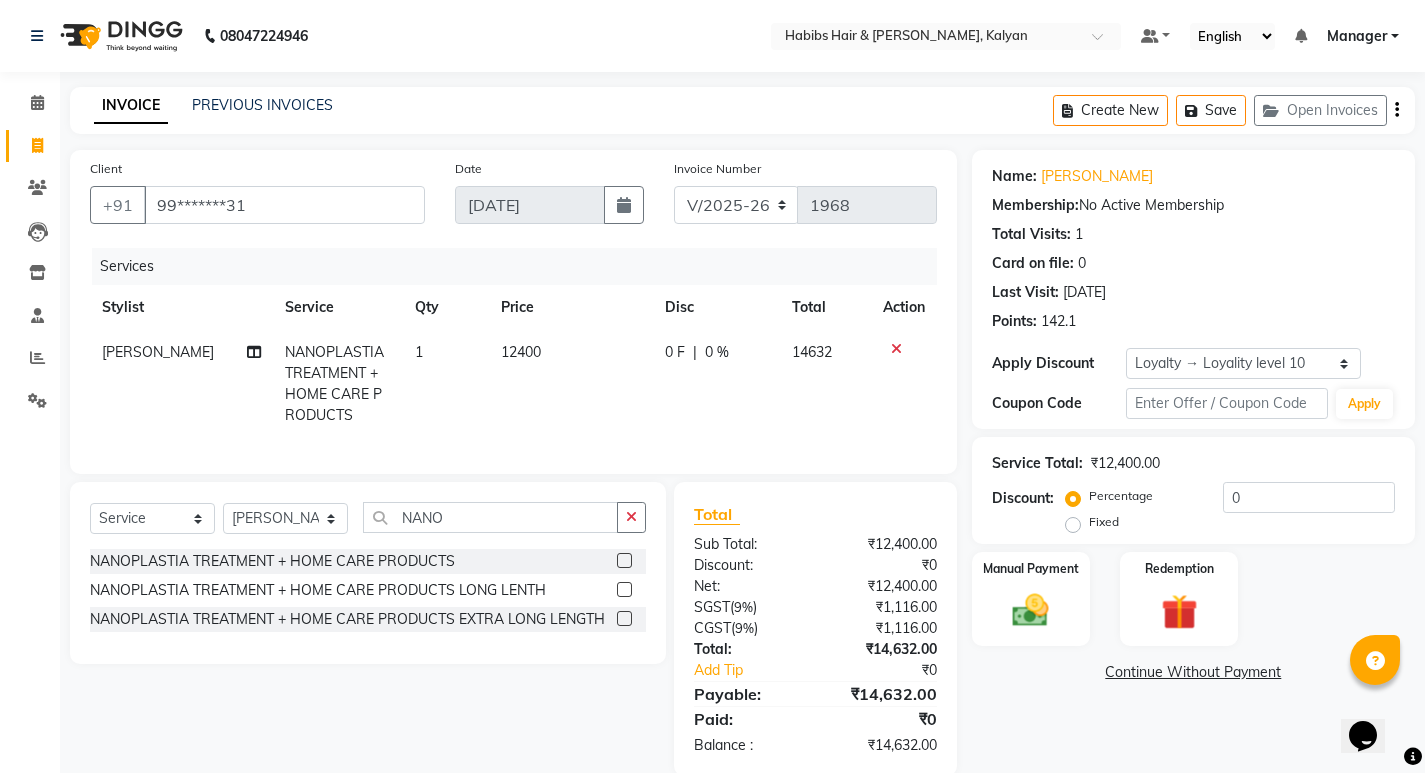 click on "12400" 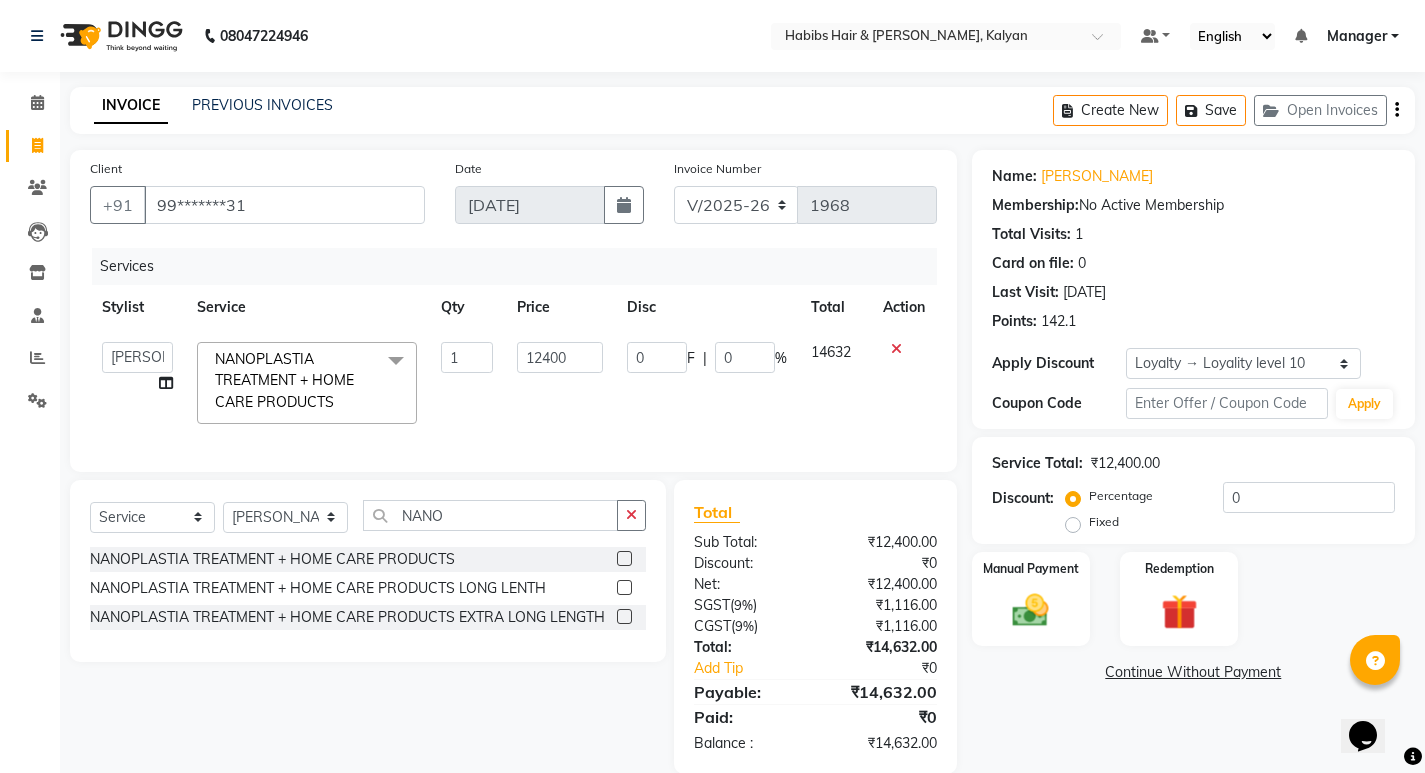 click on "12400" 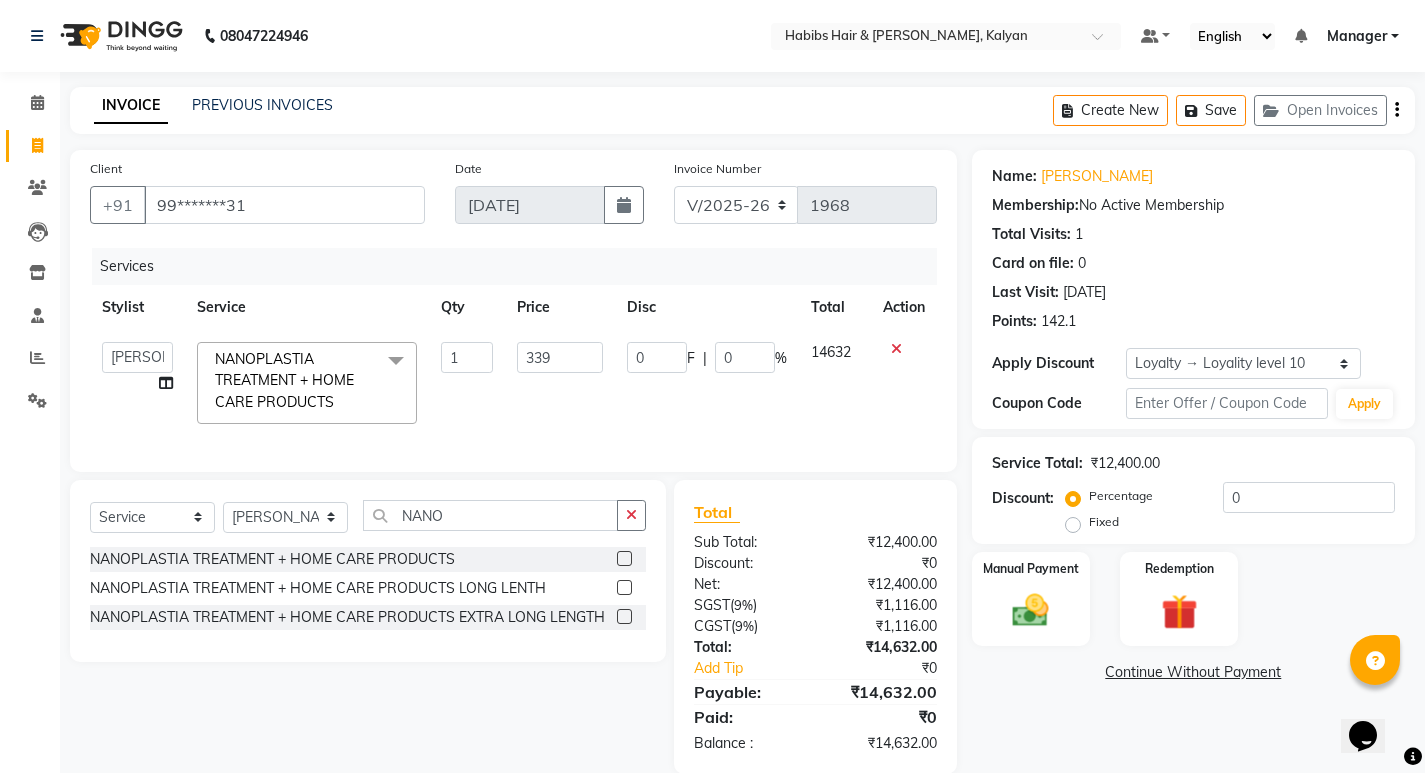 type on "3390" 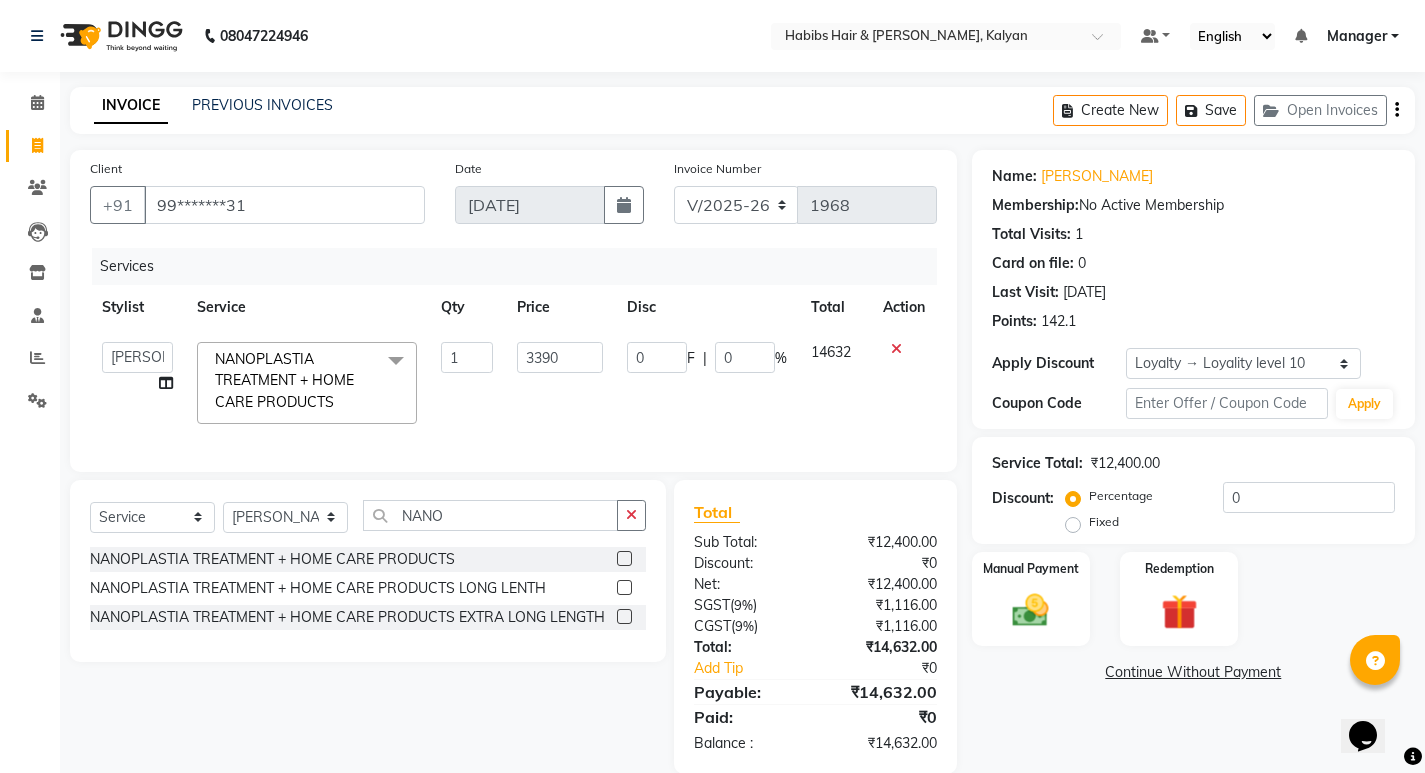 click on "0 F | 0 %" 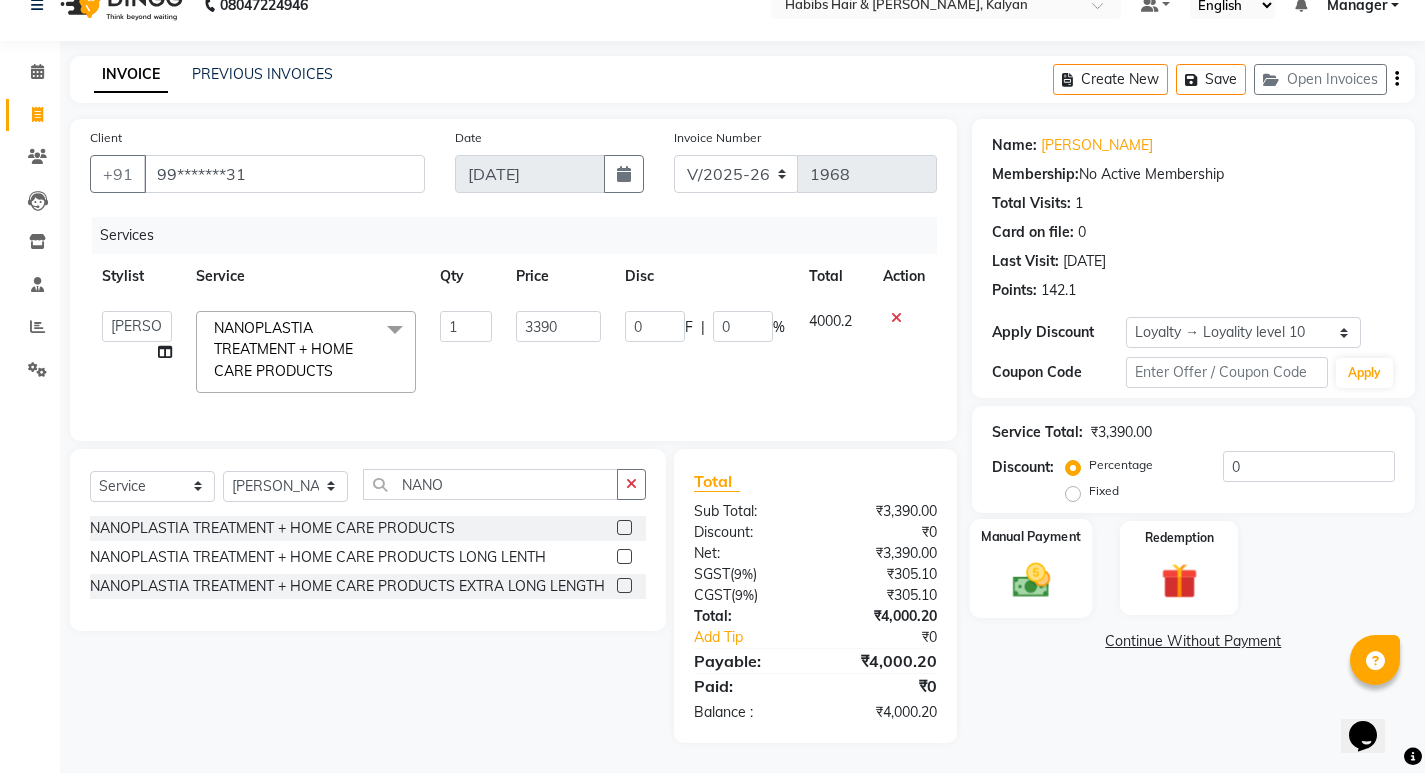 click on "Manual Payment" 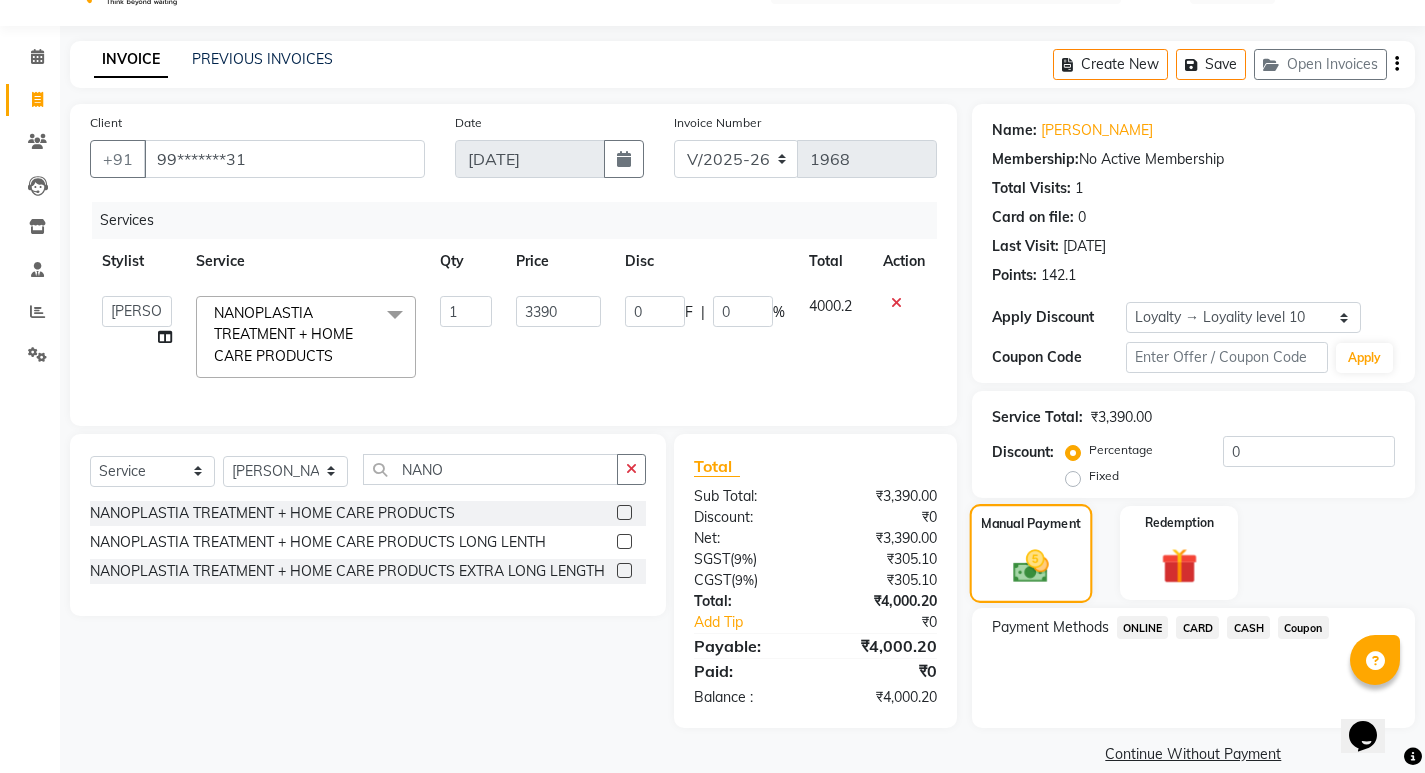 scroll, scrollTop: 72, scrollLeft: 0, axis: vertical 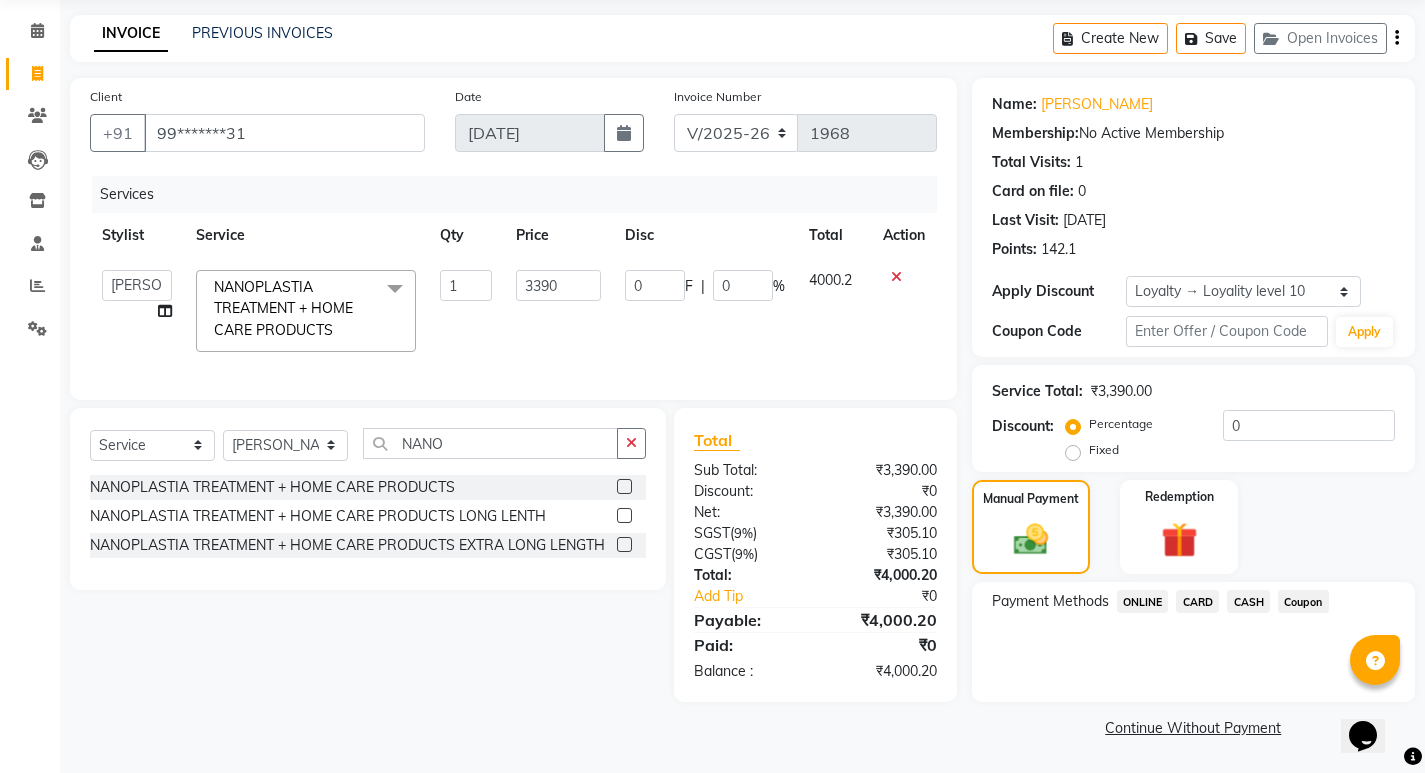 click on "ONLINE" 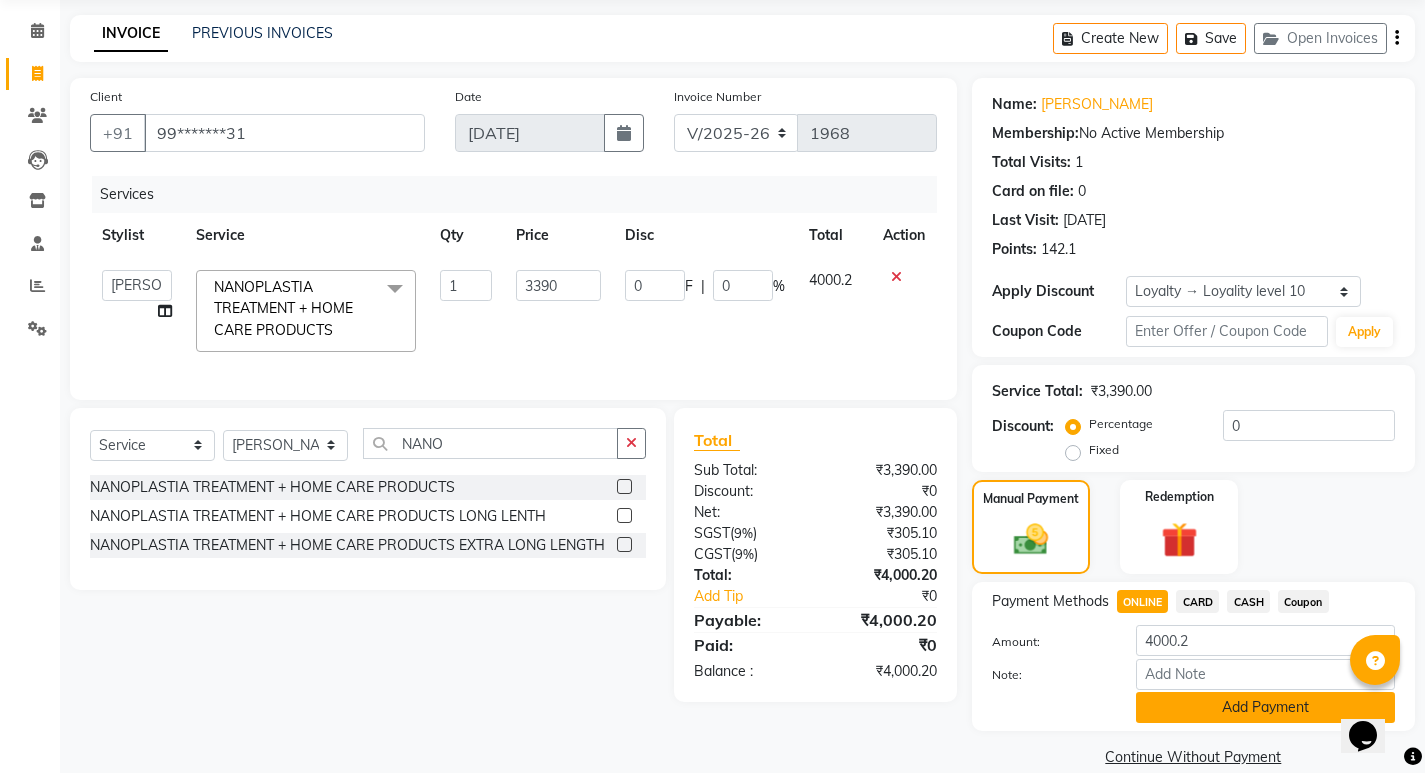 click on "Add Payment" 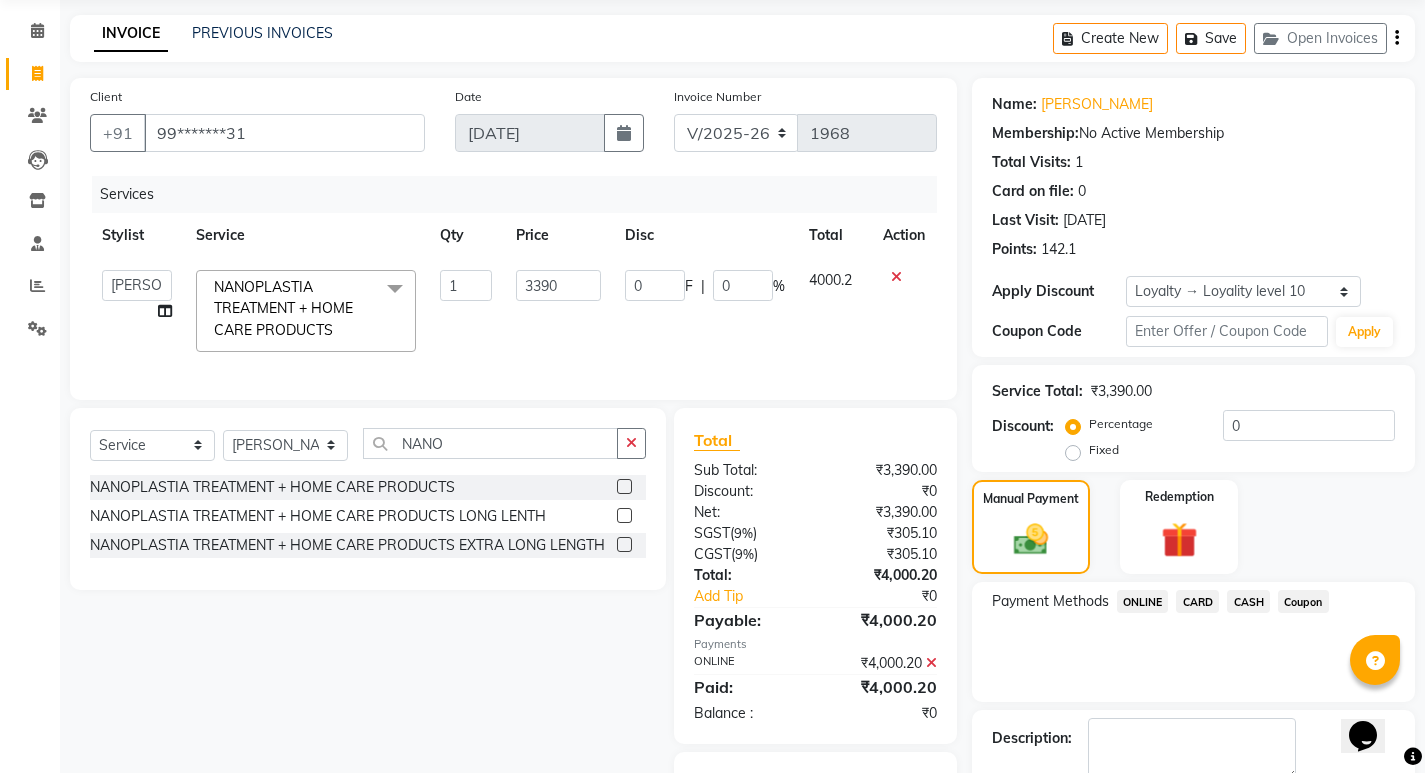 scroll, scrollTop: 208, scrollLeft: 0, axis: vertical 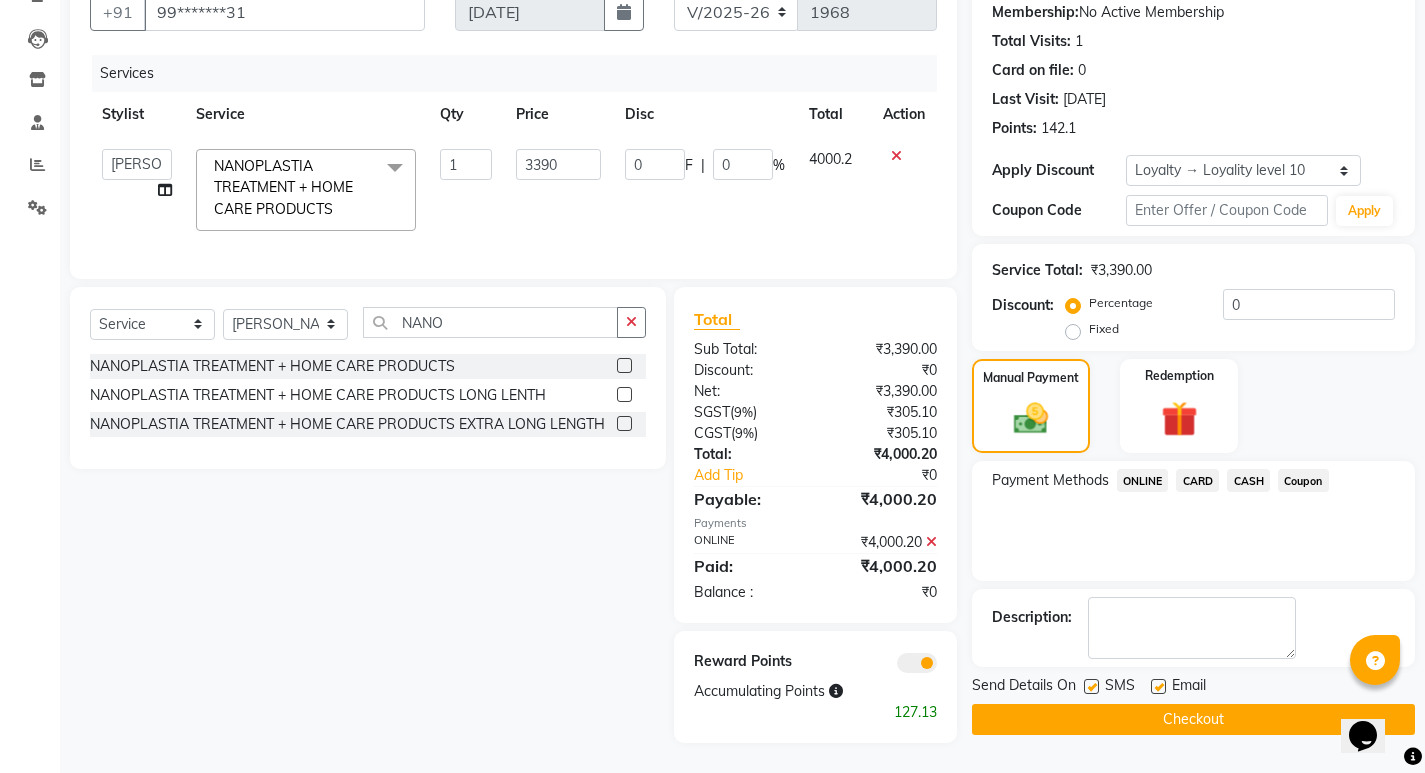 click on "Checkout" 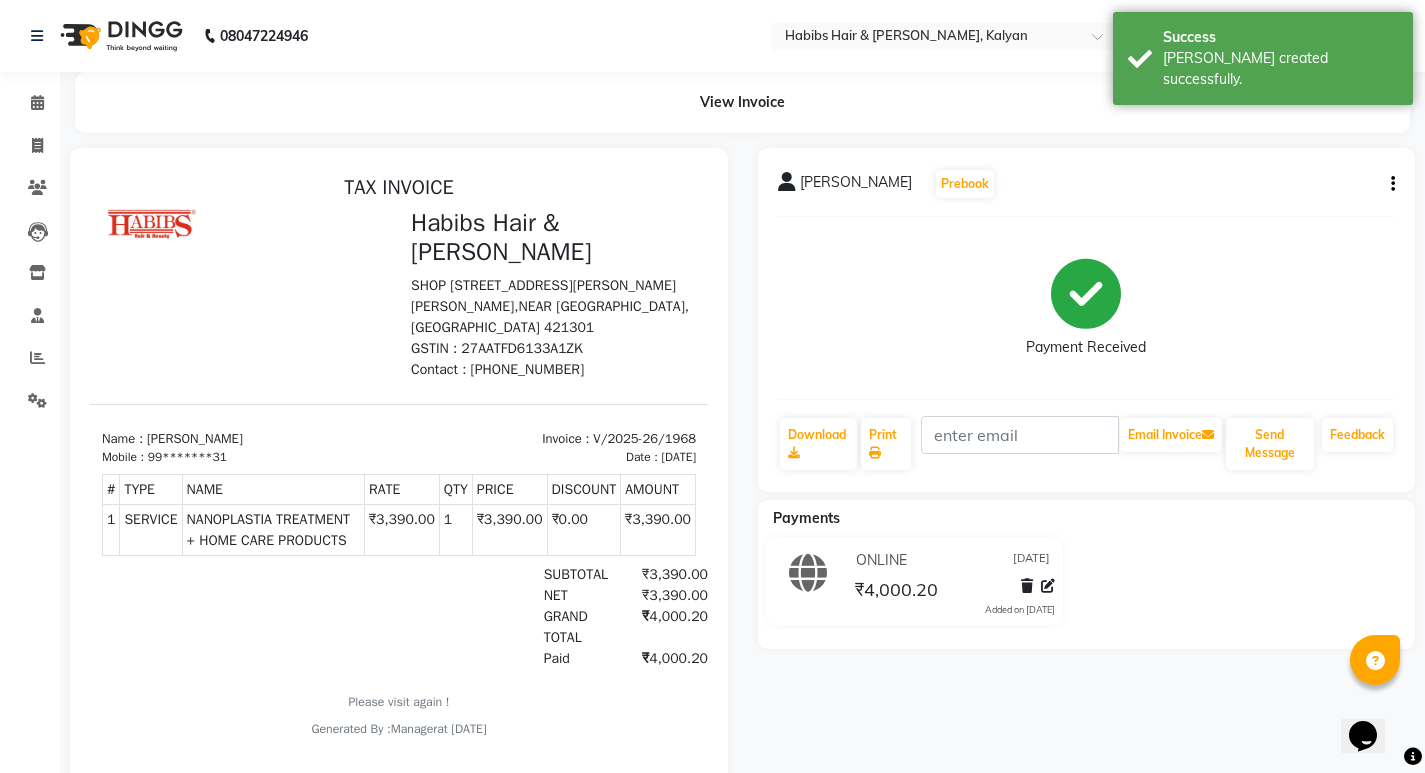 scroll, scrollTop: 0, scrollLeft: 0, axis: both 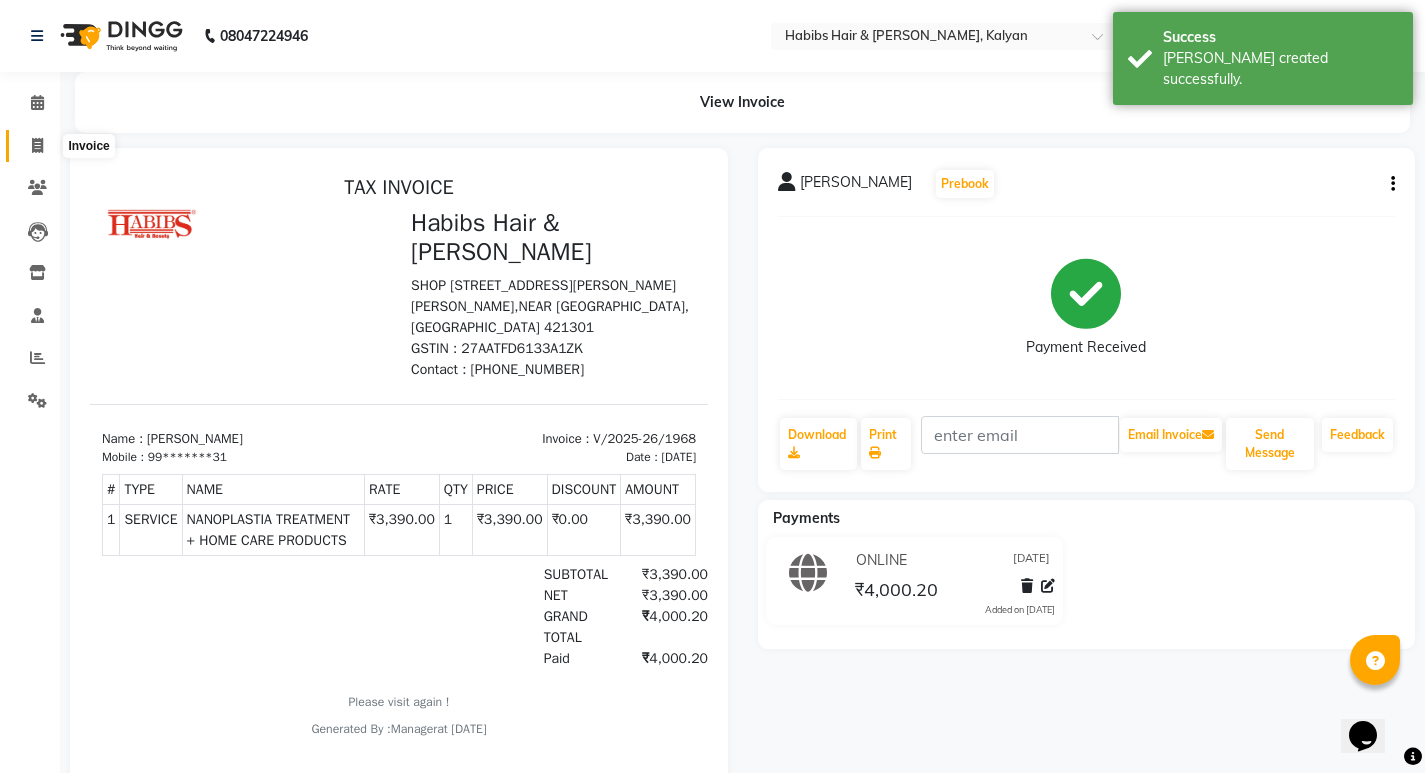 click 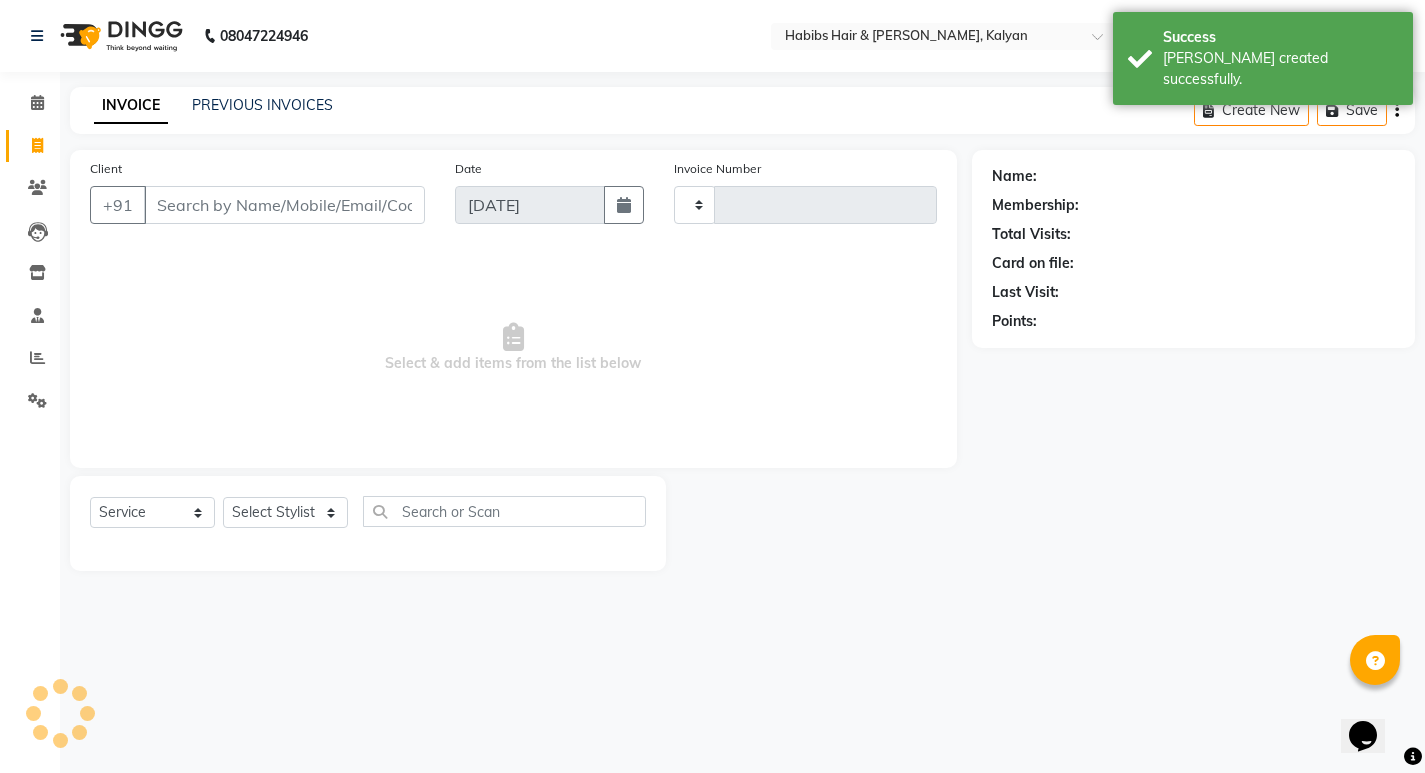 type on "1969" 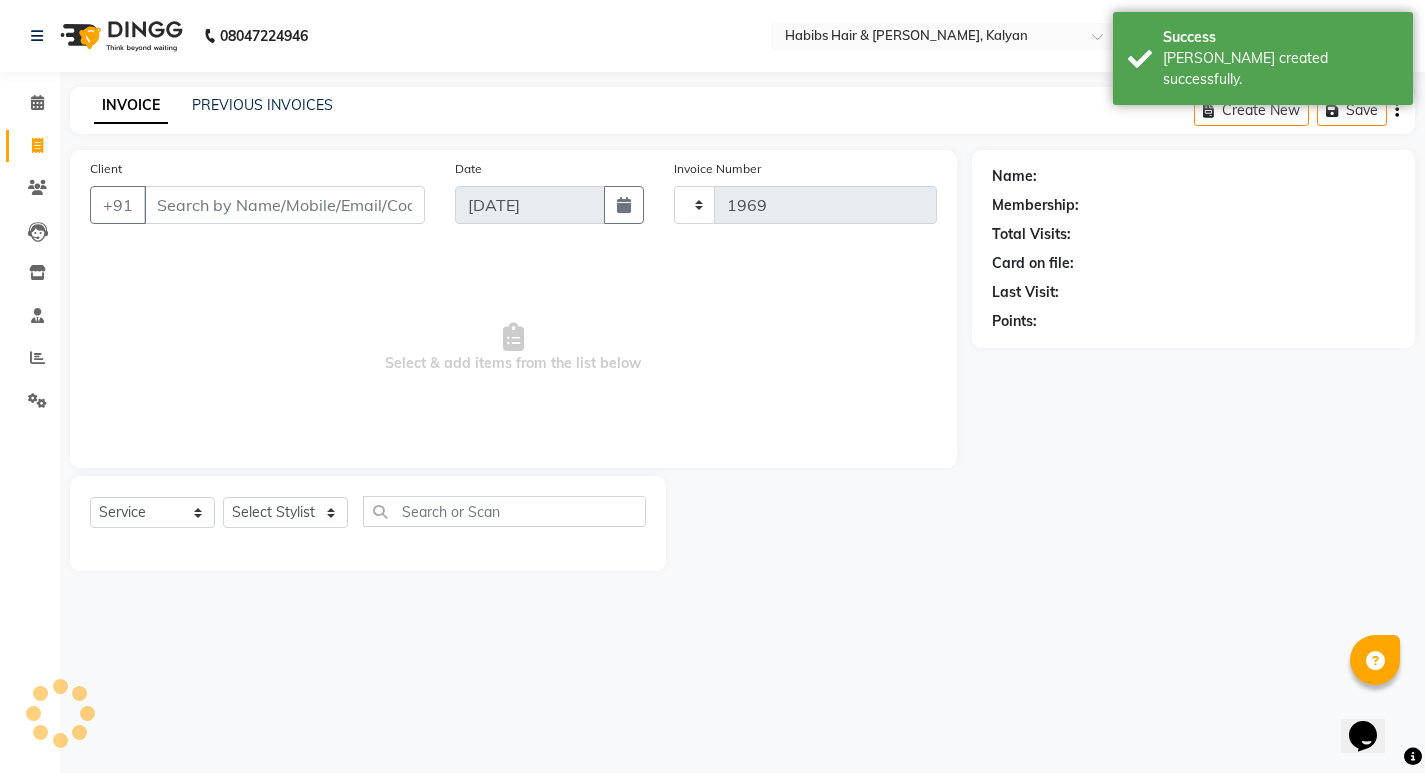 select on "8185" 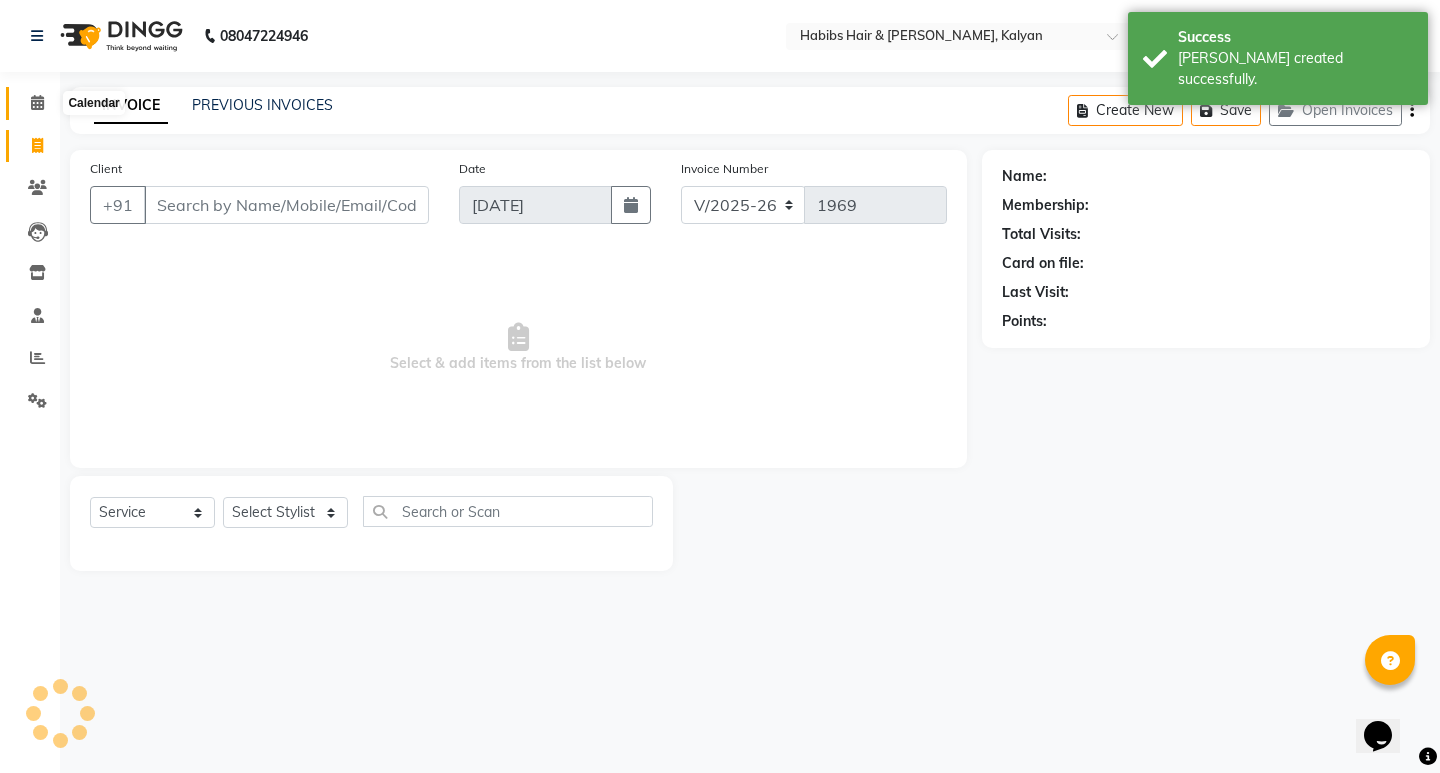click 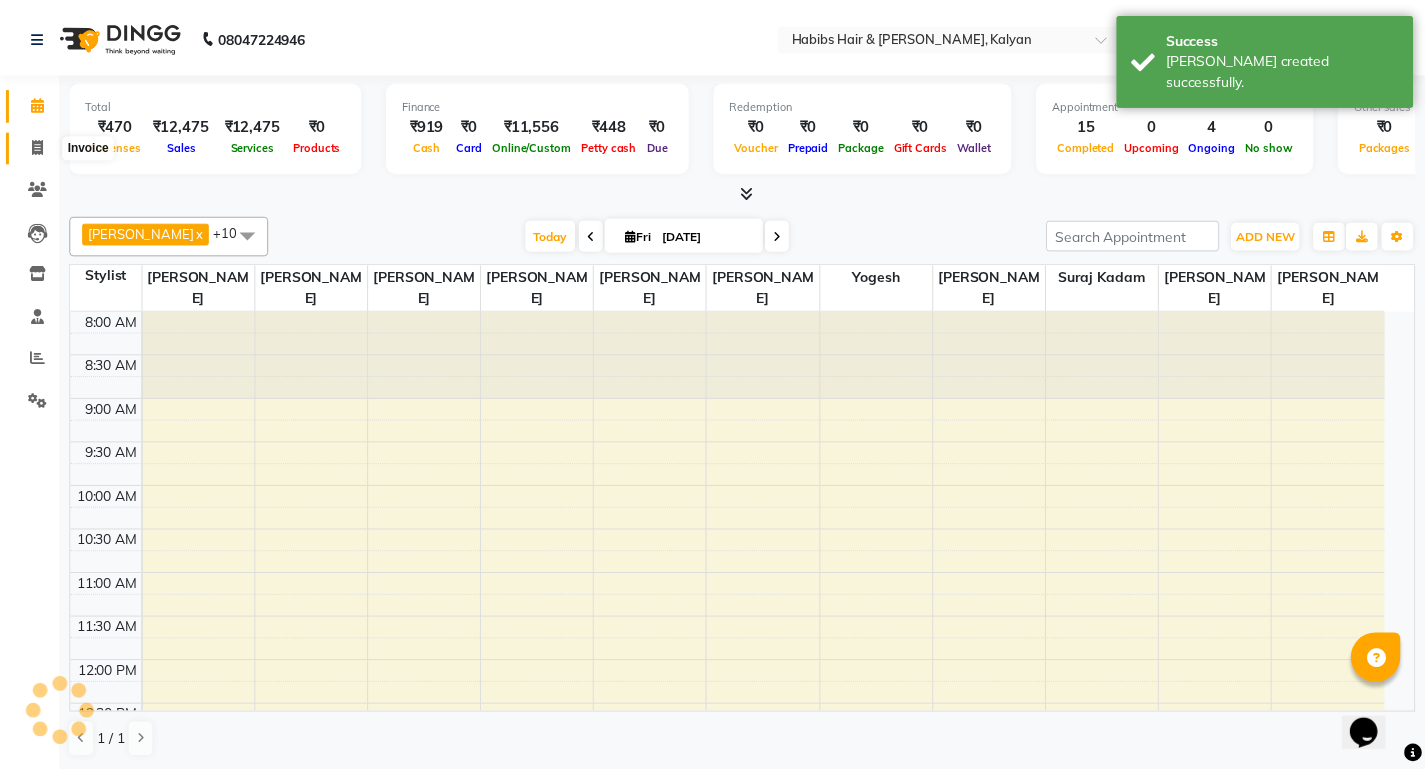 scroll, scrollTop: 0, scrollLeft: 0, axis: both 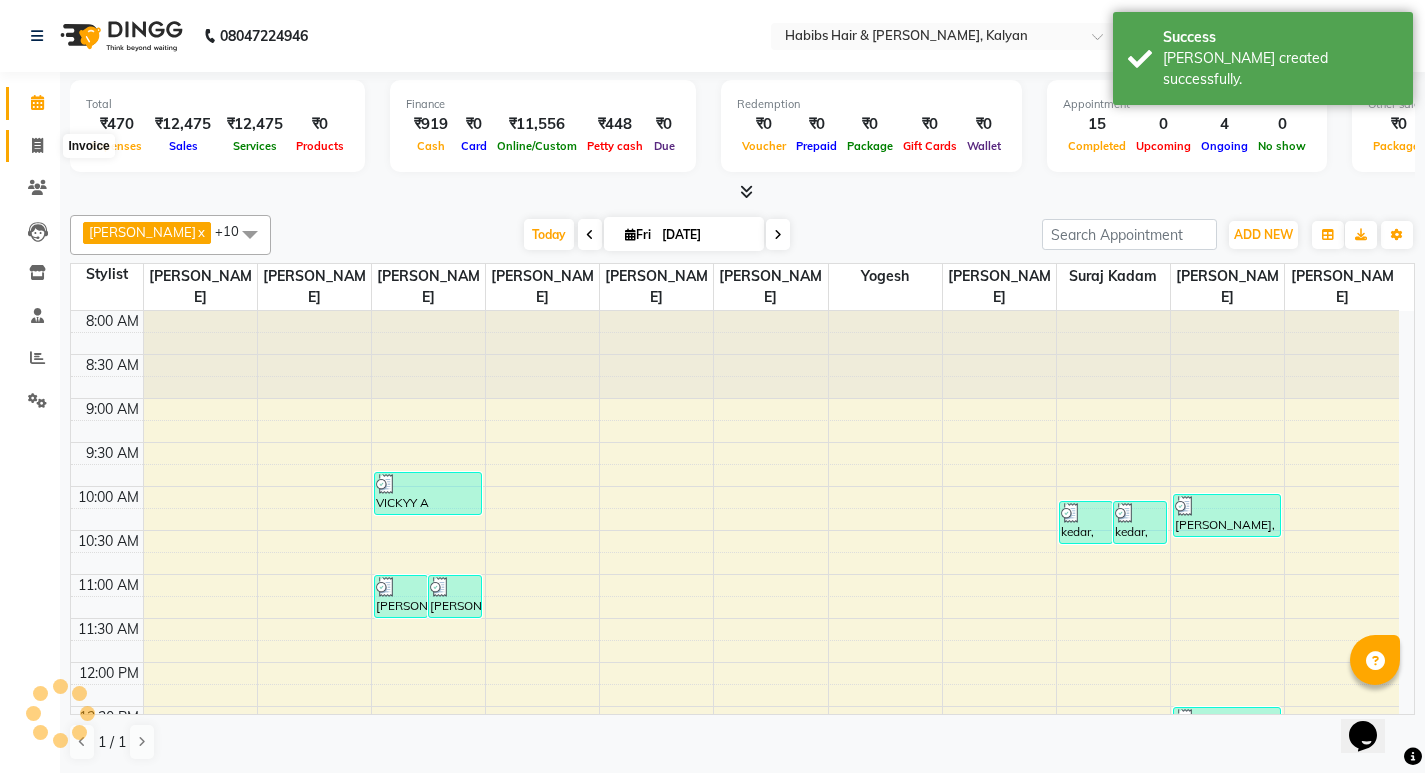 click 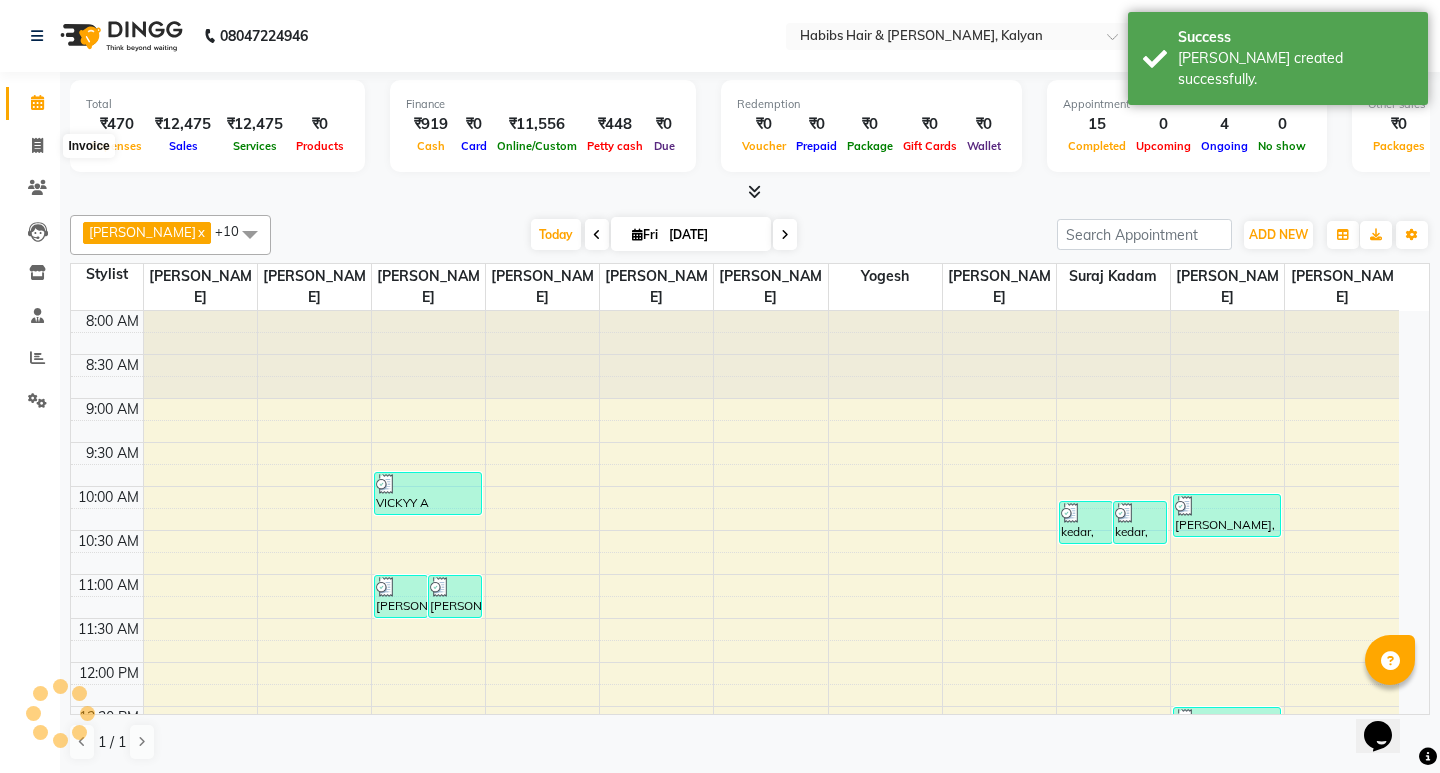 select on "8185" 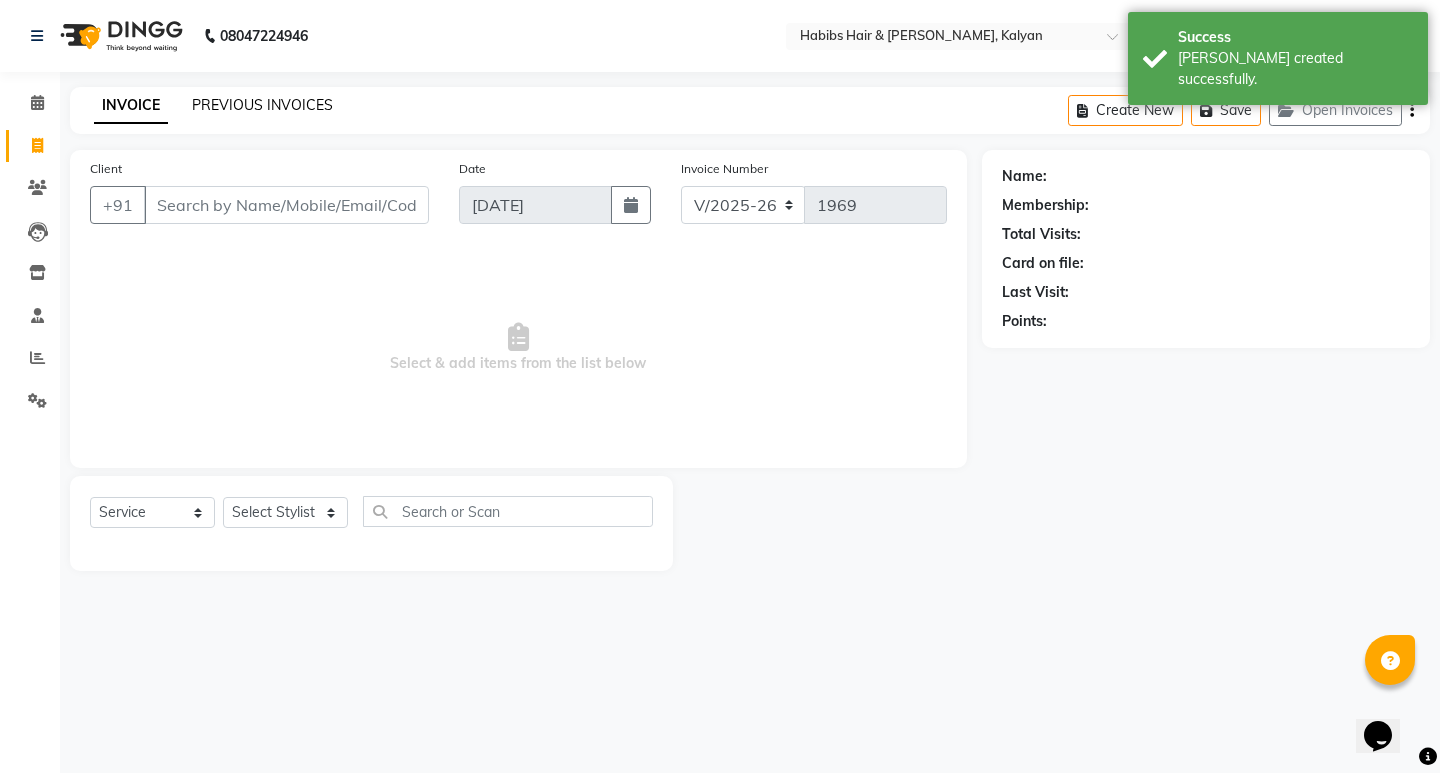 click on "PREVIOUS INVOICES" 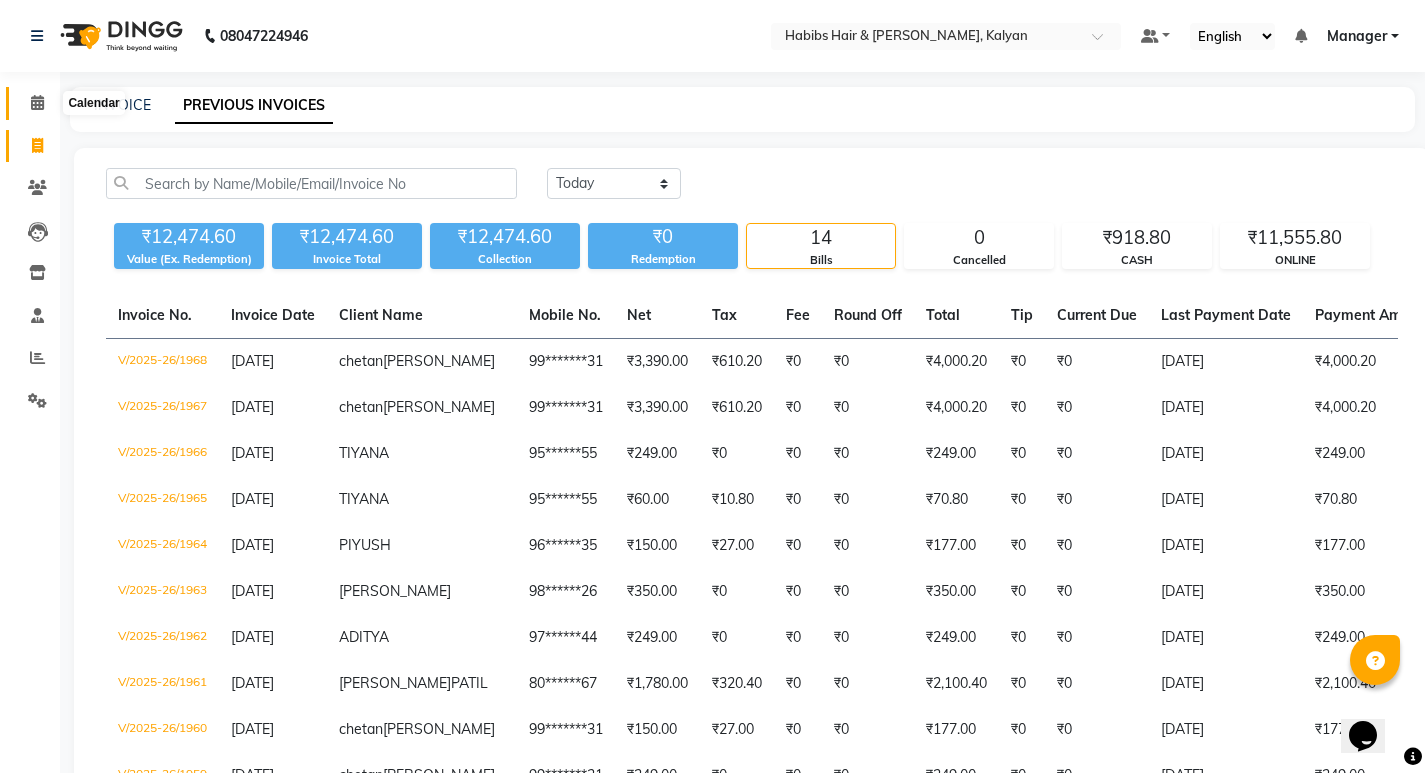 click 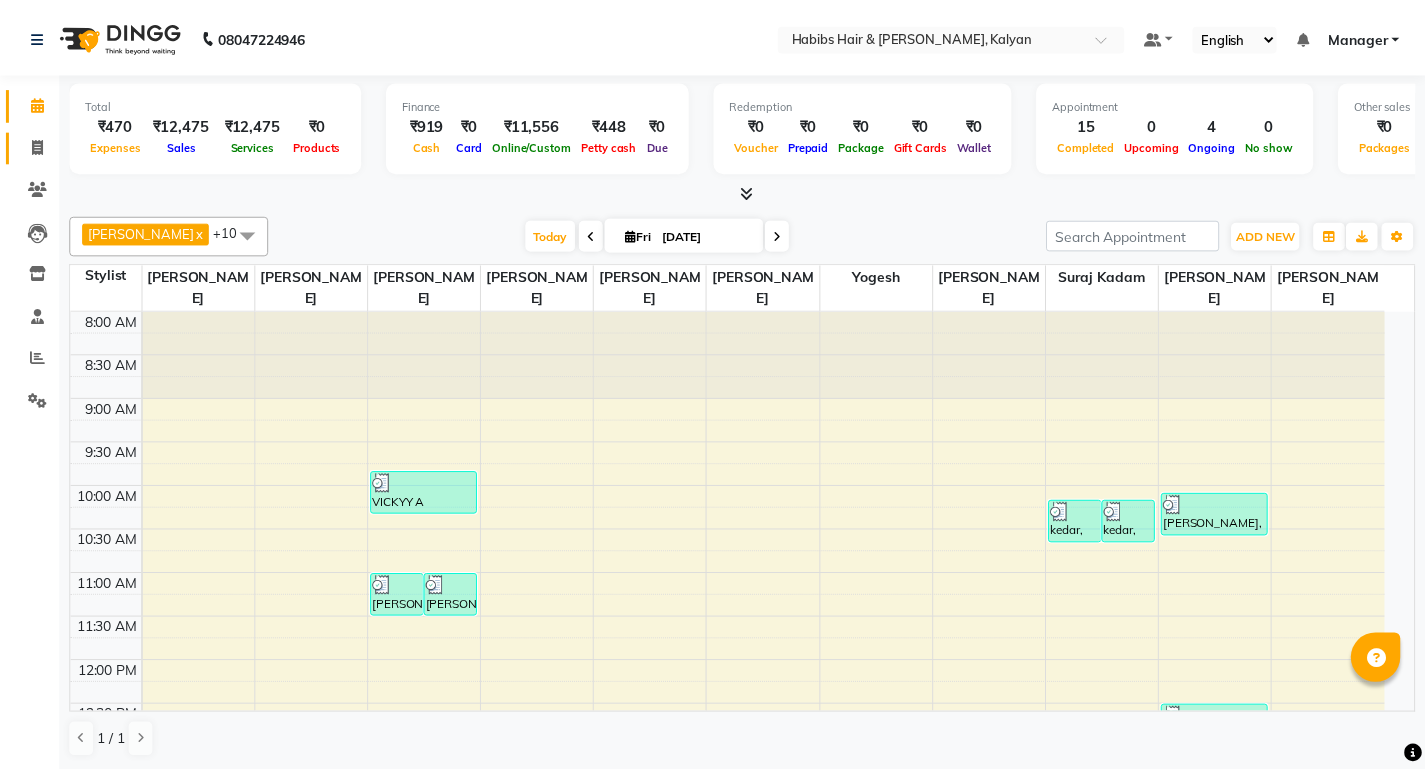 scroll, scrollTop: 0, scrollLeft: 0, axis: both 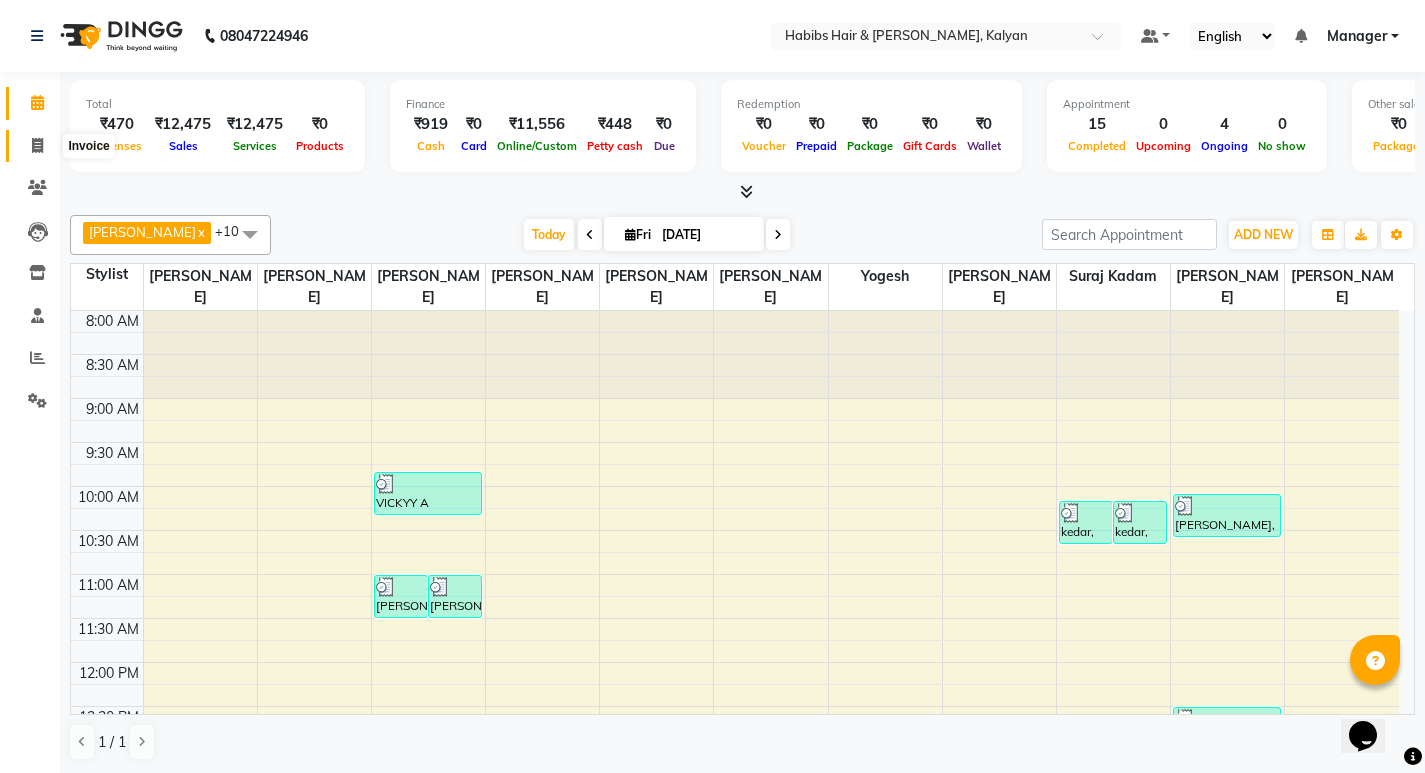 click 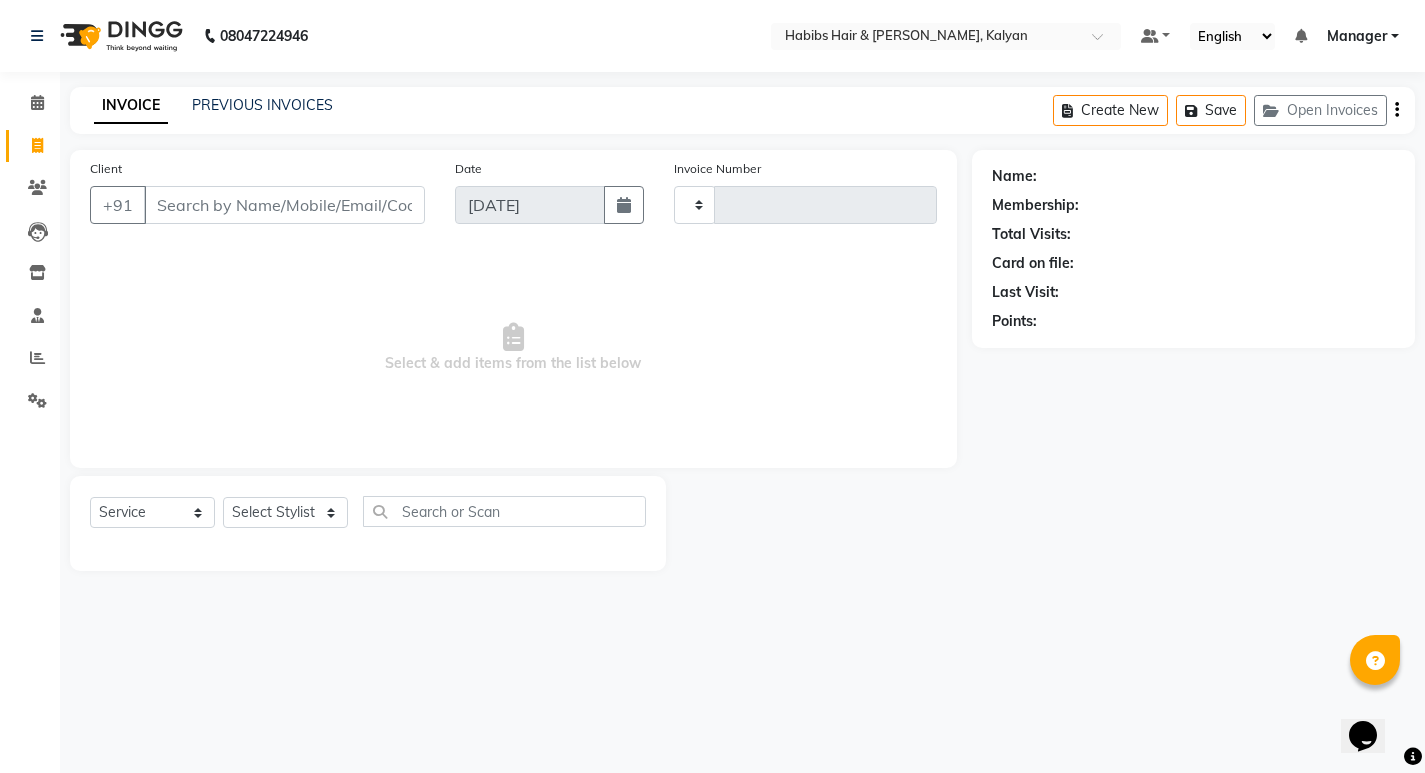 type on "1969" 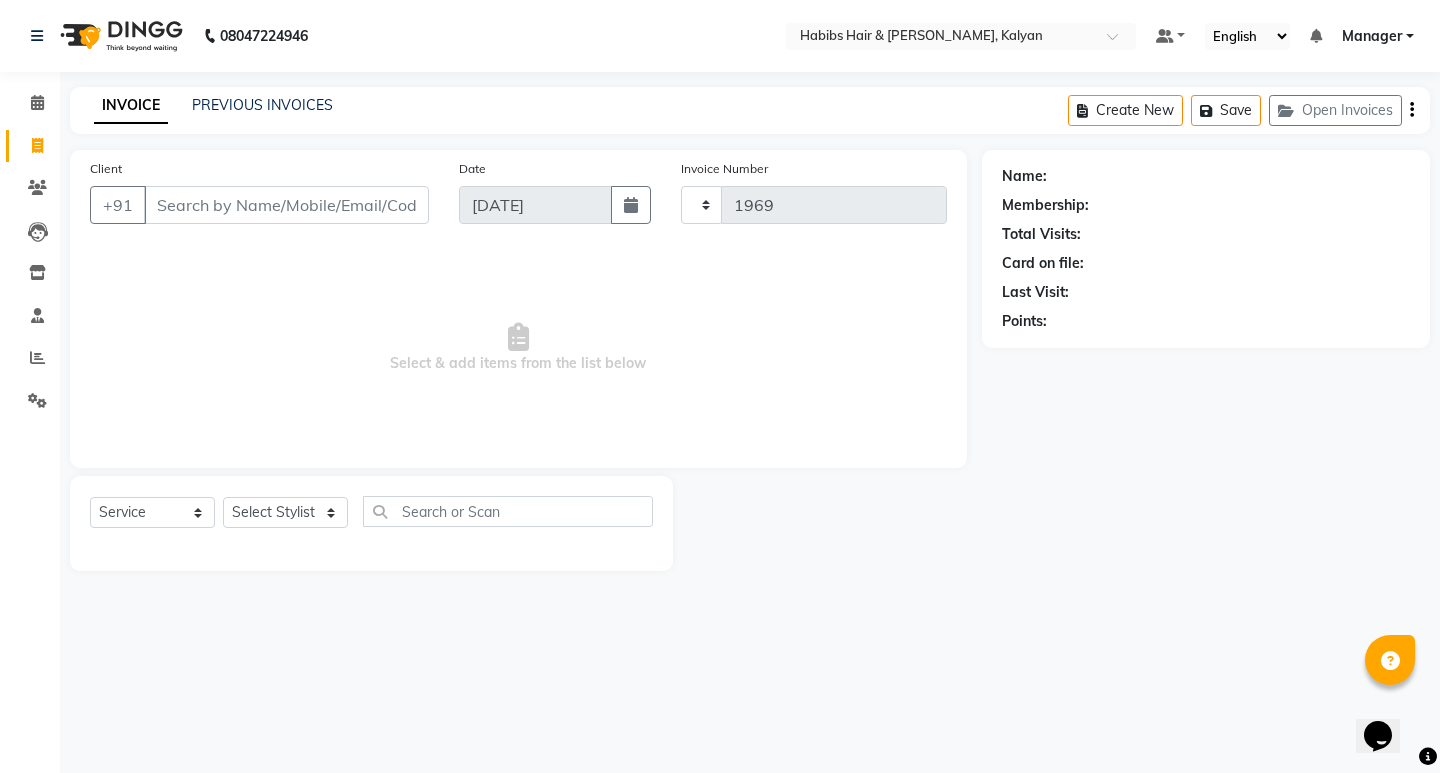 select on "8185" 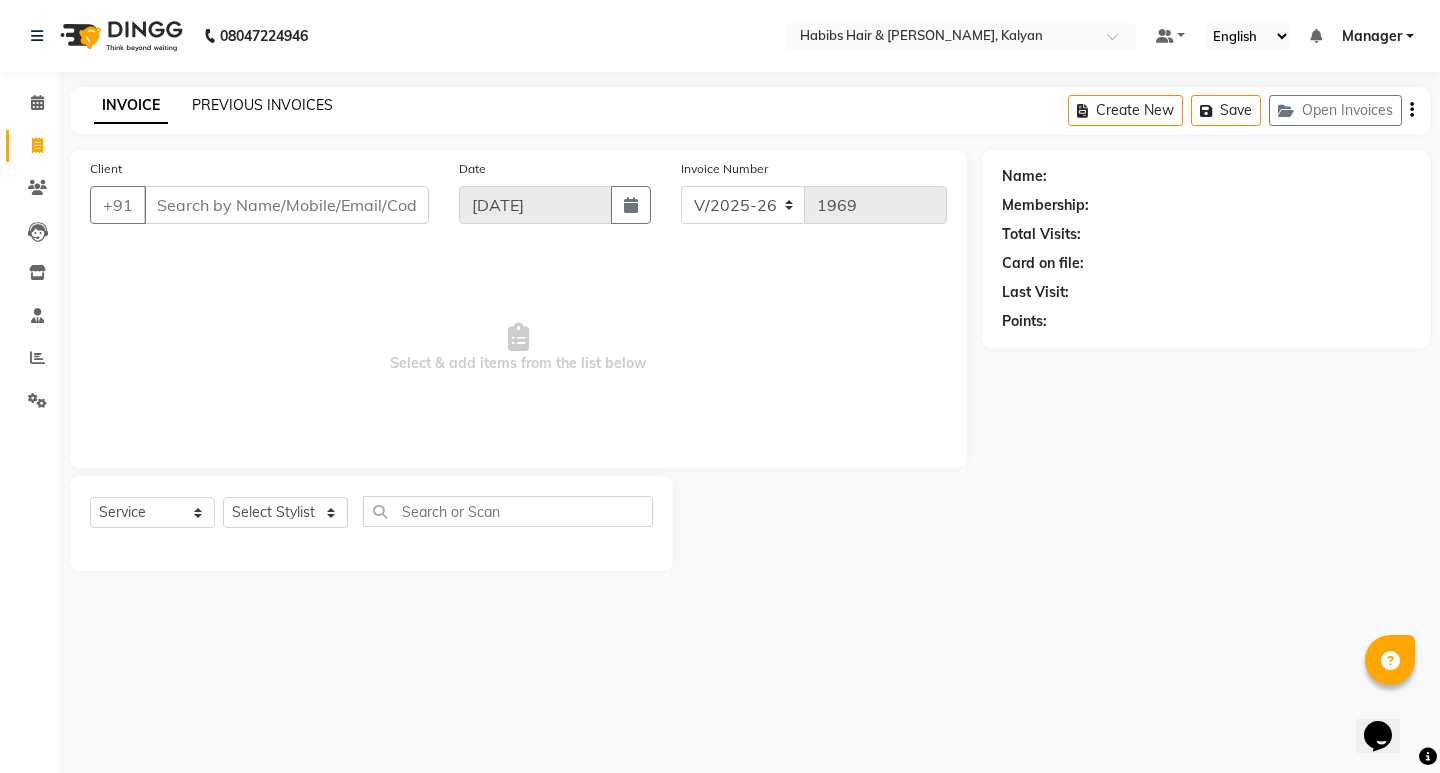 click on "PREVIOUS INVOICES" 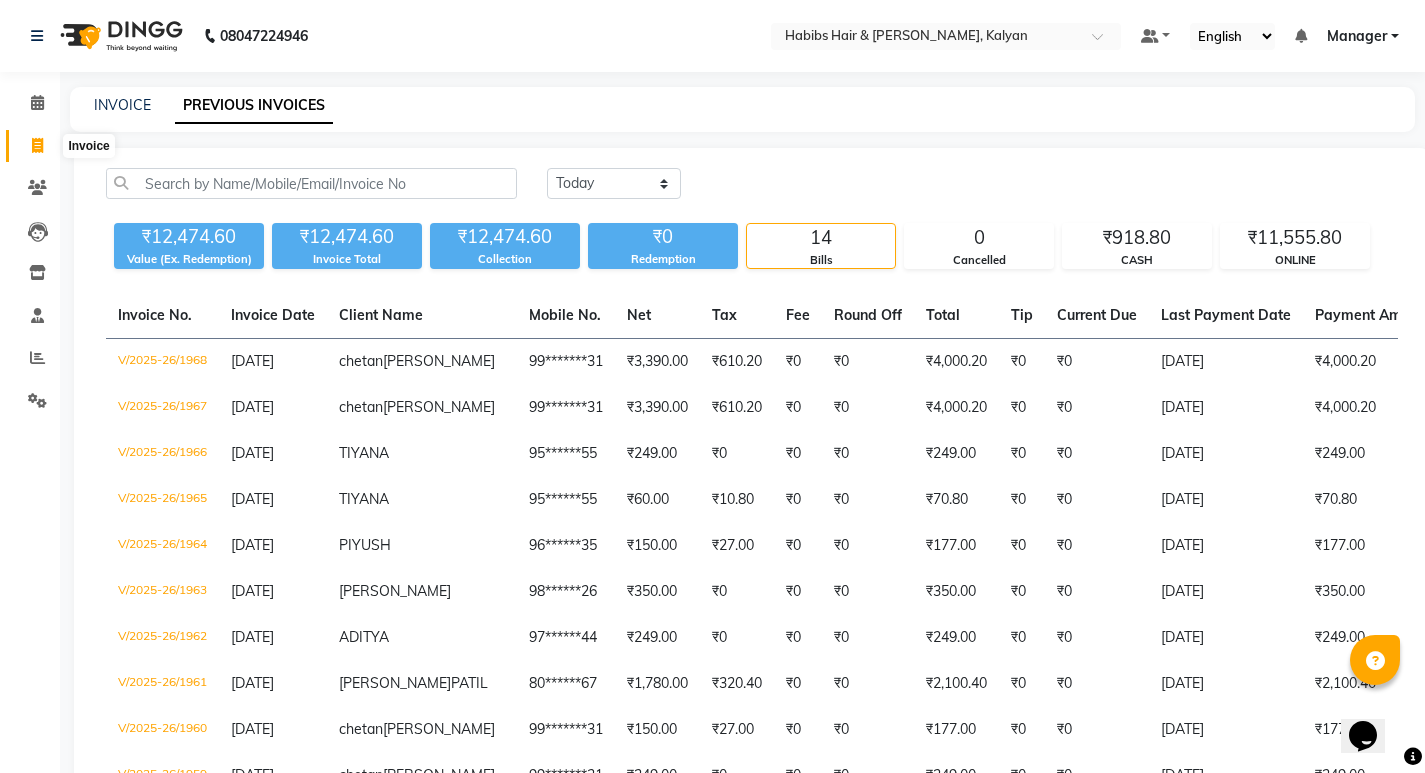 click 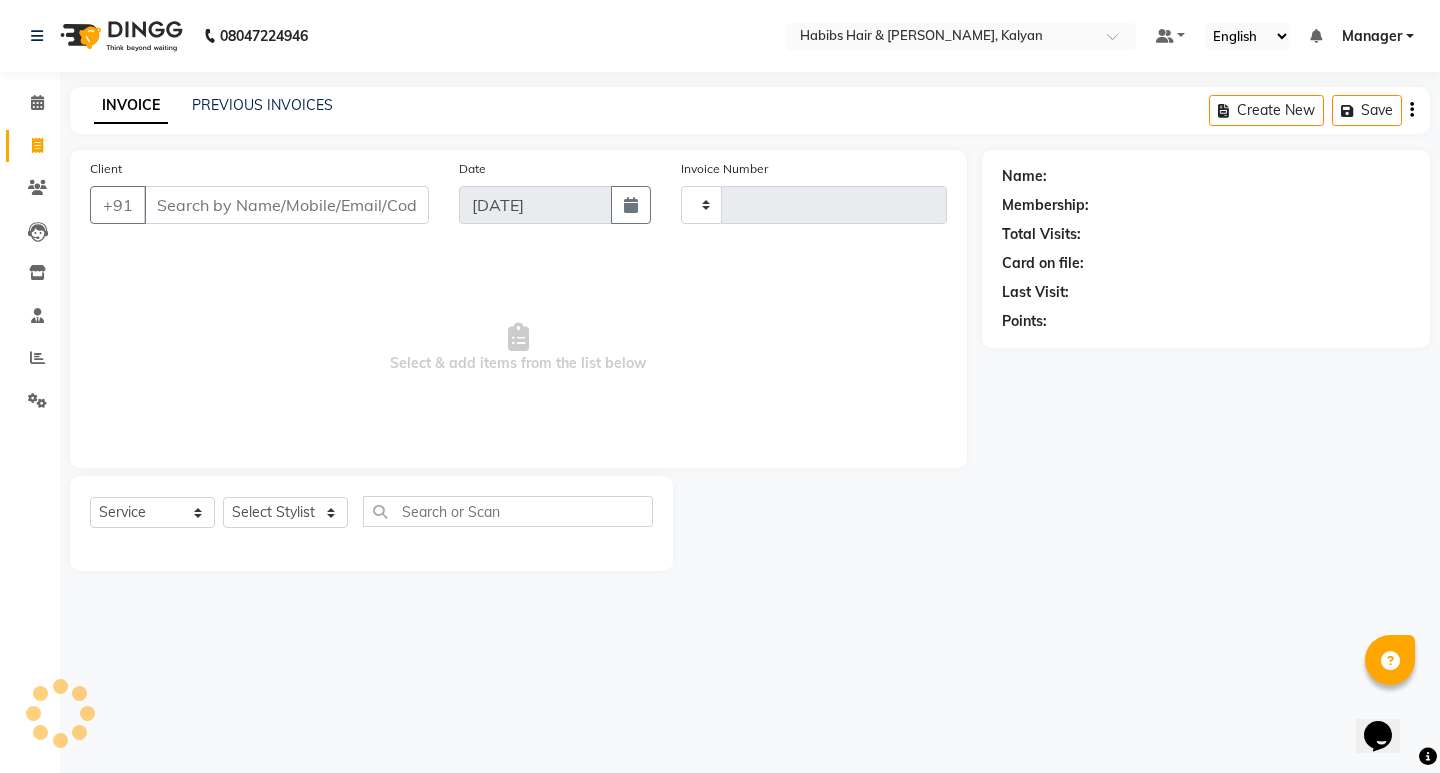 type on "1969" 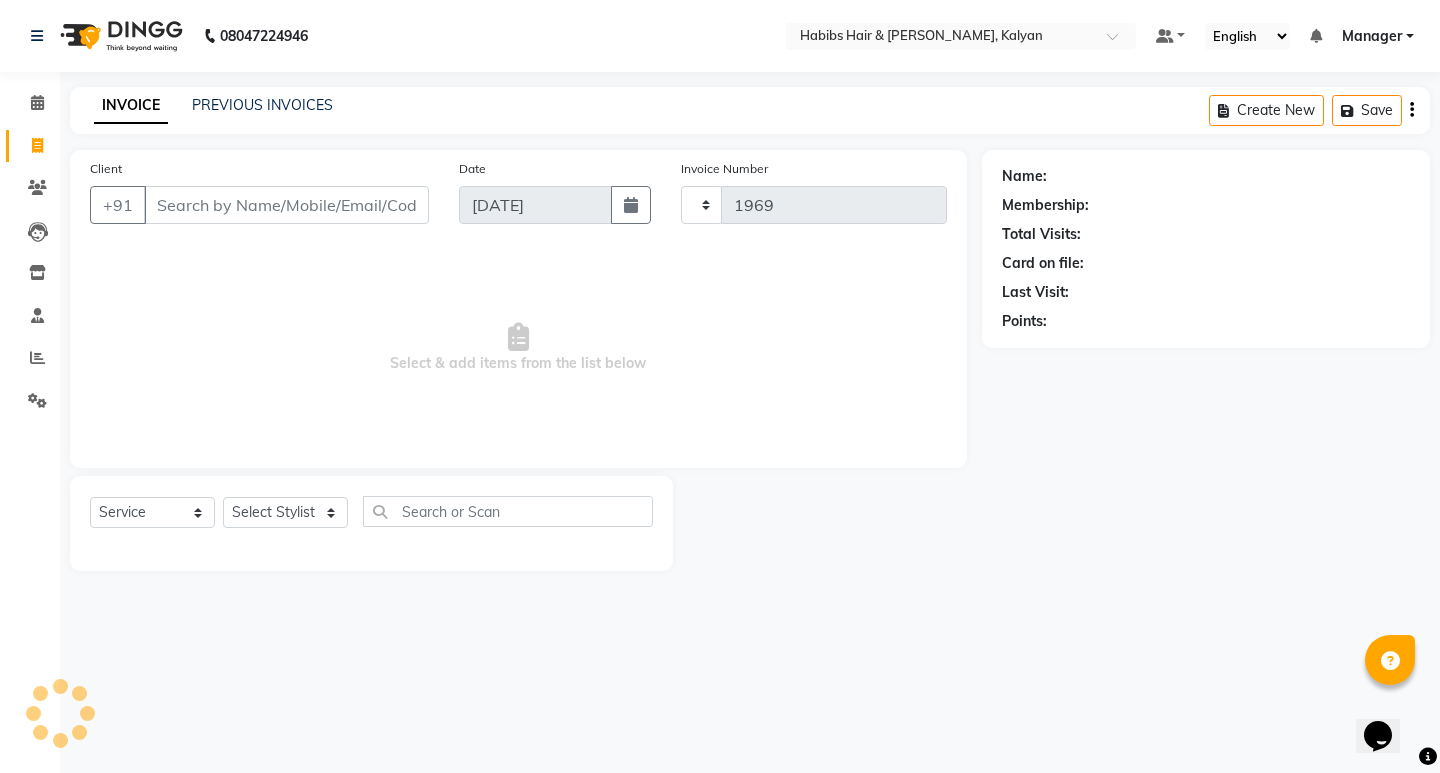 select on "8185" 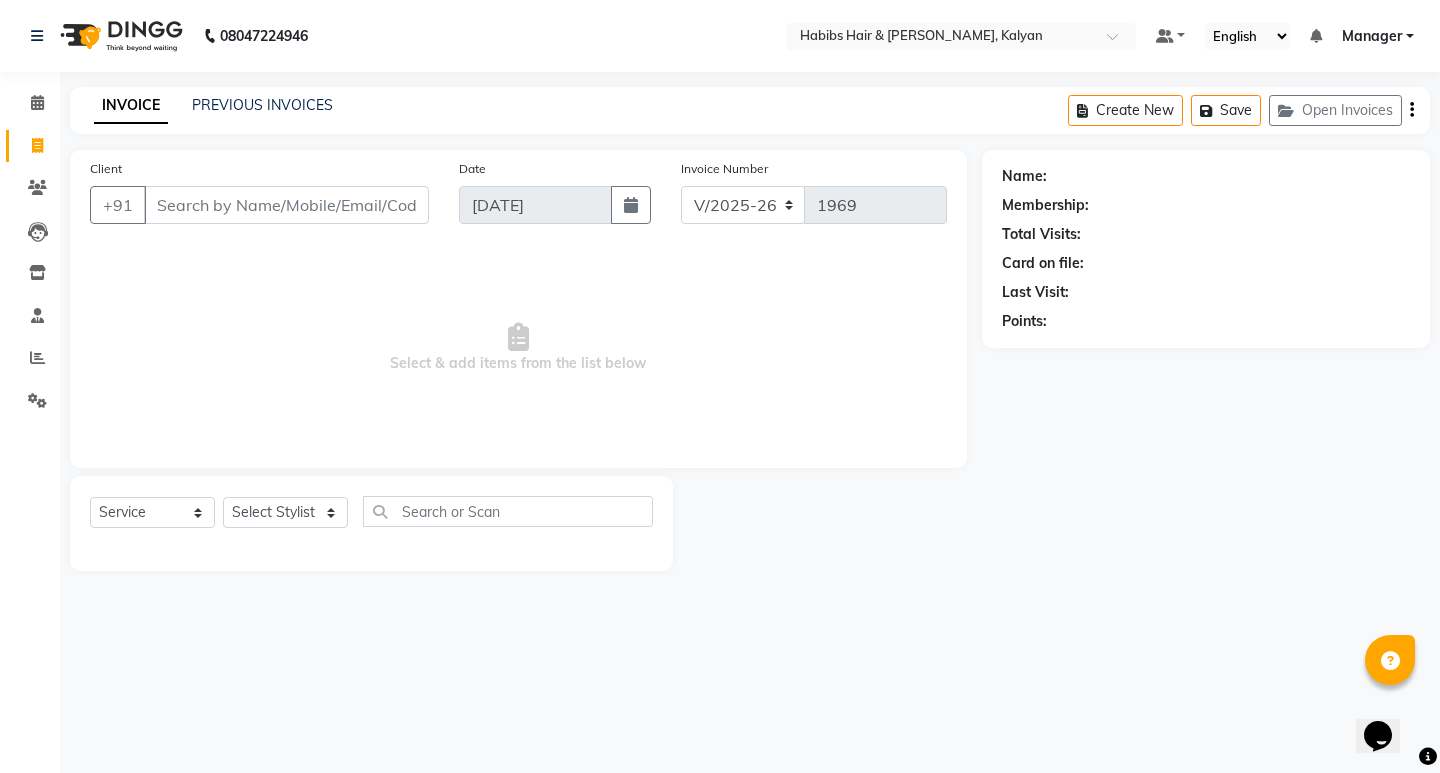 click on "Select  Service  Product  Membership  Package Voucher Prepaid Gift Card  Select Stylist ANWAR GANESH SHINDE Gauri Manager Maruf  mulla Meena Kumari Namrata zipre Neha M Omkar Priyanka Ranjana  singh  Sagar saindane SANTOSHI SHALINI Smruti Suraj Kadam Vinaya  Yogesh" 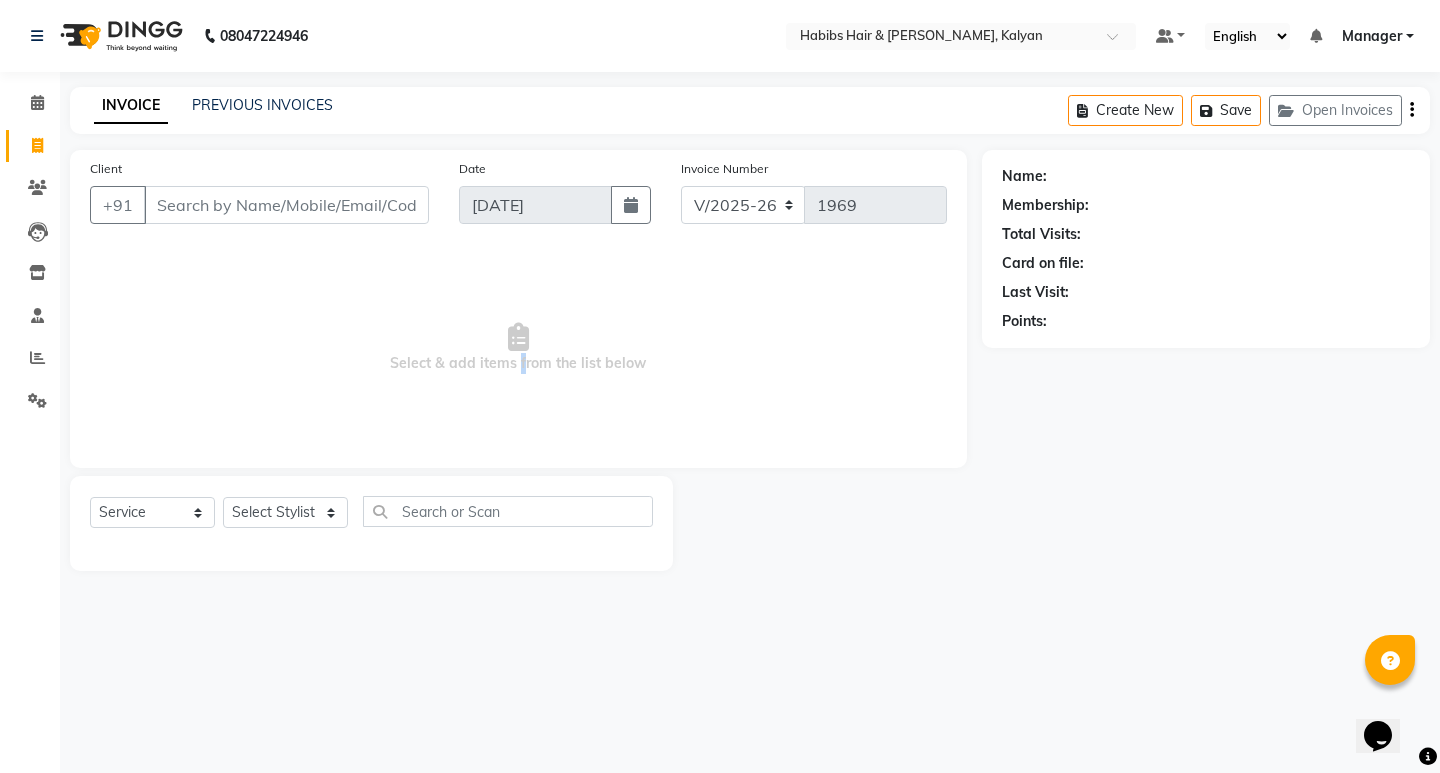 click on "Select & add items from the list below" at bounding box center [518, 348] 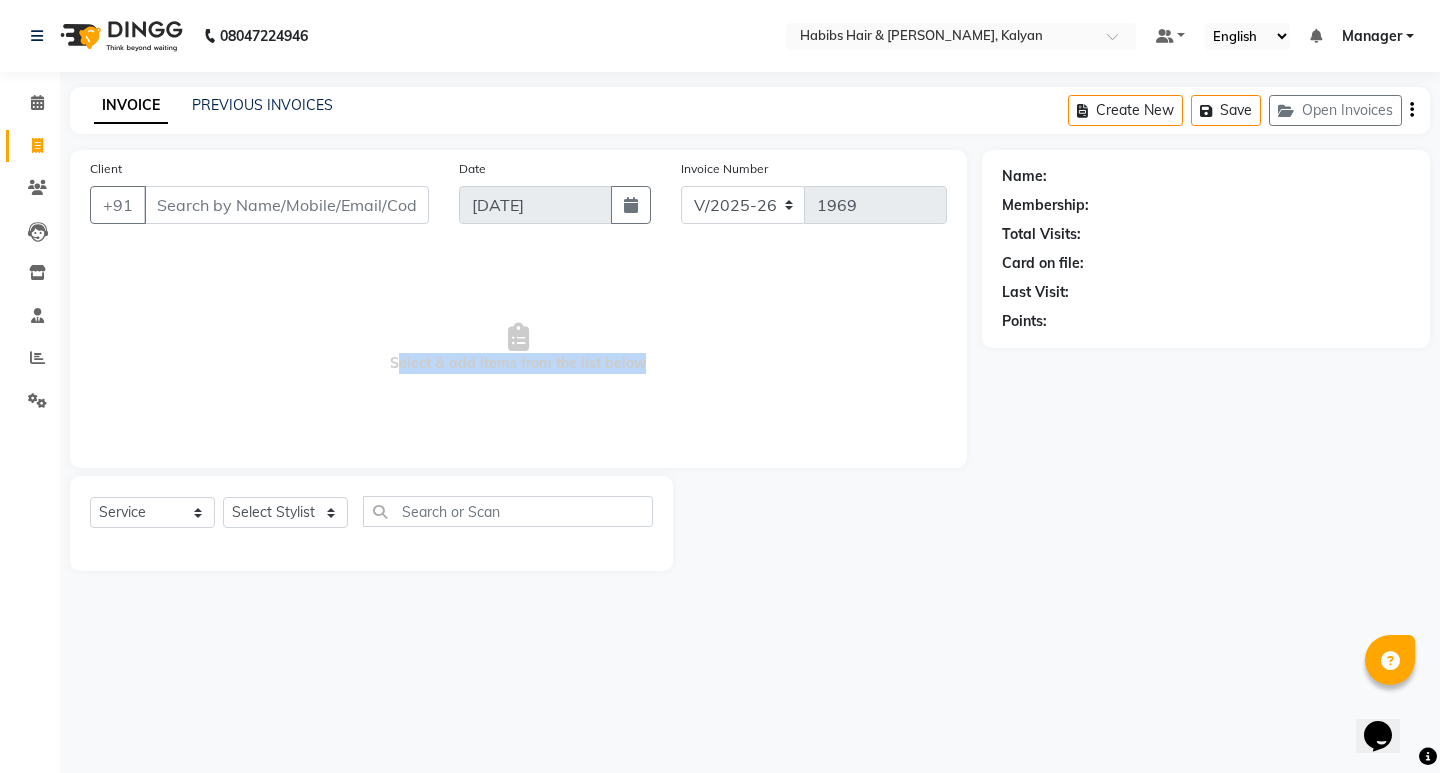 click on "Select & add items from the list below" at bounding box center [518, 348] 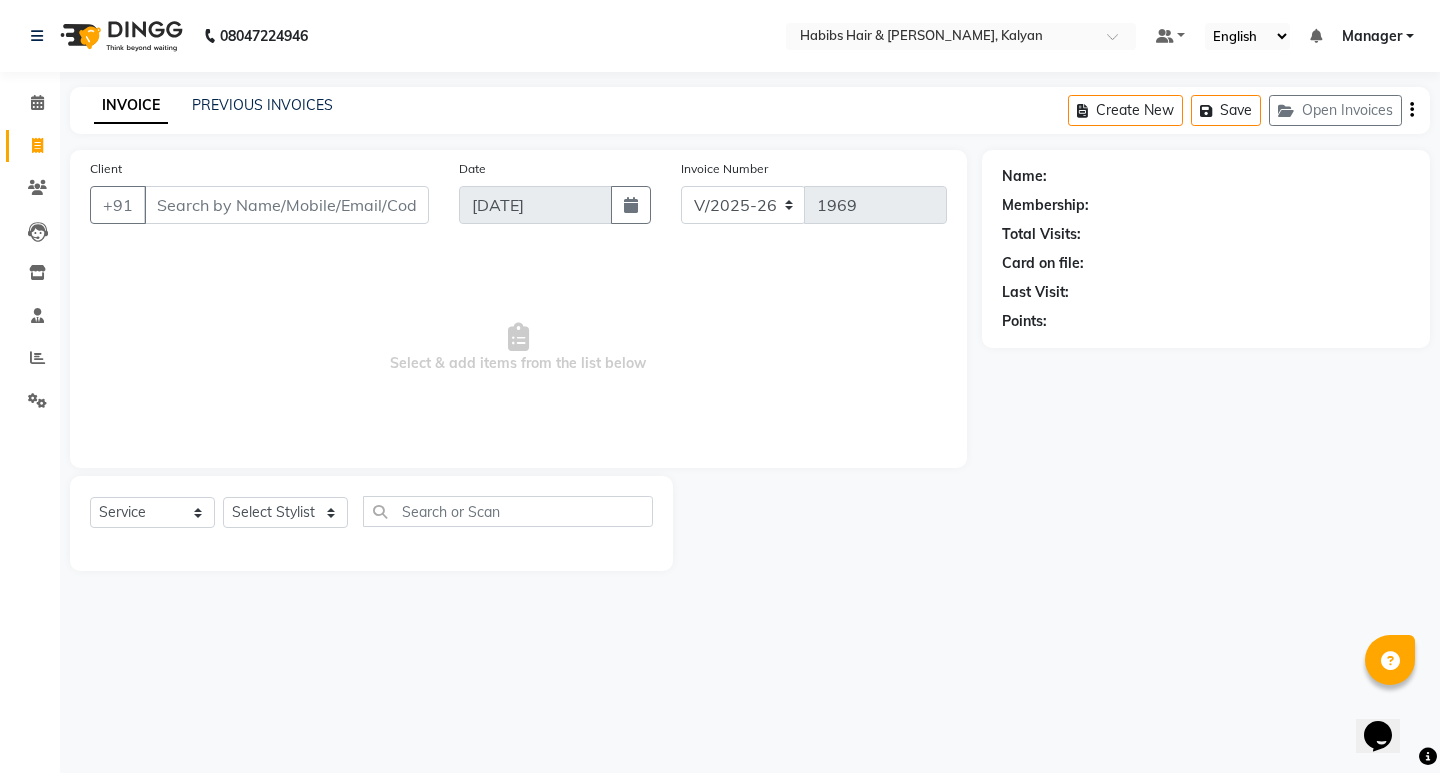click on "Select & add items from the list below" at bounding box center (518, 348) 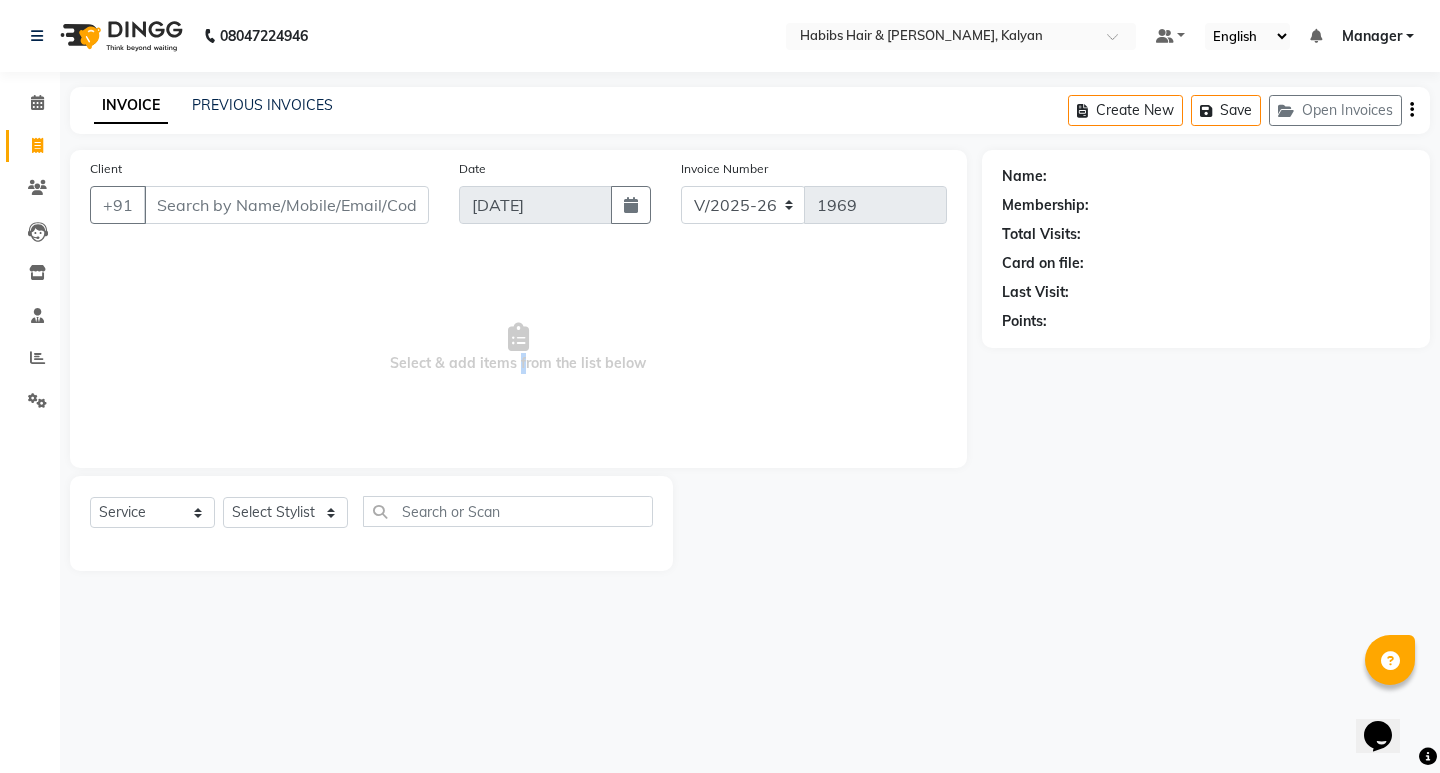 click on "Select & add items from the list below" at bounding box center (518, 348) 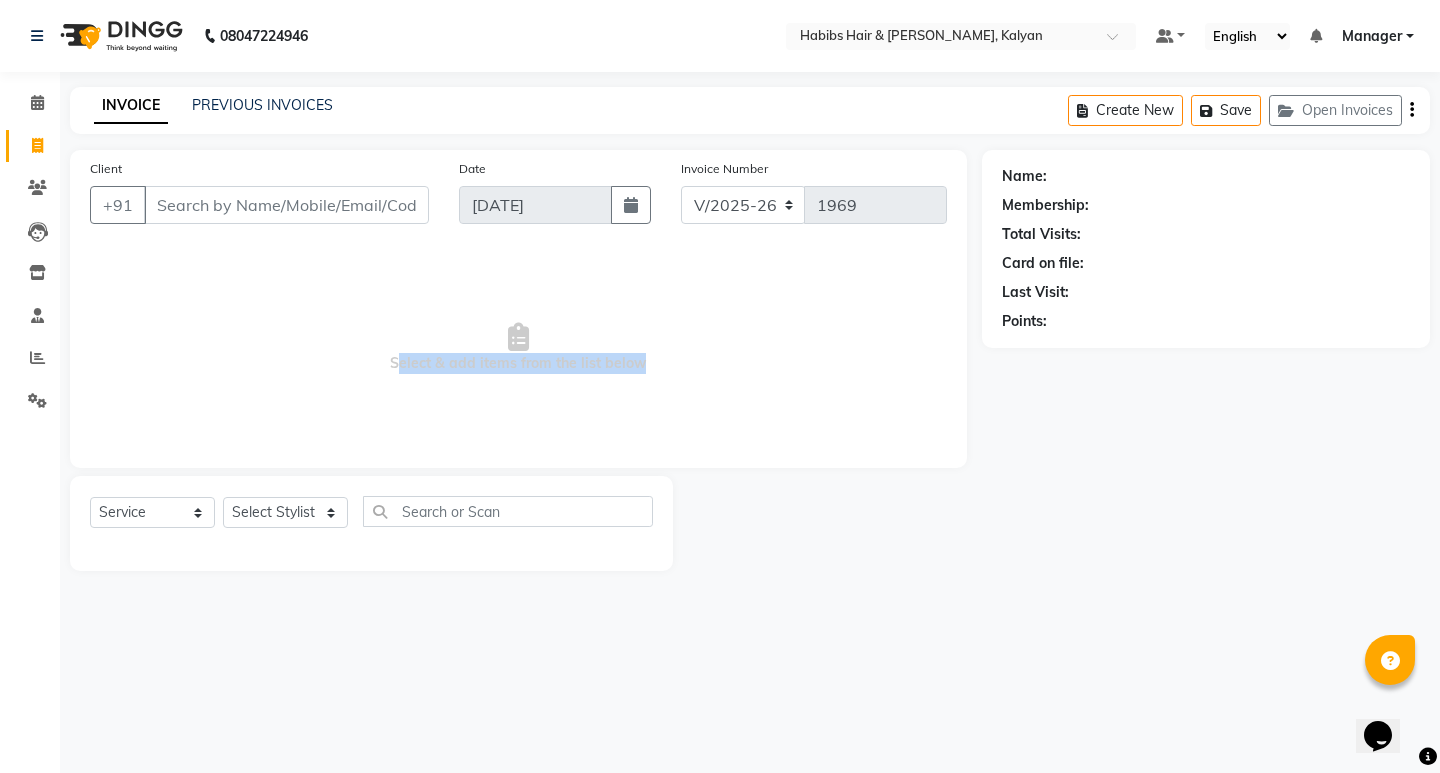 click on "Select & add items from the list below" at bounding box center [518, 348] 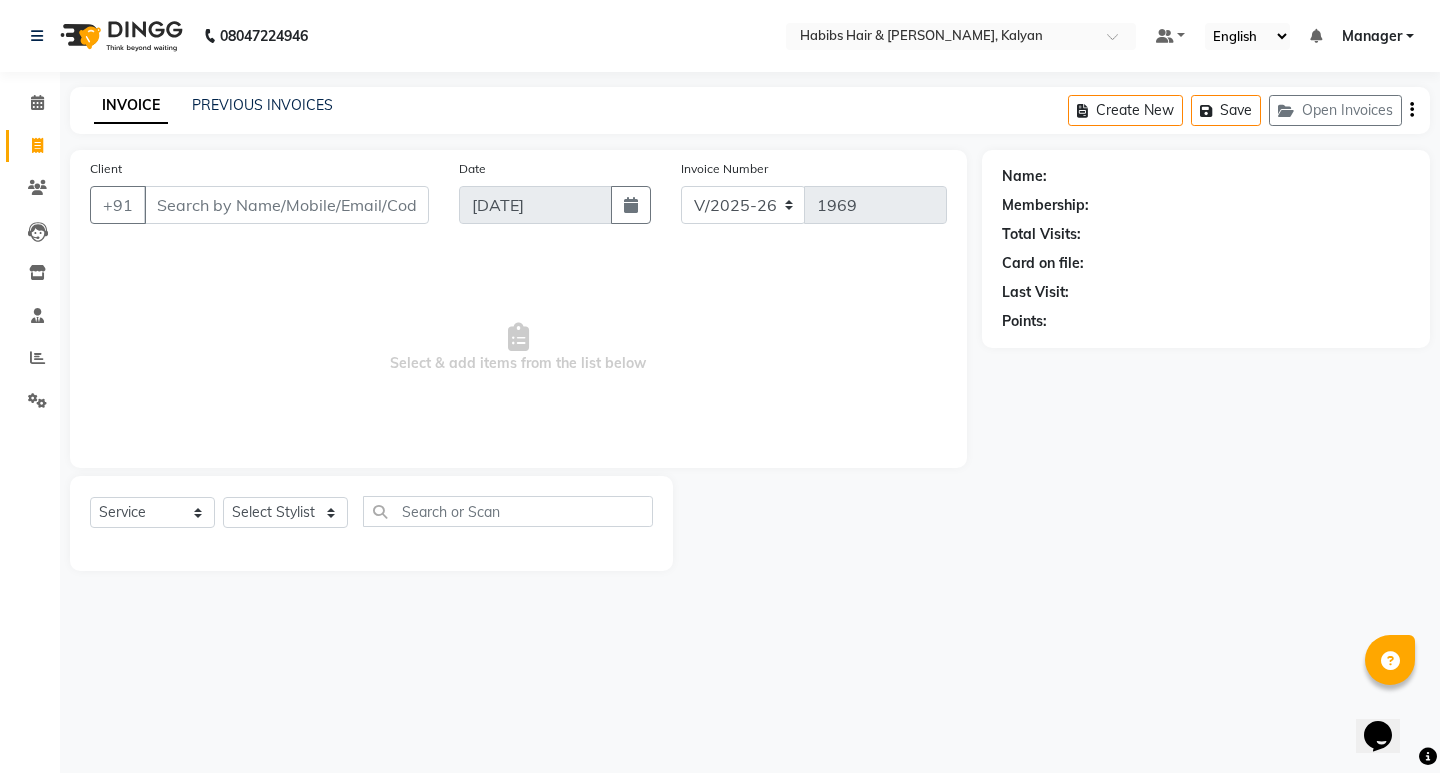 click on "Select & add items from the list below" at bounding box center (518, 348) 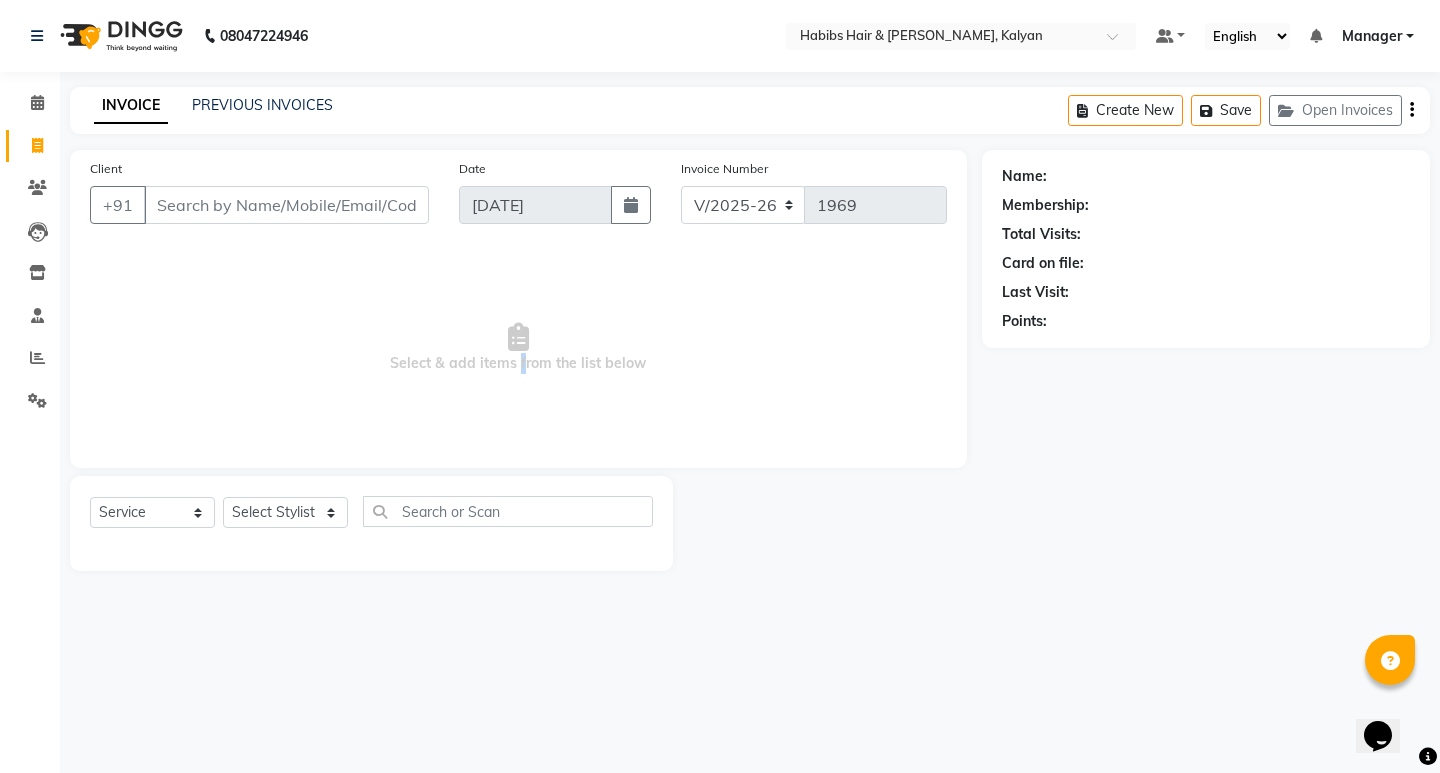click on "Select & add items from the list below" at bounding box center [518, 348] 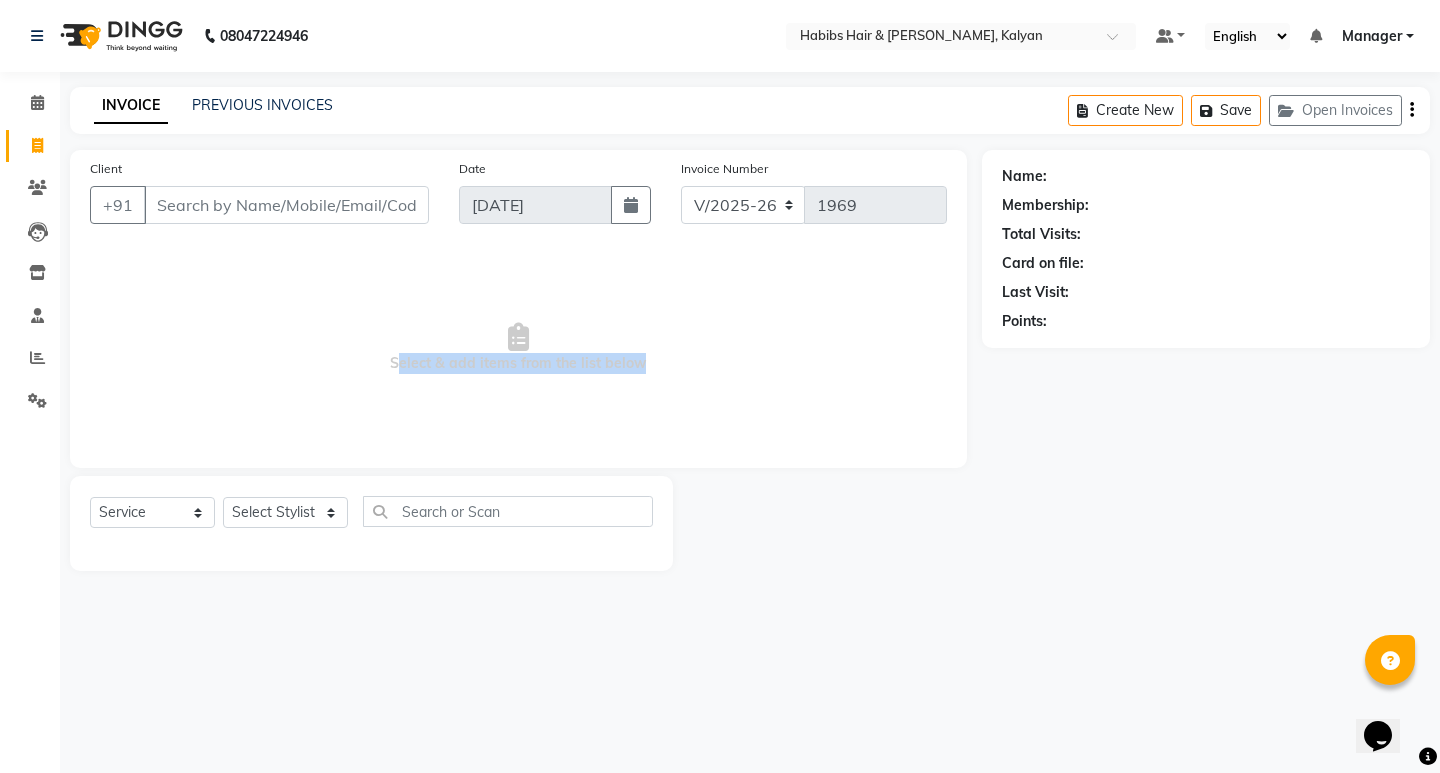 click on "Select & add items from the list below" at bounding box center (518, 348) 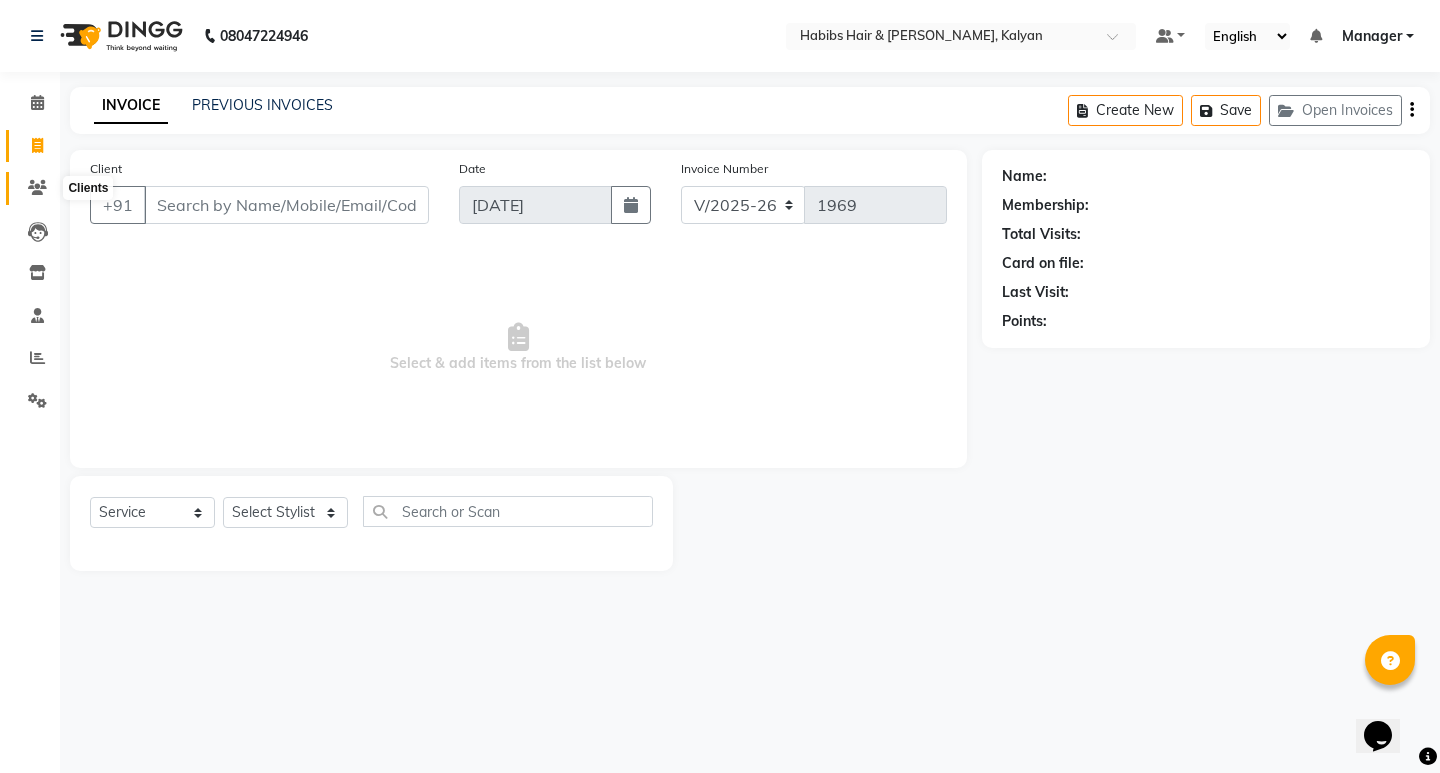 click 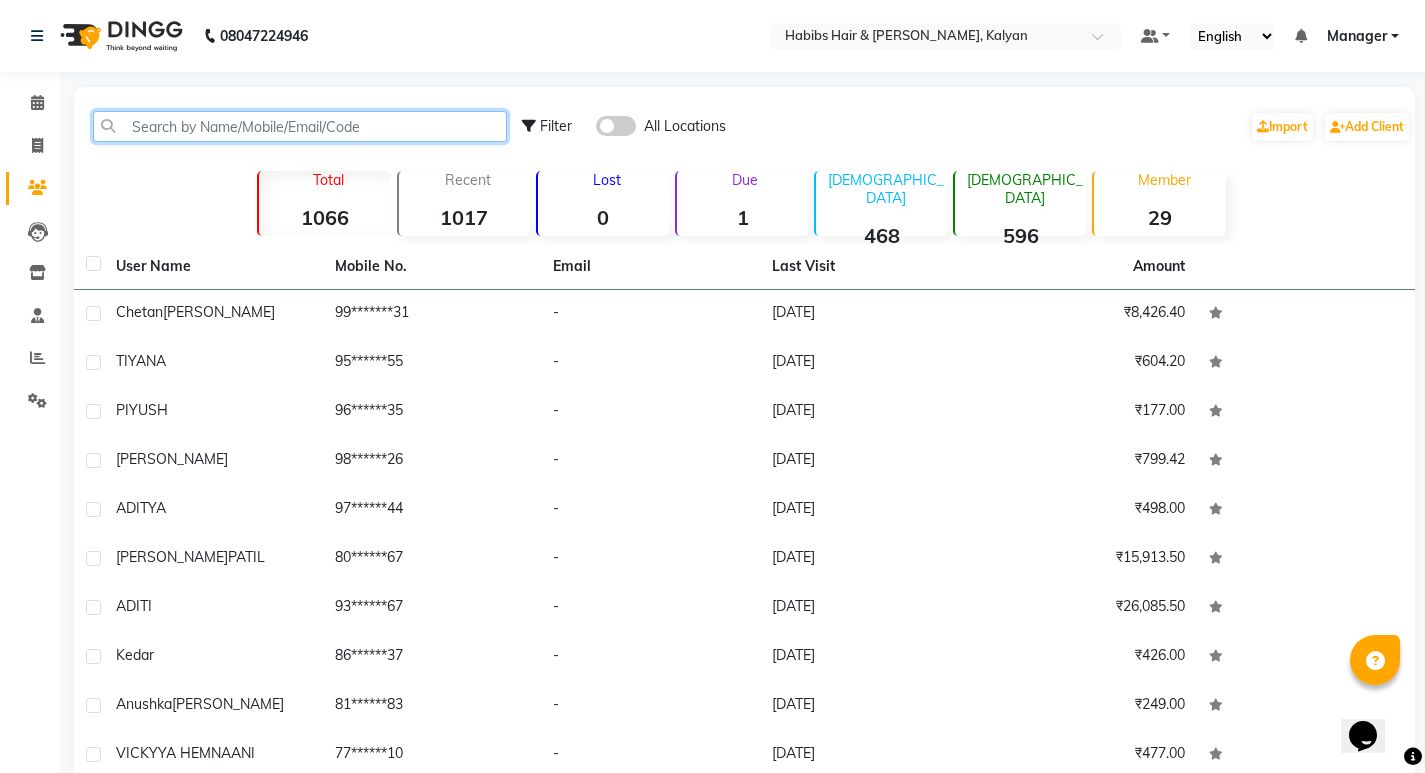 click 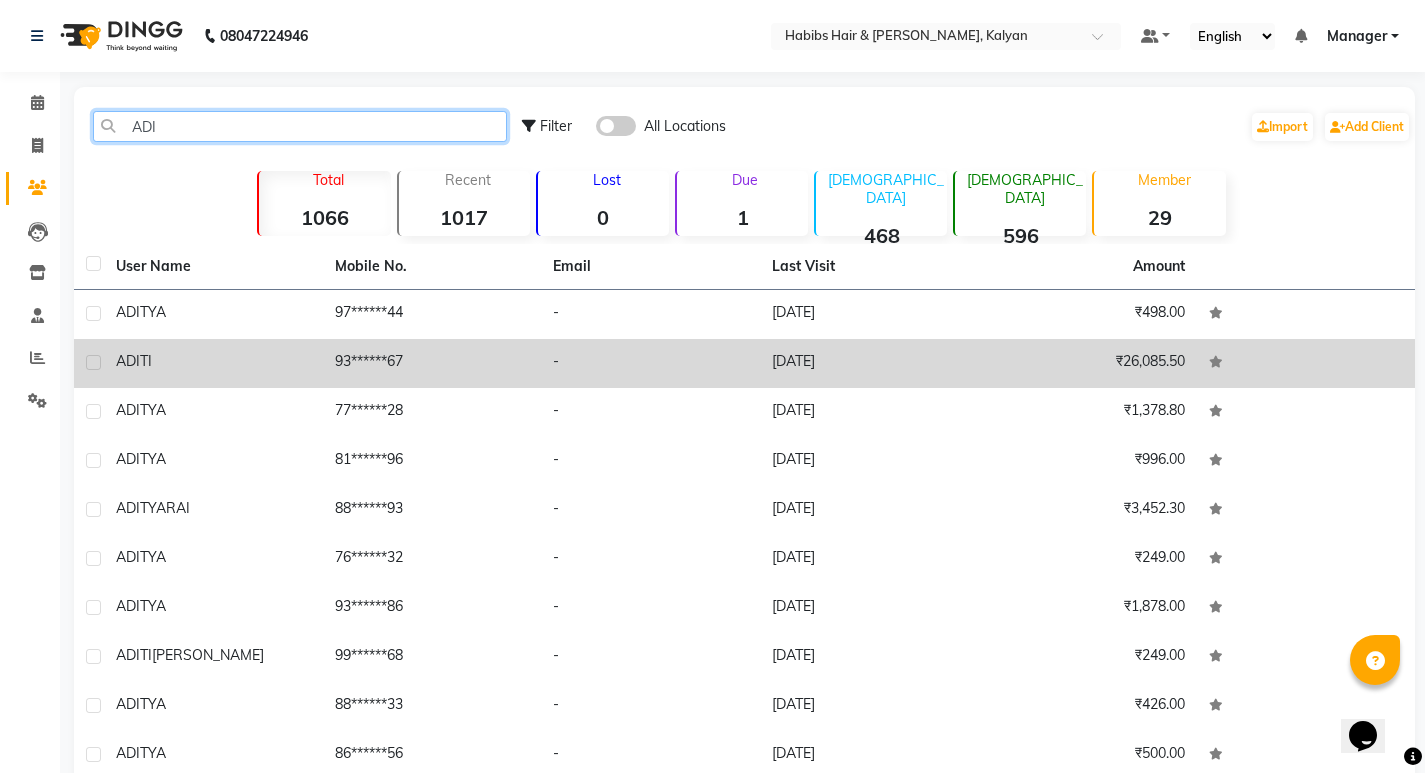 type on "ADI" 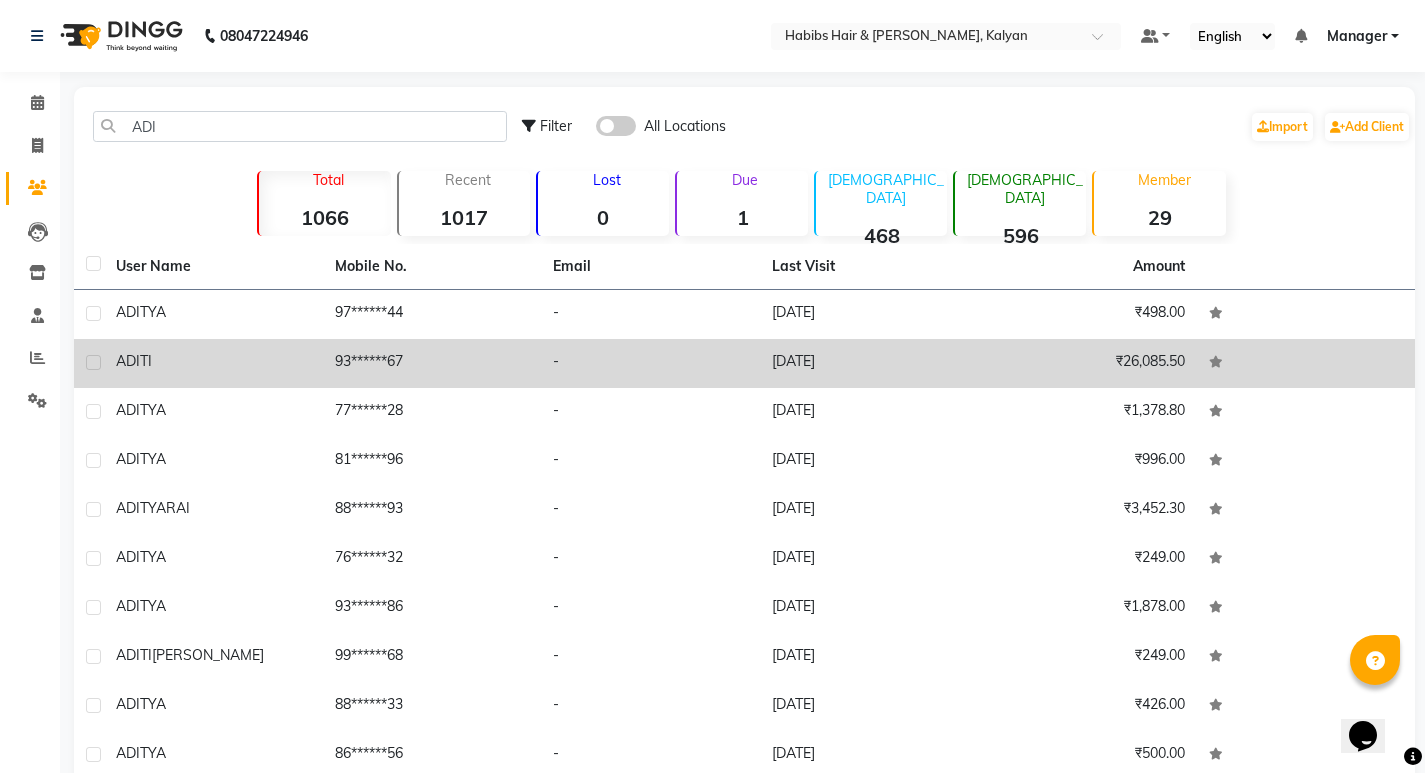 click on "-" 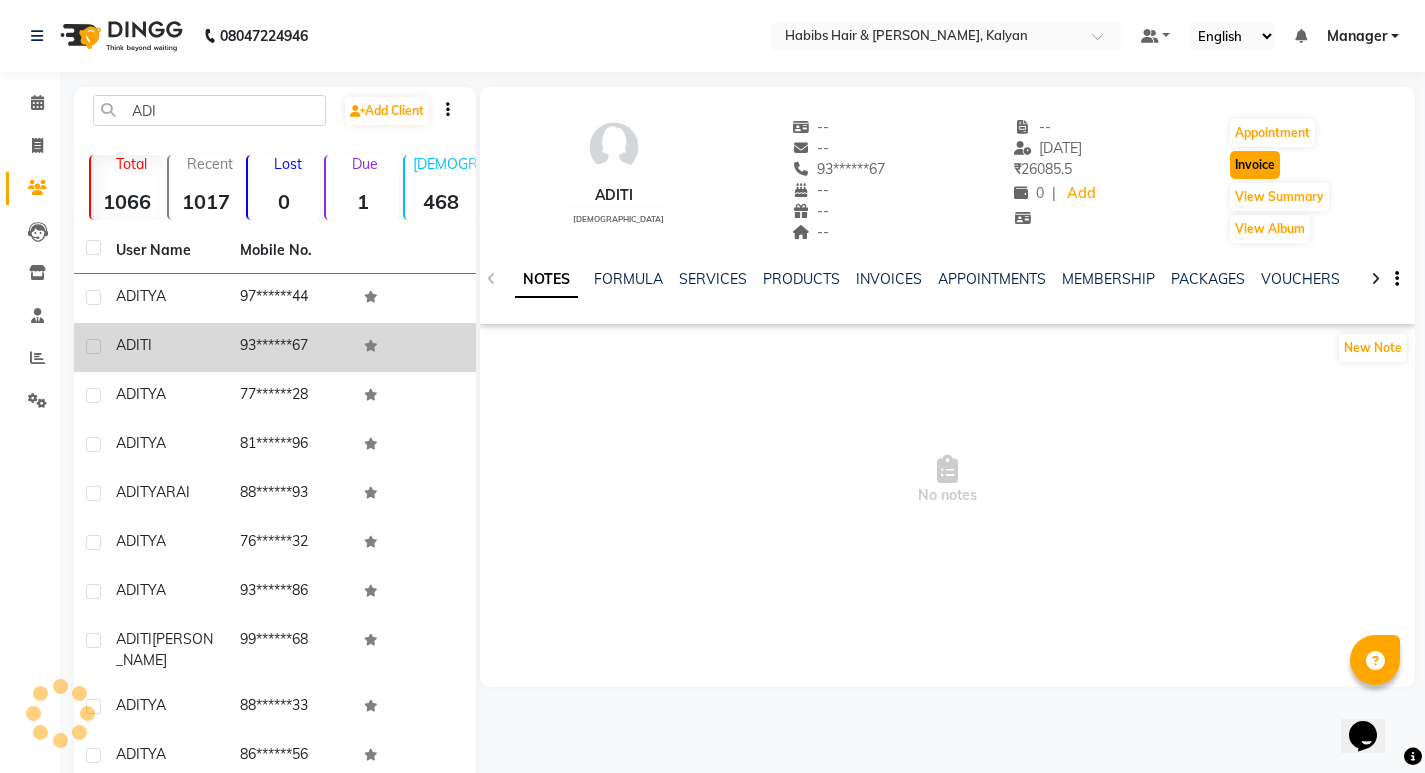 click on "Invoice" 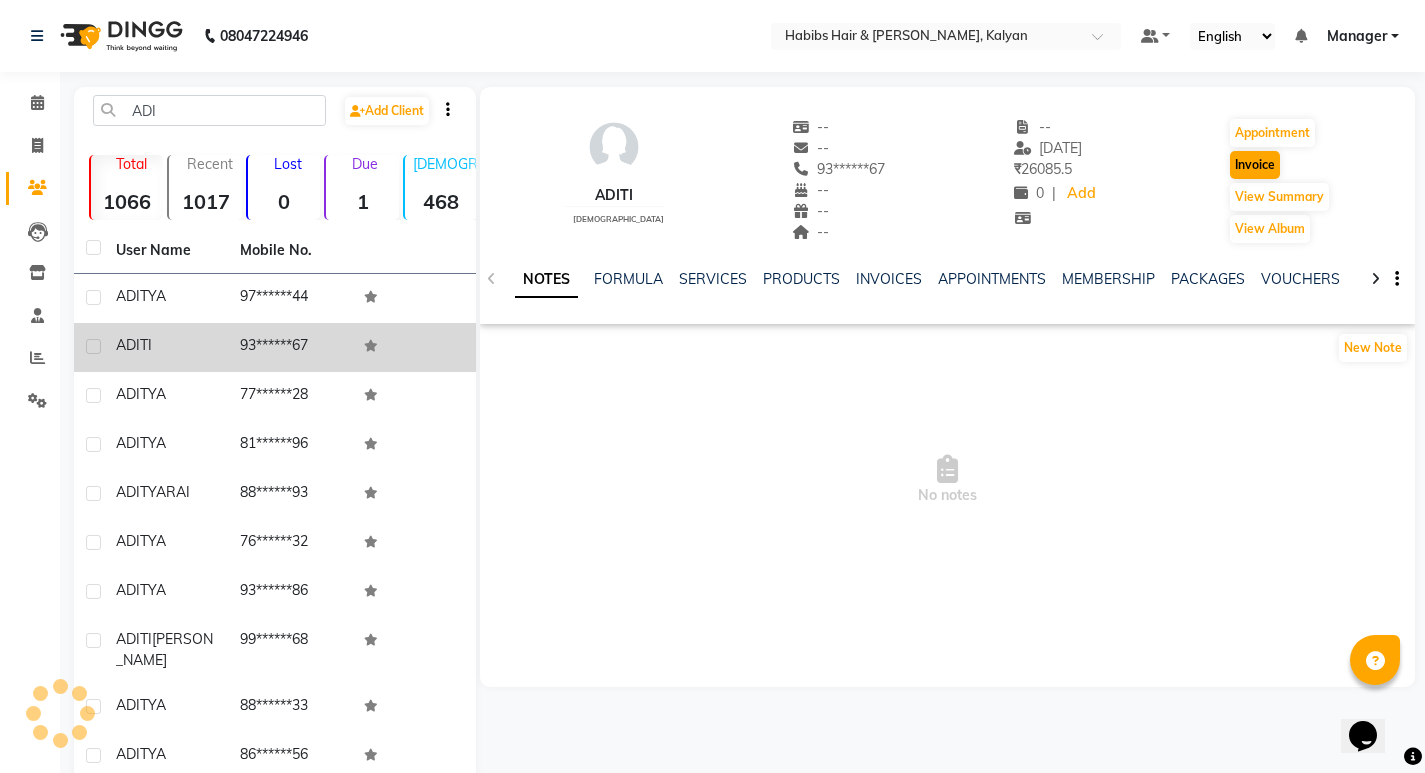 select on "8185" 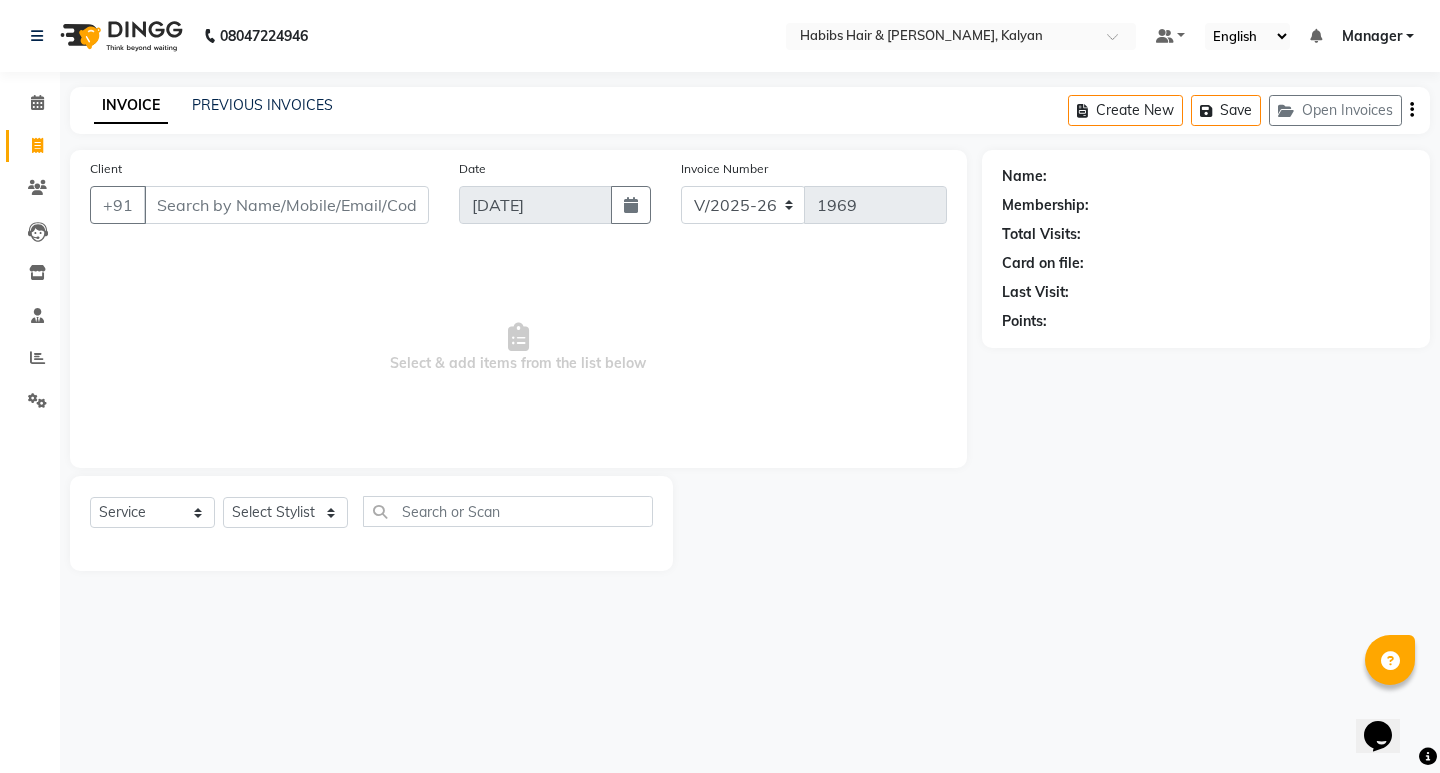 type on "93******67" 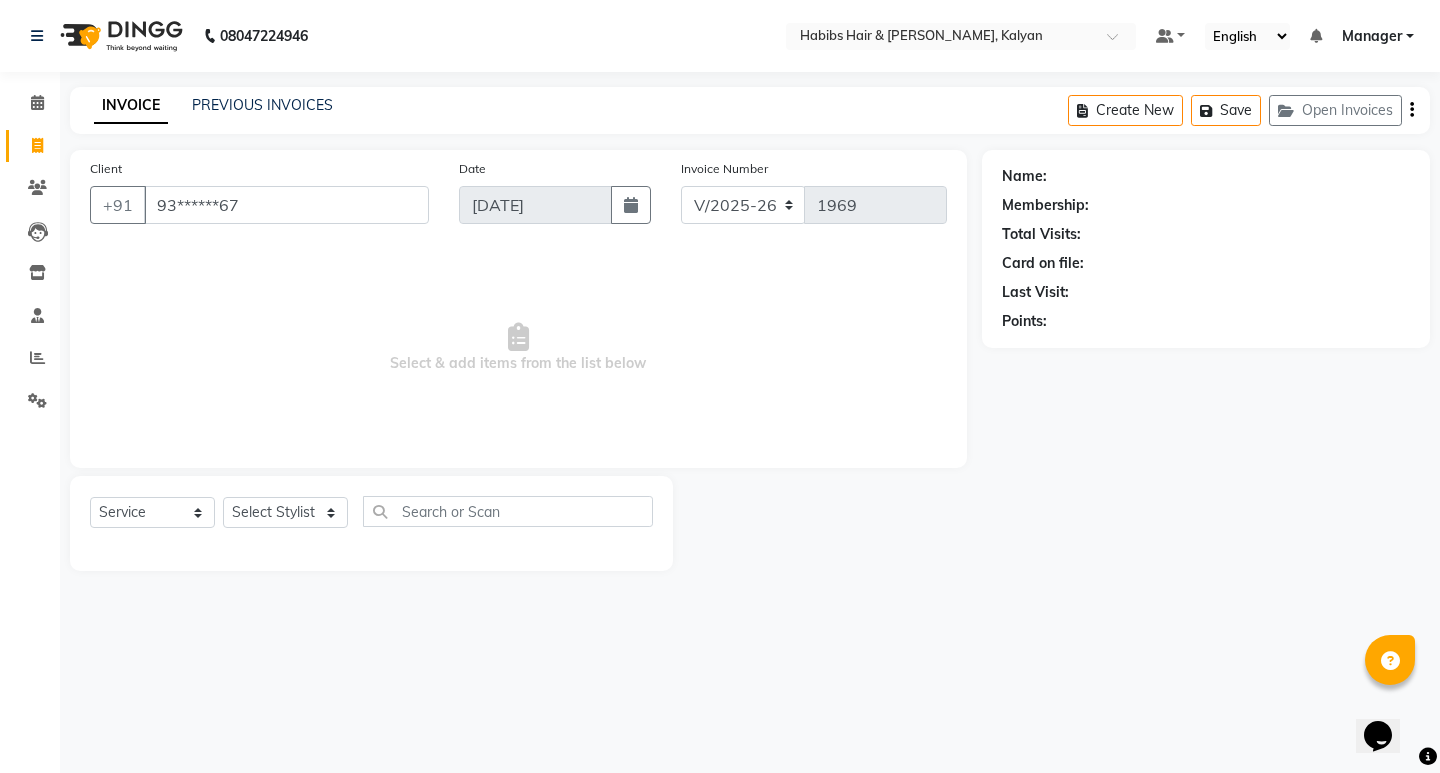 select on "1: Object" 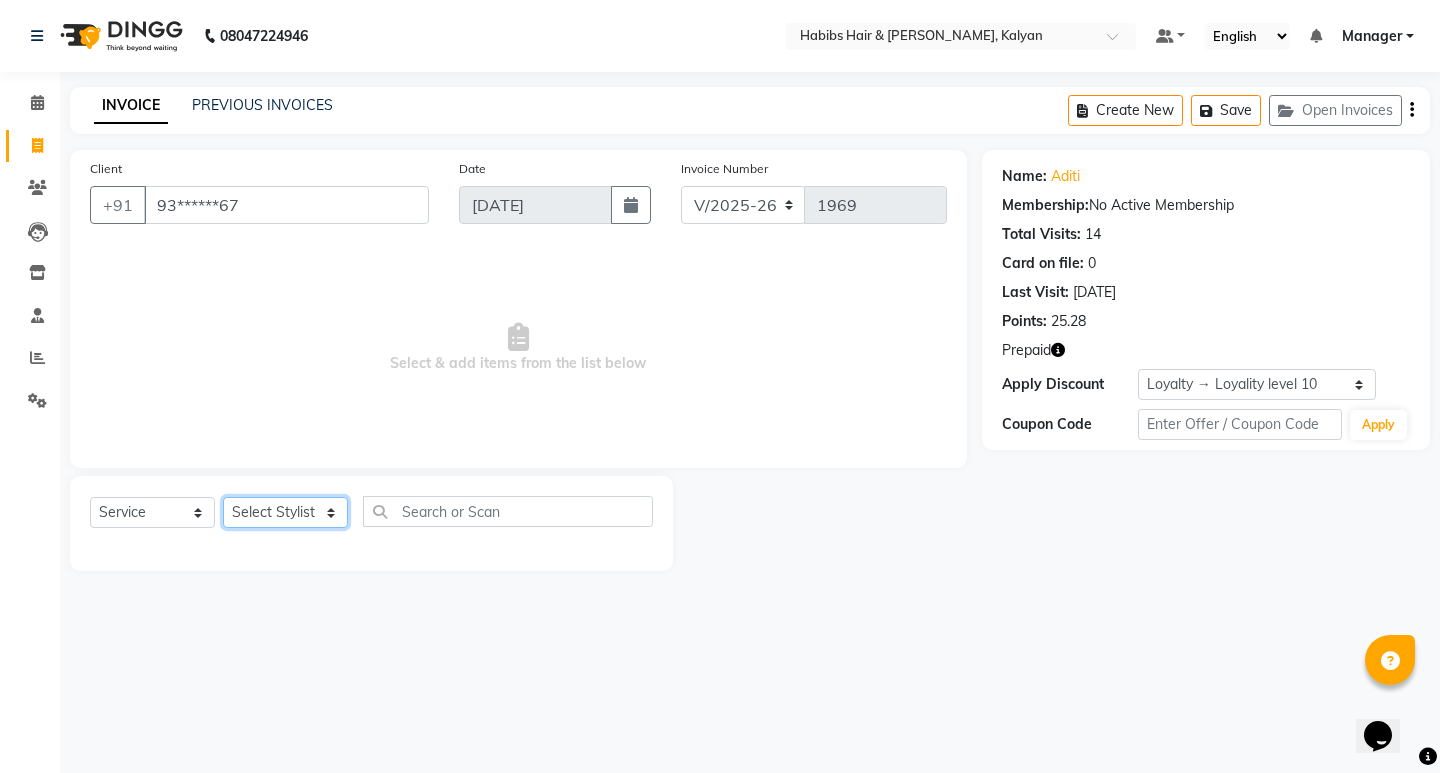 click on "Select Stylist [PERSON_NAME] Manager [PERSON_NAME] [PERSON_NAME] [PERSON_NAME] zipre [PERSON_NAME] [PERSON_NAME]  Sagar [PERSON_NAME] [PERSON_NAME] Suraj [PERSON_NAME]  [PERSON_NAME]" 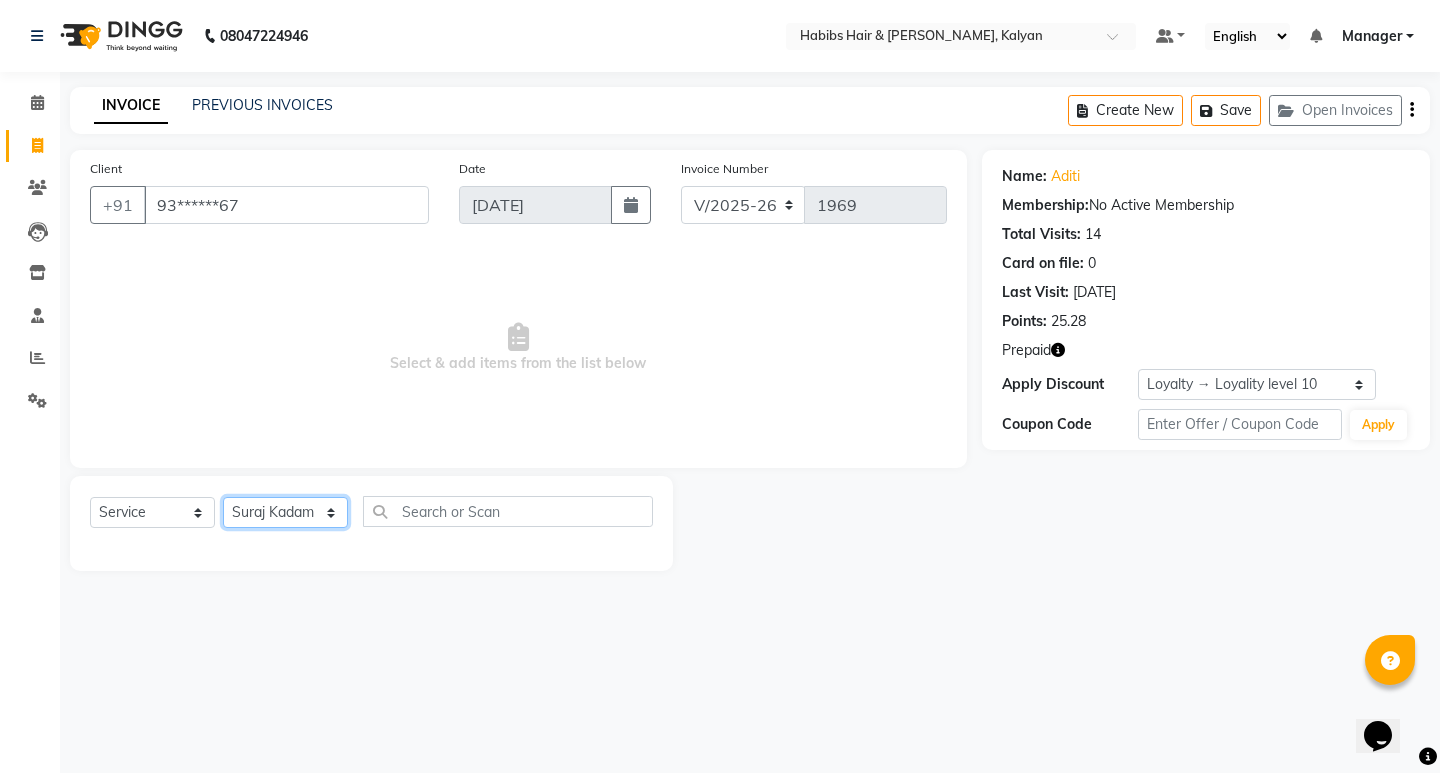click on "Select Stylist [PERSON_NAME] Manager [PERSON_NAME] [PERSON_NAME] [PERSON_NAME] zipre [PERSON_NAME] [PERSON_NAME]  Sagar [PERSON_NAME] [PERSON_NAME] Suraj [PERSON_NAME]  [PERSON_NAME]" 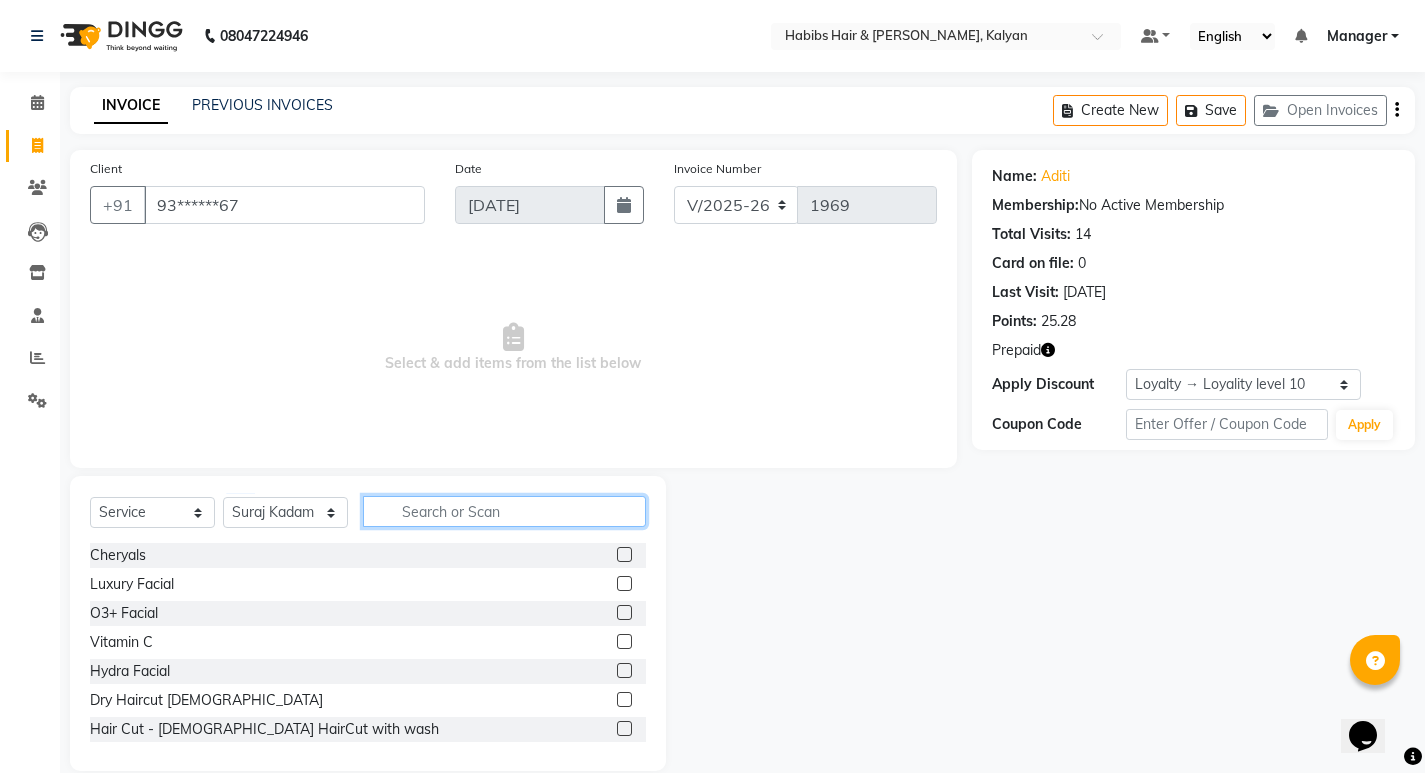 click 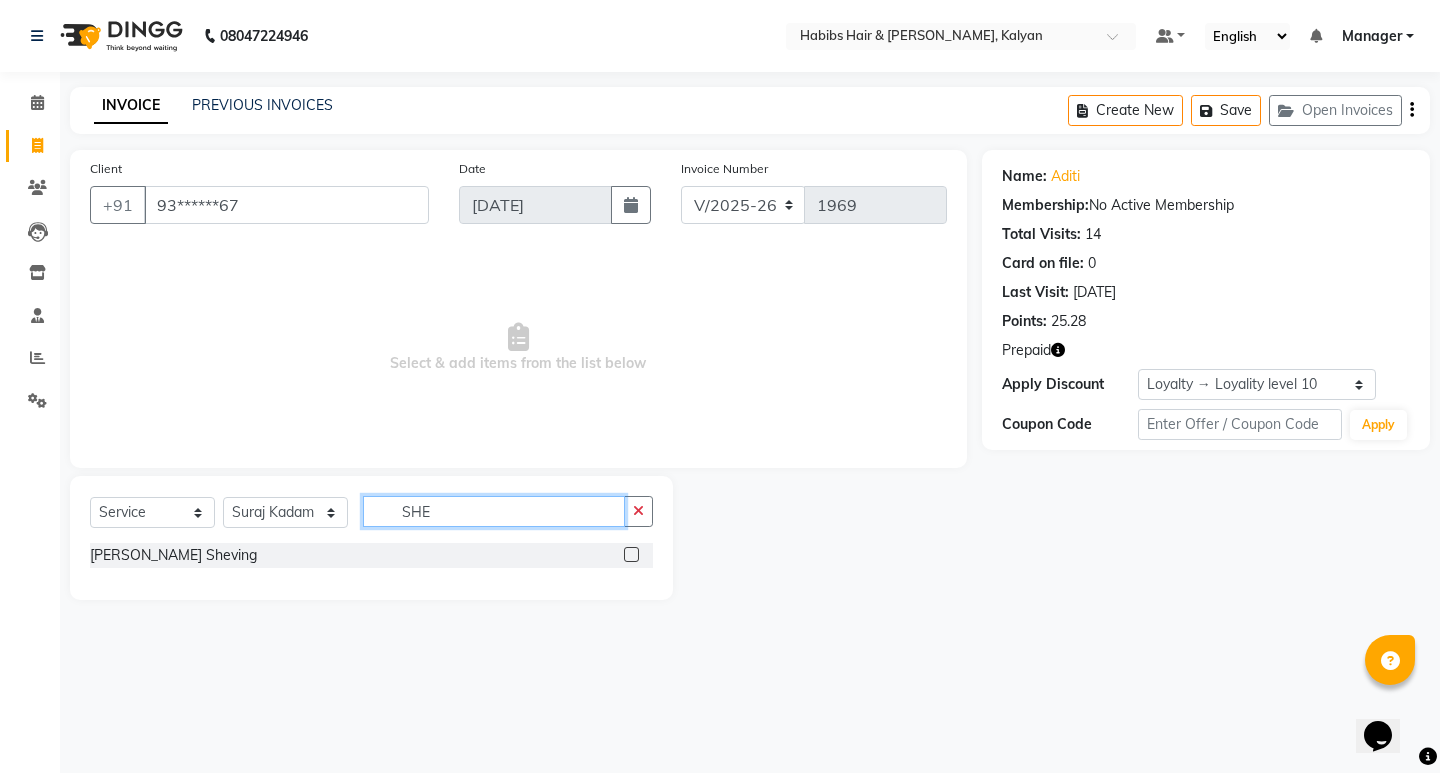 type on "SHE" 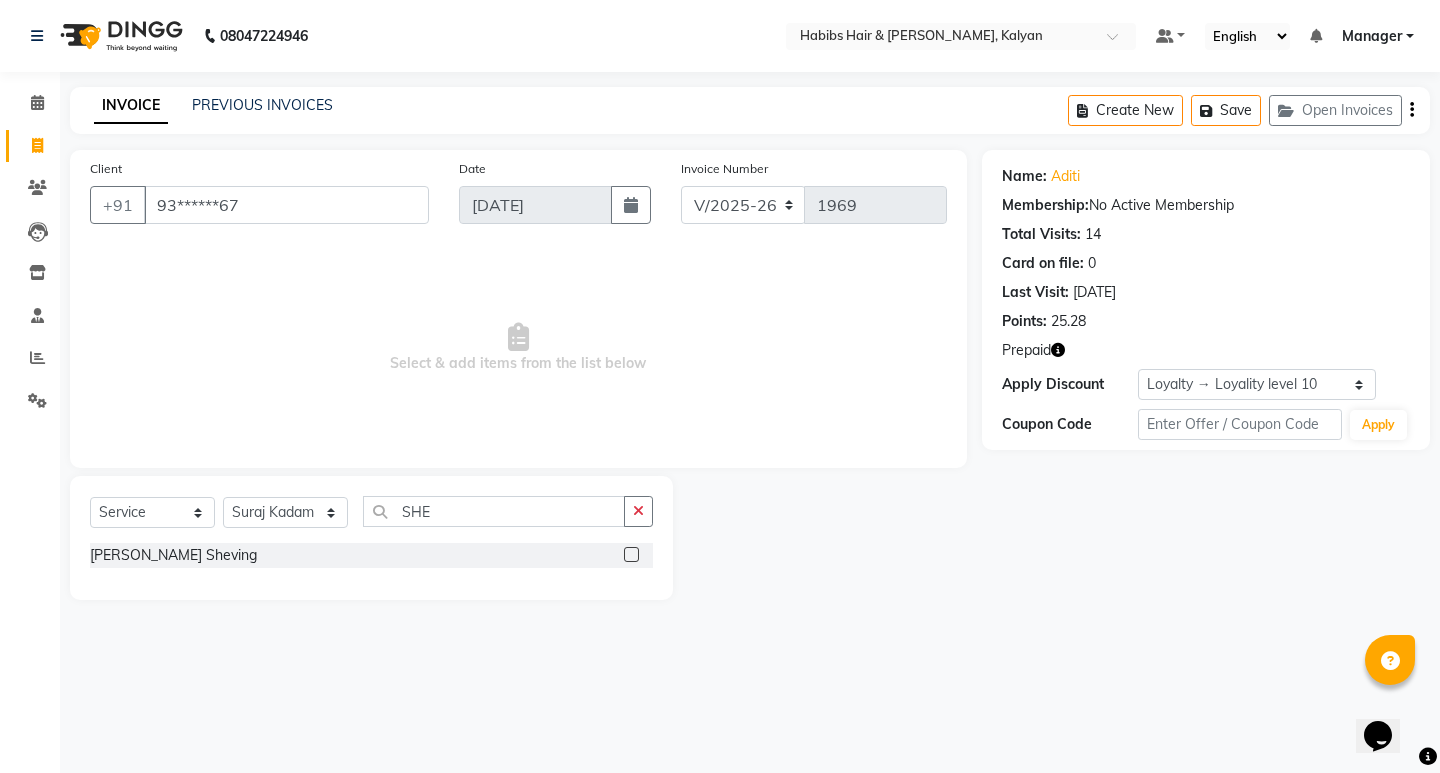 click 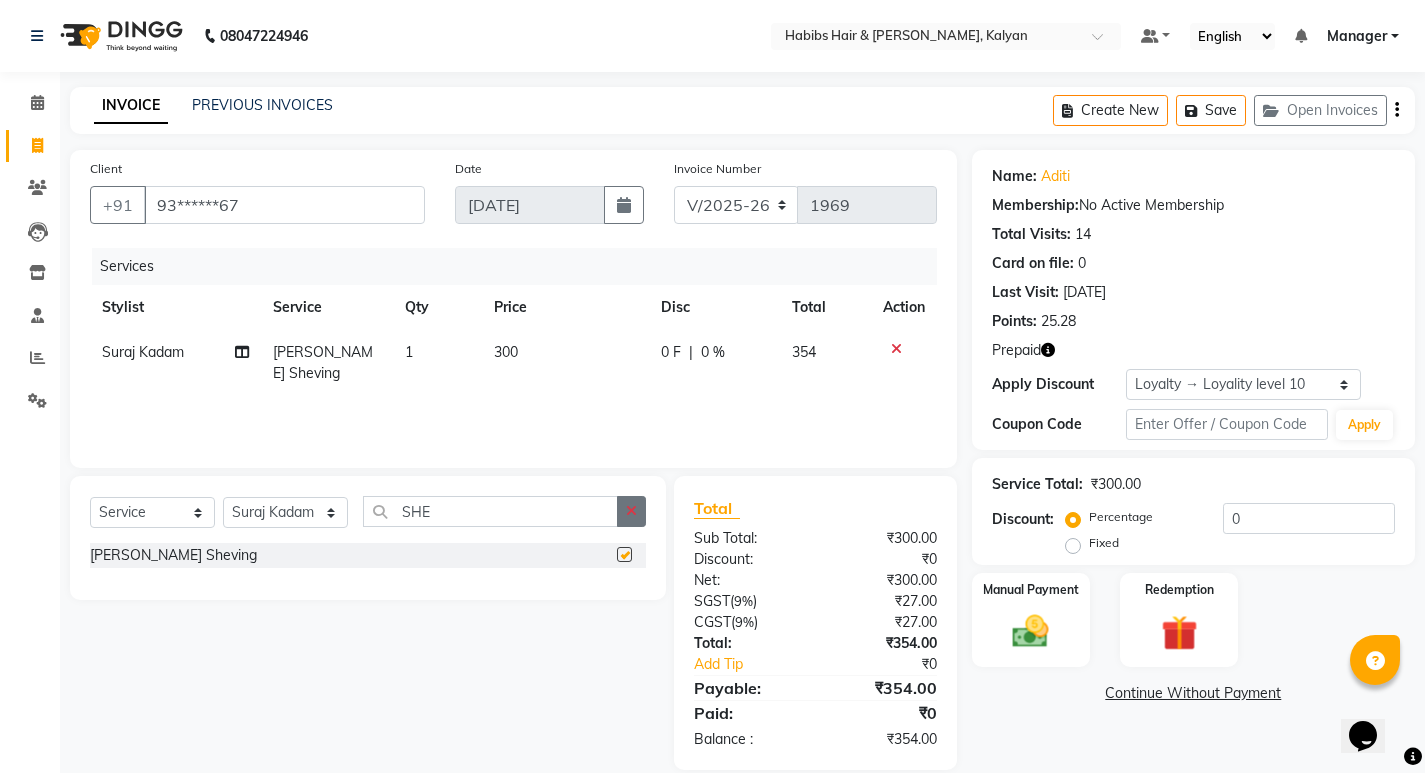 checkbox on "false" 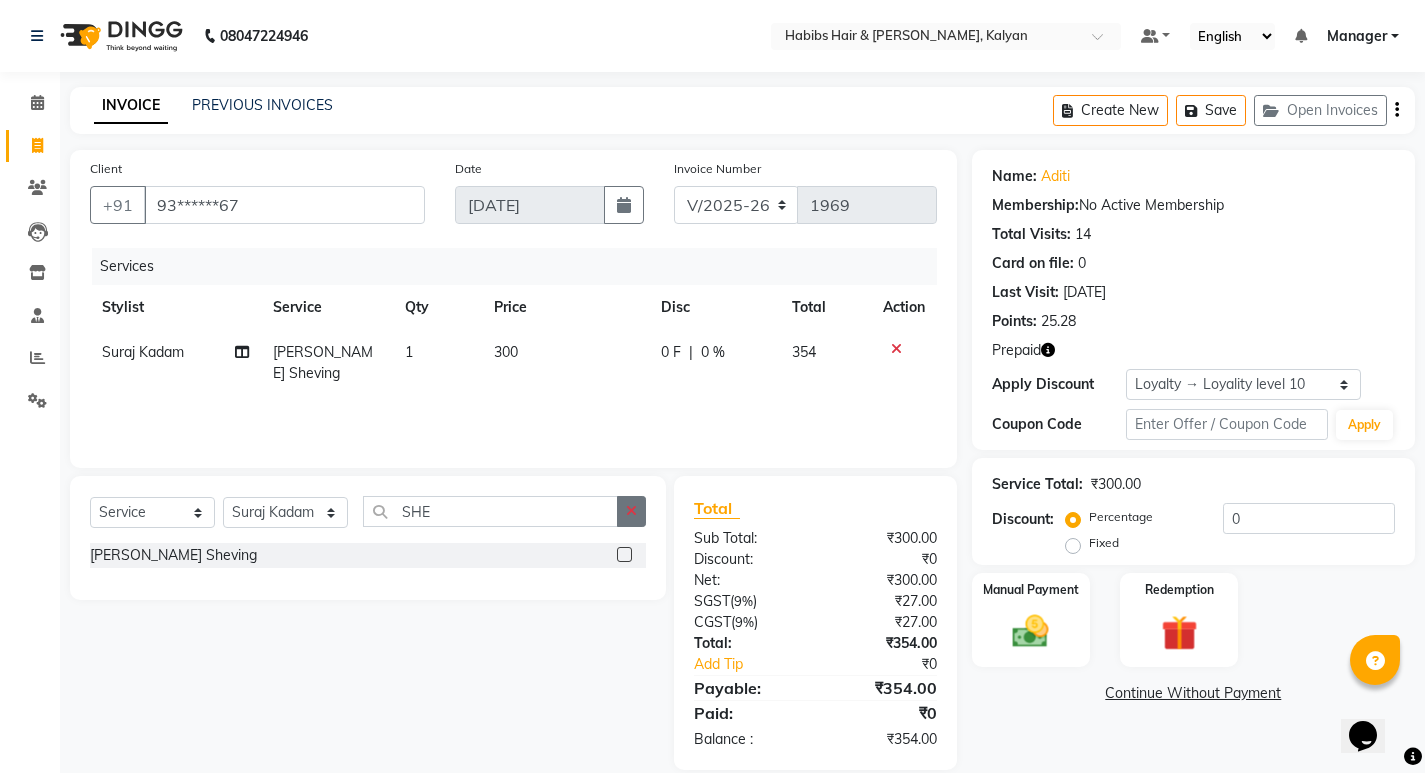 click 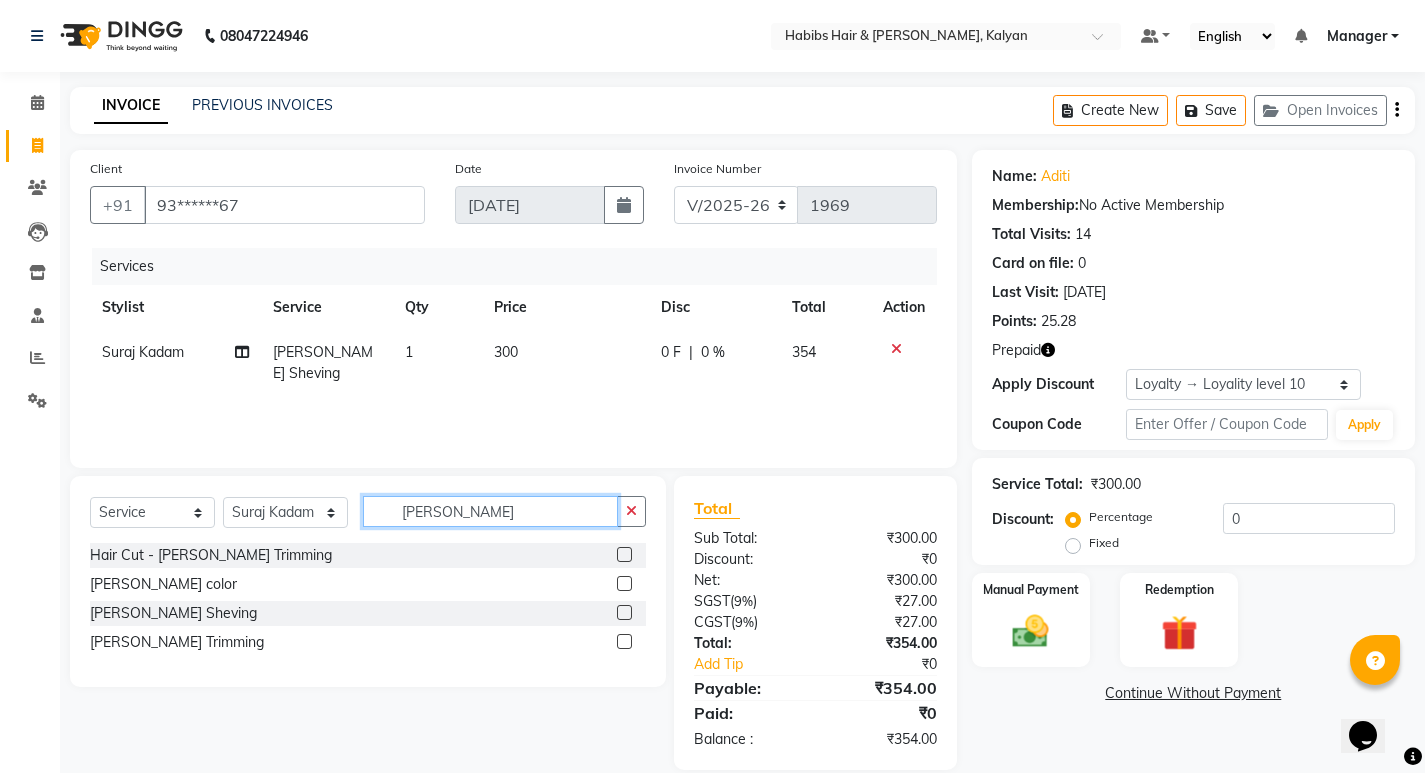 type on "BEARD" 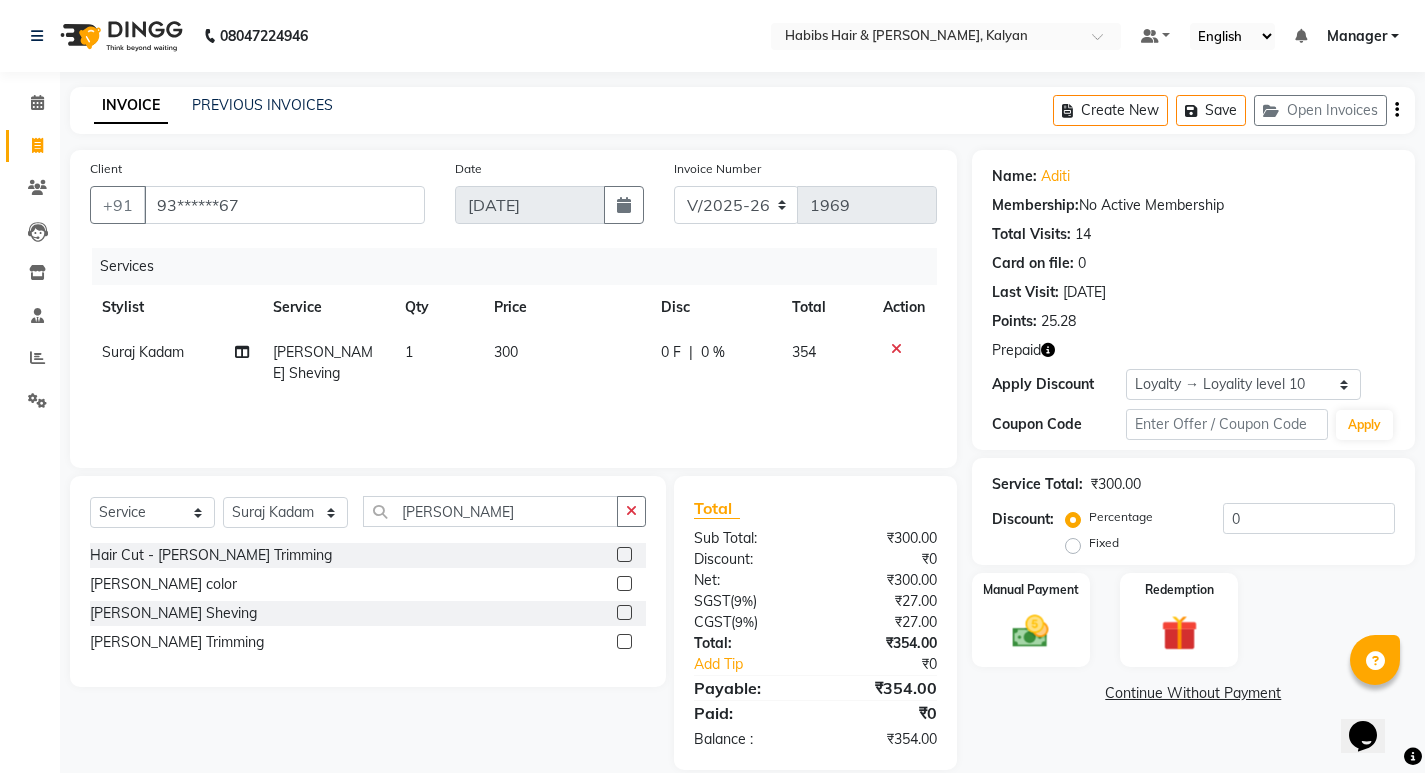 click 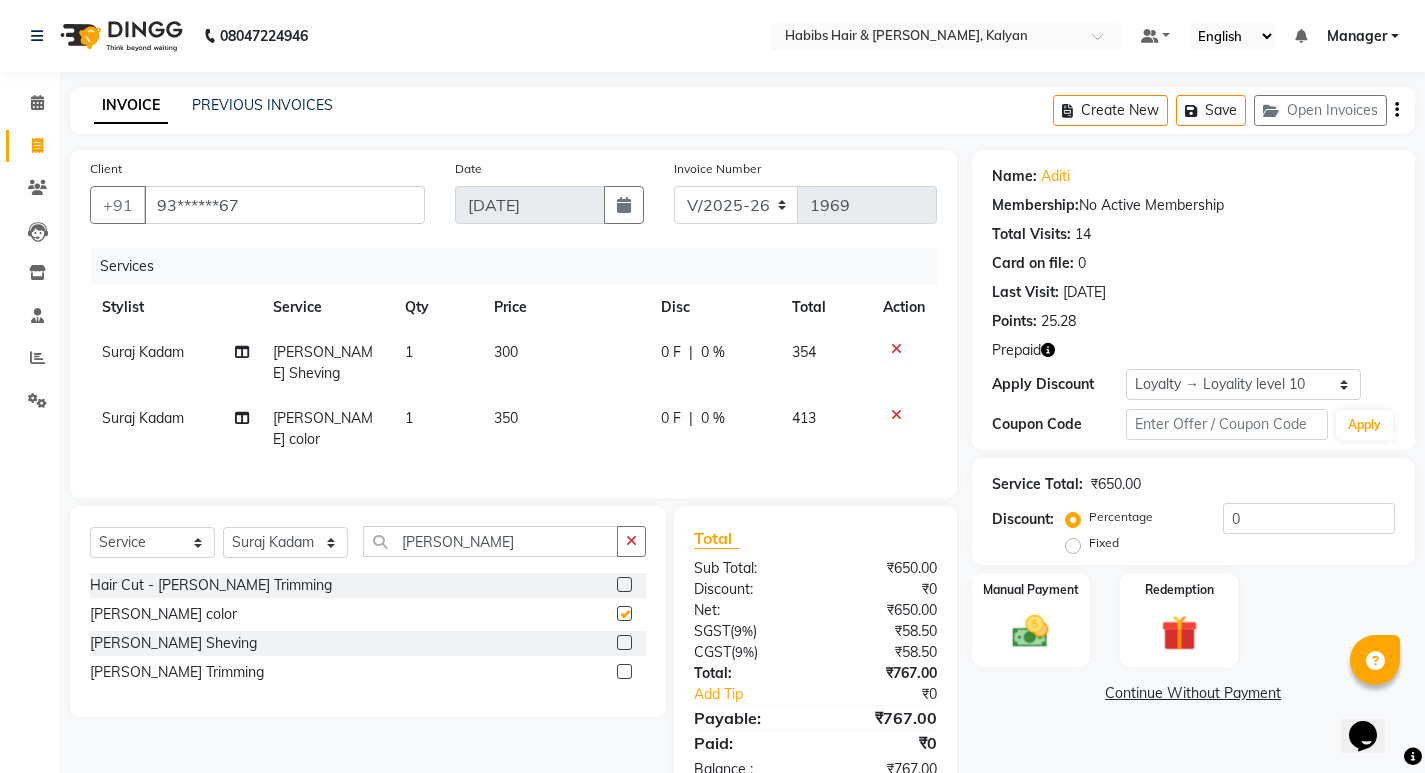 checkbox on "false" 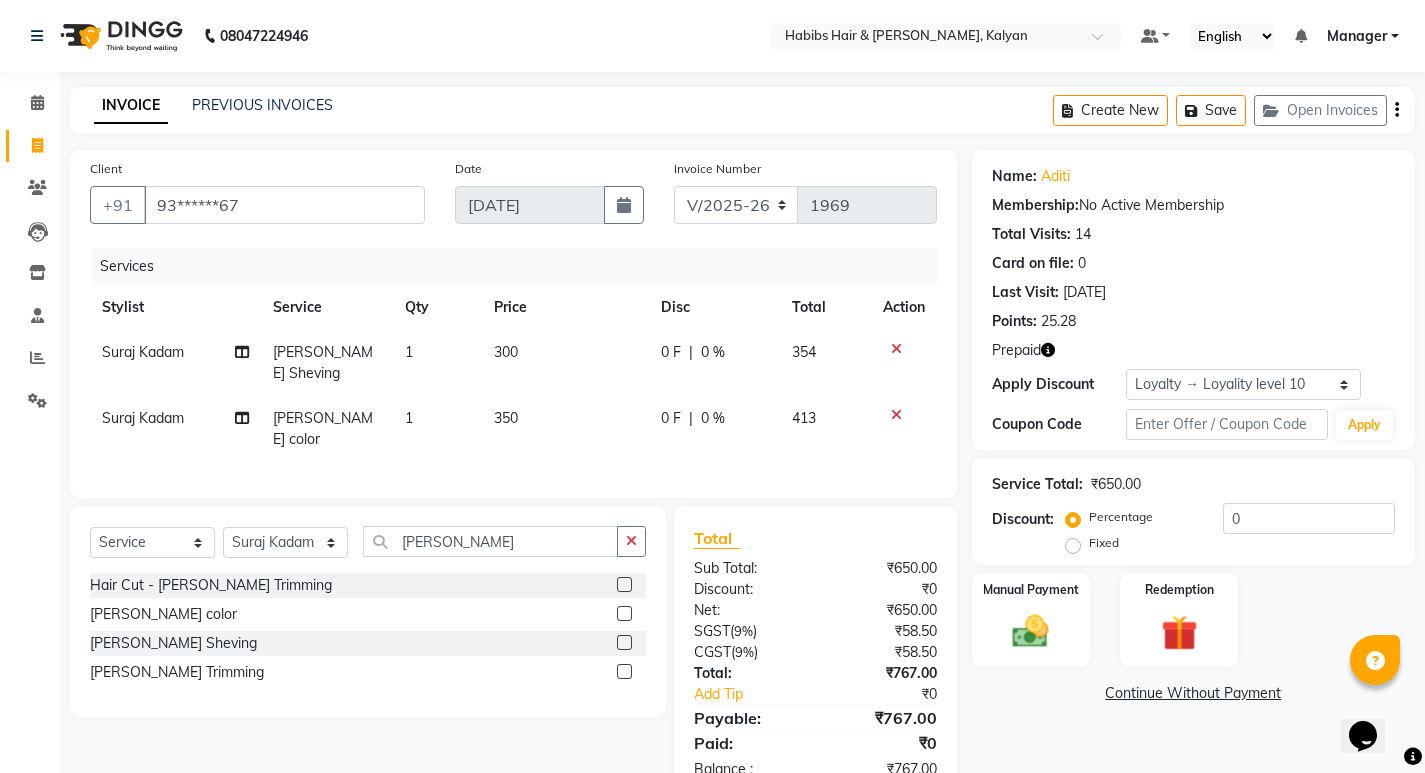 click on "350" 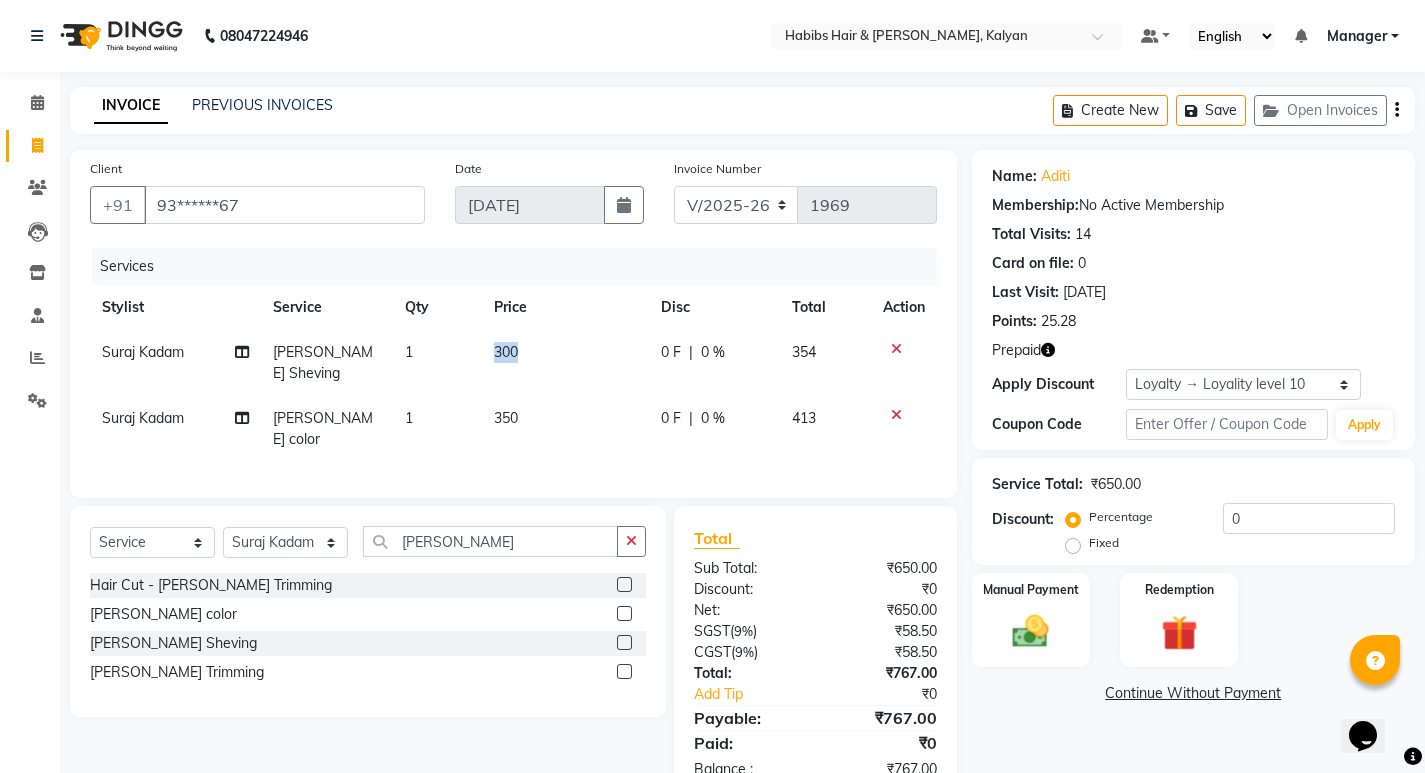select on "81200" 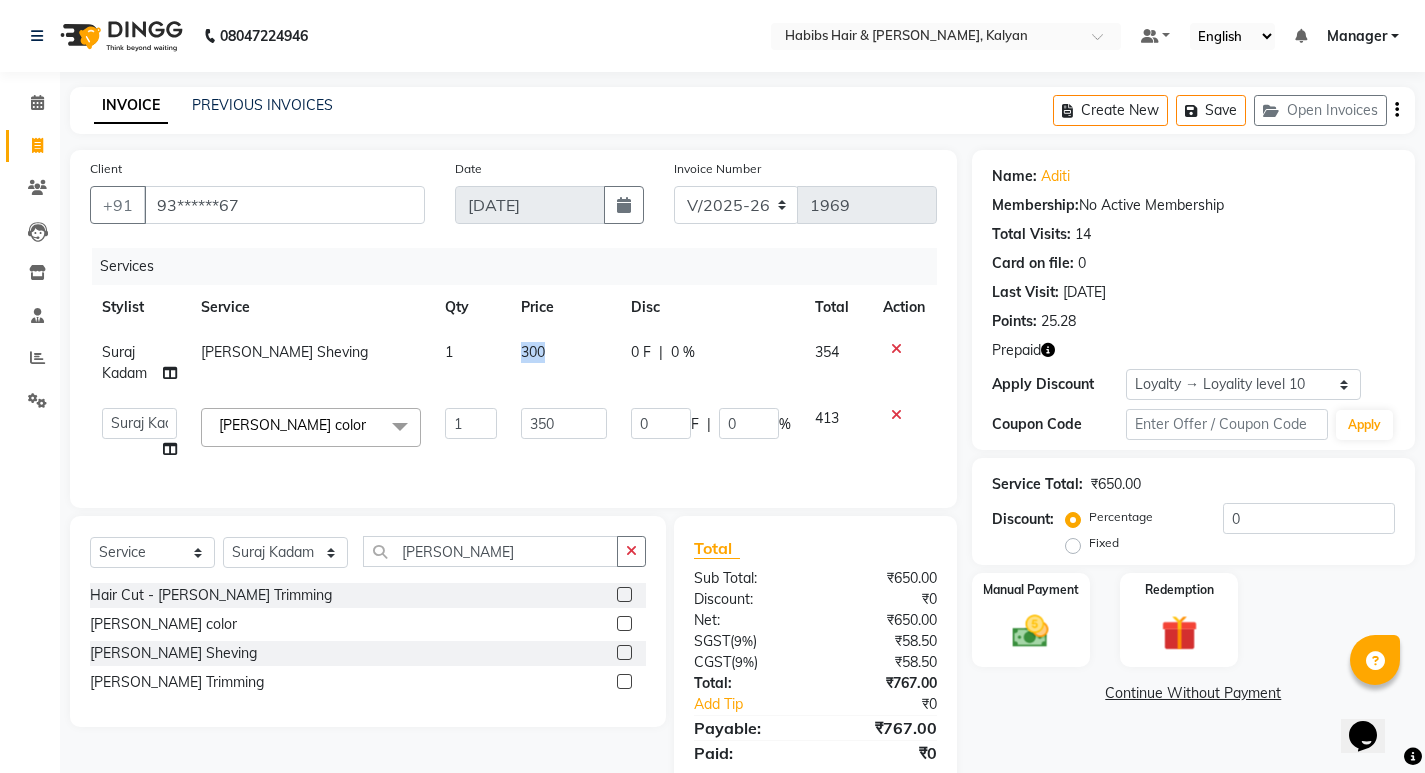 click on "300" 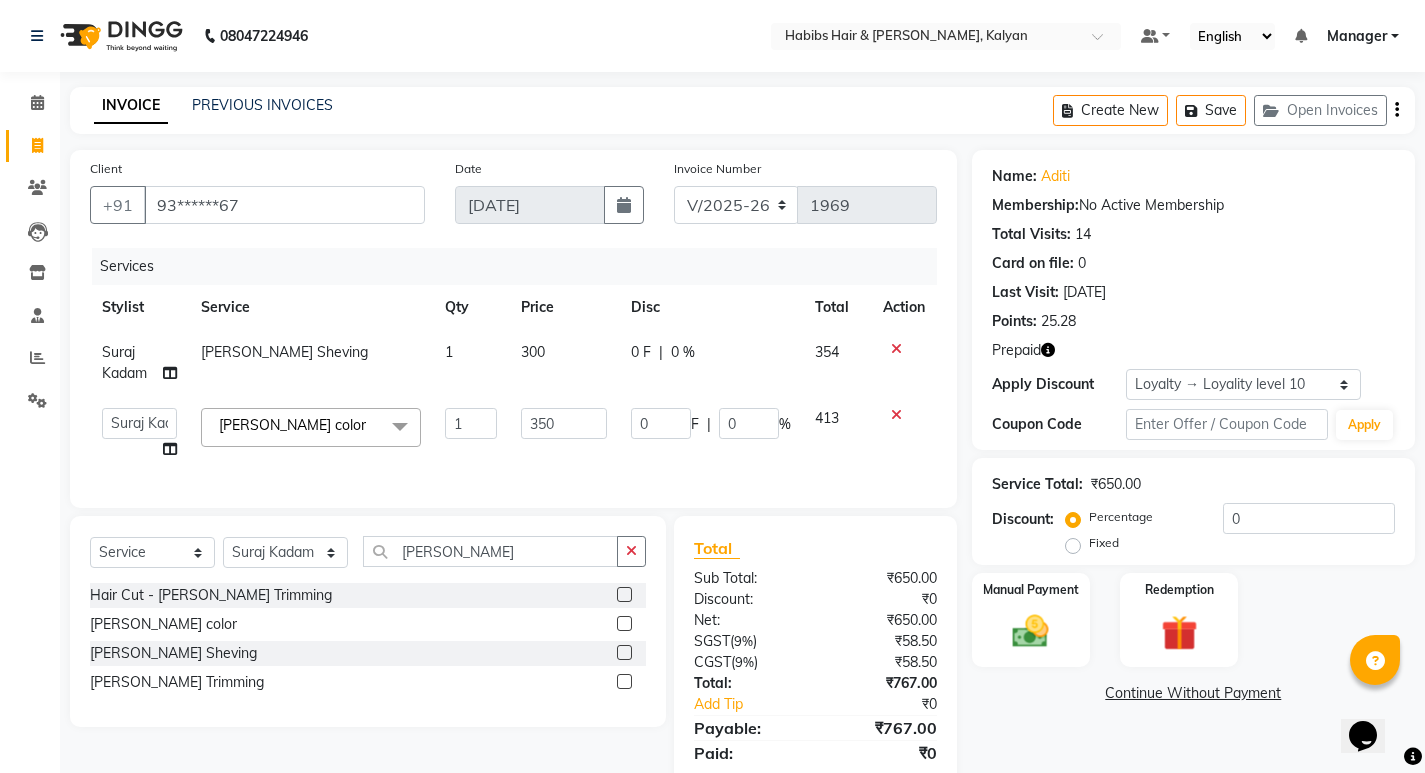 select on "81200" 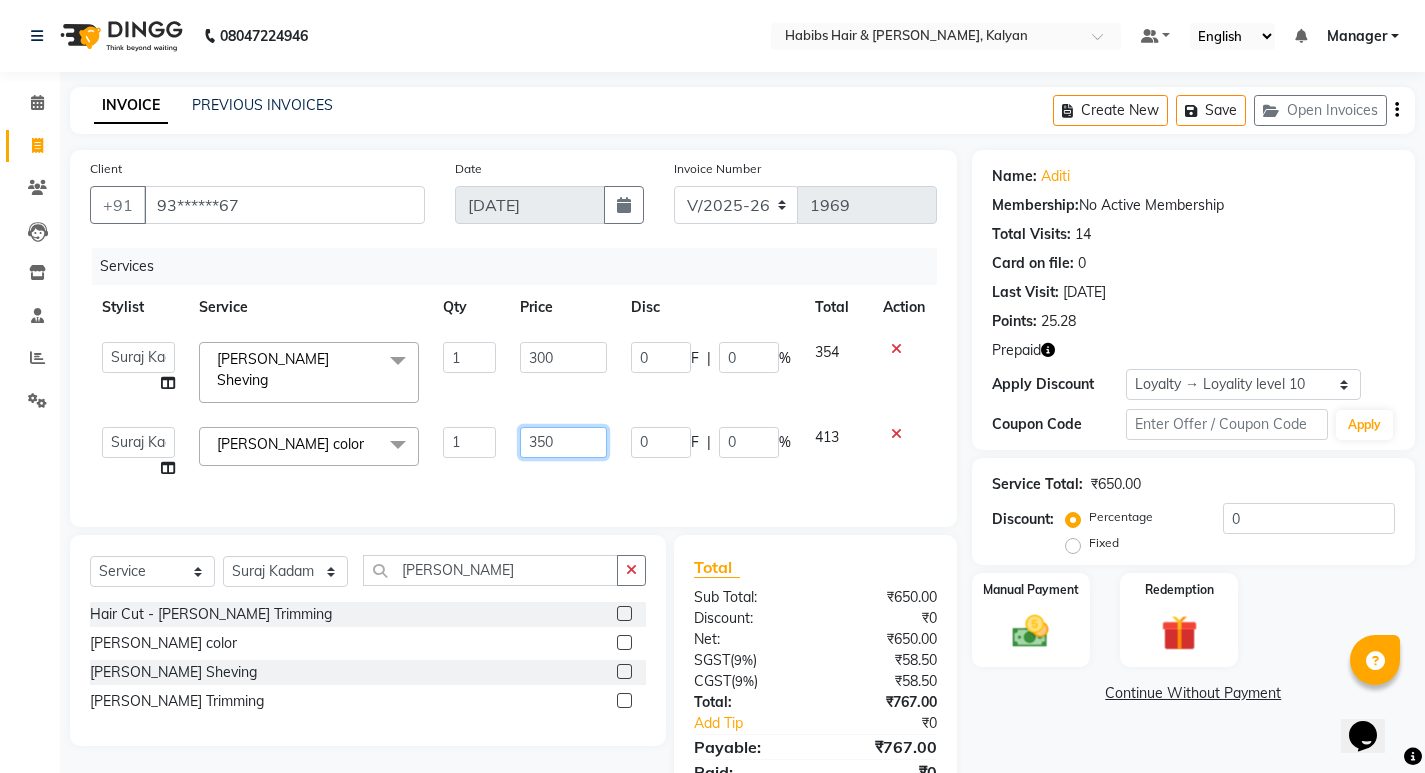 click on "350" 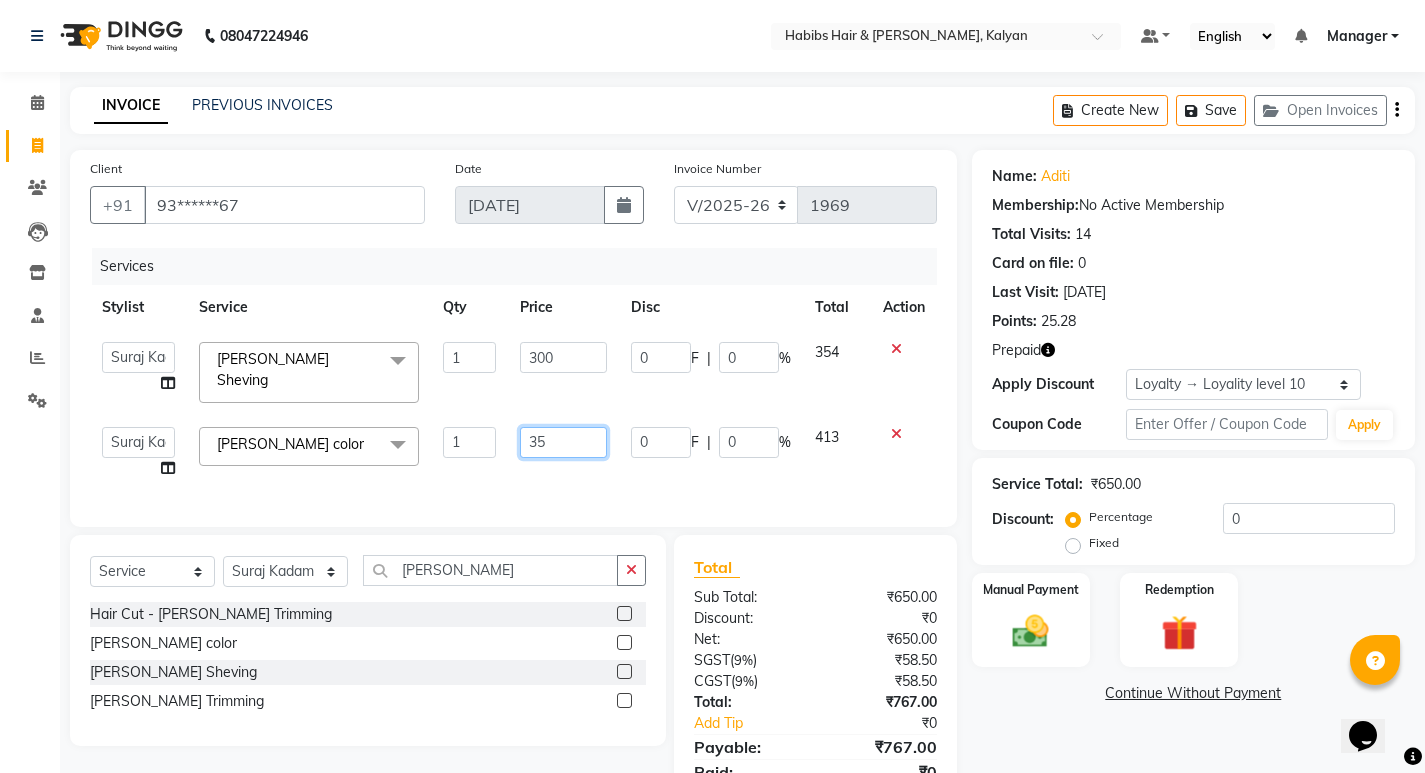 type on "3" 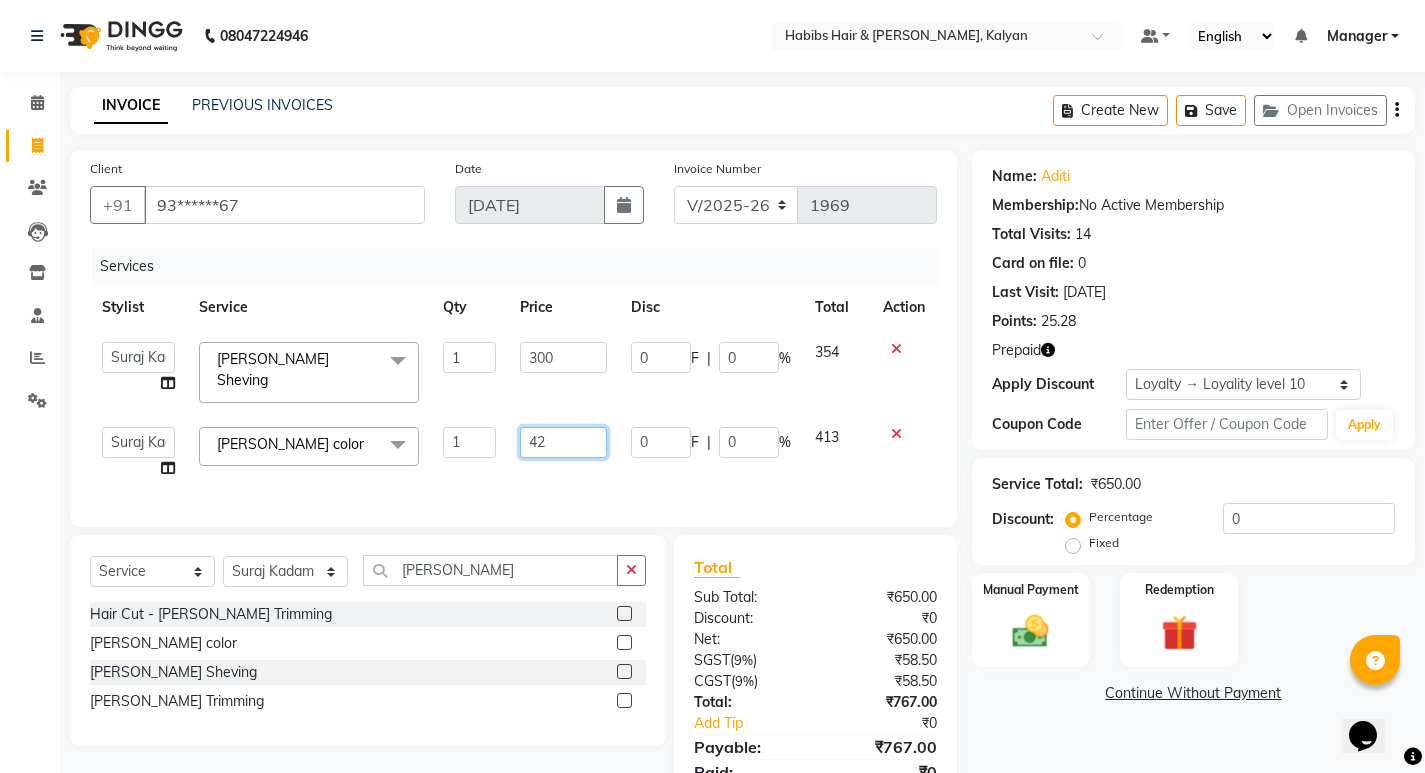 type on "420" 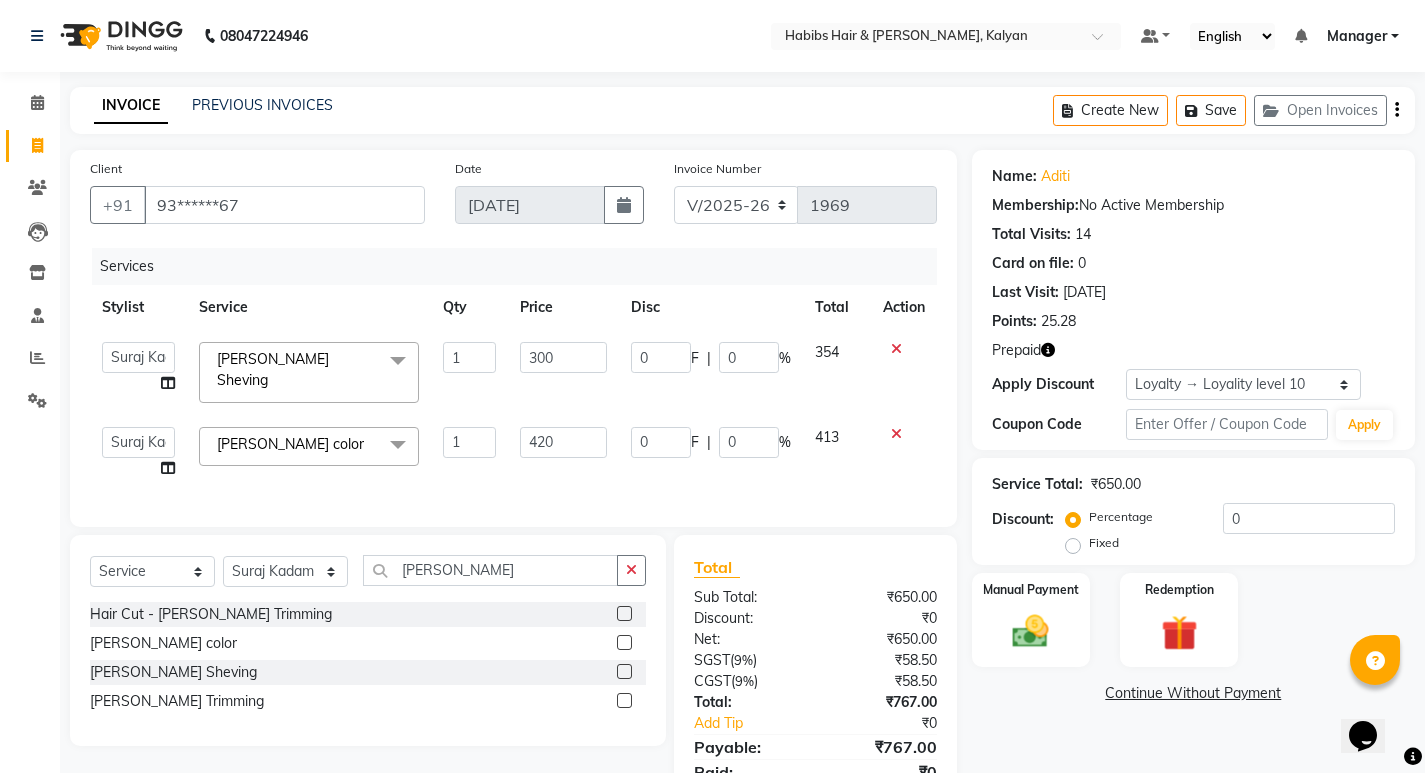 click on "420" 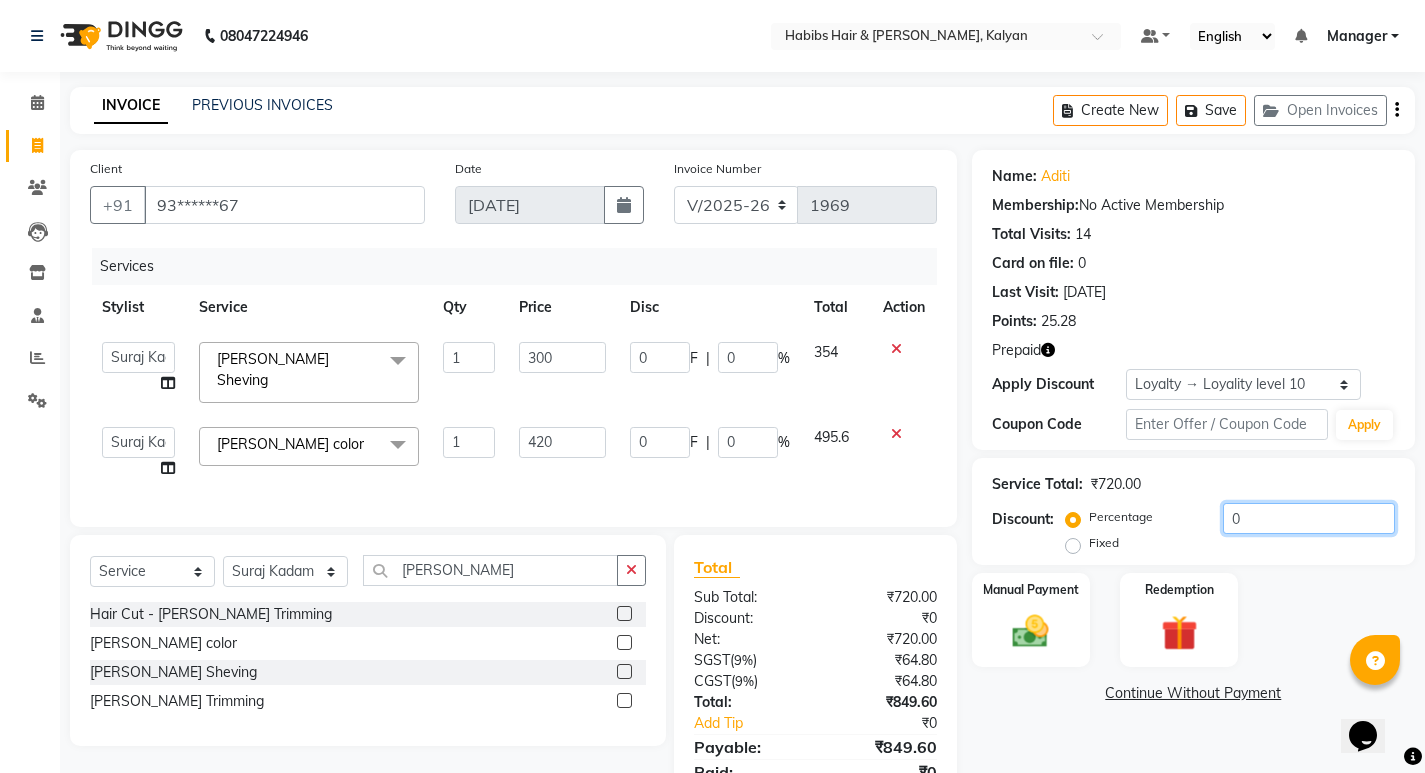 click on "0" 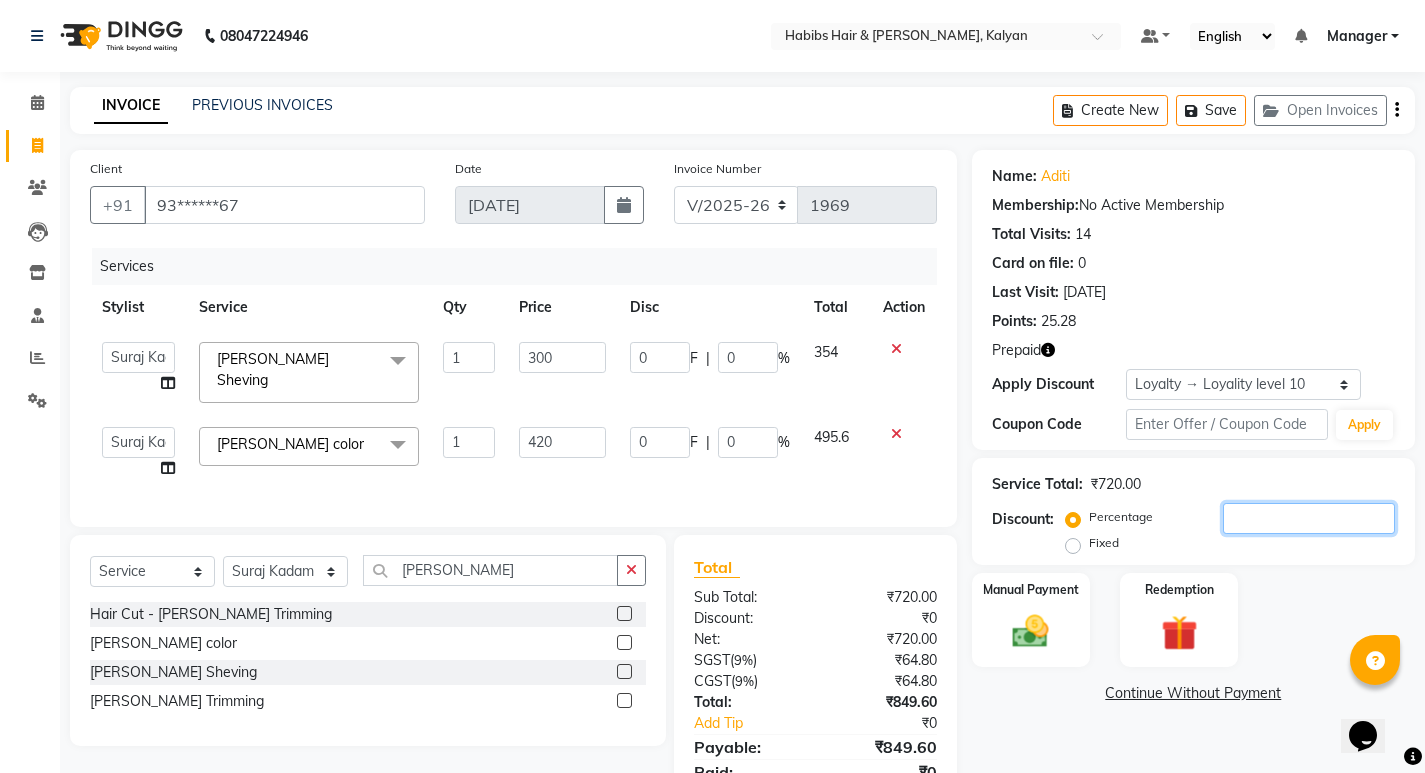 type on "5" 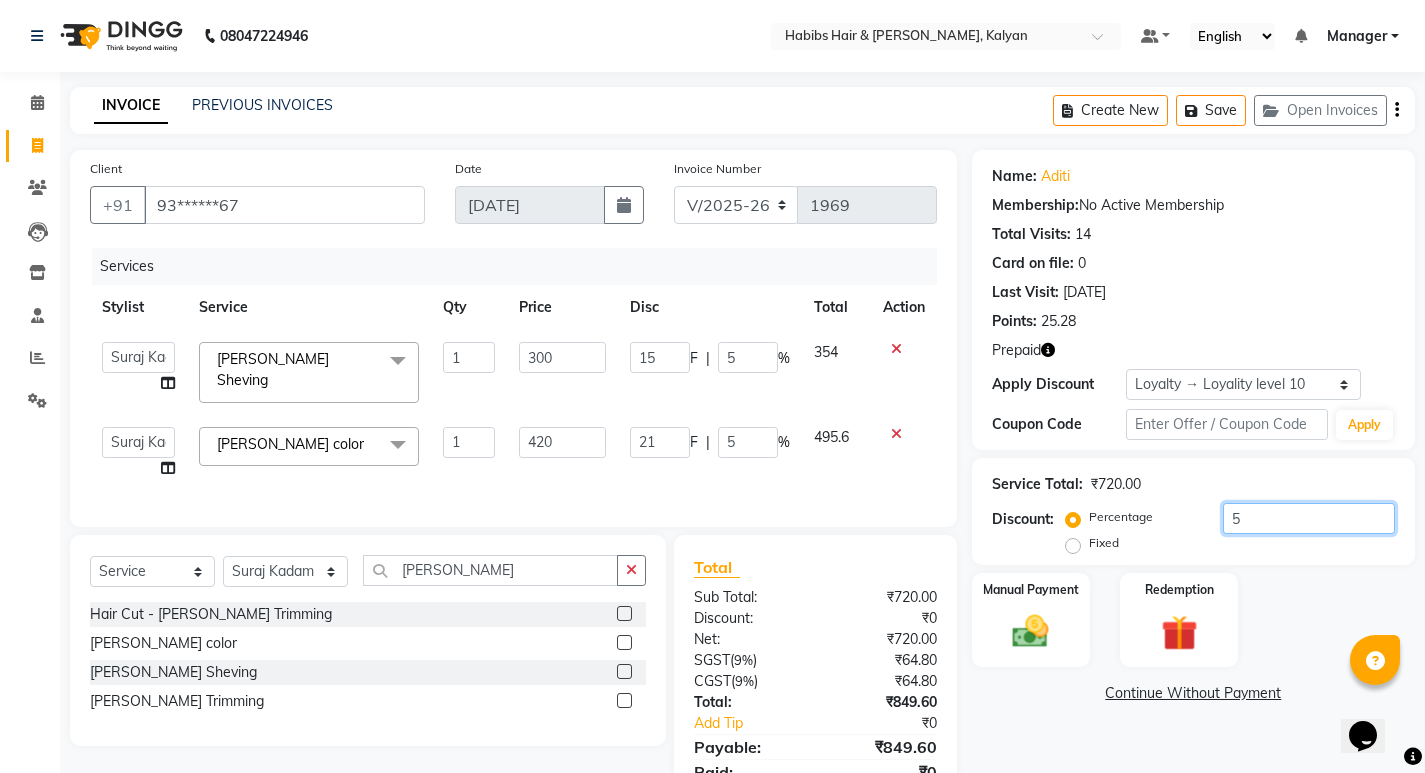 type on "50" 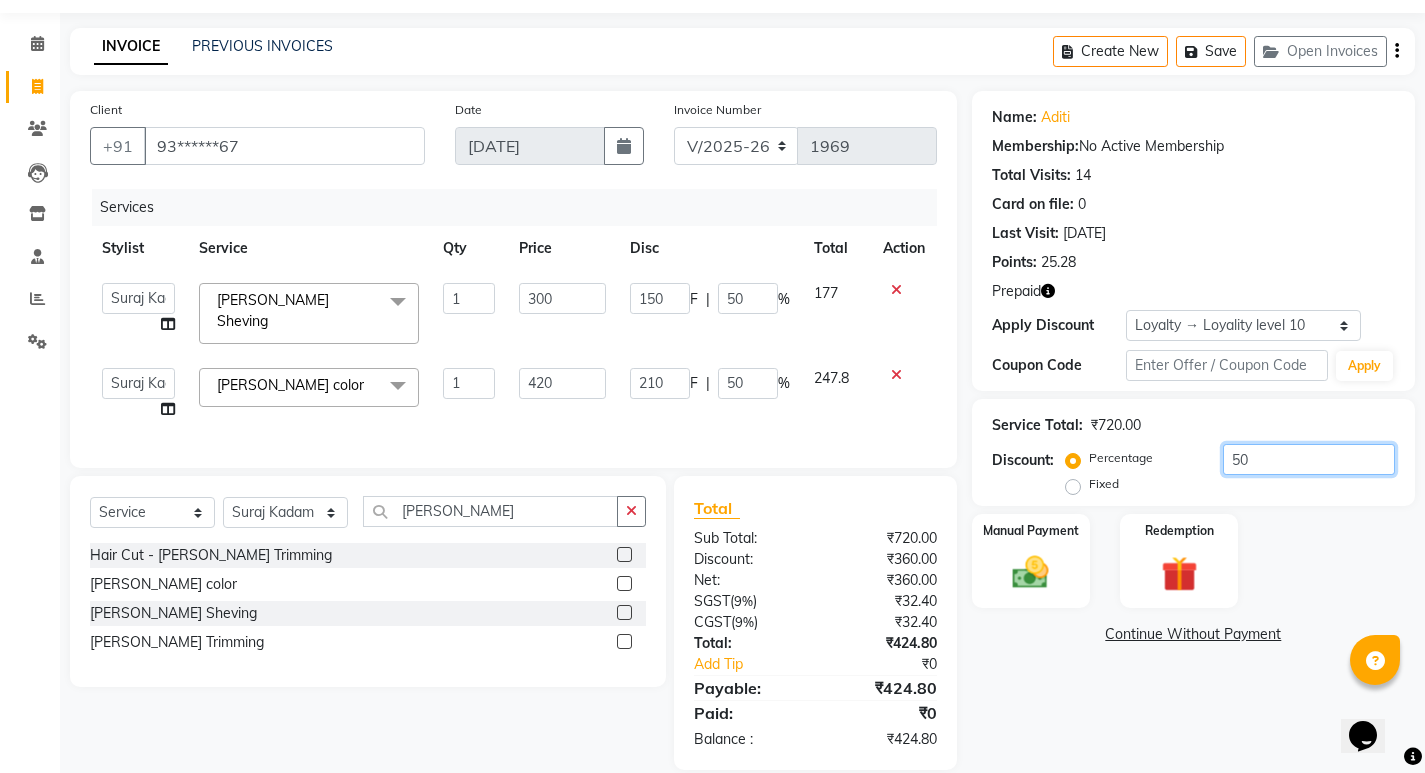 scroll, scrollTop: 92, scrollLeft: 0, axis: vertical 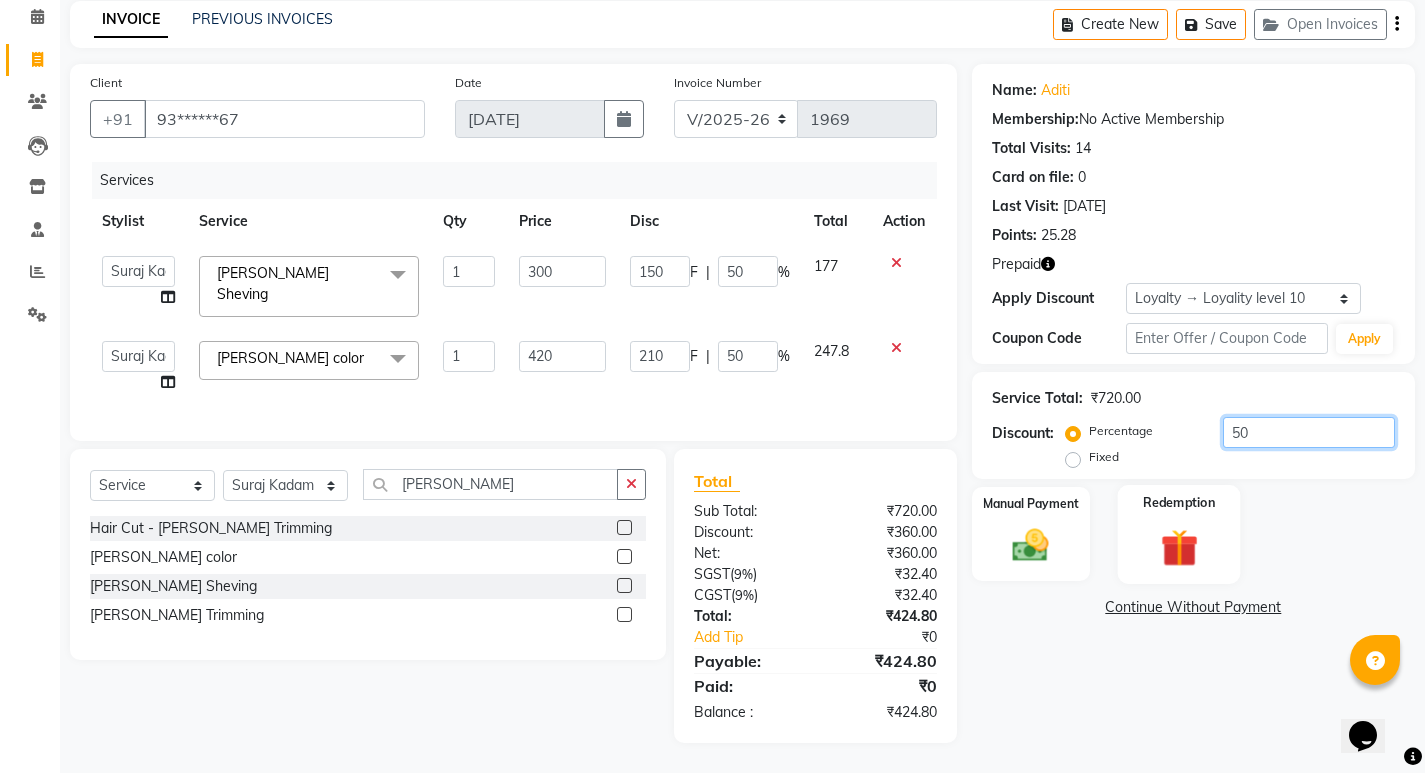 type on "50" 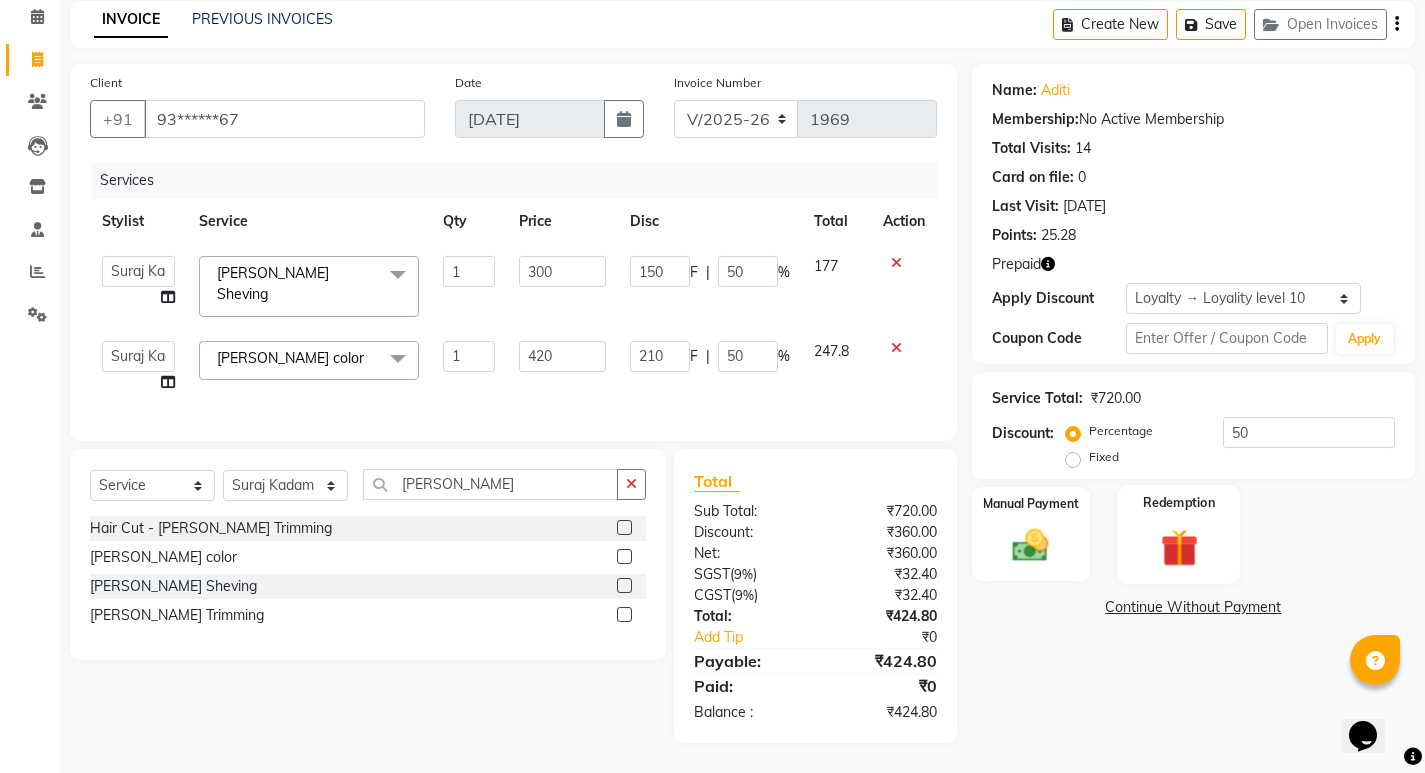 click 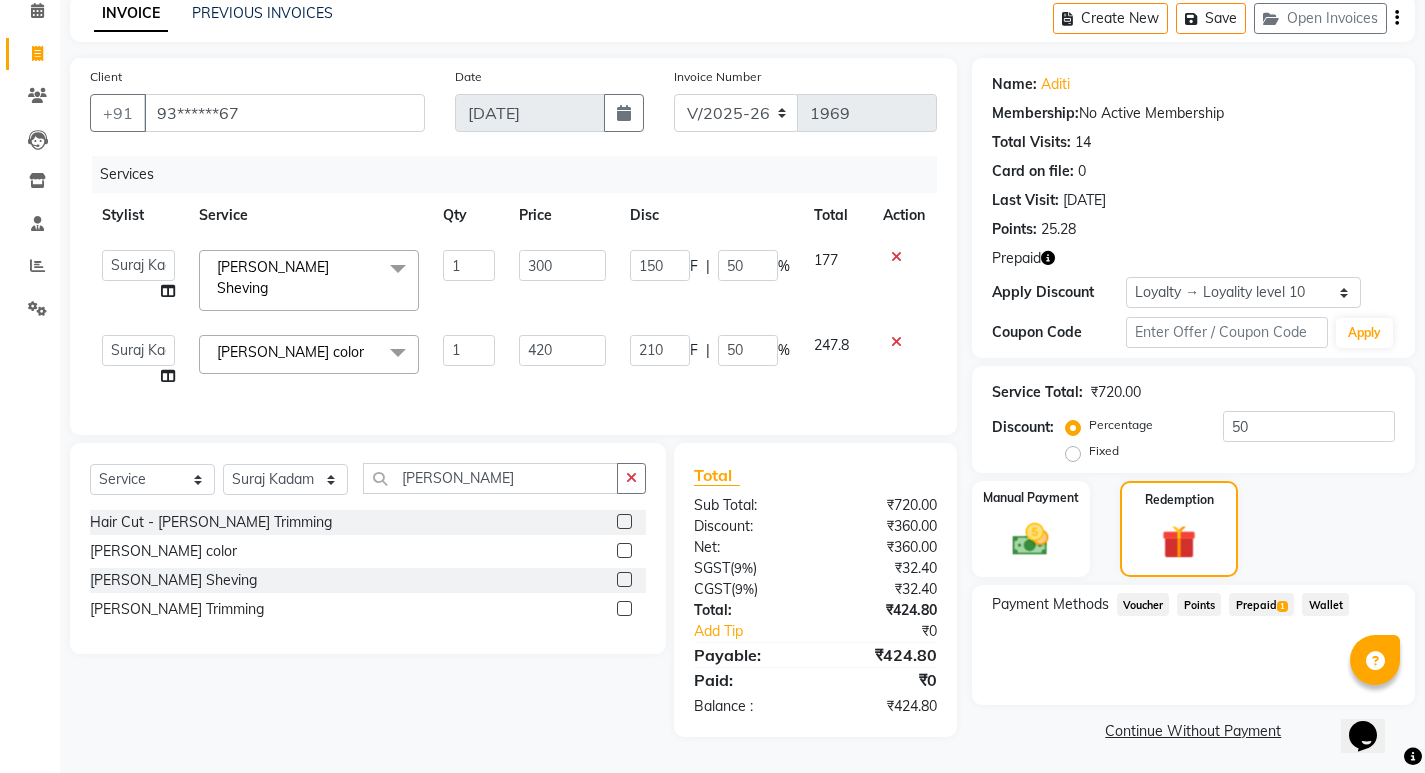 click on "Prepaid  1" 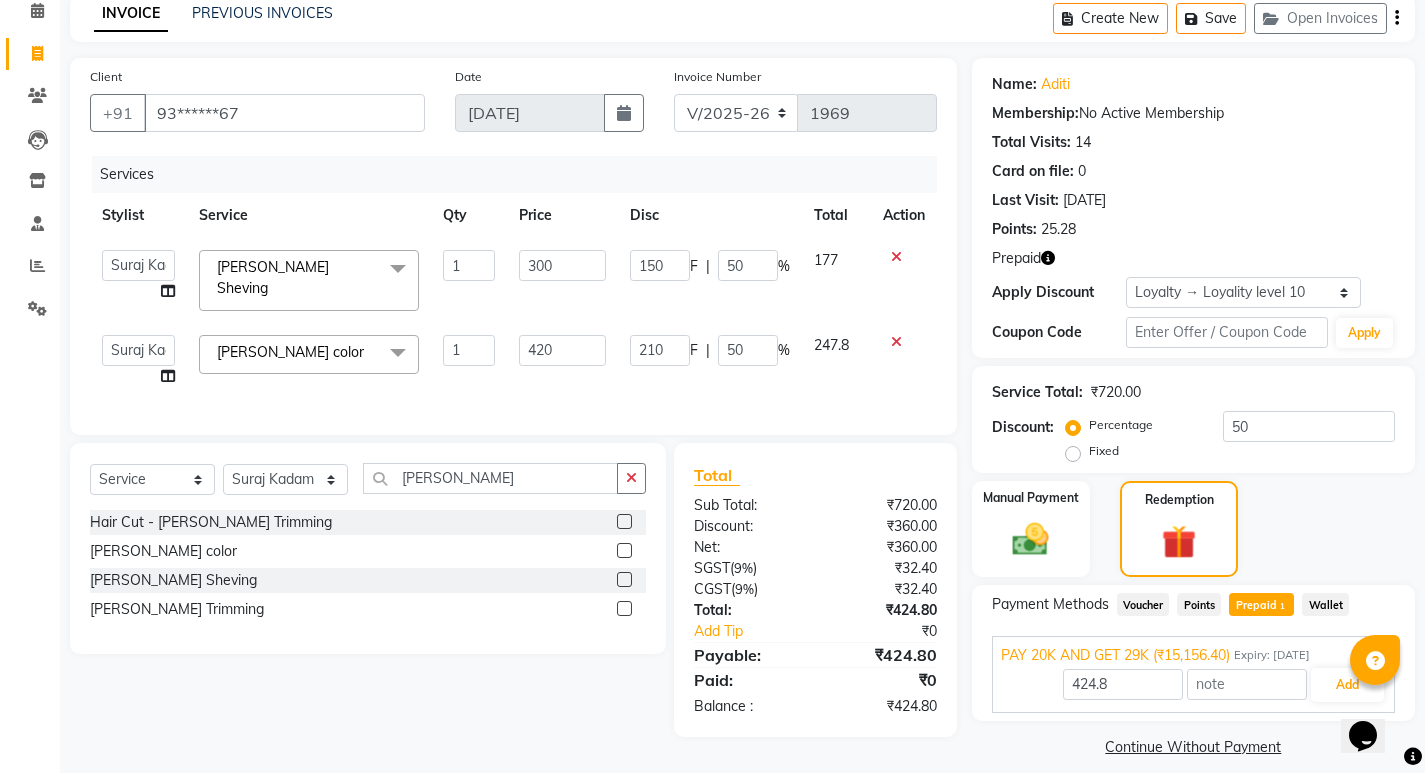 scroll, scrollTop: 111, scrollLeft: 0, axis: vertical 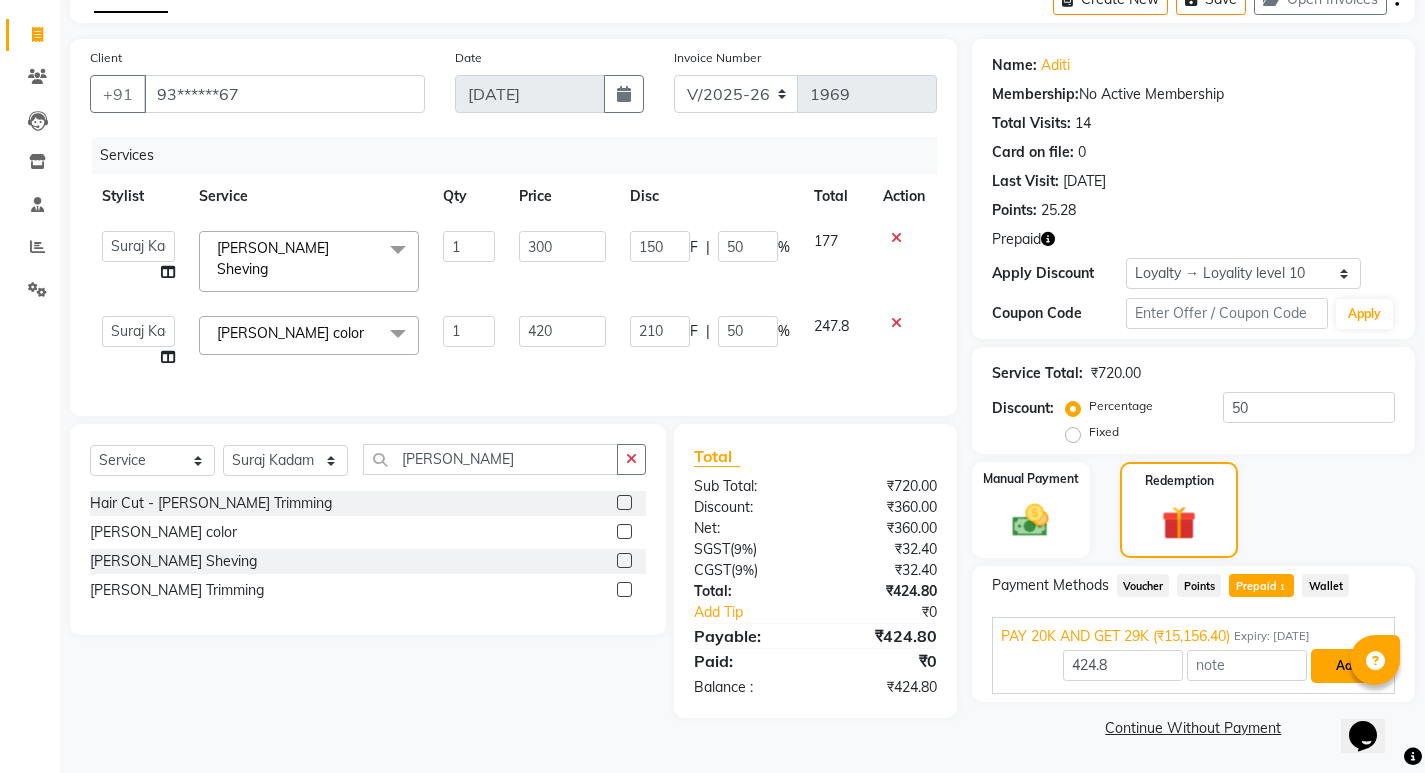 click on "Add" at bounding box center [1347, 666] 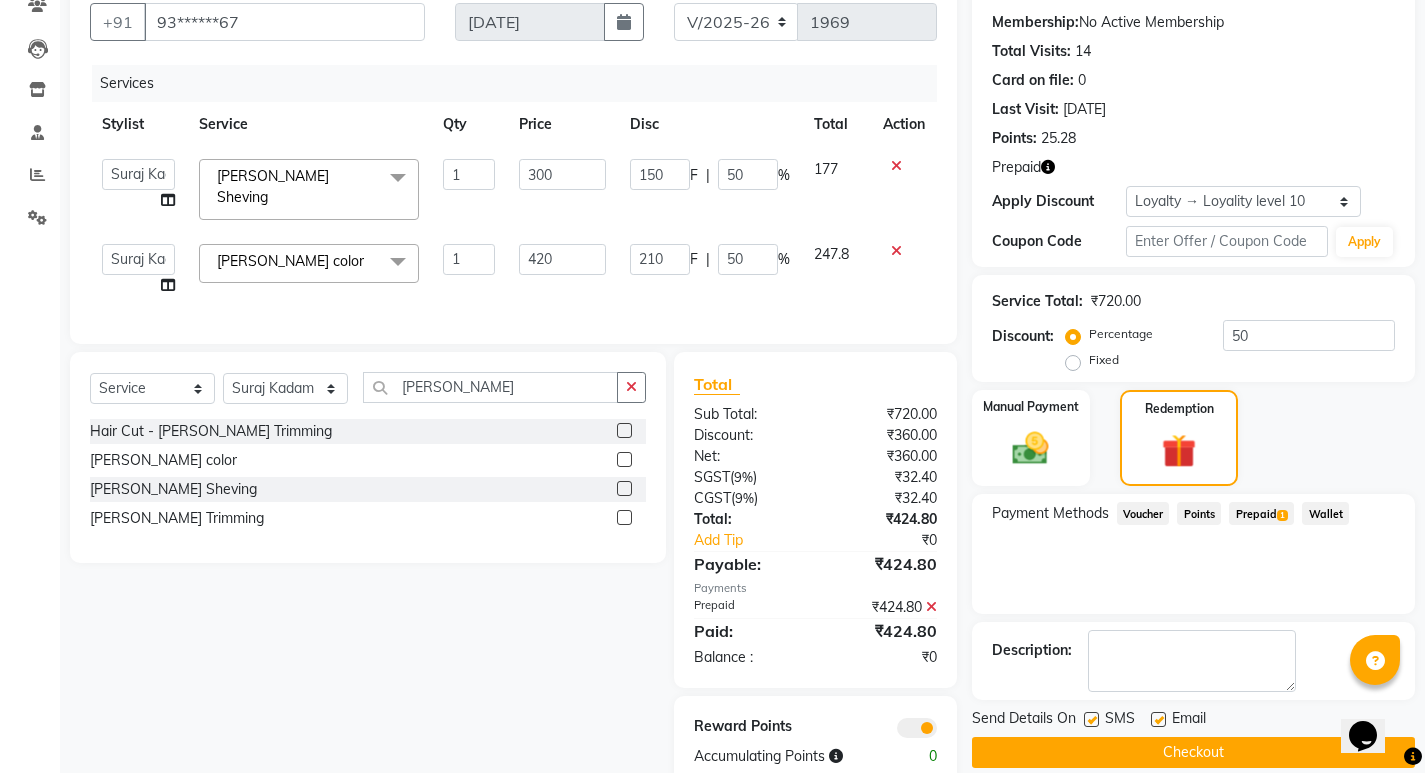 scroll, scrollTop: 233, scrollLeft: 0, axis: vertical 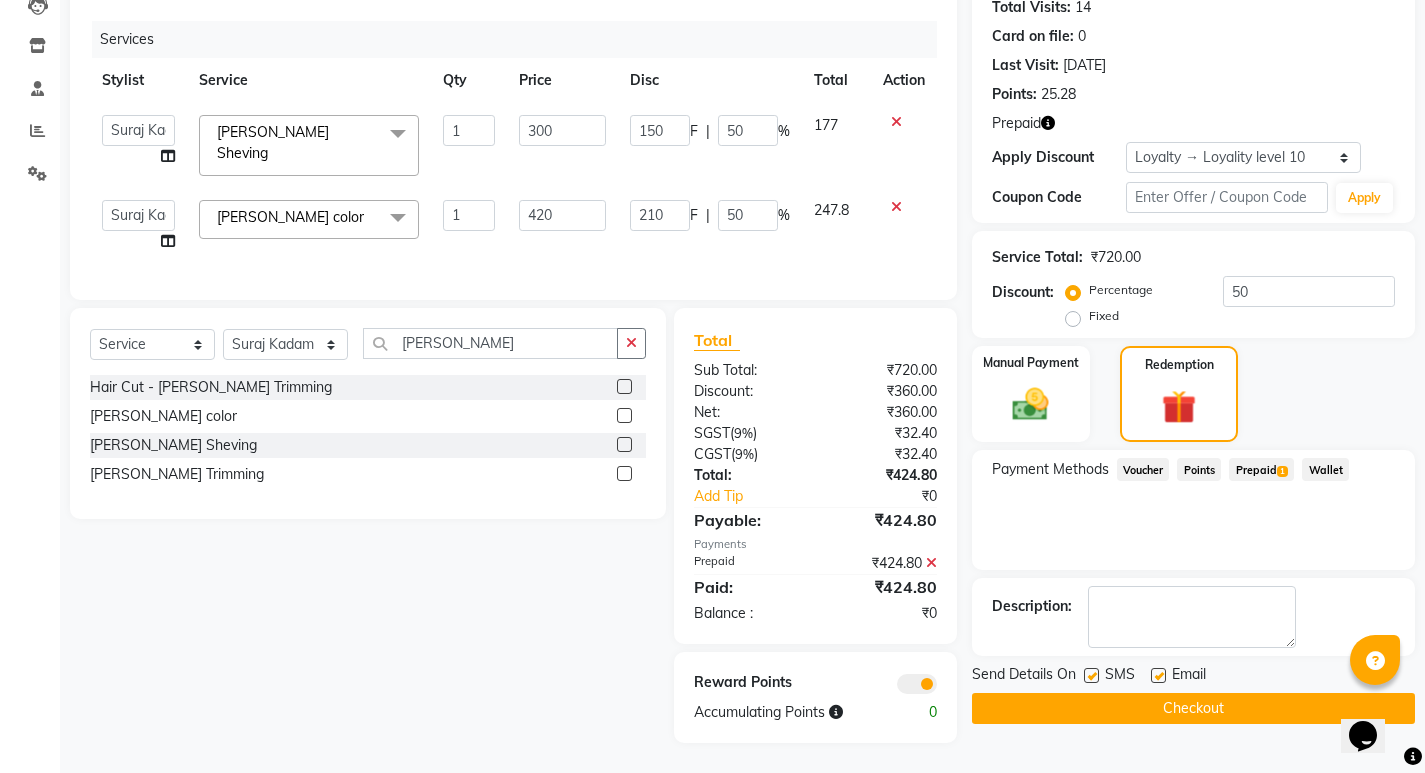 click on "Checkout" 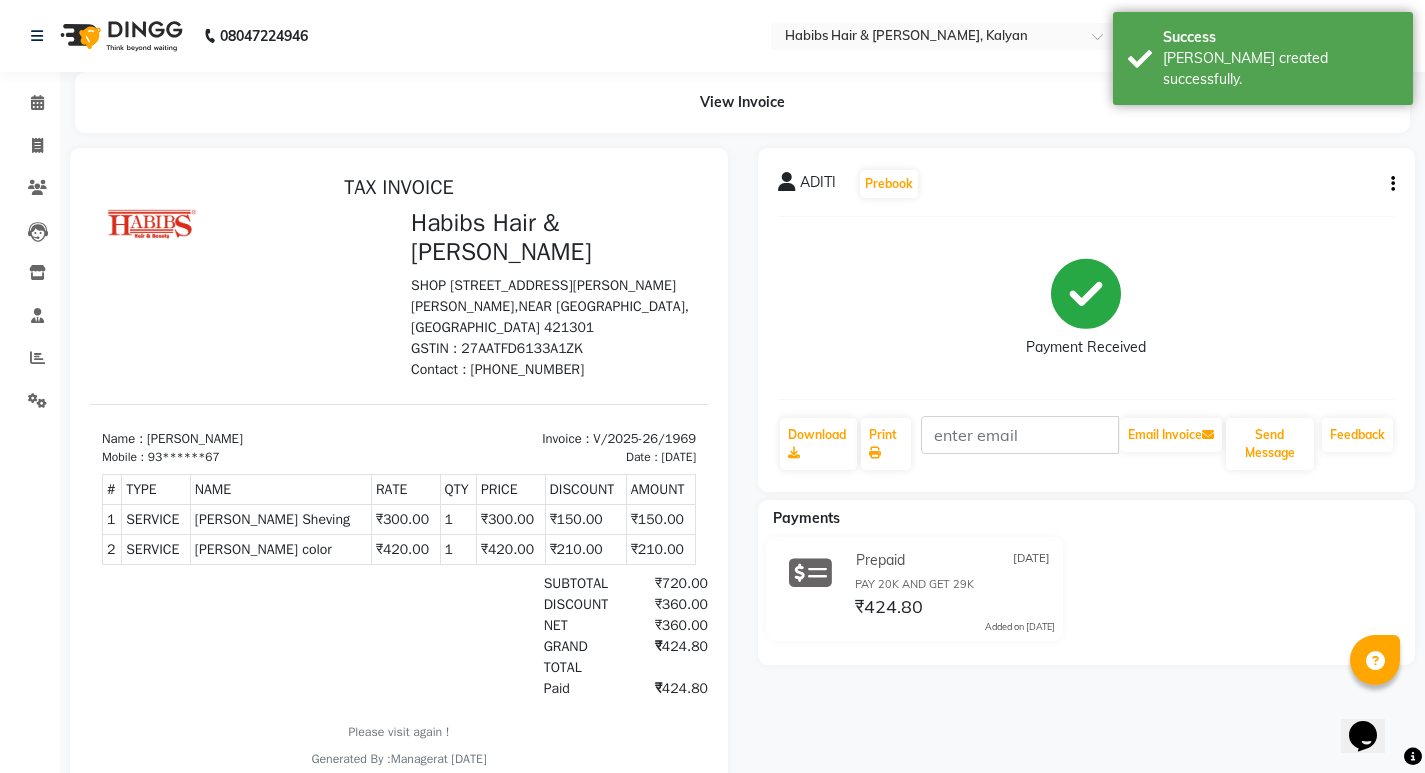 scroll, scrollTop: 0, scrollLeft: 0, axis: both 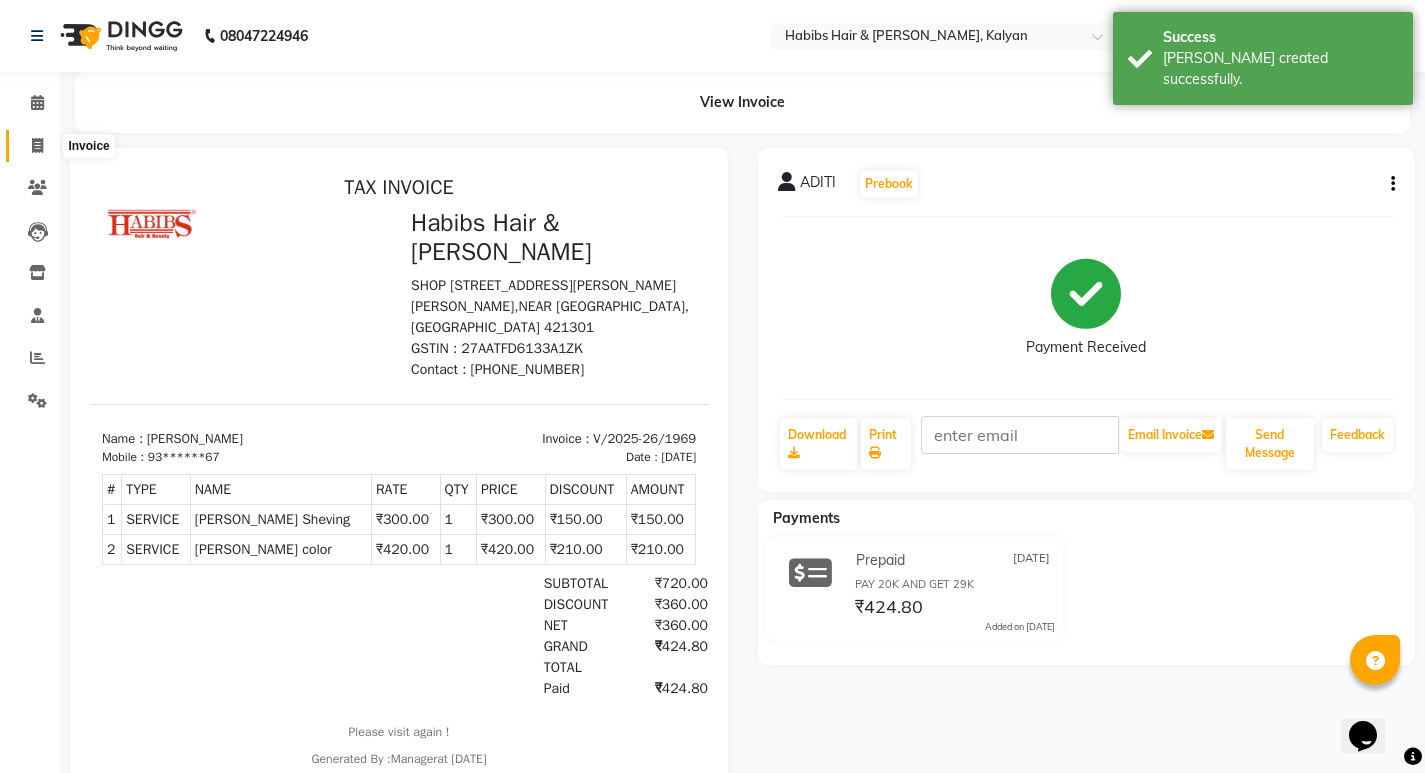 click 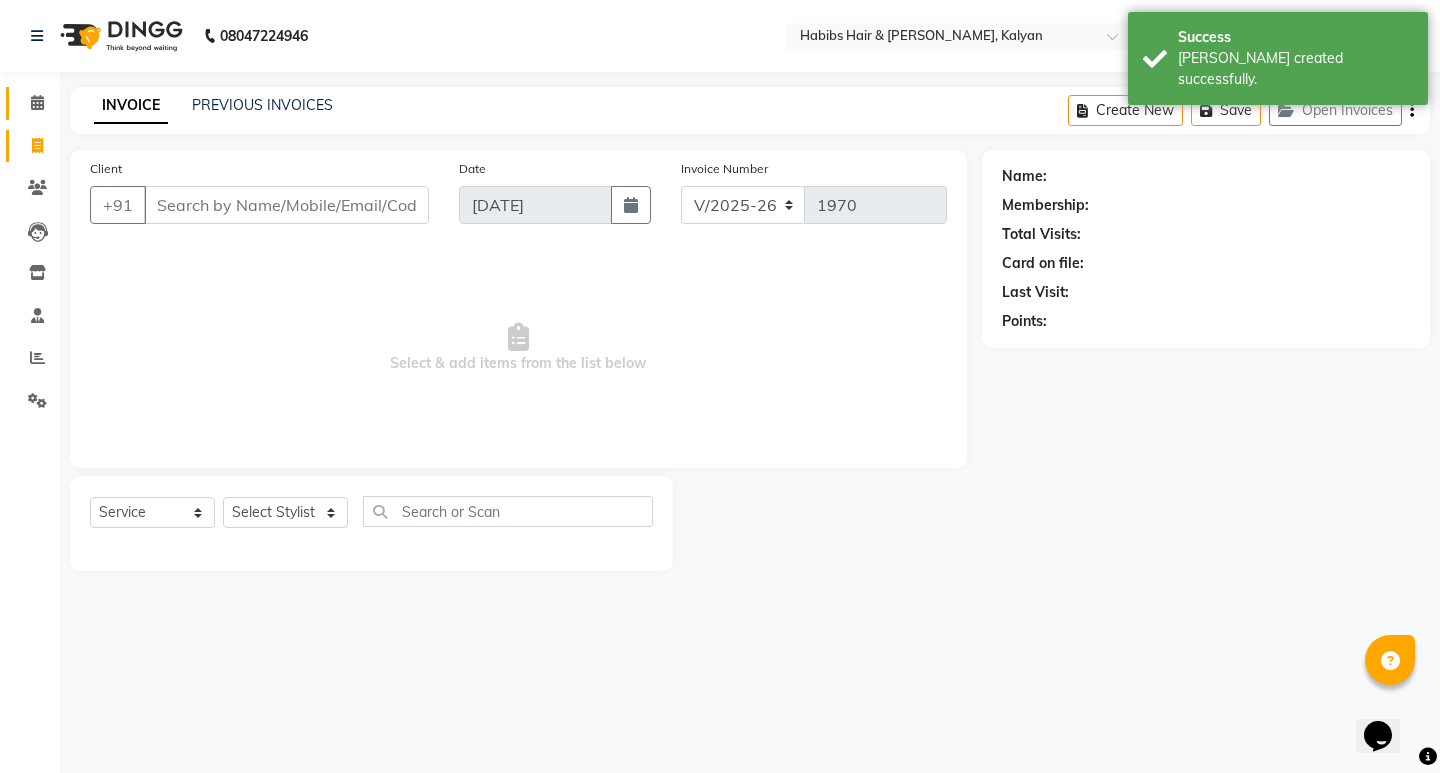 click on "Calendar" 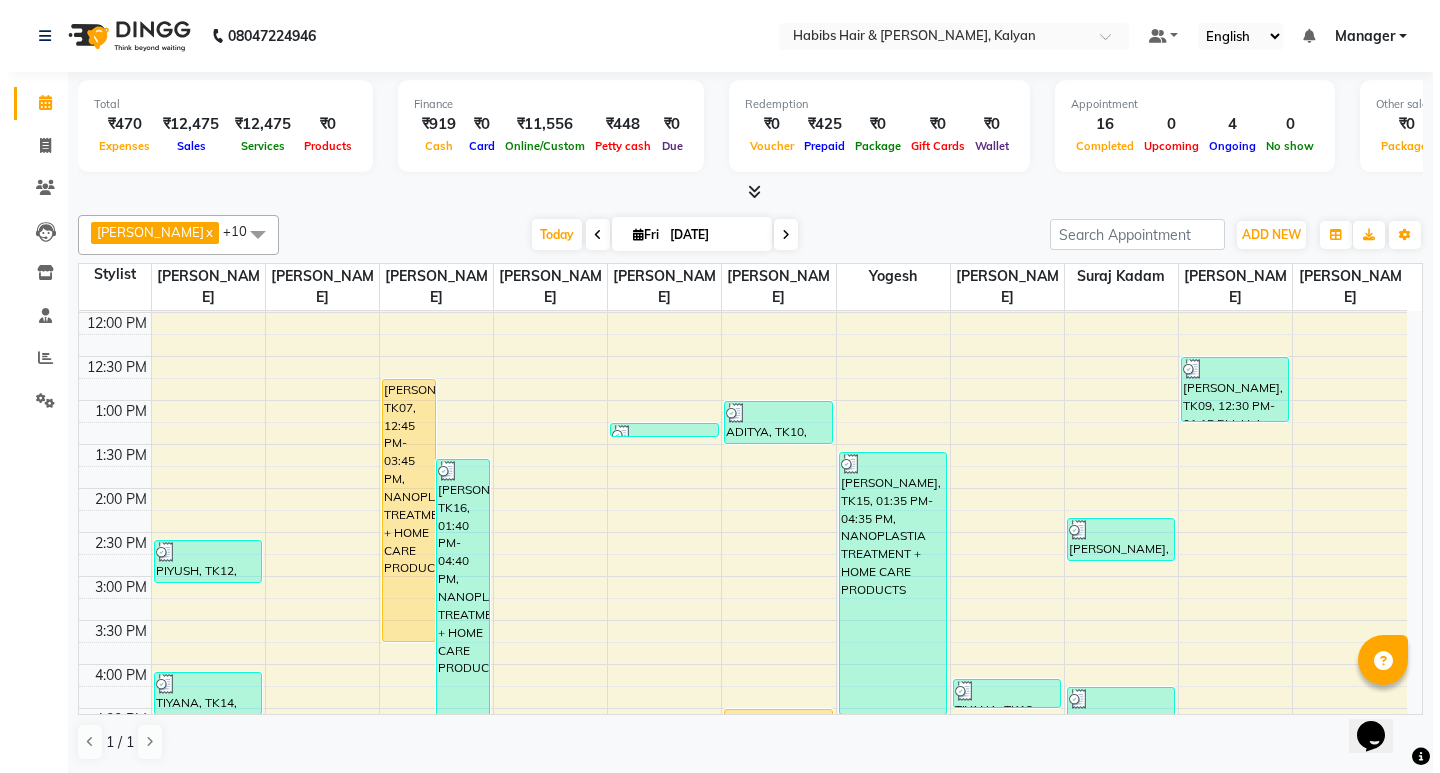 scroll, scrollTop: 600, scrollLeft: 0, axis: vertical 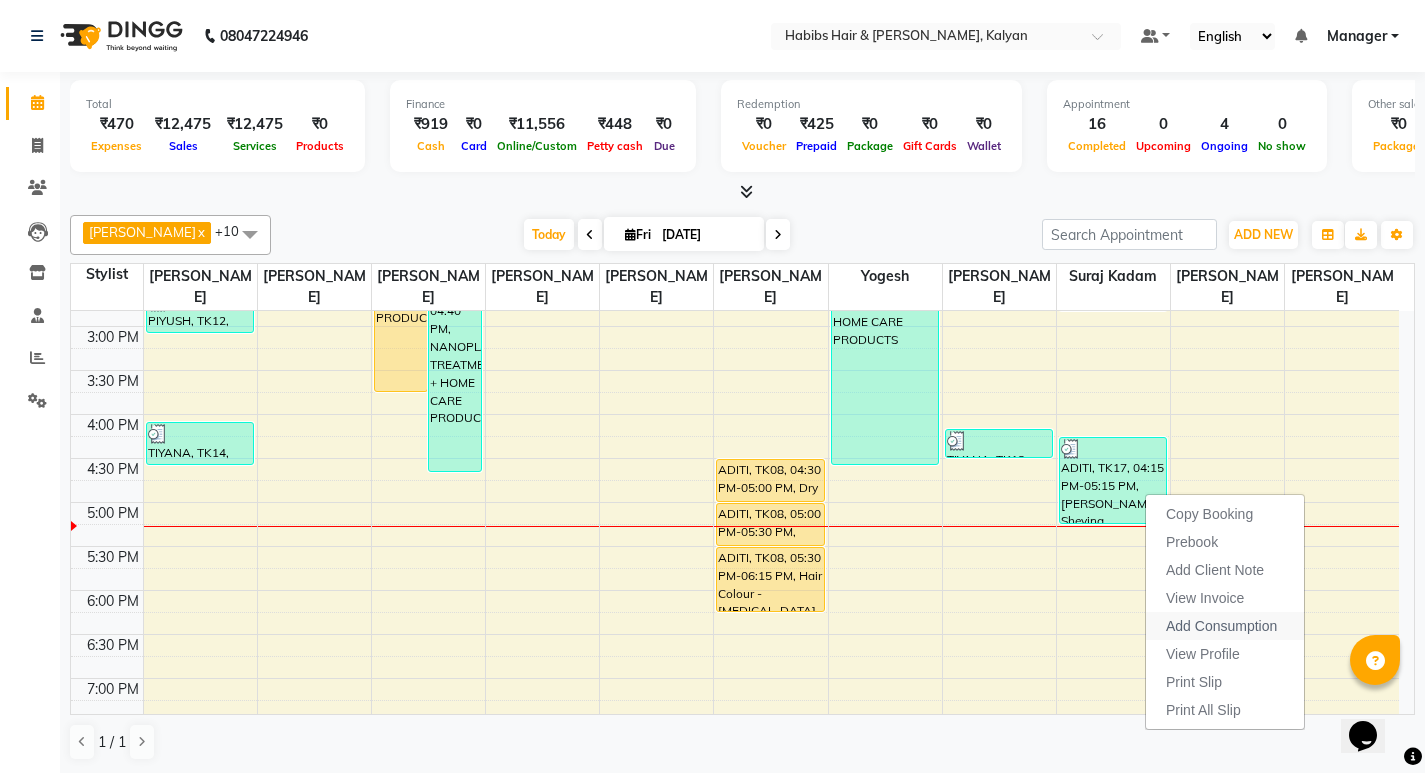 click on "Add Consumption" at bounding box center (1221, 626) 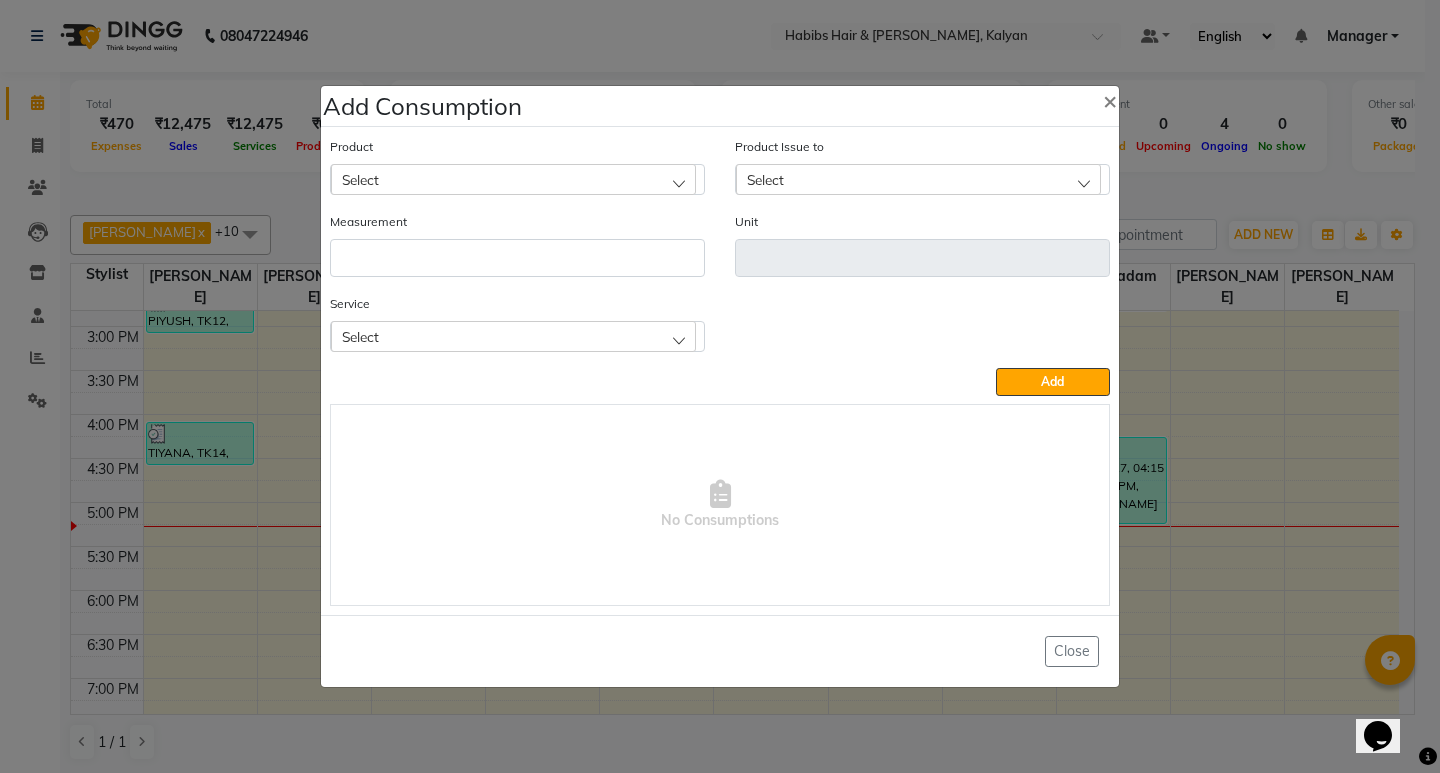 click on "Select" 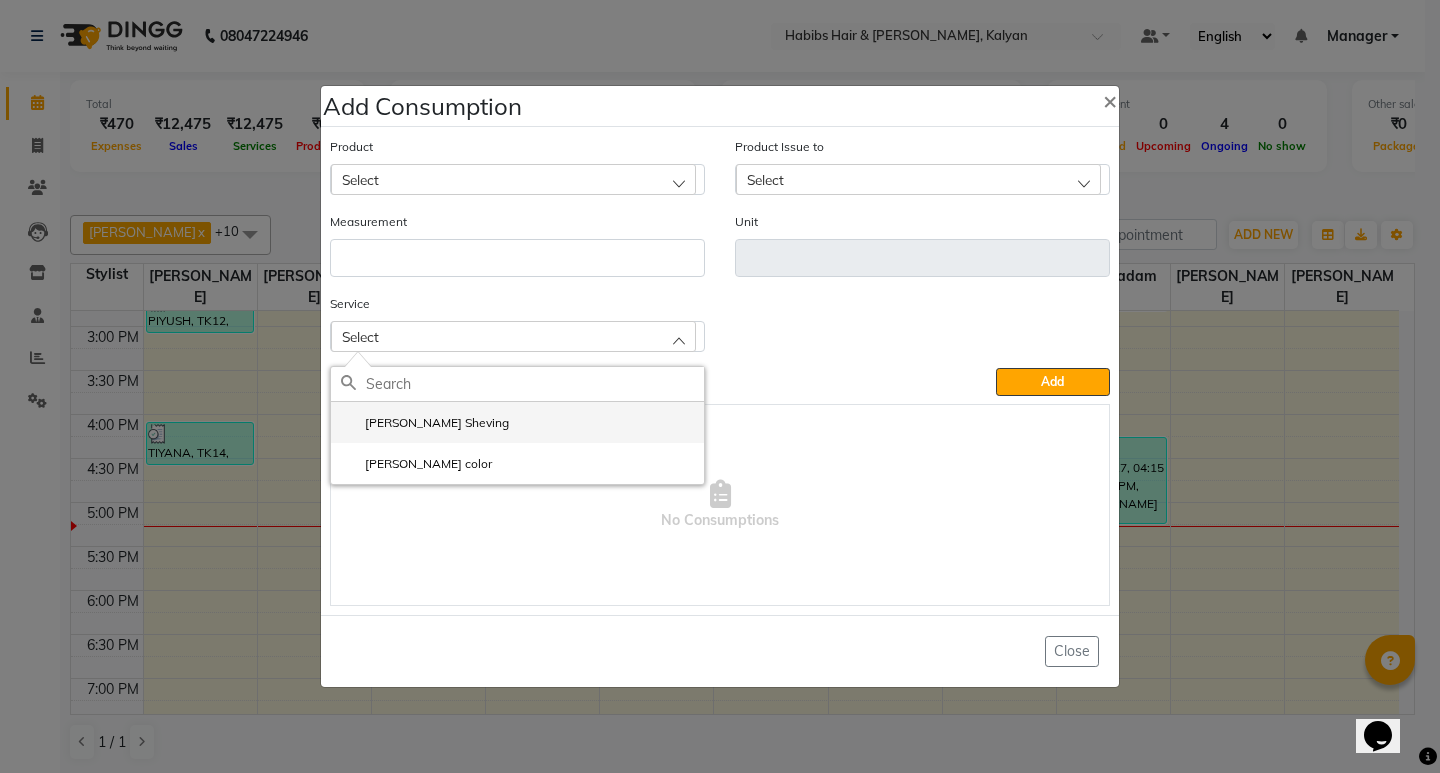 click on "[PERSON_NAME] Sheving" 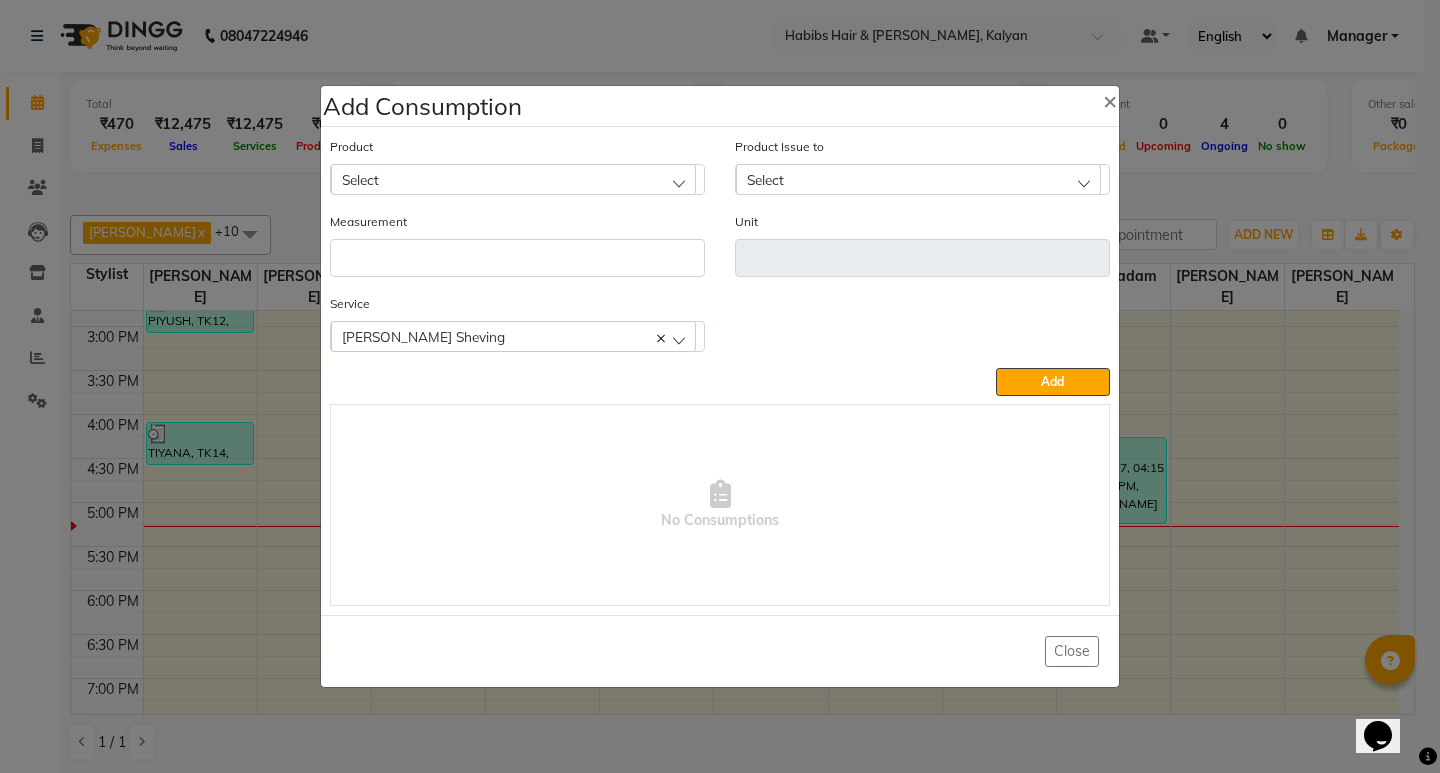 click on "Select" 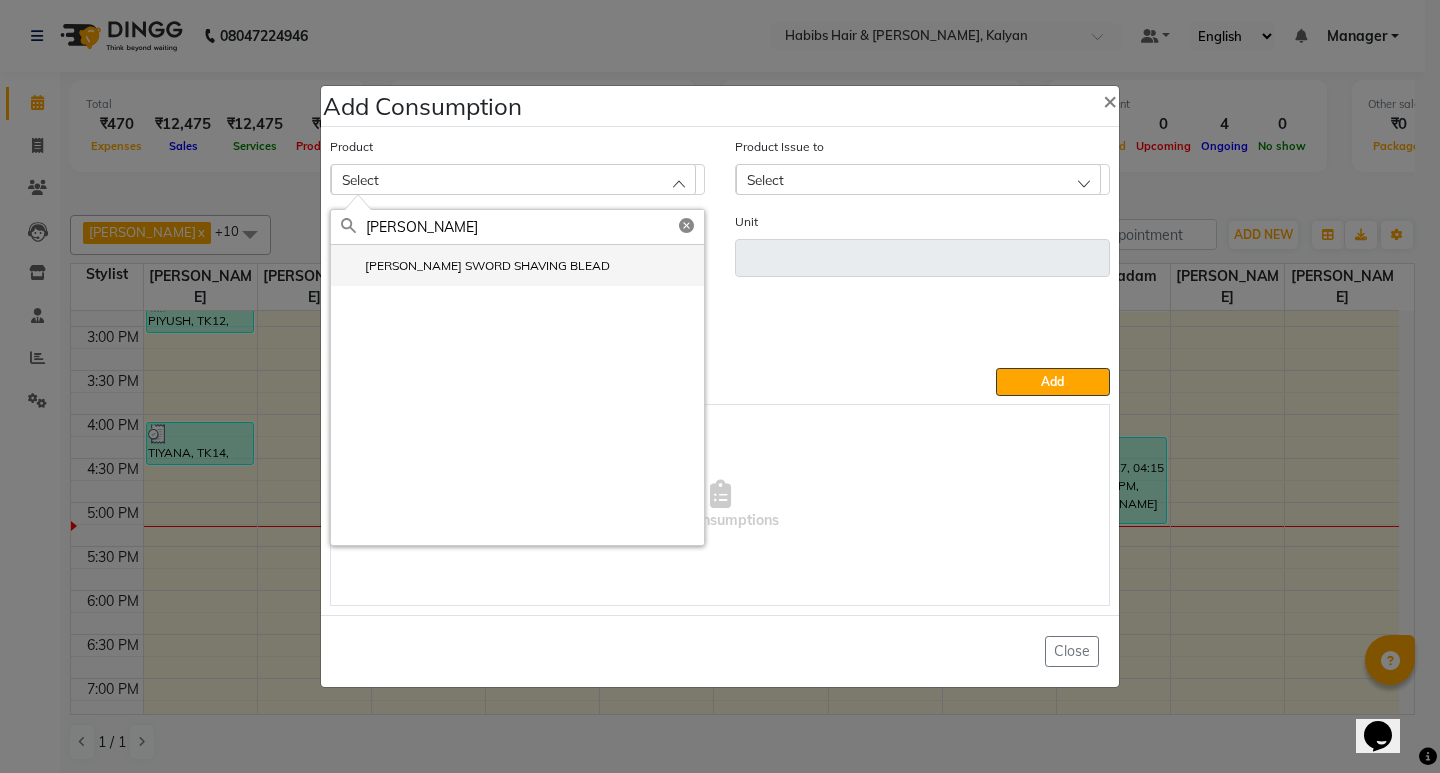 type on "WILK" 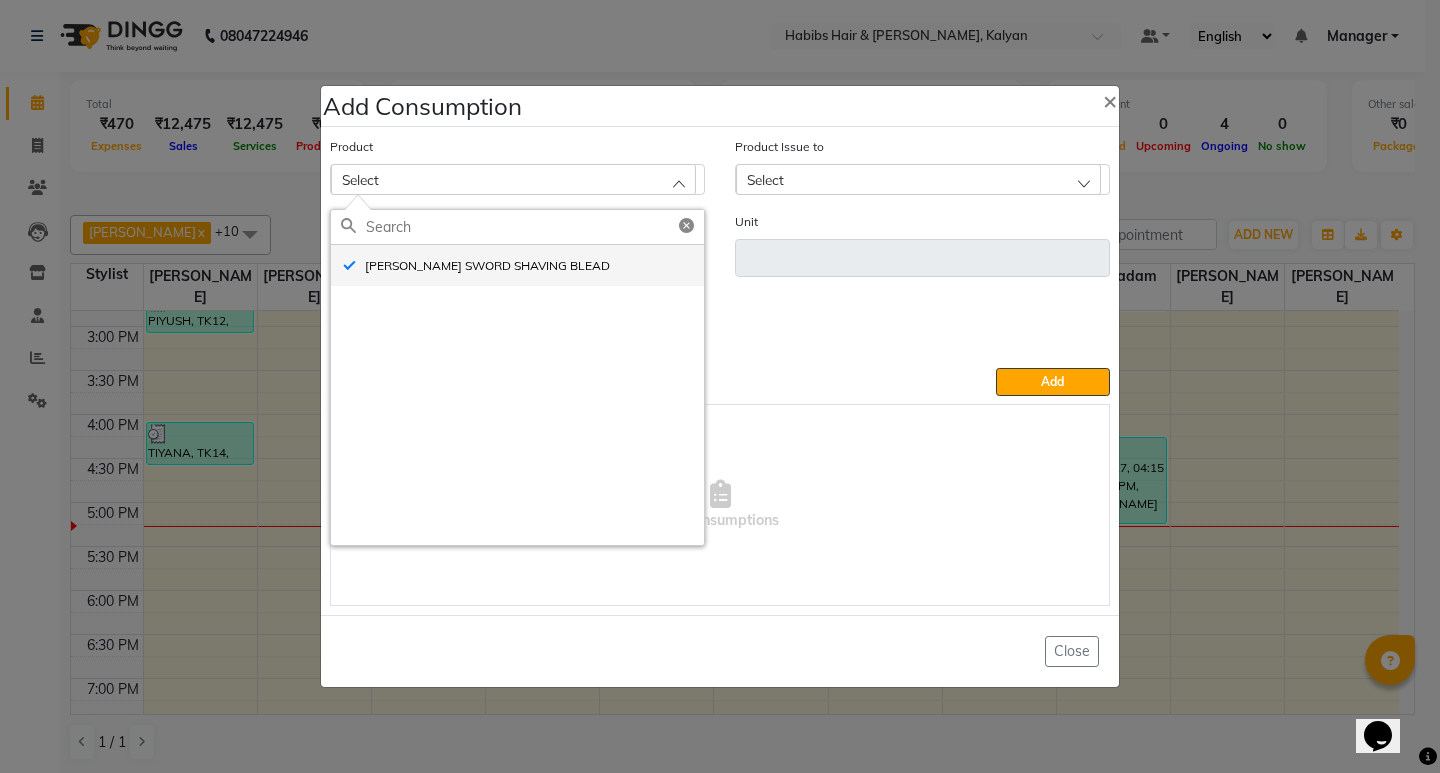 type on "pc" 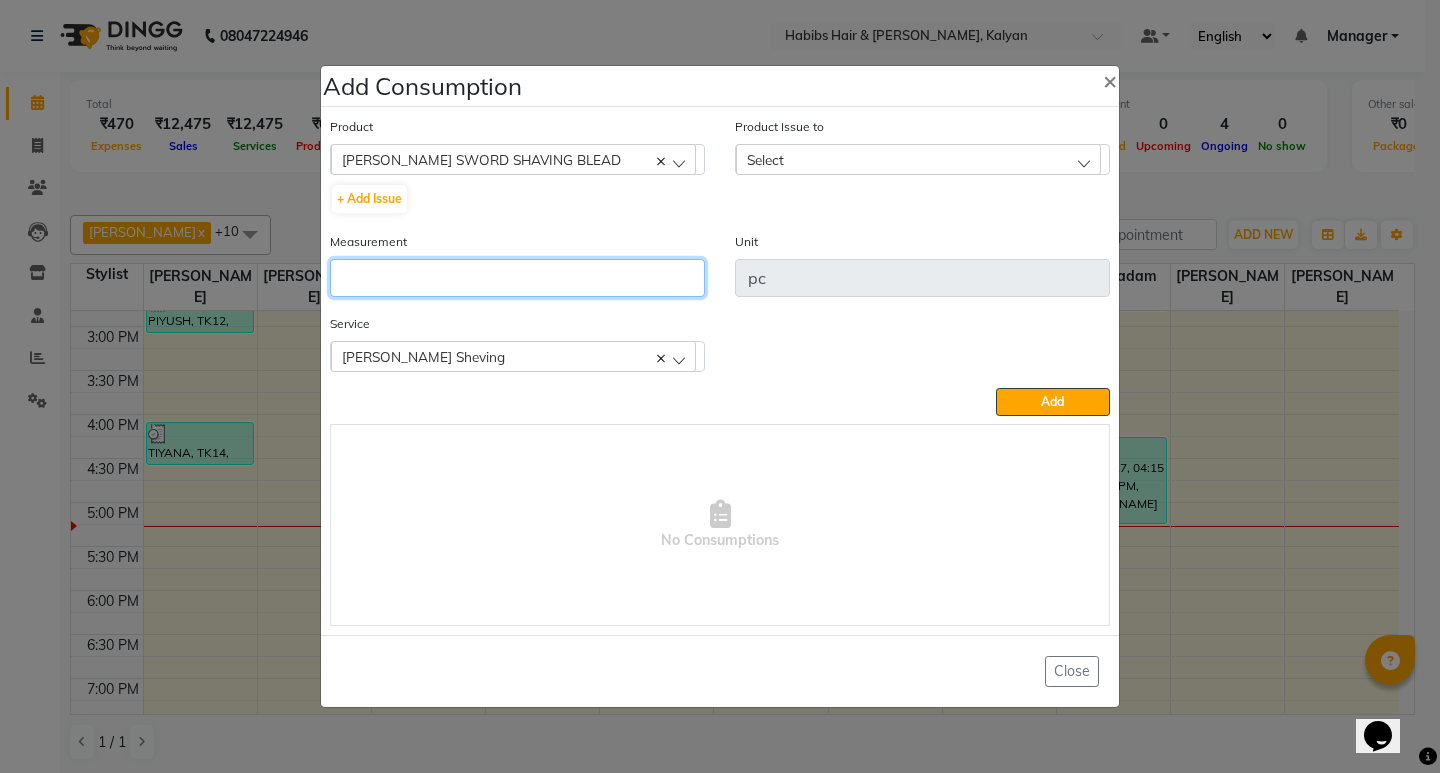 click 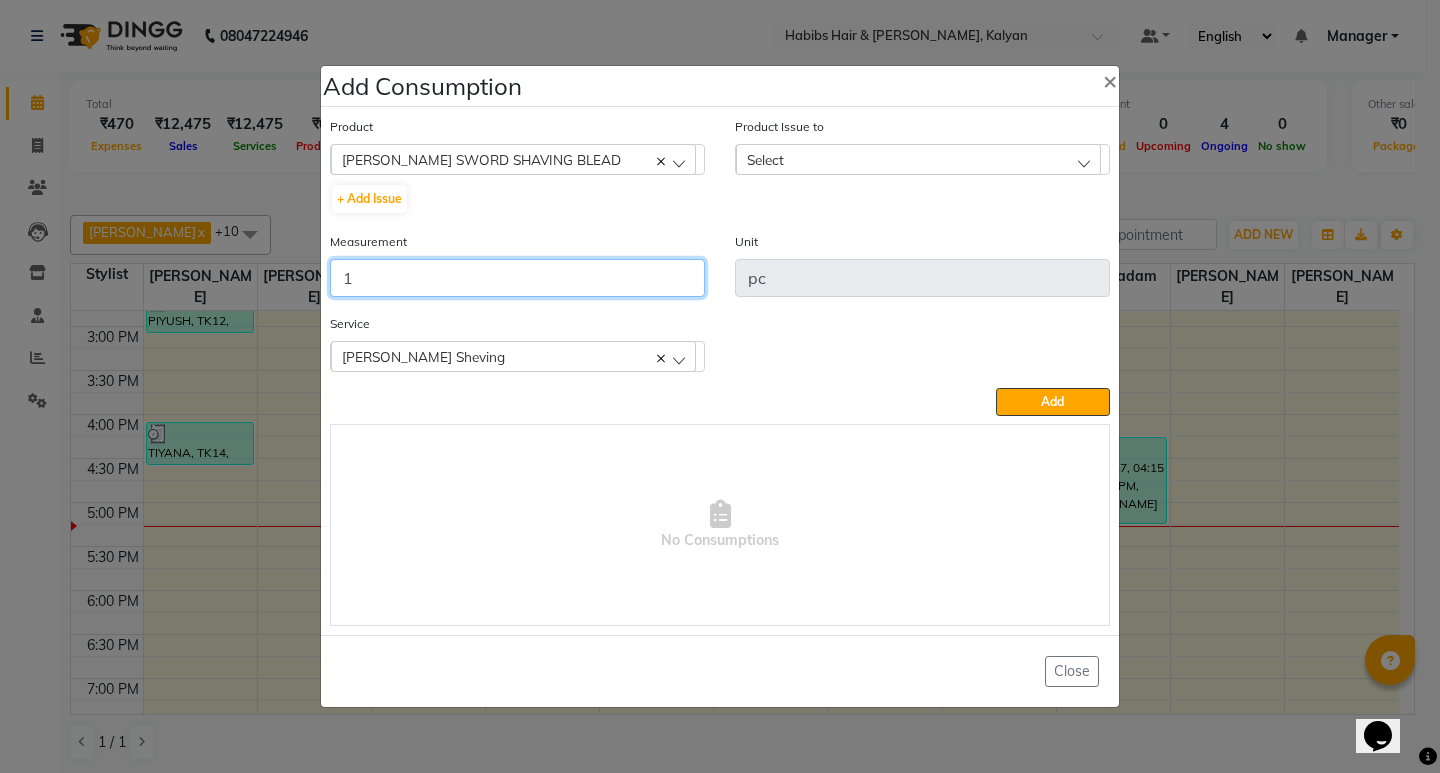 type on "1" 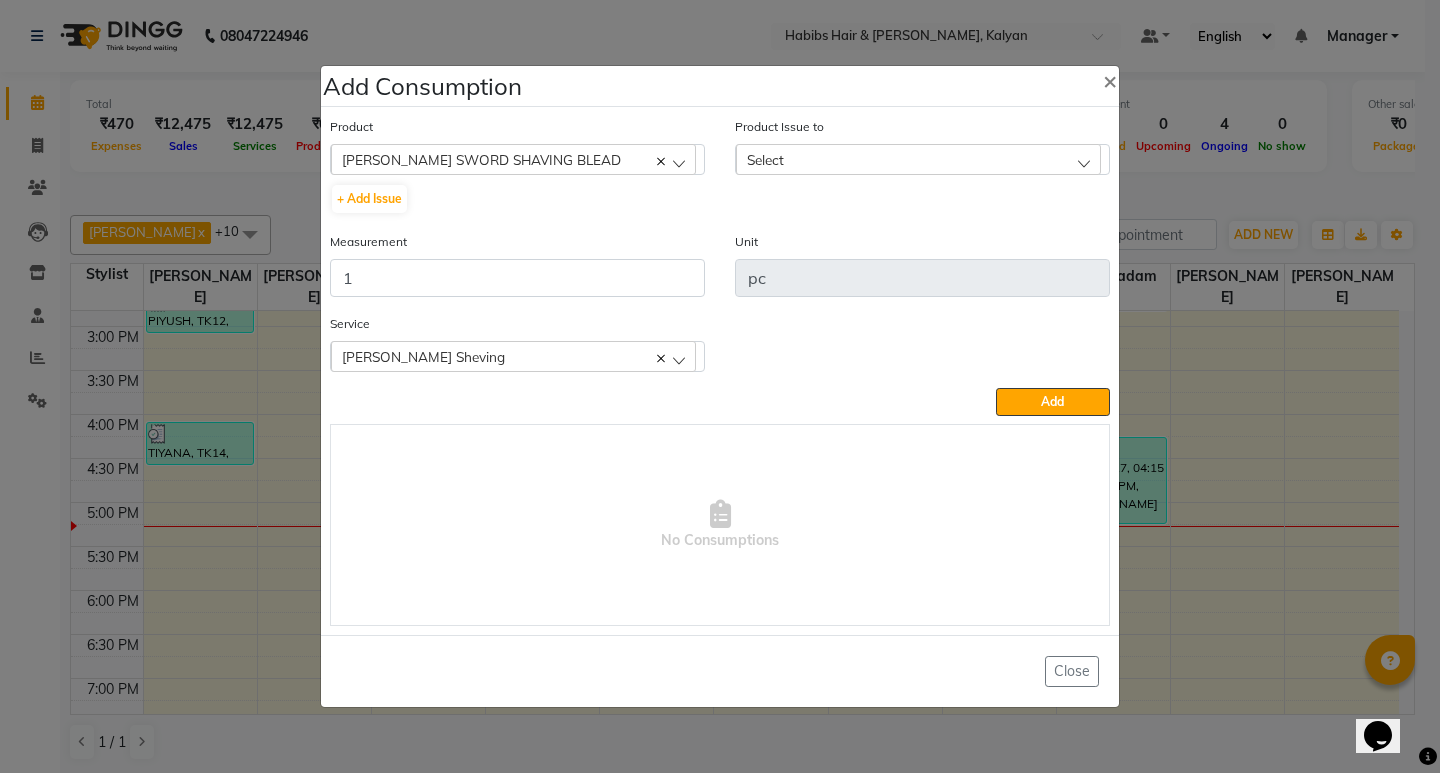 click on "Select" 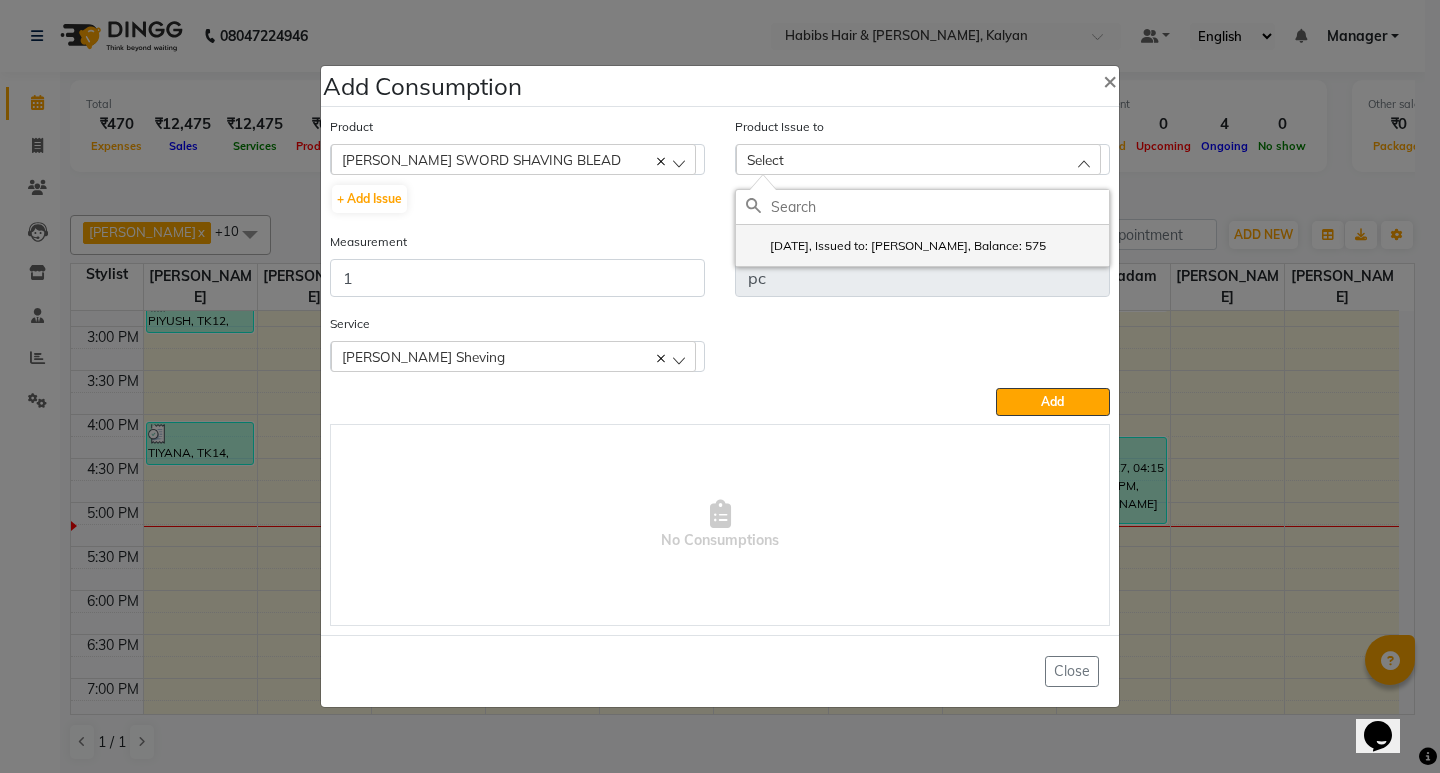 click on "2025-06-30, Issued to: Suraj Kadam, Balance: 575" 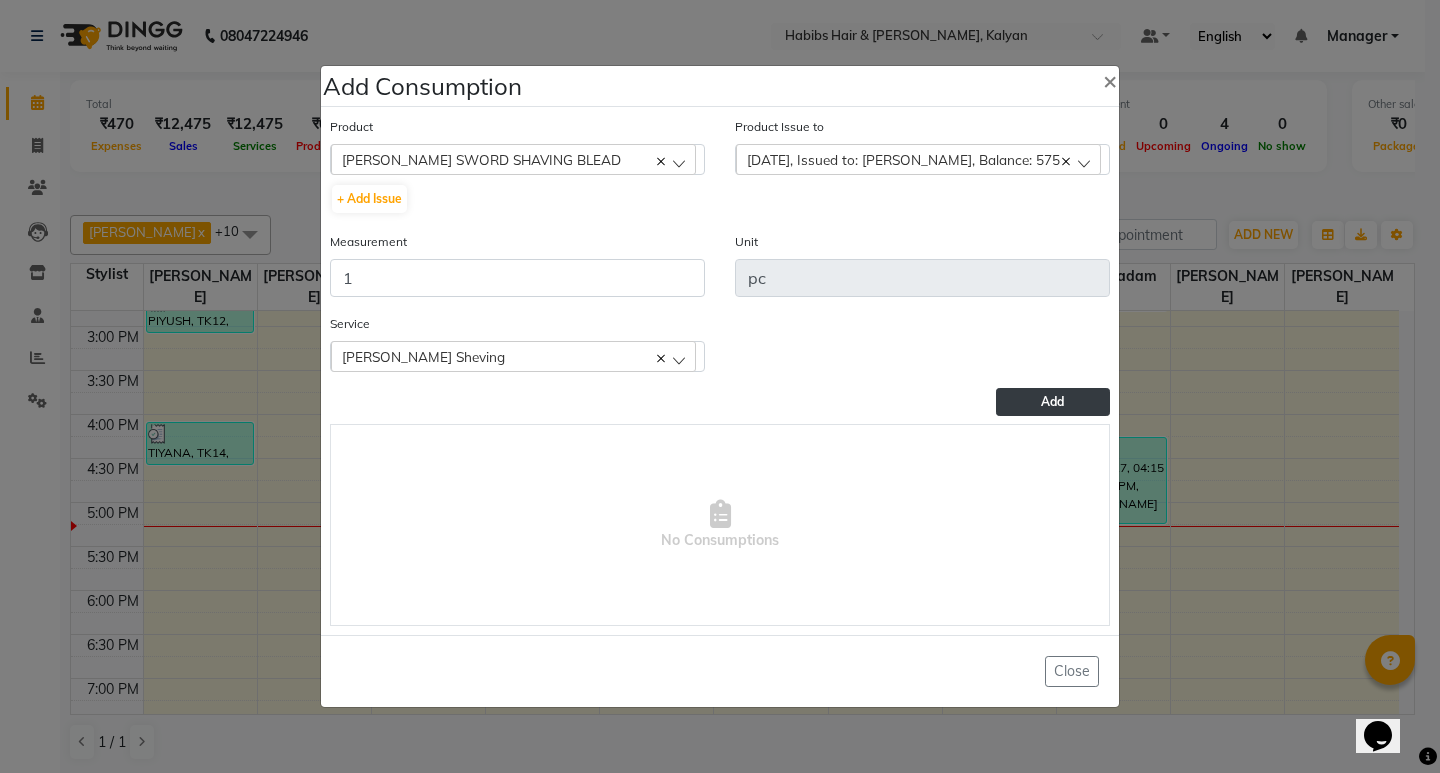 click on "Add" 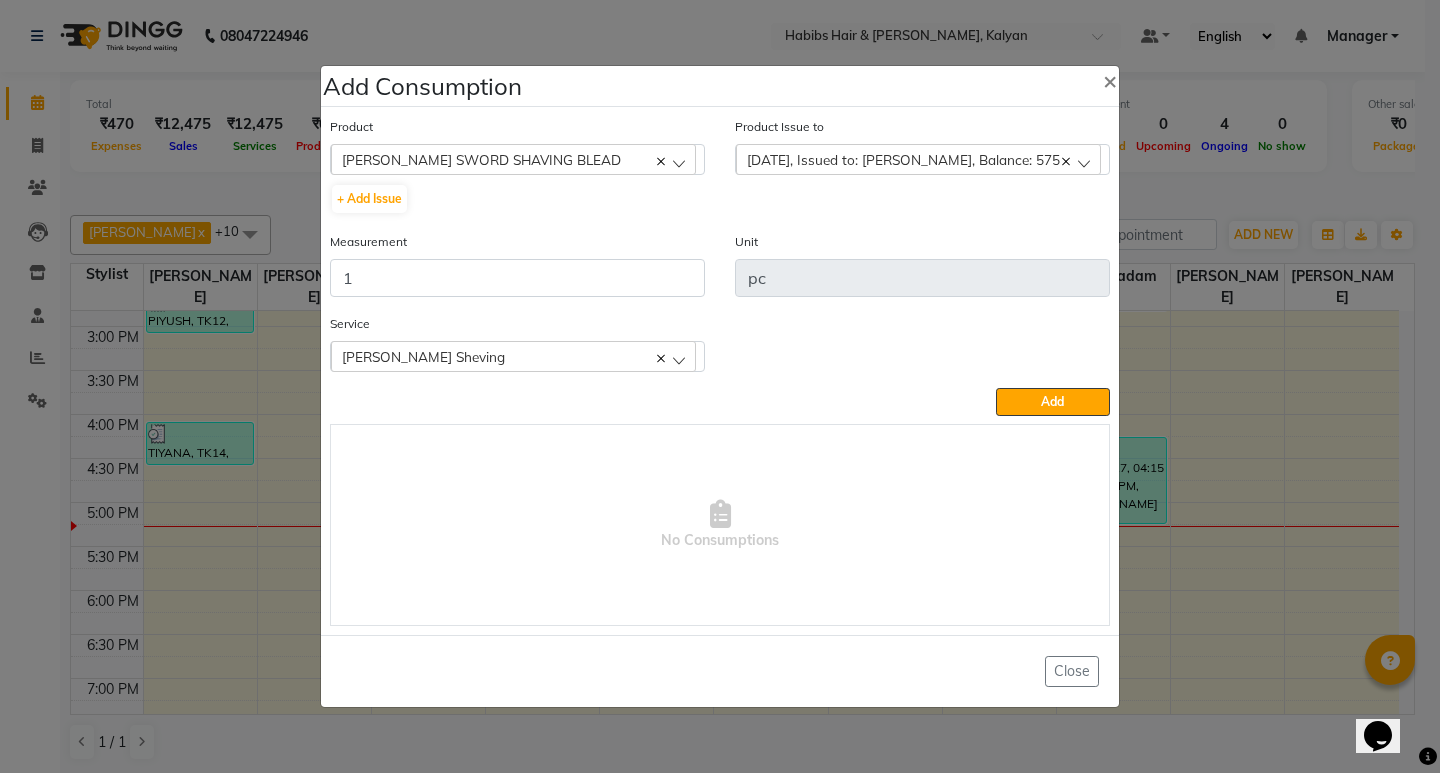 type 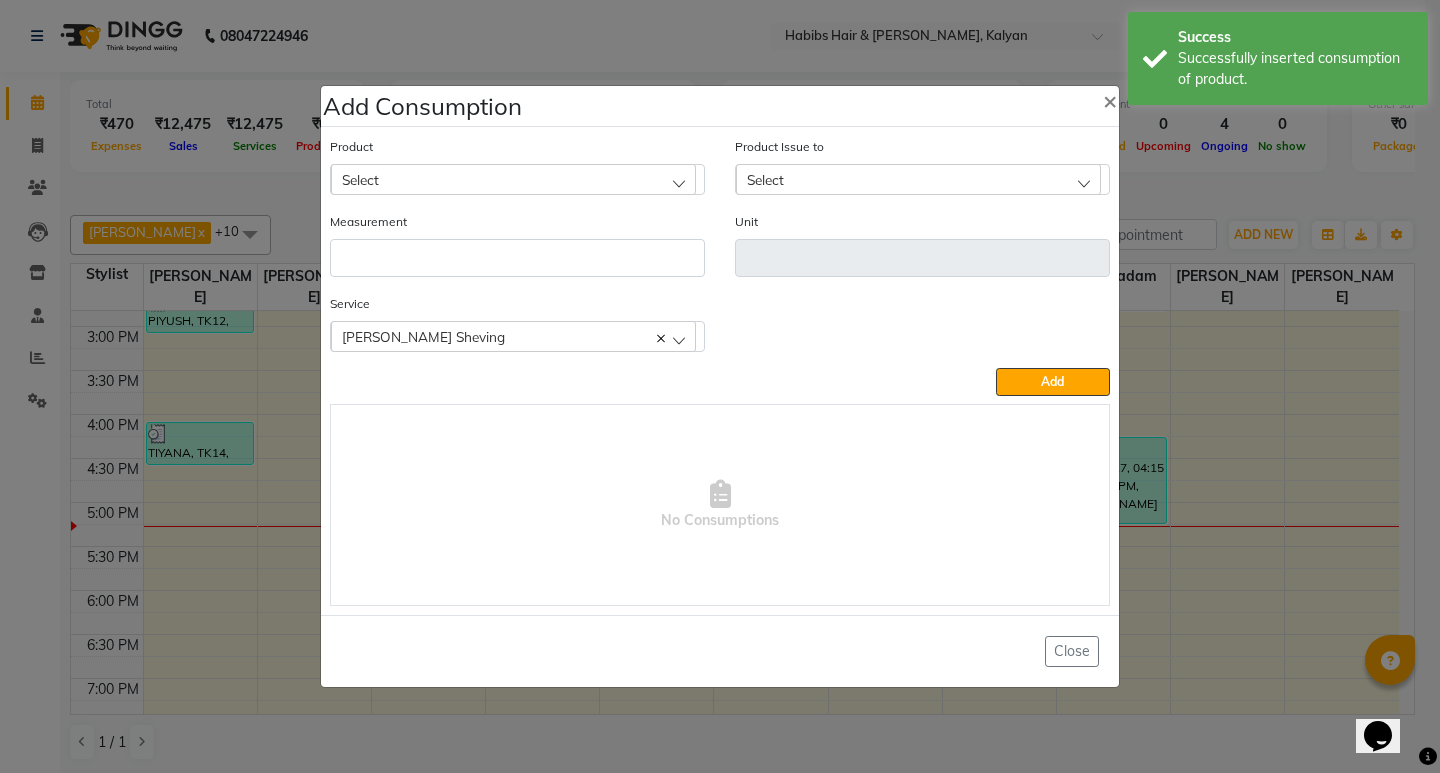 click on "Select" 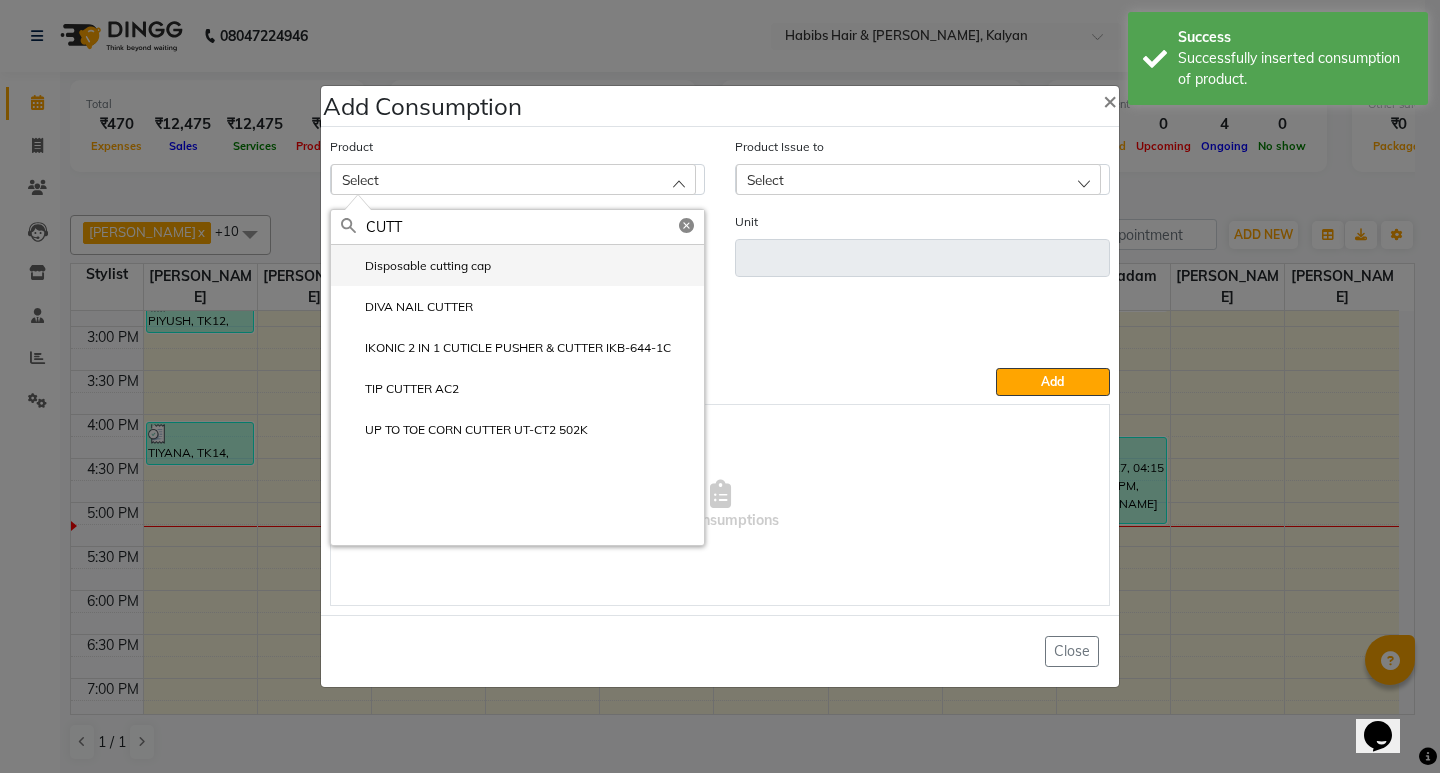 type on "CUTT" 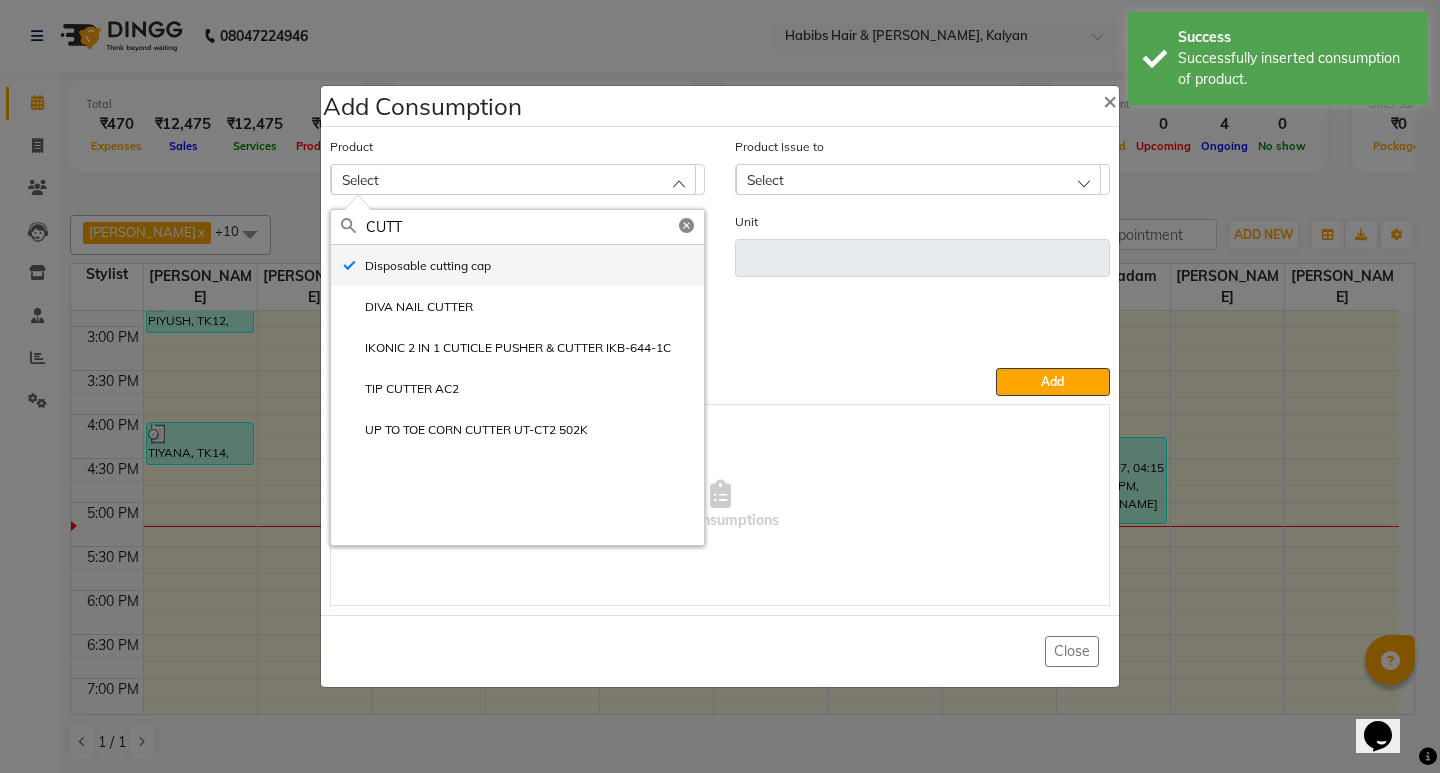 type on "pc" 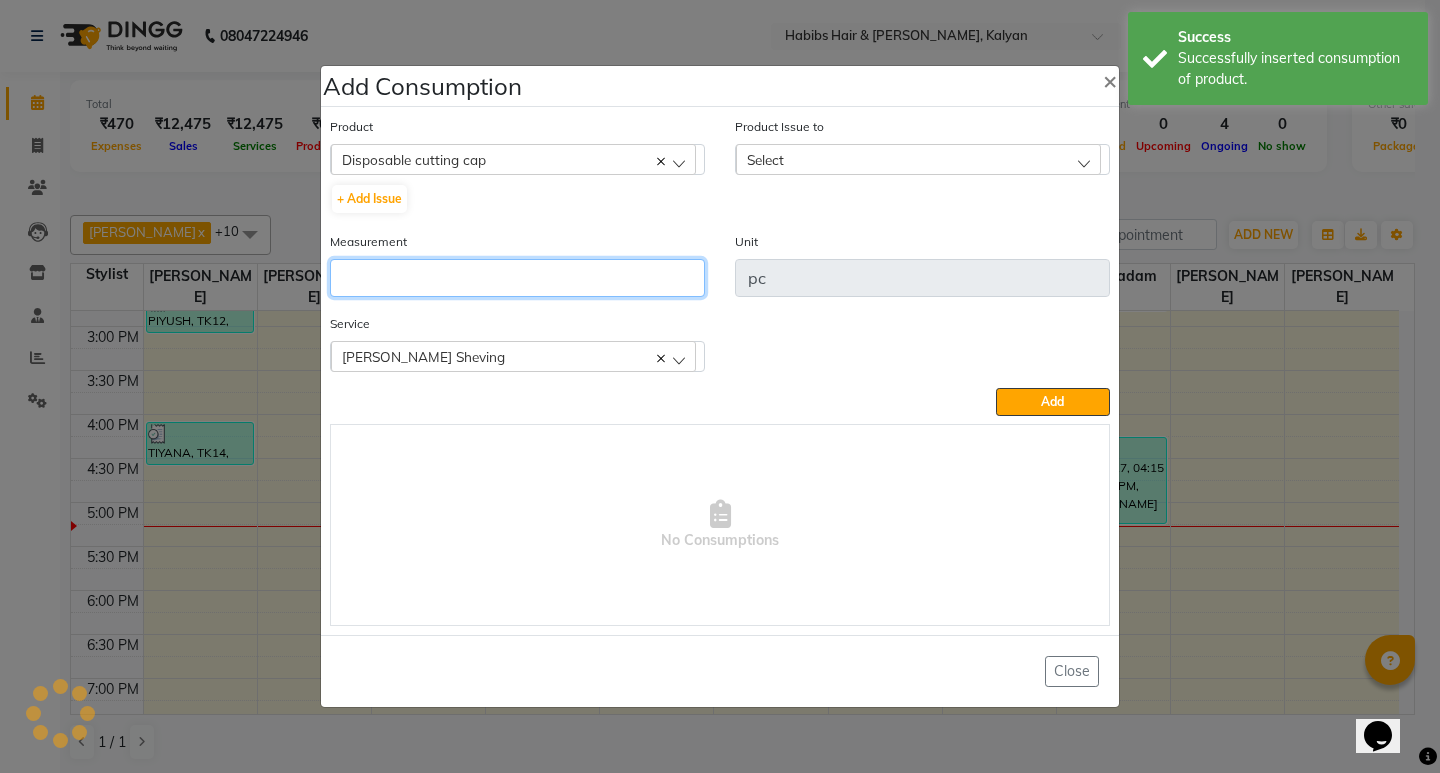 click 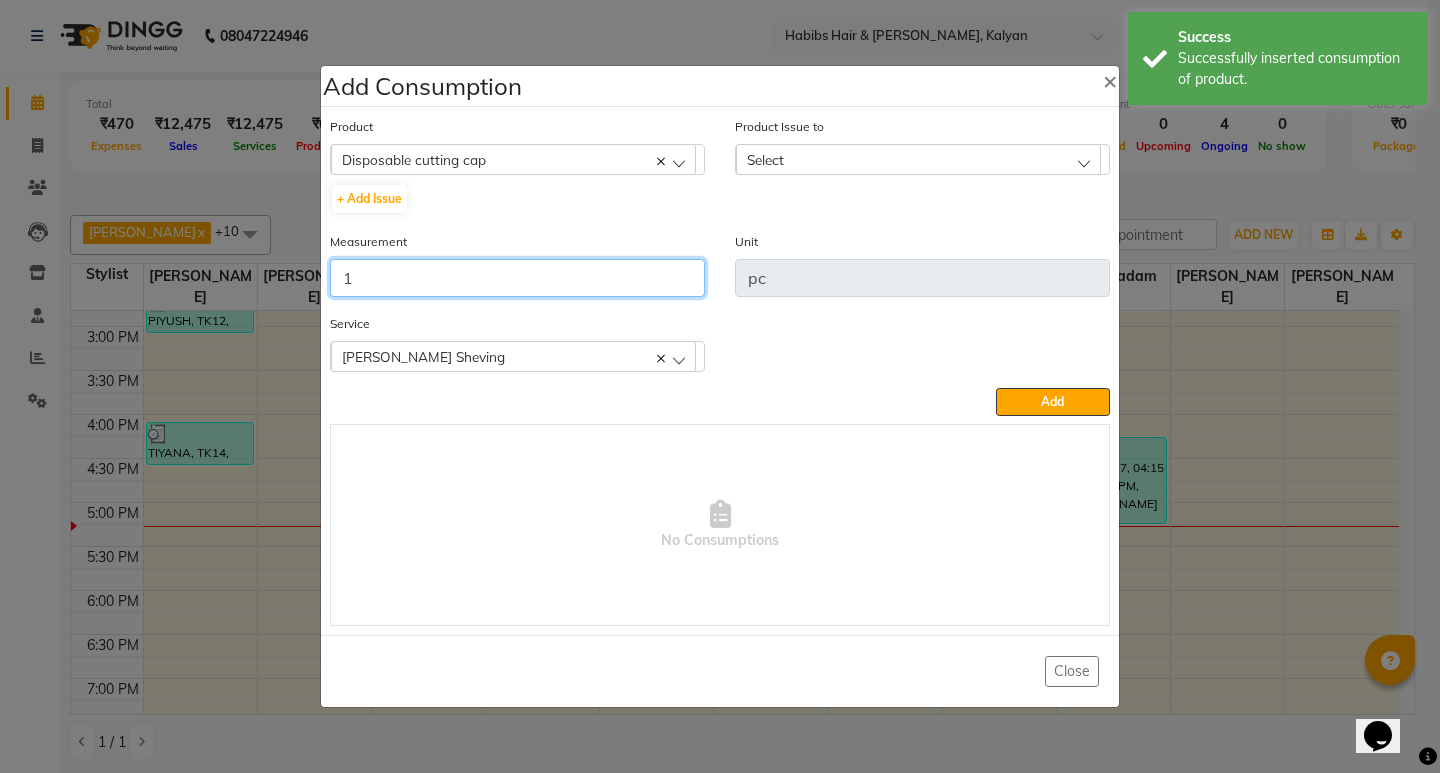 type on "1" 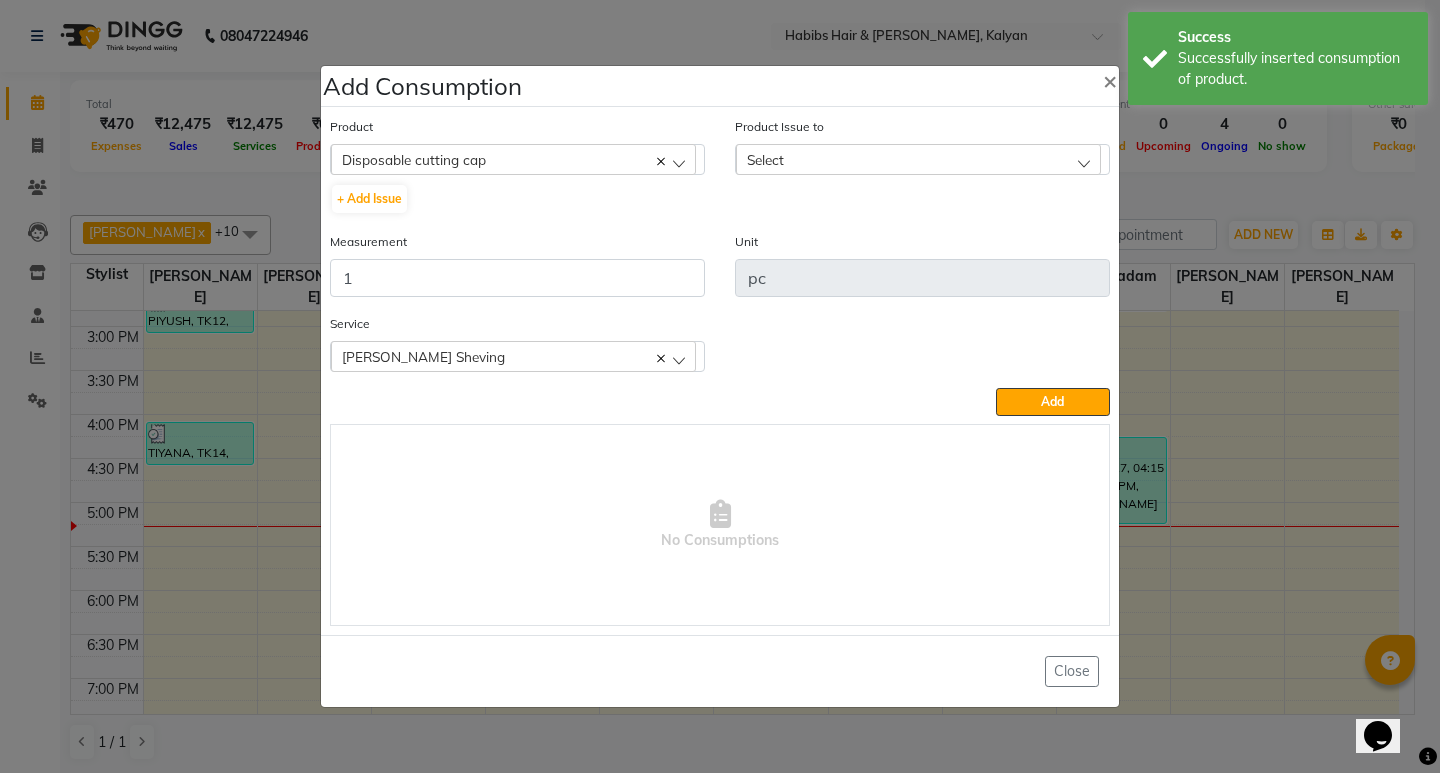 click on "Select" 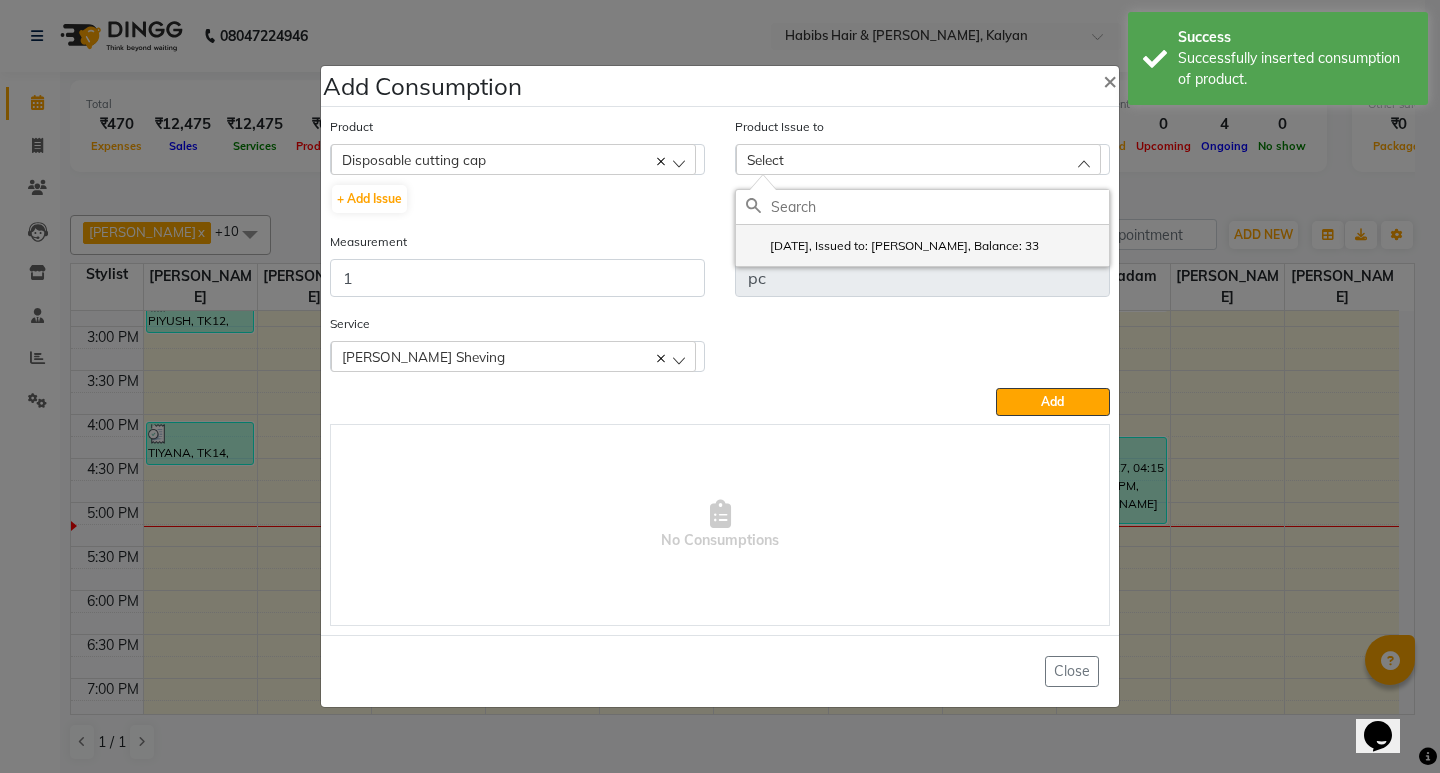 click on "2025-07-10, Issued to: Suraj Kadam, Balance: 33" 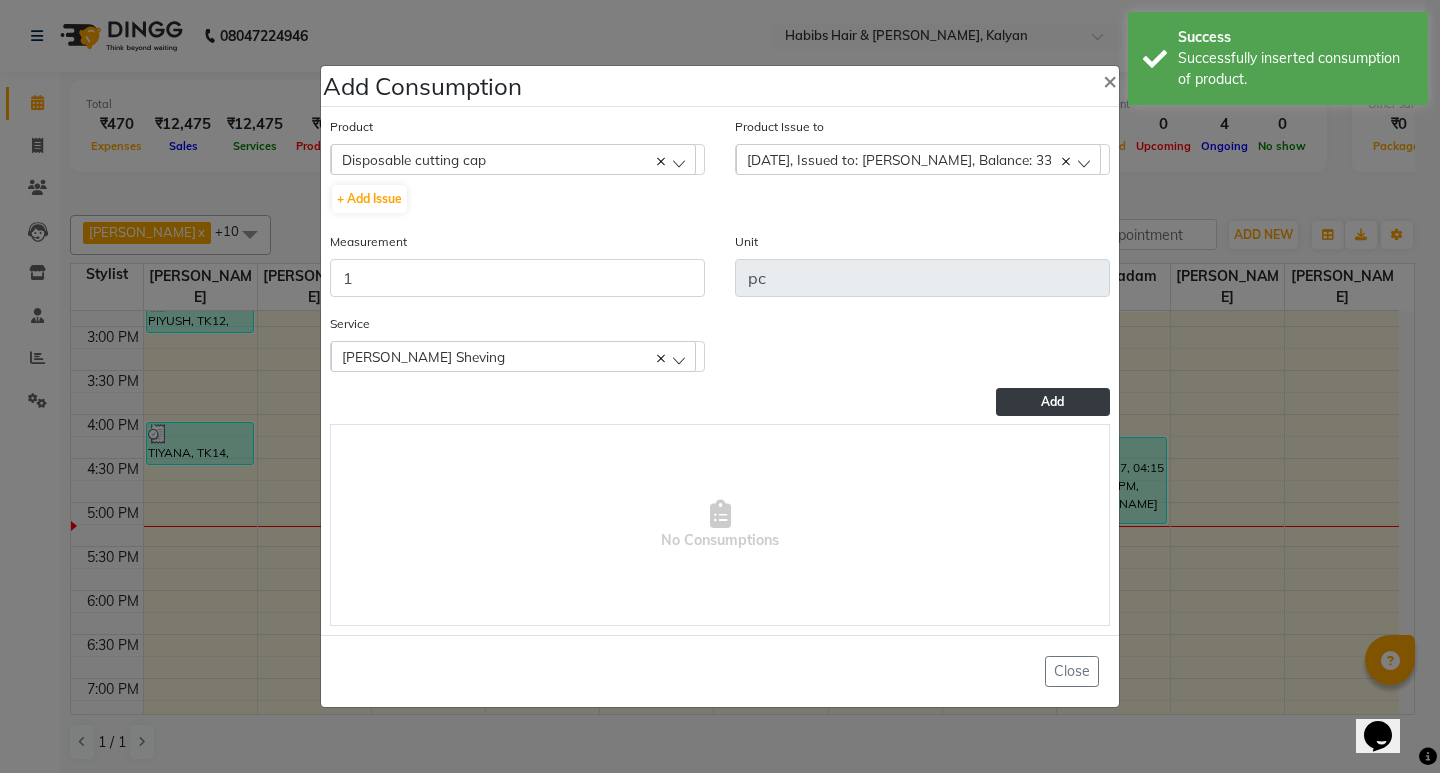 click on "Add" 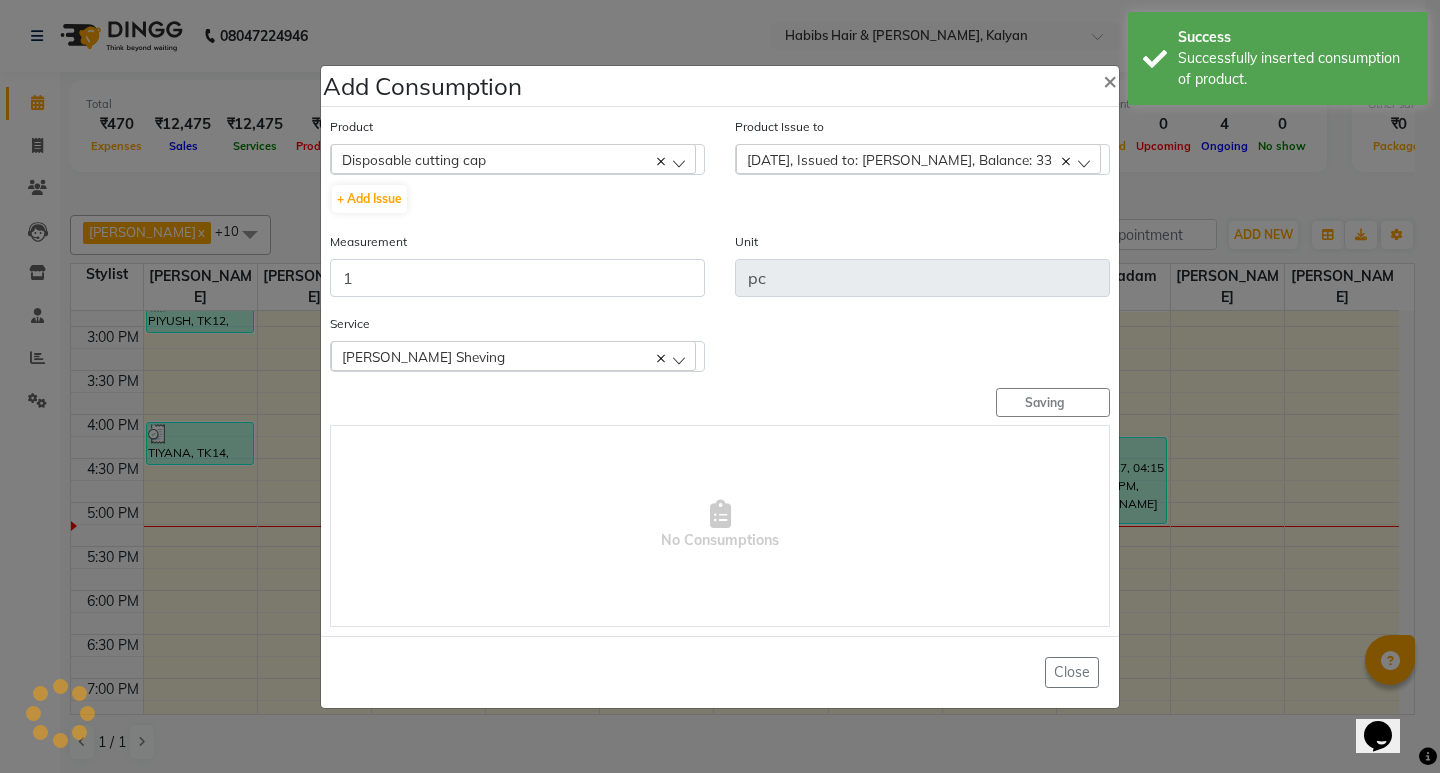 type 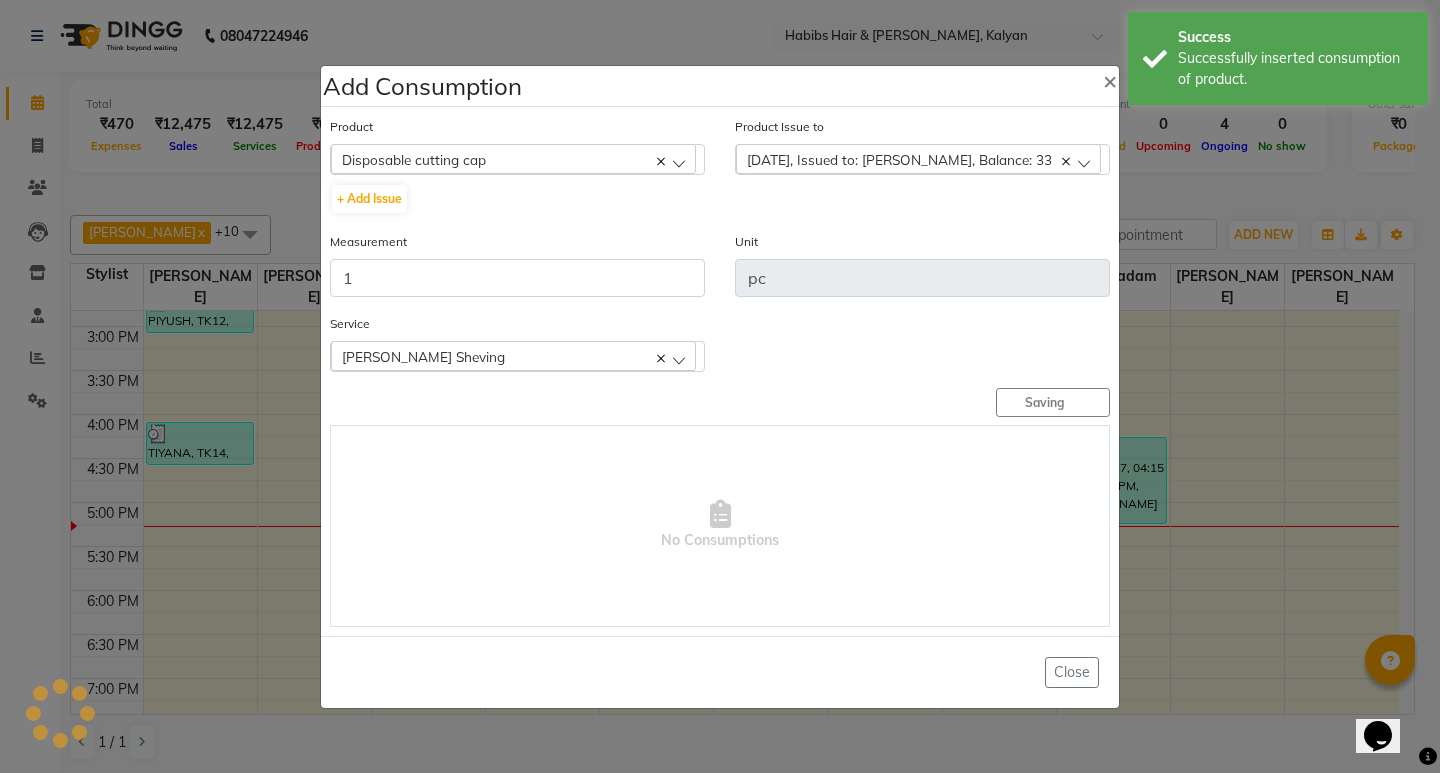 type 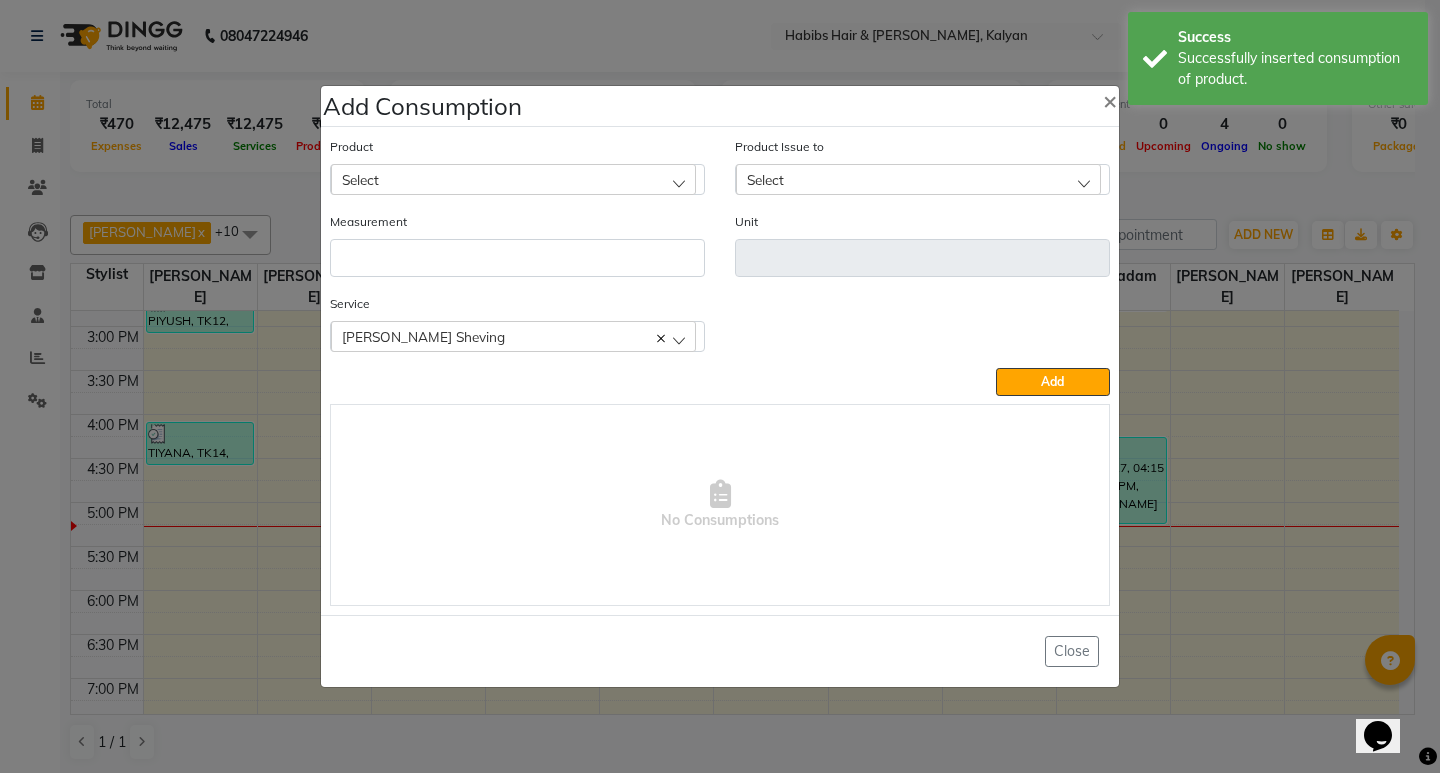 click on "Select" 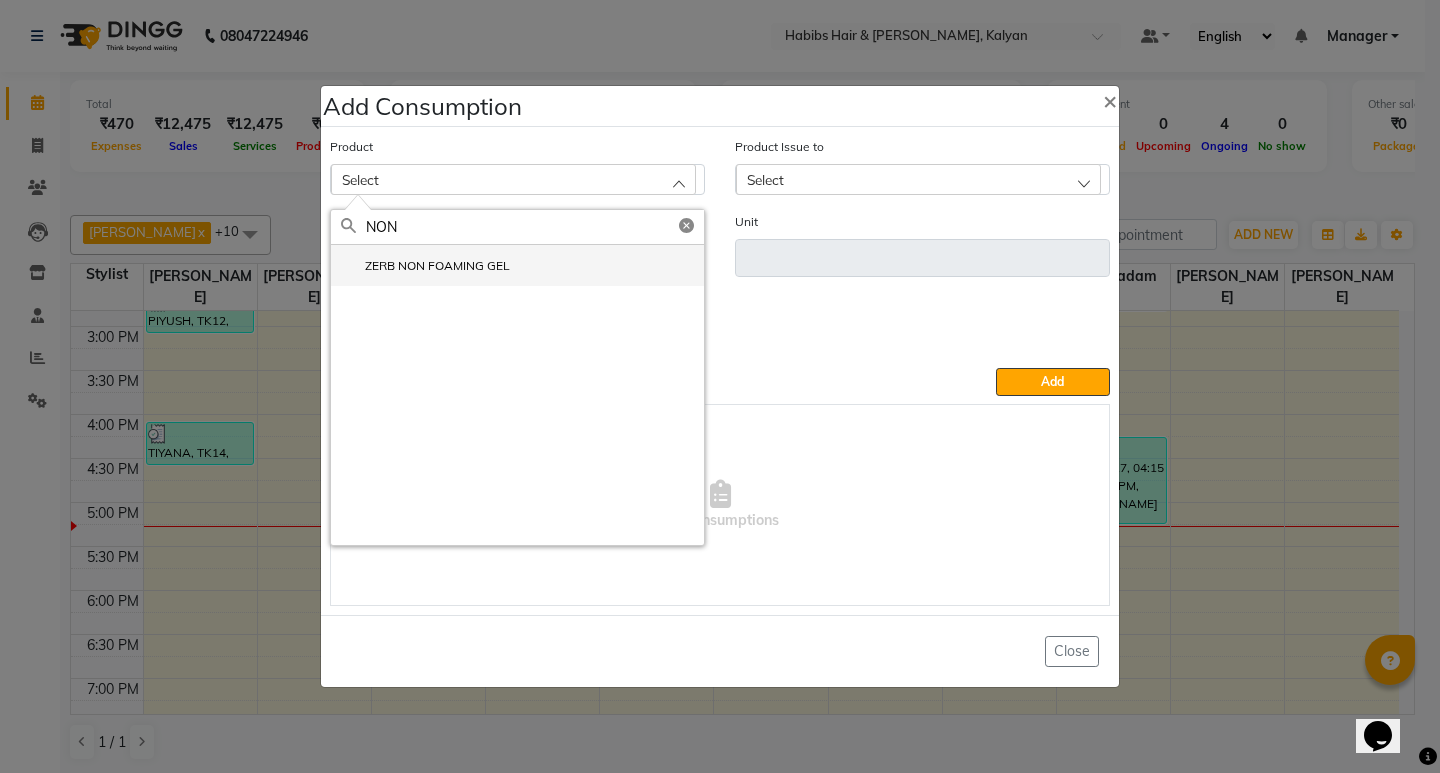 type on "NON" 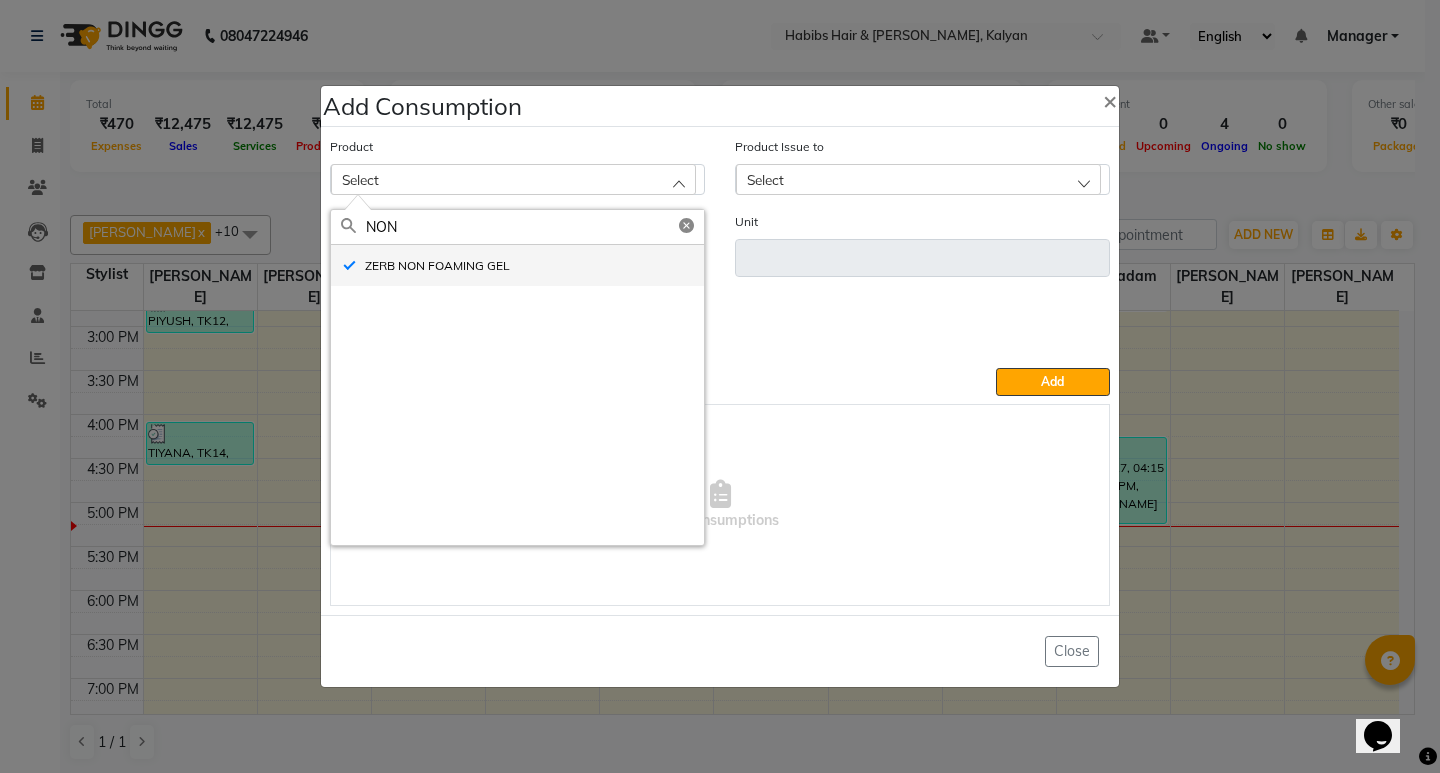 type on "ml" 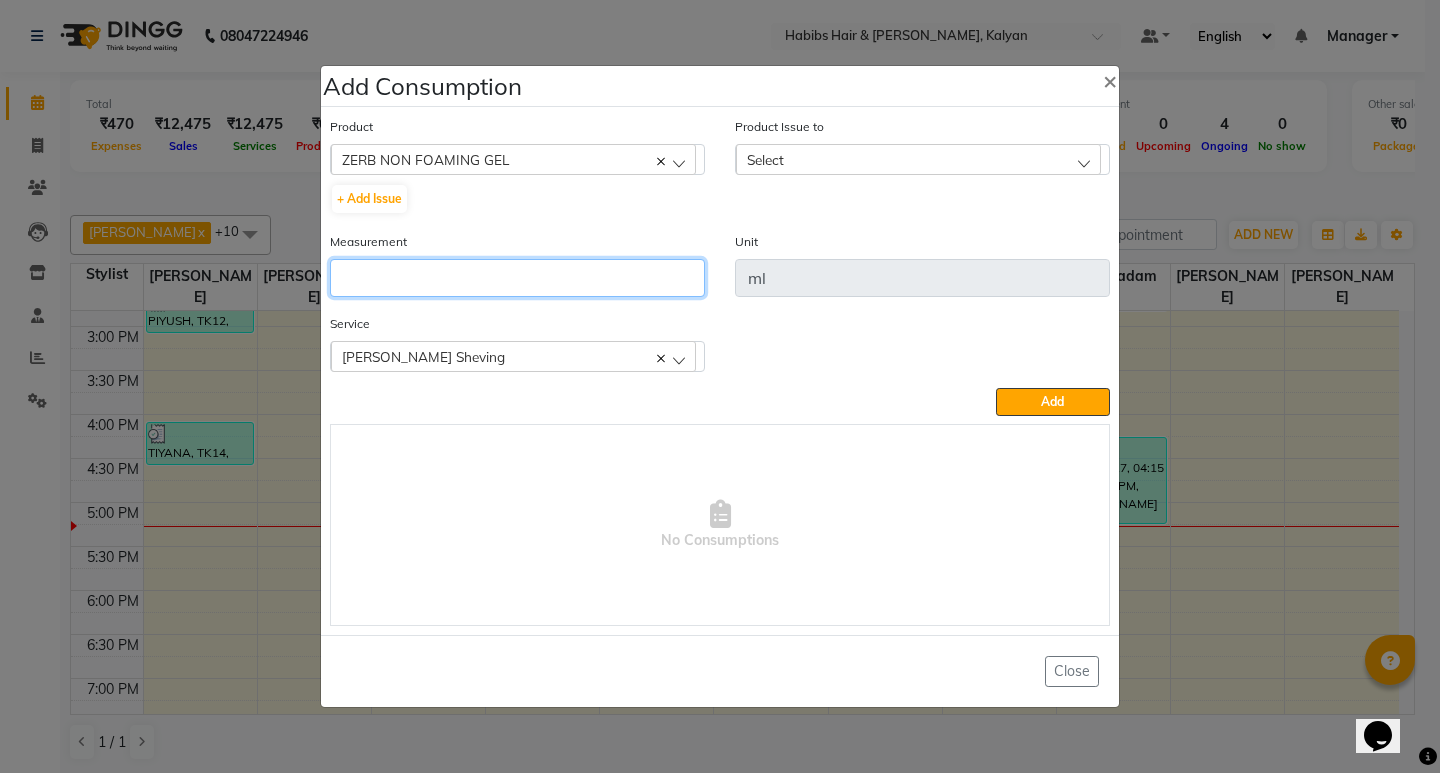 click 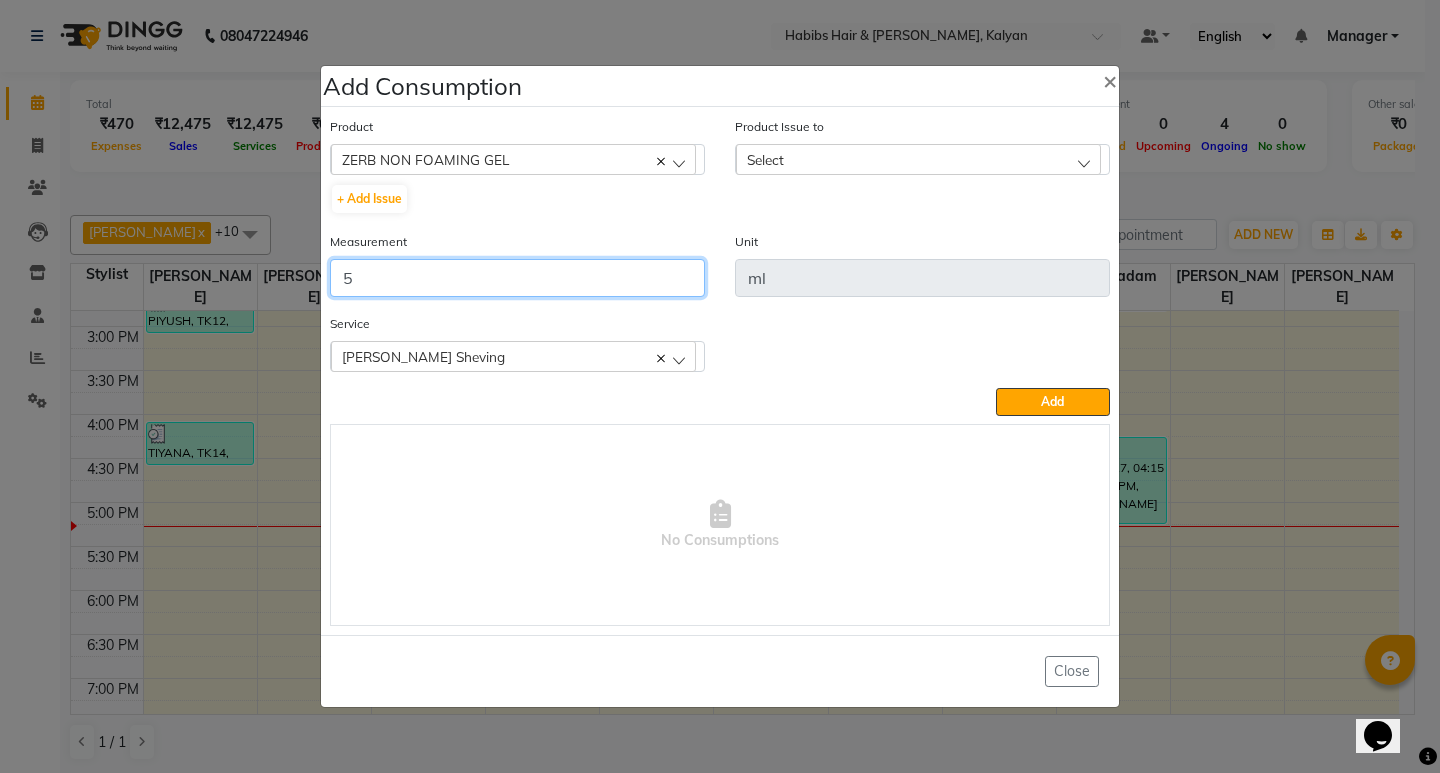 type on "5" 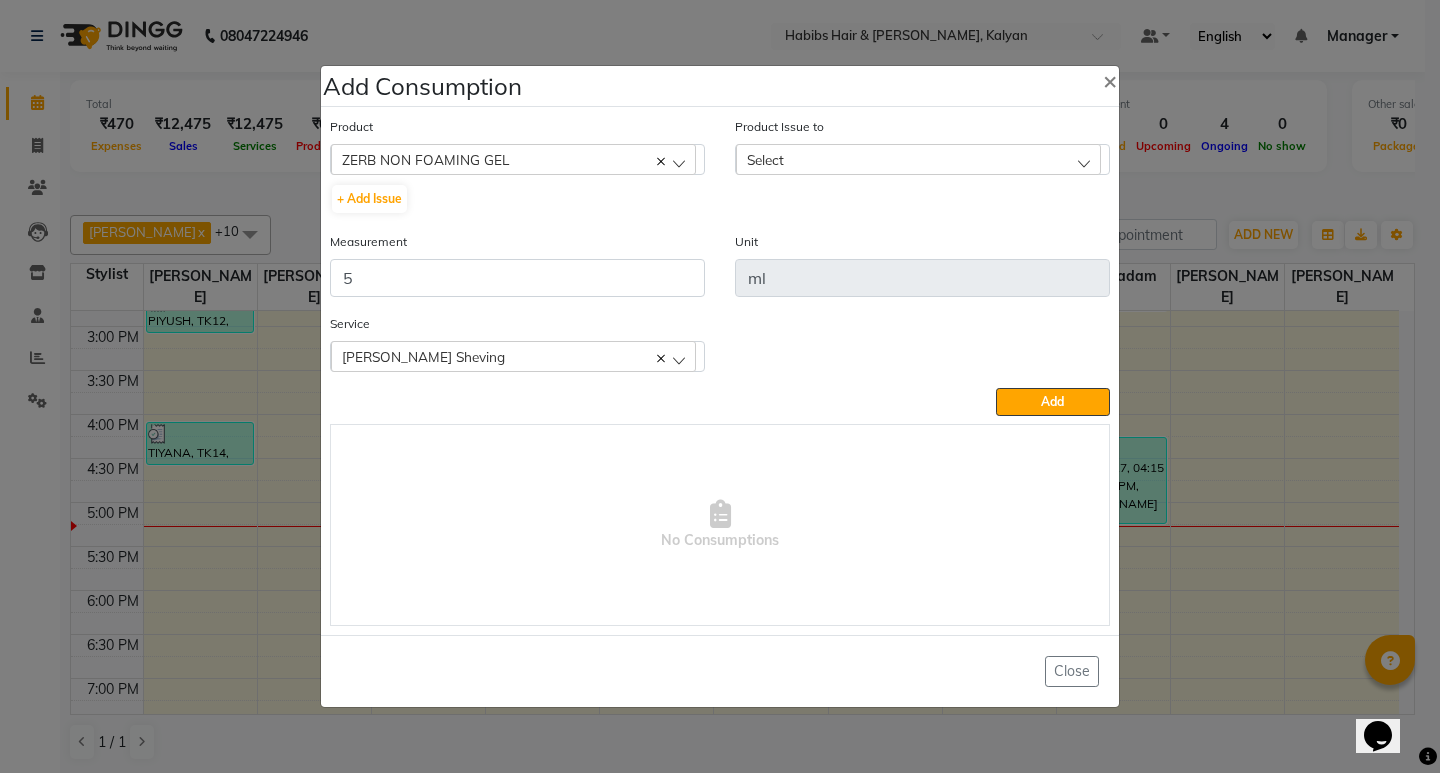 click on "Select" 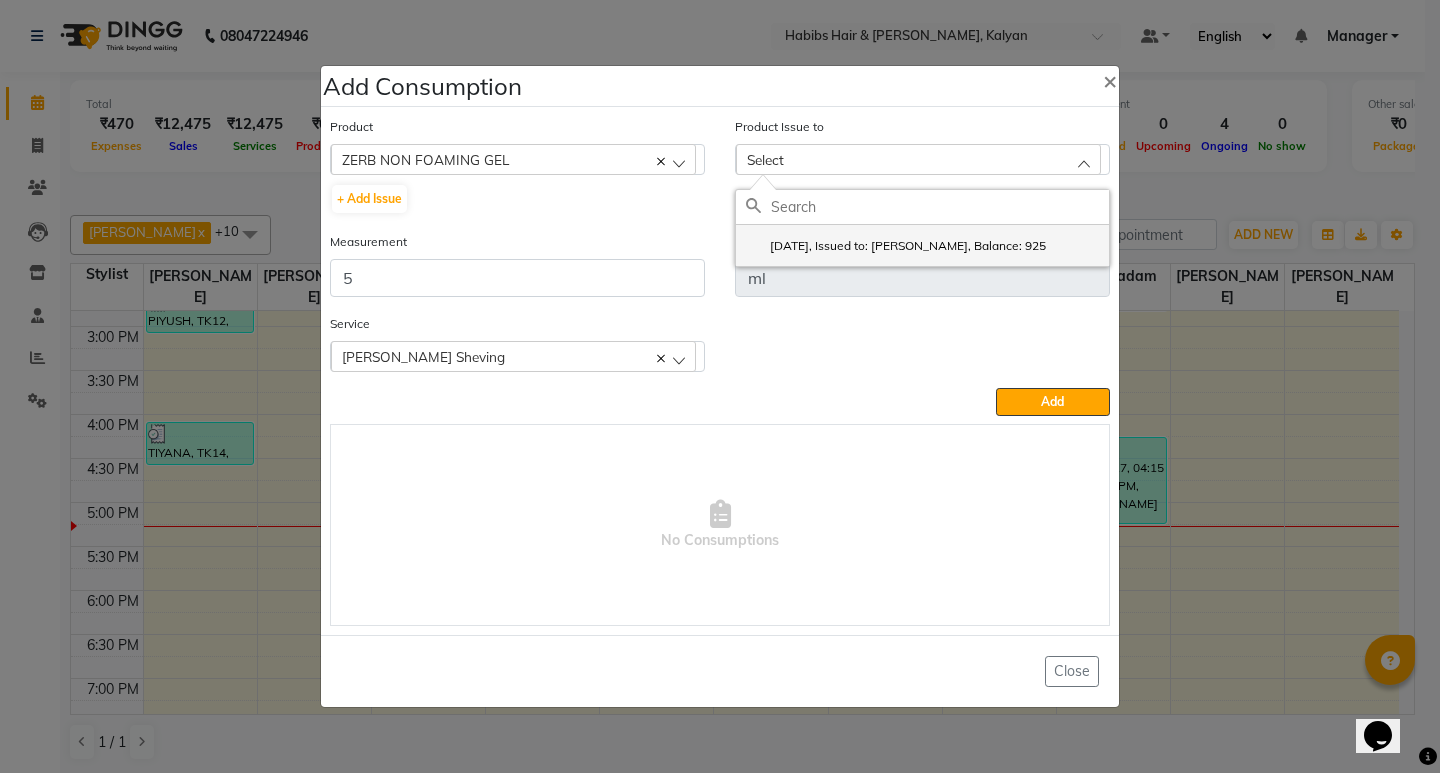 click on "2025-07-01, Issued to: Suraj Kadam, Balance: 925" 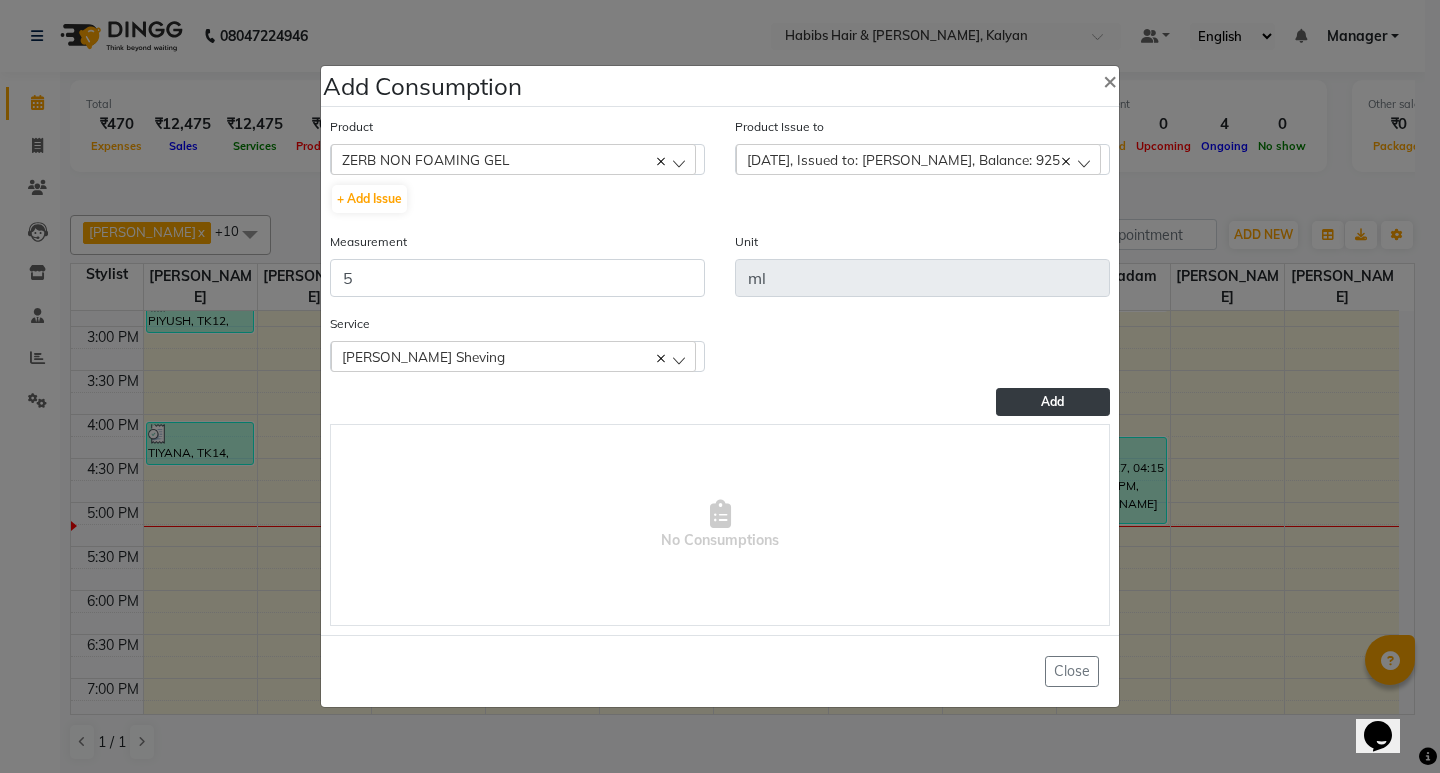 click on "Add" 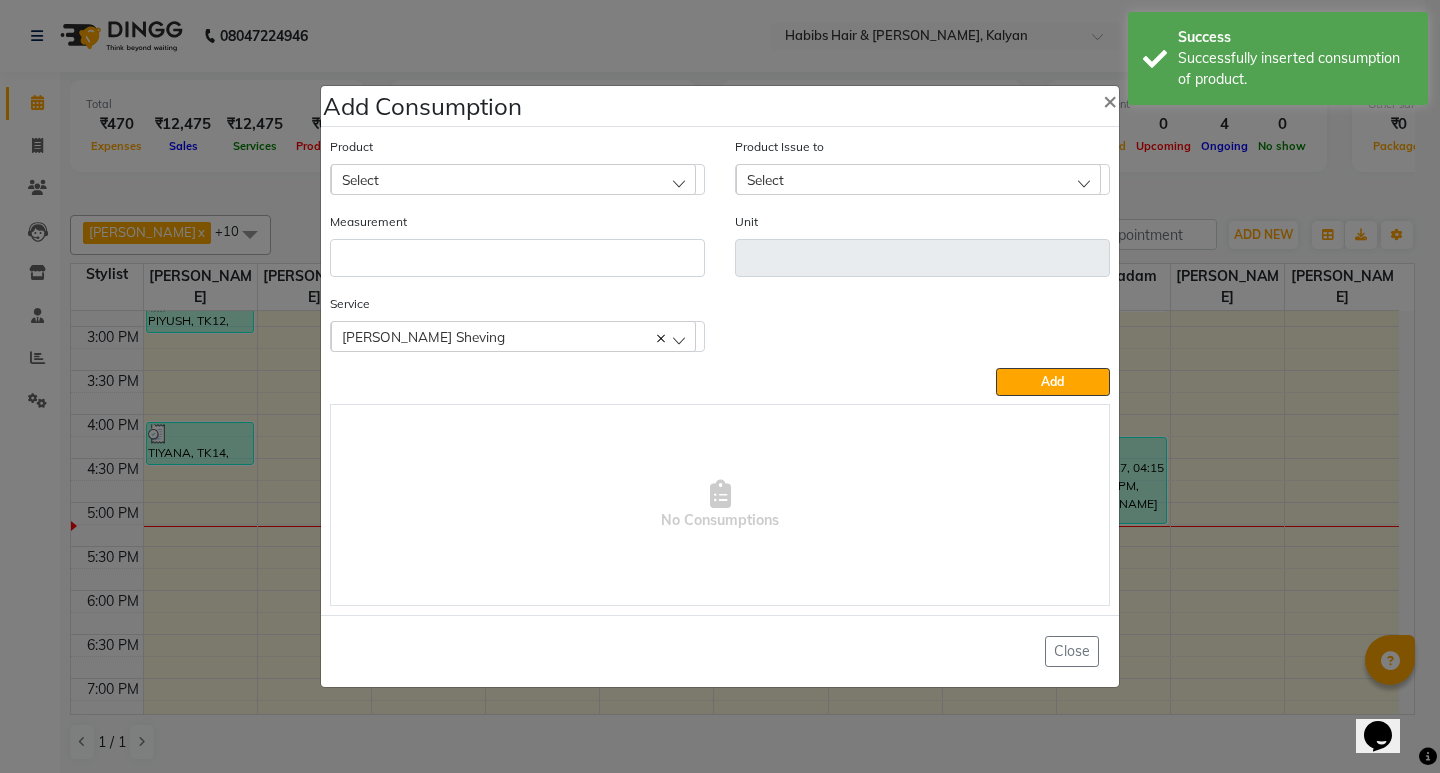 click on "[PERSON_NAME] Sheving" 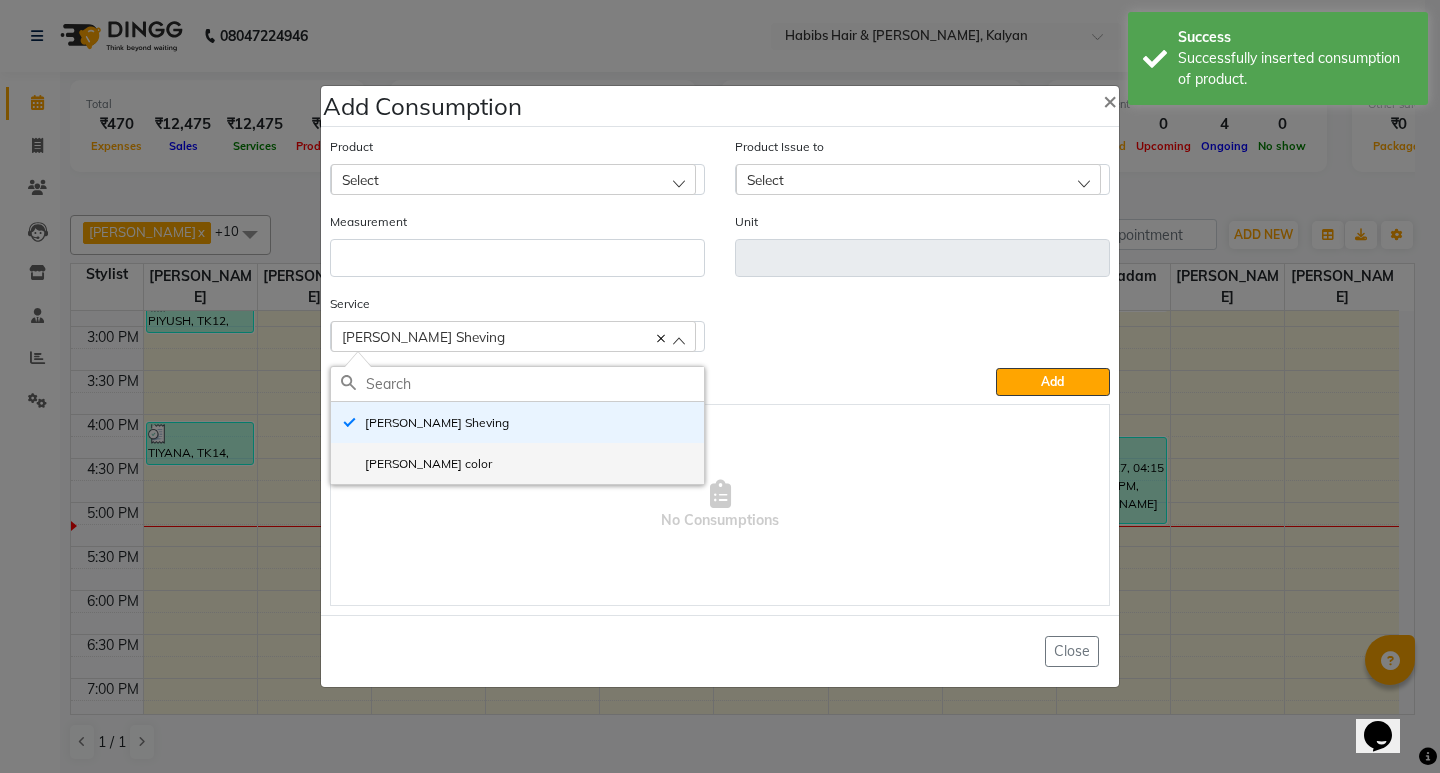click on "[PERSON_NAME] color" 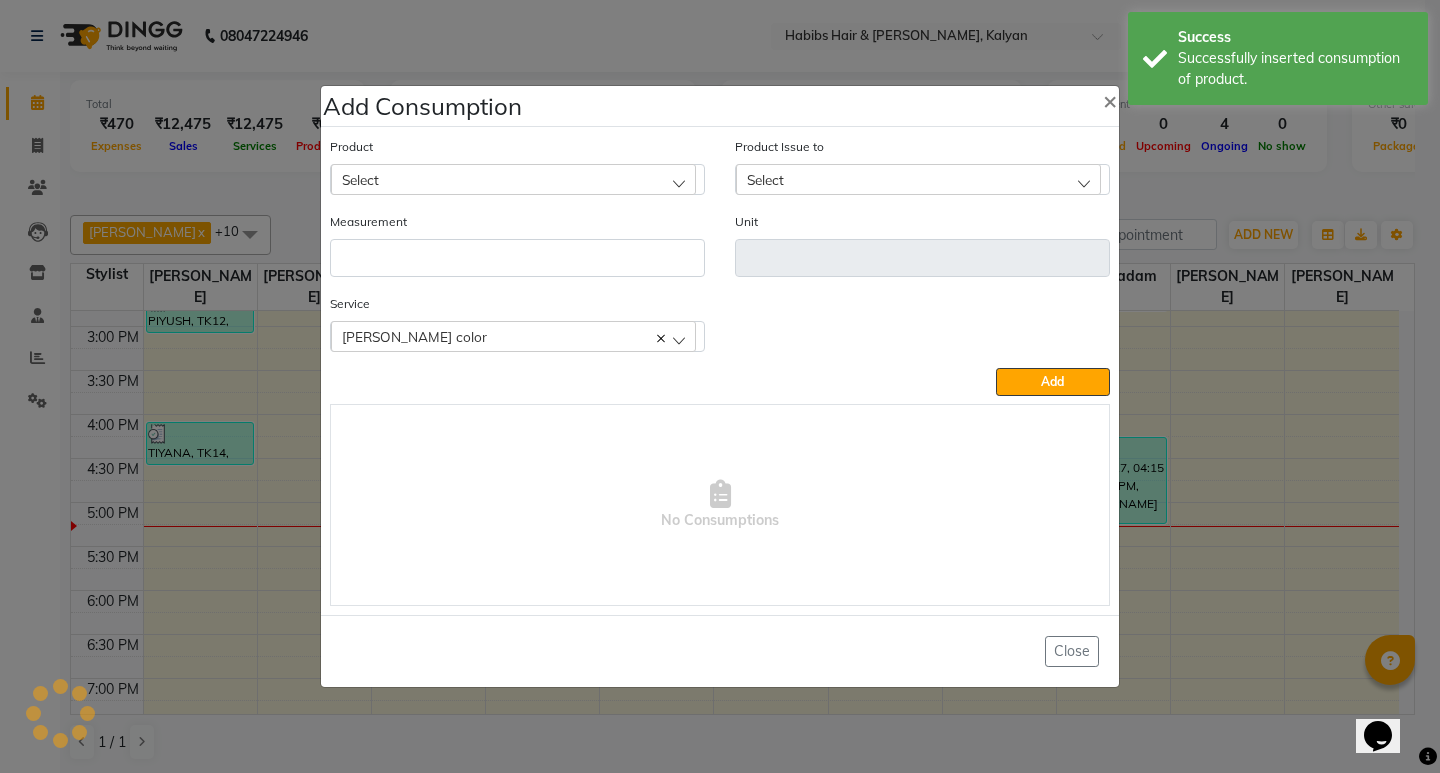 click on "Select" 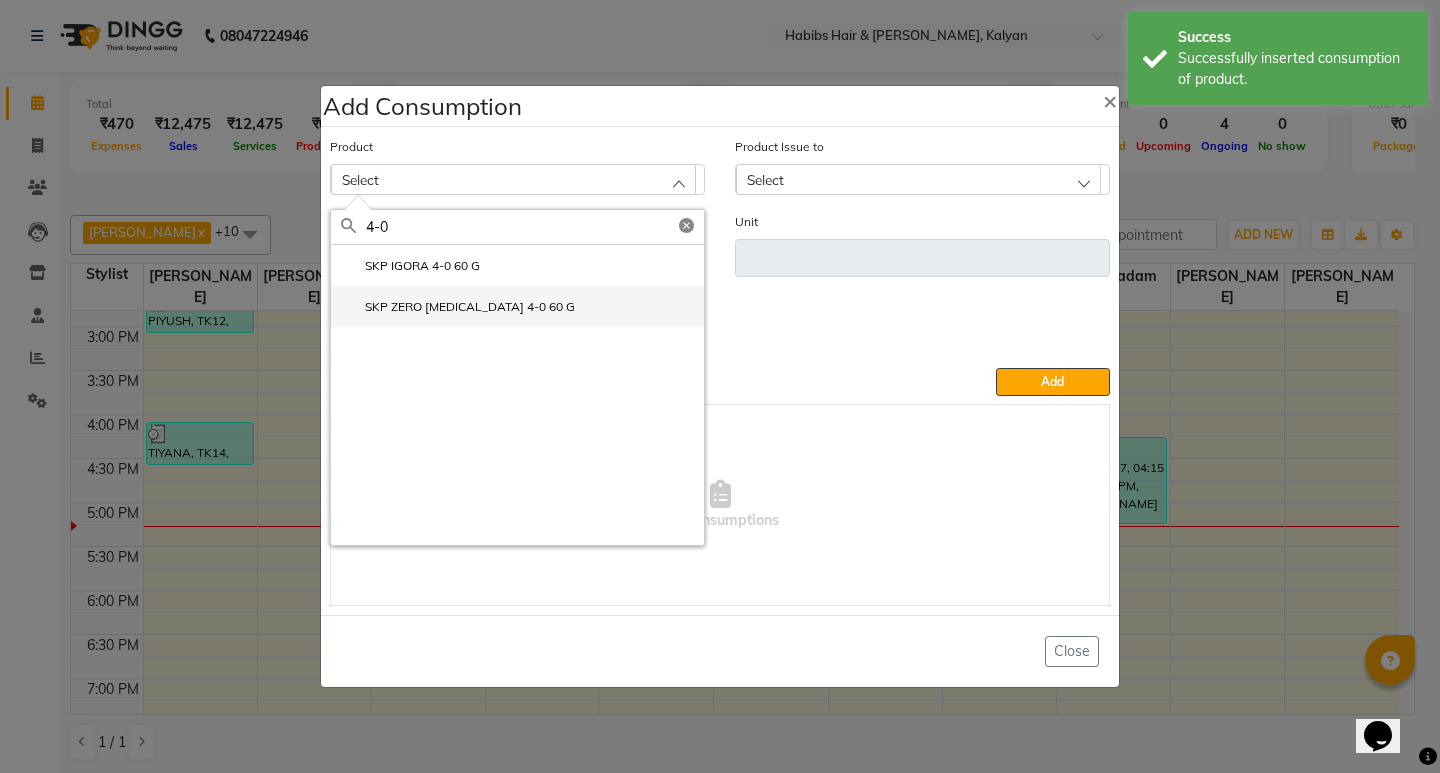 type on "4-0" 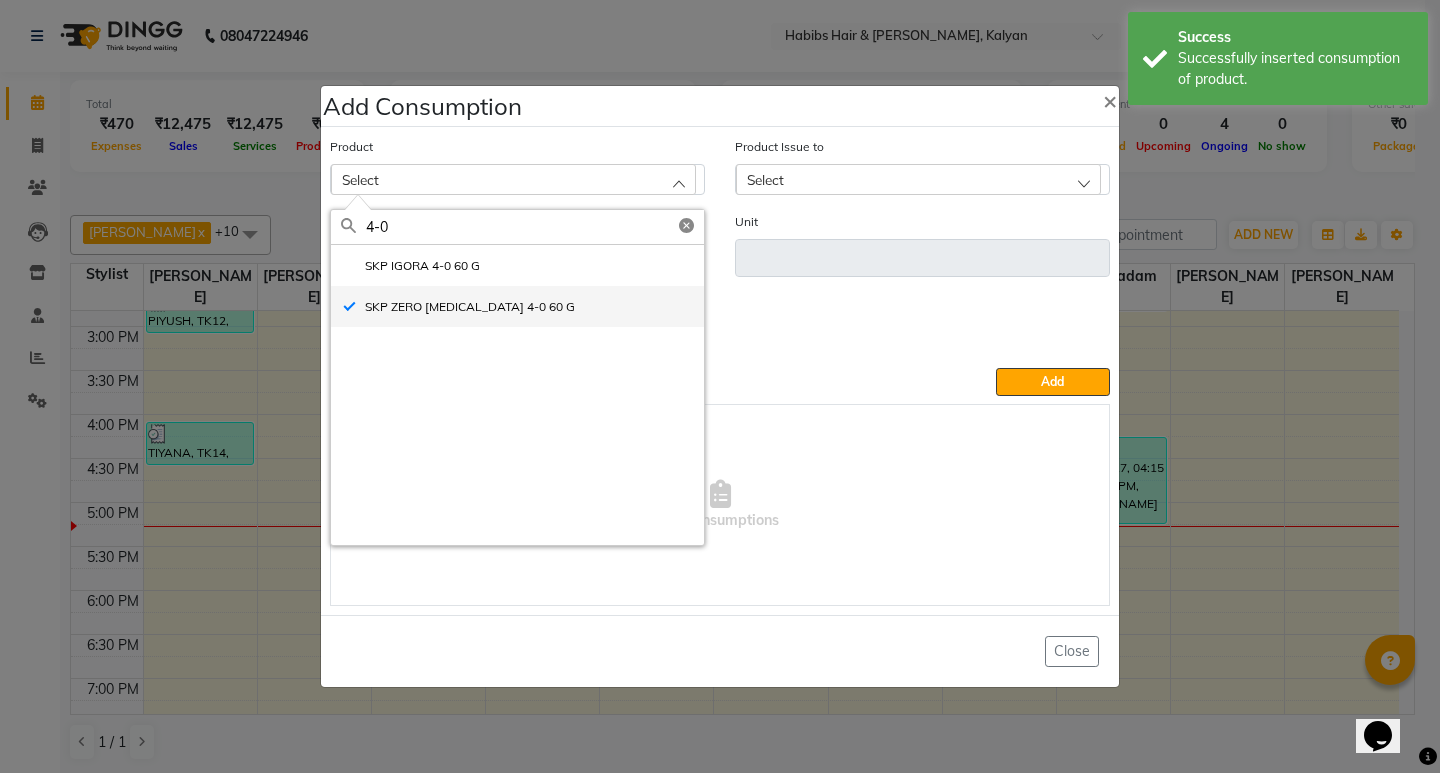 type on "ml" 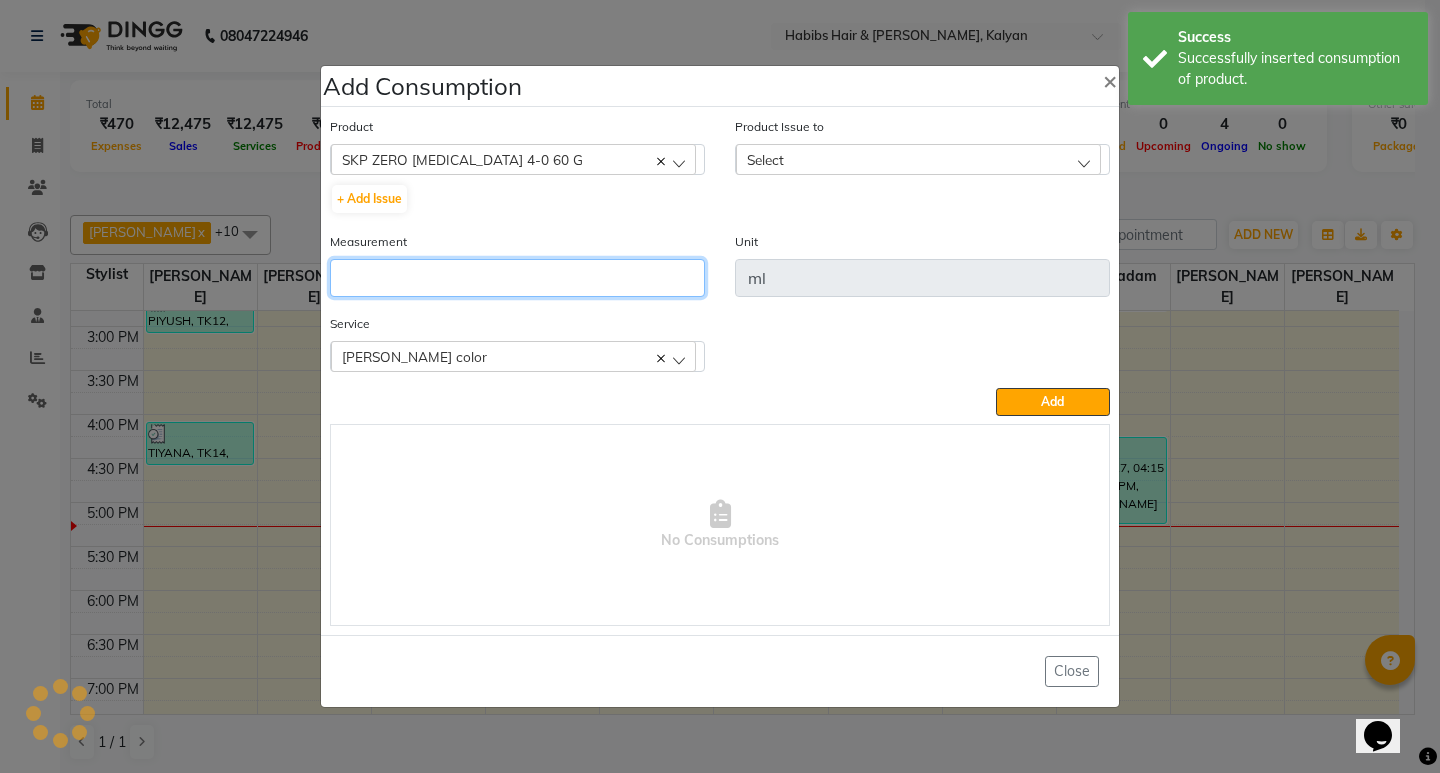 click 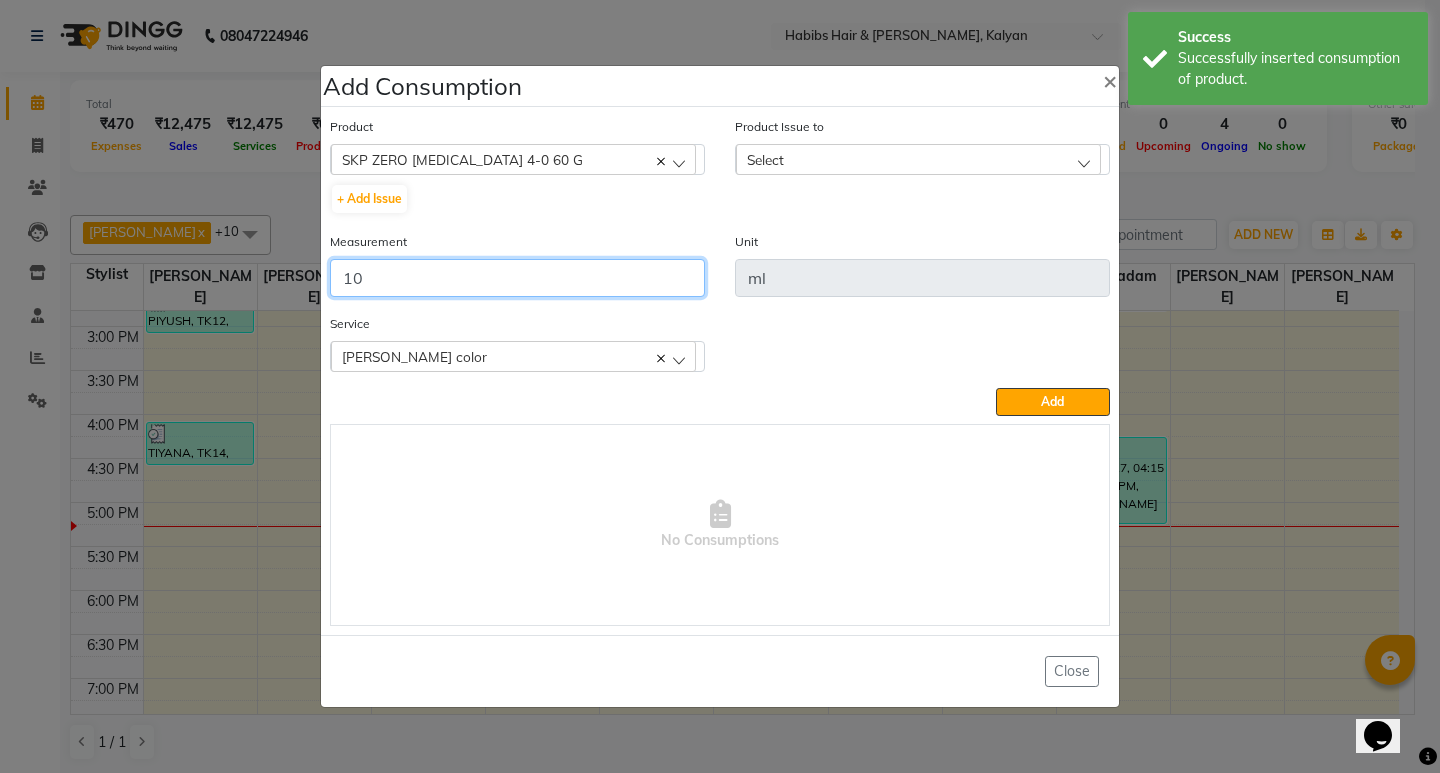 type on "10" 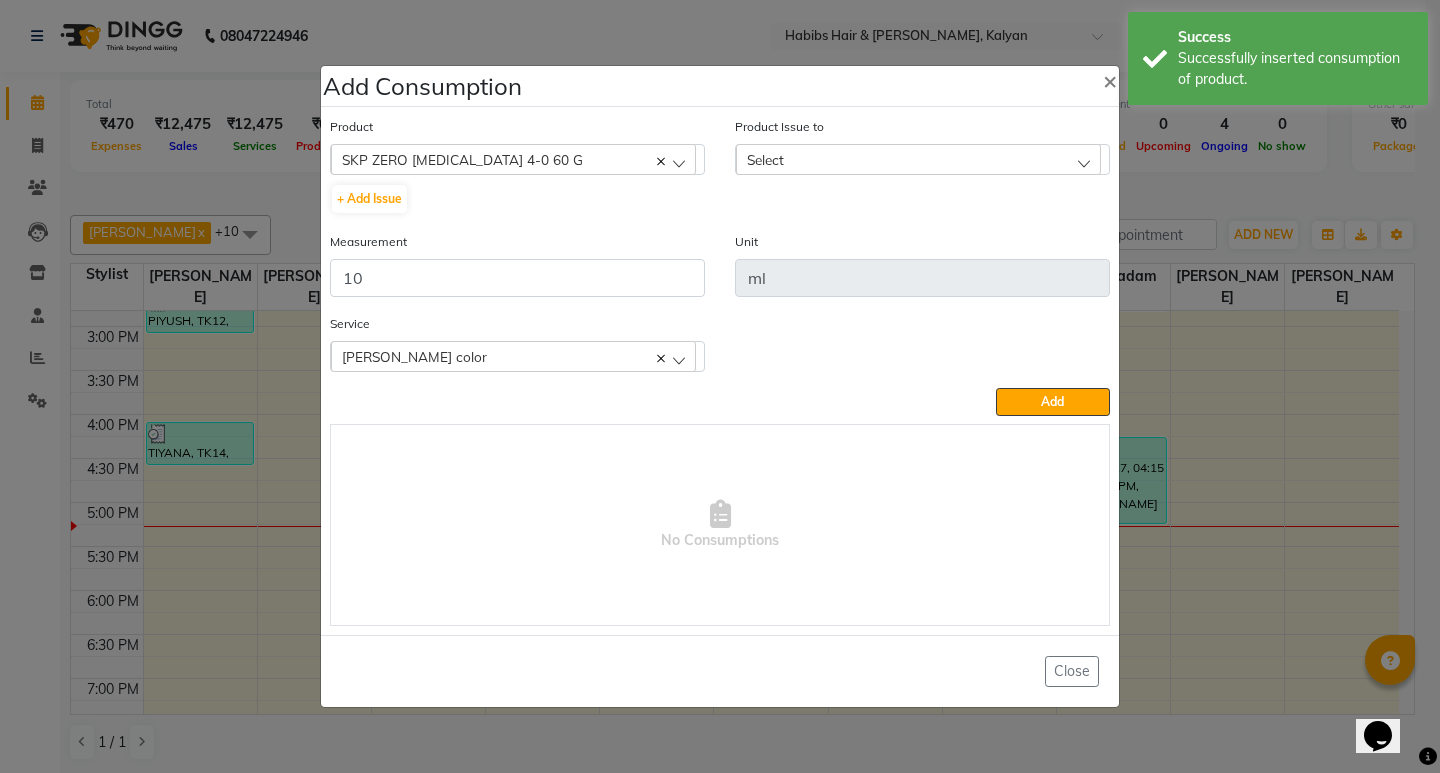 click on "Select" 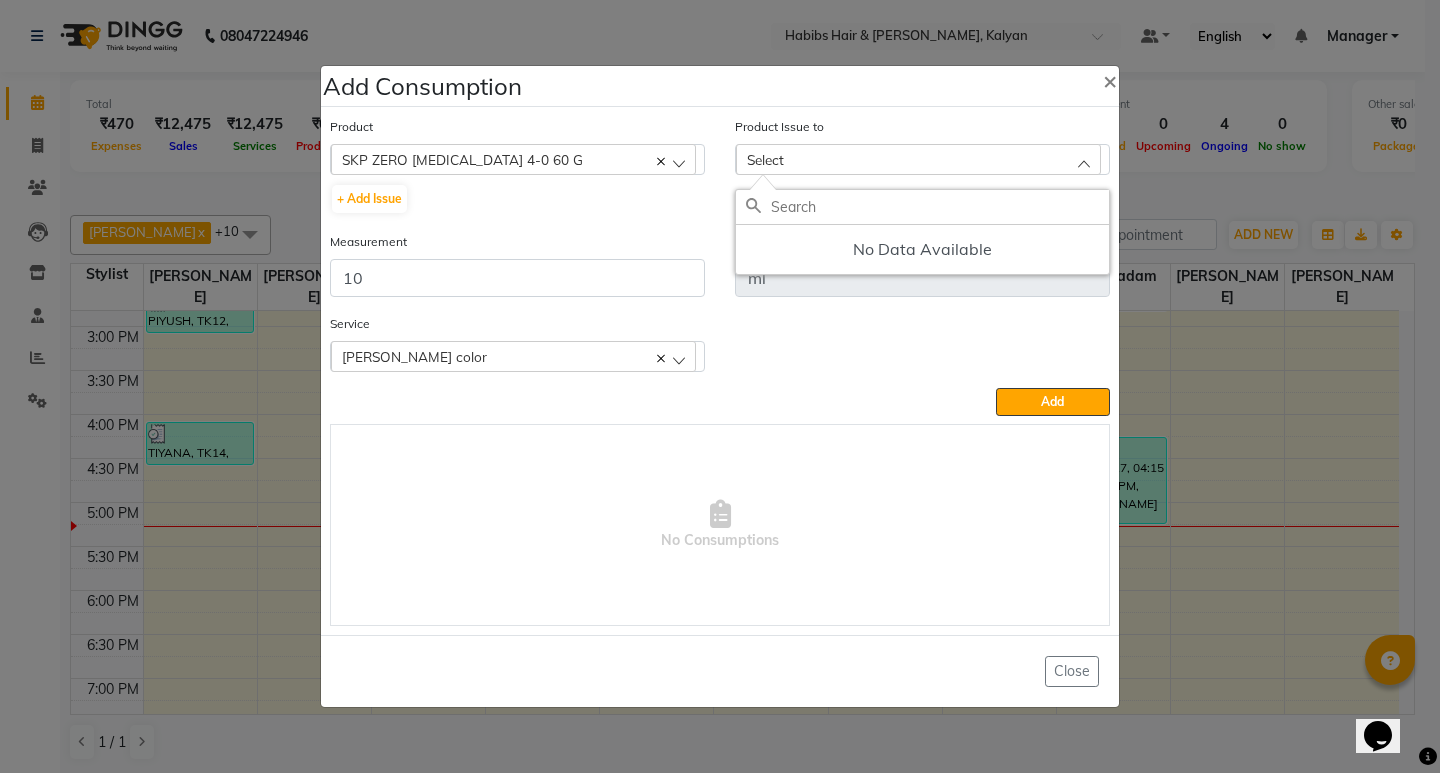 click on "No Data Available" 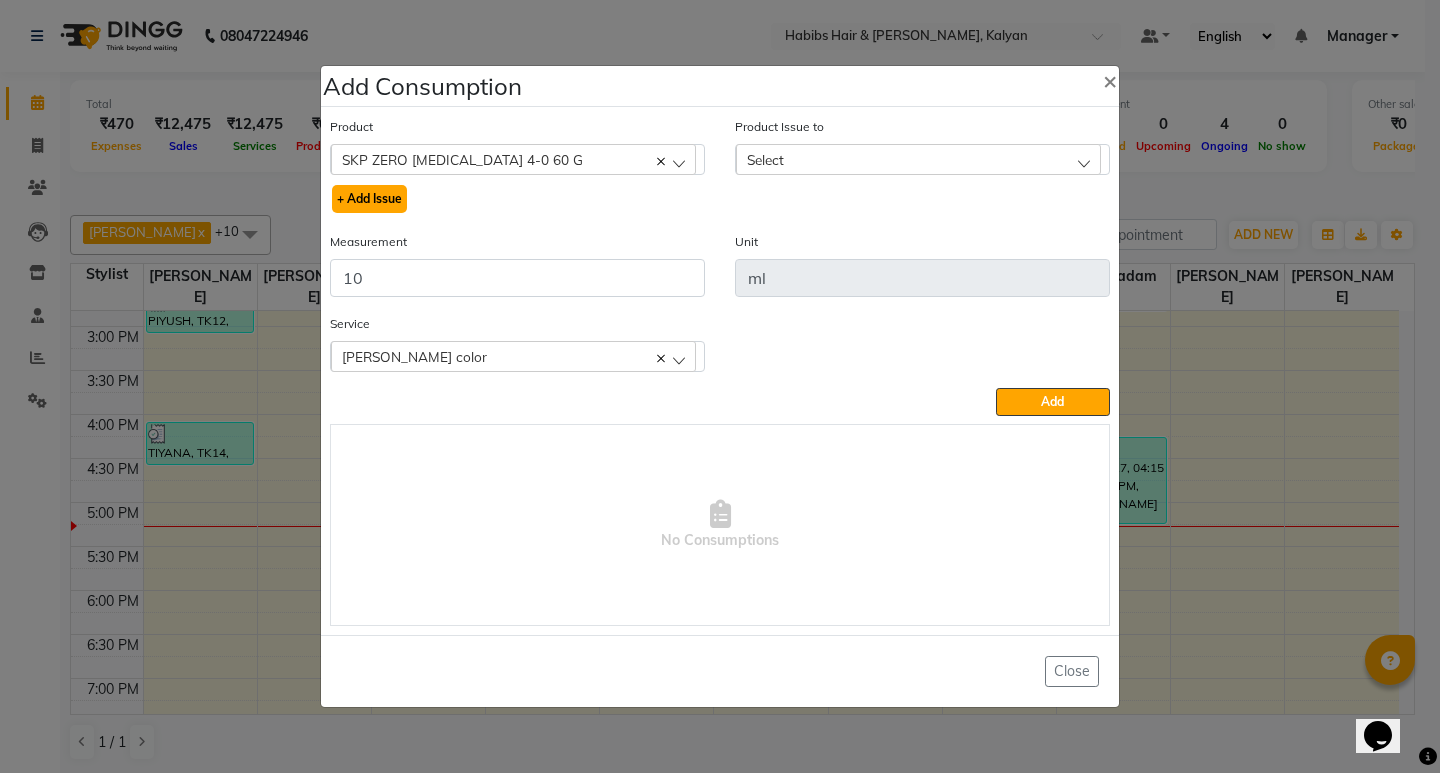 click on "+ Add Issue" 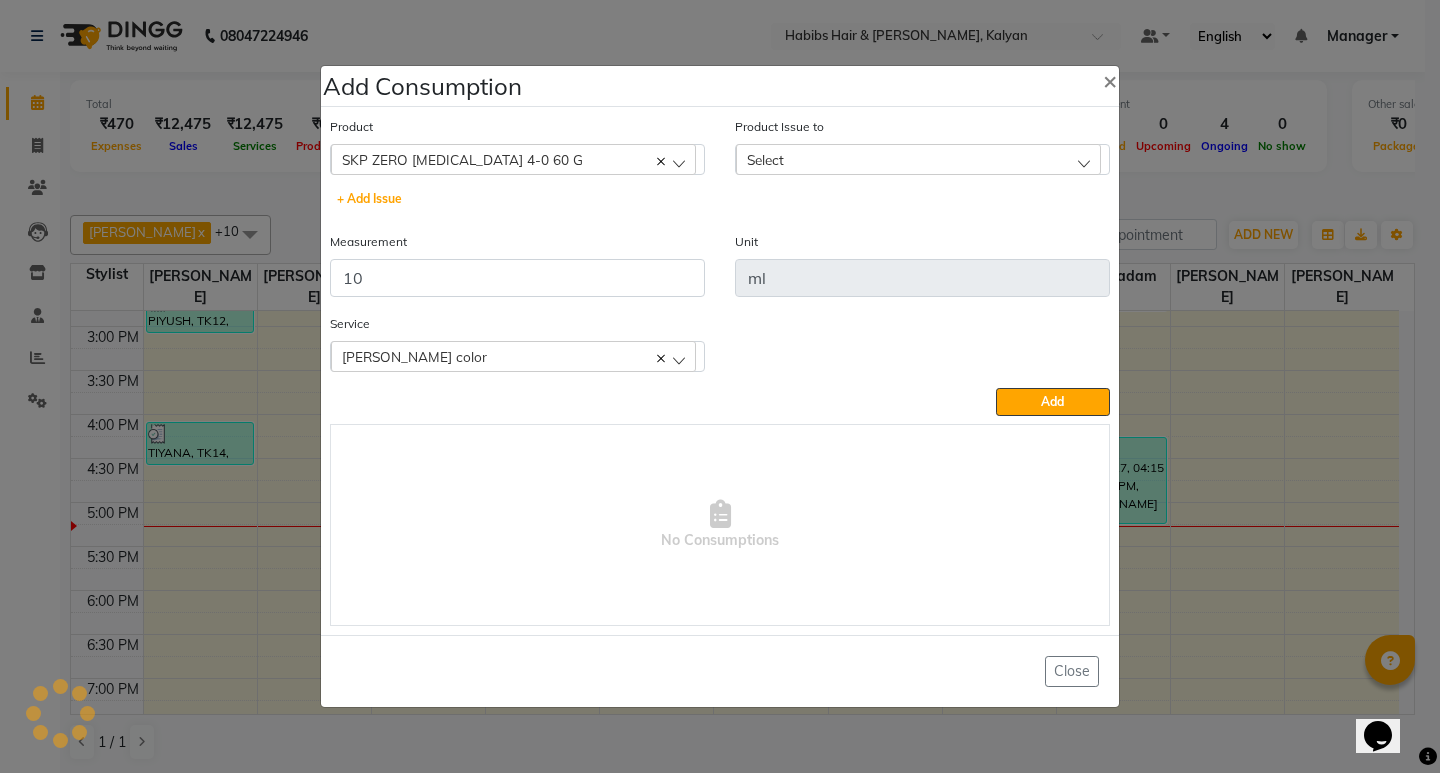 select 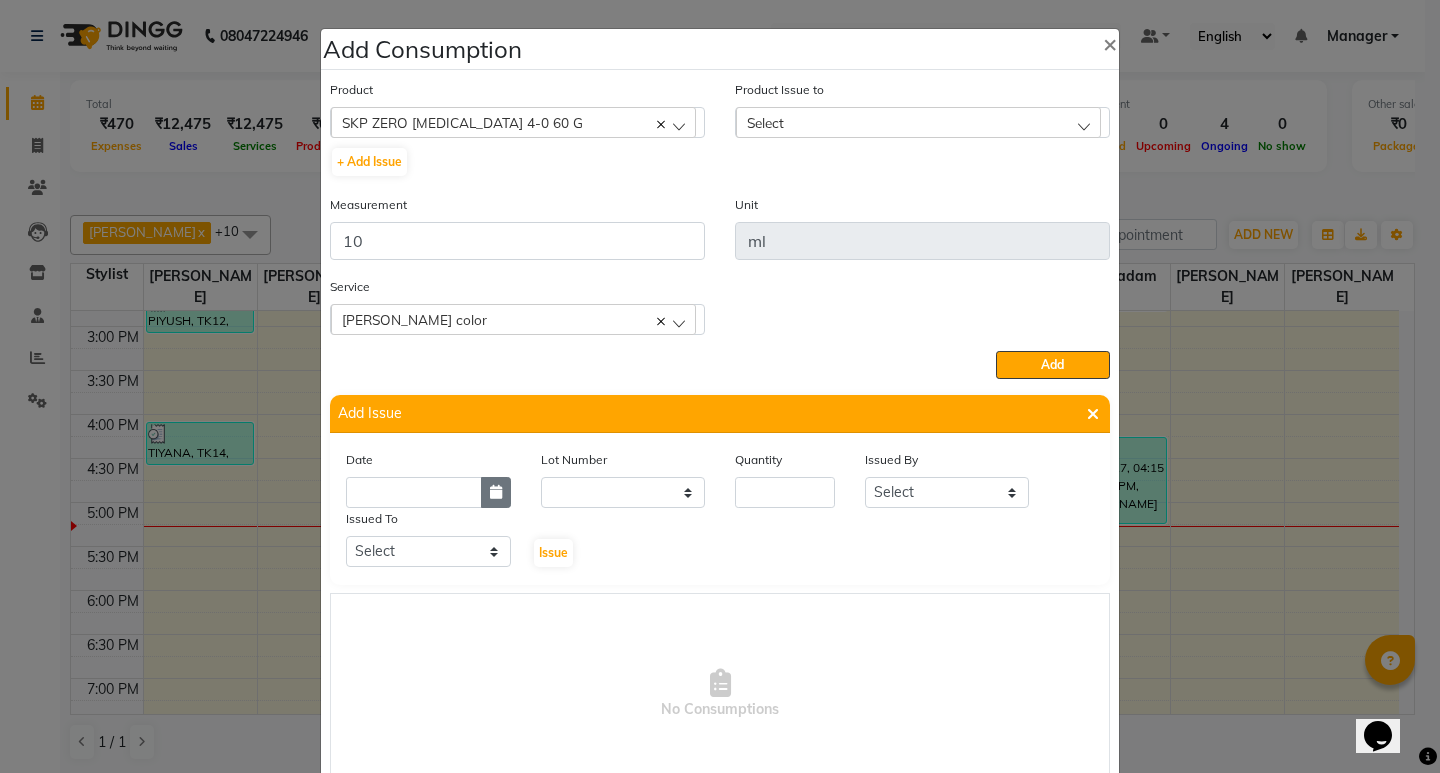 click 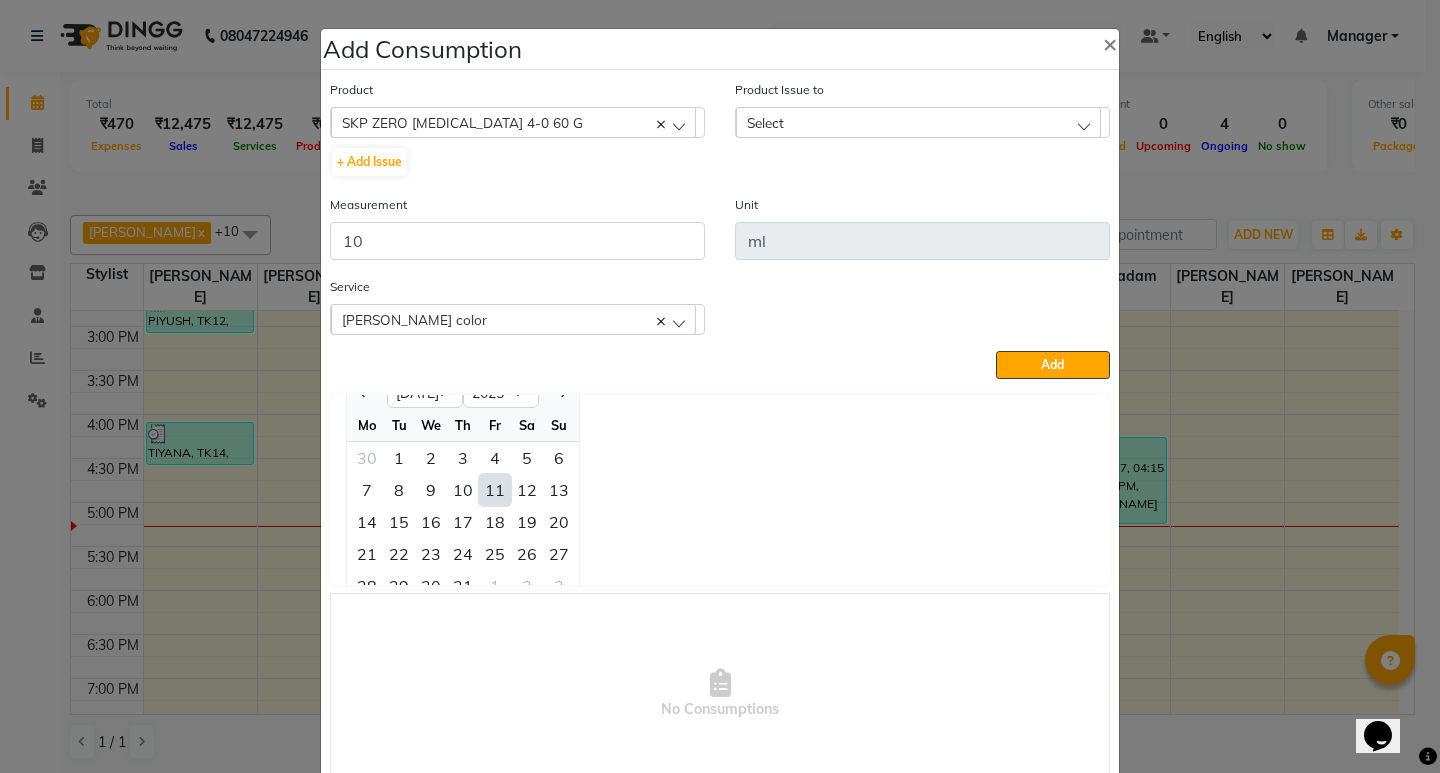 click on "11" 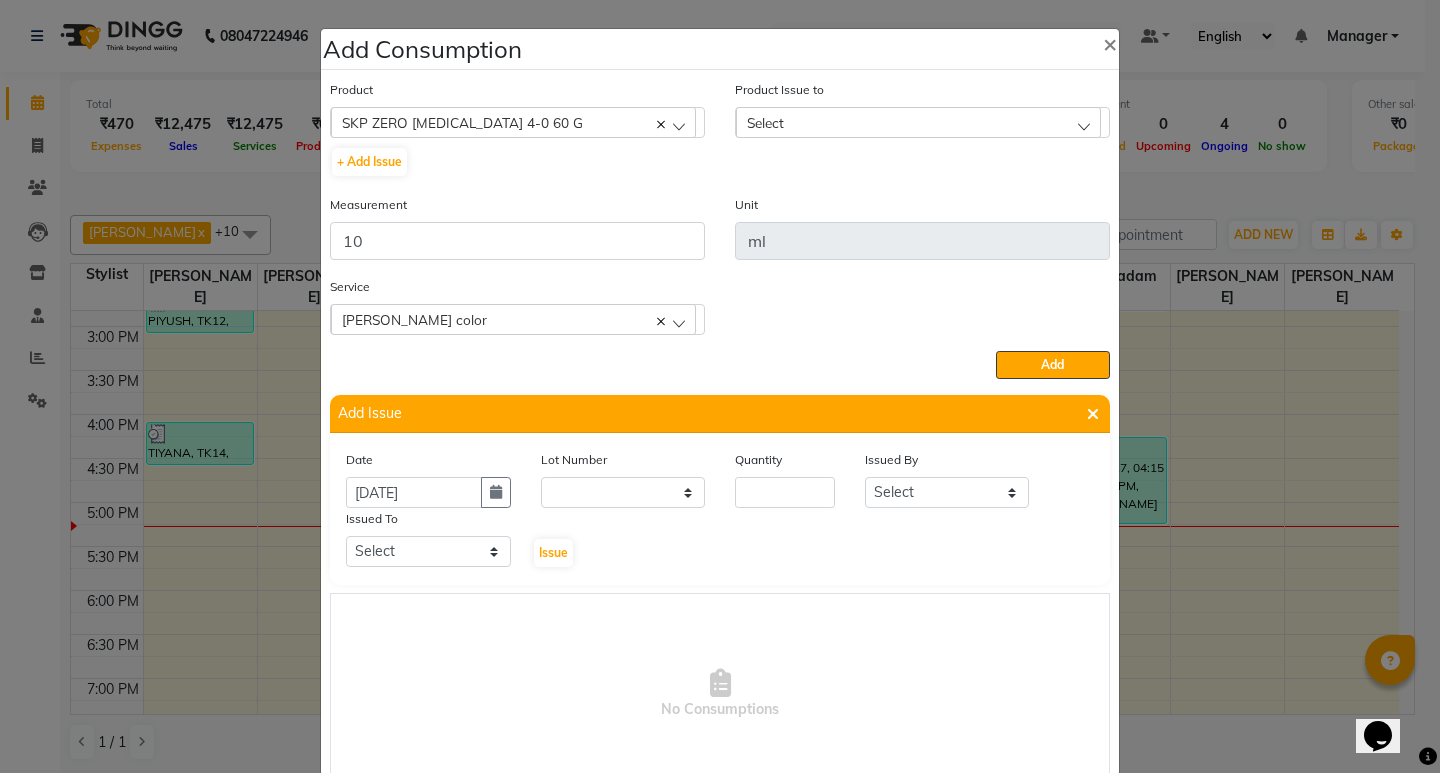 scroll, scrollTop: 0, scrollLeft: 0, axis: both 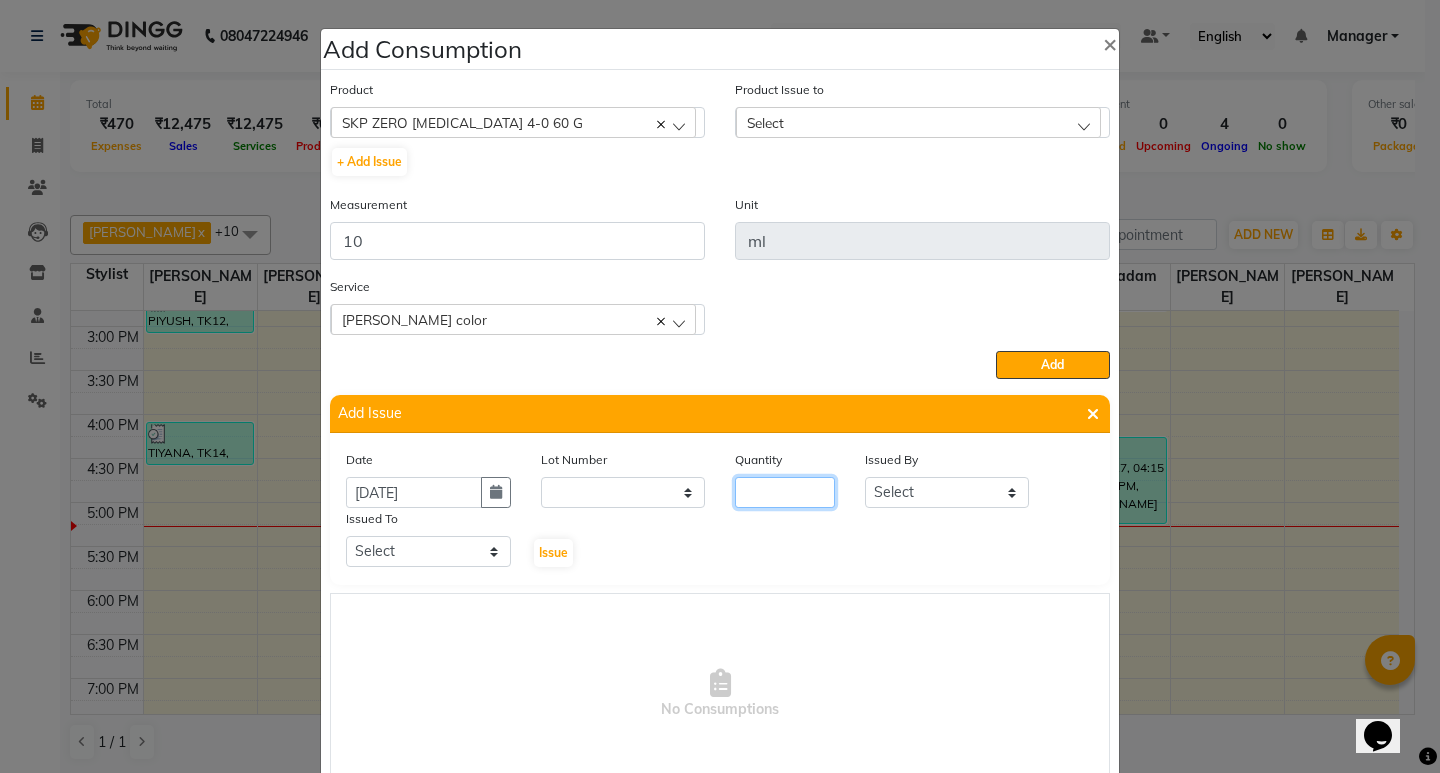 click 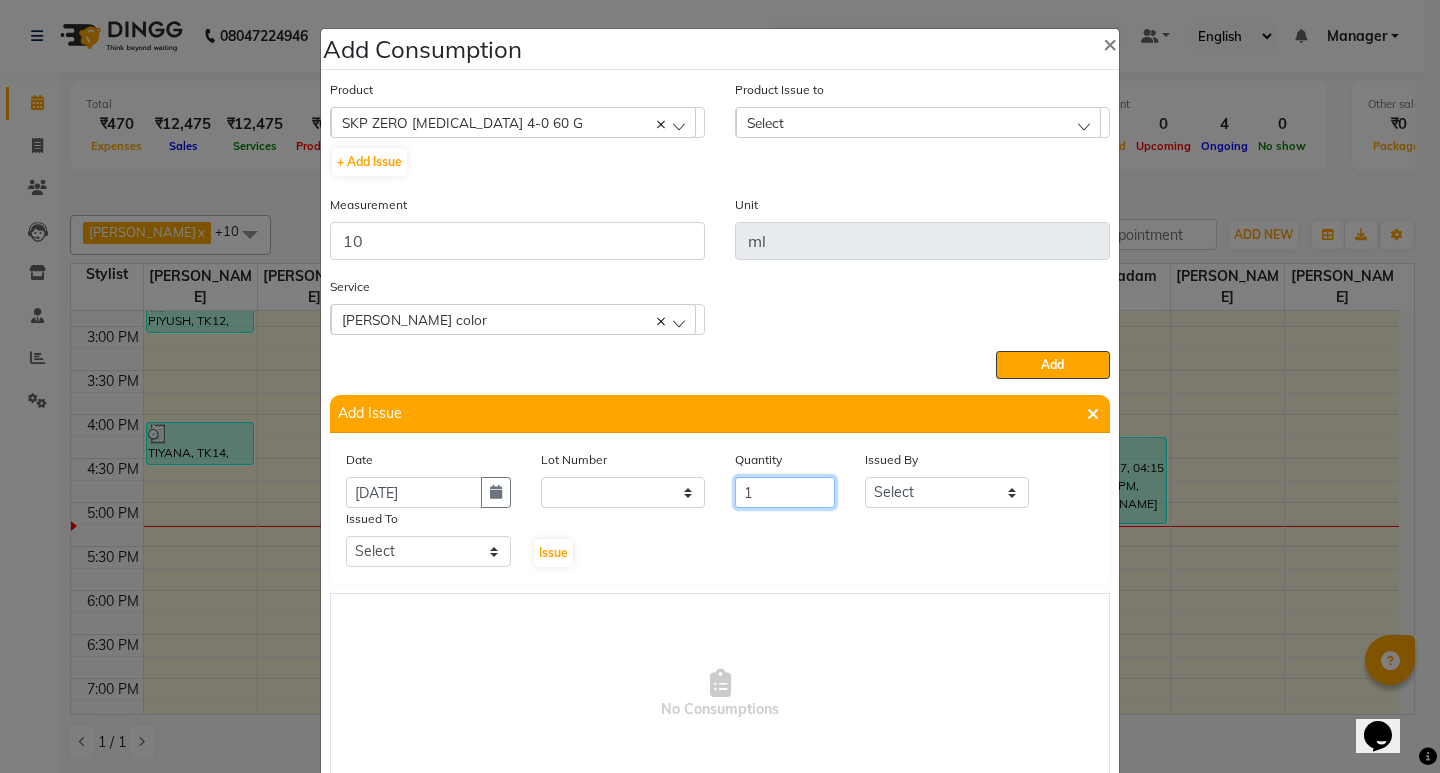 type on "1" 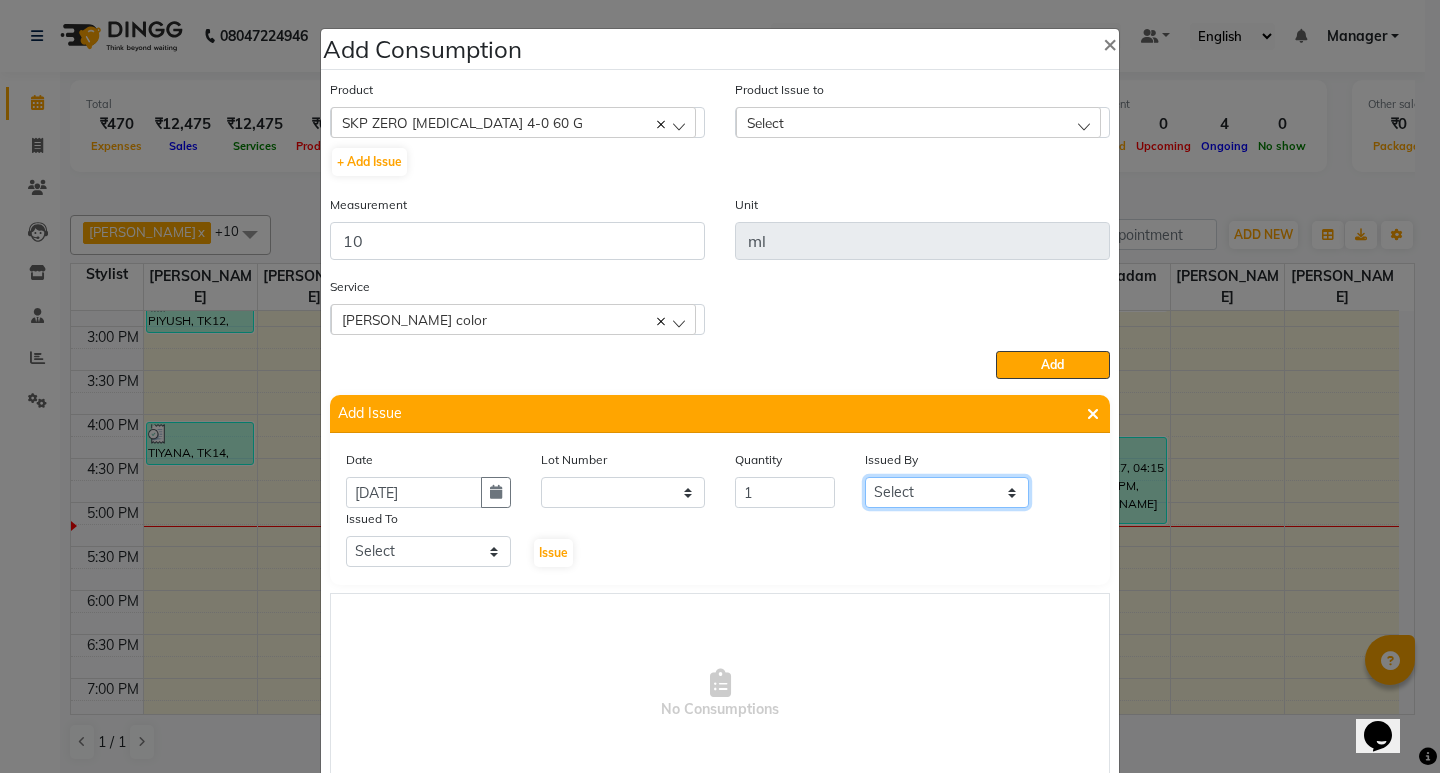 click on "Select ANWAR GANESH SHINDE Gauri Maruf  mulla Meena Kumari Omkar Priyanka Ranjana  singh  Sagar saindane SANTOSHI SHALINI Smruti Suraj Kadam Vinaya  Yogesh" 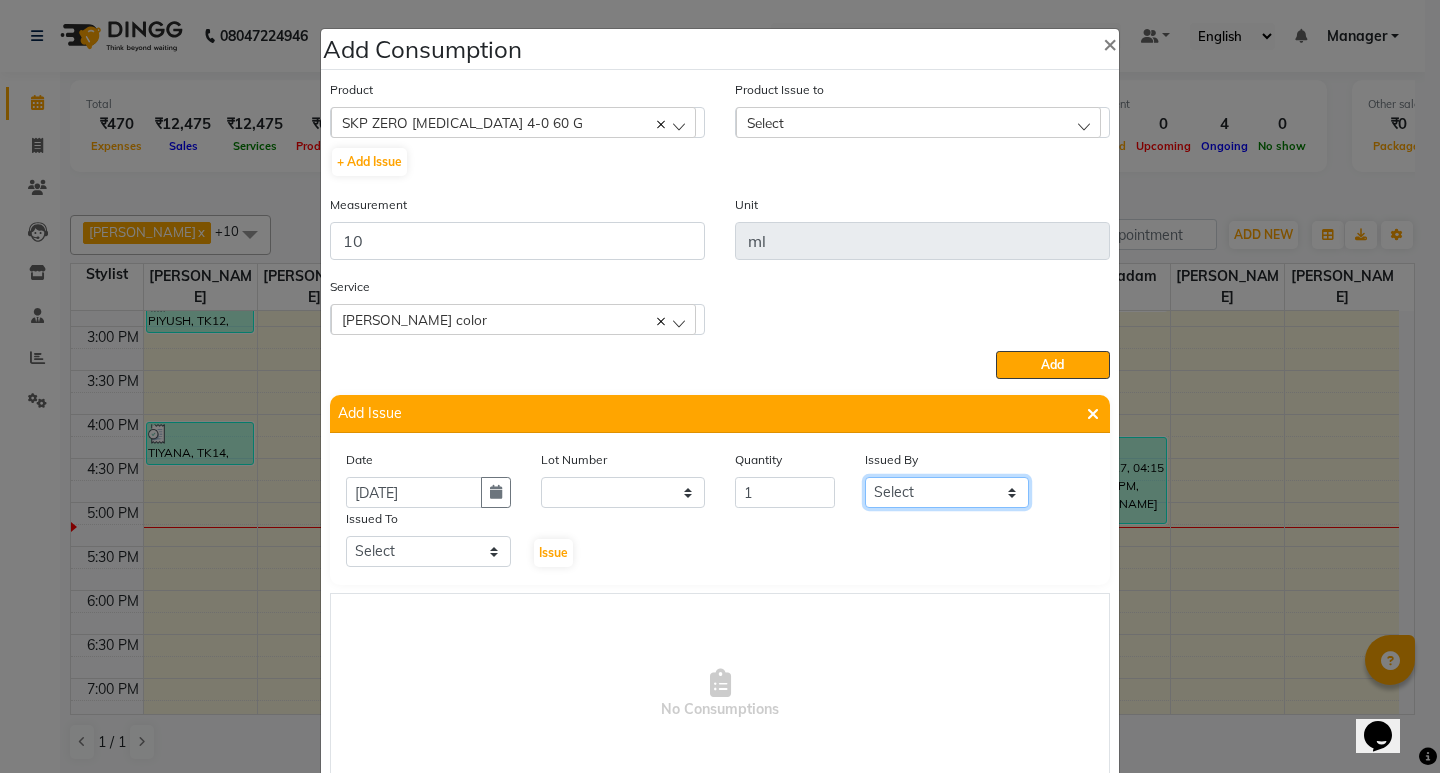 select on "83469" 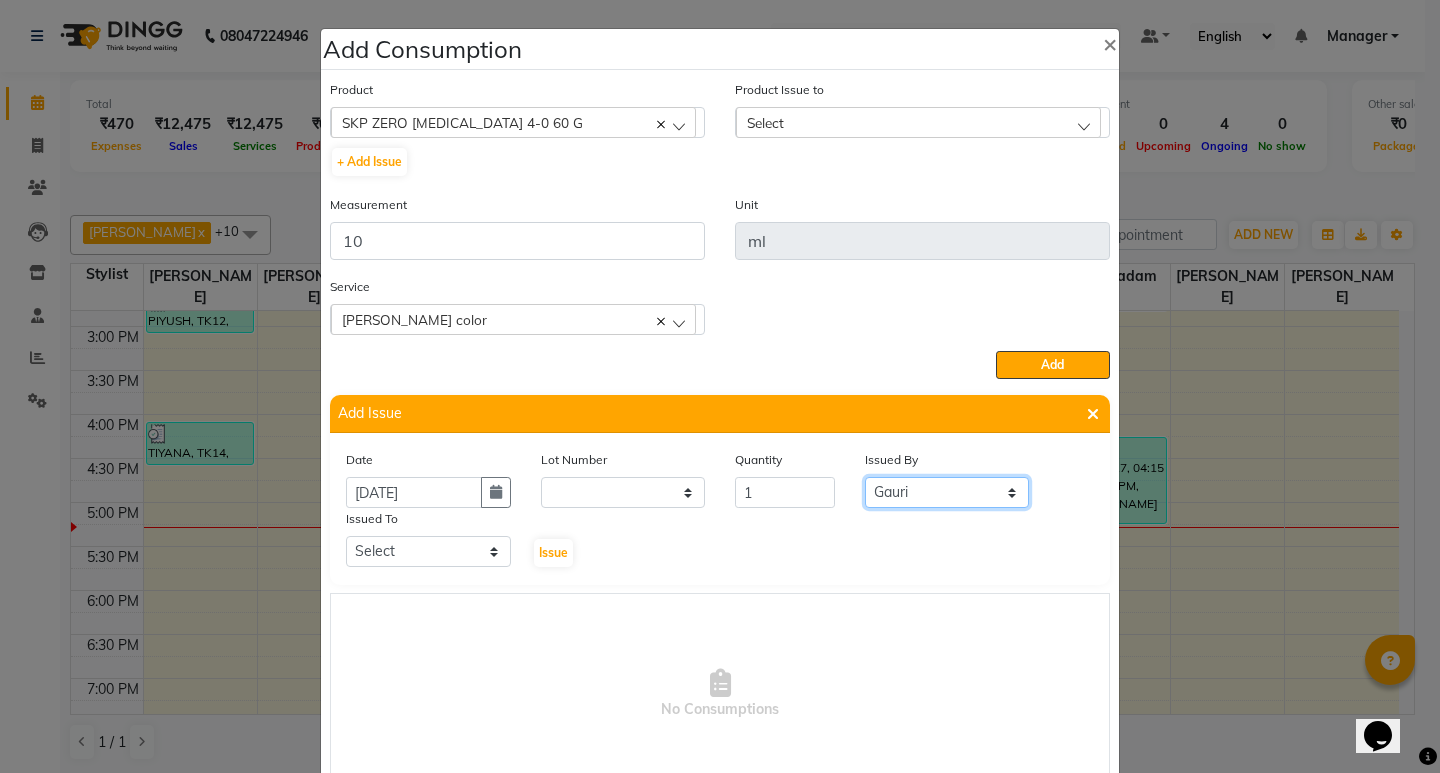 click on "Select ANWAR GANESH SHINDE Gauri Maruf  mulla Meena Kumari Omkar Priyanka Ranjana  singh  Sagar saindane SANTOSHI SHALINI Smruti Suraj Kadam Vinaya  Yogesh" 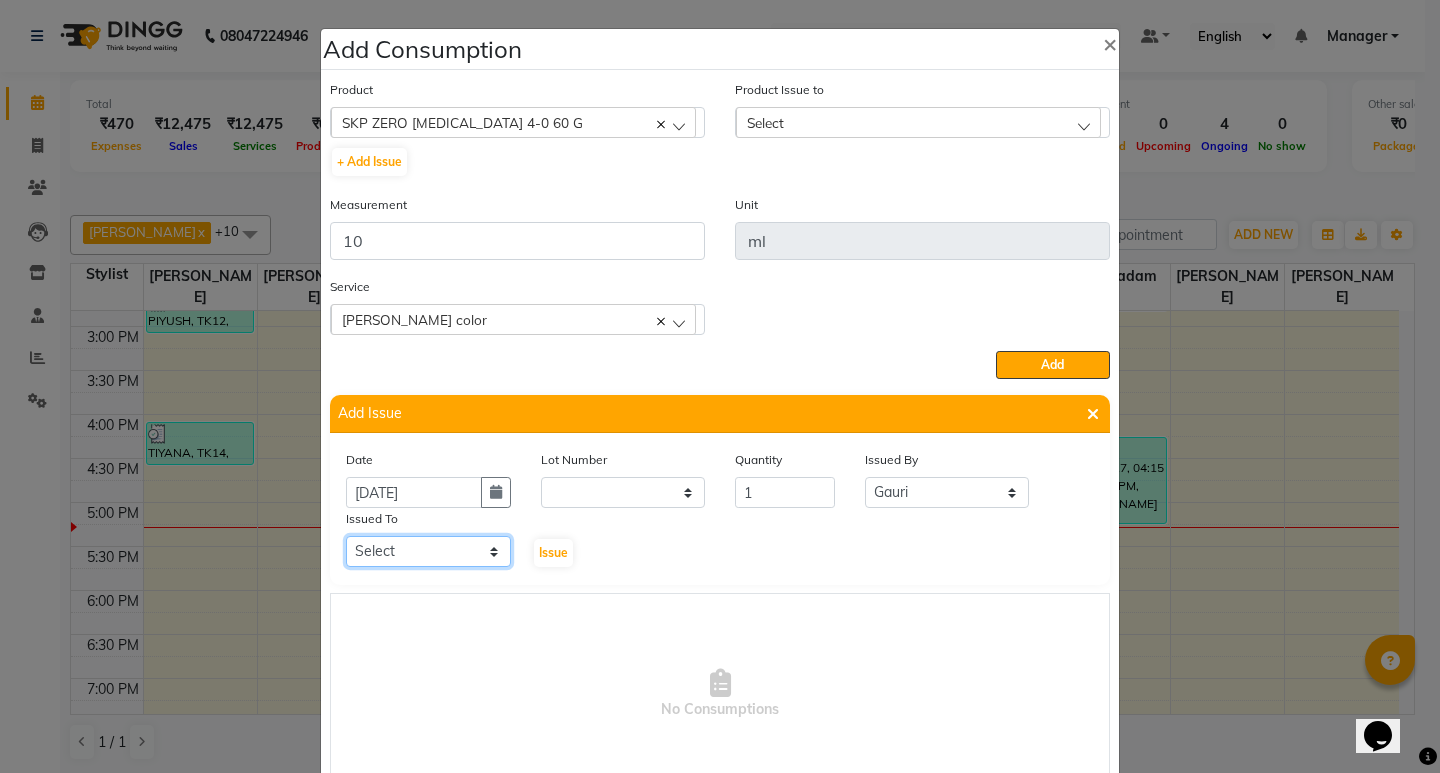 click on "Select ANWAR GANESH SHINDE Gauri Maruf  mulla Meena Kumari Omkar Priyanka Ranjana  singh  Sagar saindane SANTOSHI SHALINI Smruti Suraj Kadam Vinaya  Yogesh" 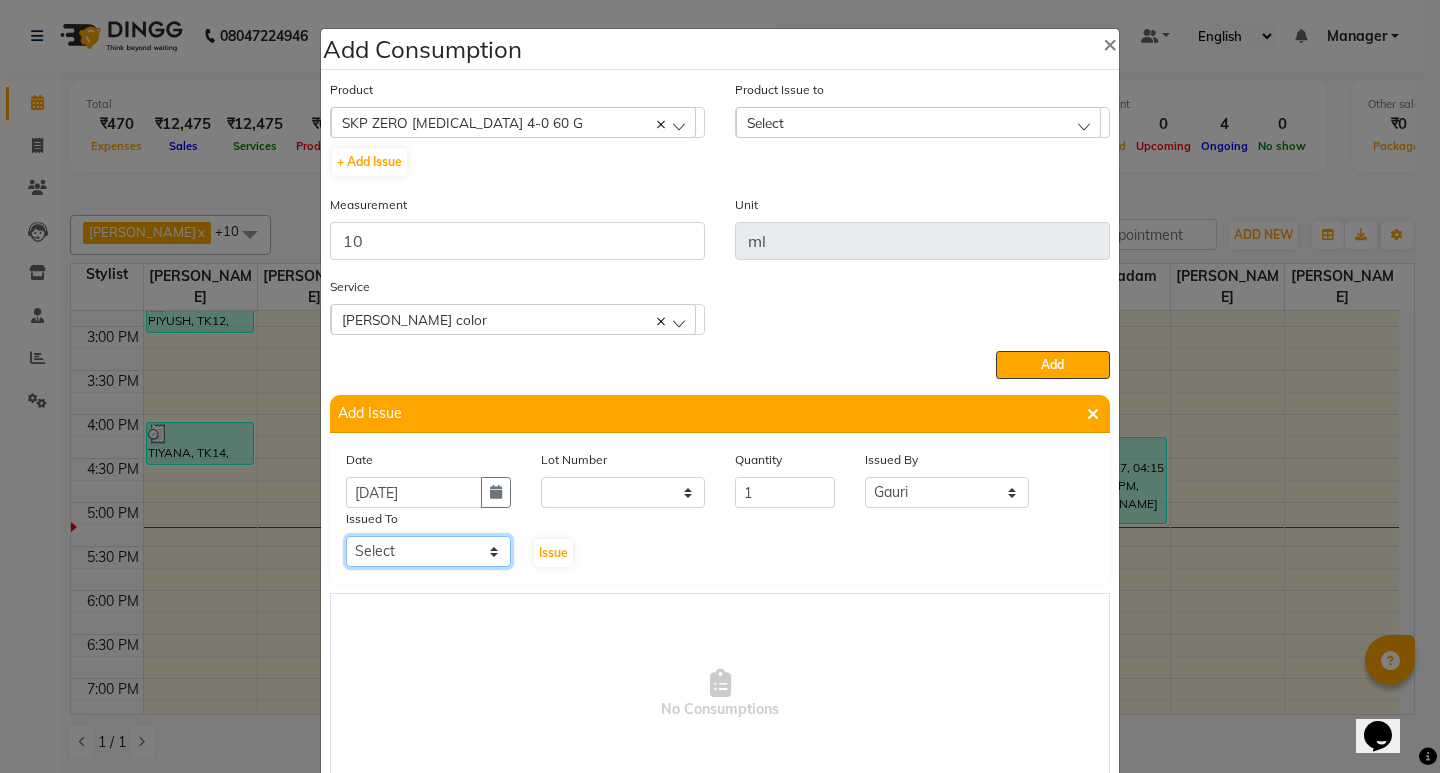 select on "81200" 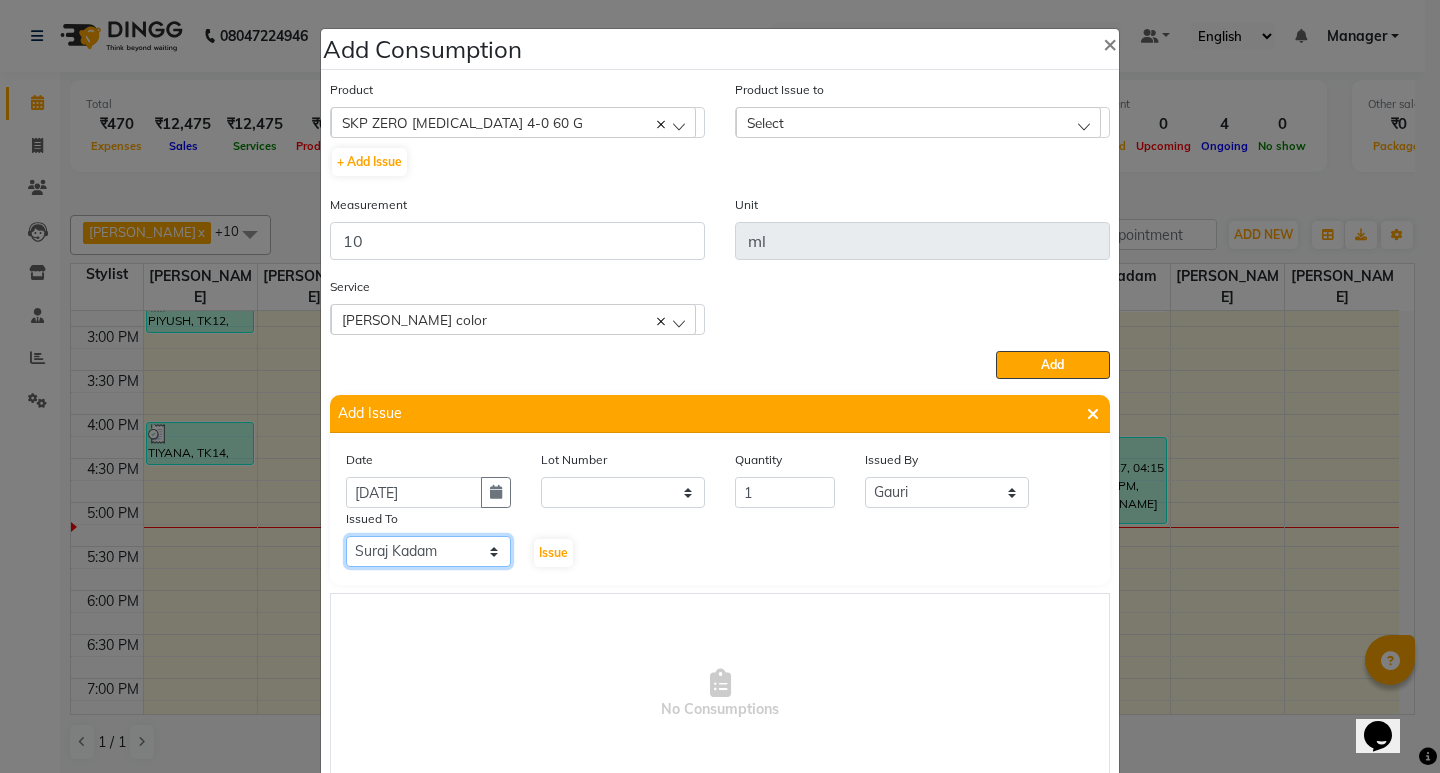 click on "Select ANWAR GANESH SHINDE Gauri Maruf  mulla Meena Kumari Omkar Priyanka Ranjana  singh  Sagar saindane SANTOSHI SHALINI Smruti Suraj Kadam Vinaya  Yogesh" 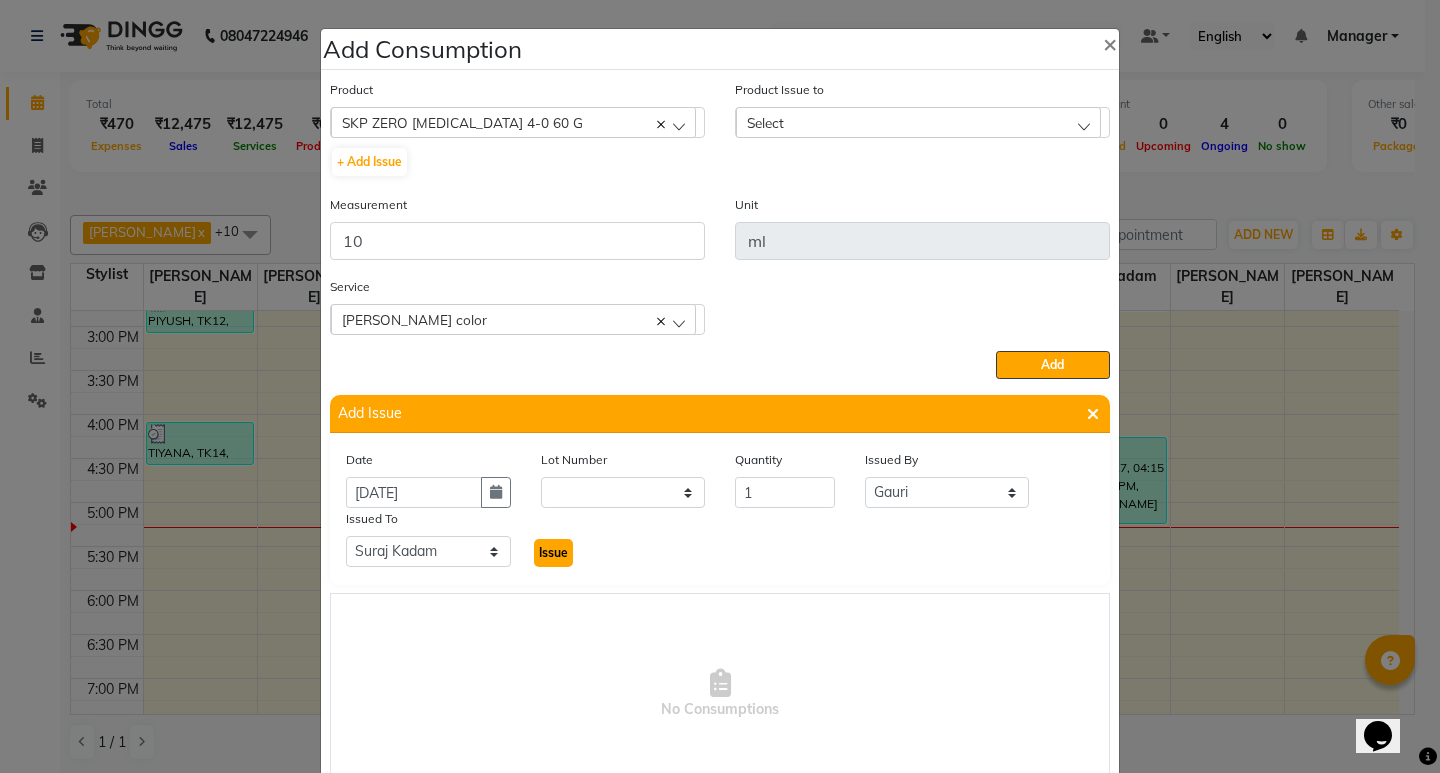 click on "Issue" 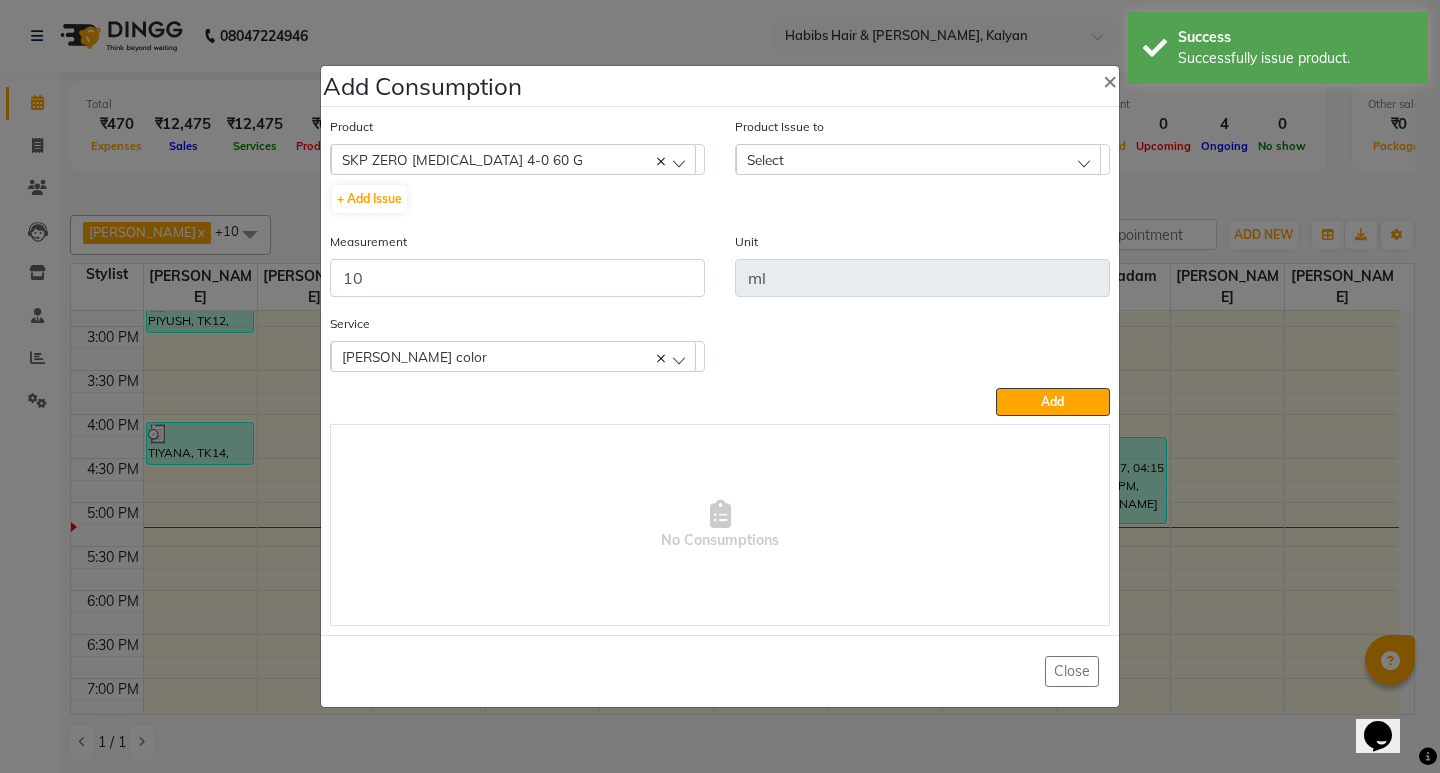 click on "Select" 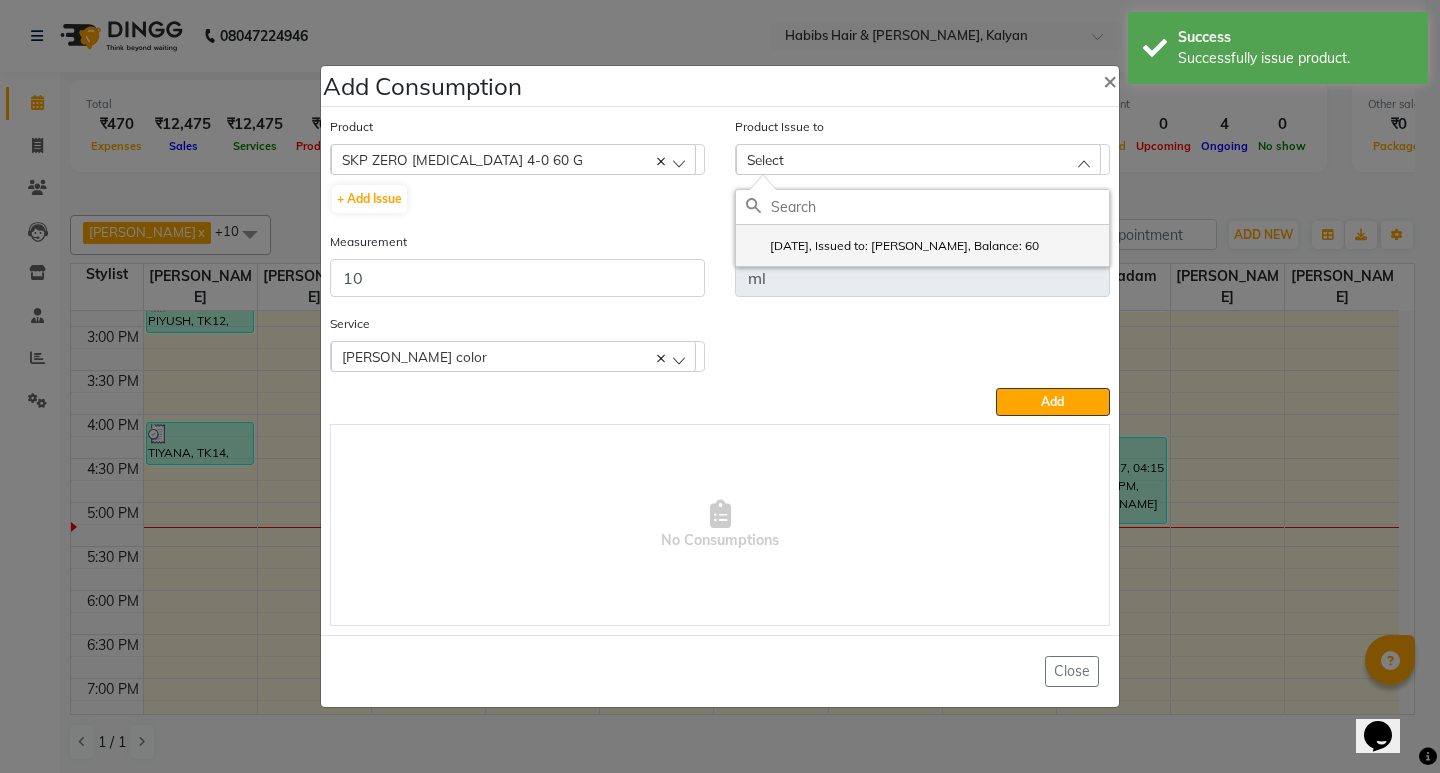 click on "2025-07-11, Issued to: Suraj Kadam, Balance: 60" 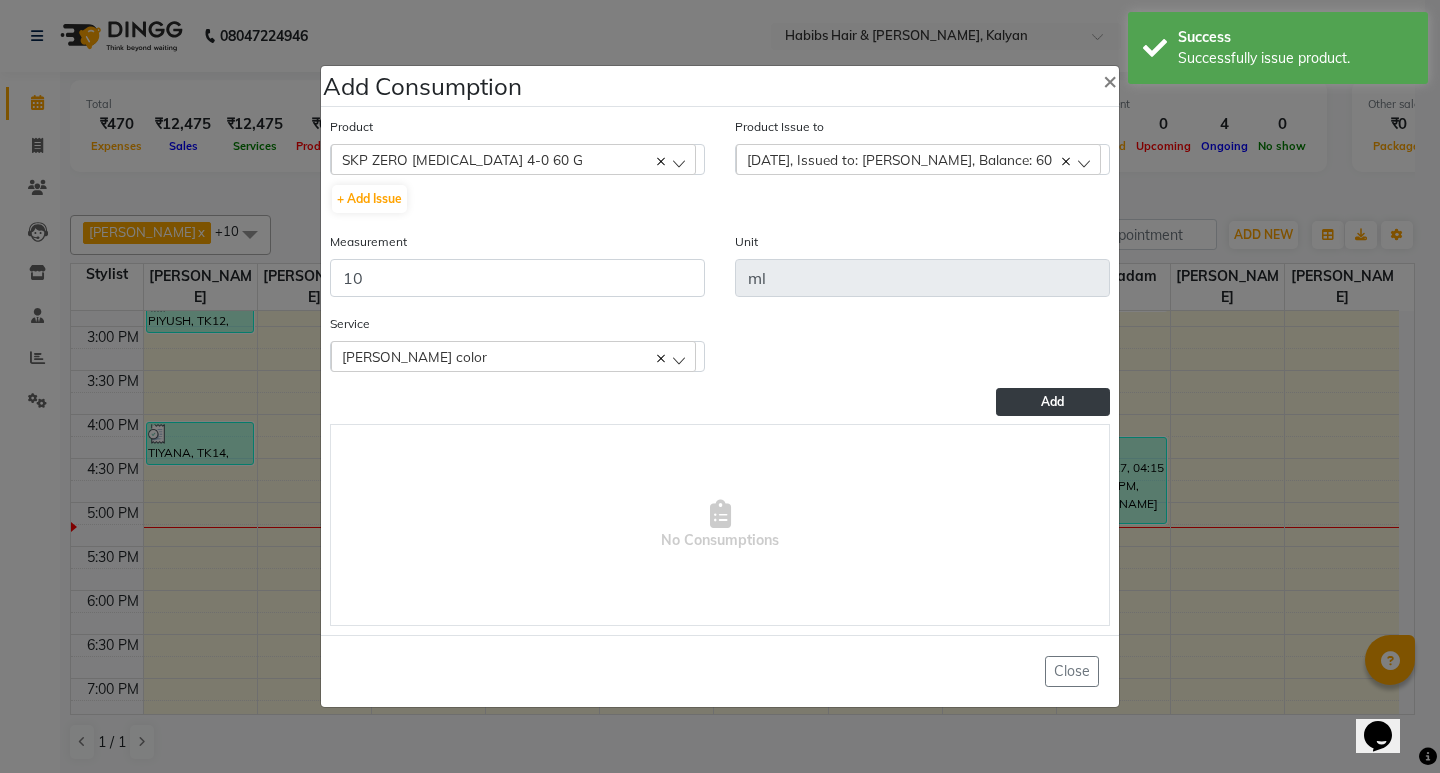 click on "Add" 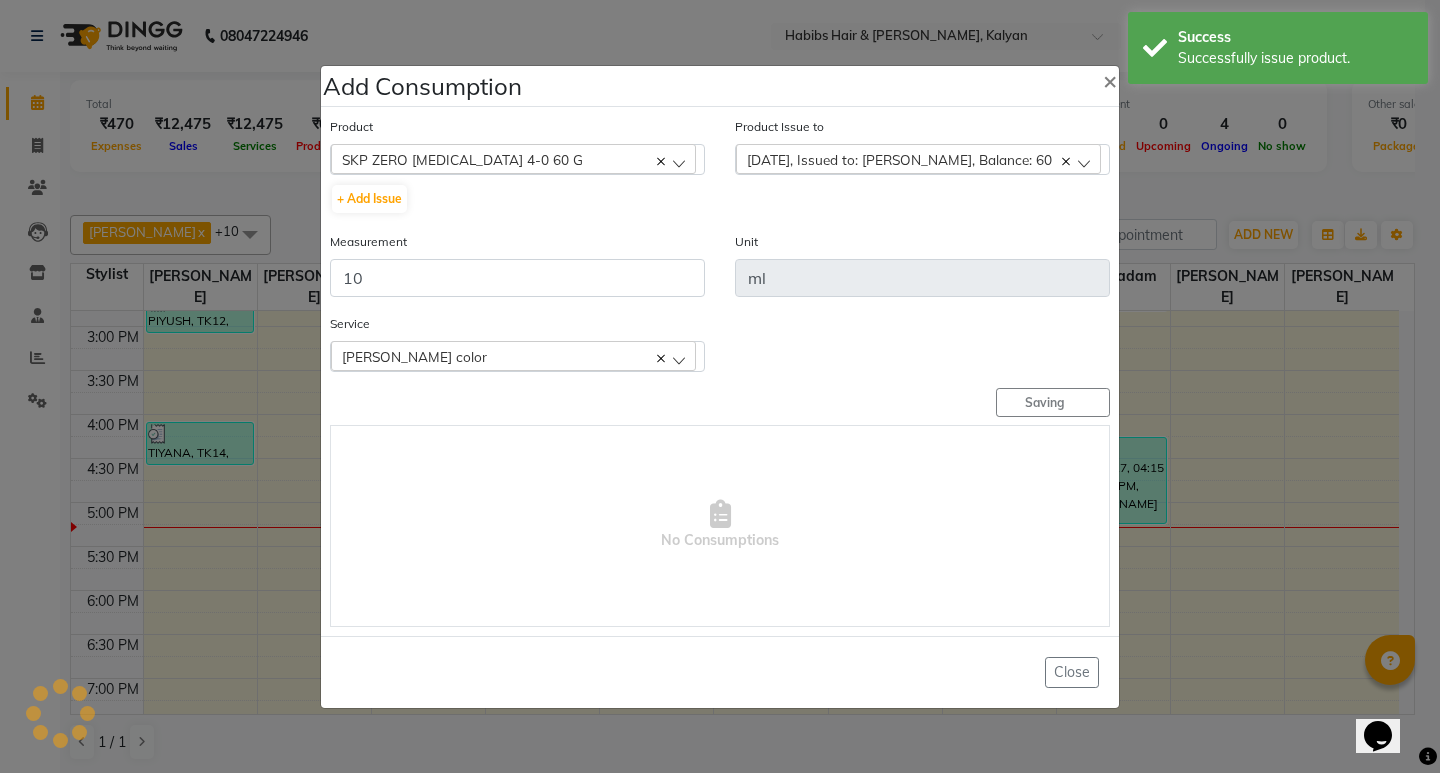 type 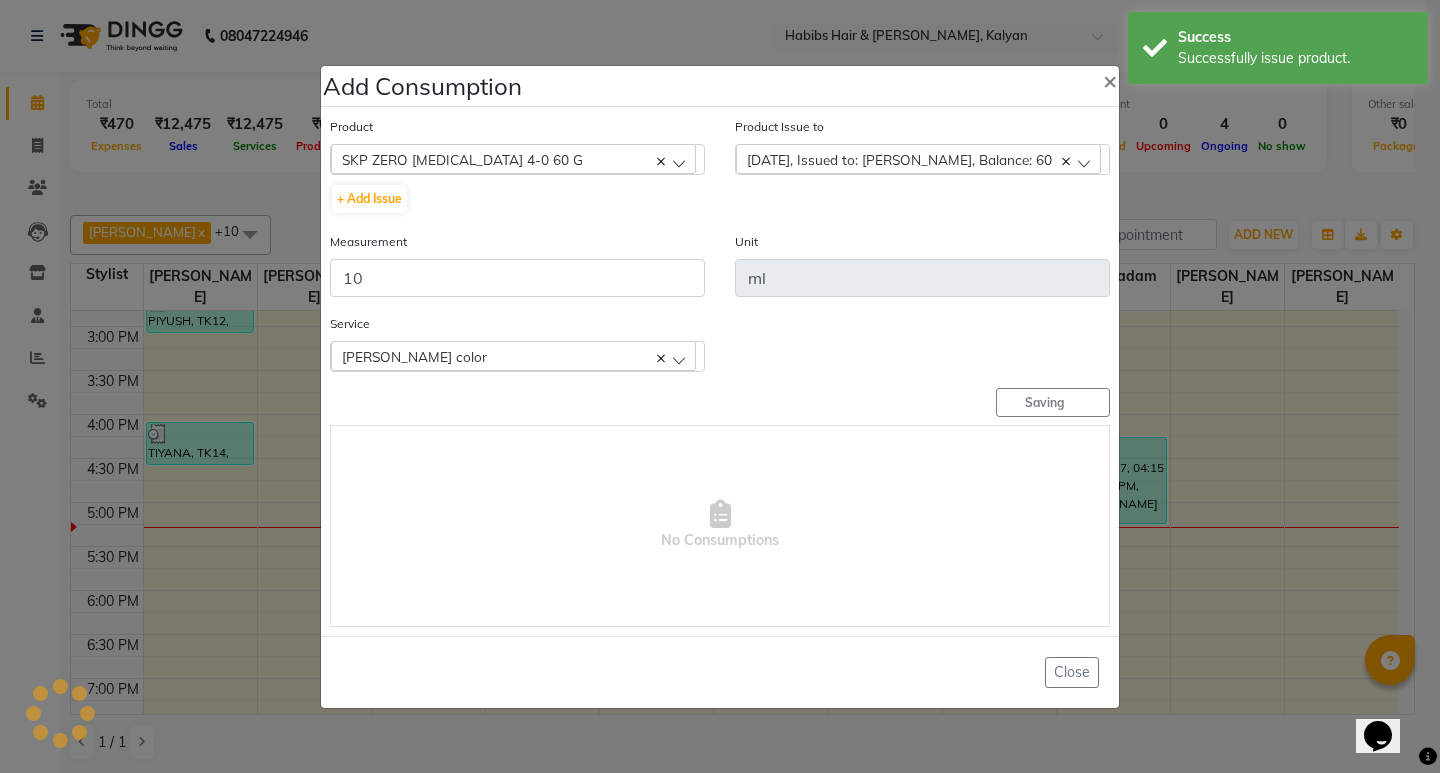 type 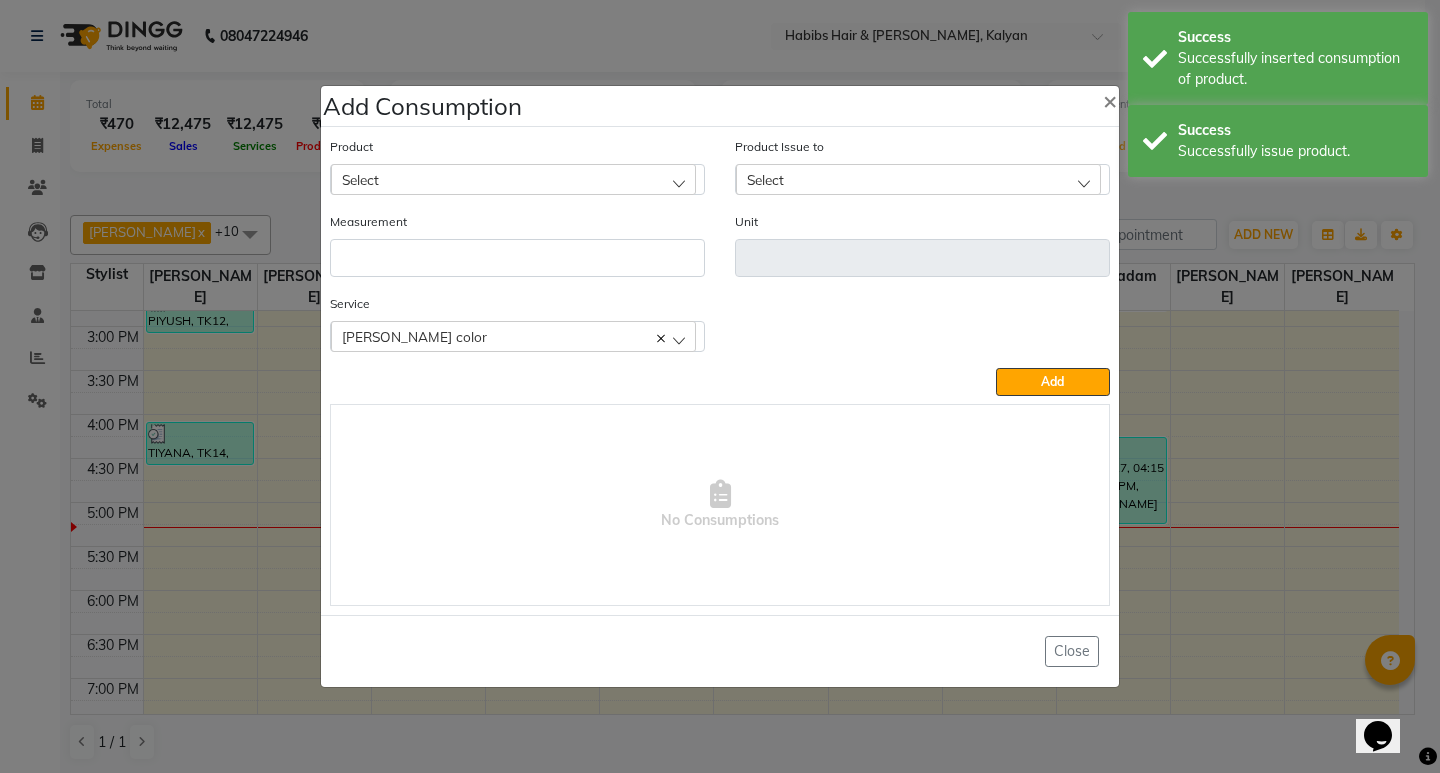 click on "Select" 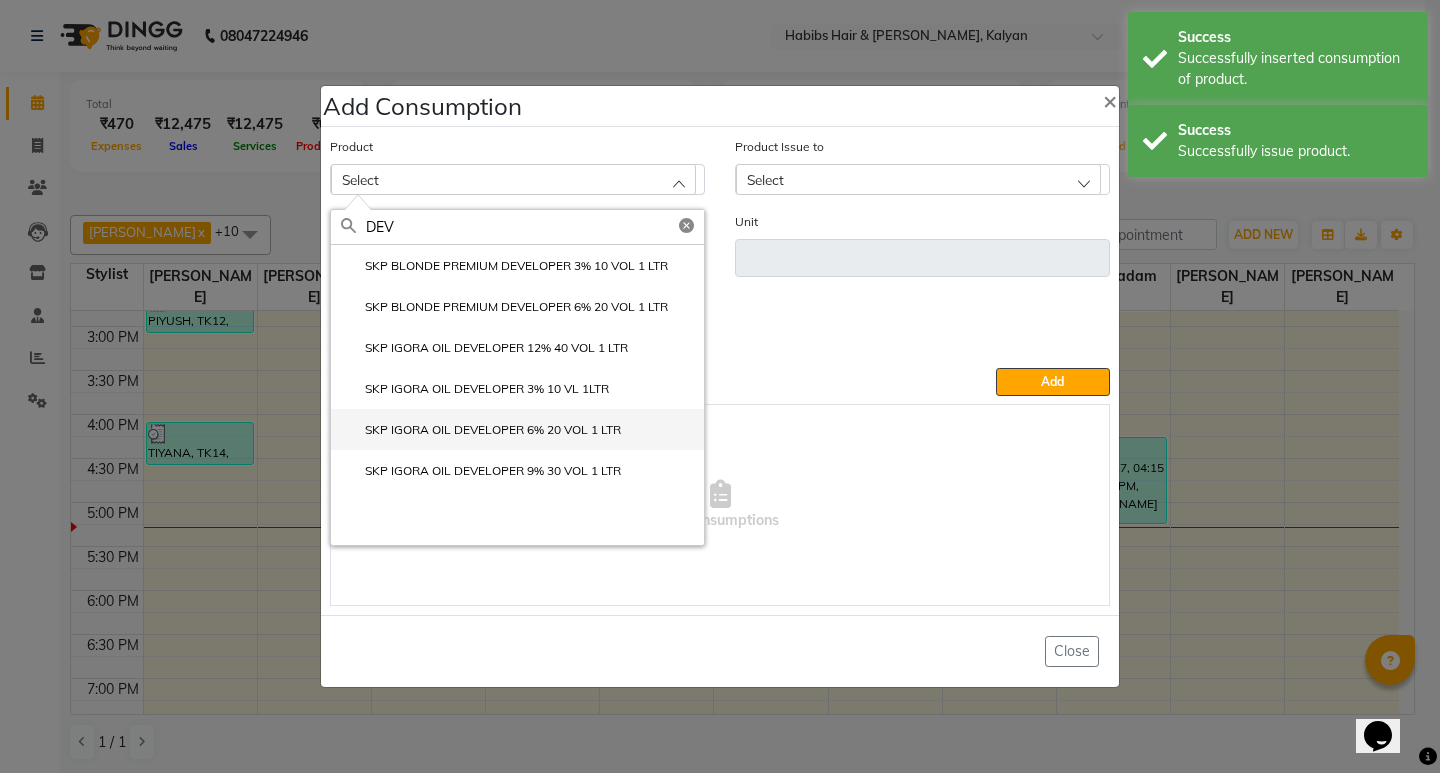 type on "DEV" 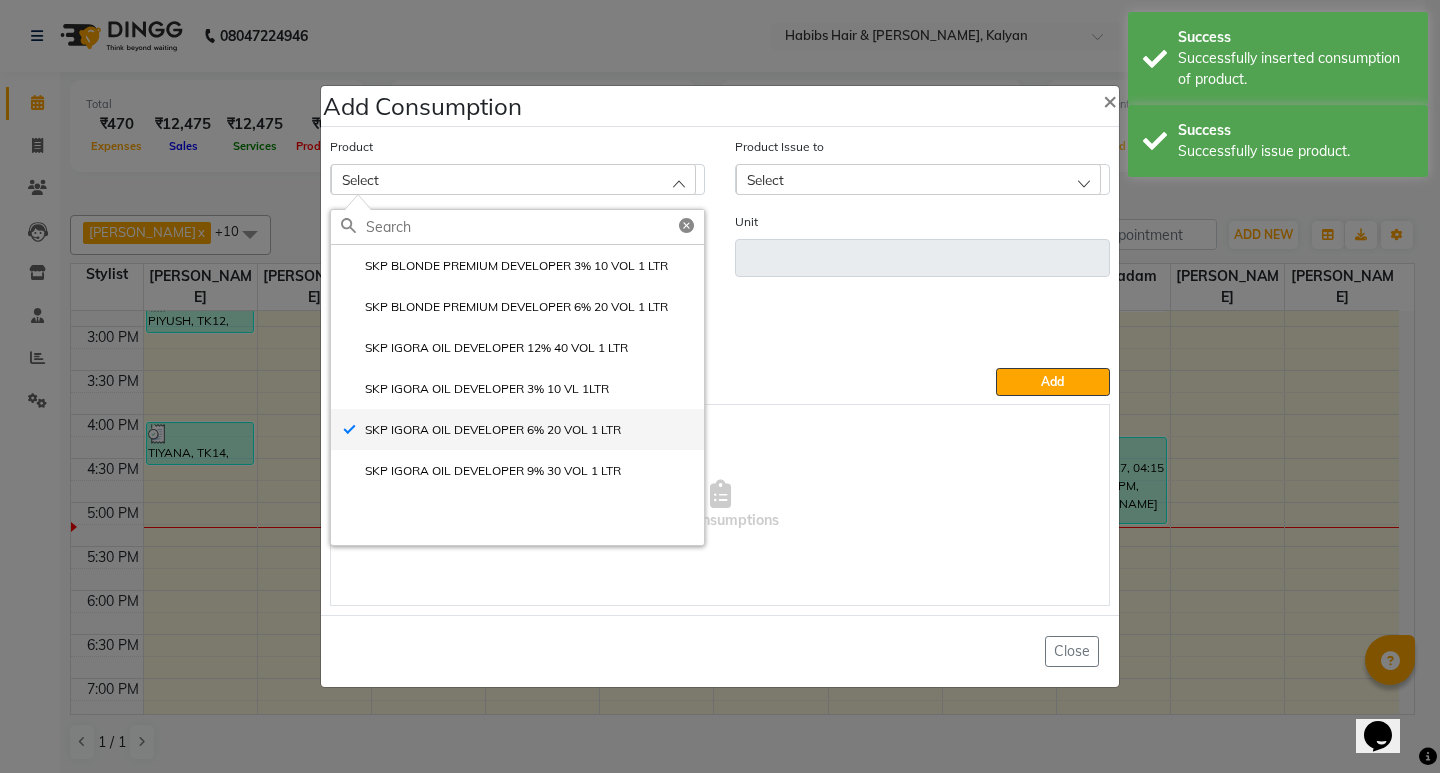 type on "ml" 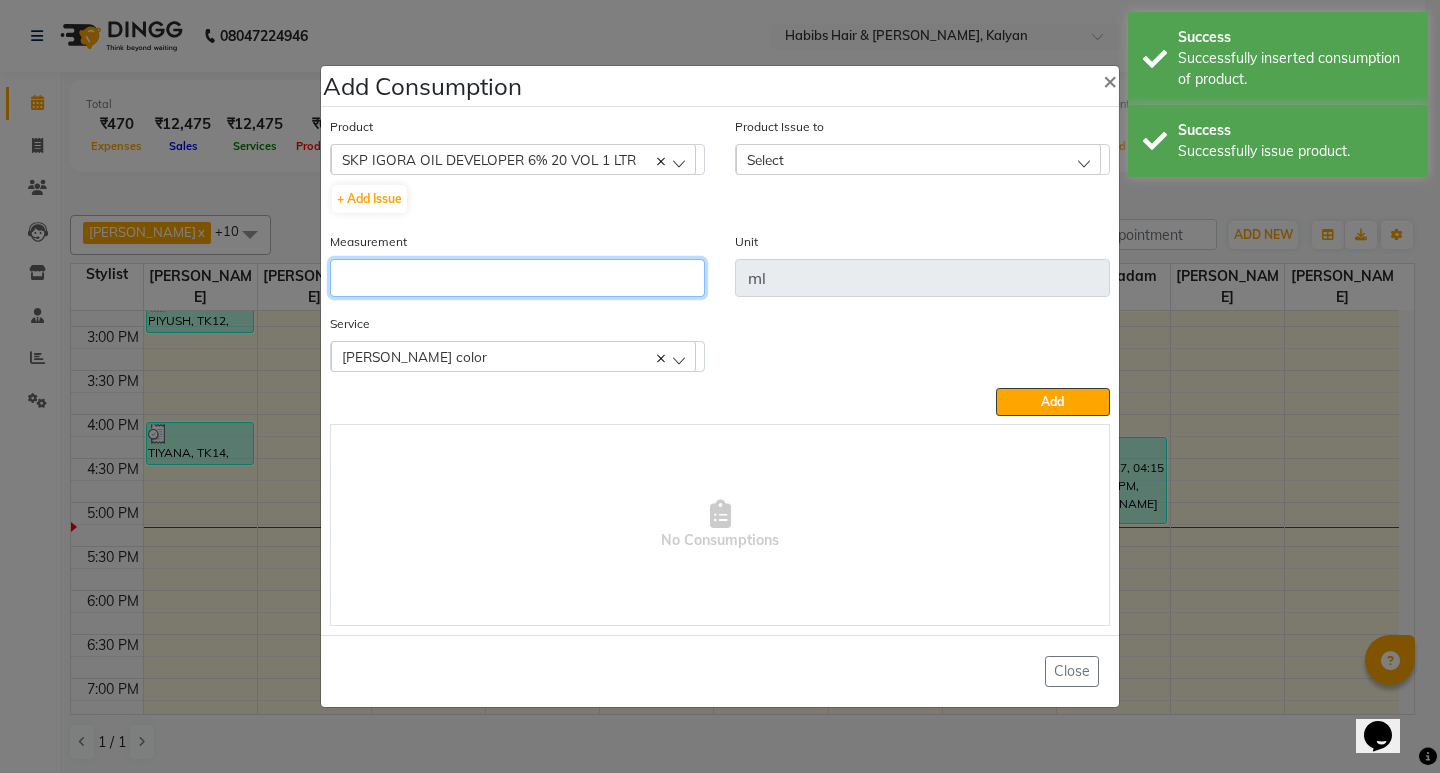 click 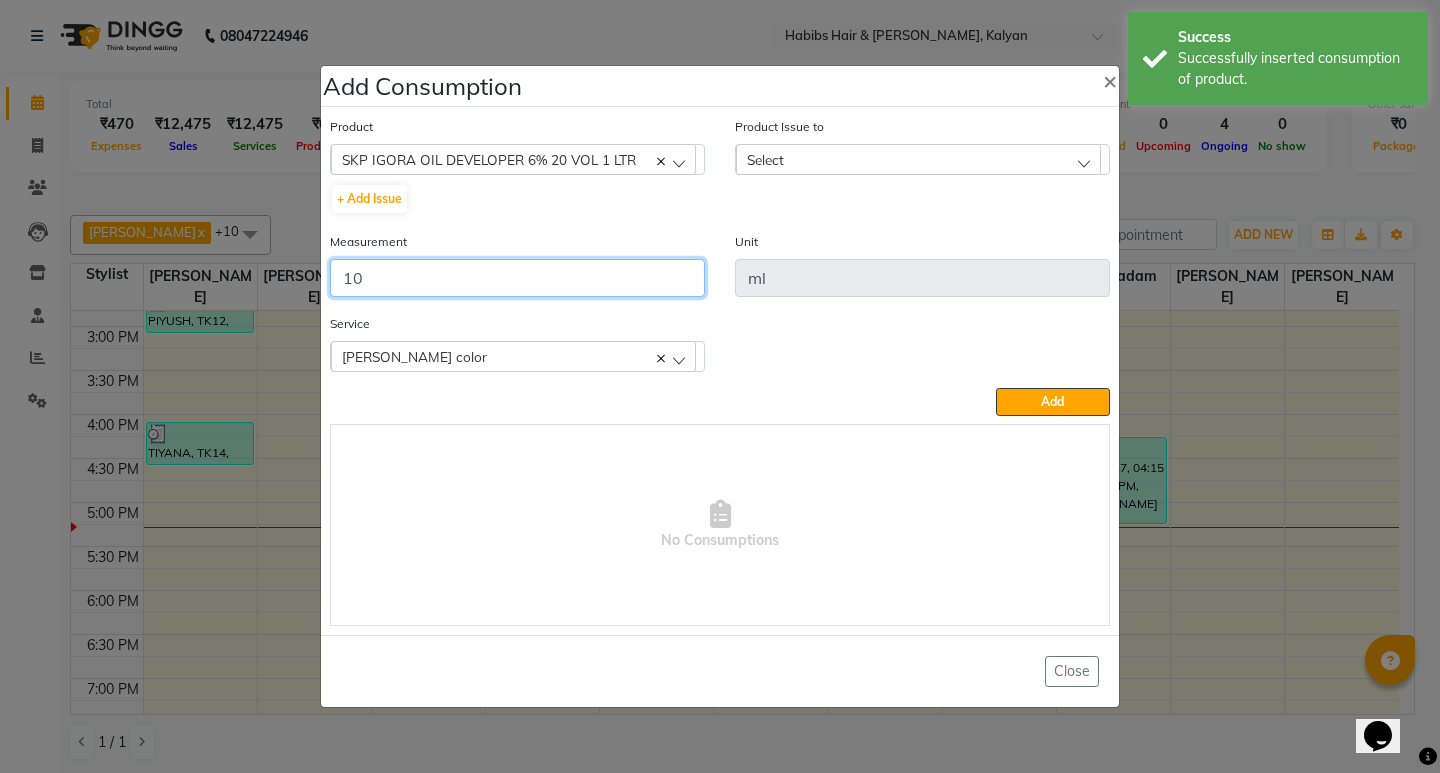 type on "10" 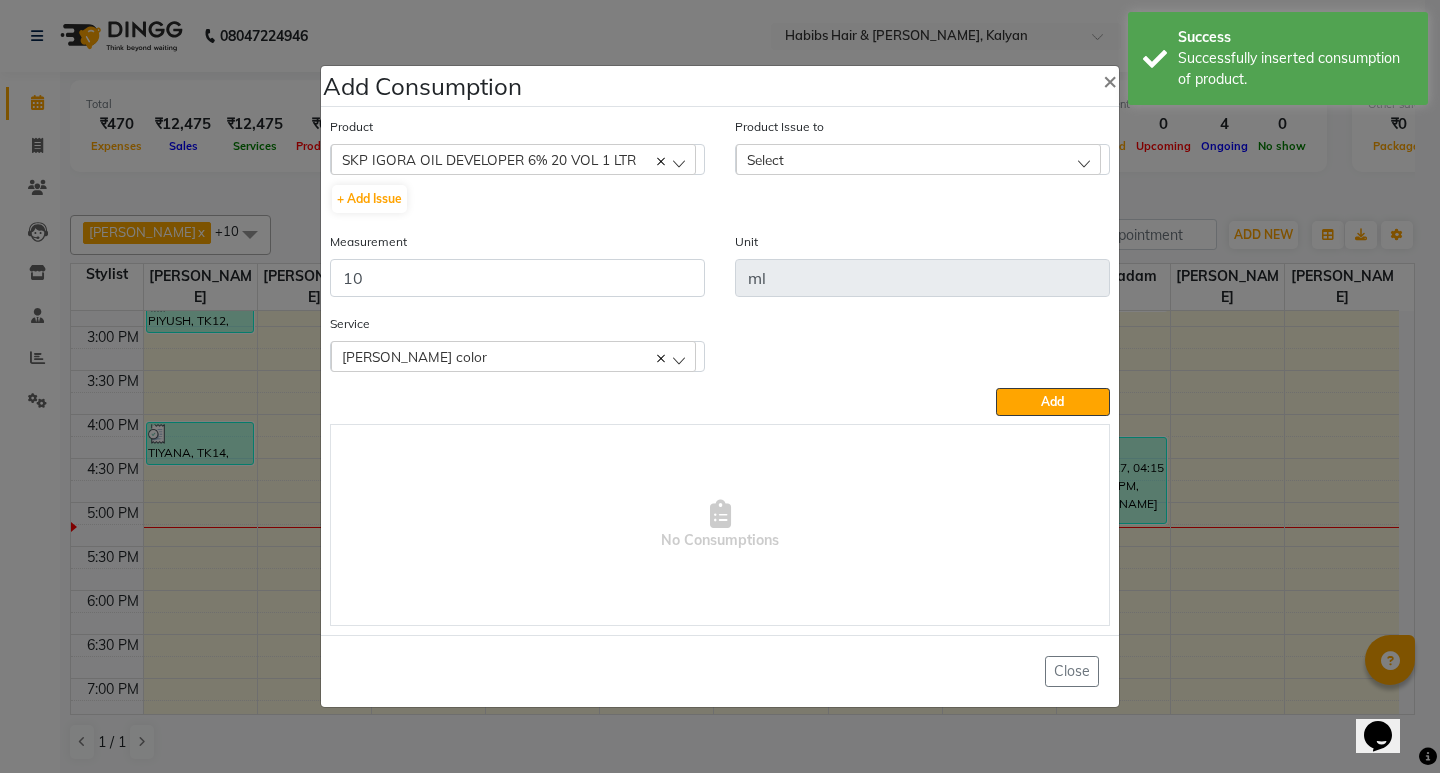 click on "Product Issue to Select 2025-06-15, Issued to: Sagar saindane, Balance: 1000 2025-05-25, Issued to: Sagar saindane, Balance: 49" 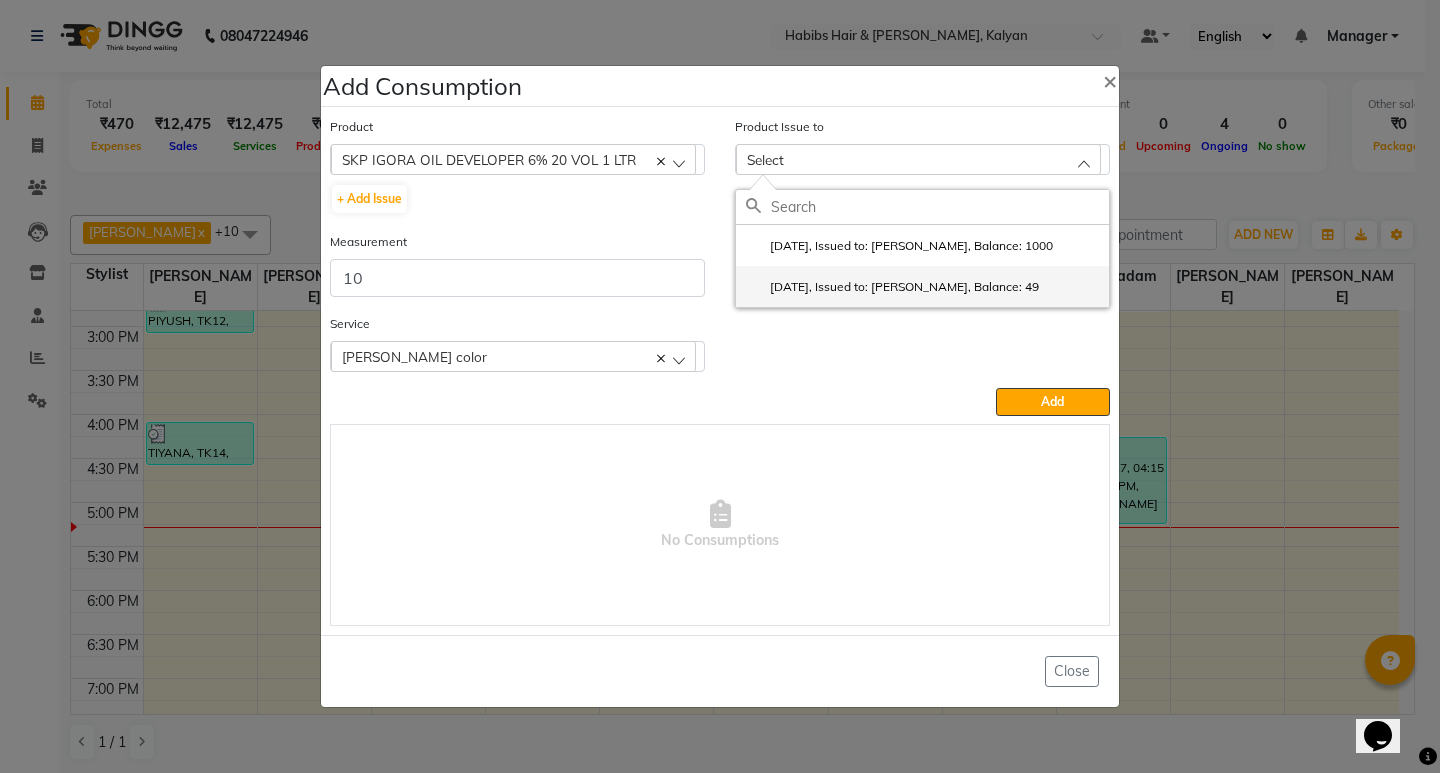 click on "2025-05-25, Issued to: Sagar saindane, Balance: 49" 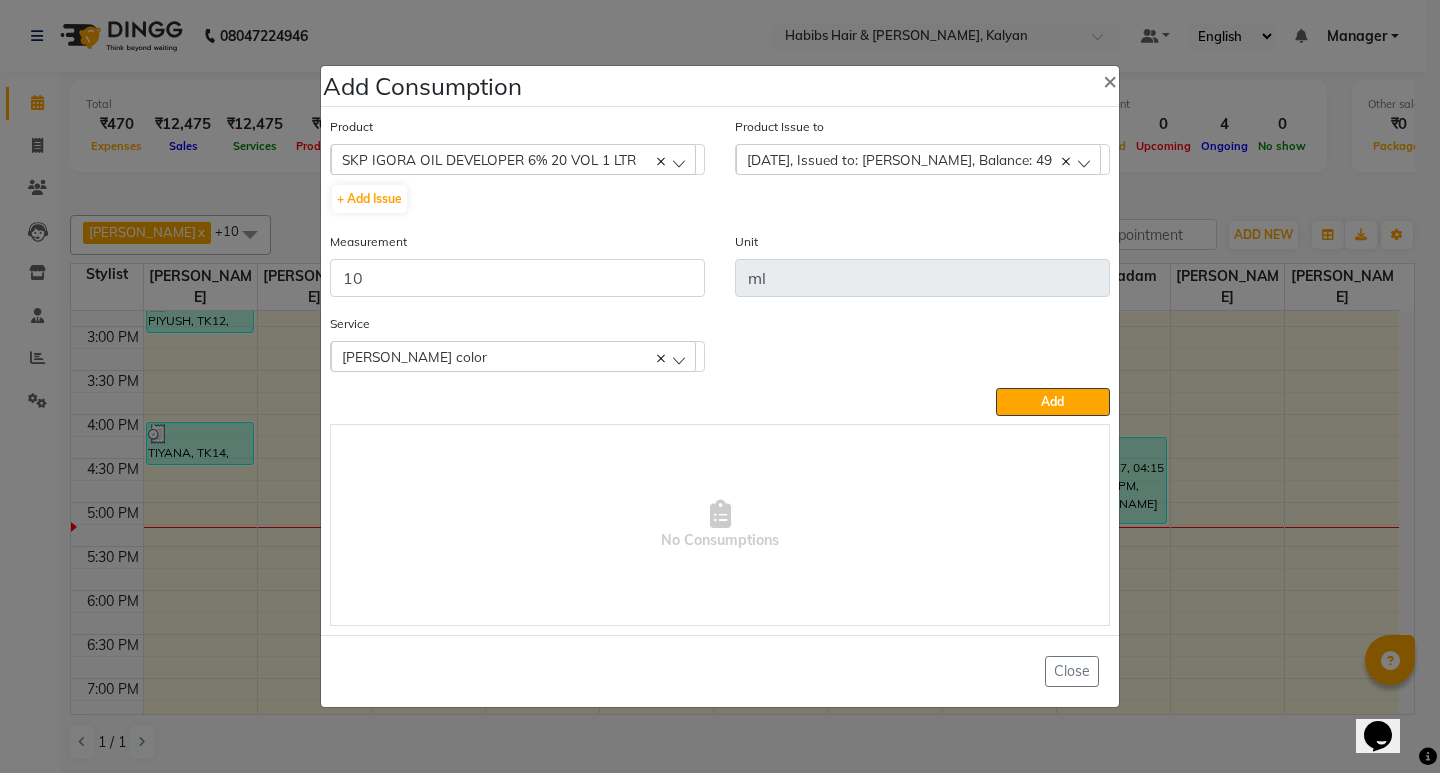 click on "Service  Beard color  Beard Sheving Beard color" 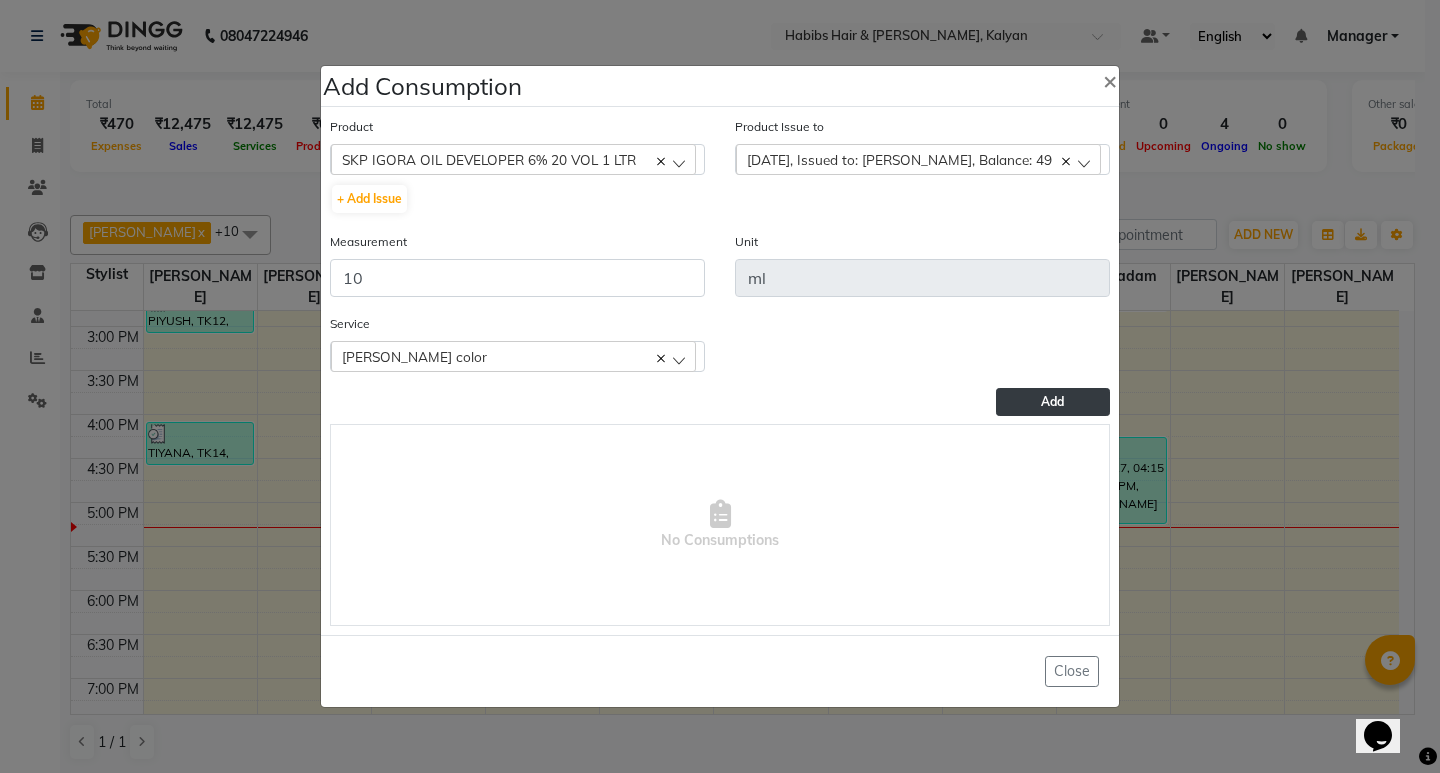 click on "Add" 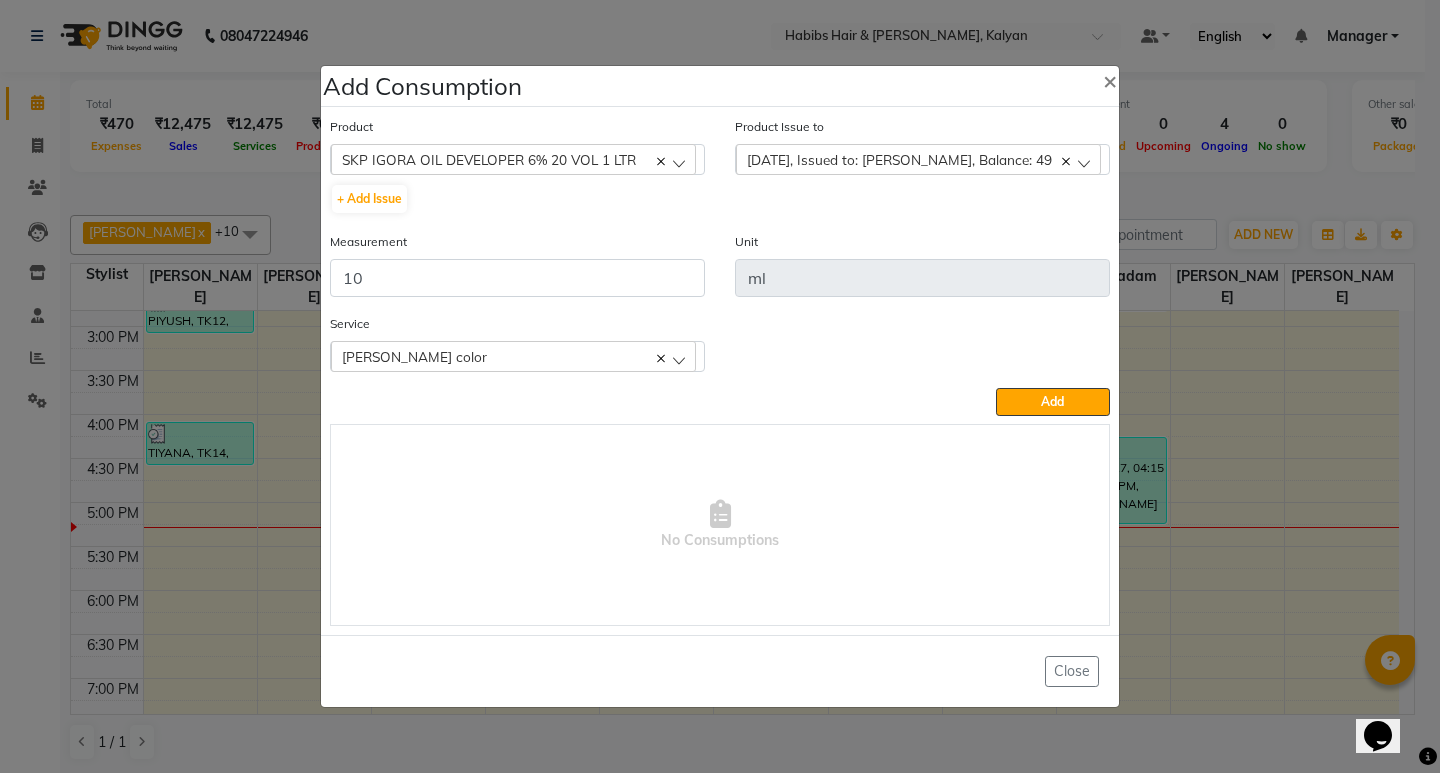 type 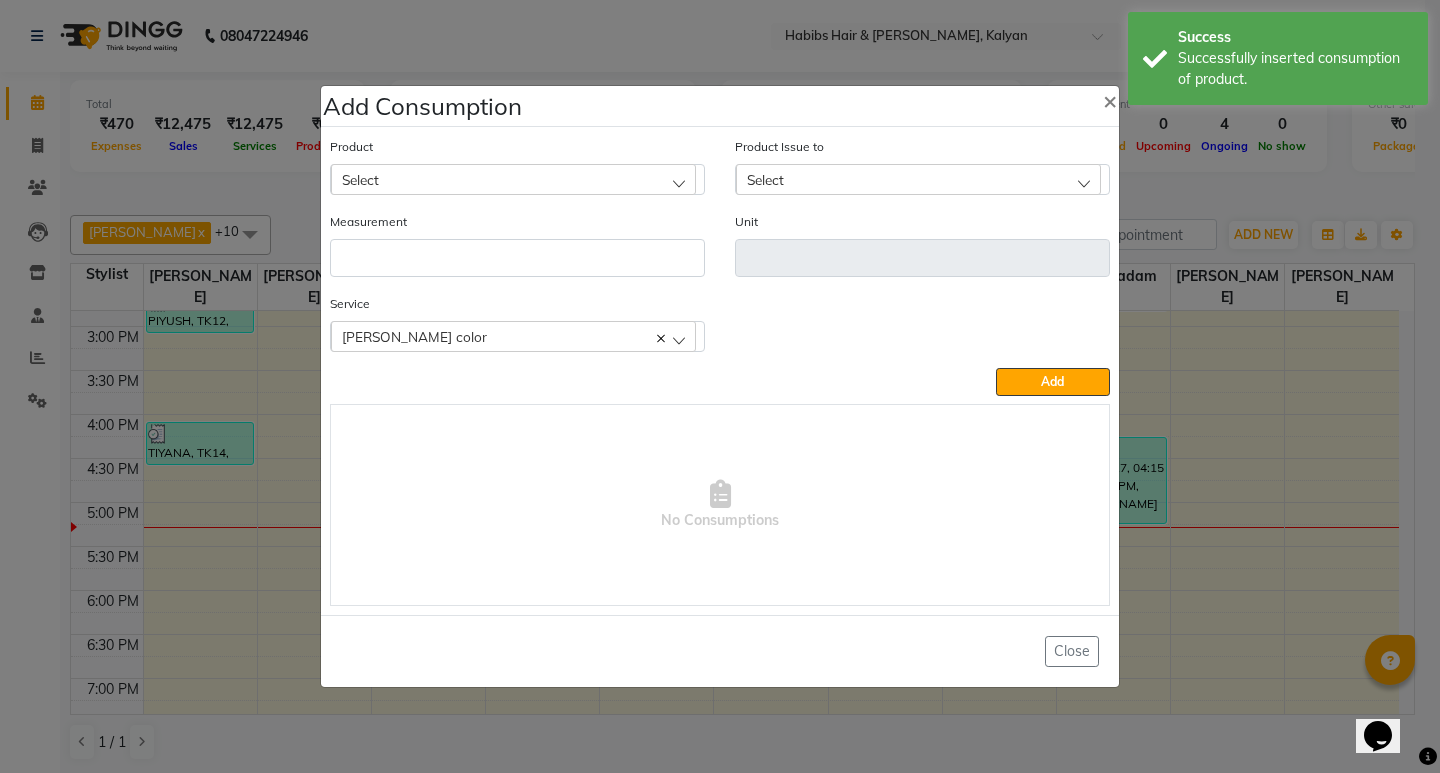 click on "Select" 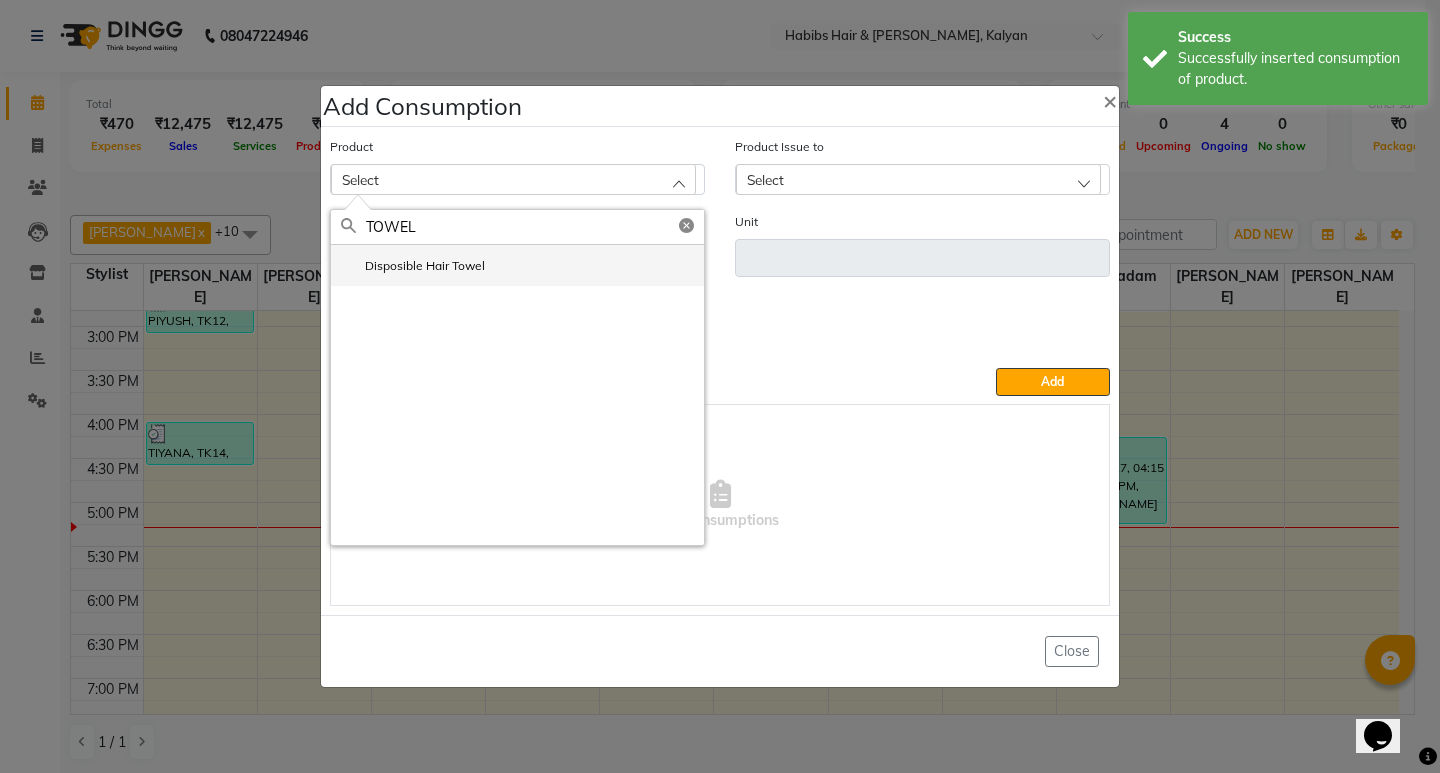 type on "TOWEL" 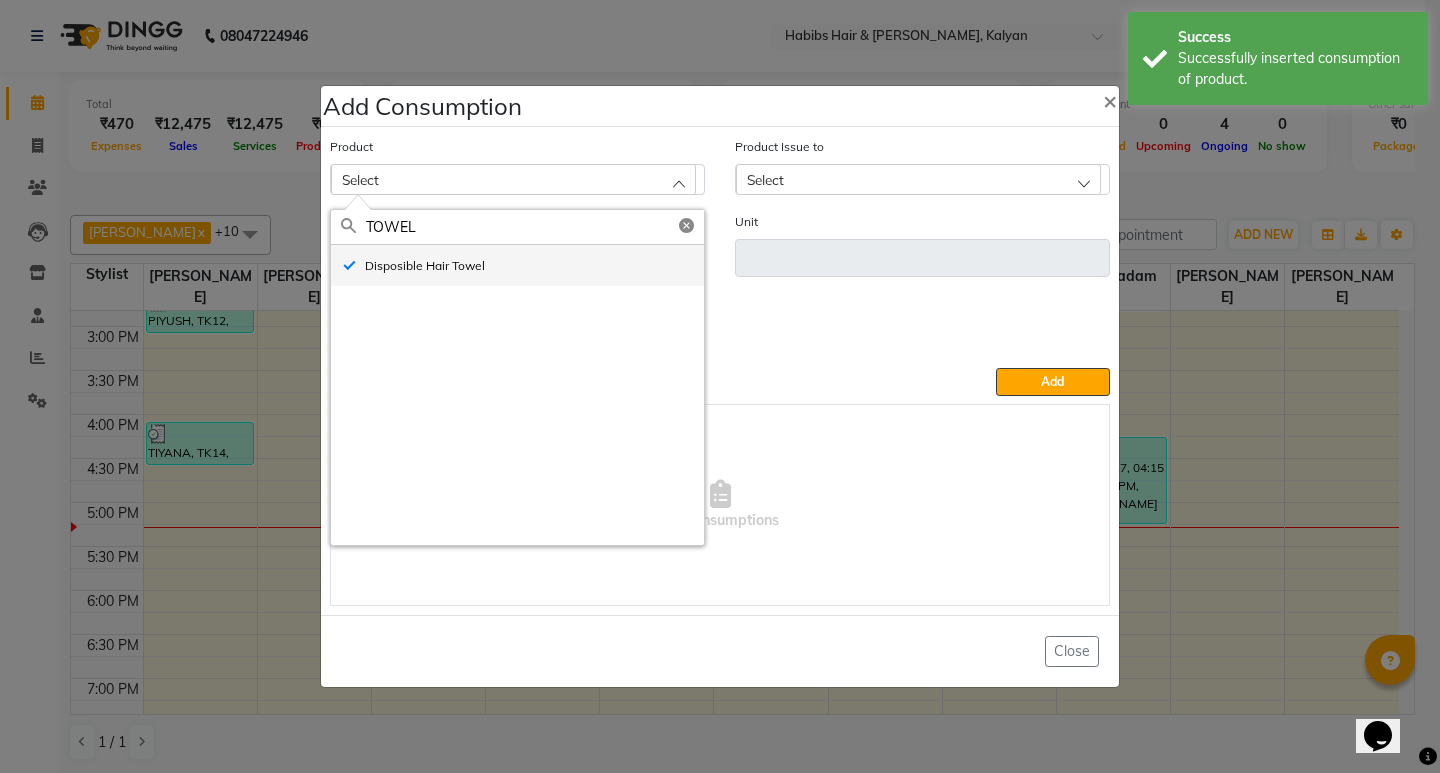 type on "pc" 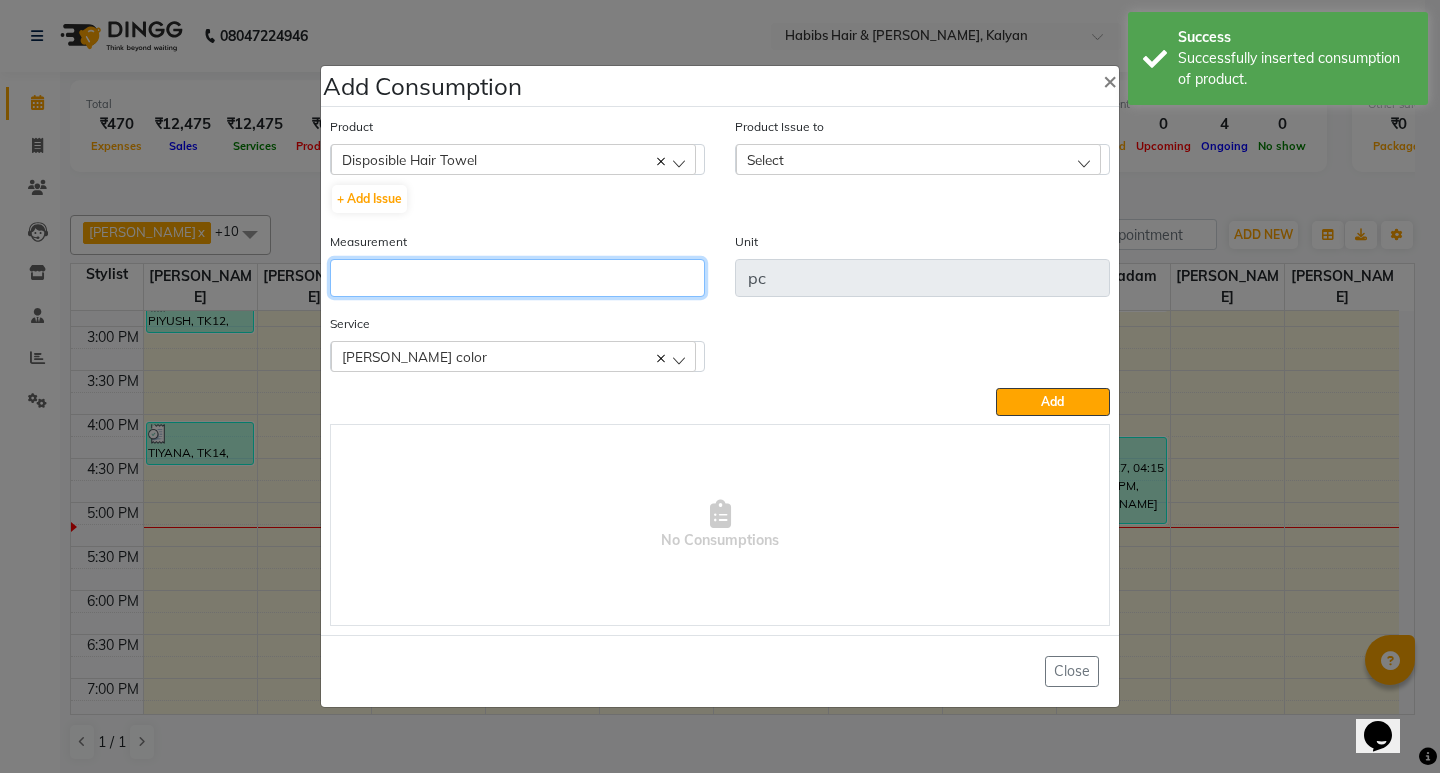 click 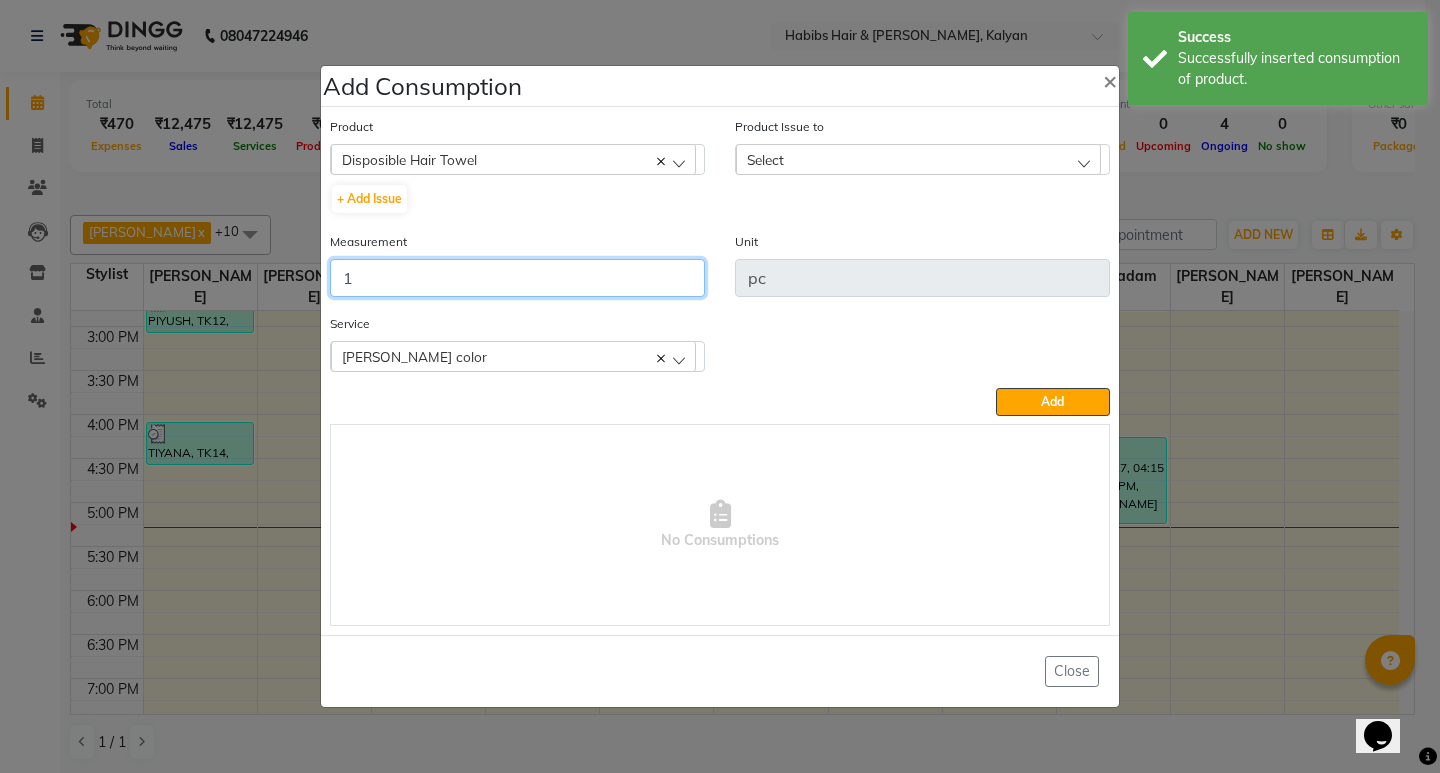 type on "1" 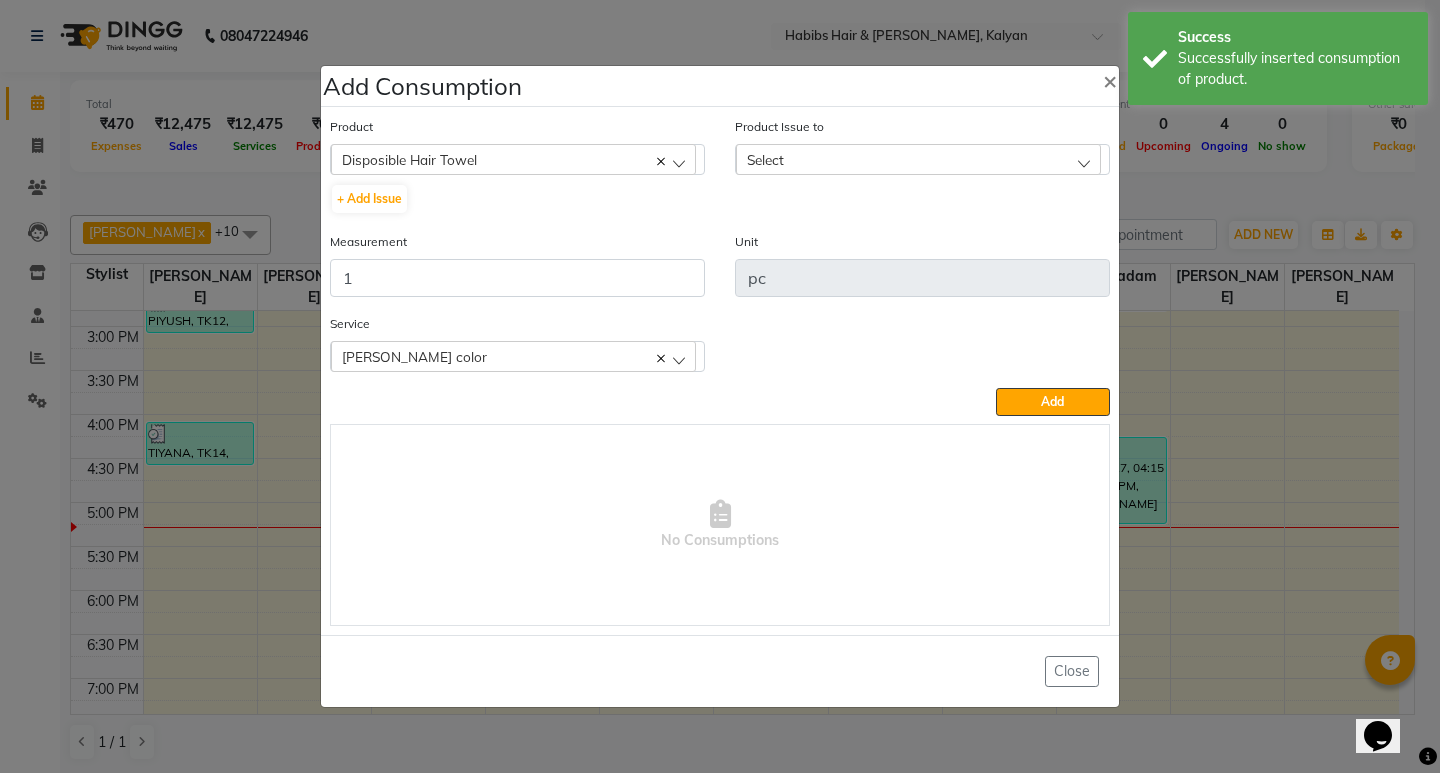 click on "Select" 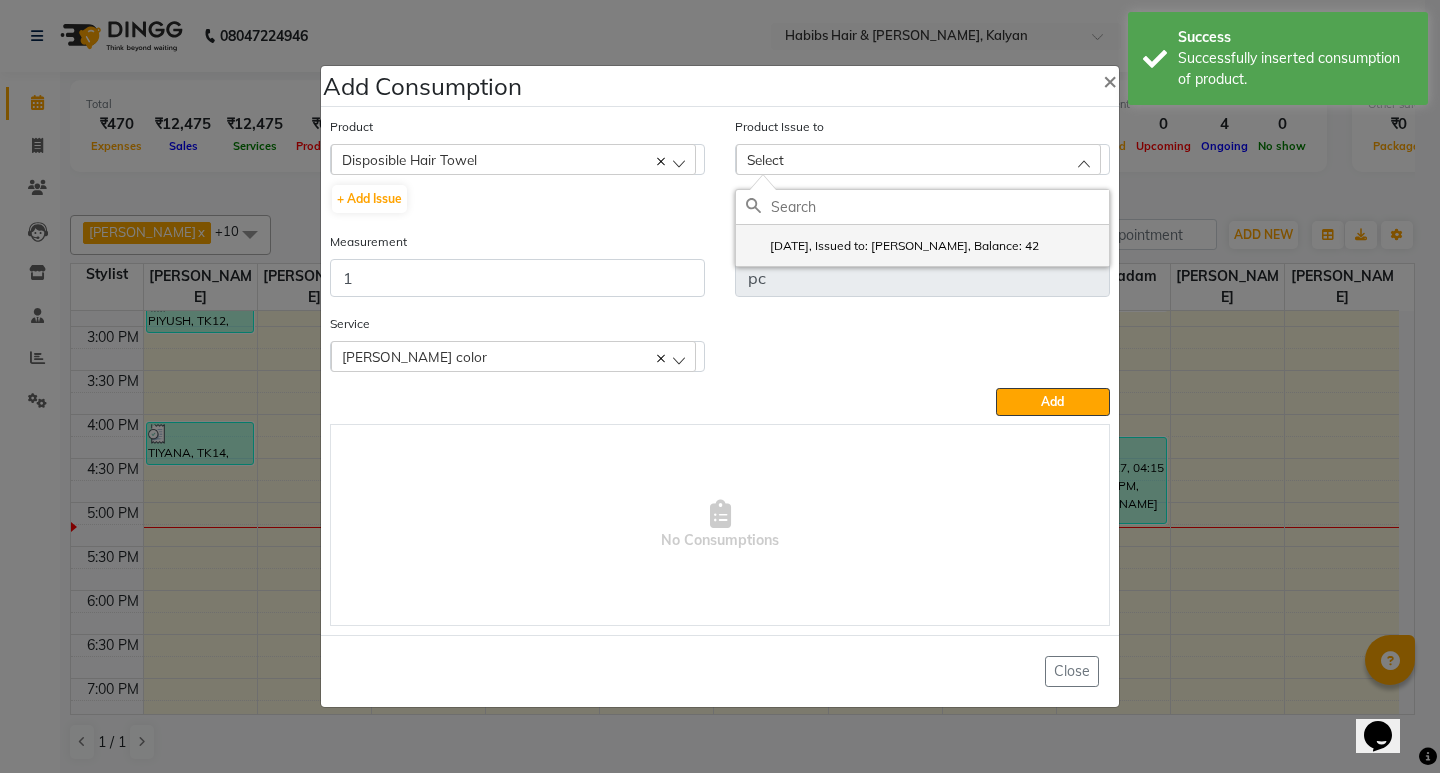 click on "2025-07-10, Issued to: Suraj Kadam, Balance: 42" 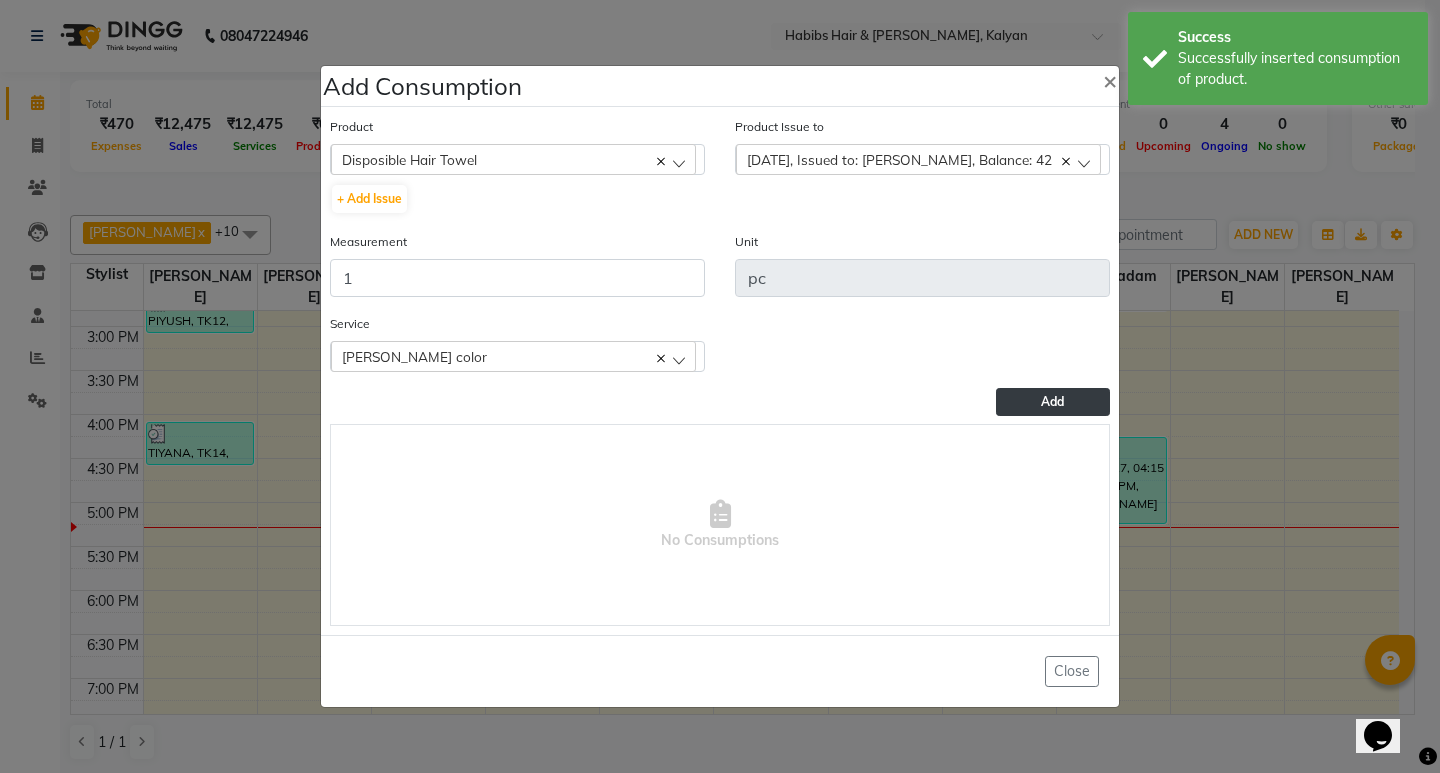click on "Add" 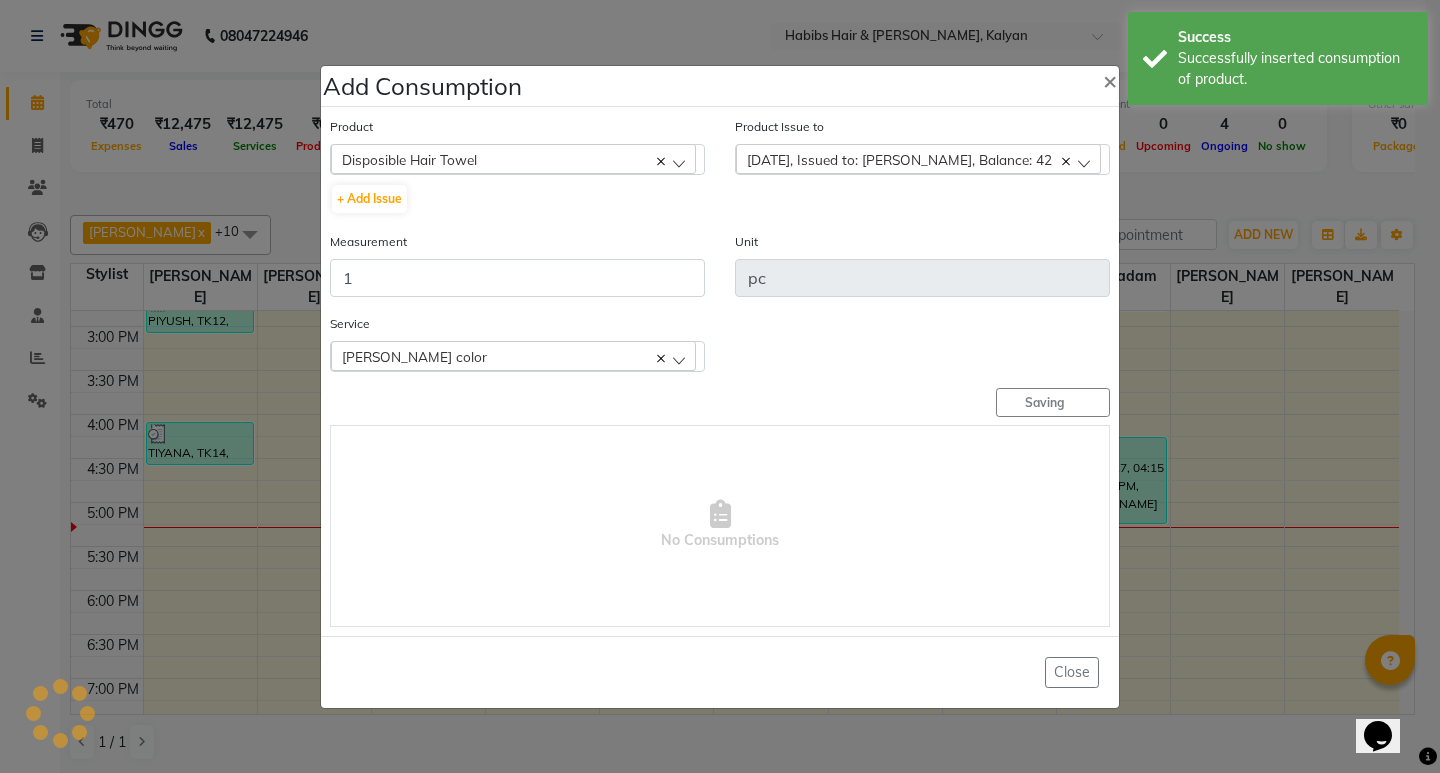 type 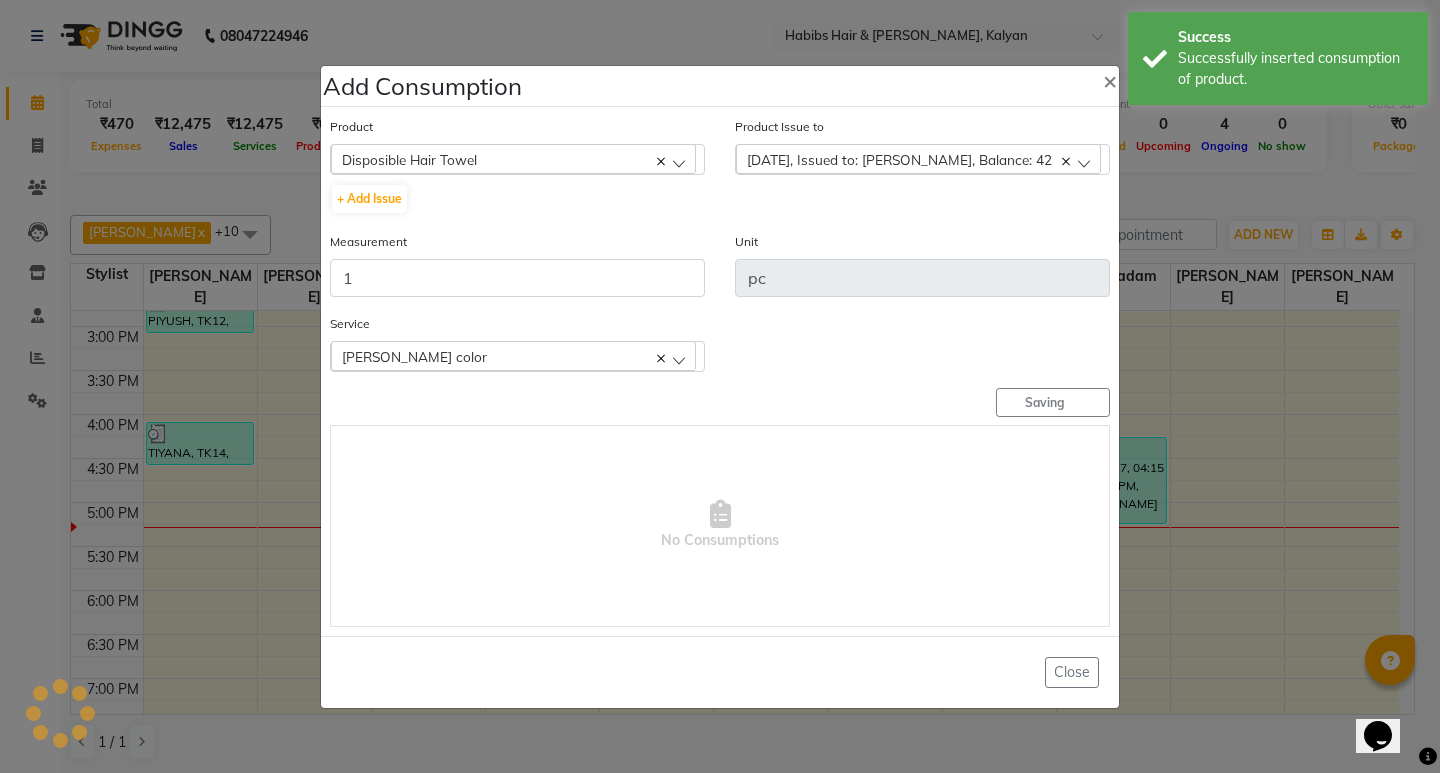 type 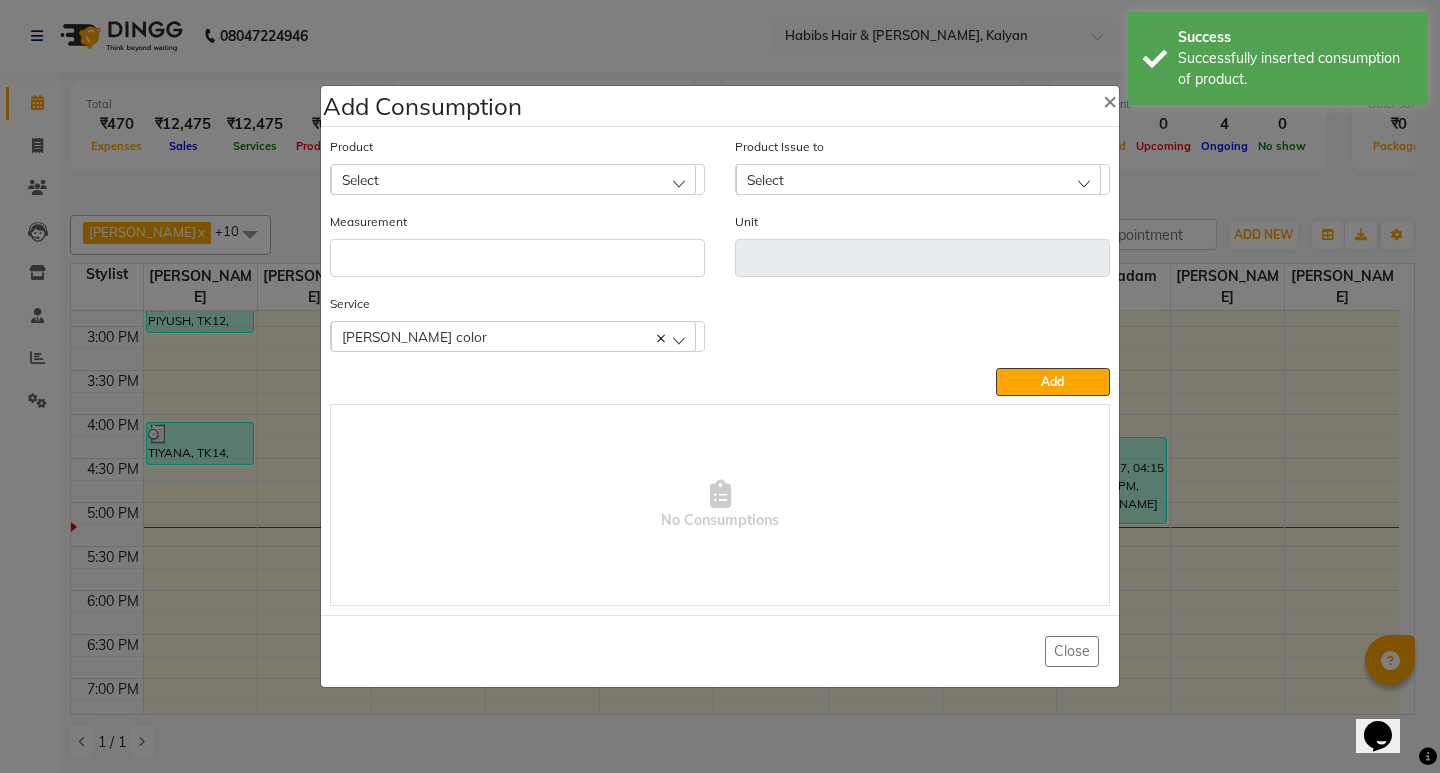 click on "Add Consumption × Product Select 001 BANANA POWDER 10GM Product Issue to Select 2025-07-10, Issued to: Suraj Kadam, Balance: 42 Measurement Unit Service  Beard color  Beard Sheving Beard color  Add   No Consumptions   Close" 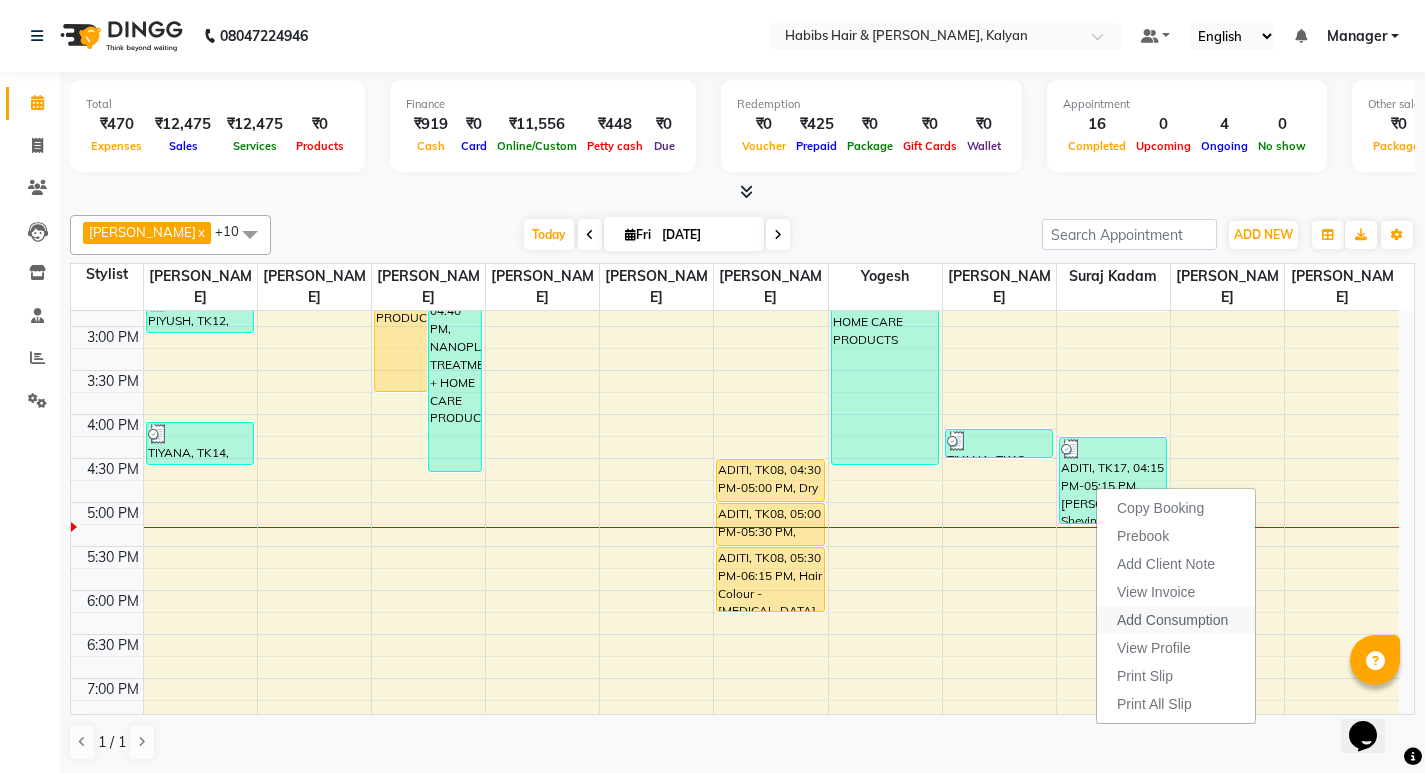 click on "Add Consumption" at bounding box center (1176, 620) 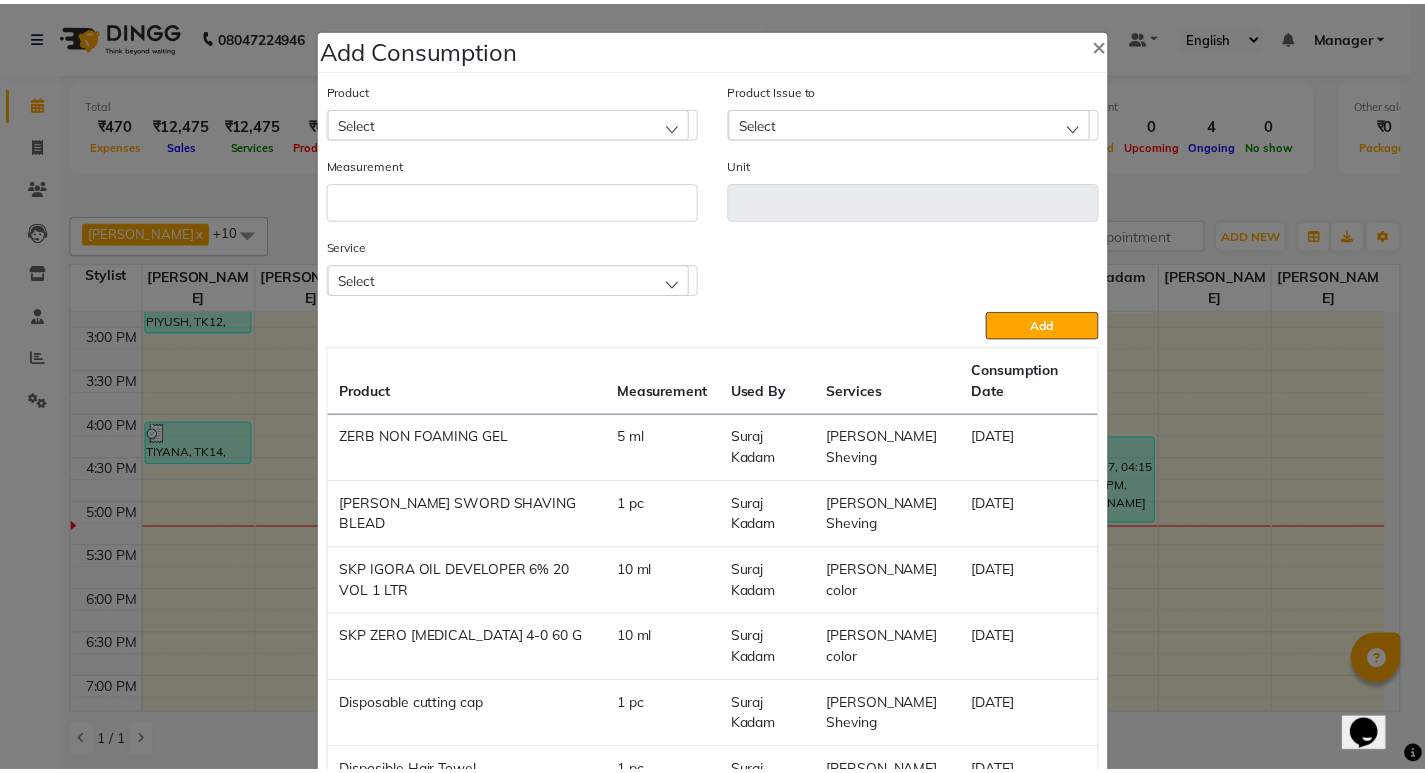 scroll, scrollTop: 170, scrollLeft: 0, axis: vertical 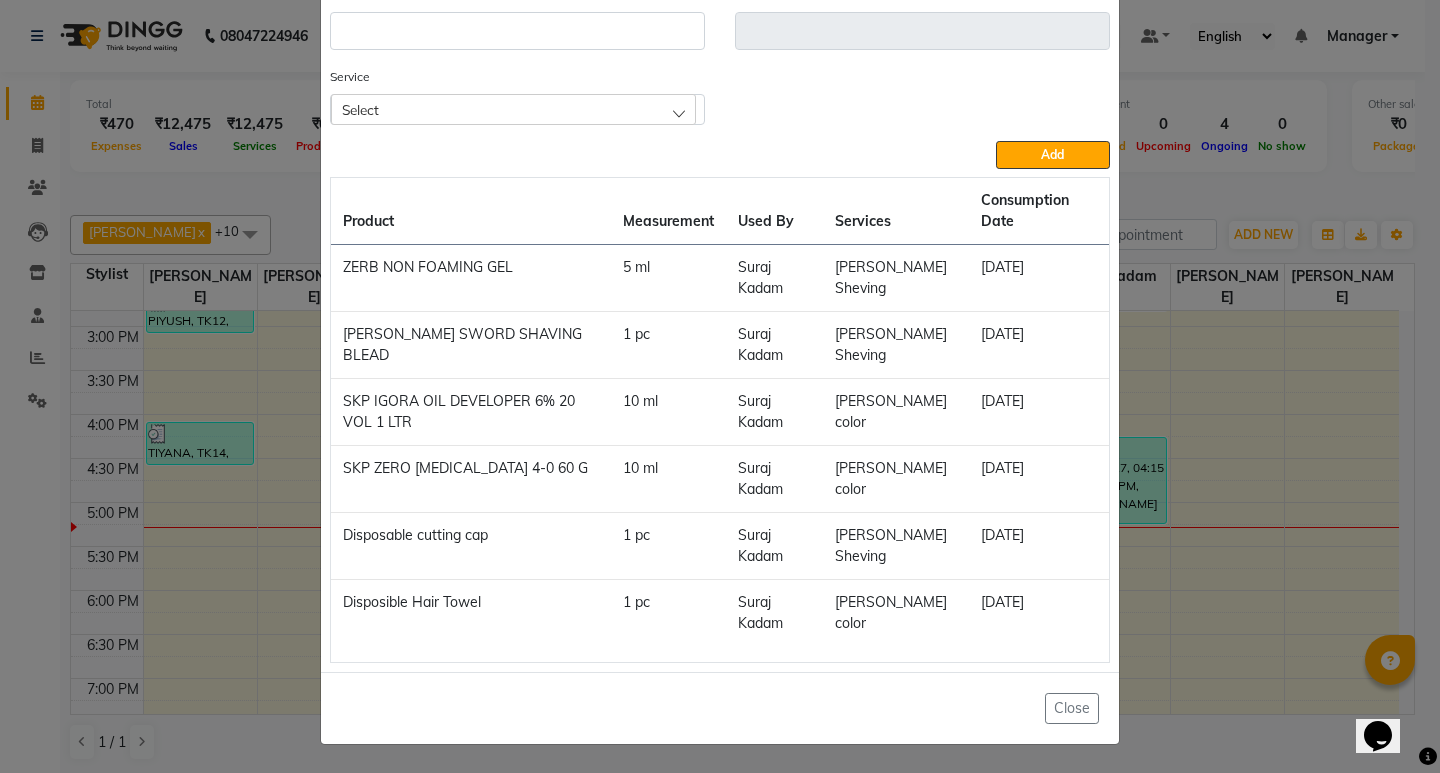 click on "Add Consumption × Product Select Product Issue to Select Measurement Unit Service Select Beard Sheving Beard color  Add  Product Measurement Used By Services Consumption Date  ZERB NON FOAMING GEL    5 ml   Suraj Kadam   Beard Sheving   11-07-2025   WILKINSON SWORD SHAVING BLEAD   1 pc   Suraj Kadam   Beard Sheving   11-07-2025   SKP IGORA OIL DEVELOPER 6% 20 VOL 1 LTR   10 ml   Suraj Kadam   Beard color   11-07-2025   SKP ZERO AMMONIA 4-0 60 G   10 ml   Suraj Kadam   Beard color   11-07-2025   Disposable cutting cap   1 pc   Suraj Kadam   Beard Sheving   11-07-2025   Disposible Hair Towel   1 pc   Suraj Kadam   Beard color   11-07-2025   Close" 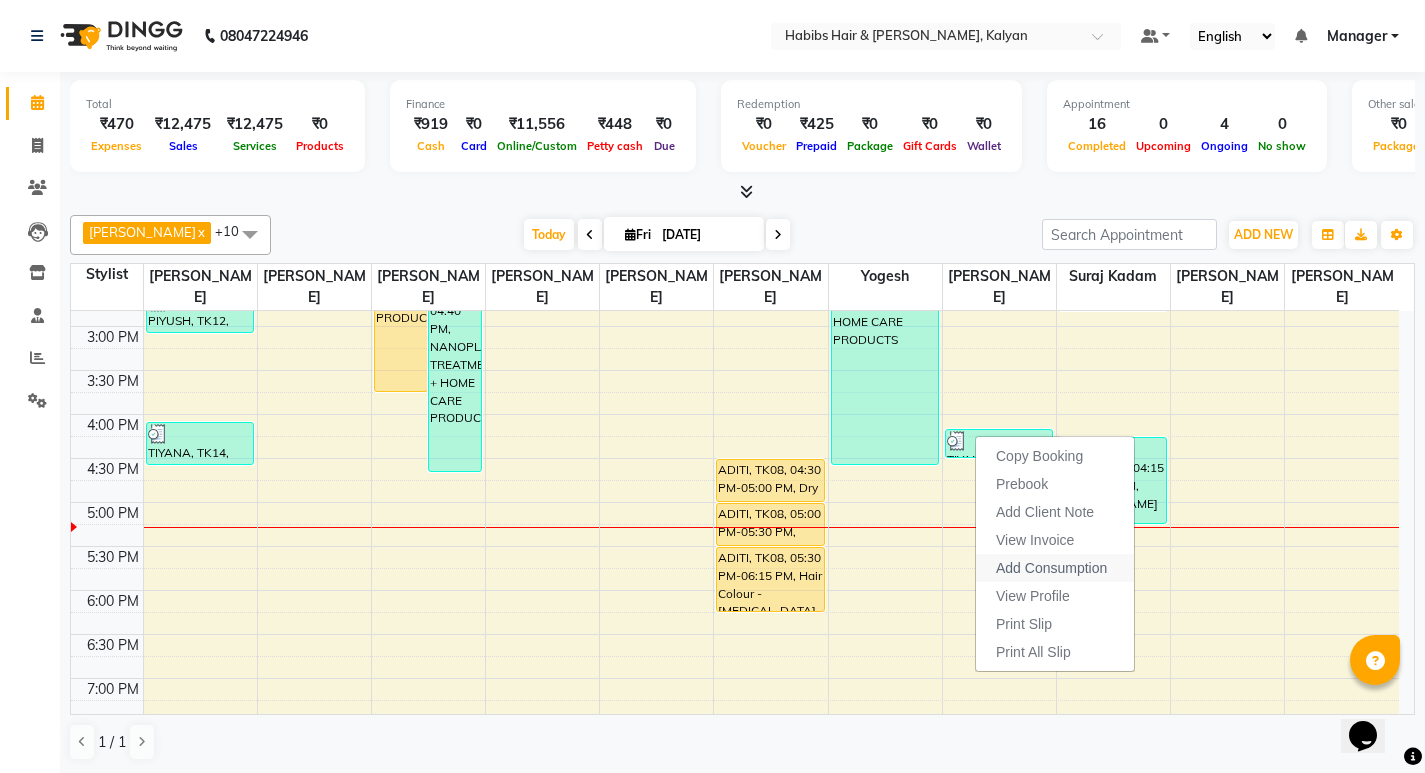 click on "Add Consumption" at bounding box center (1051, 568) 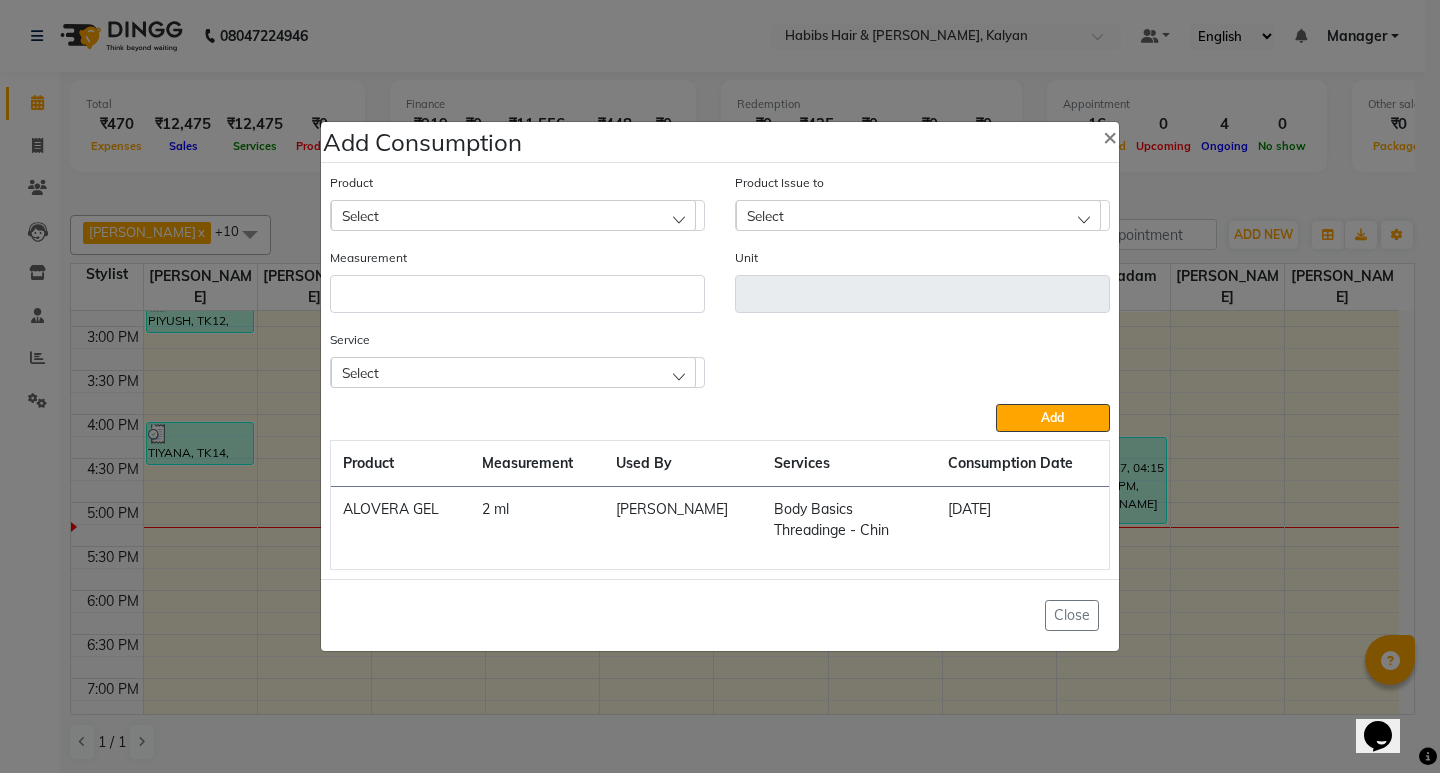 click on "Add Consumption × Product Select Product Issue to Select Measurement Unit Service Select Body Basics Threadinge - Chin Body Basics Threadinge - Upper Lip  Add  Product Measurement Used By Services Consumption Date  ALOVERA GEL   2 ml   Smruti   Body Basics Threadinge - Chin   11-07-2025   Close" 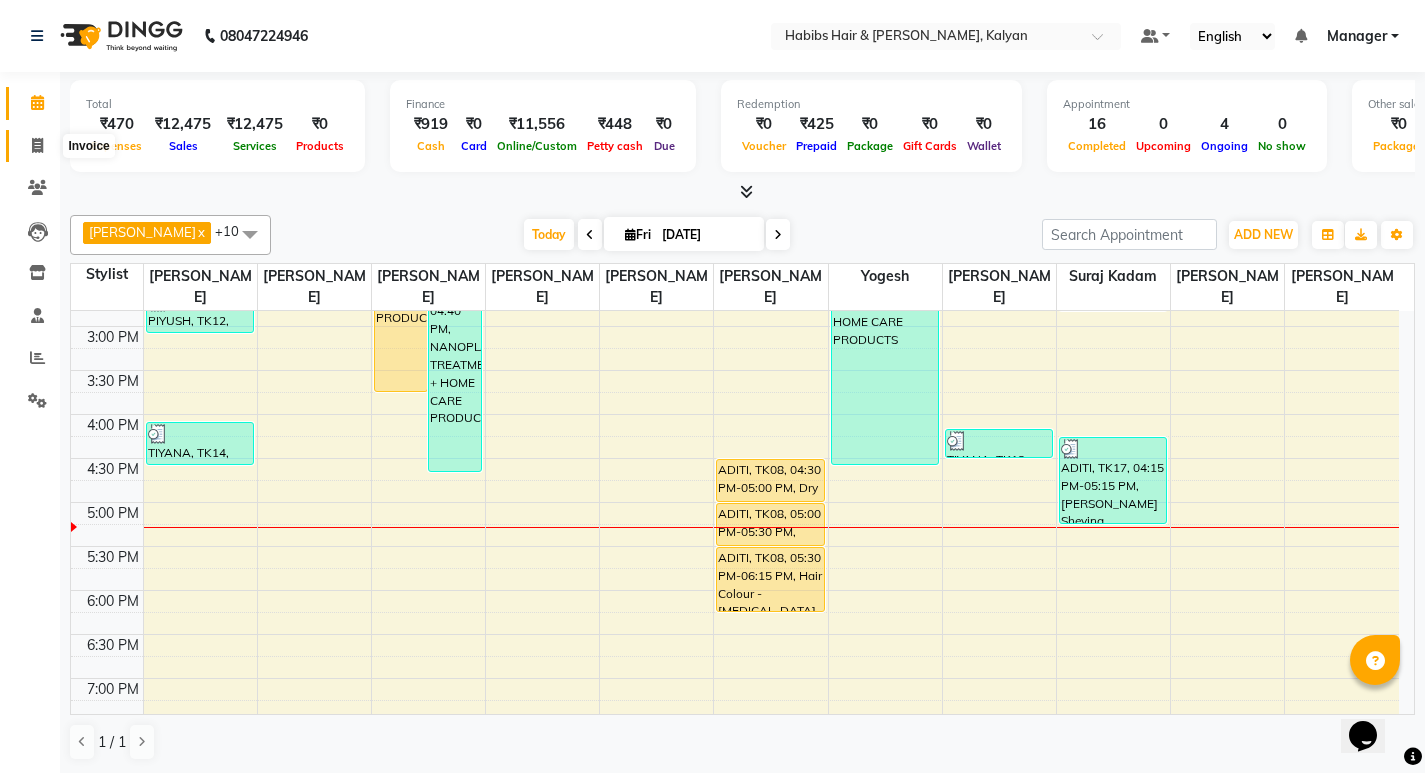 click 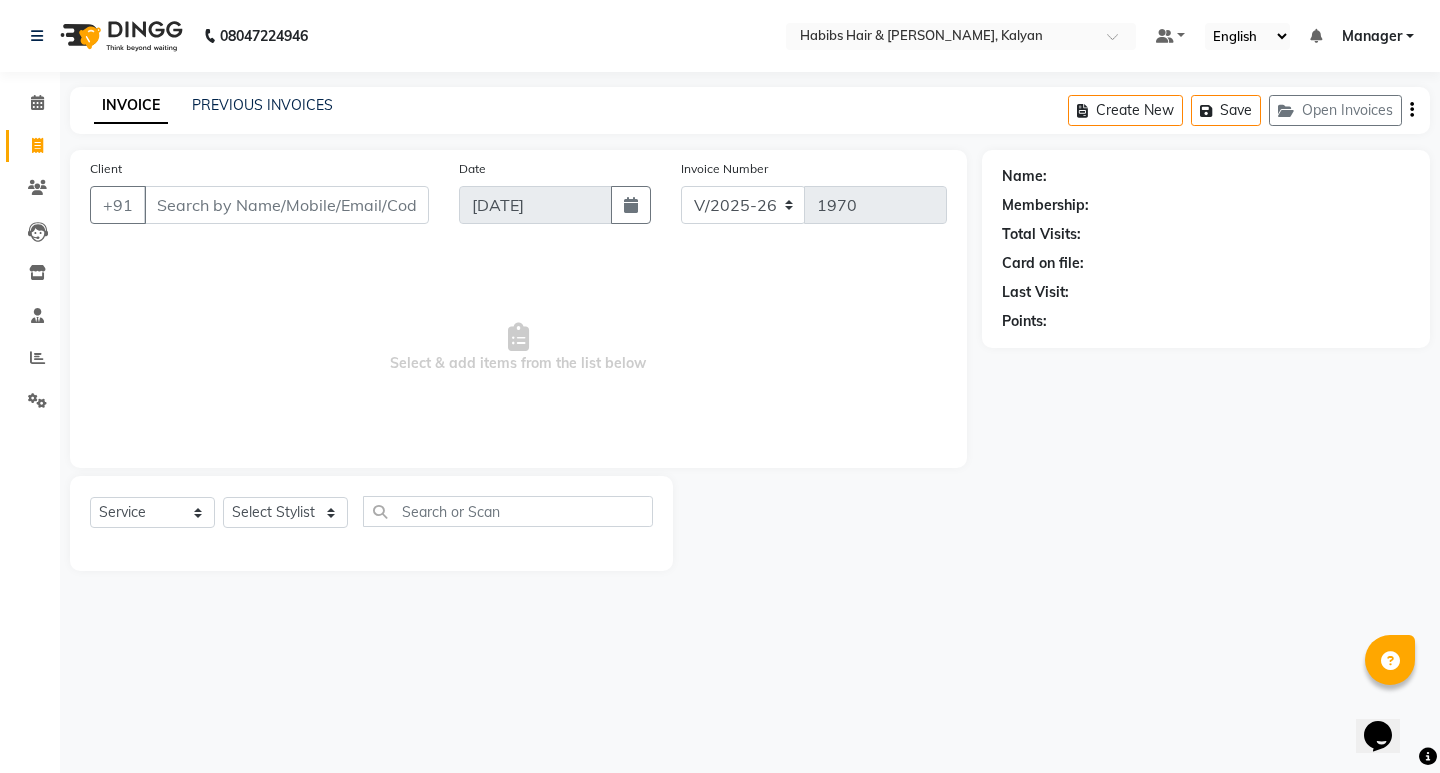 click on "Select  Service  Product  Membership  Package Voucher Prepaid Gift Card  Select Stylist ANWAR GANESH SHINDE Gauri Manager Maruf  mulla Meena Kumari Namrata zipre Neha M Omkar Priyanka Ranjana  singh  Sagar saindane SANTOSHI SHALINI Smruti Suraj Kadam Vinaya  Yogesh" 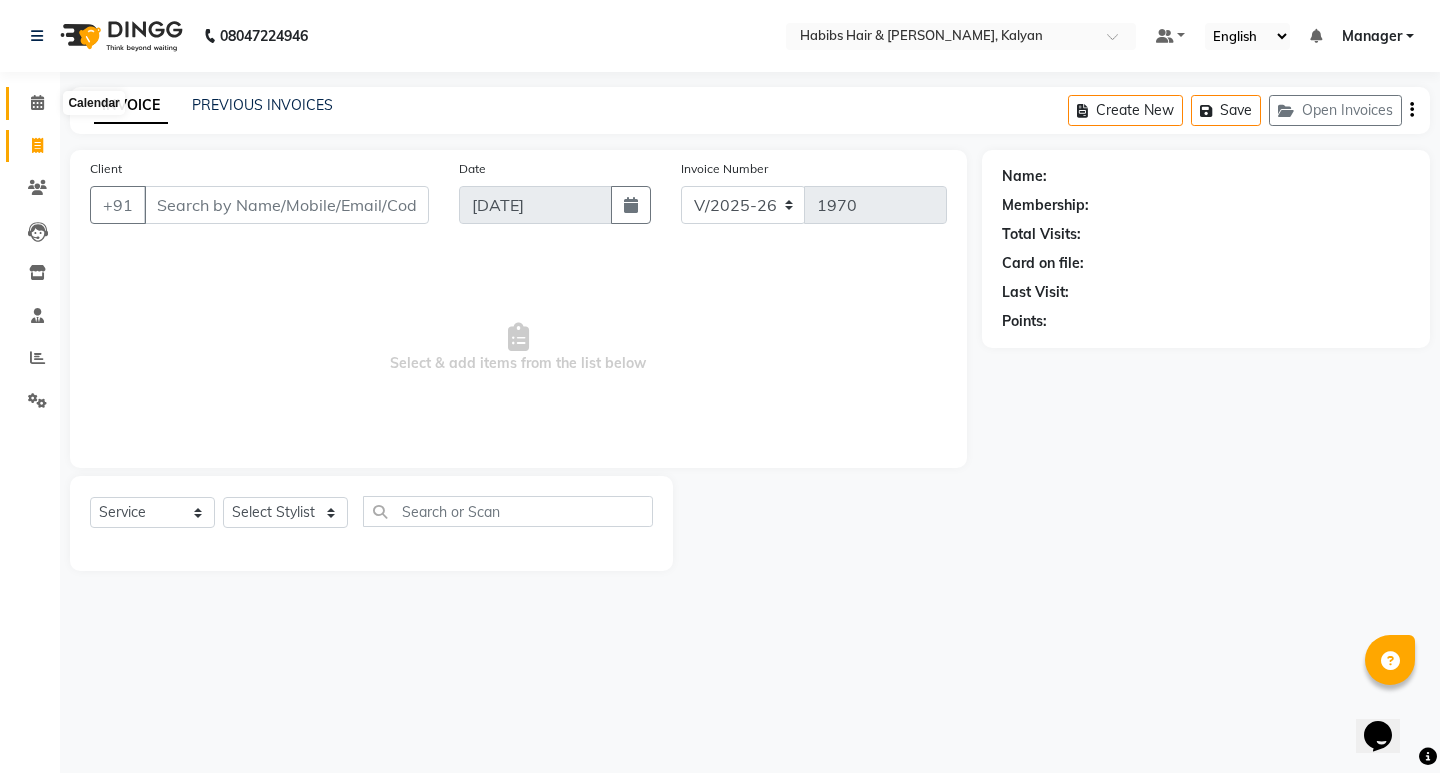 click 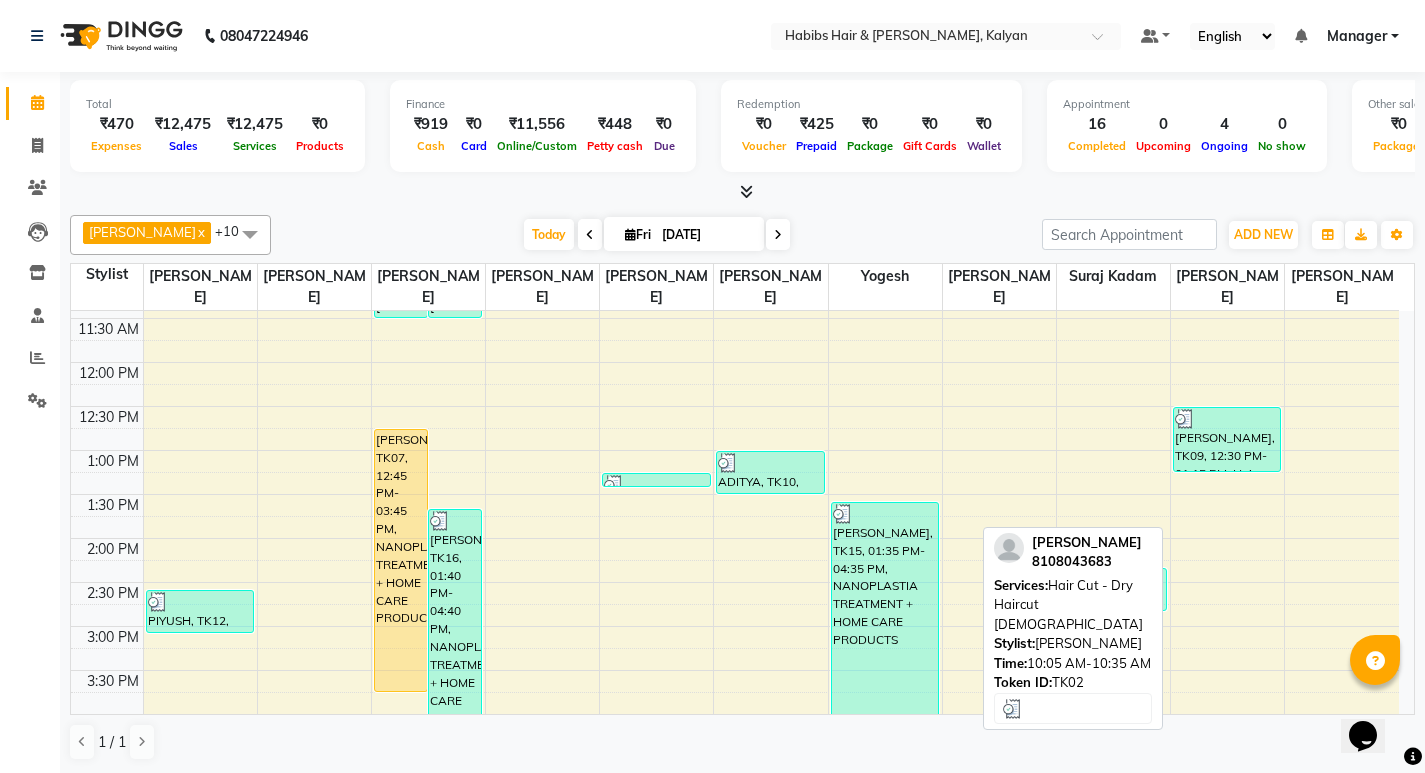 scroll, scrollTop: 600, scrollLeft: 0, axis: vertical 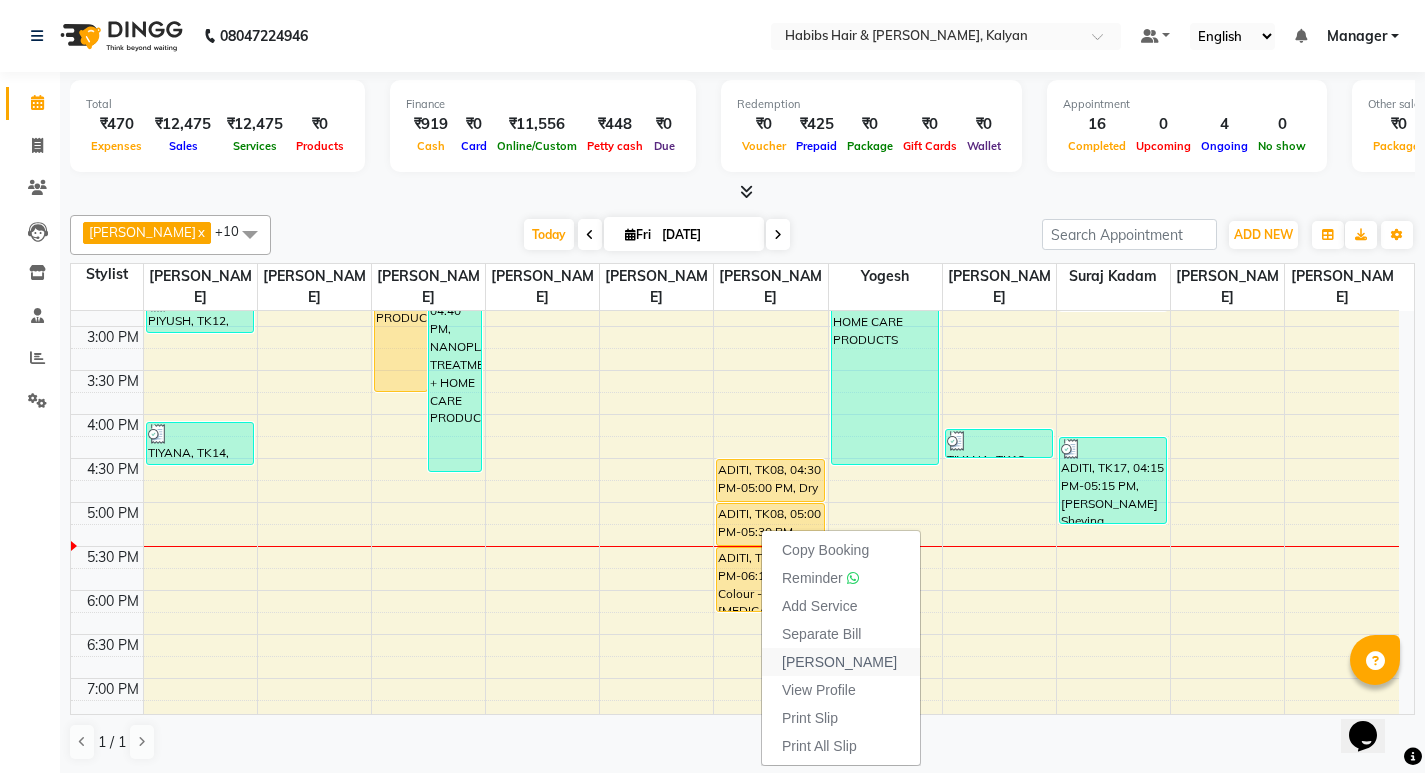 click on "[PERSON_NAME]" at bounding box center (839, 662) 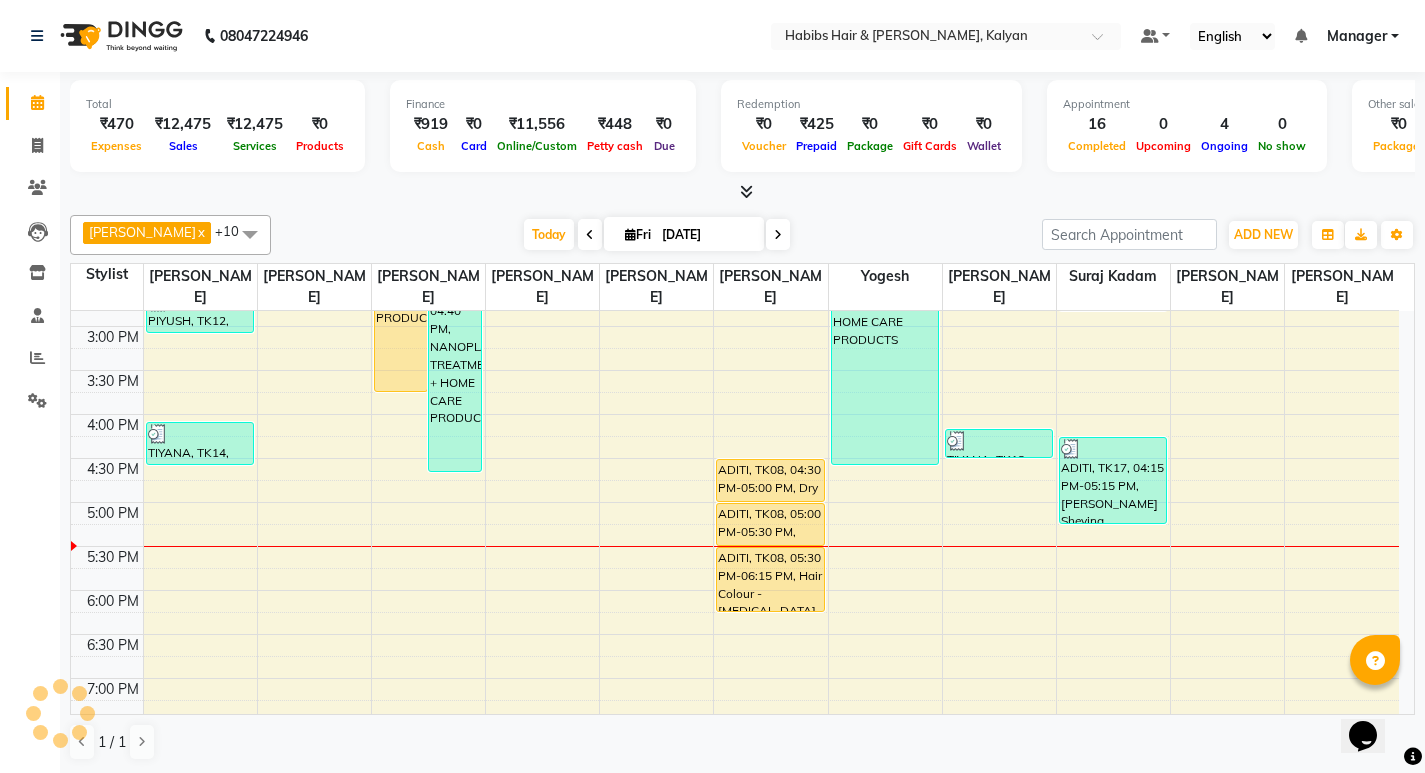 select on "8185" 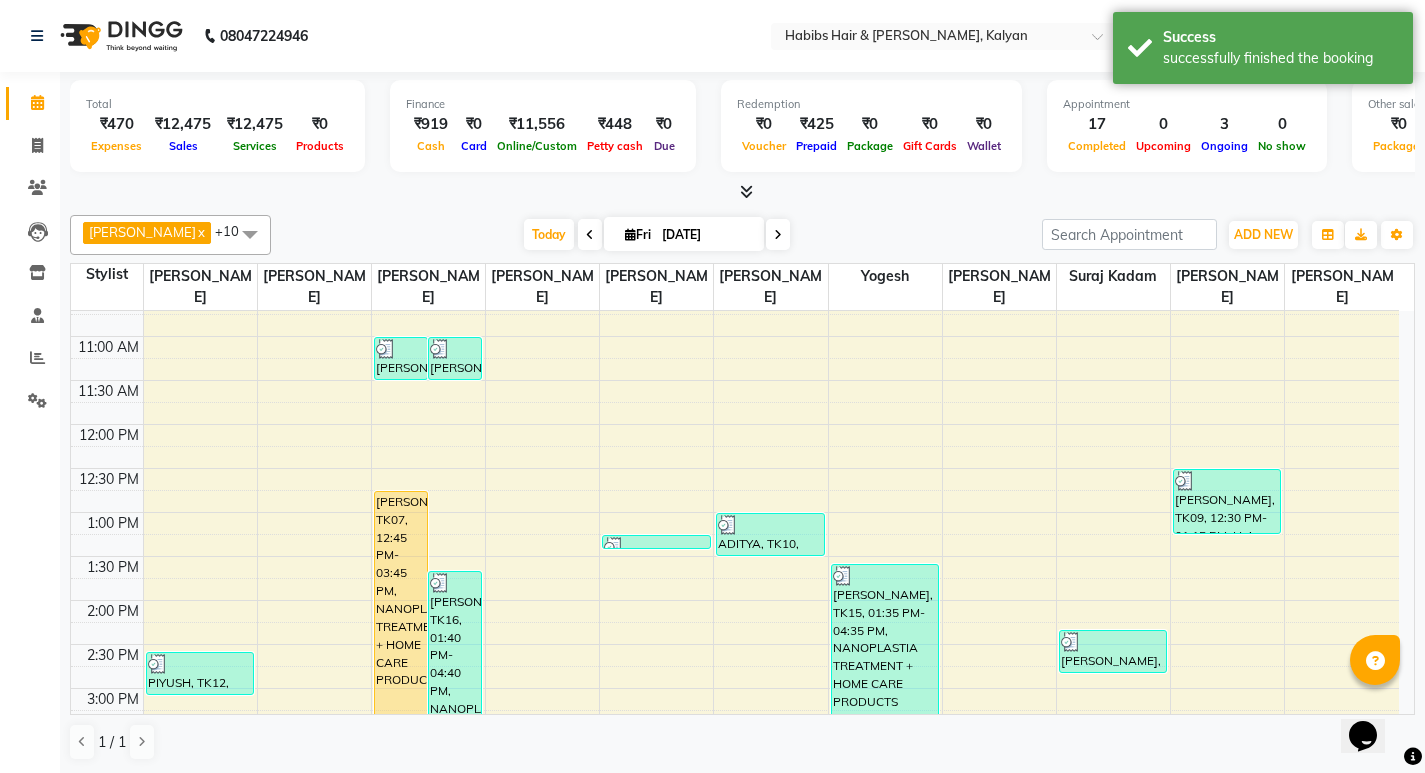 scroll, scrollTop: 500, scrollLeft: 0, axis: vertical 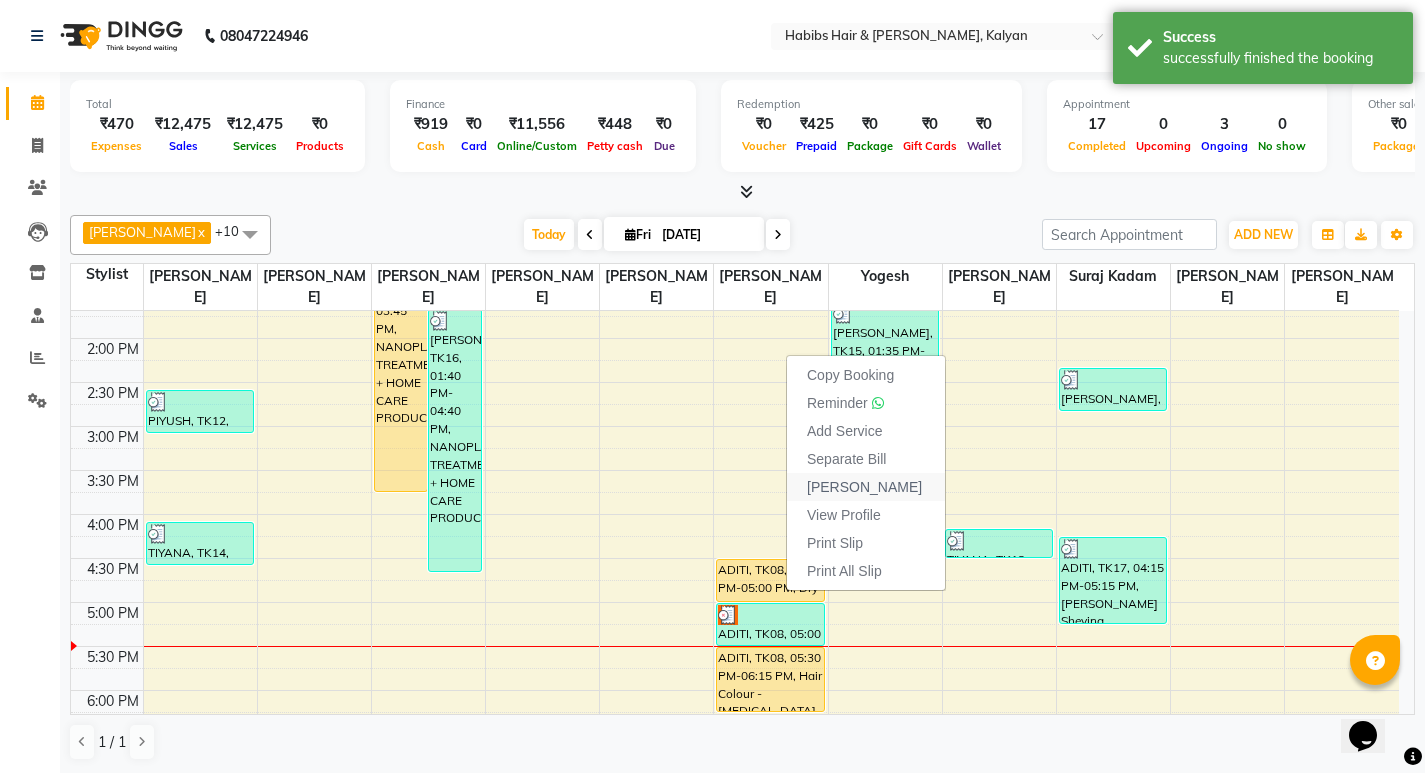 click on "[PERSON_NAME]" at bounding box center [864, 487] 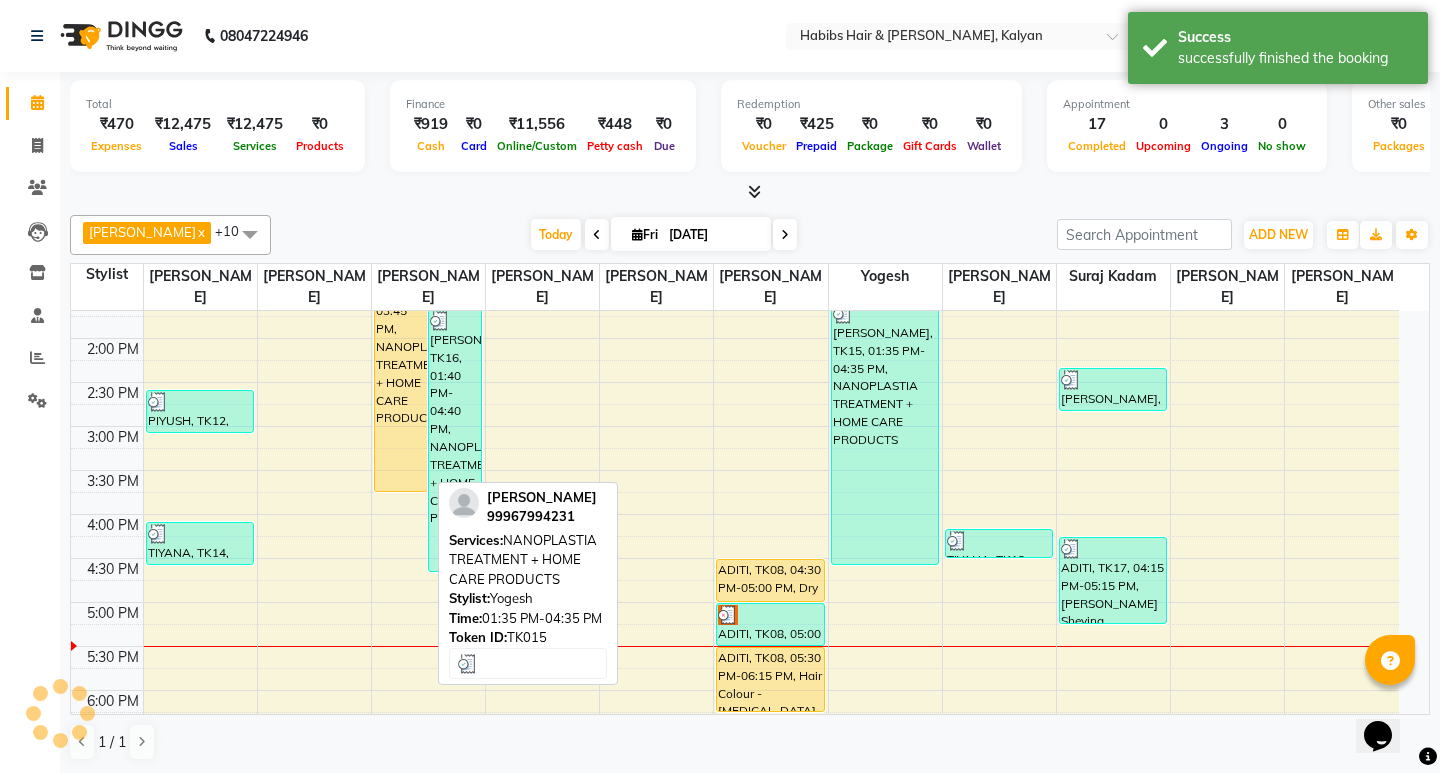 select on "8185" 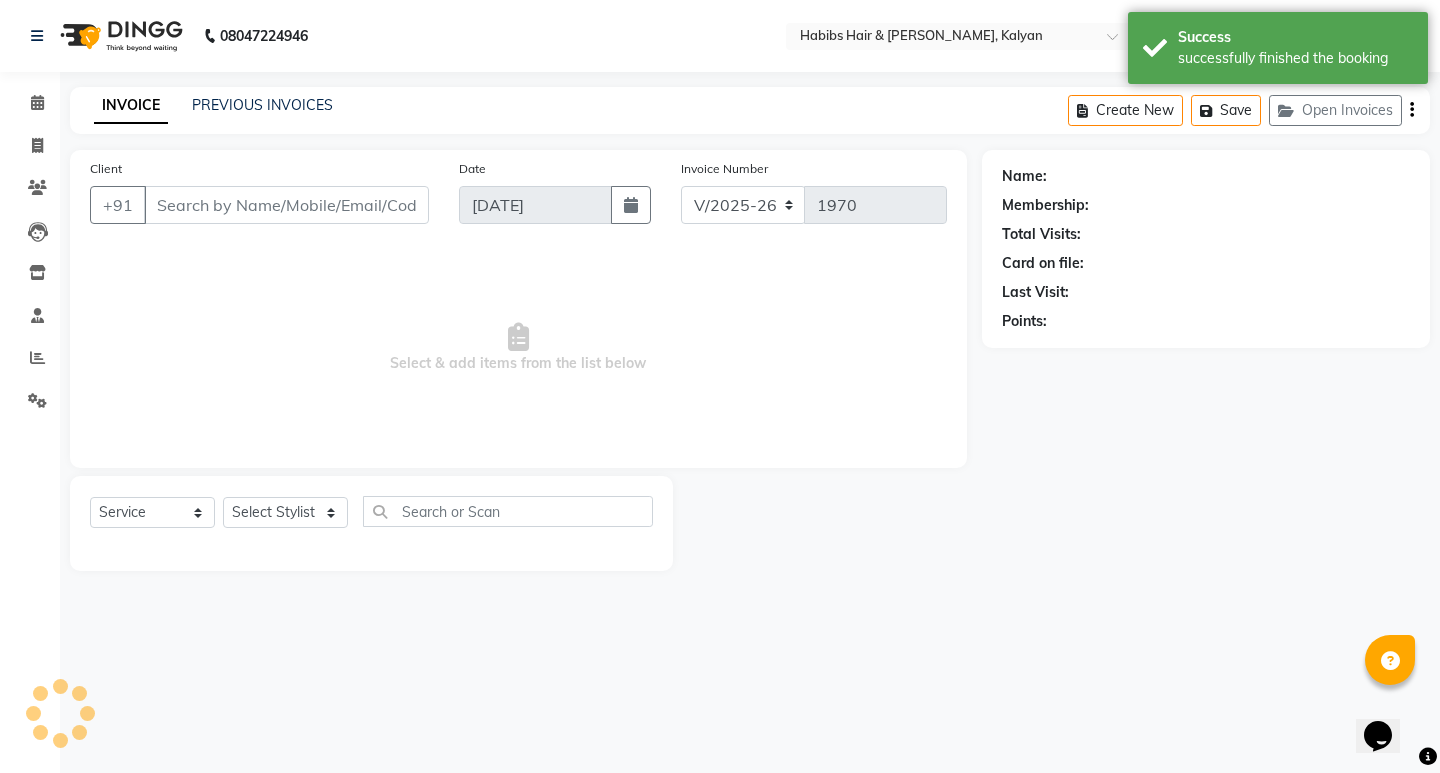 type on "93******67" 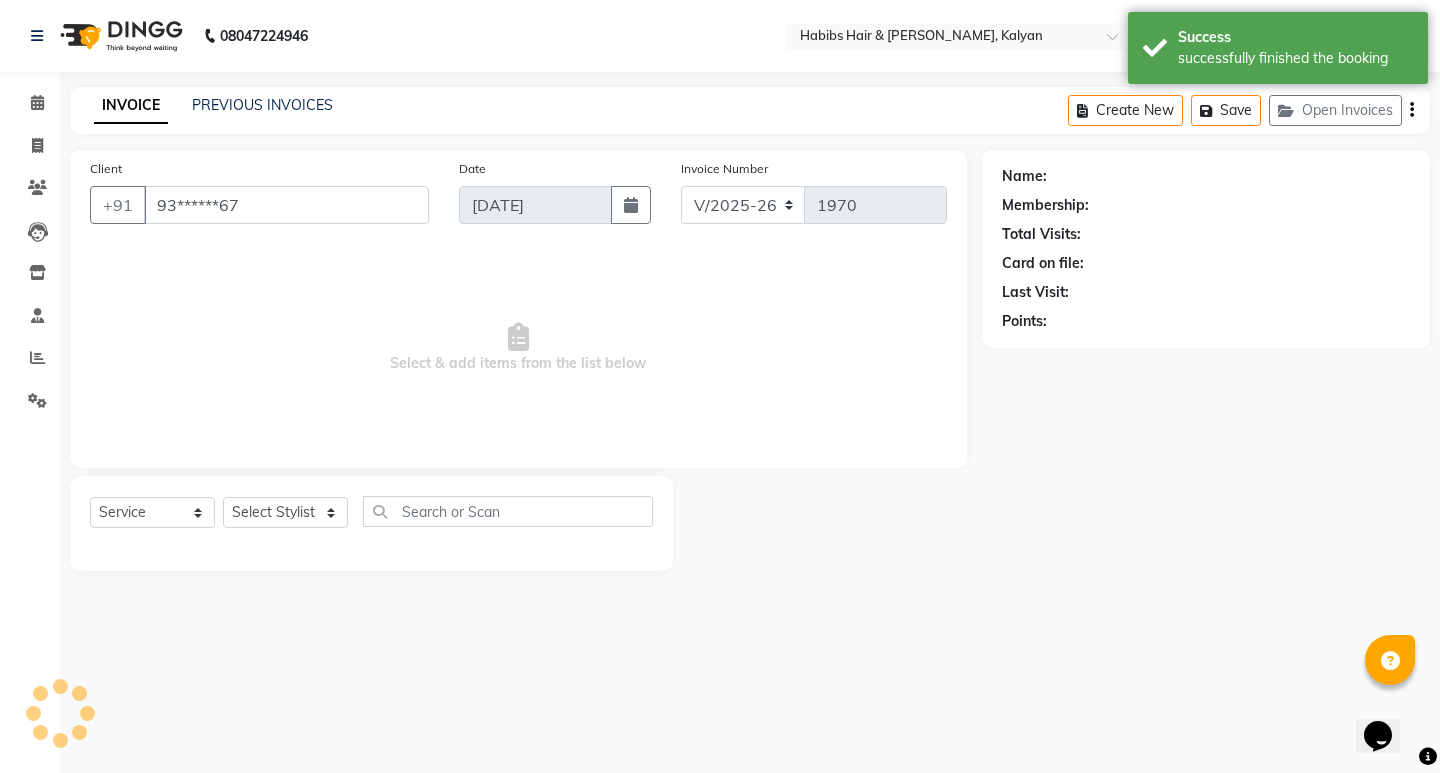 select on "79422" 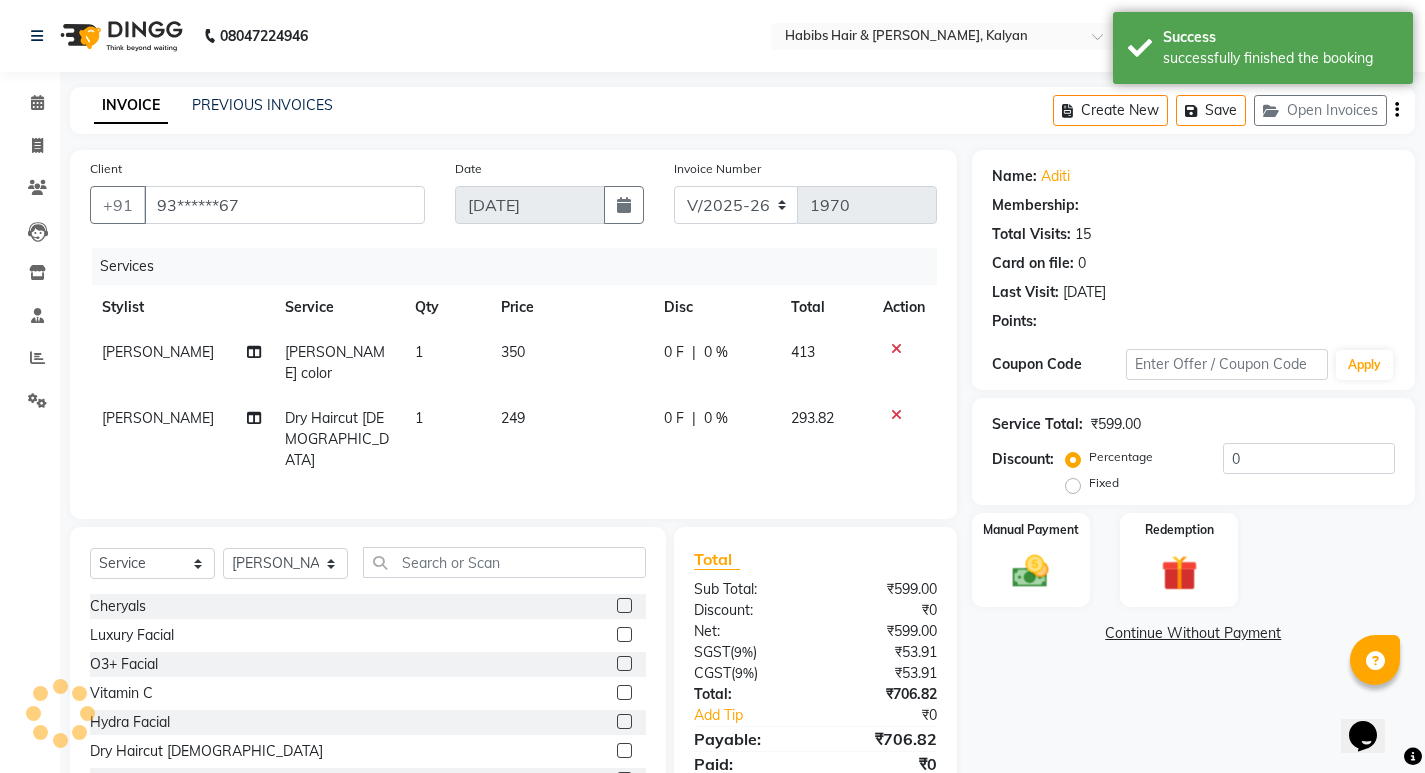 select on "1: Object" 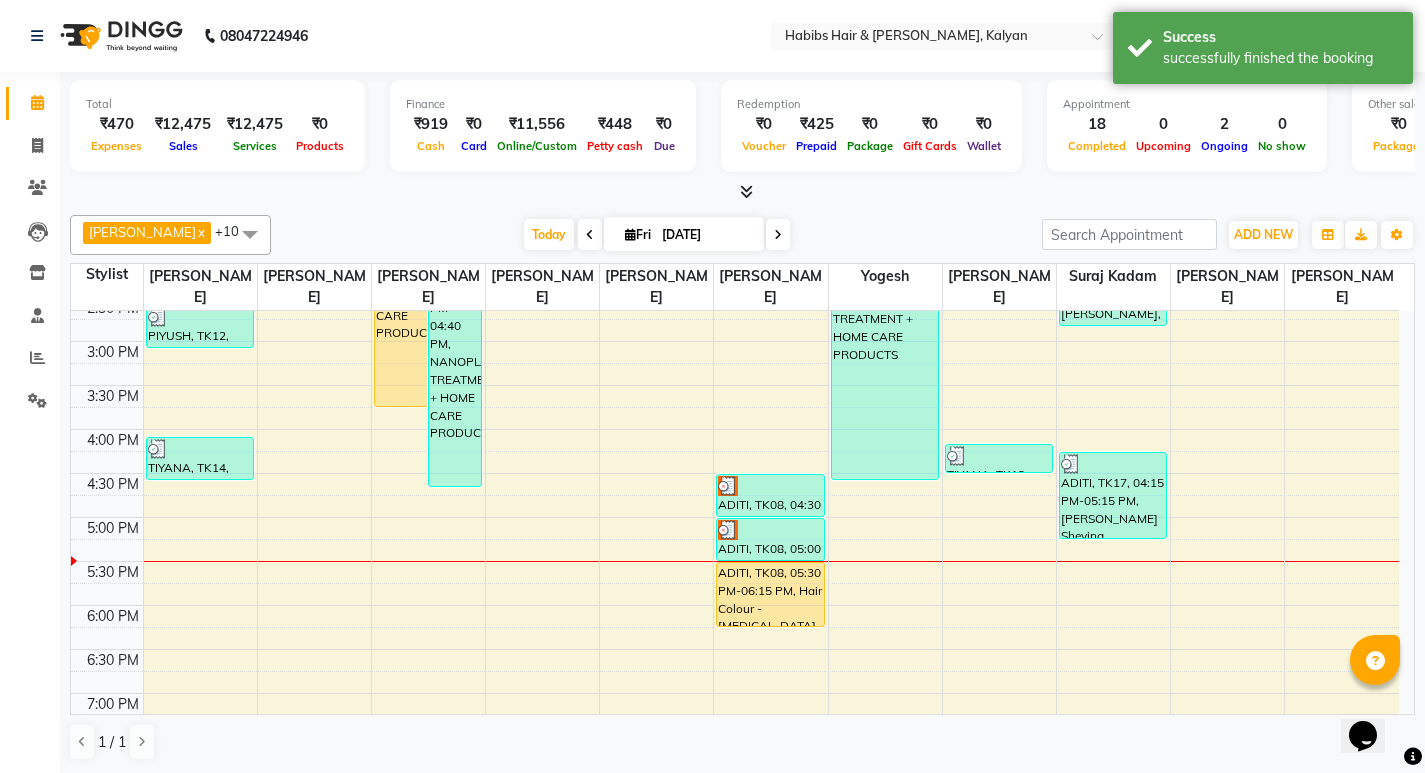 scroll, scrollTop: 800, scrollLeft: 0, axis: vertical 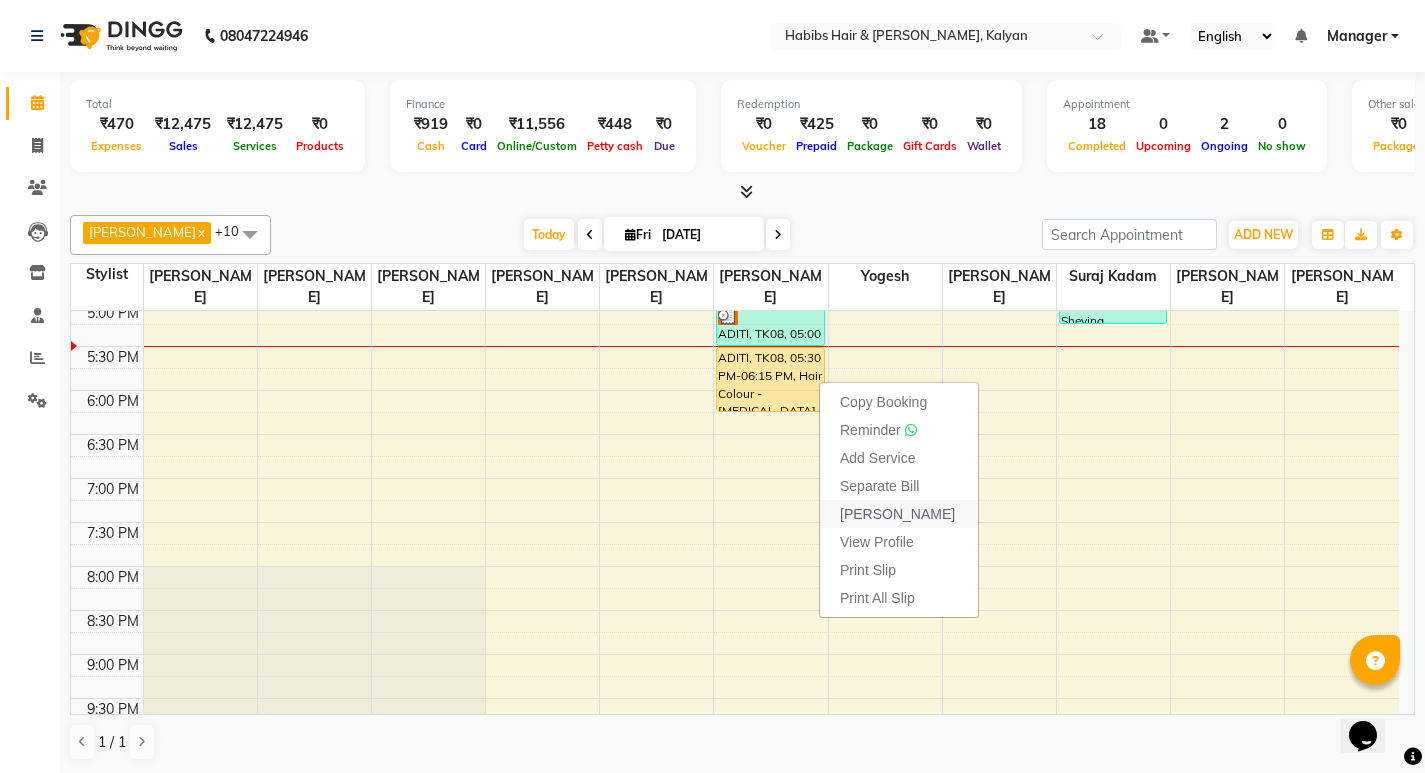 click on "[PERSON_NAME]" at bounding box center [897, 514] 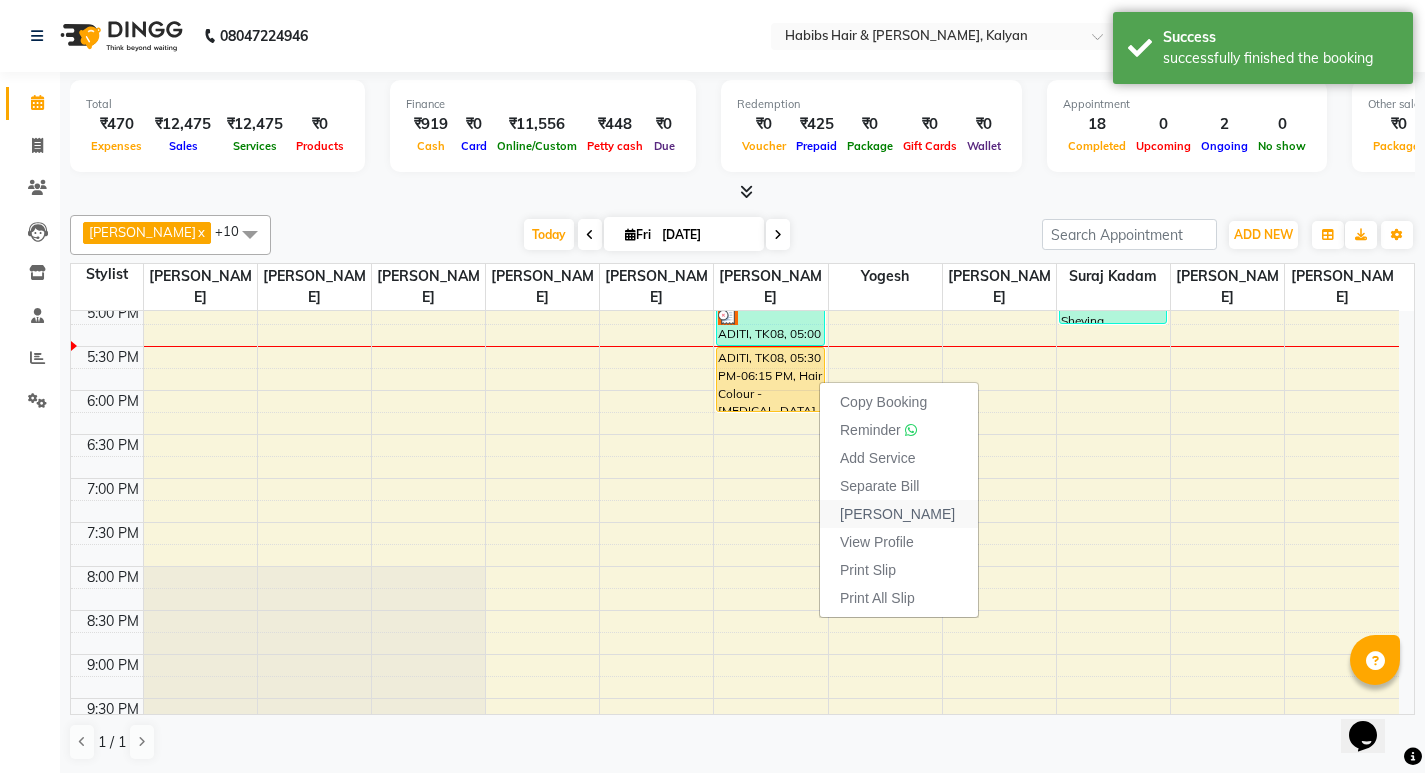 select on "8185" 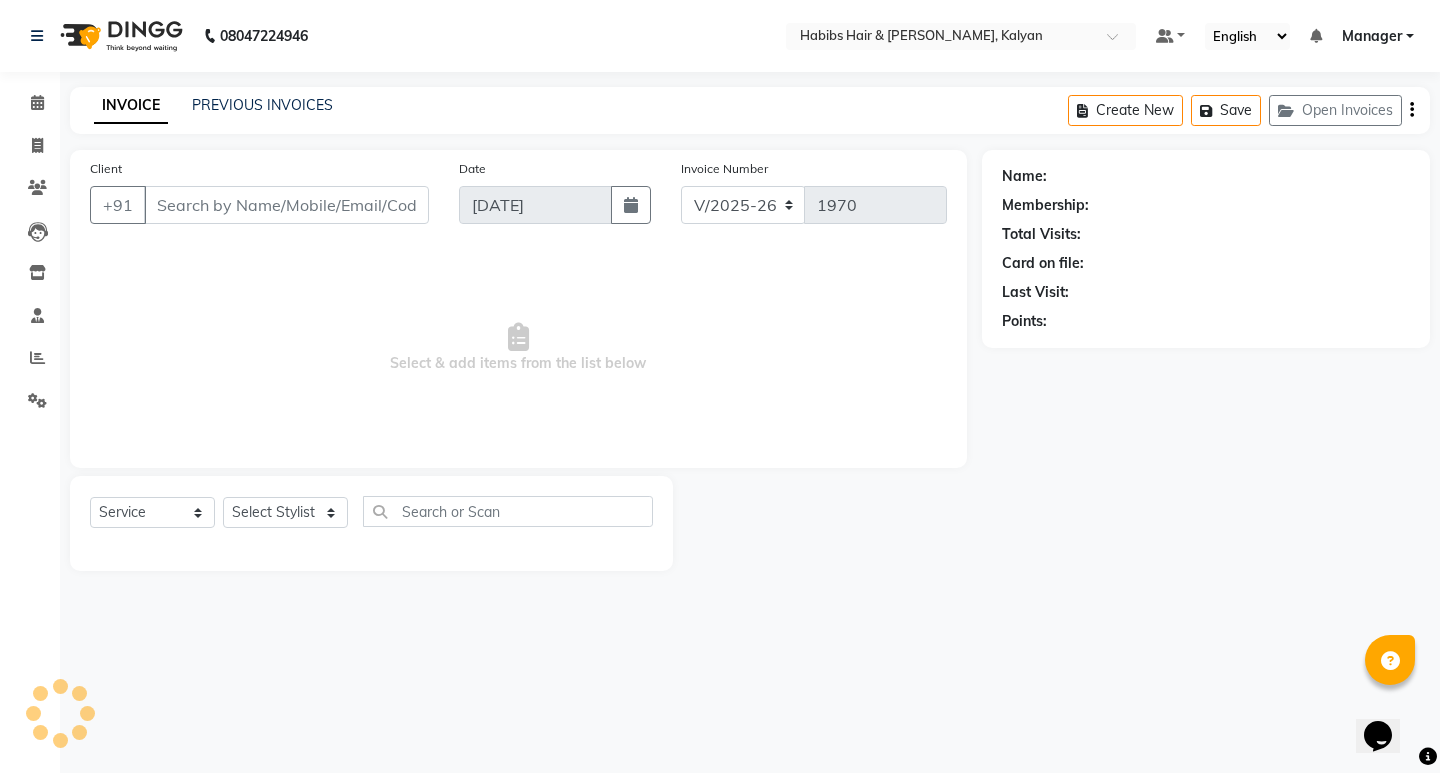type on "93******67" 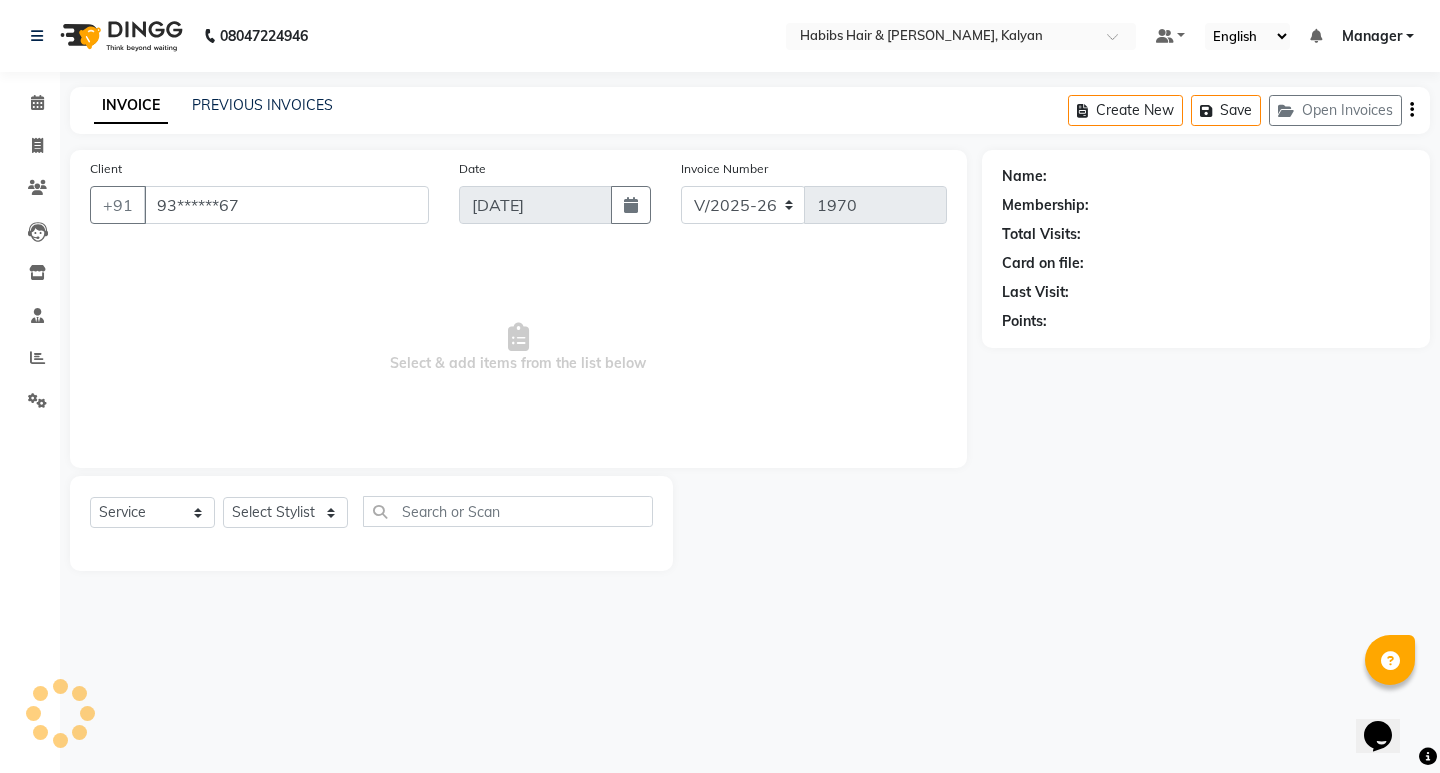 select on "79422" 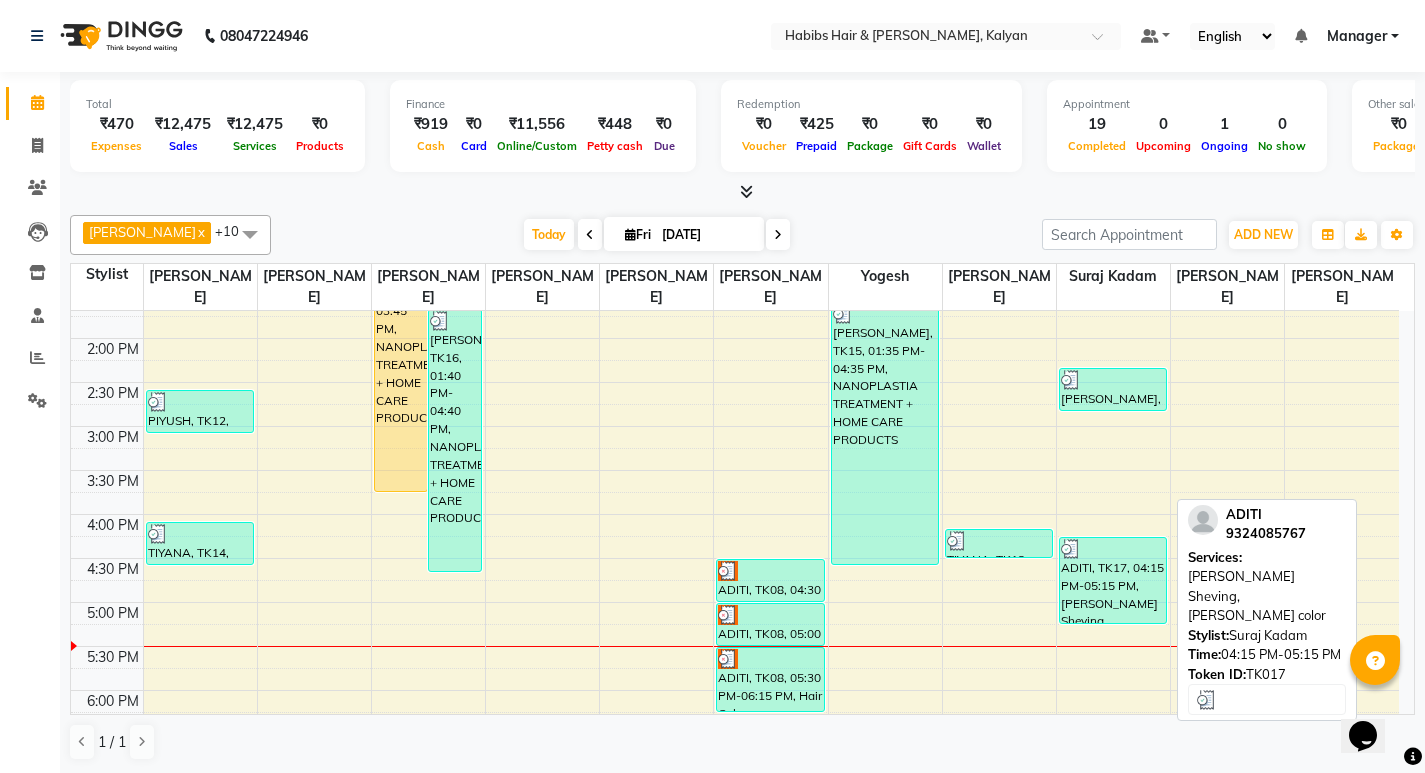 scroll, scrollTop: 700, scrollLeft: 0, axis: vertical 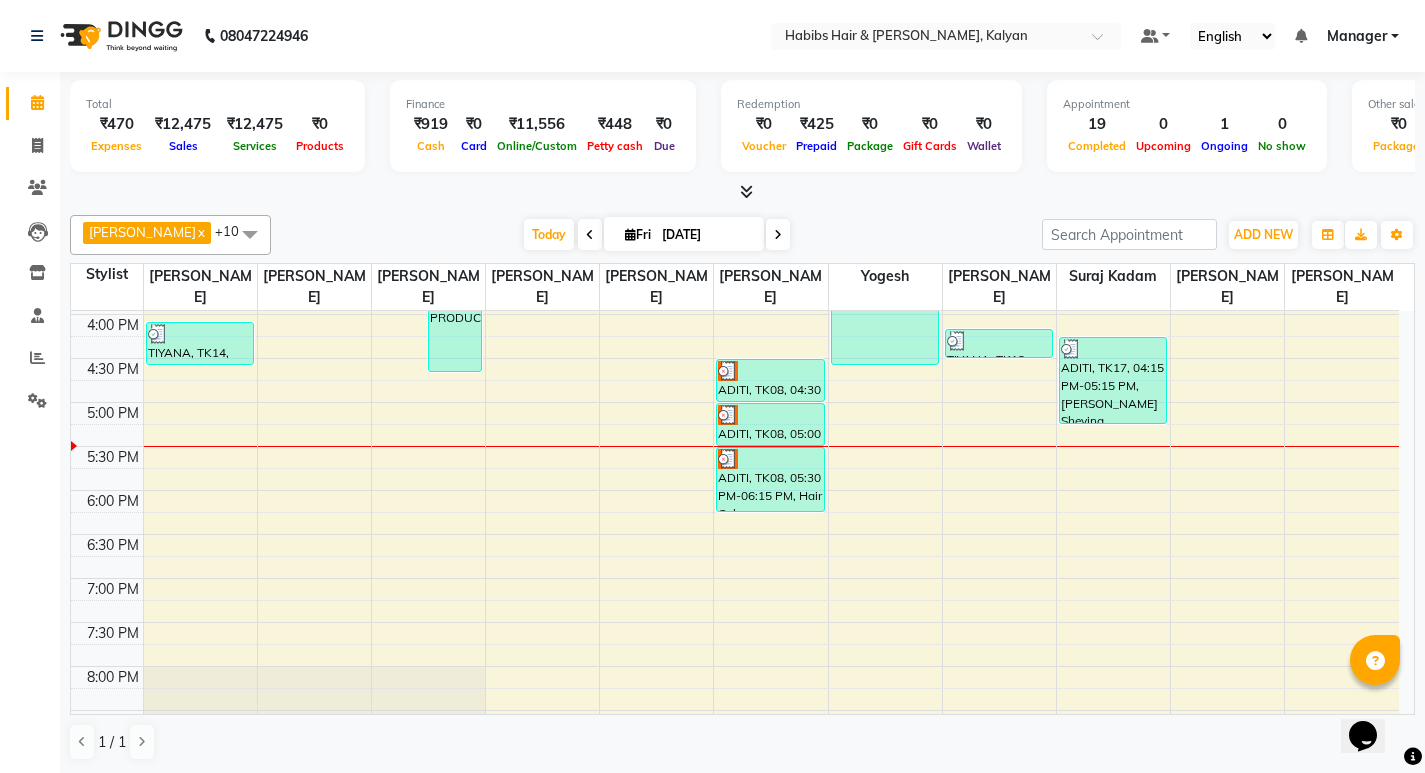 click on "Invoice" 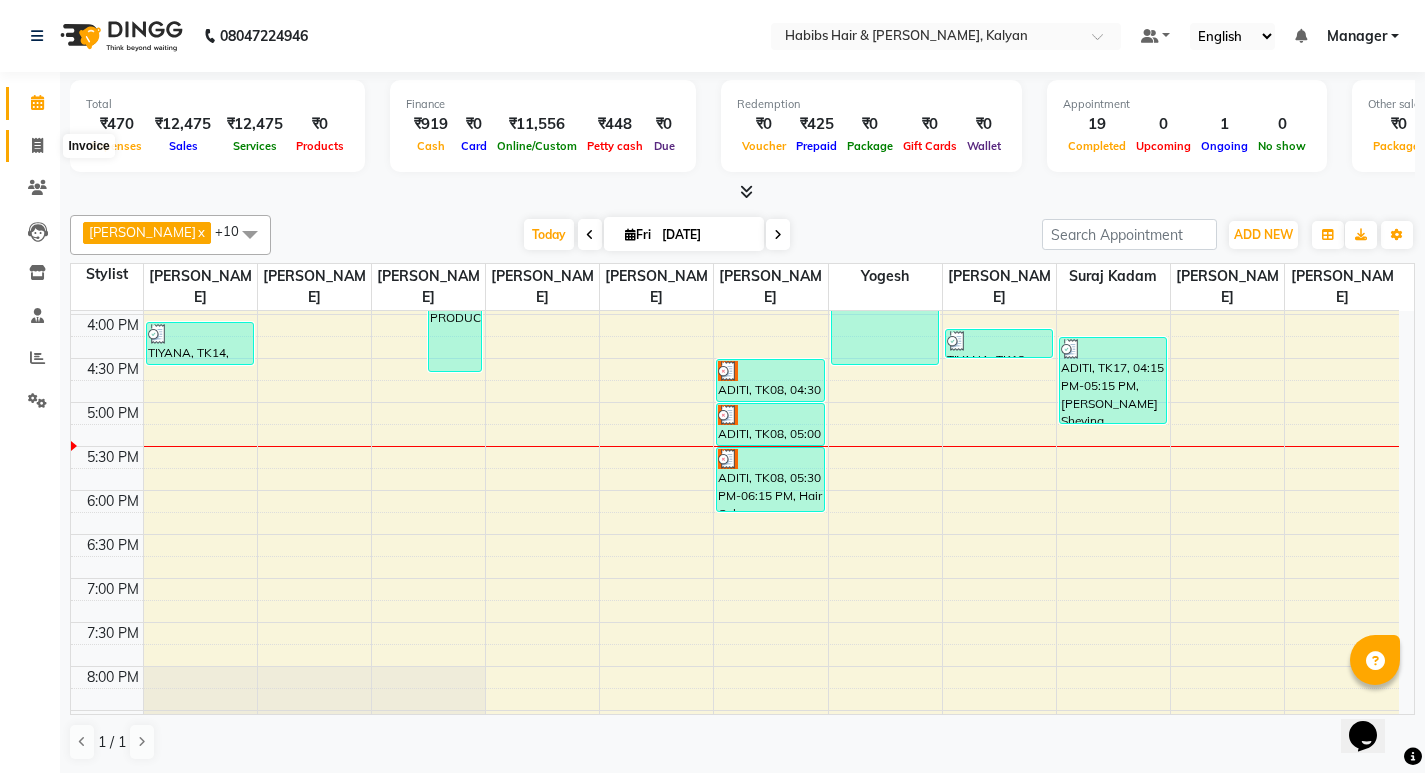 click 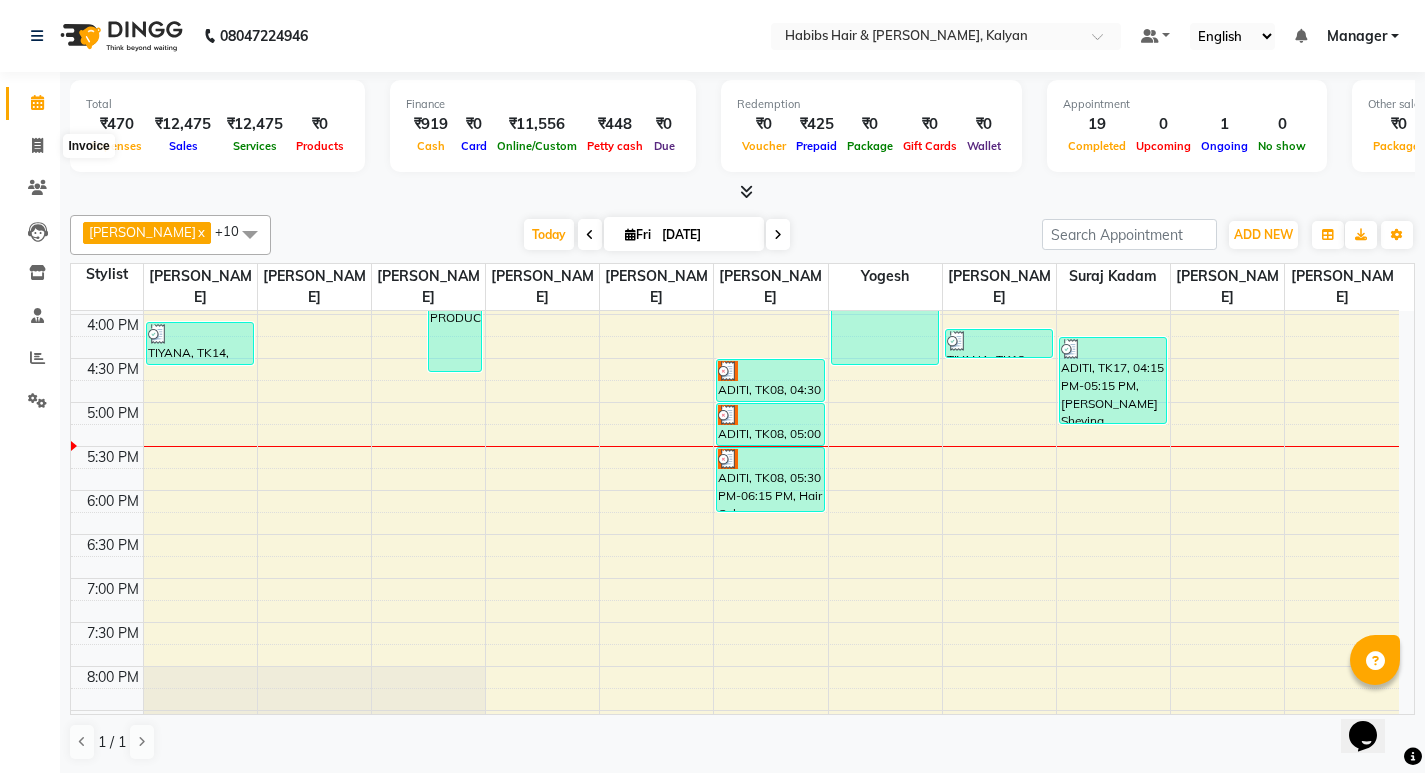 select on "8185" 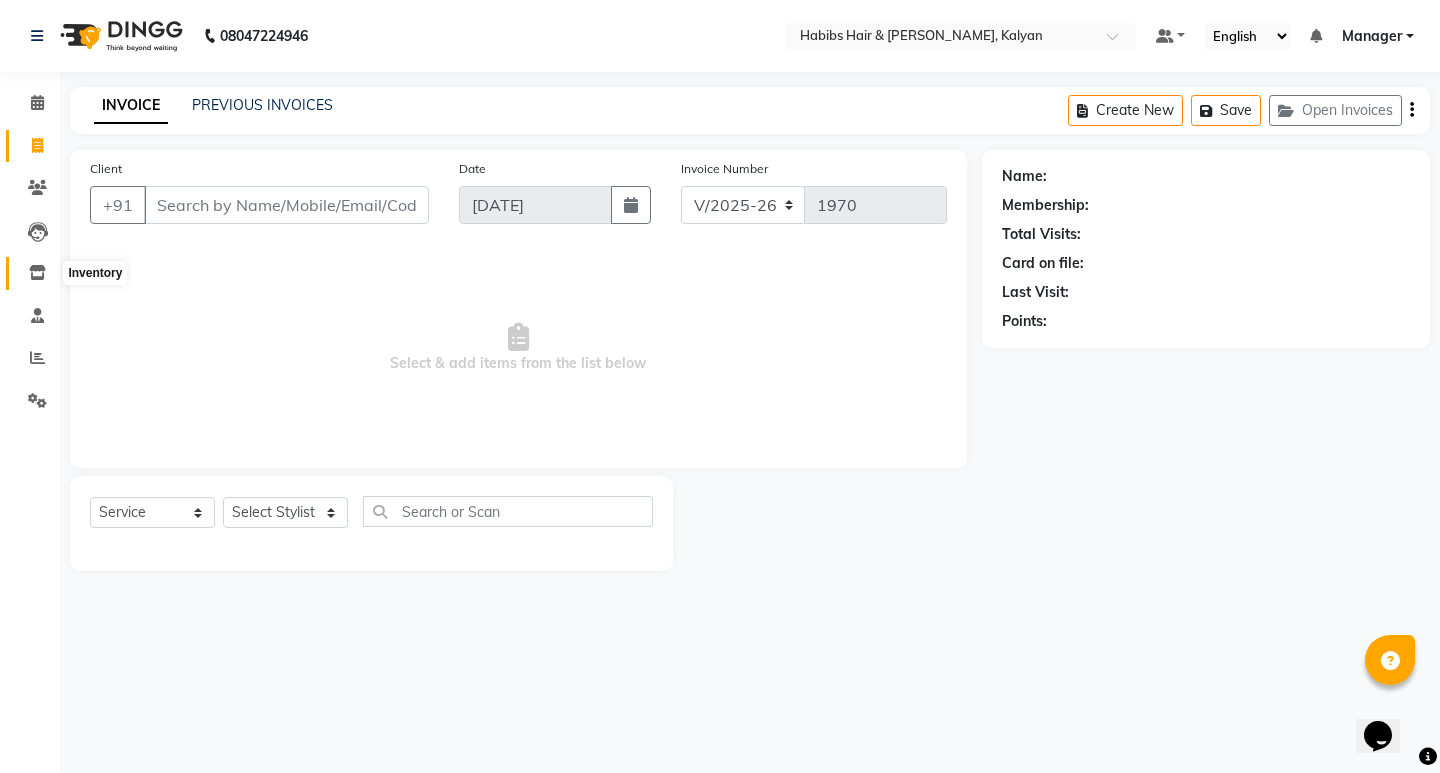 click 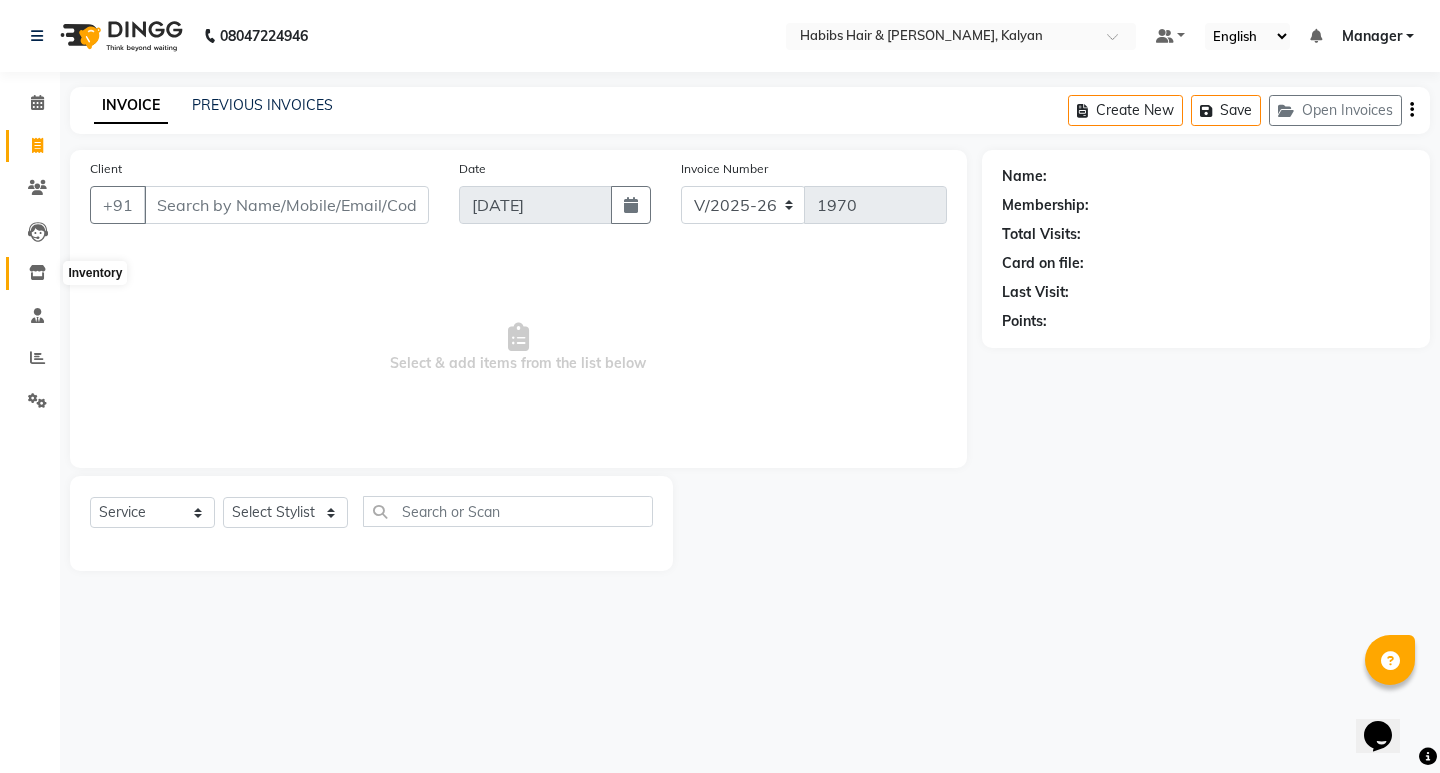 select 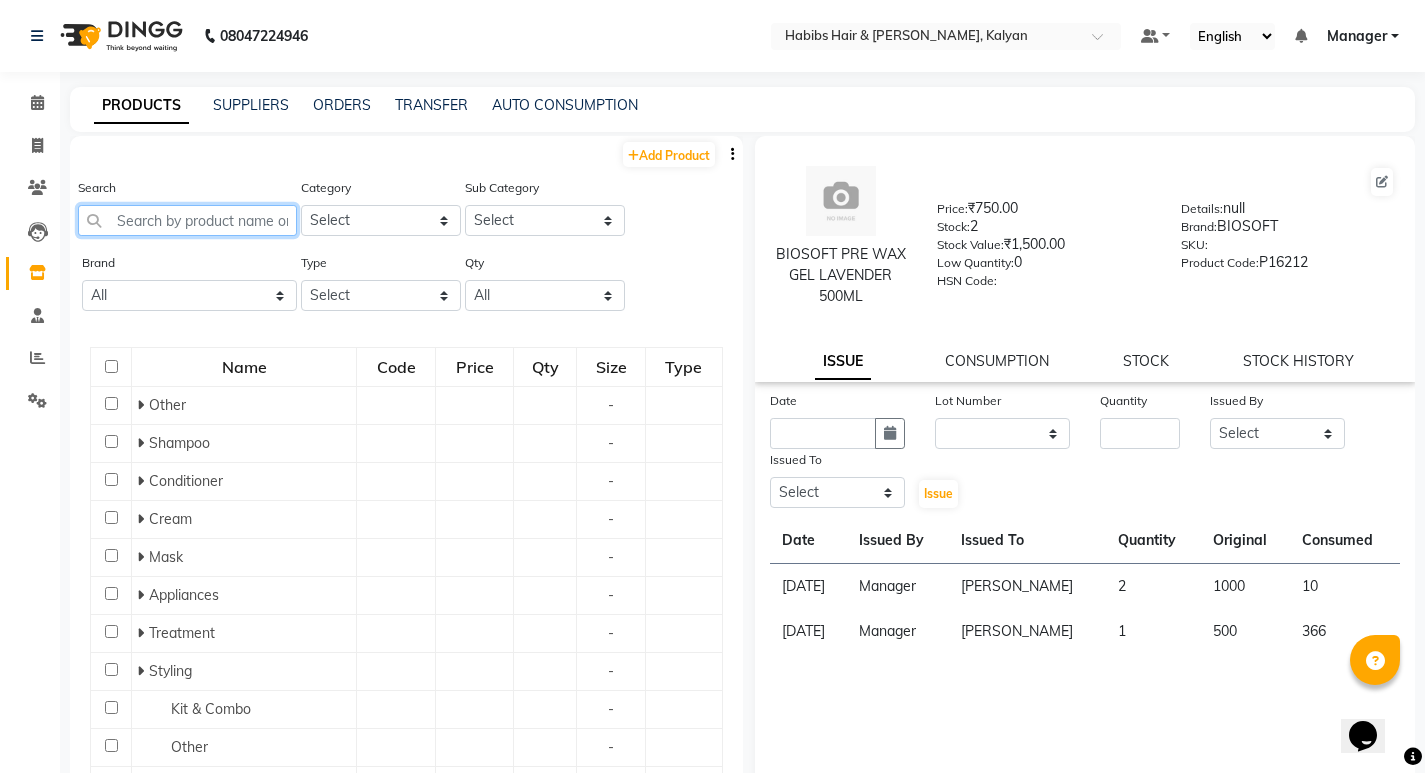 click 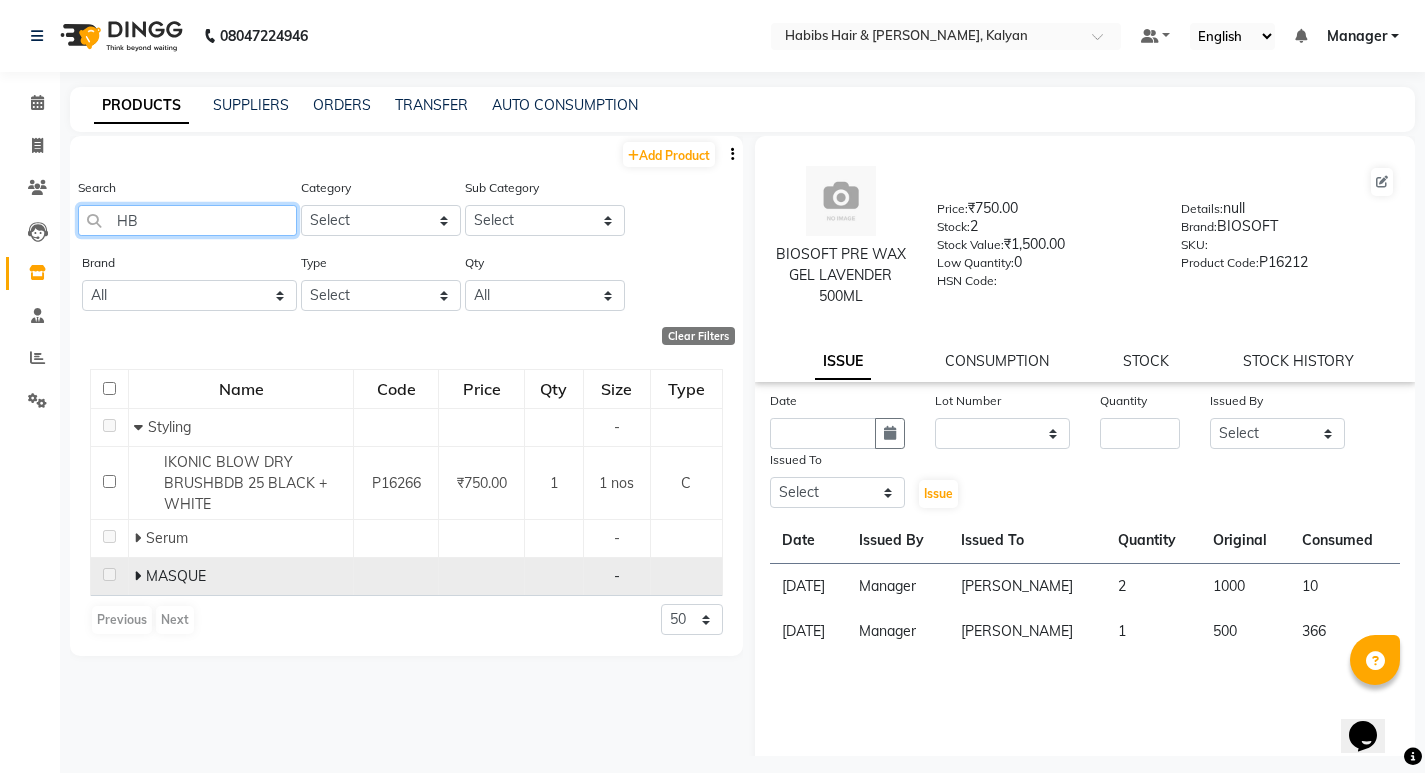 type on "HB" 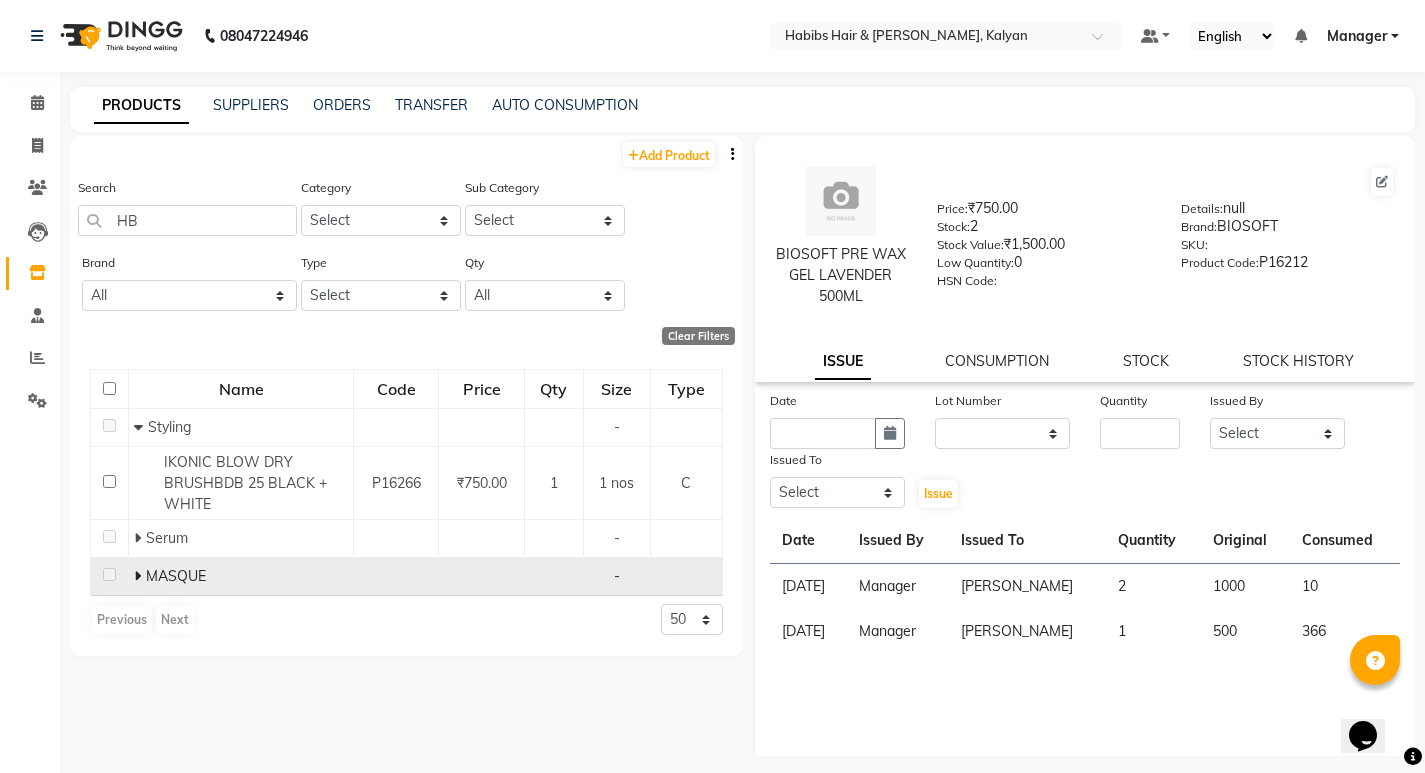 click 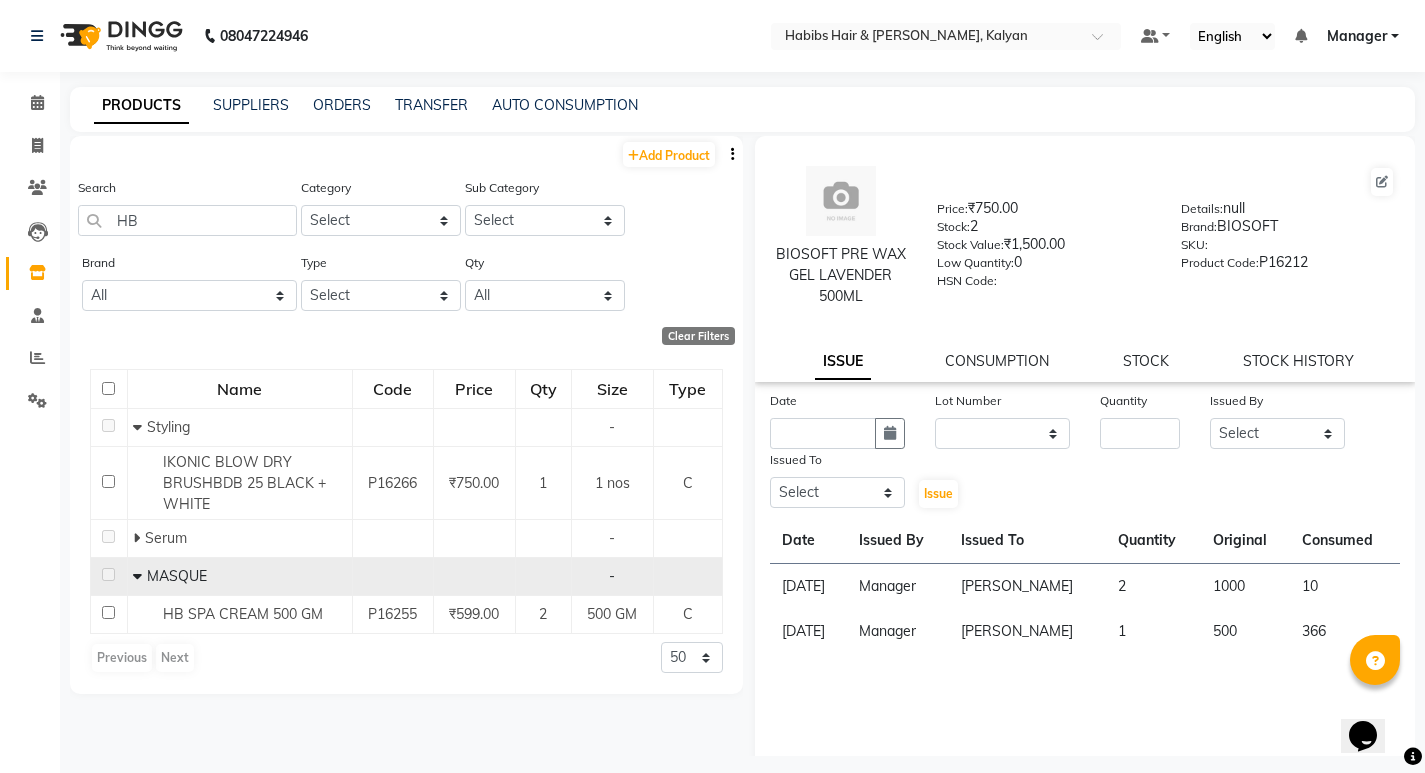 scroll, scrollTop: 13, scrollLeft: 0, axis: vertical 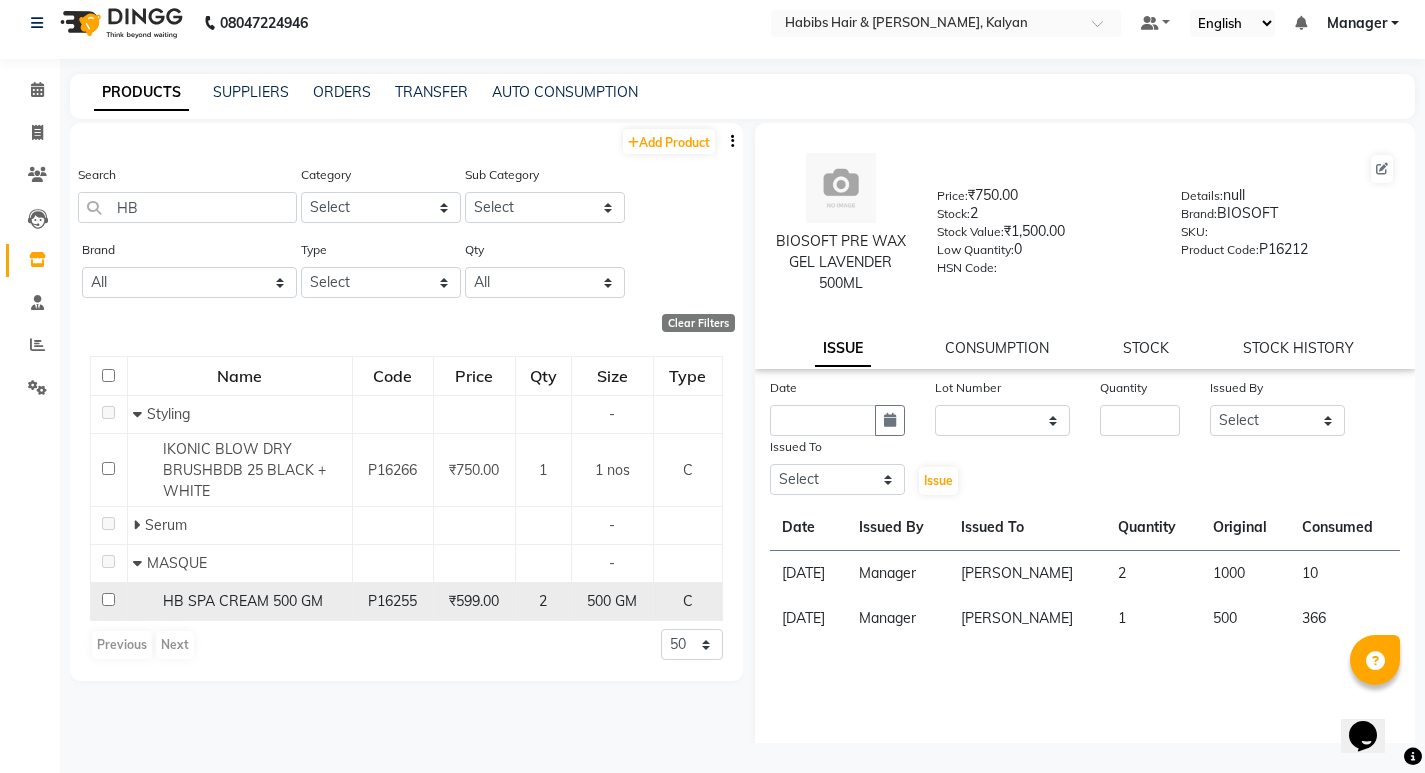 click 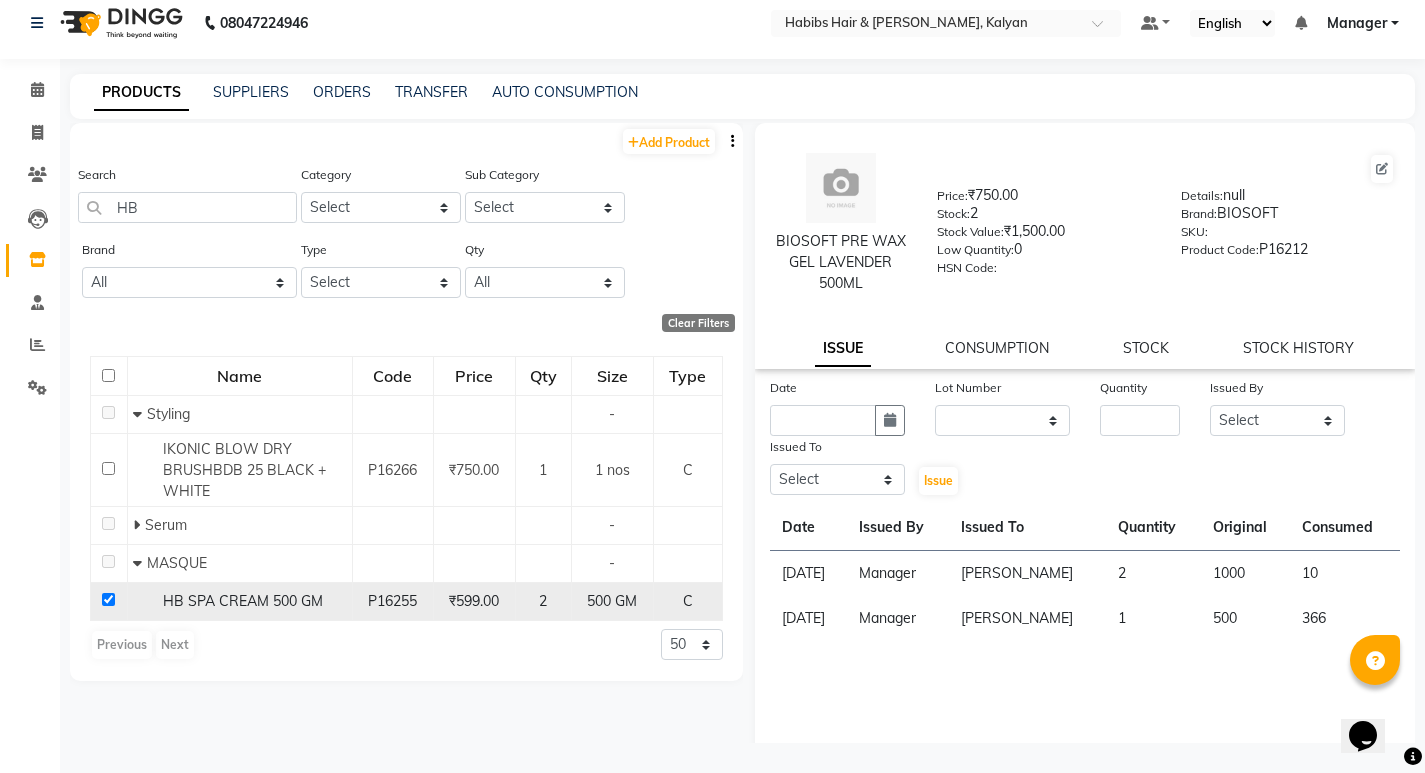 checkbox on "true" 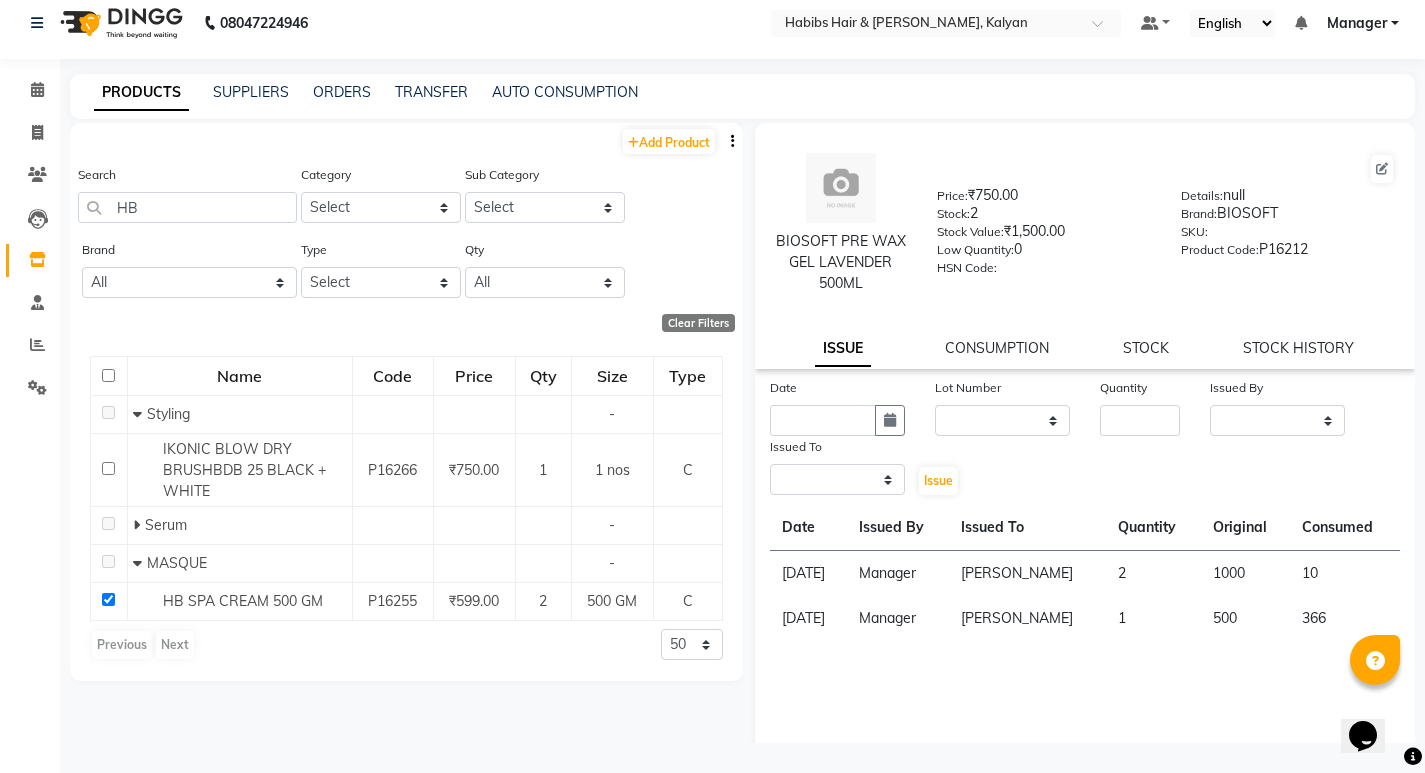 select 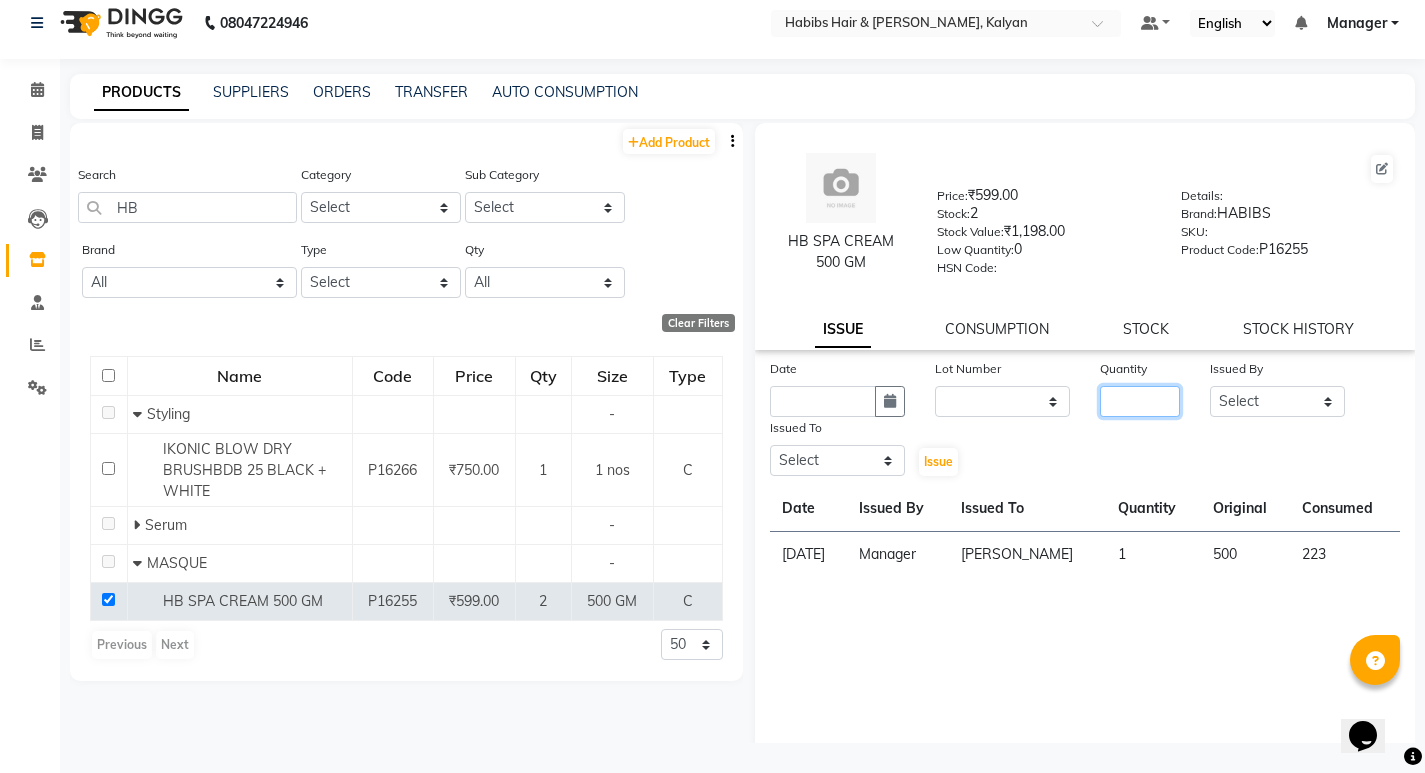 click 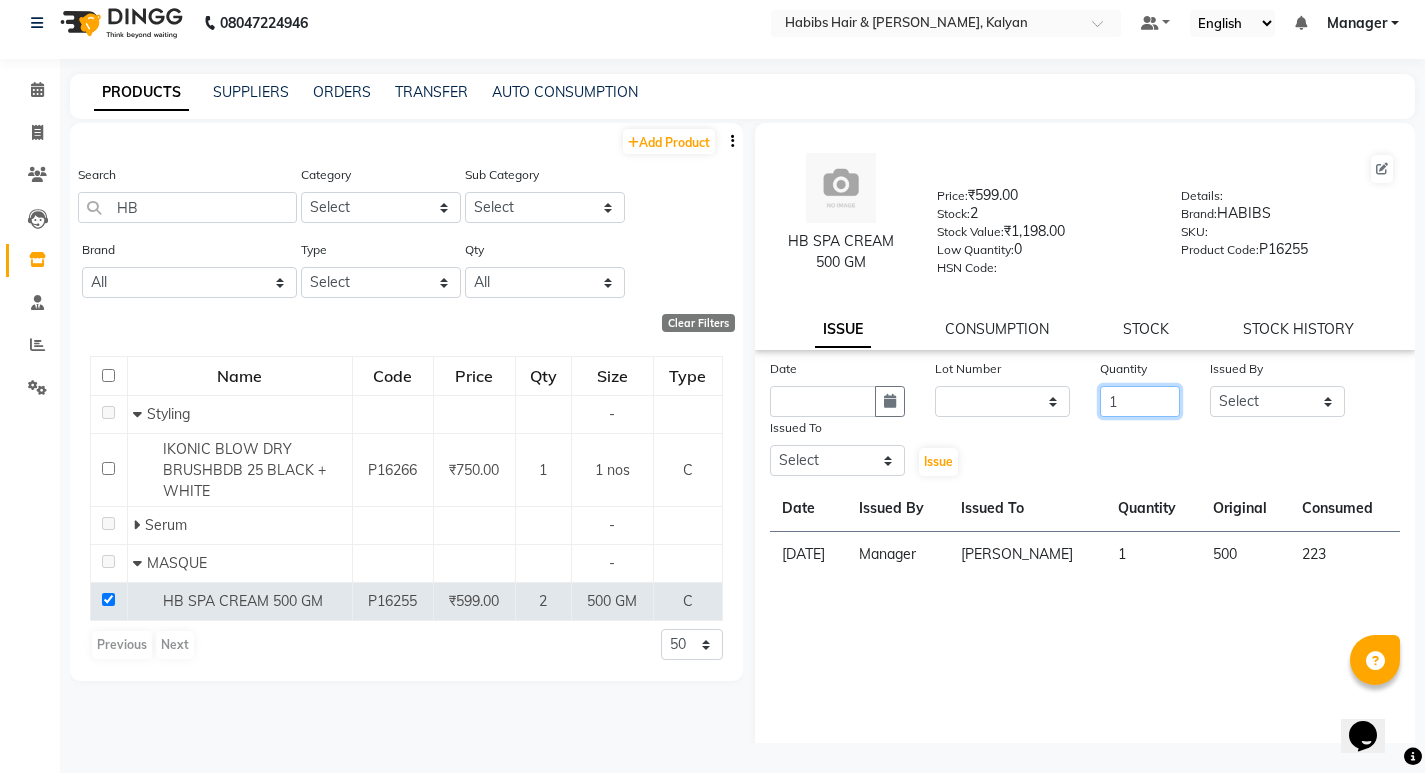 type on "1" 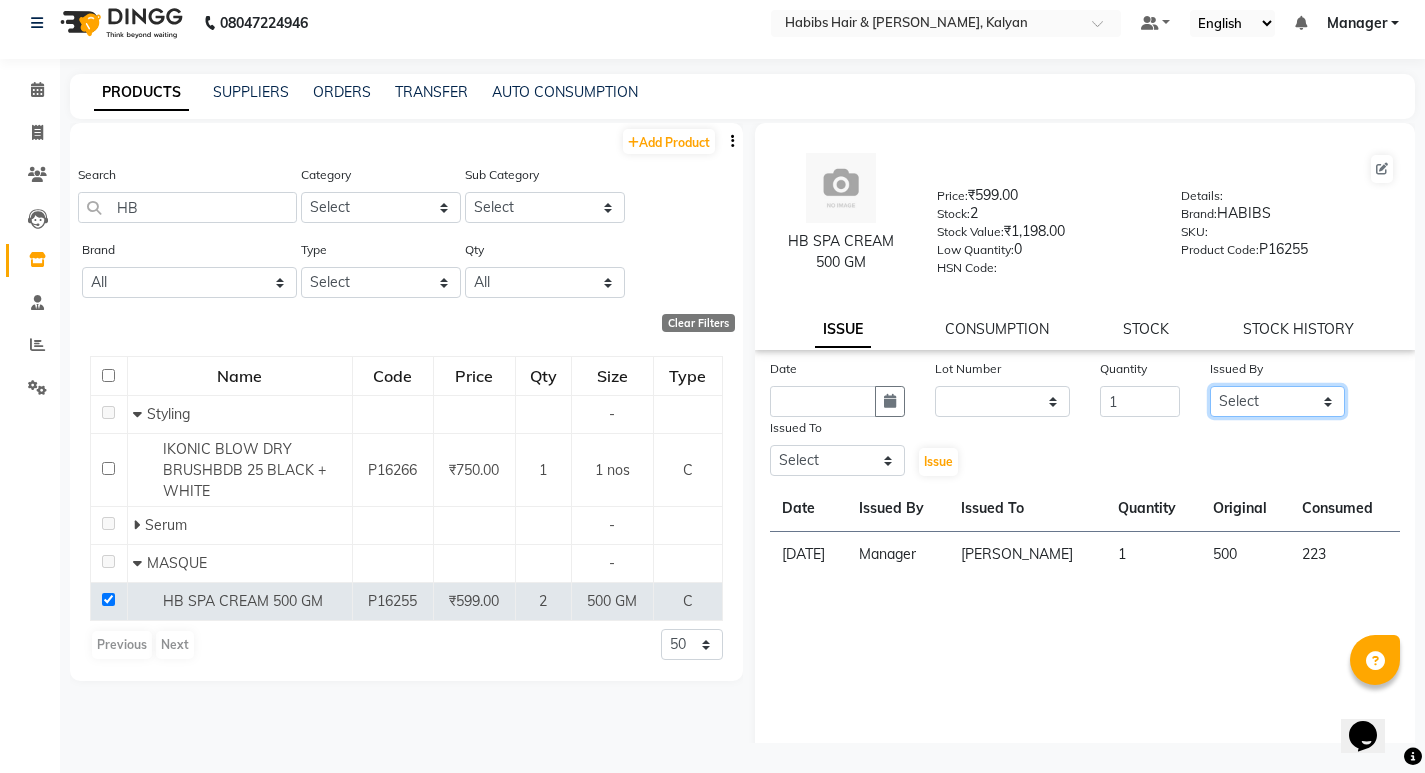 click on "Select ANWAR GANESH SHINDE Gauri Manager Maruf  mulla Meena Kumari Namrata zipre Neha M Omkar Priyanka Ranjana  singh  Sagar saindane SANTOSHI SHALINI Smruti Suraj Kadam Vinaya  Yogesh" 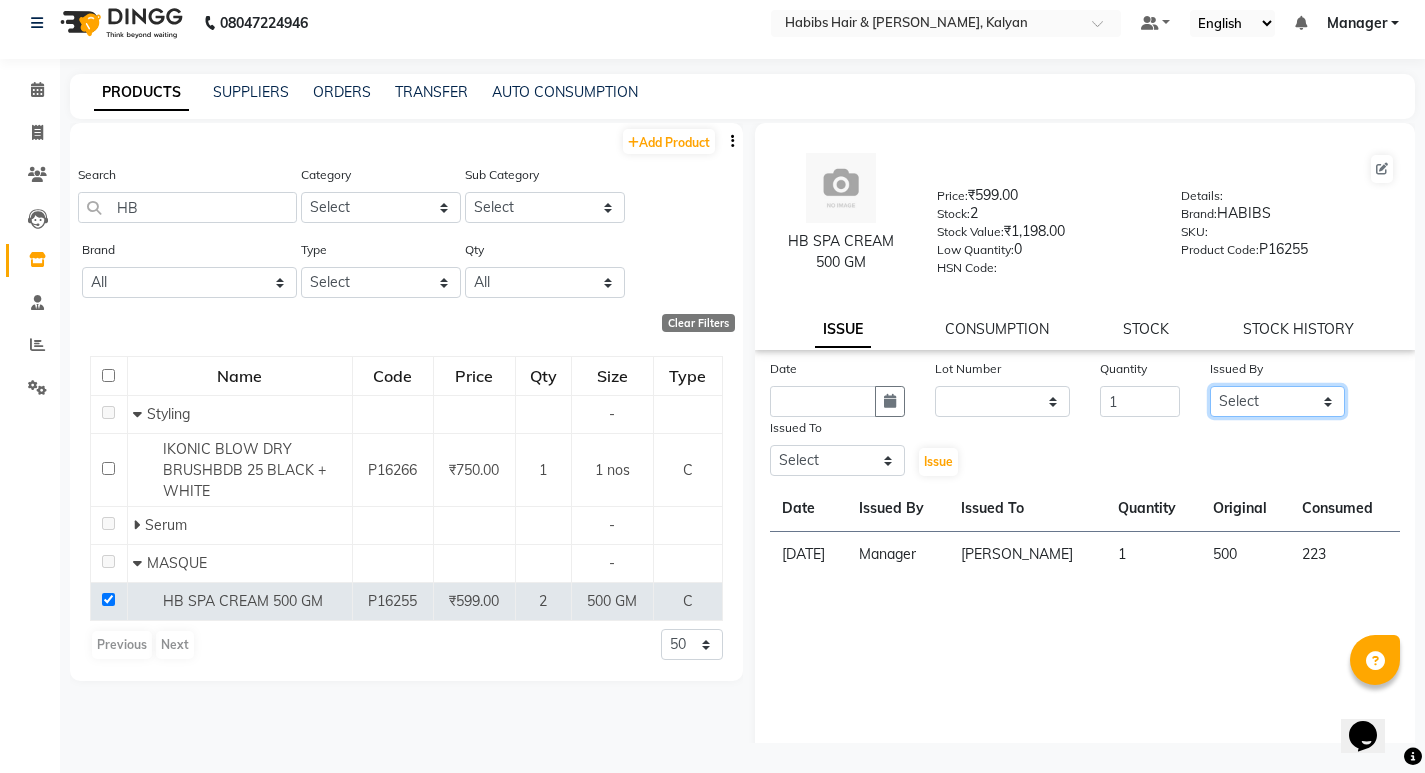 select on "77015" 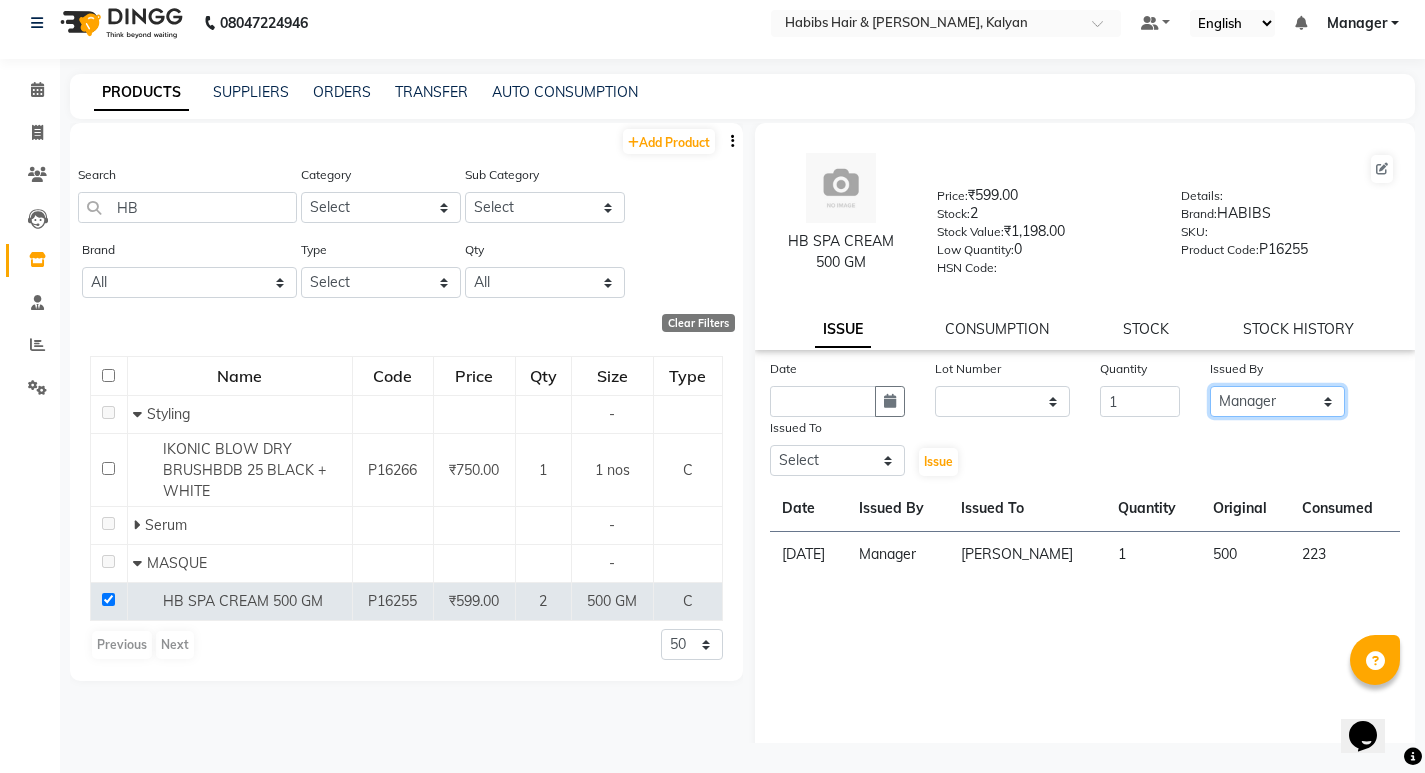 click on "Select ANWAR GANESH SHINDE Gauri Manager Maruf  mulla Meena Kumari Namrata zipre Neha M Omkar Priyanka Ranjana  singh  Sagar saindane SANTOSHI SHALINI Smruti Suraj Kadam Vinaya  Yogesh" 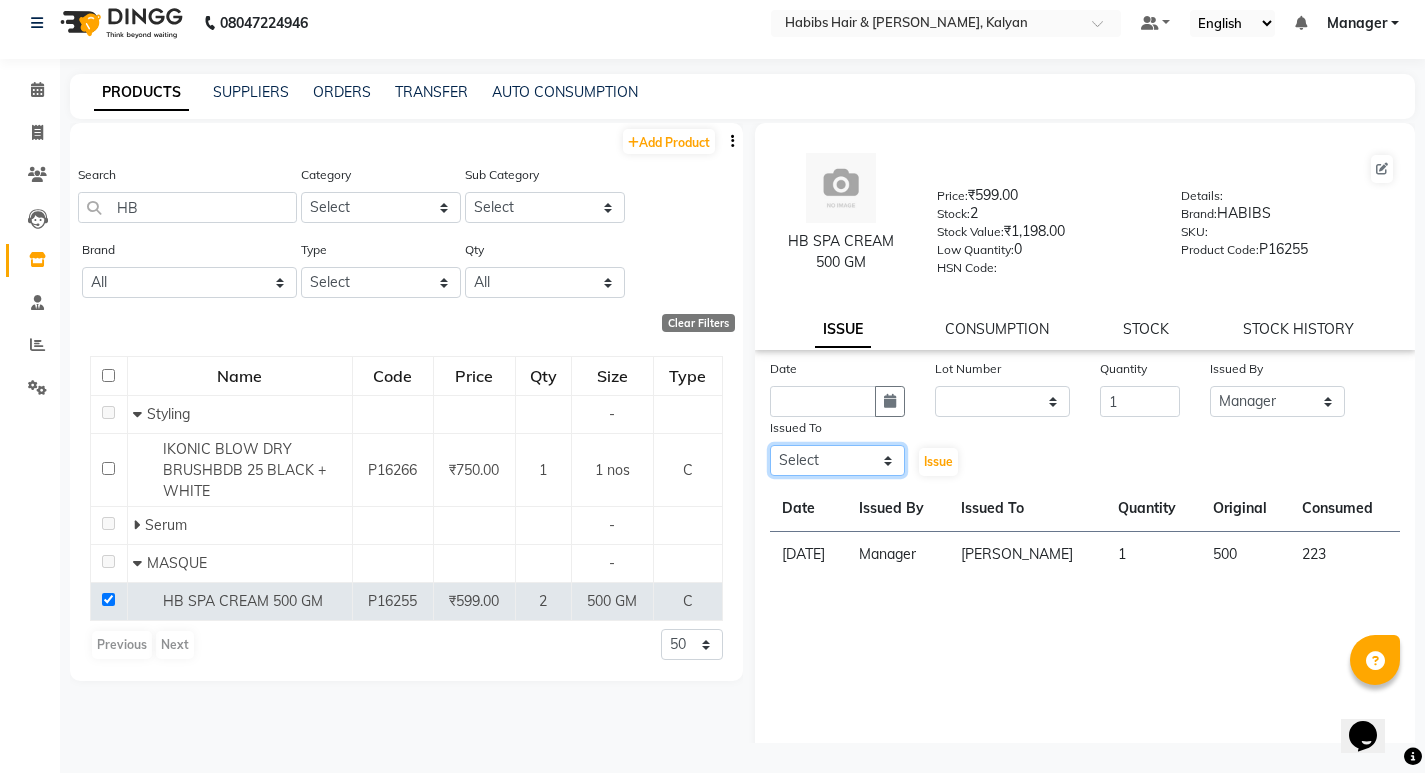 click on "Select ANWAR GANESH SHINDE Gauri Manager Maruf  mulla Meena Kumari Namrata zipre Neha M Omkar Priyanka Ranjana  singh  Sagar saindane SANTOSHI SHALINI Smruti Suraj Kadam Vinaya  Yogesh" 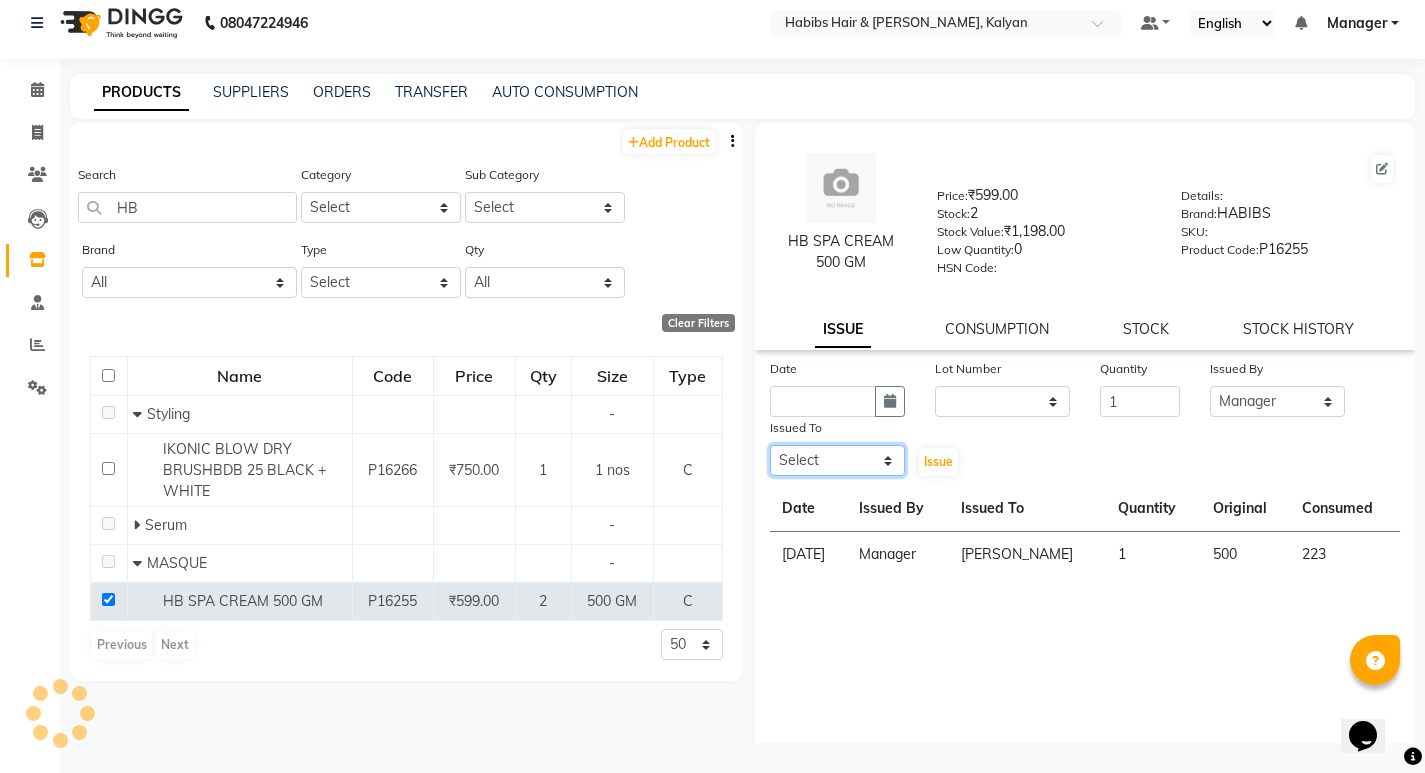 select on "79422" 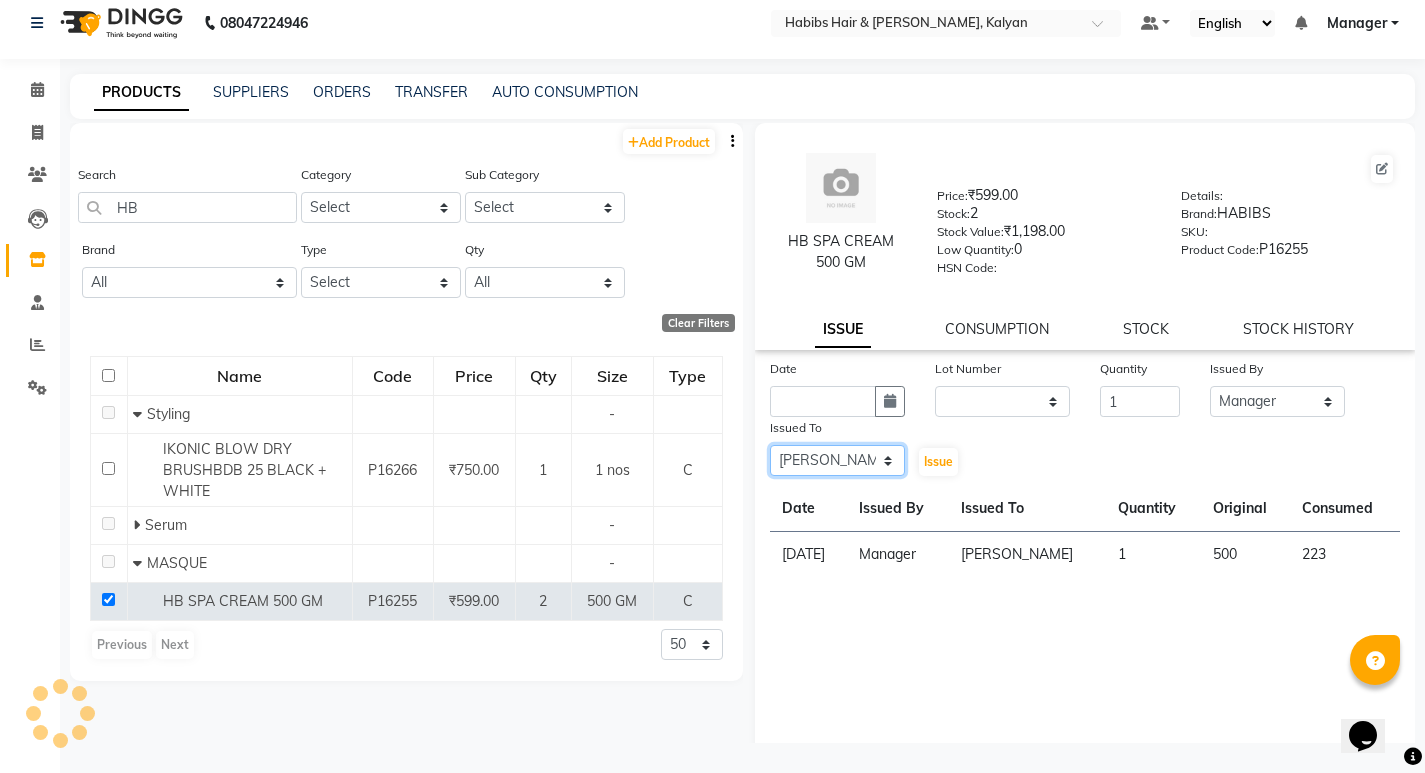 click on "Select ANWAR GANESH SHINDE Gauri Manager Maruf  mulla Meena Kumari Namrata zipre Neha M Omkar Priyanka Ranjana  singh  Sagar saindane SANTOSHI SHALINI Smruti Suraj Kadam Vinaya  Yogesh" 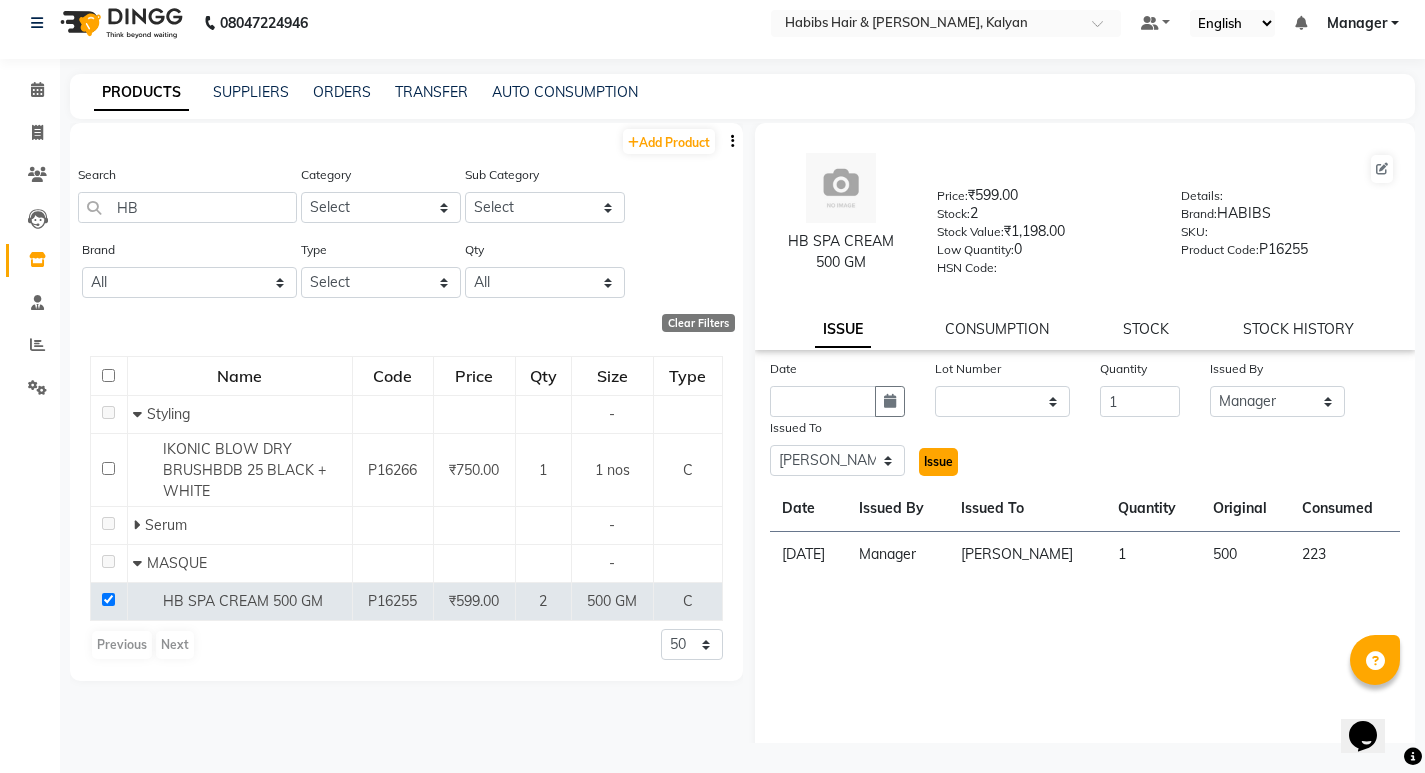 click on "Issue" 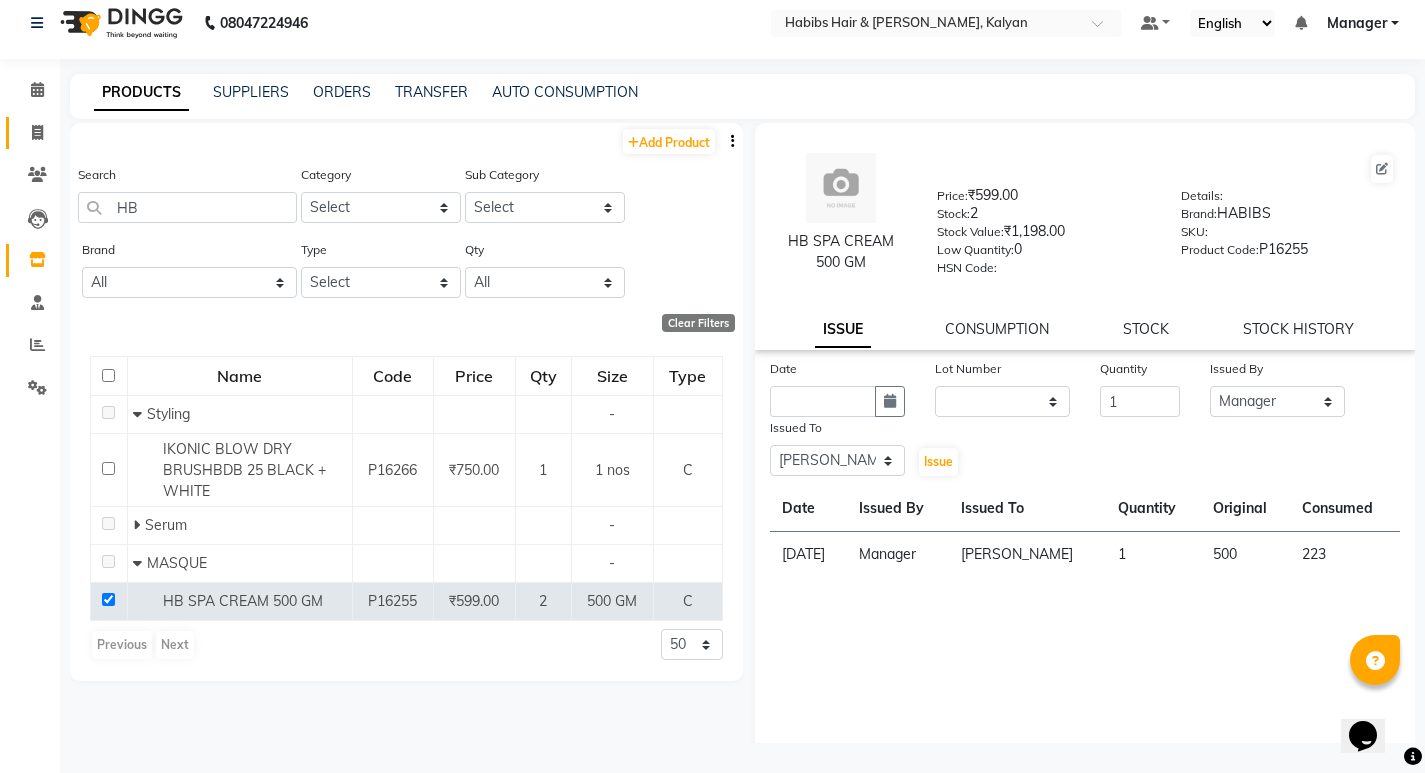 click on "Invoice" 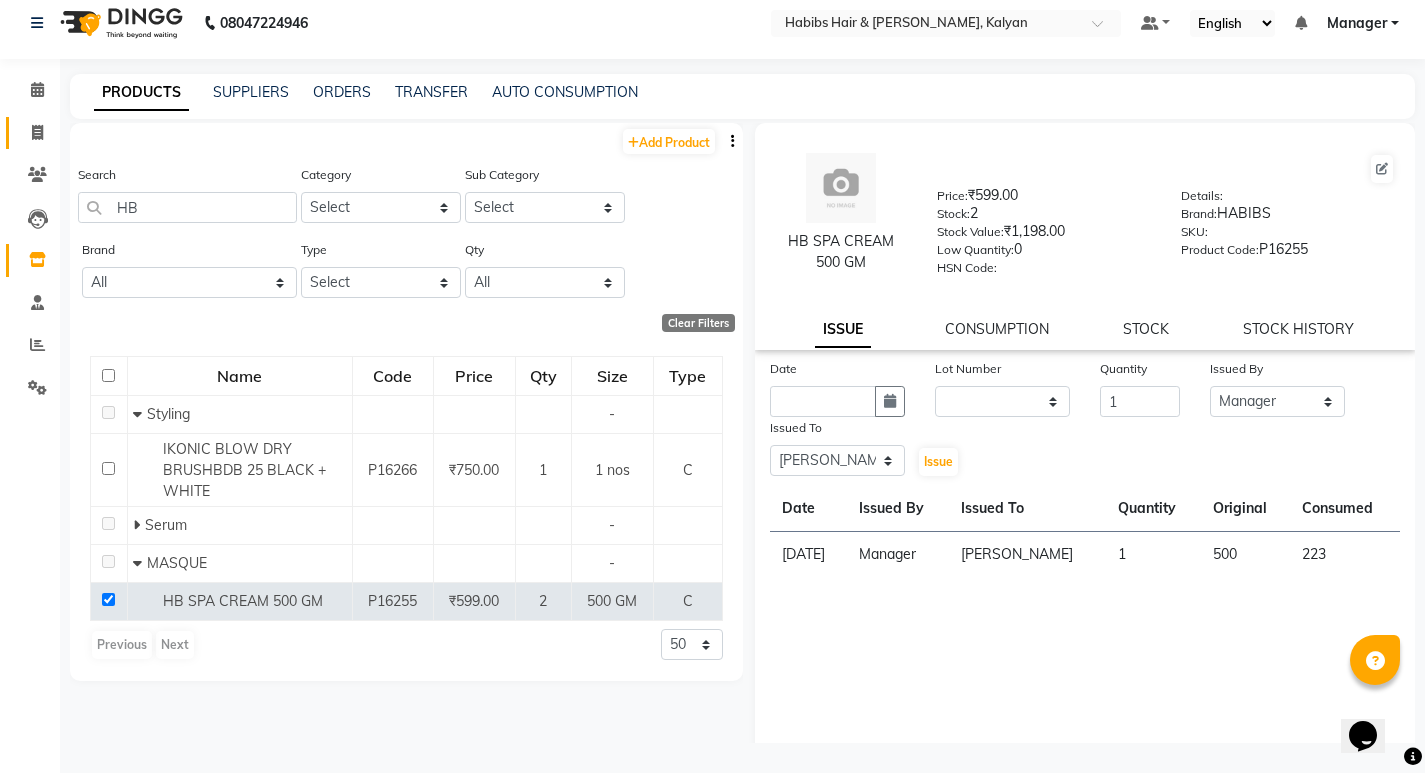 select on "8185" 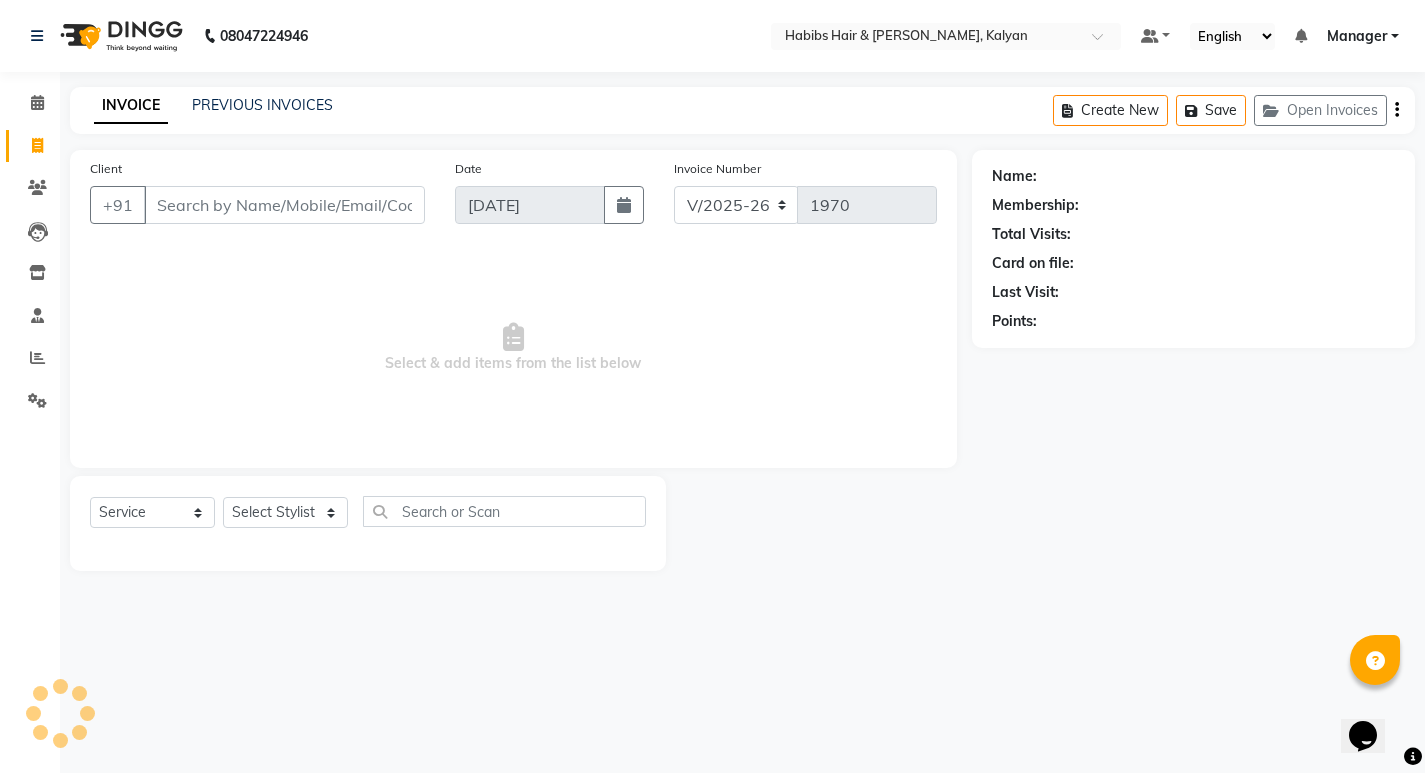 scroll, scrollTop: 0, scrollLeft: 0, axis: both 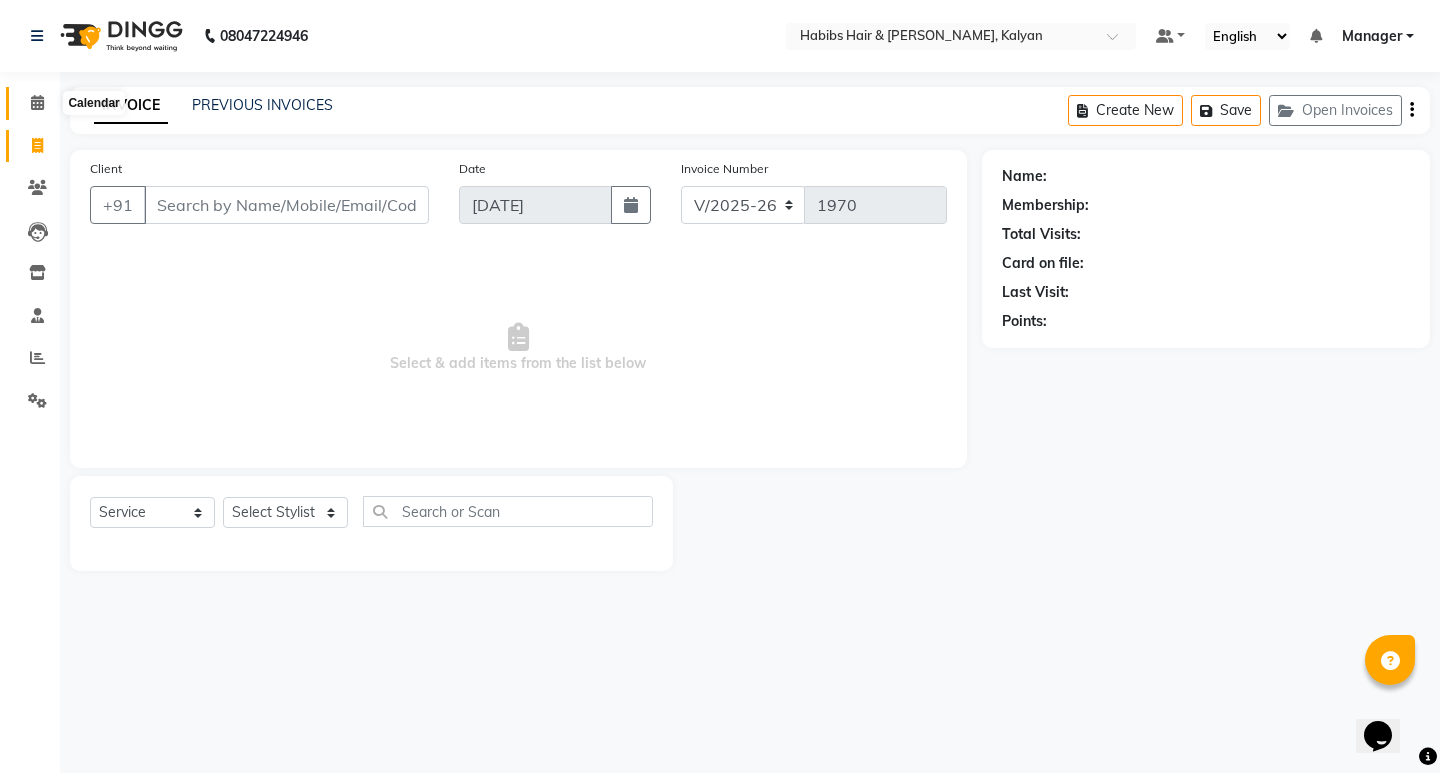 click 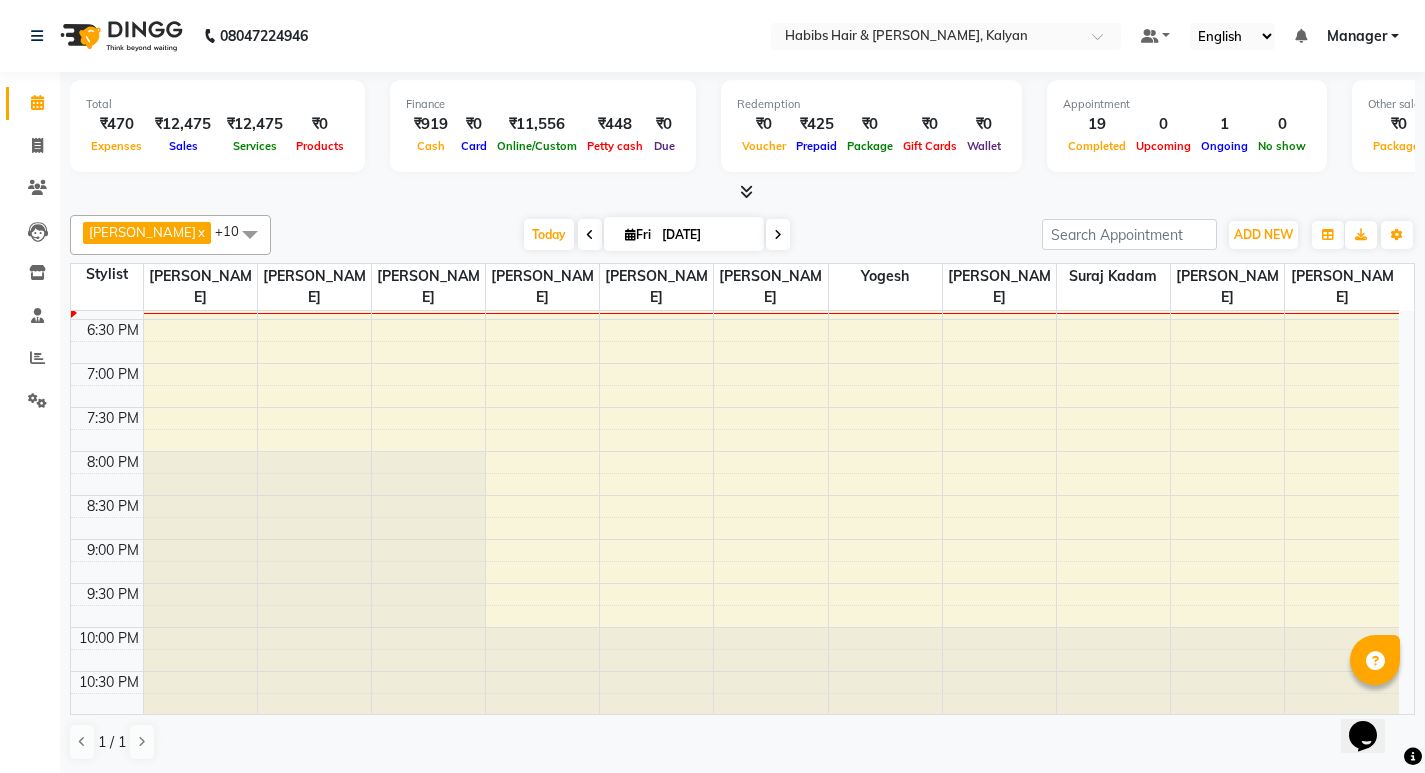 scroll, scrollTop: 916, scrollLeft: 0, axis: vertical 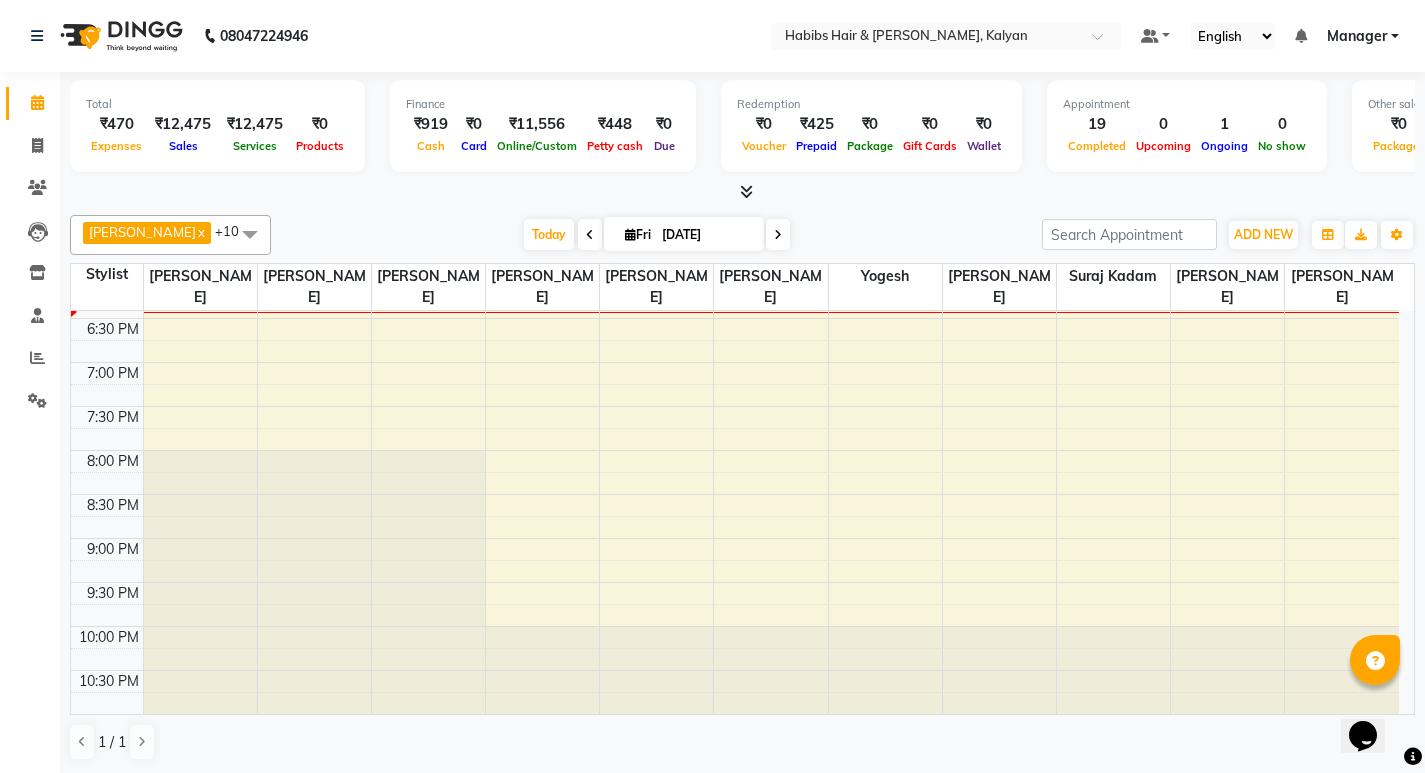 click at bounding box center [200, -605] 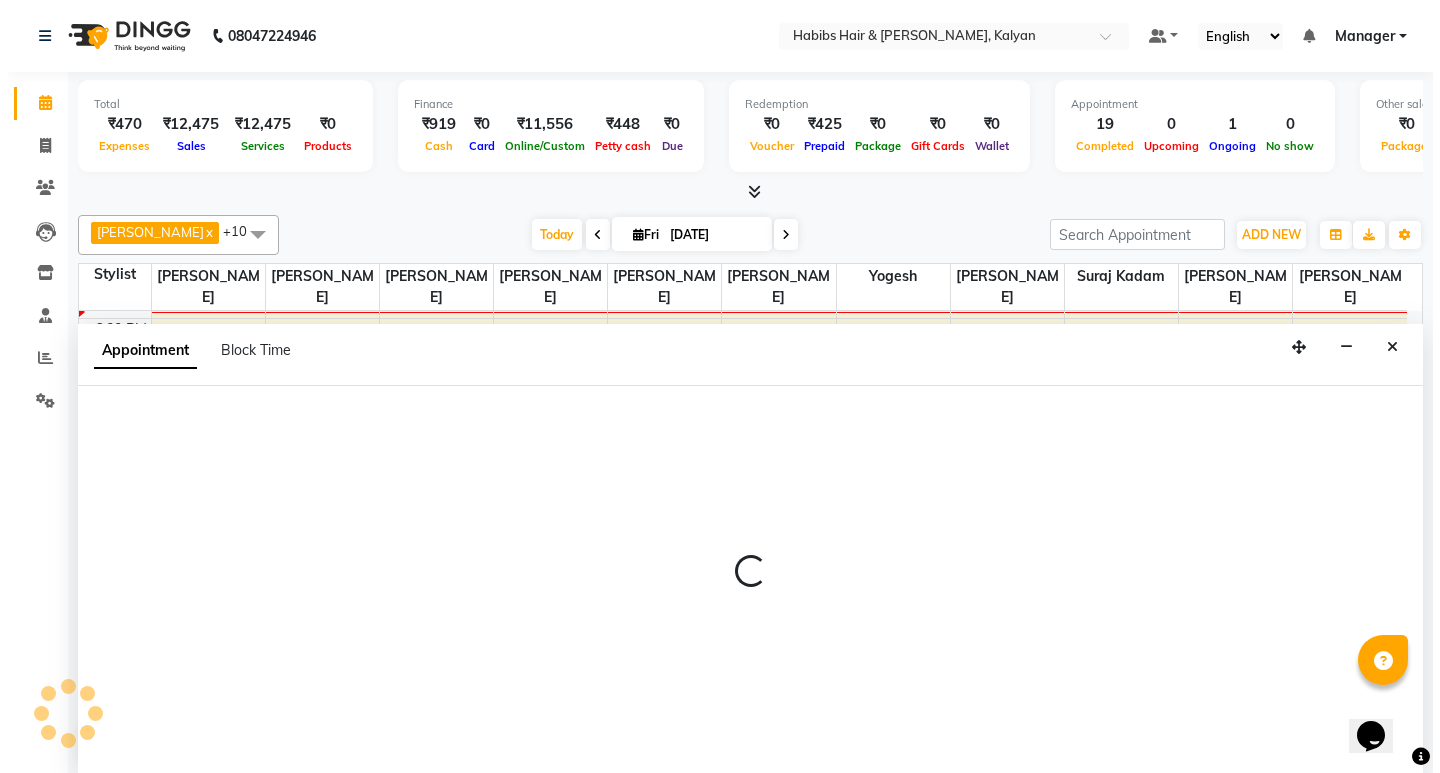 scroll, scrollTop: 1, scrollLeft: 0, axis: vertical 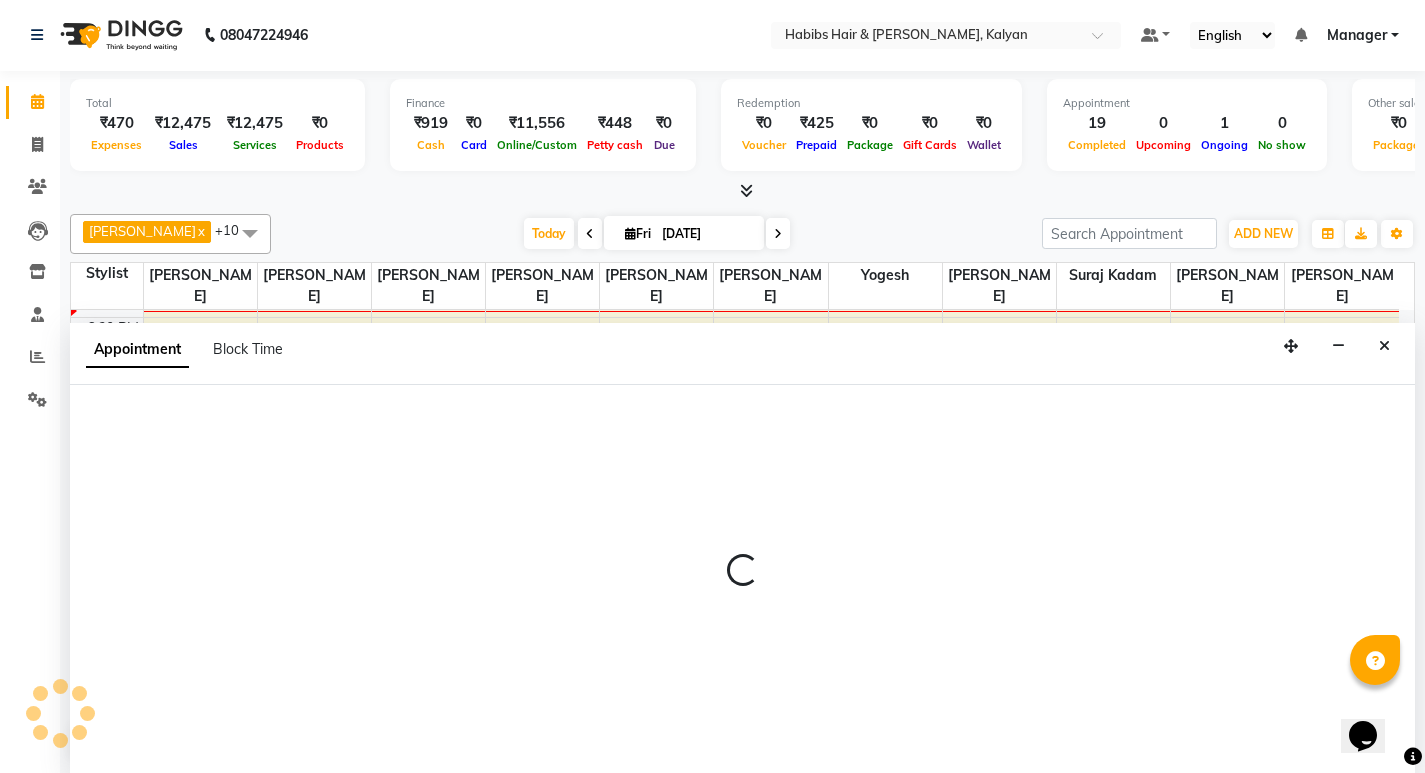 select on "77409" 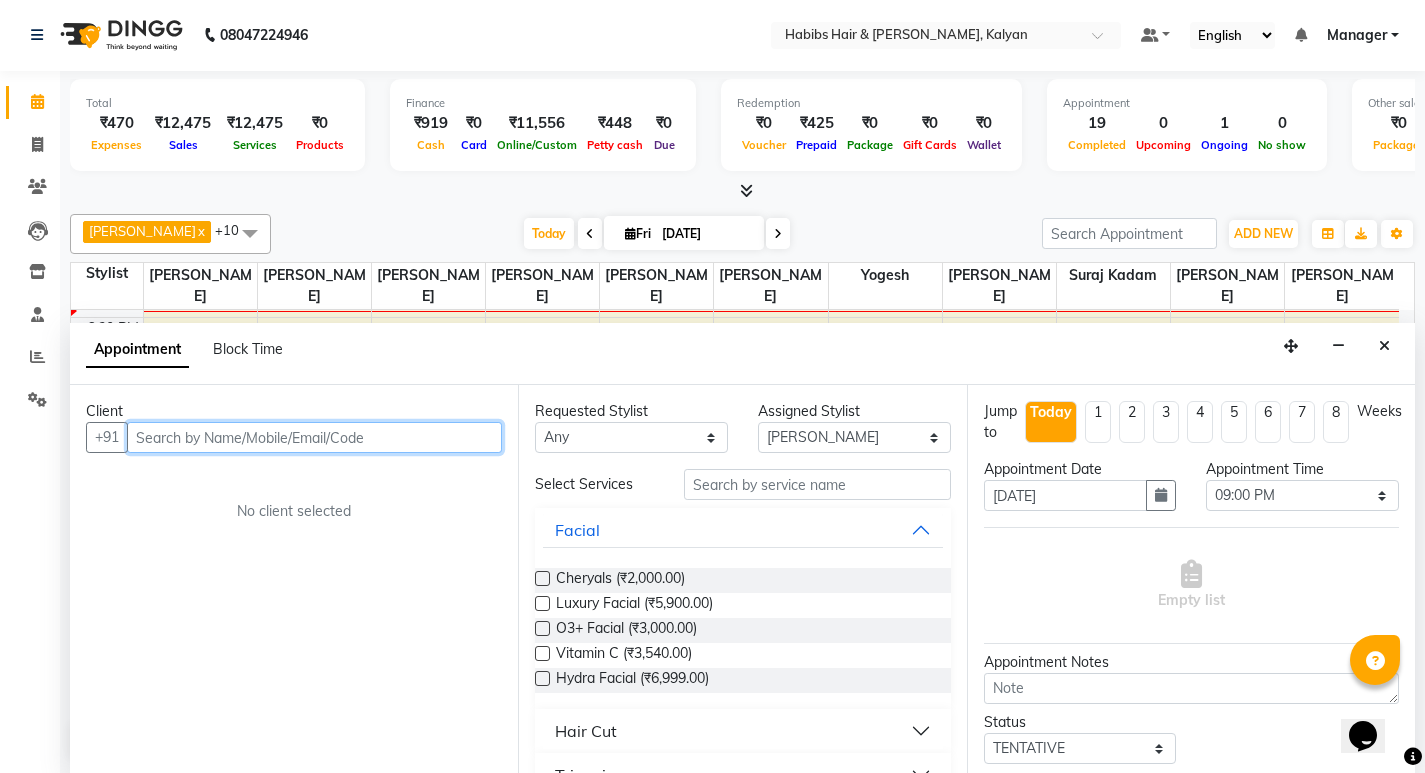 click at bounding box center (314, 437) 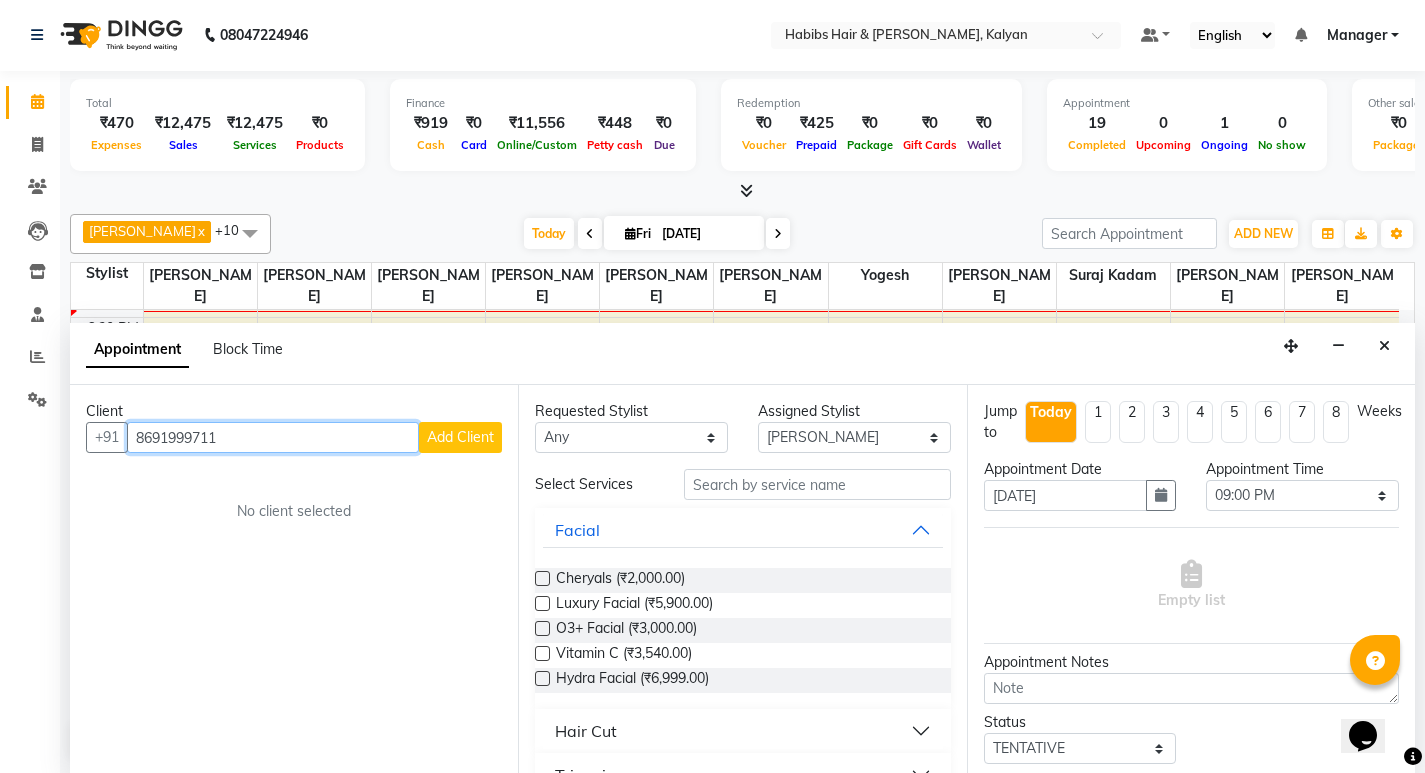 type on "8691999711" 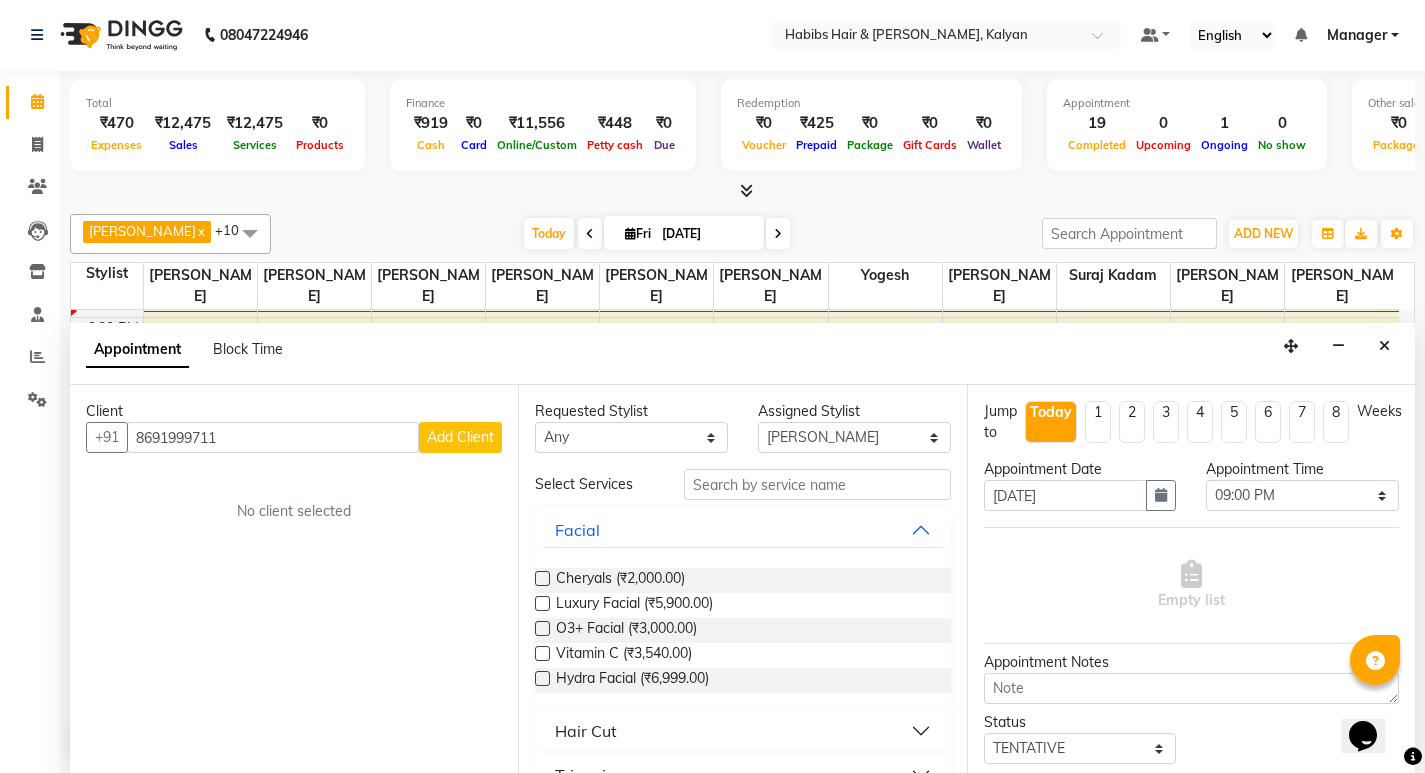 click on "Add Client" at bounding box center (460, 437) 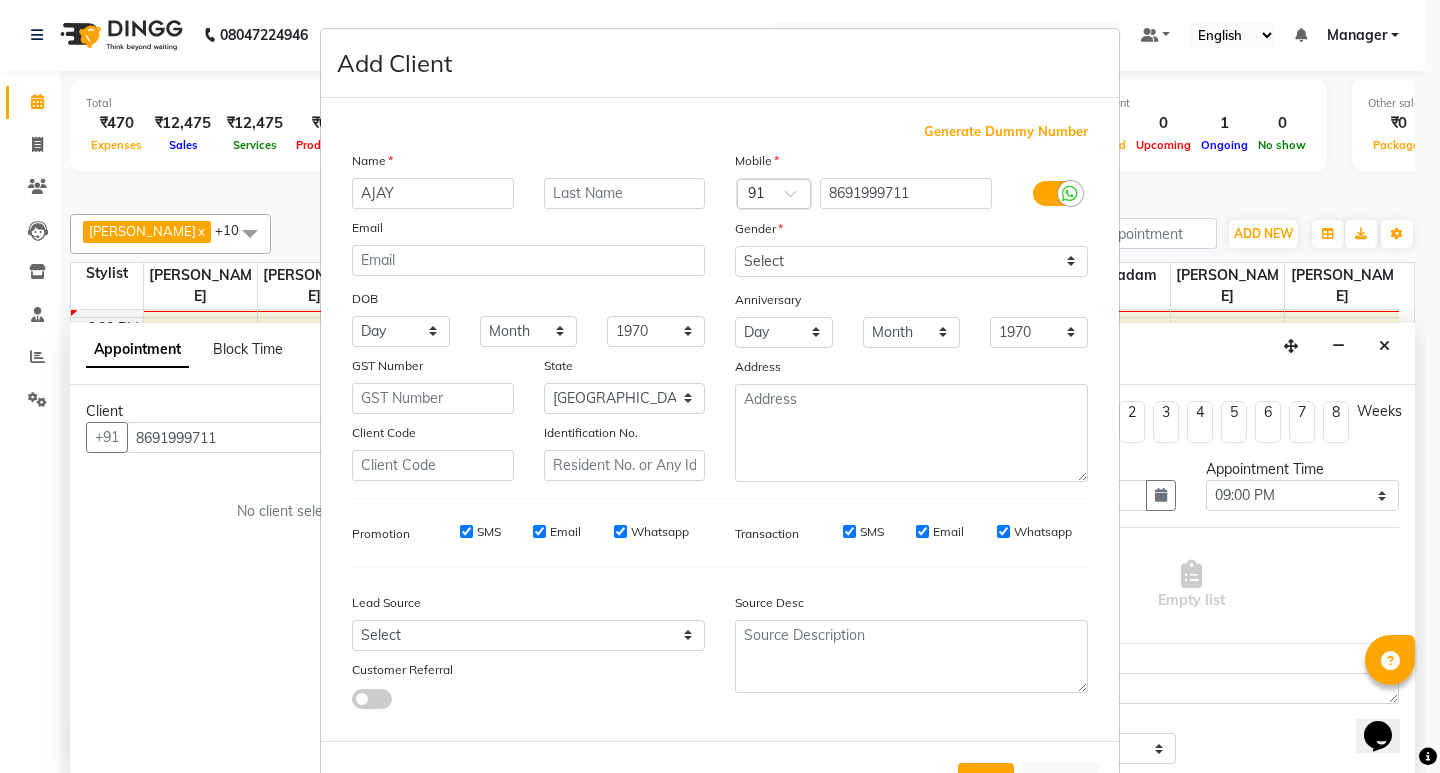type on "AJAY" 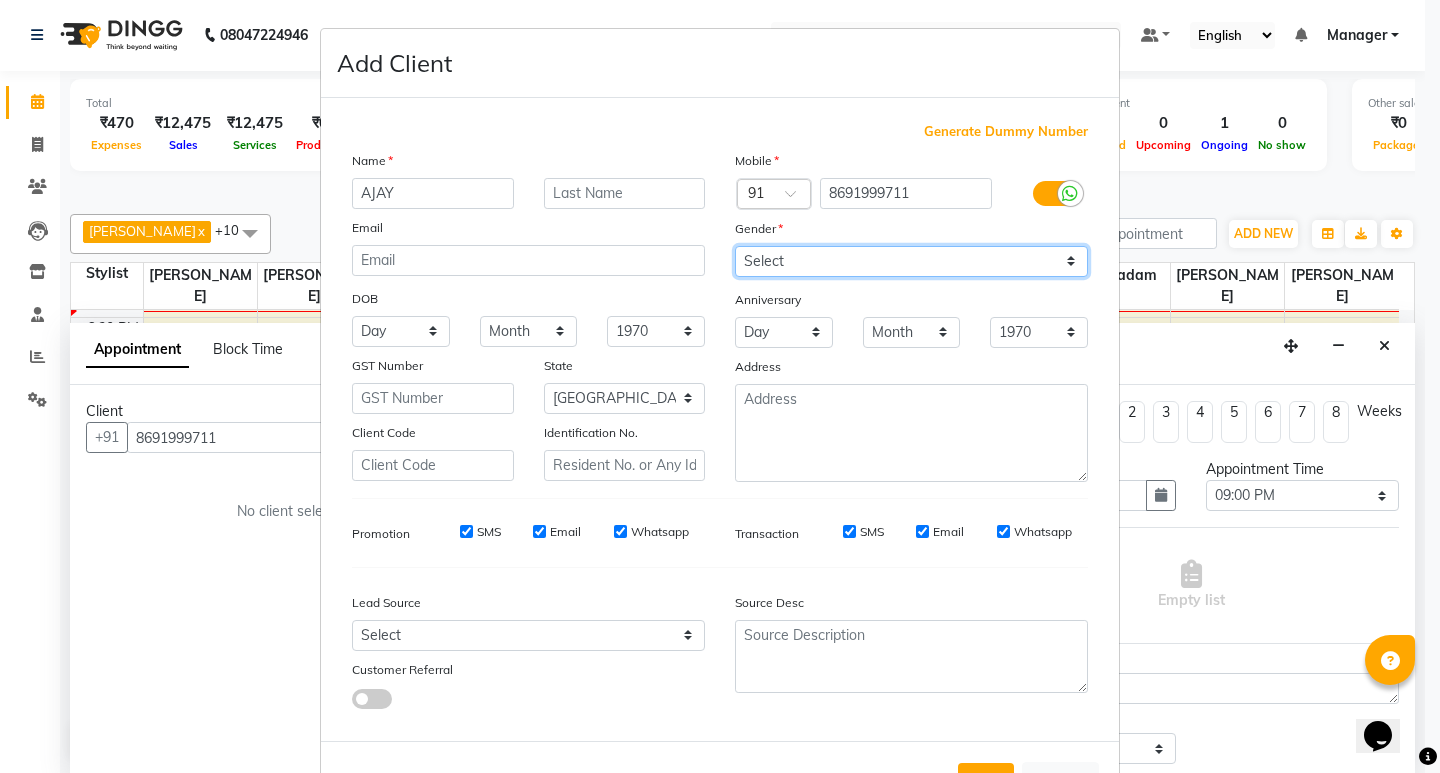 click on "Select Male Female Other Prefer Not To Say" at bounding box center (911, 261) 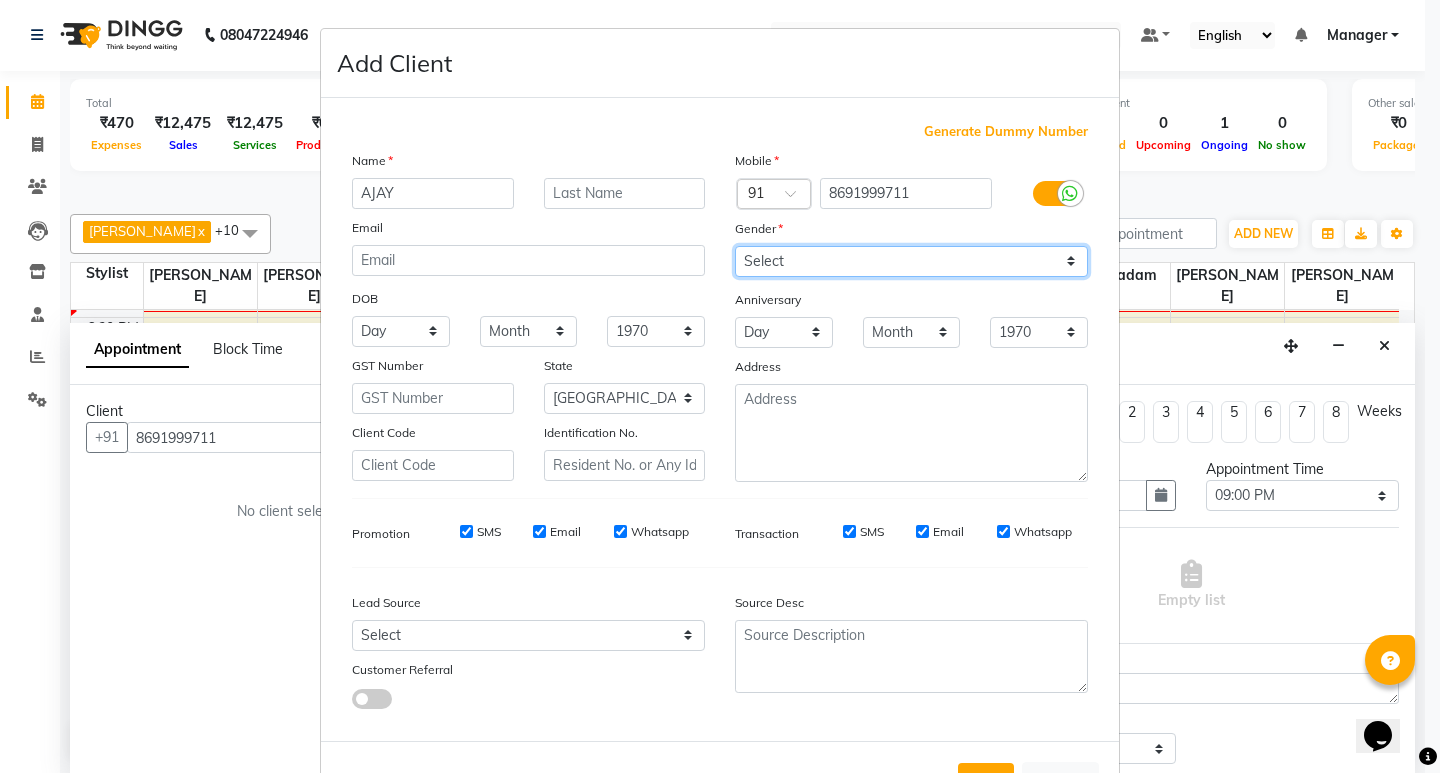 select on "[DEMOGRAPHIC_DATA]" 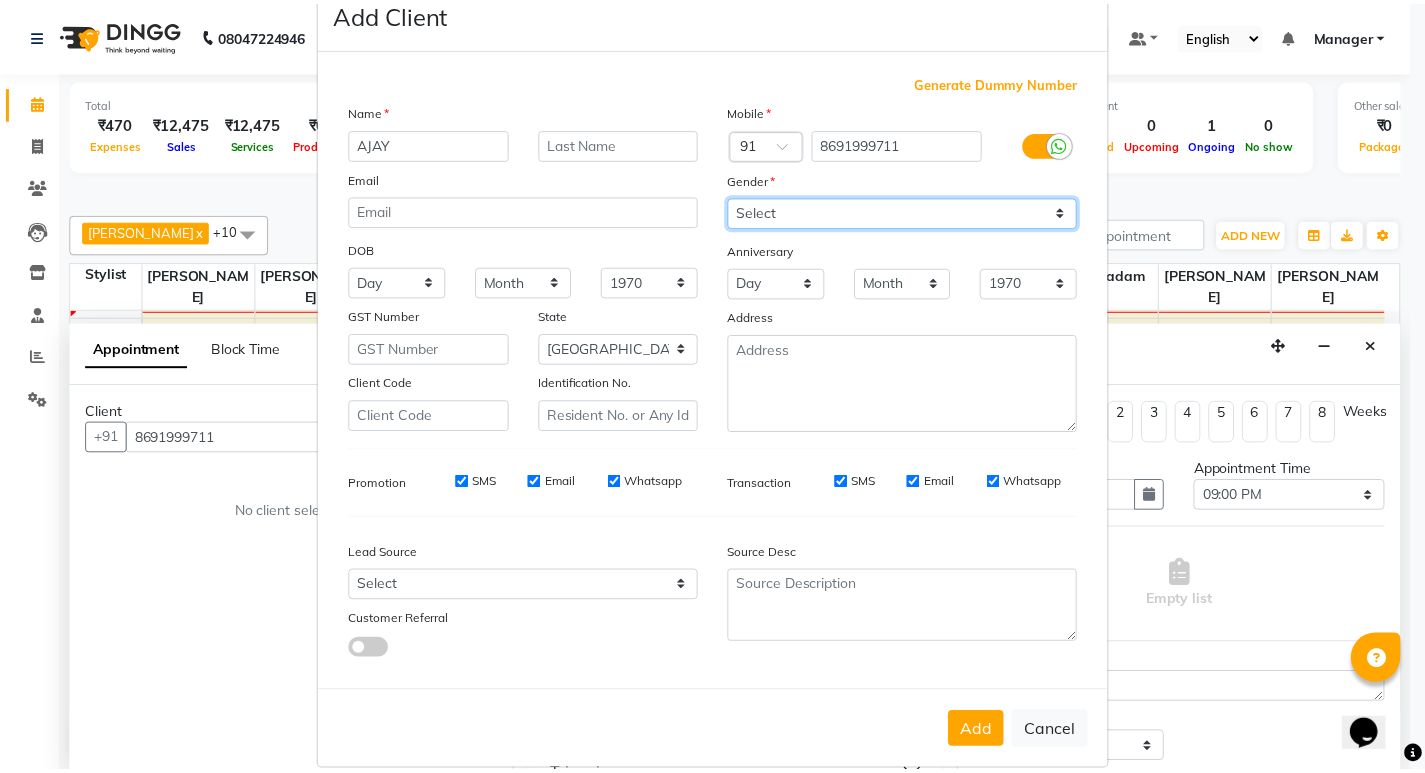 scroll, scrollTop: 76, scrollLeft: 0, axis: vertical 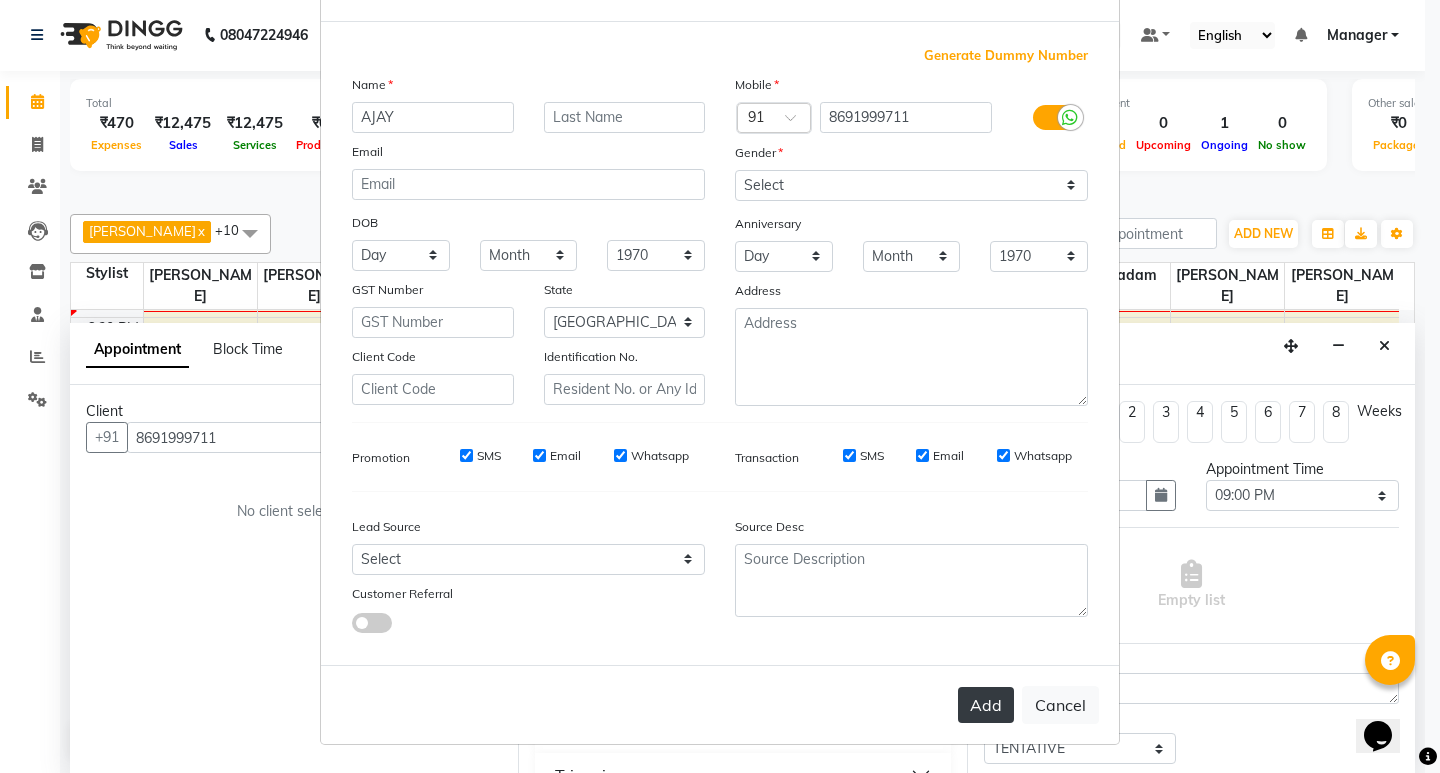 click on "Add" at bounding box center [986, 705] 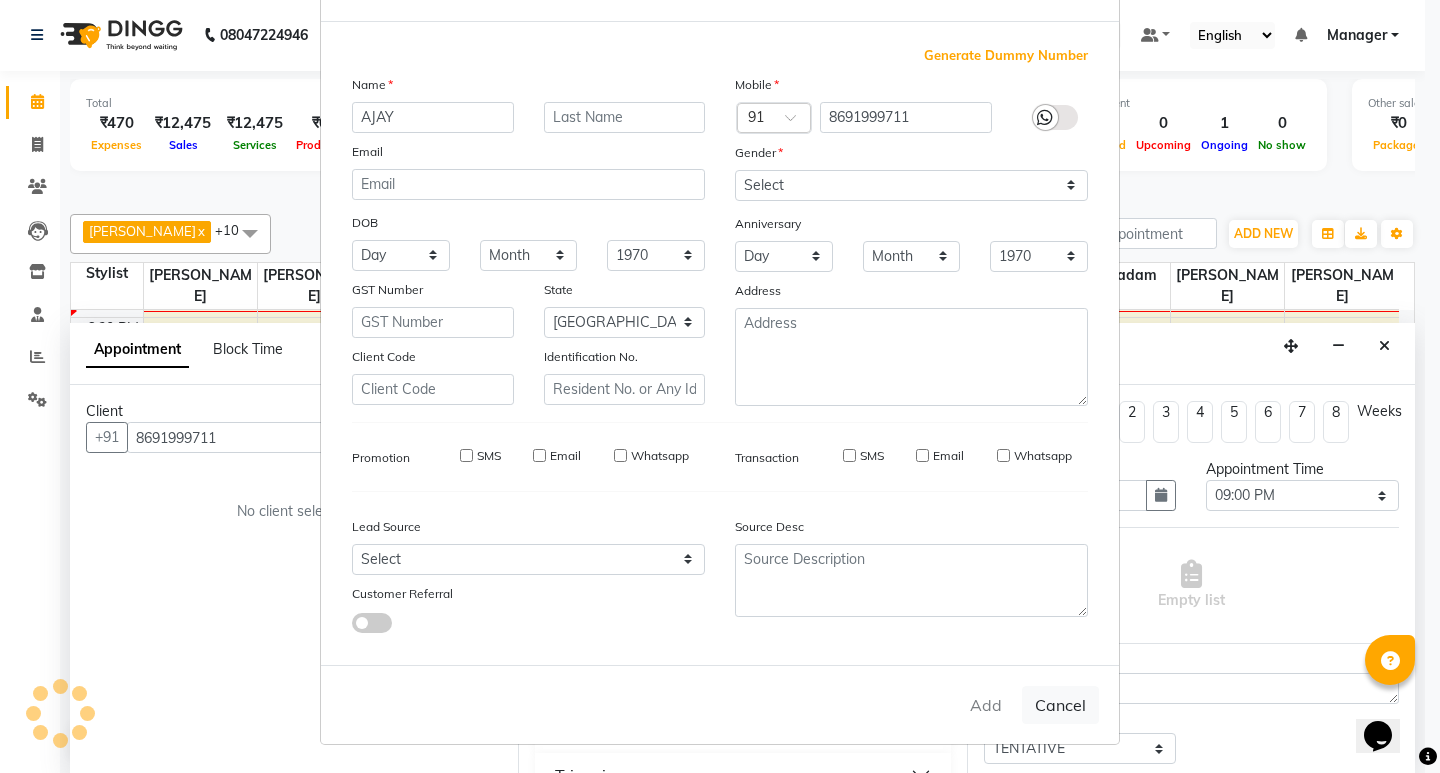type on "86******11" 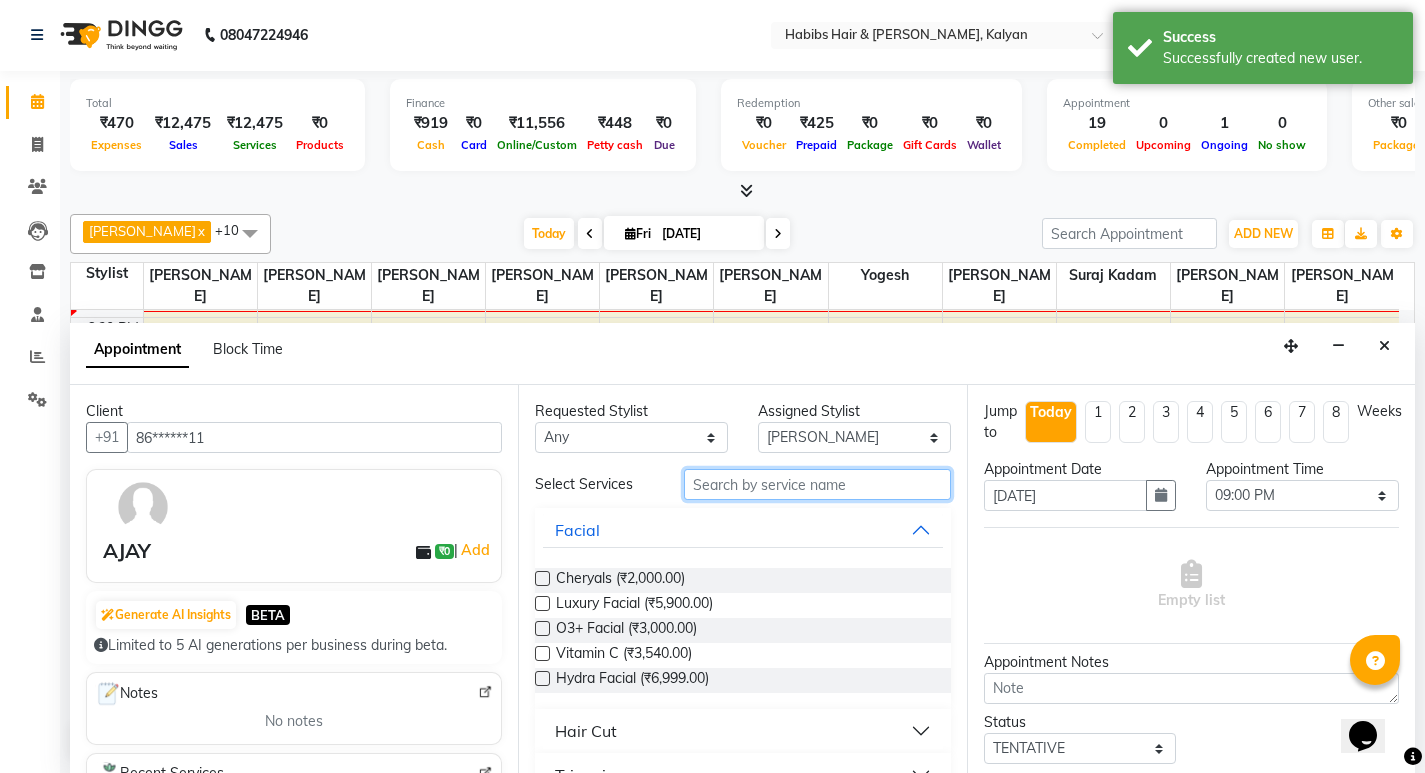 click at bounding box center (817, 484) 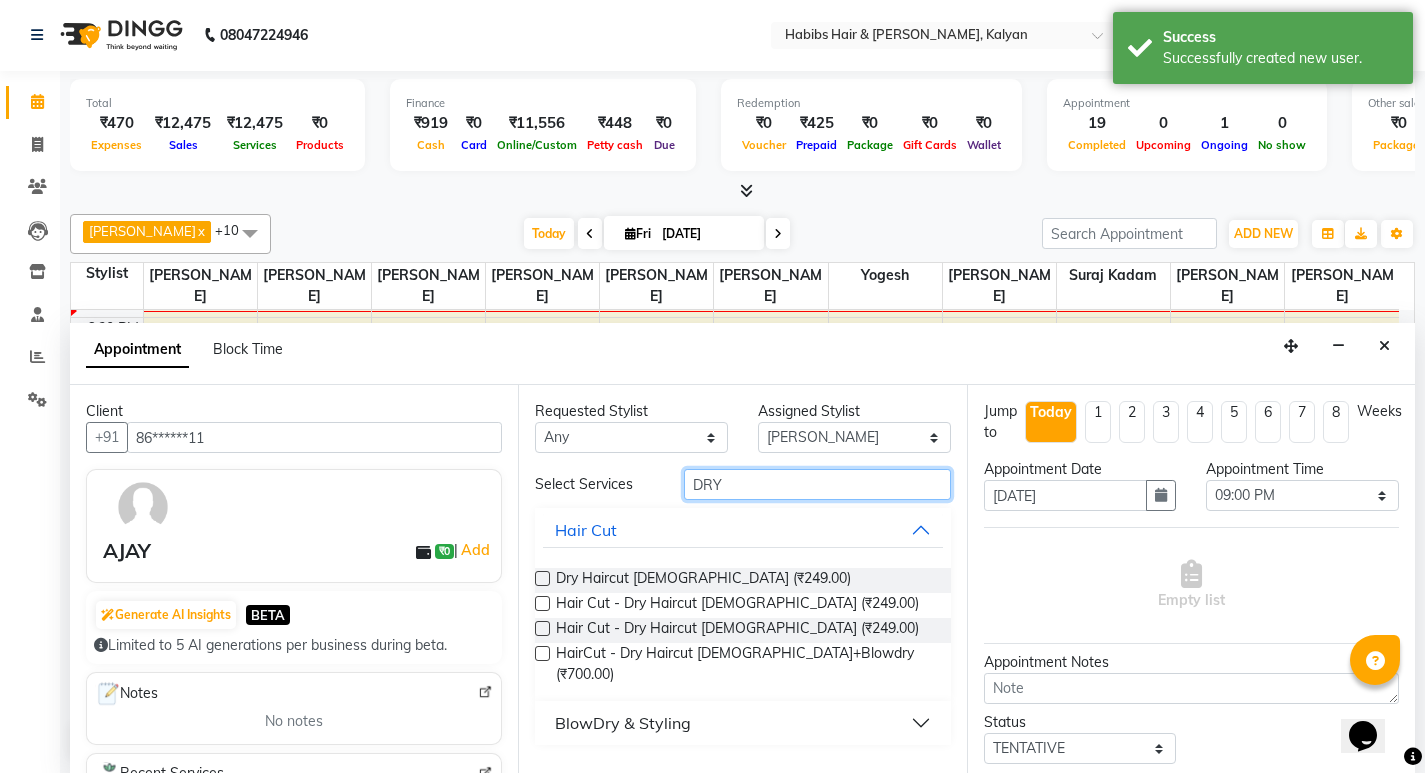 type on "DRY" 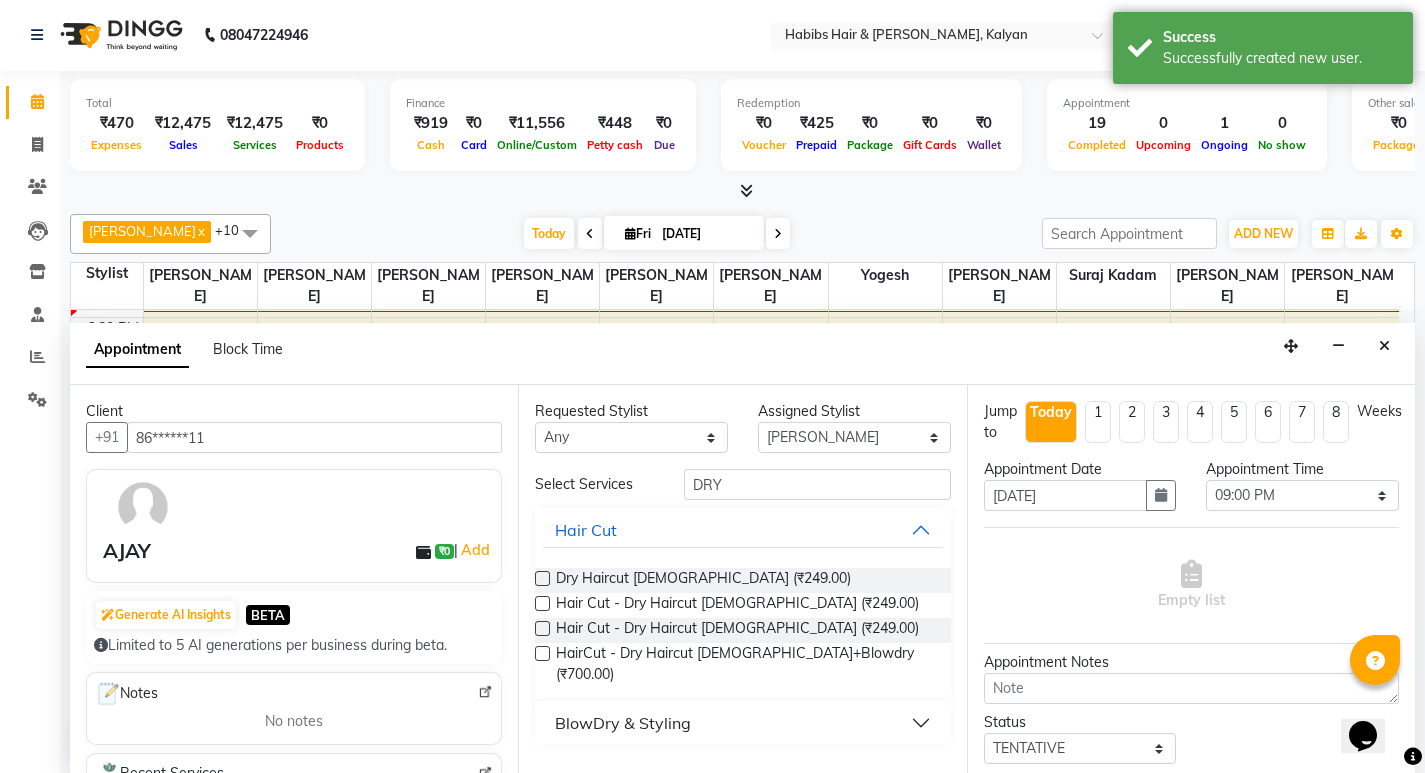 click at bounding box center (542, 578) 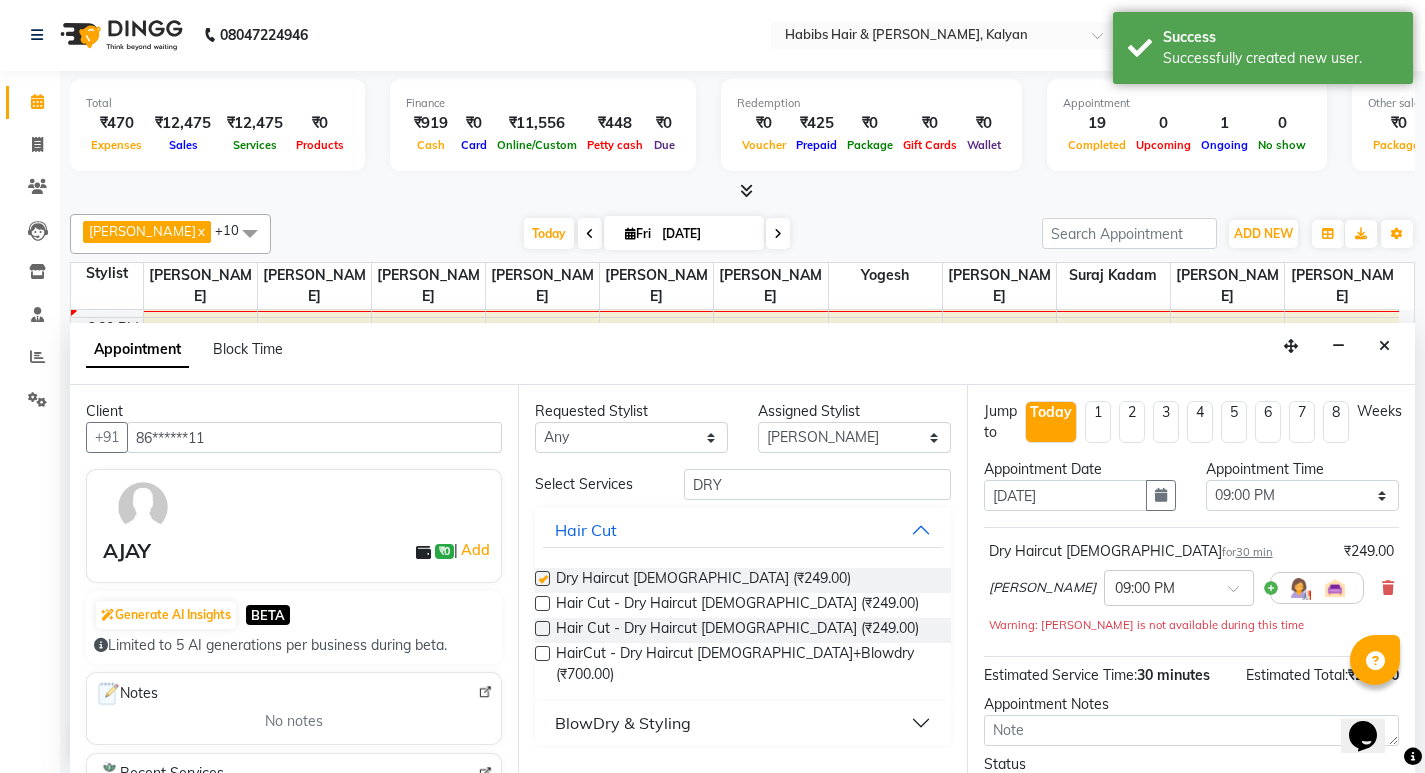 checkbox on "false" 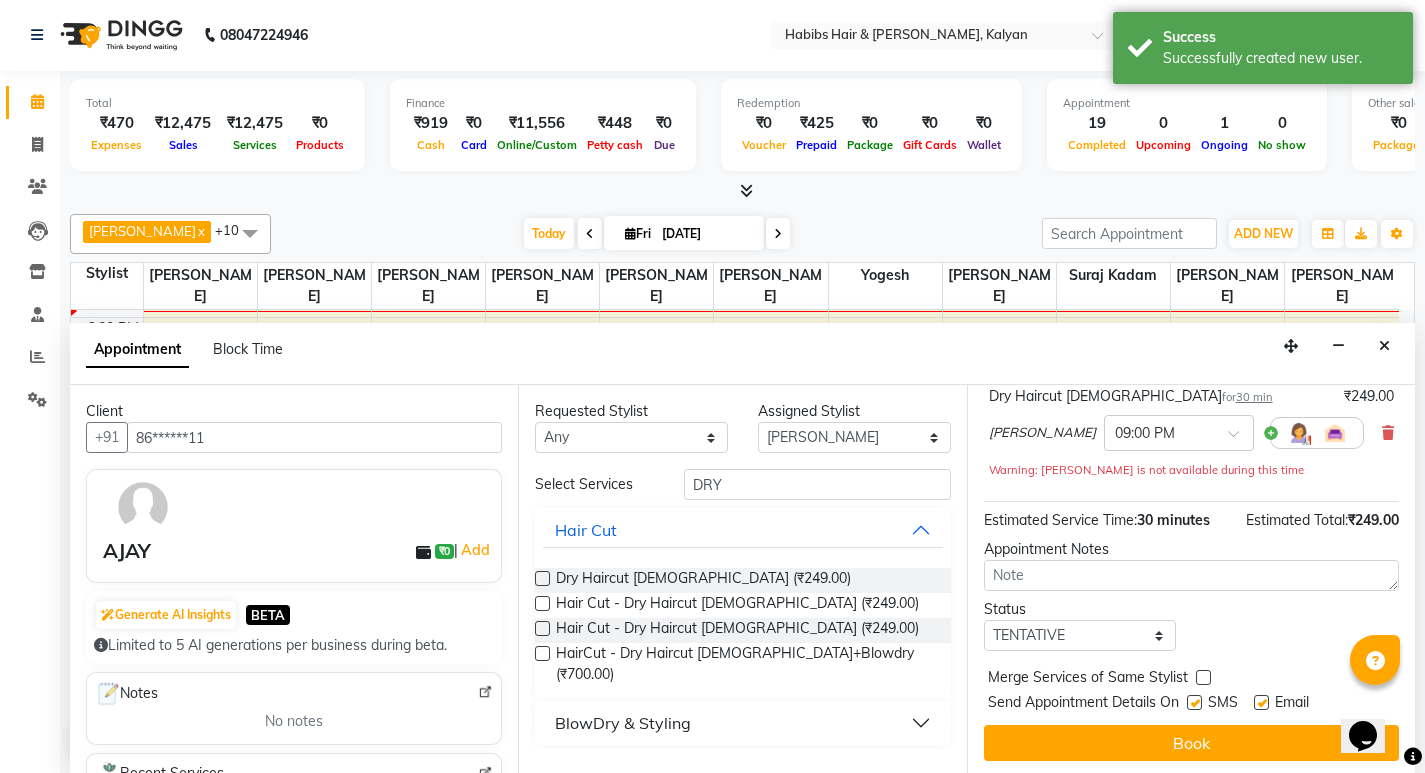 scroll, scrollTop: 159, scrollLeft: 0, axis: vertical 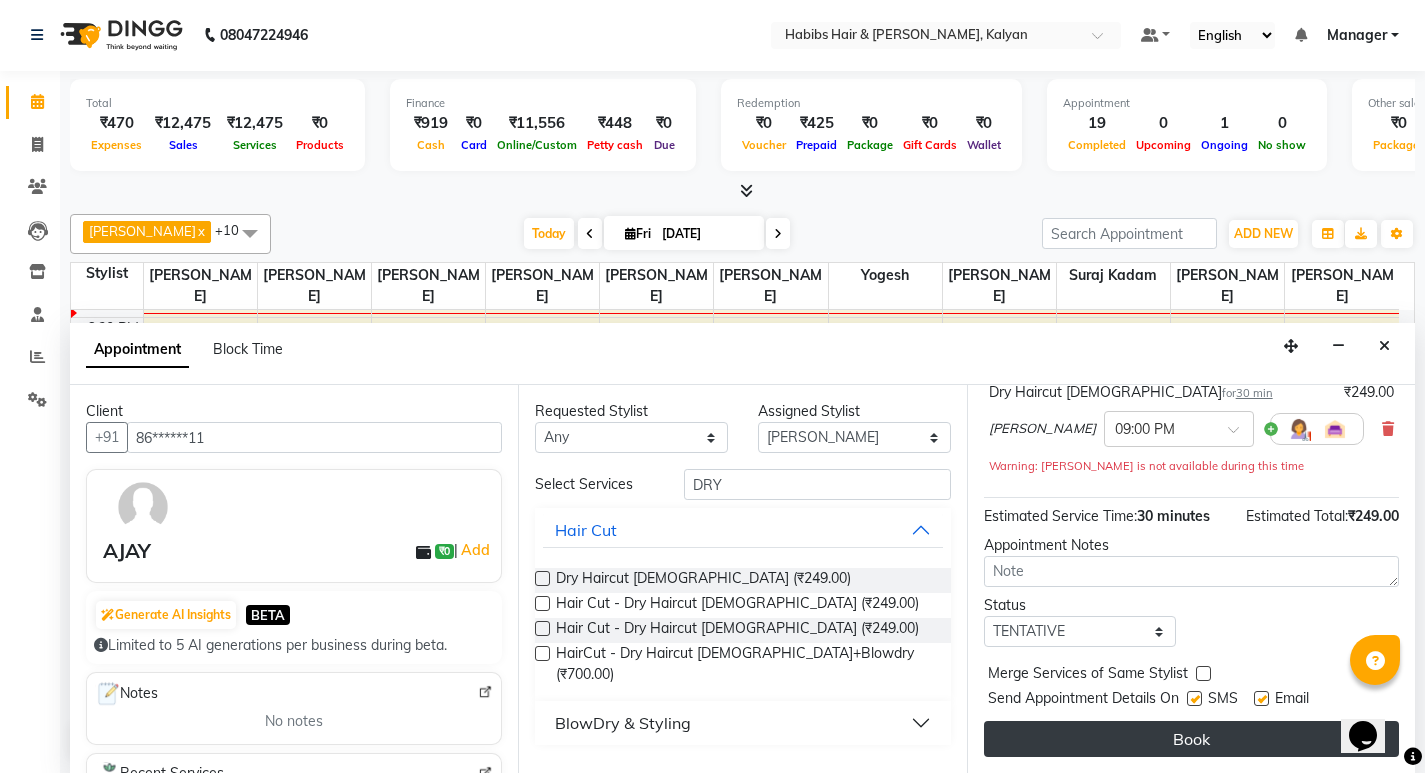 click on "Book" at bounding box center (1191, 739) 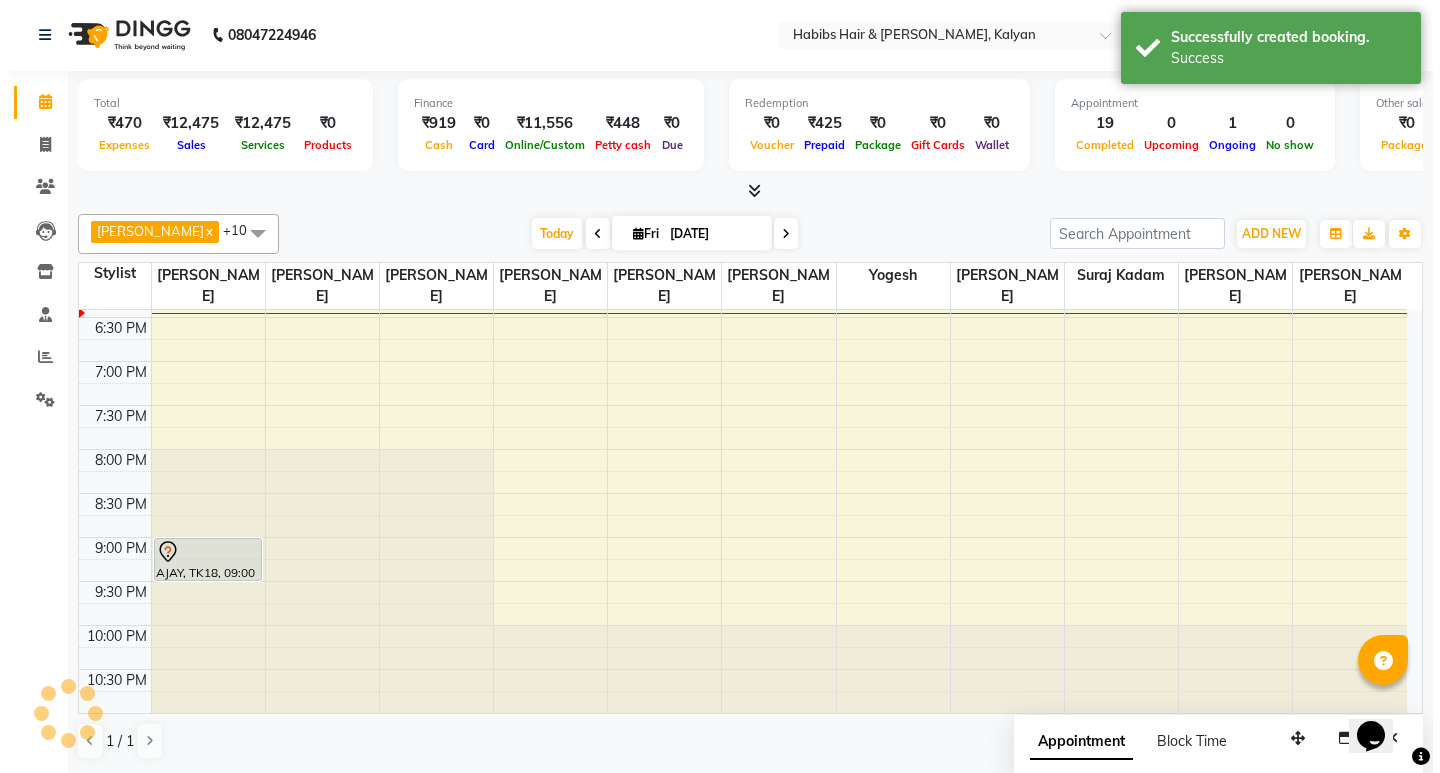 scroll, scrollTop: 0, scrollLeft: 0, axis: both 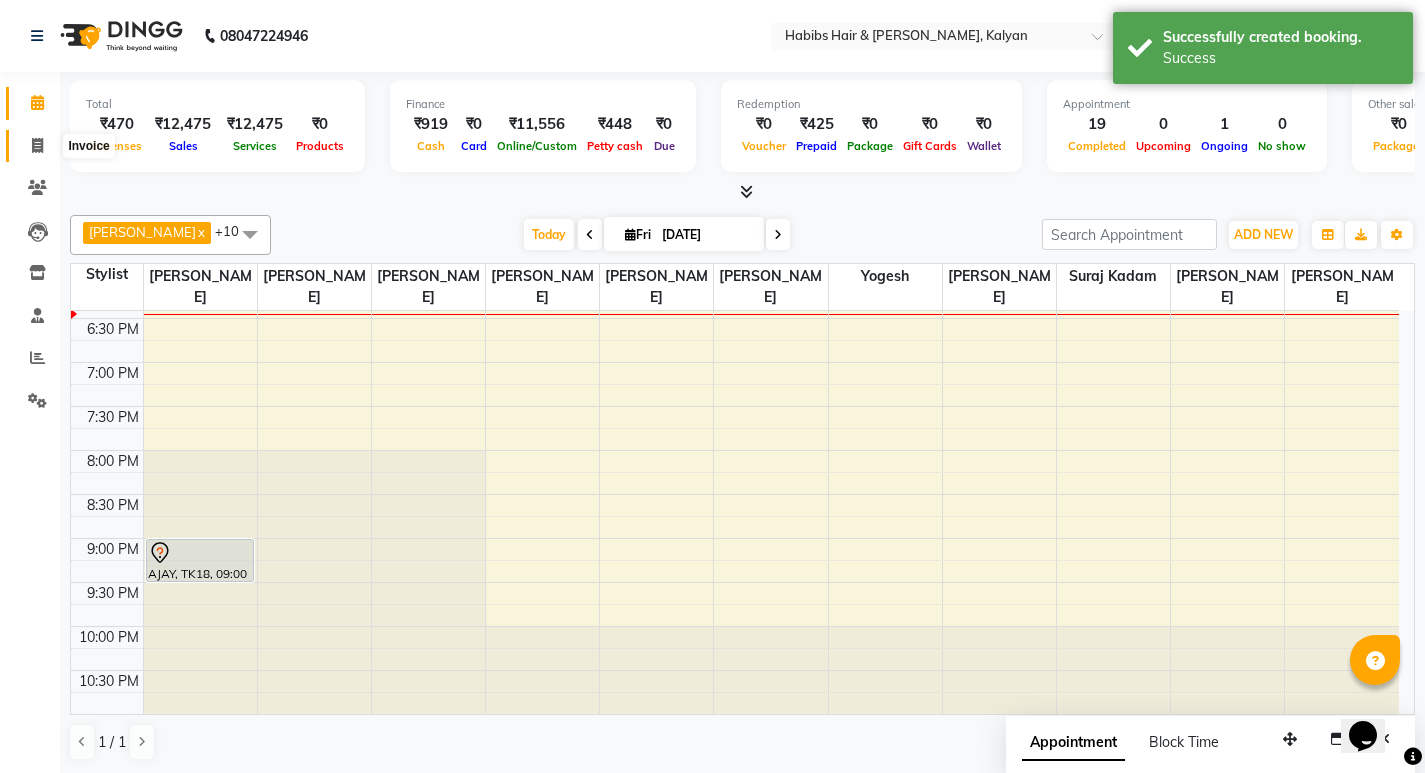 click 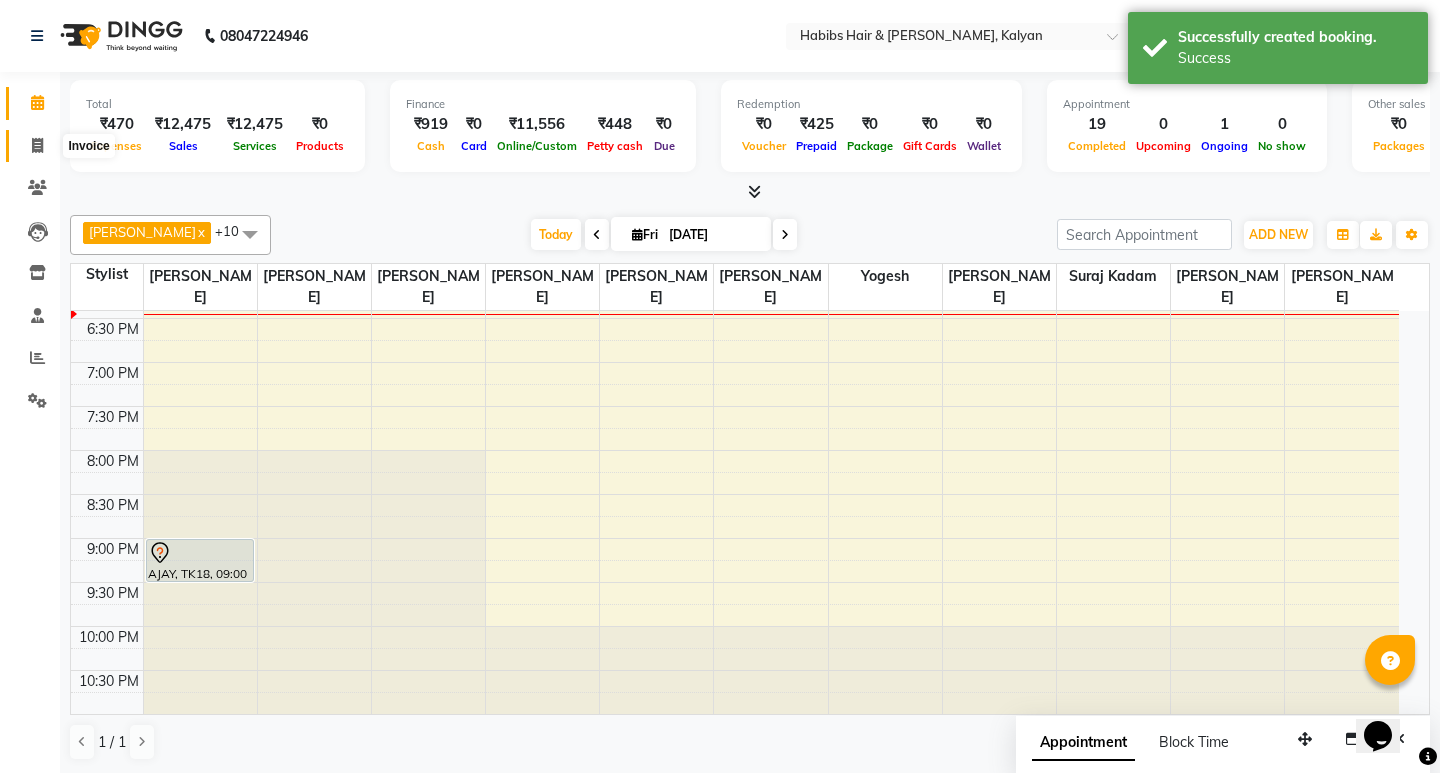 select on "8185" 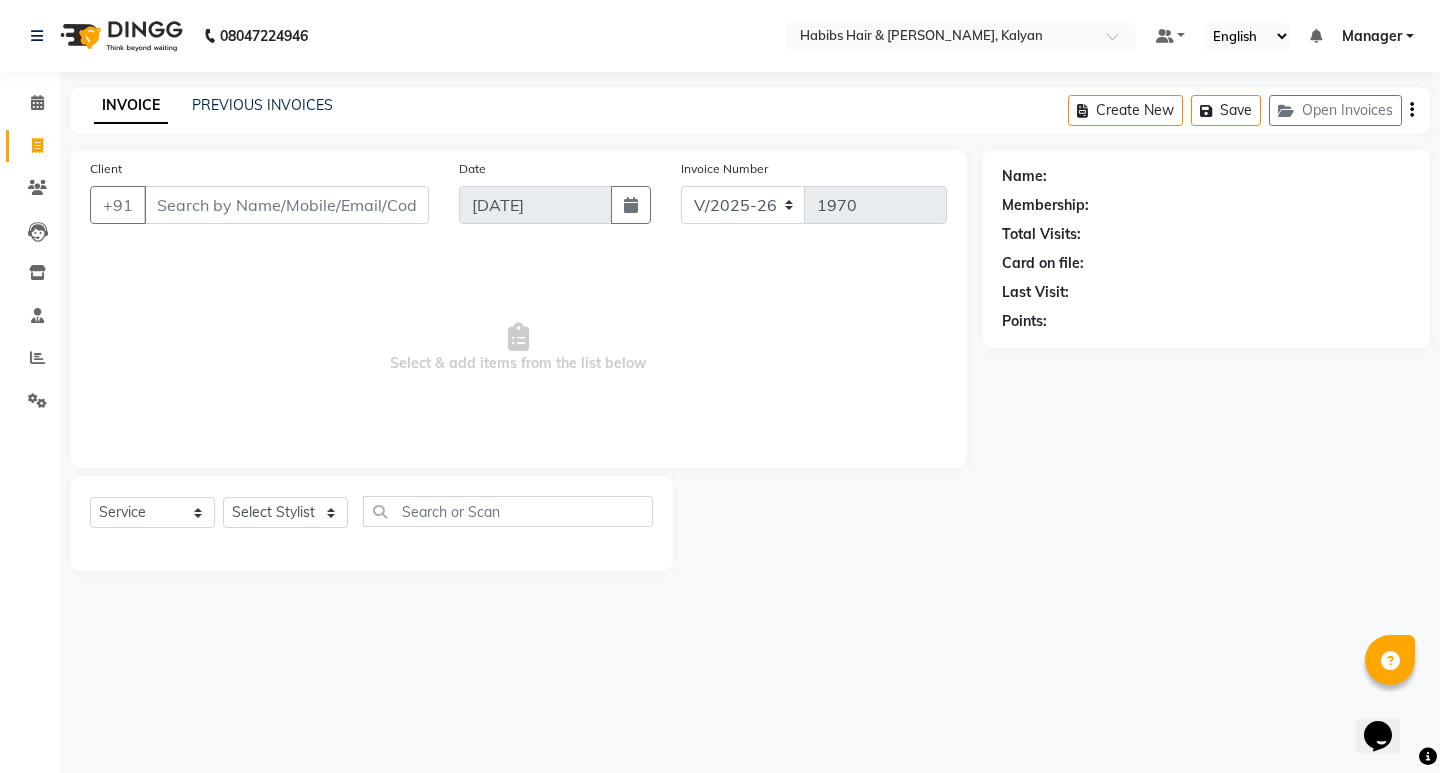 click on "INVOICE PREVIOUS INVOICES Create New   Save   Open Invoices  Client +91 Date 11-07-2025 Invoice Number V/2025 V/2025-26 1970  Select & add items from the list below  Select  Service  Product  Membership  Package Voucher Prepaid Gift Card  Select Stylist ANWAR GANESH SHINDE Gauri Manager Maruf  mulla Meena Kumari Namrata zipre Neha M Omkar Priyanka Ranjana  singh  Sagar saindane SANTOSHI SHALINI Smruti Suraj Kadam Vinaya  Yogesh Name: Membership: Total Visits: Card on file: Last Visit:  Points:" 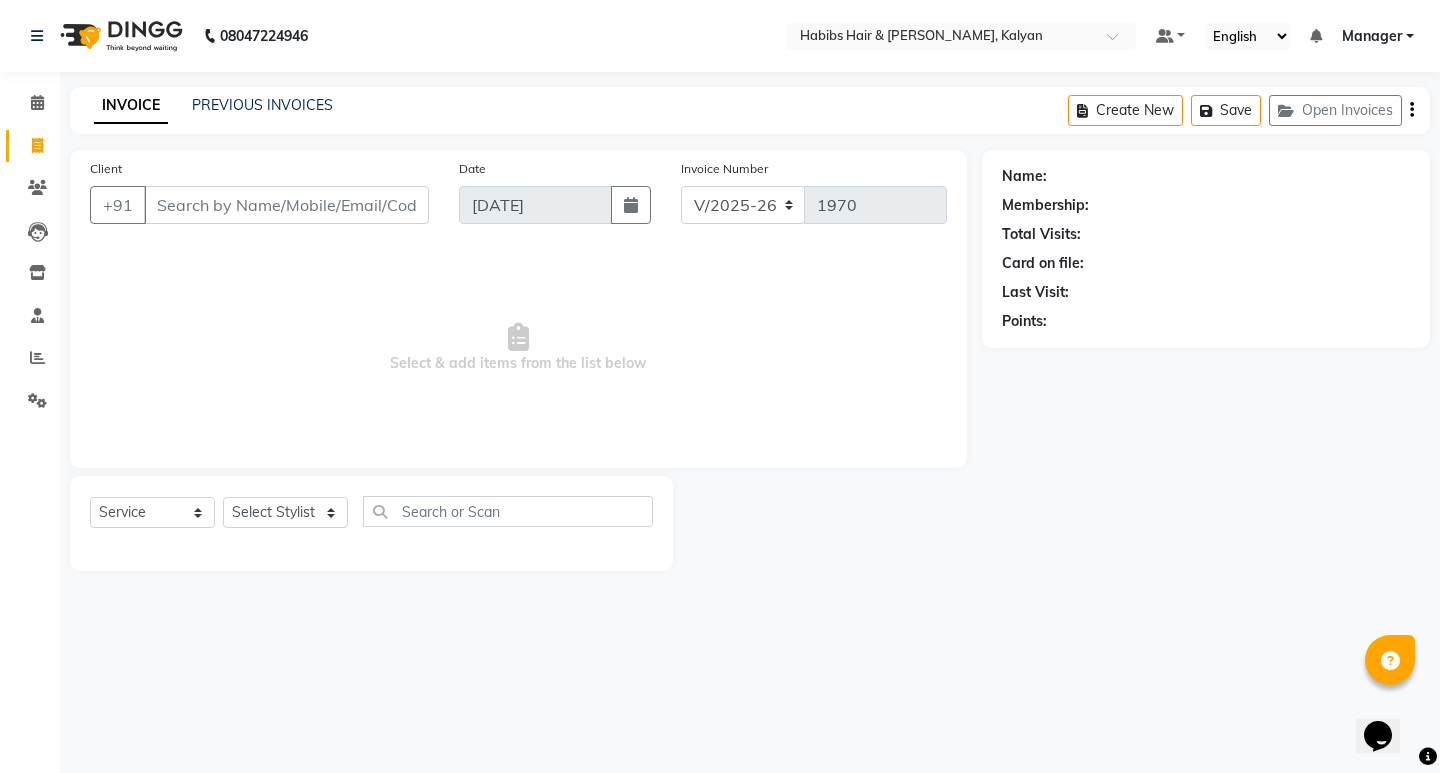 click on "Manager" at bounding box center [1378, 36] 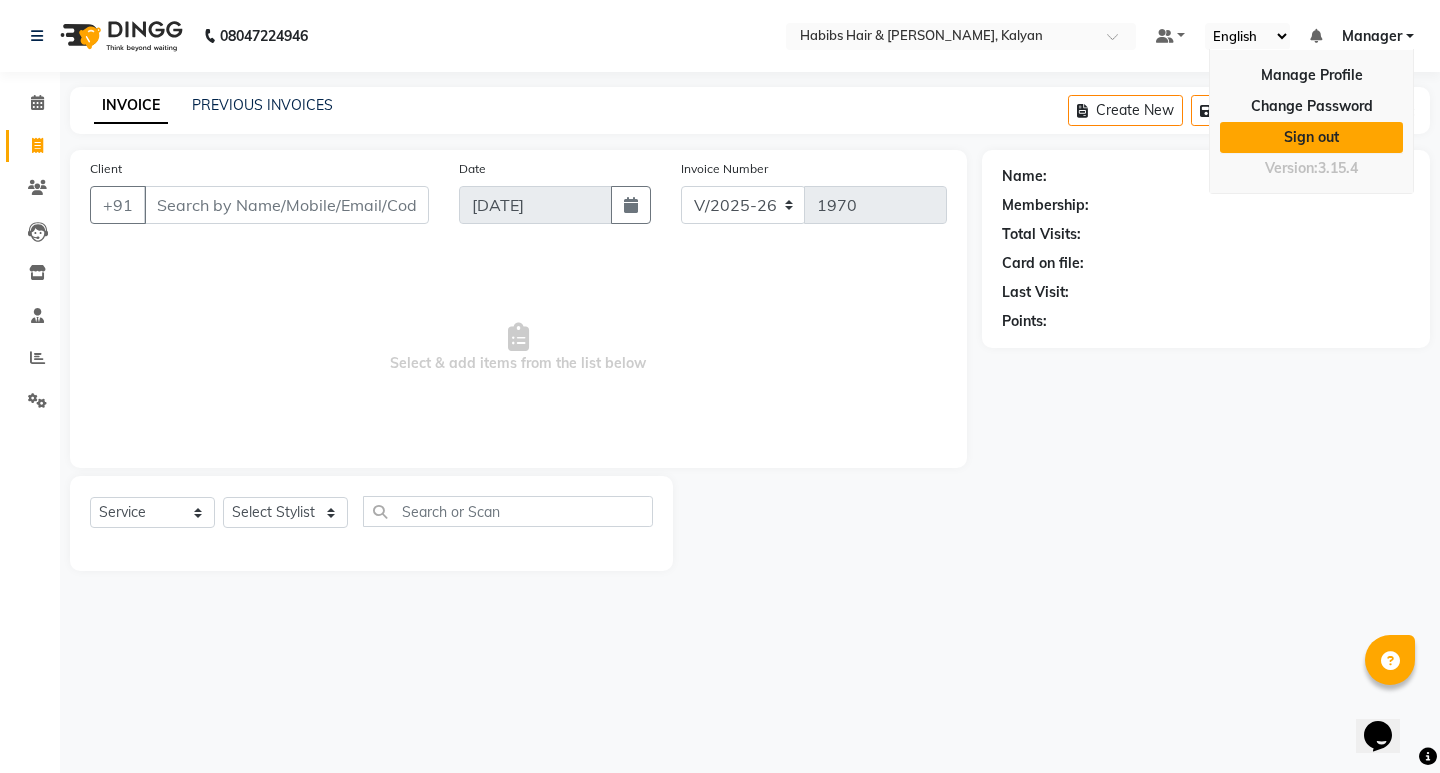 click on "Sign out" at bounding box center [1311, 137] 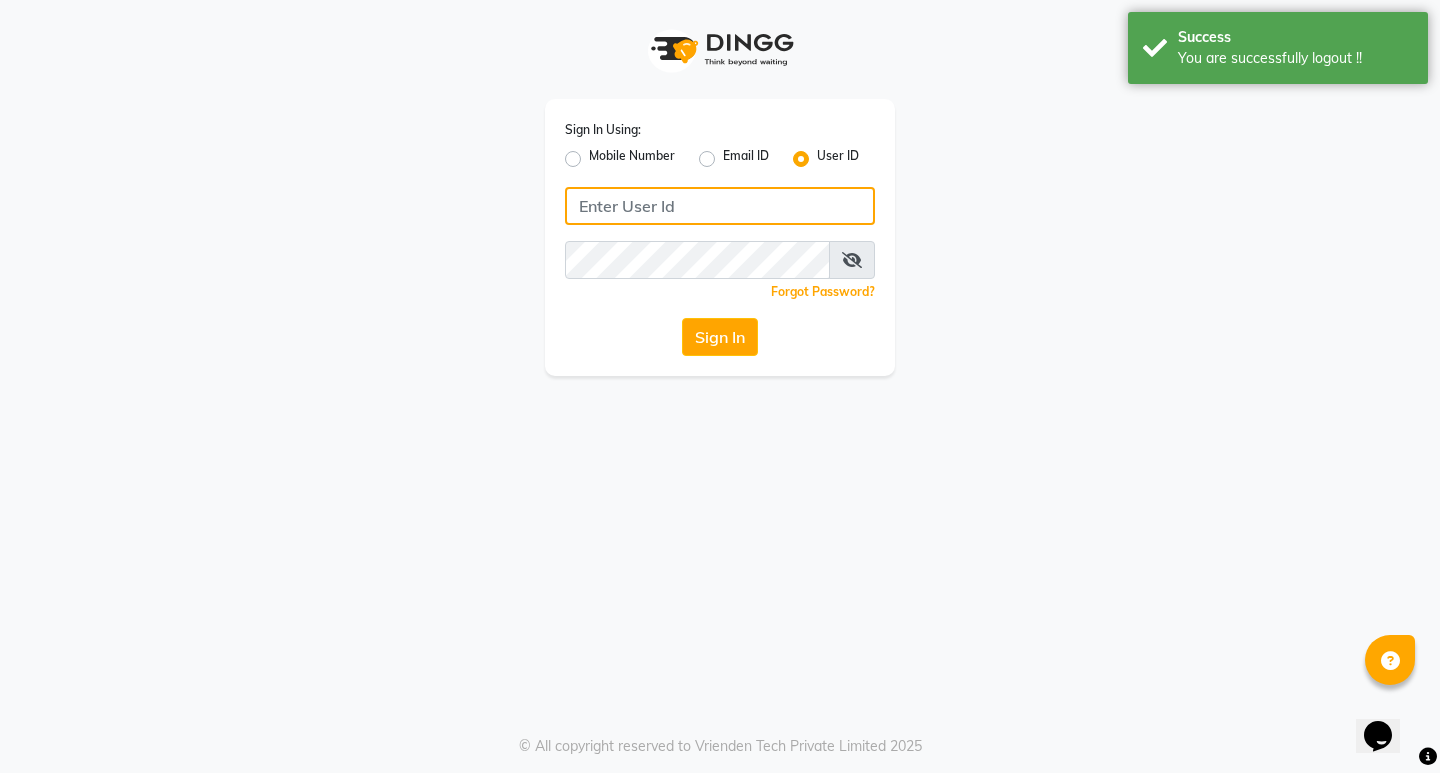 type on "9930166066" 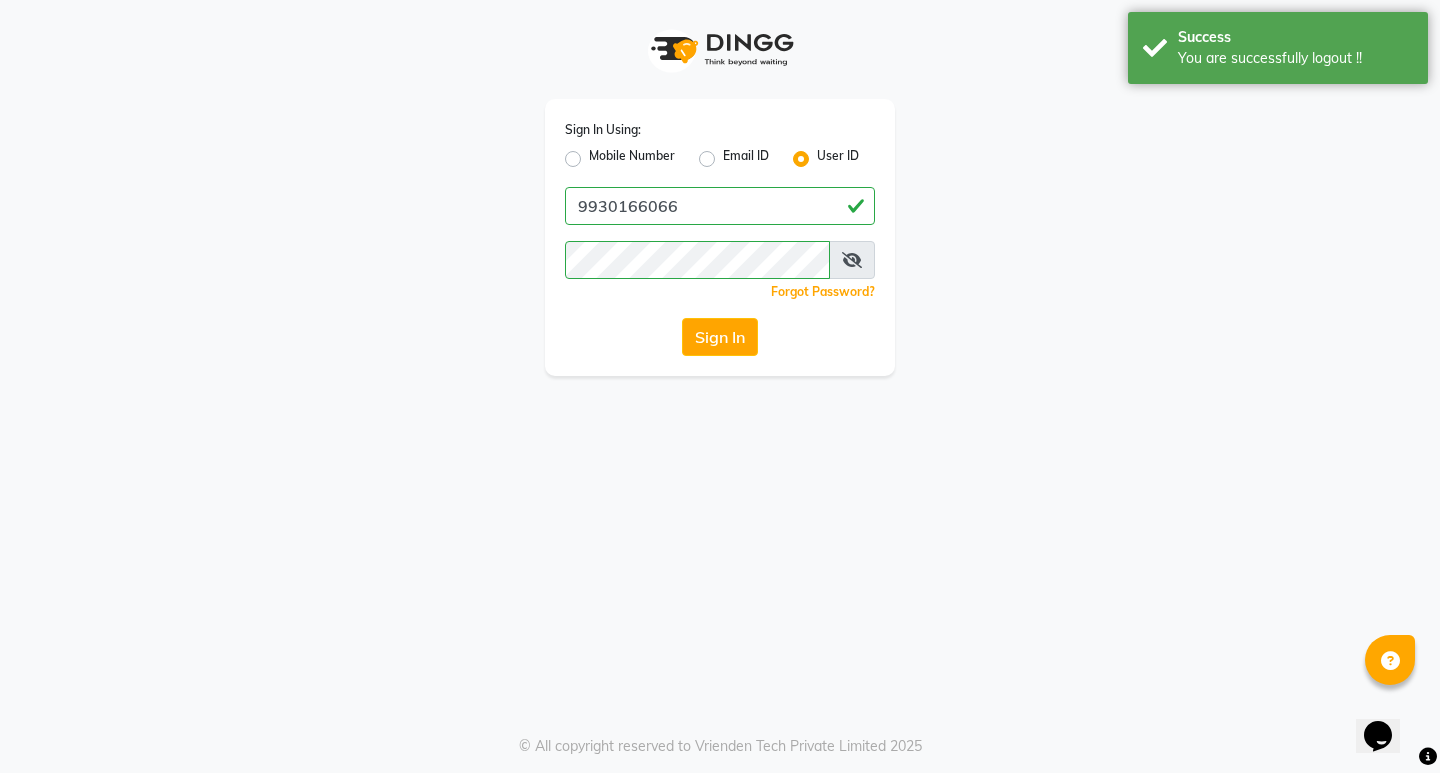 click on "Mobile Number" 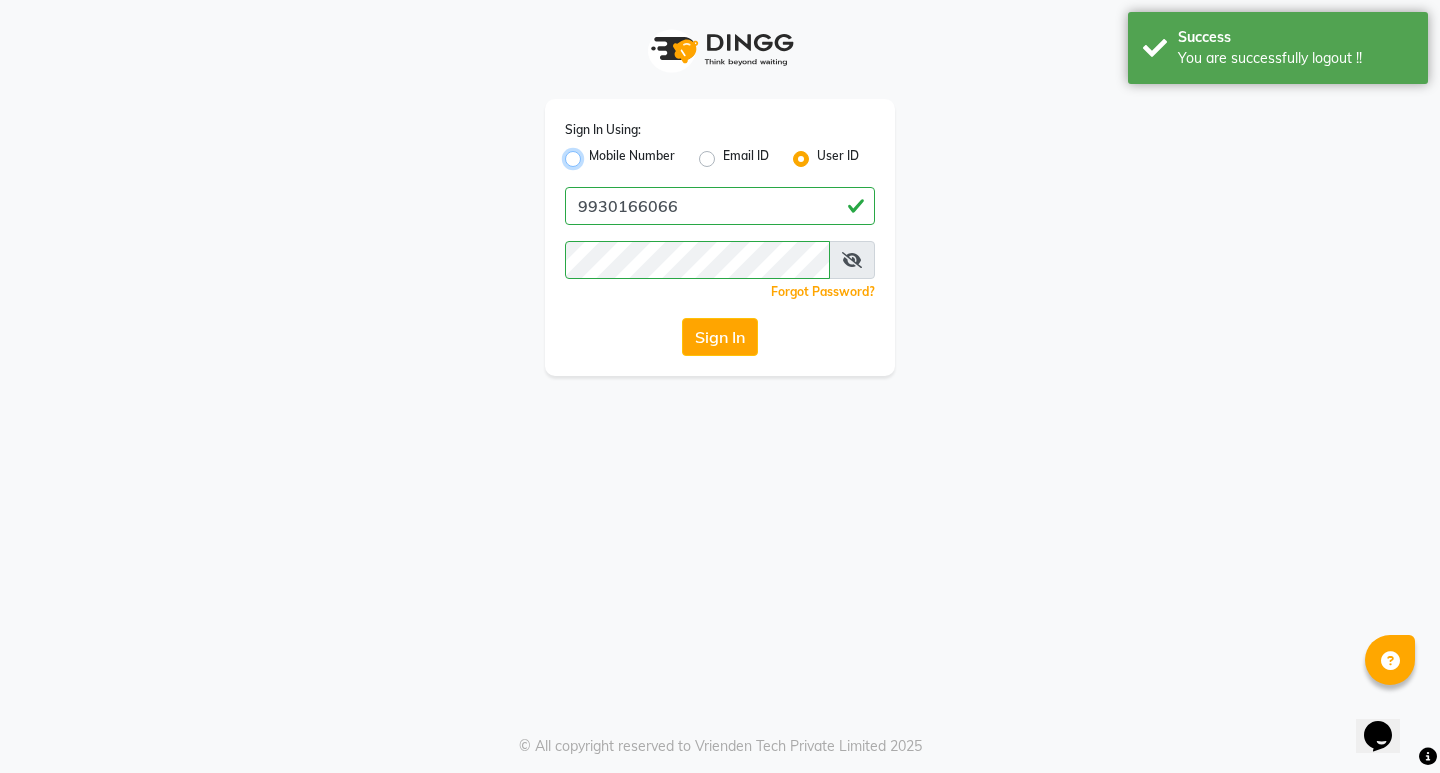 click on "Mobile Number" at bounding box center (595, 153) 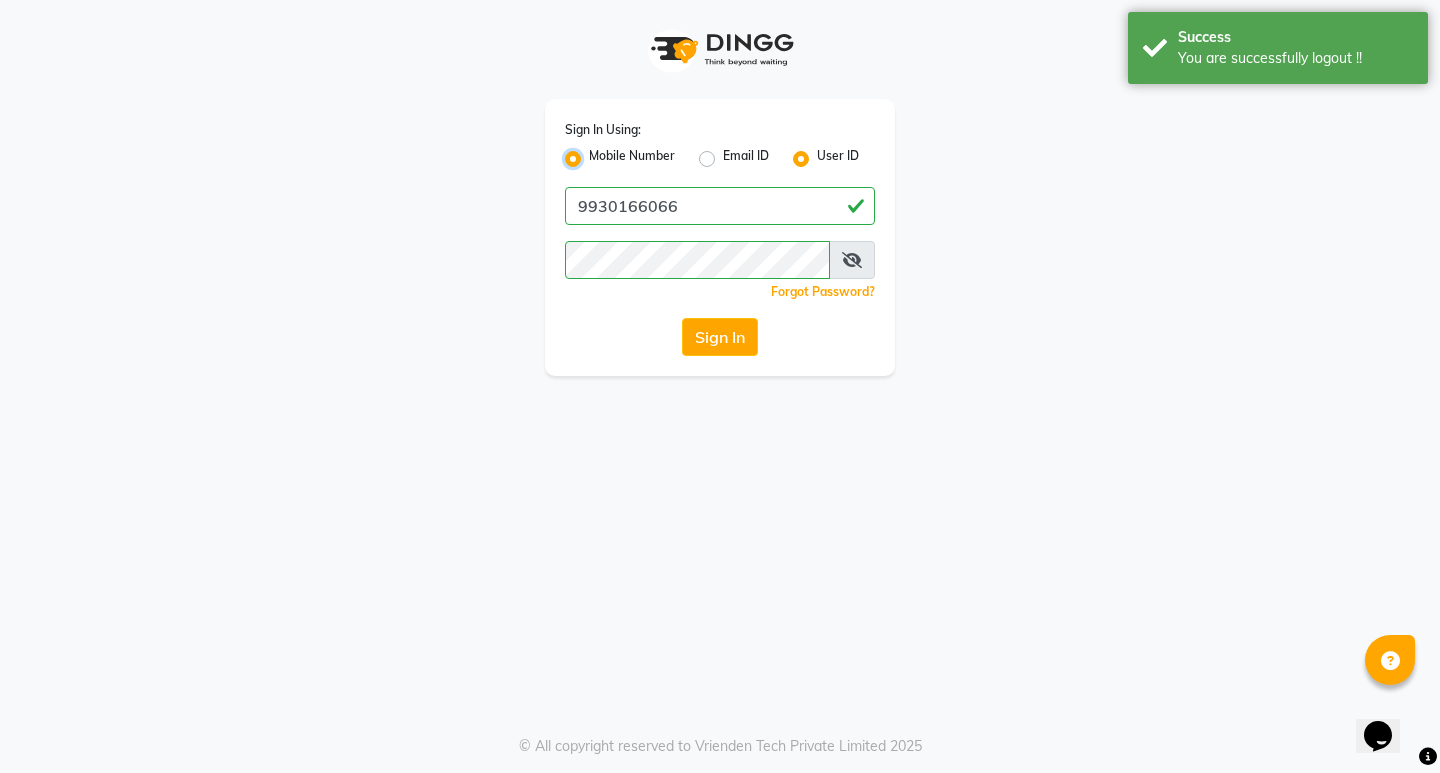 radio on "false" 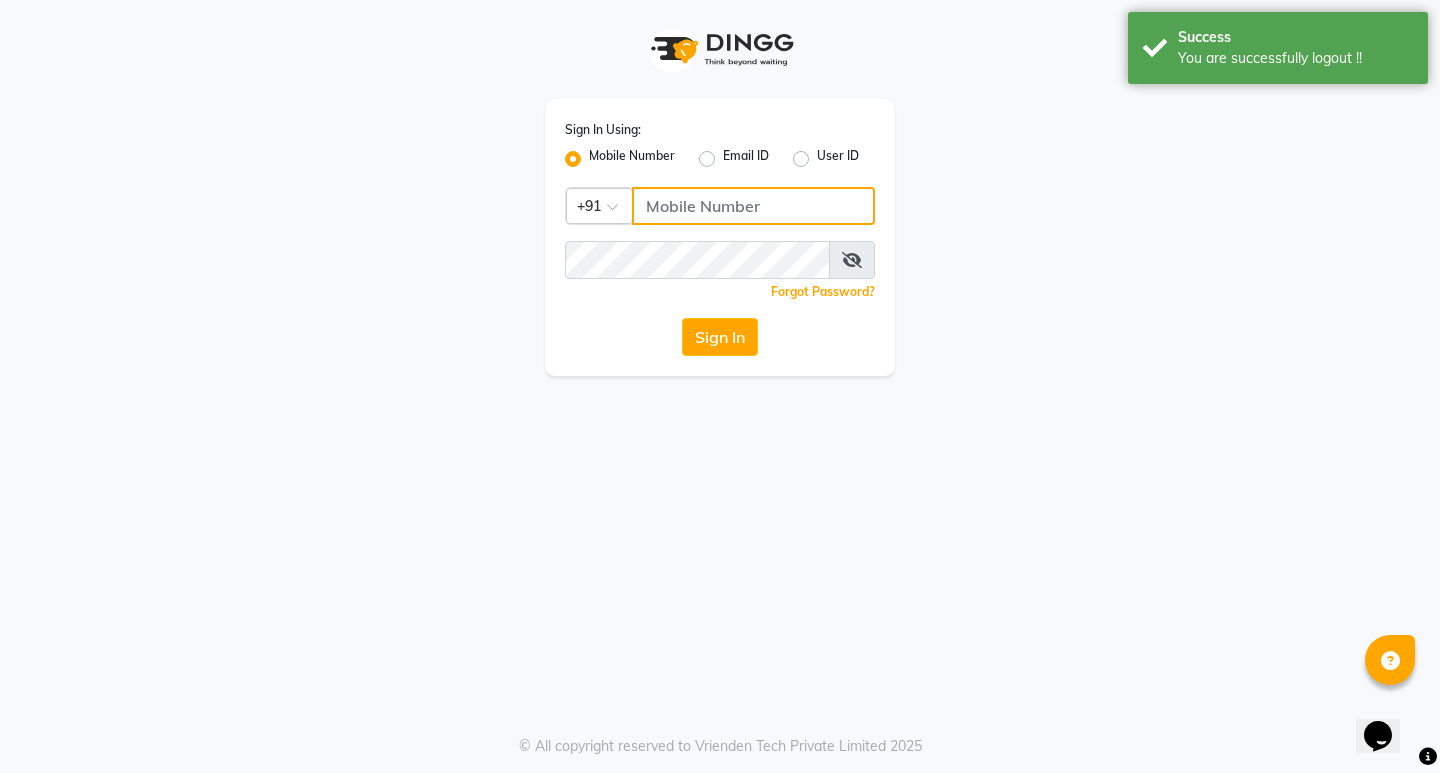 click 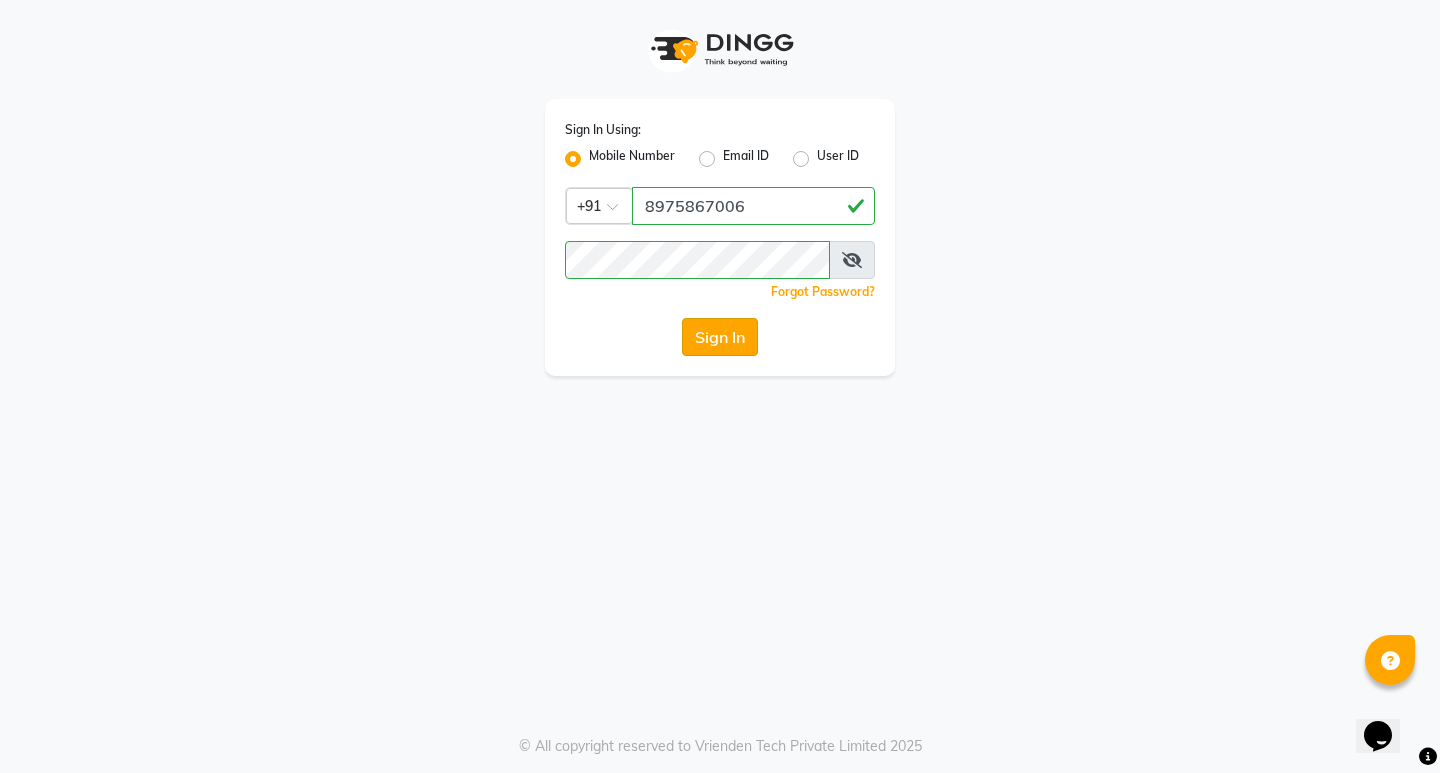 click on "Sign In" 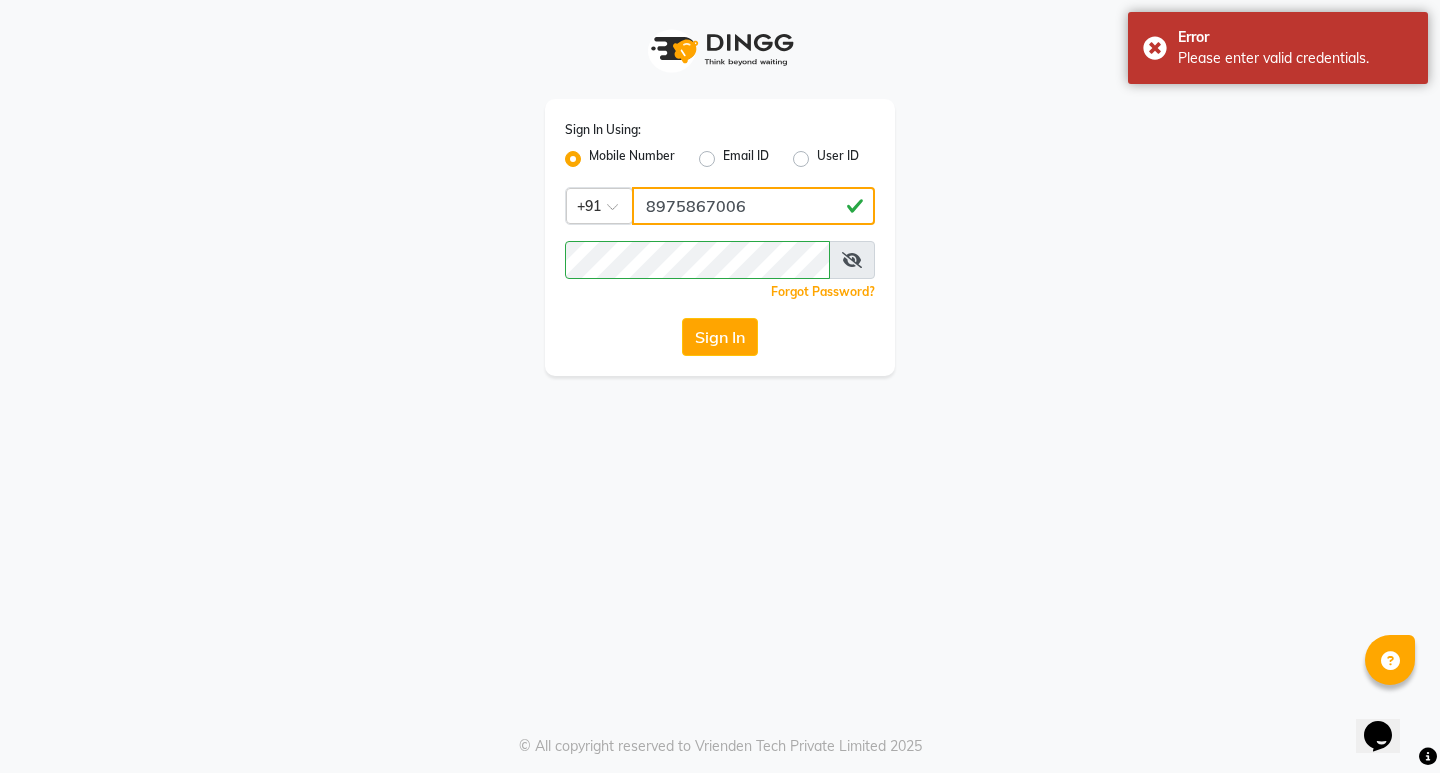 click on "8975867006" 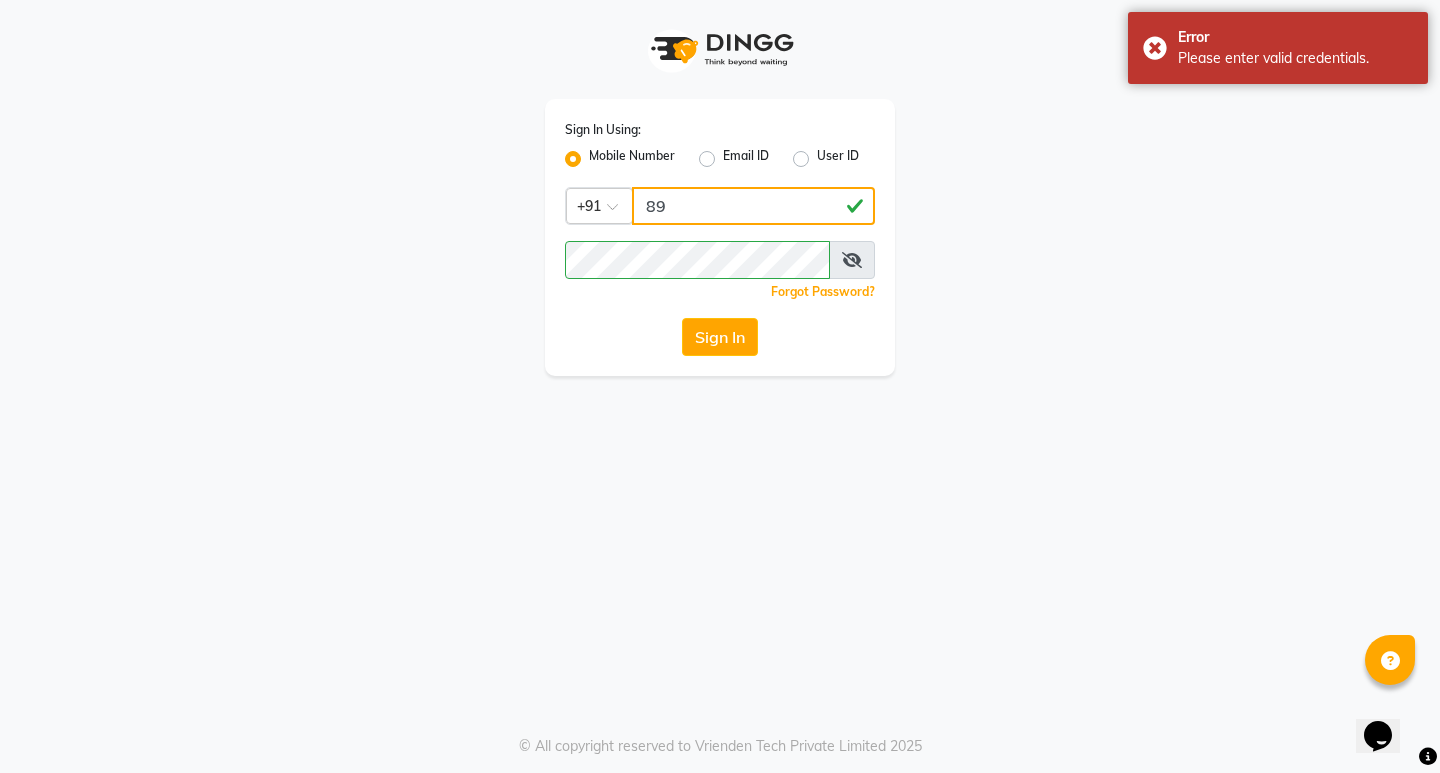 type on "8" 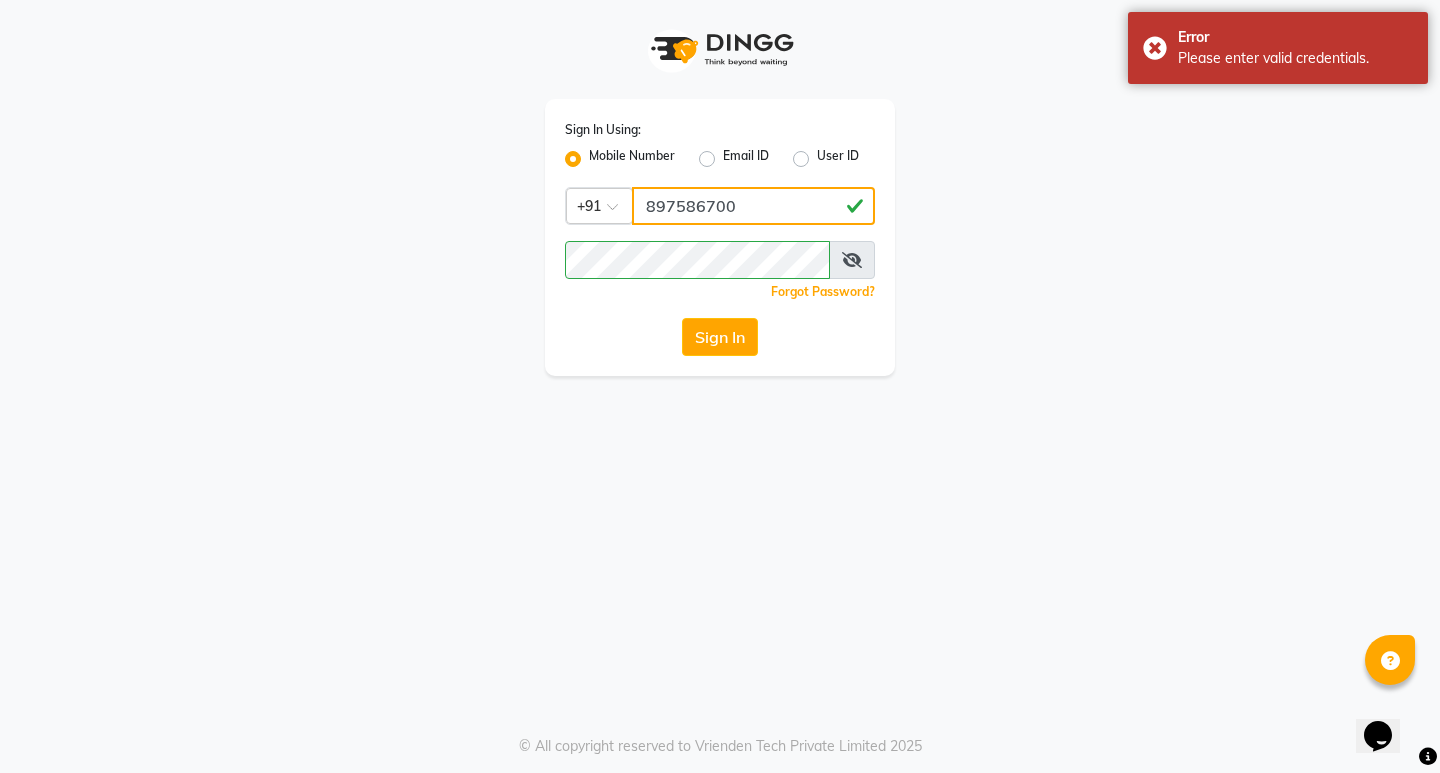 type on "8975867006" 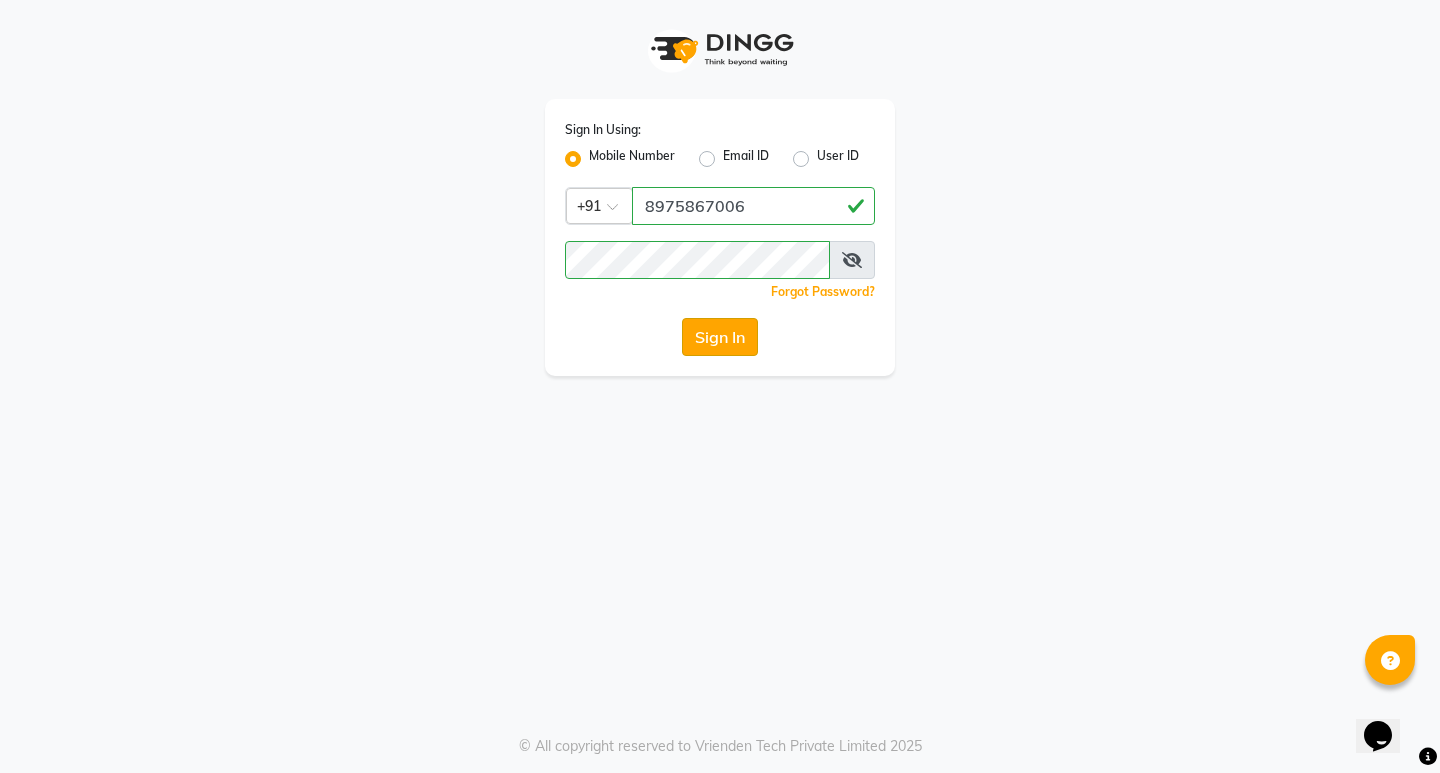 click on "Sign In" 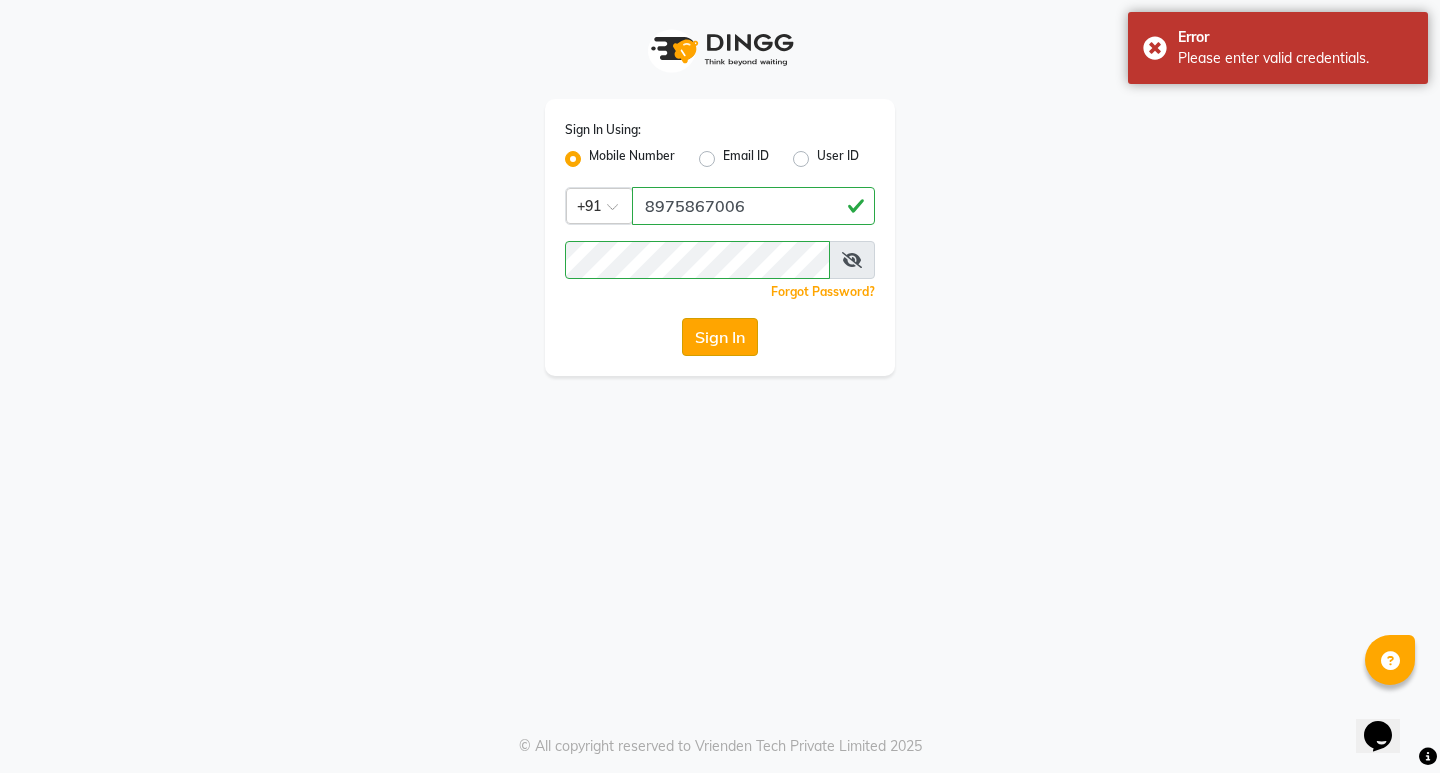 click on "Sign In" 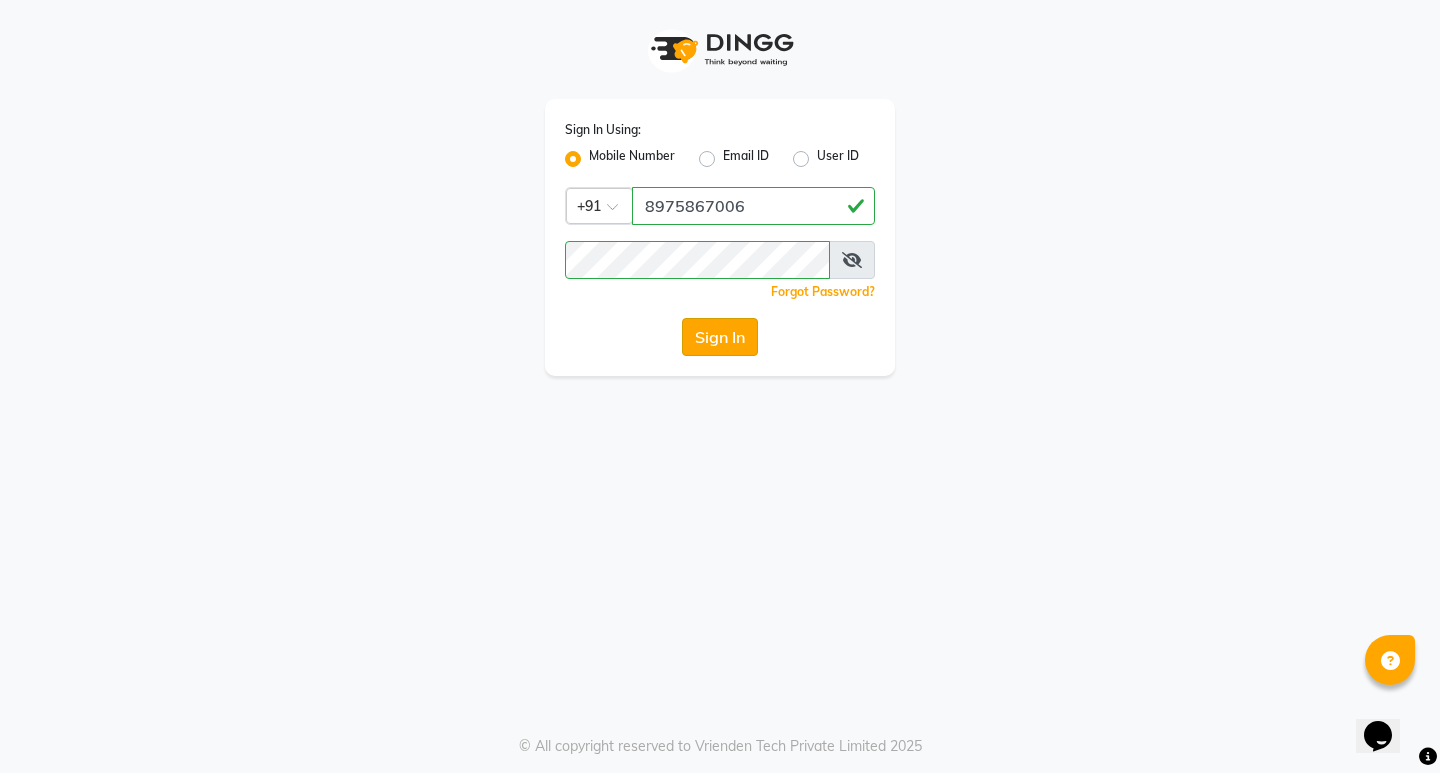 click on "Sign In" 